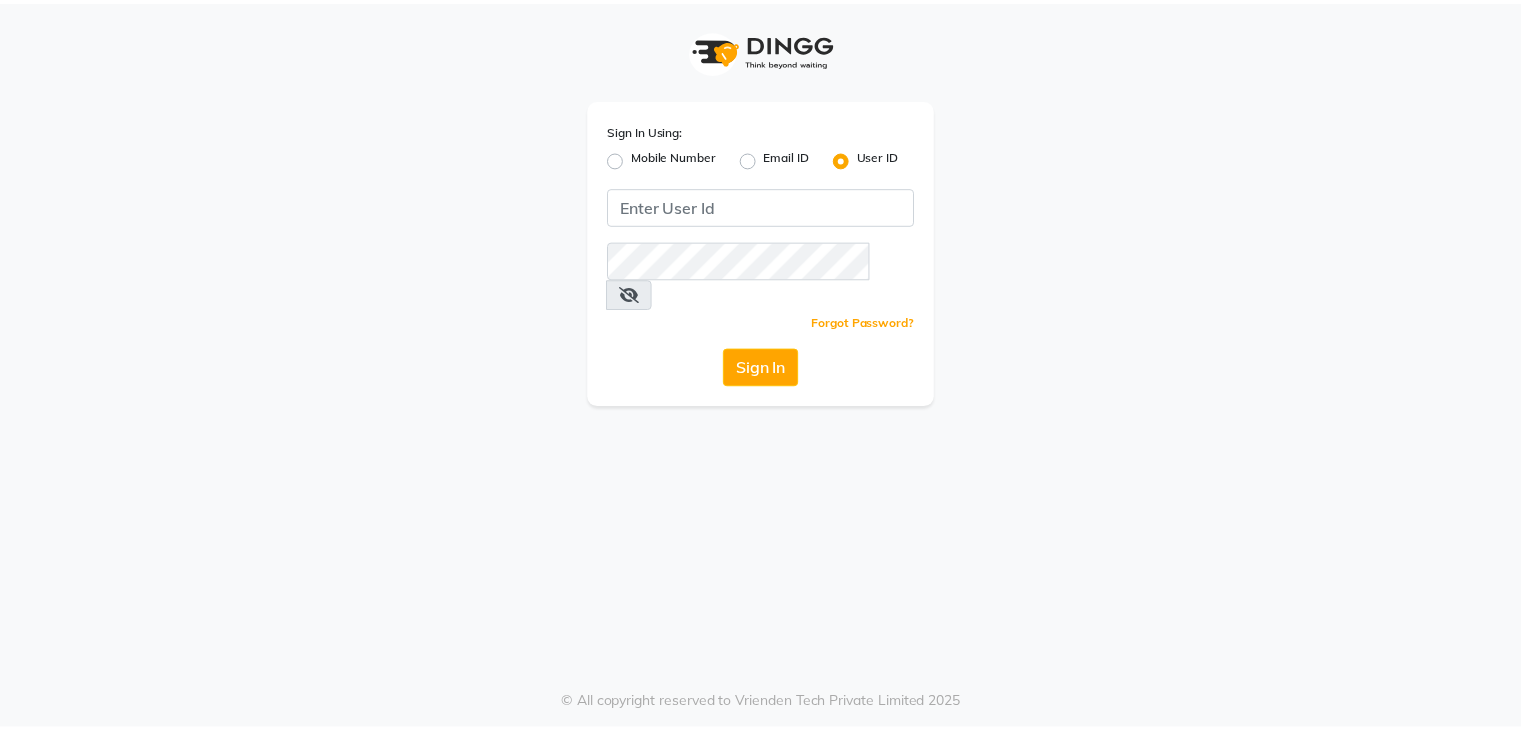 scroll, scrollTop: 0, scrollLeft: 0, axis: both 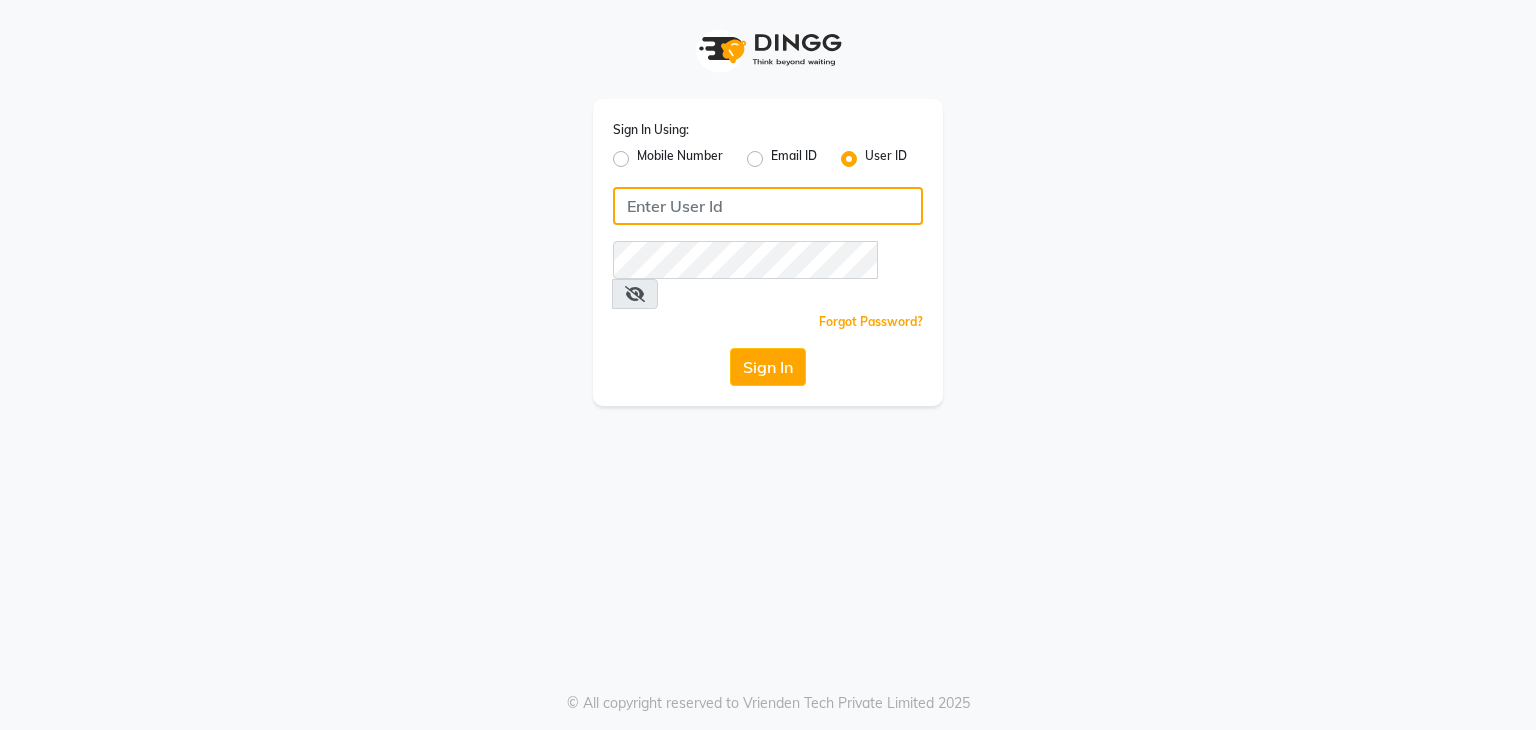 click 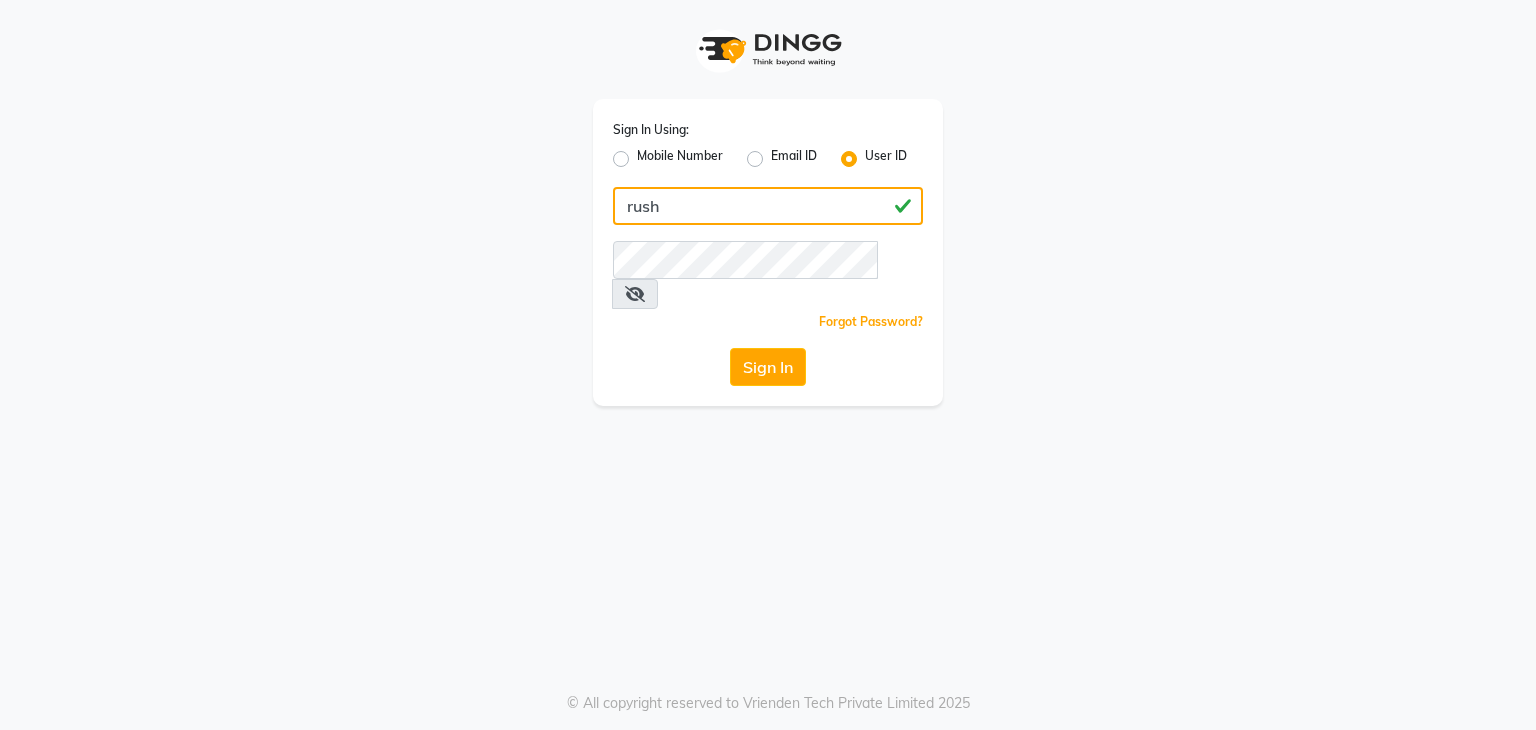 type on "rush" 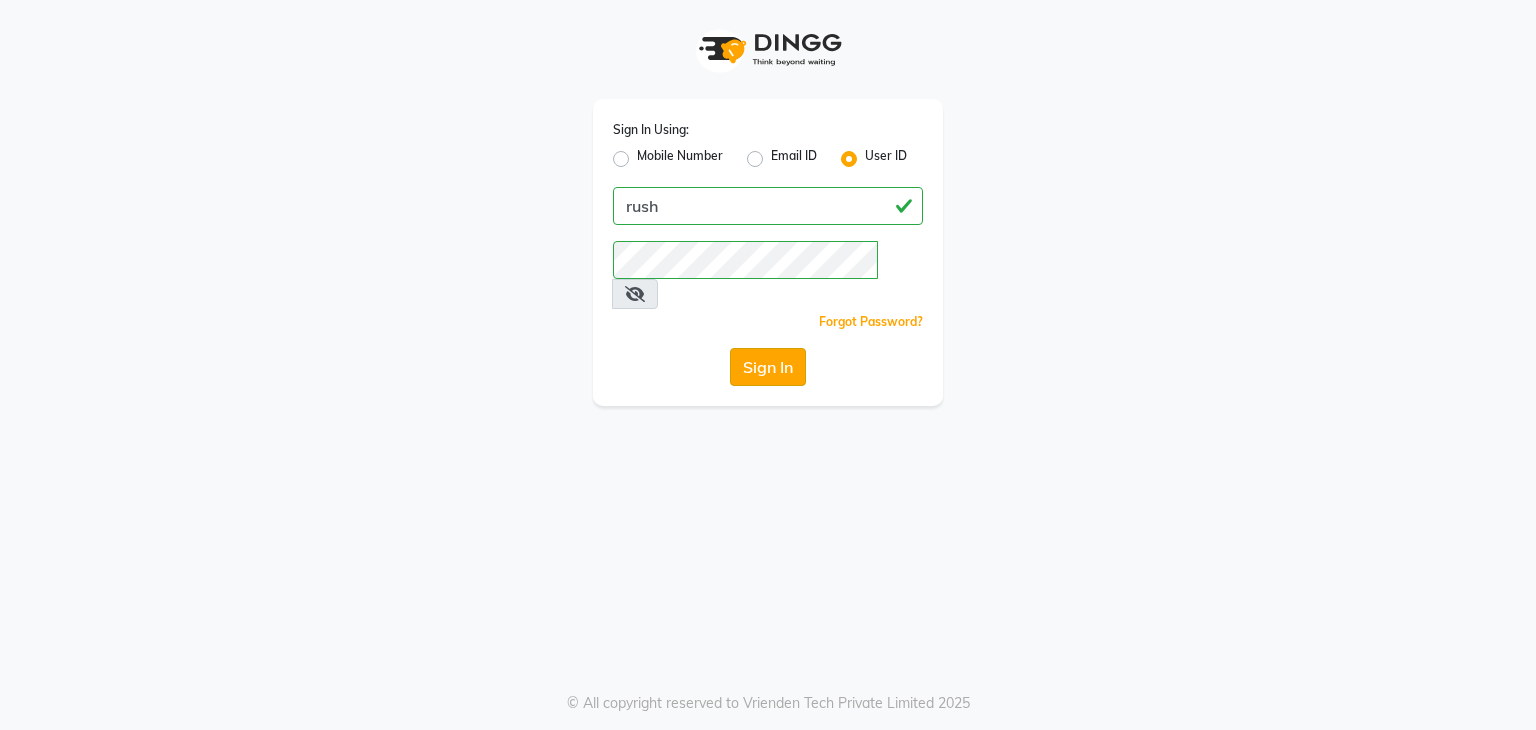 click on "Sign In" 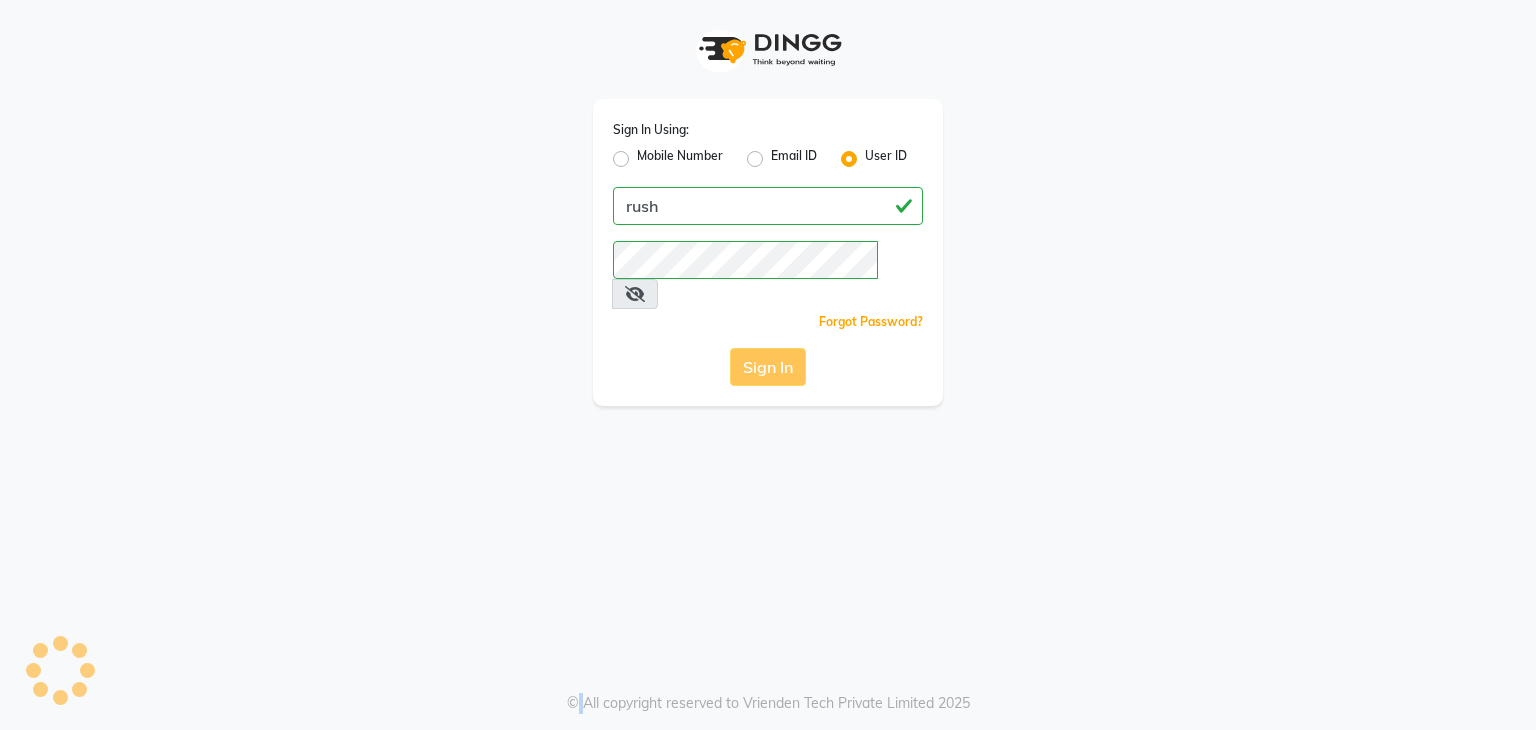click on "Sign In" 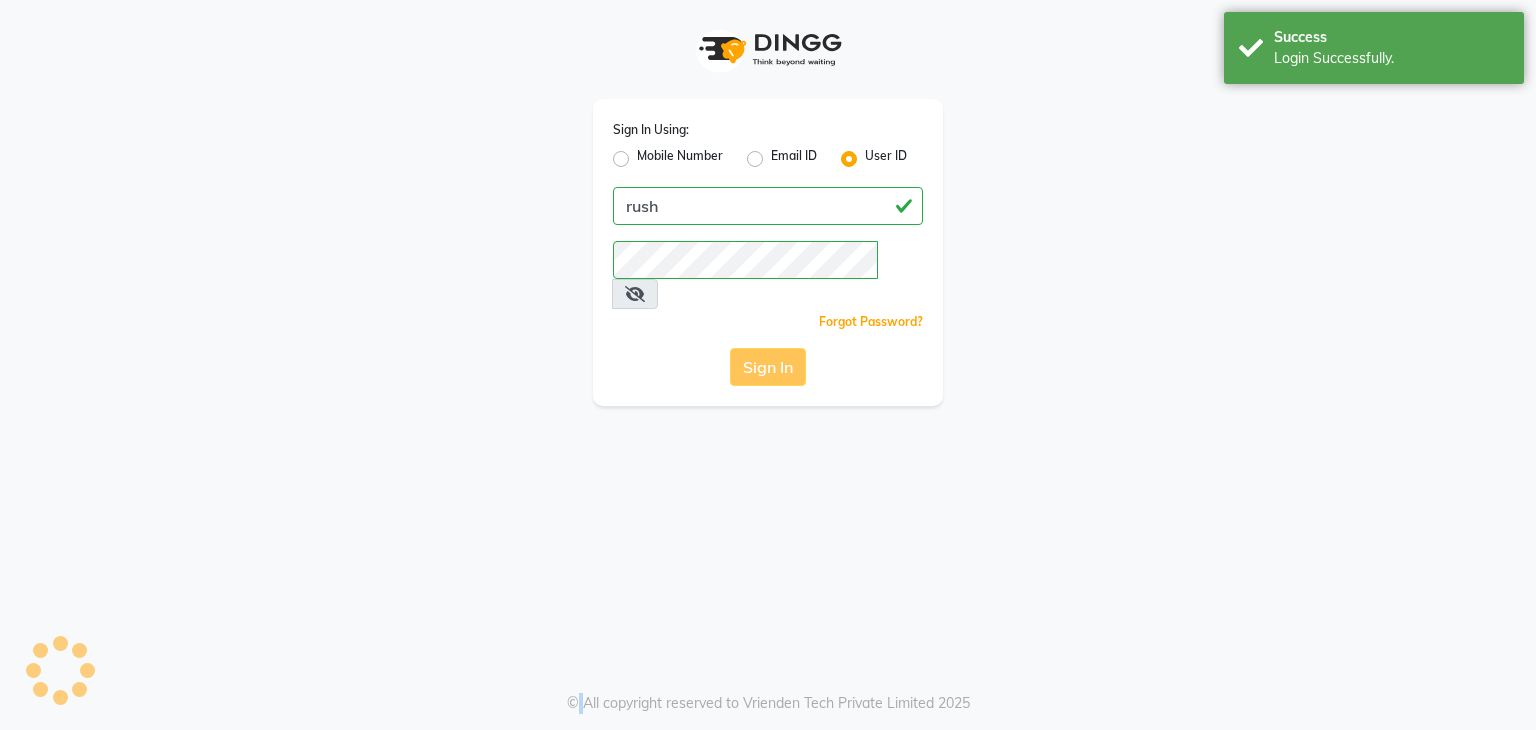 click on "Sign In" 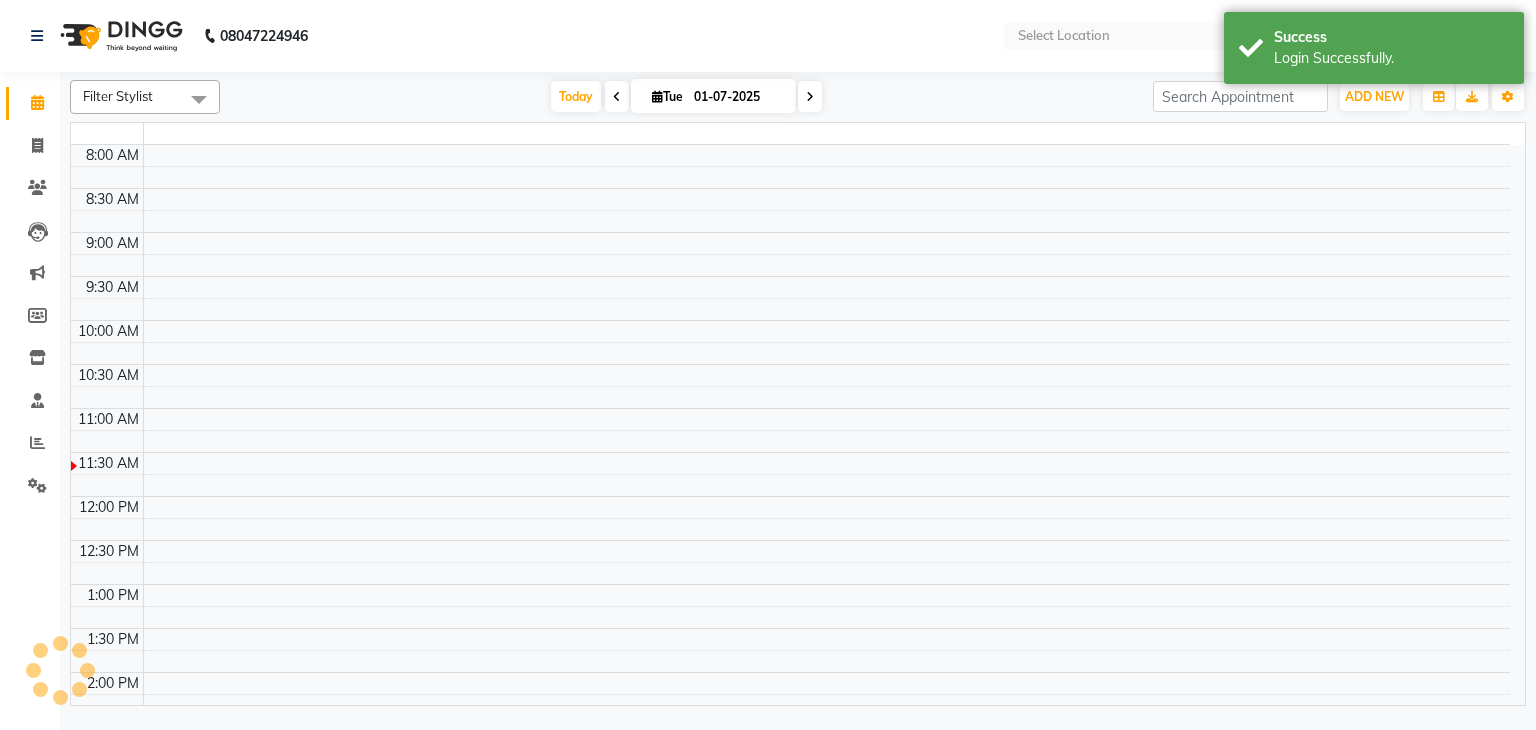 select on "en" 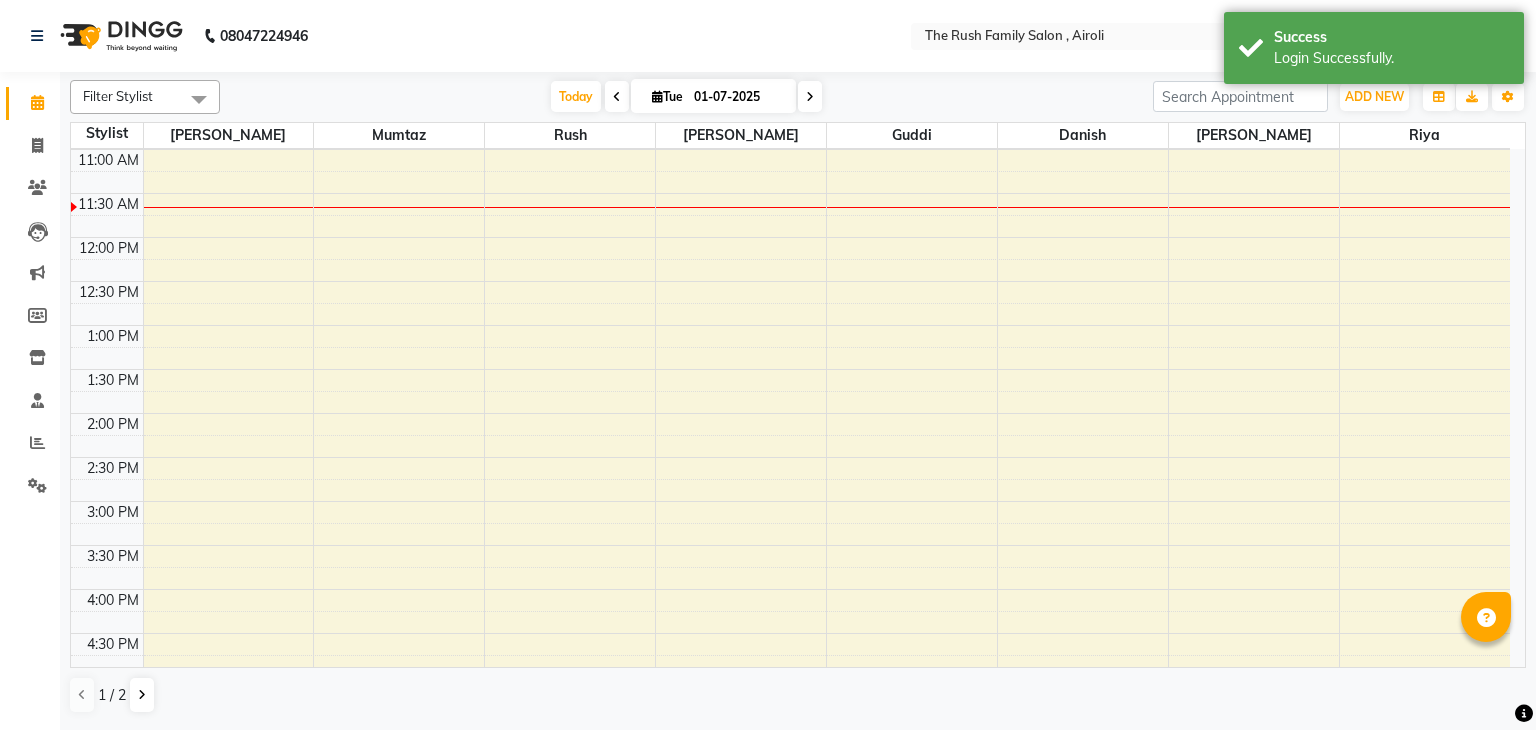scroll, scrollTop: 0, scrollLeft: 0, axis: both 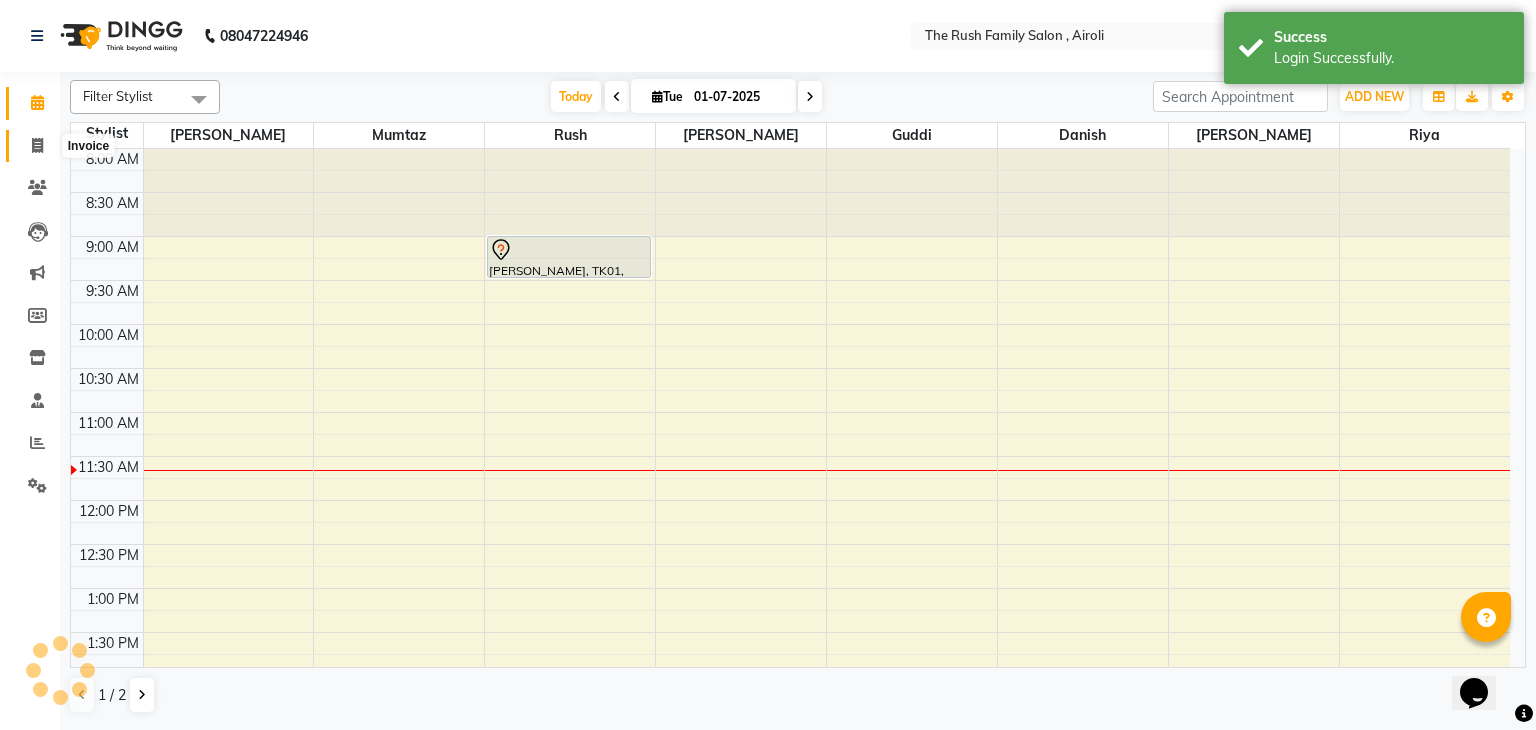 click 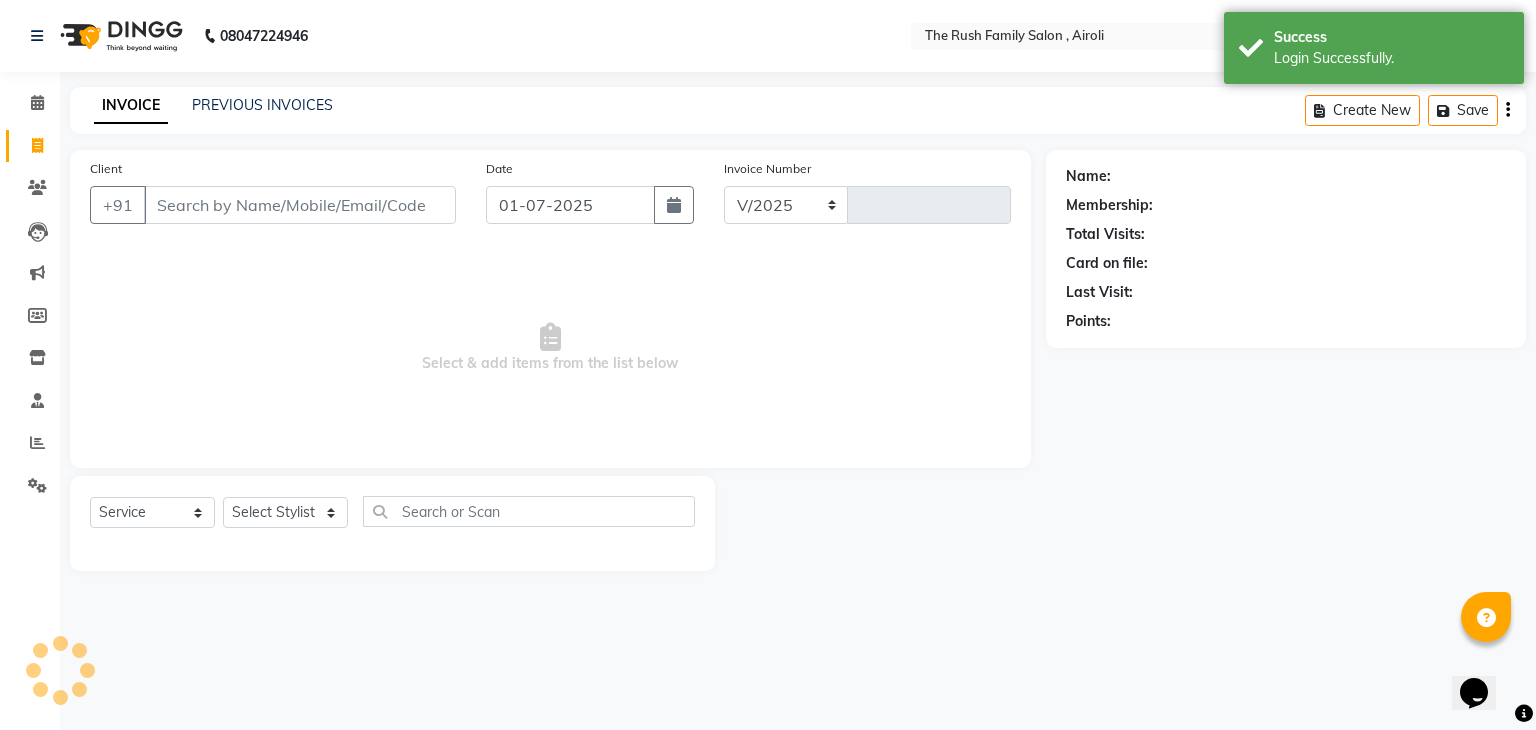 select on "5419" 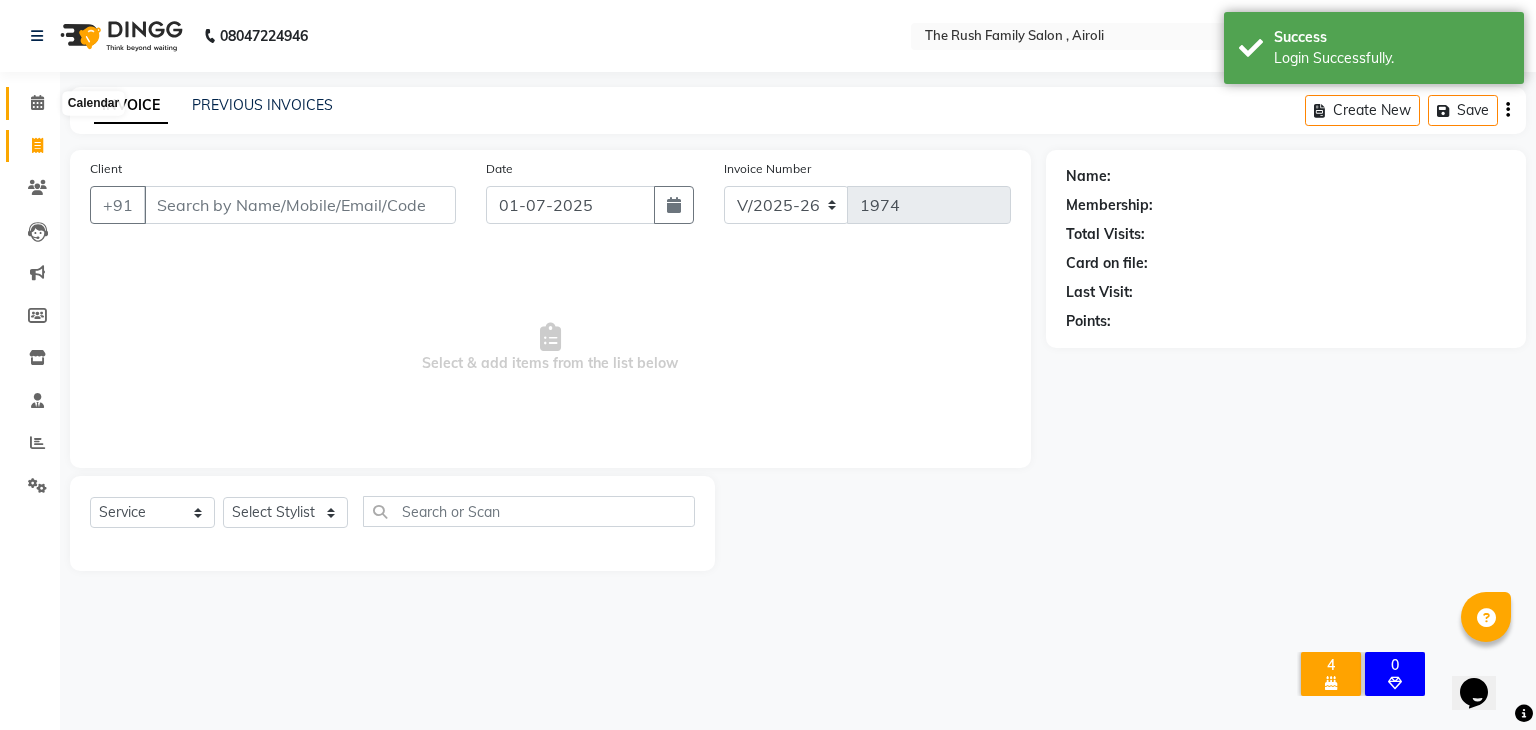 click 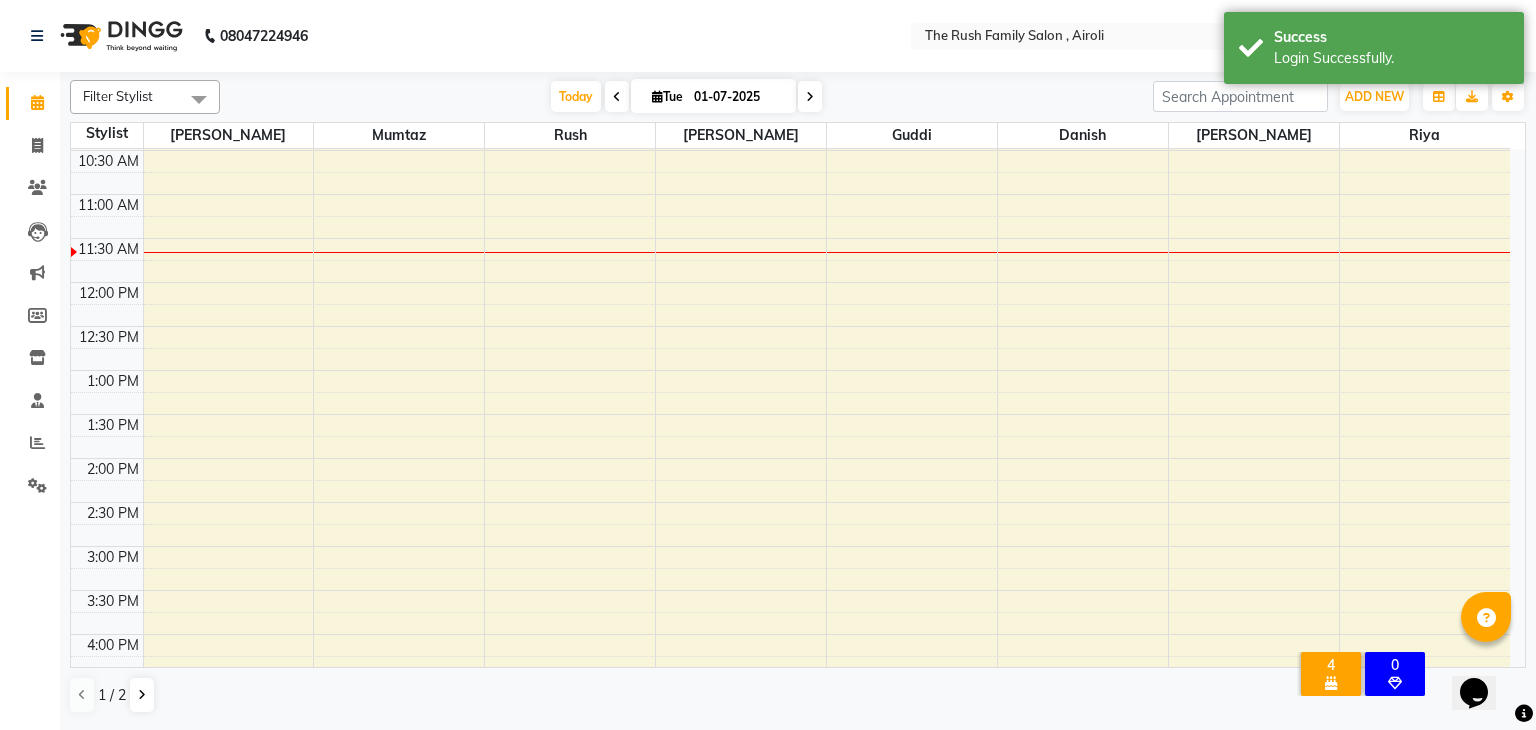 scroll, scrollTop: 0, scrollLeft: 0, axis: both 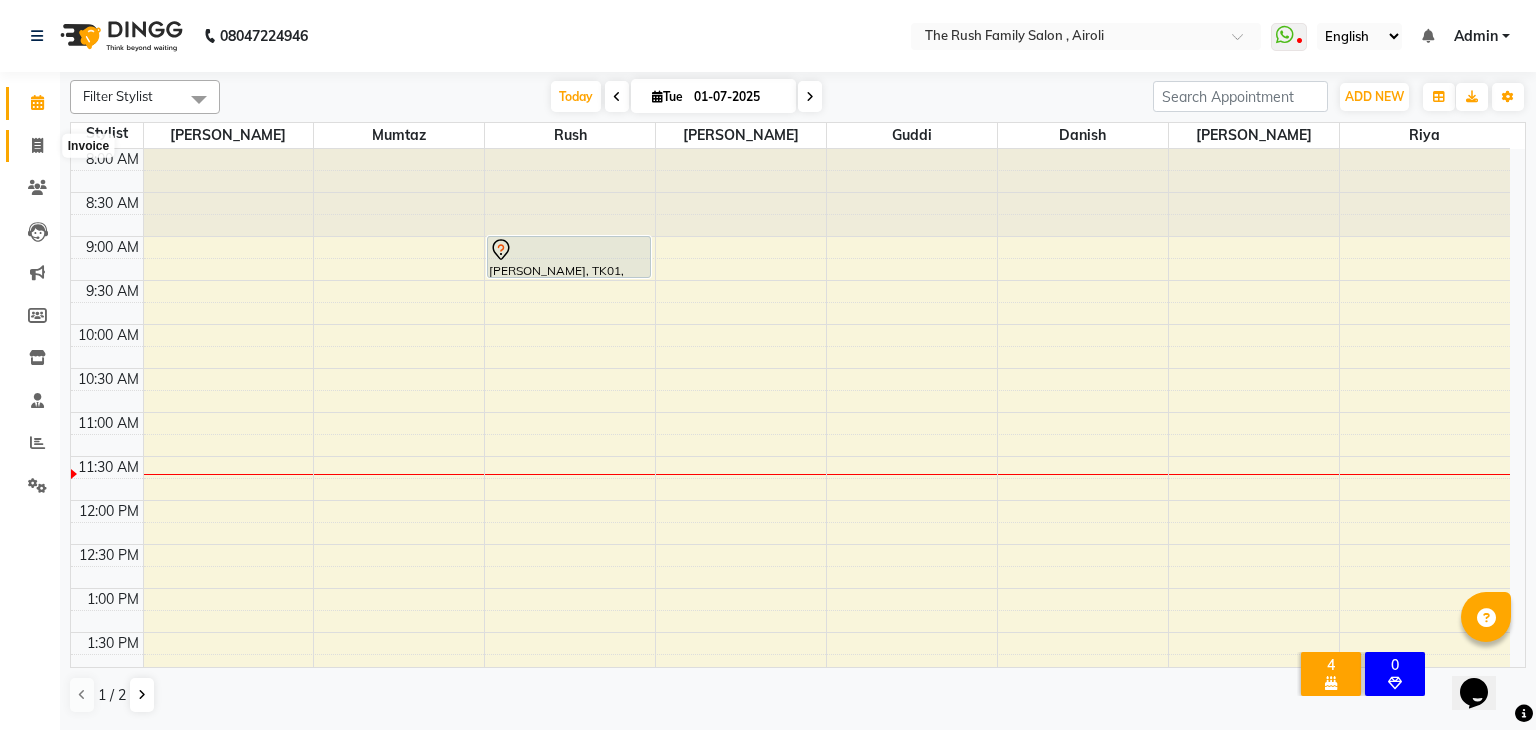 click 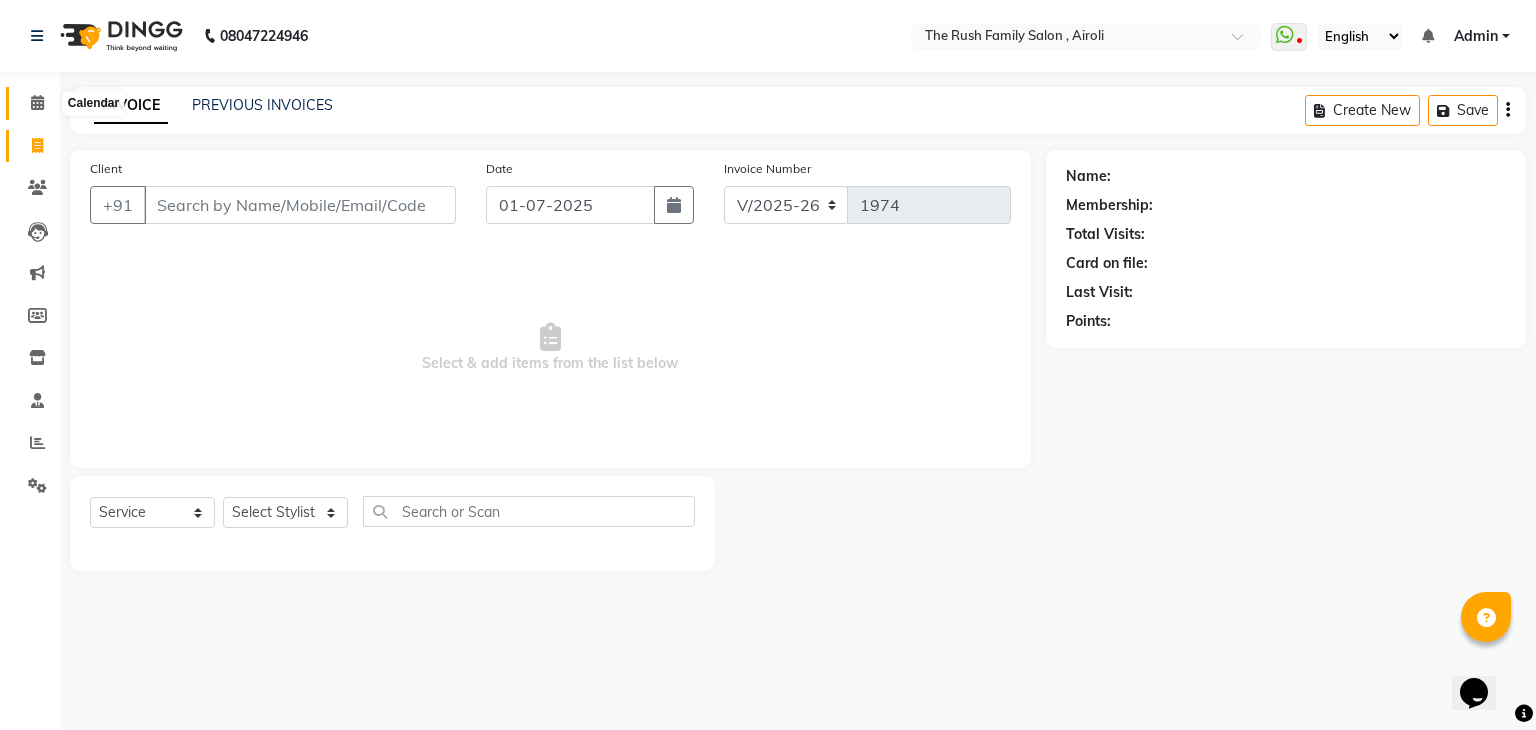 click 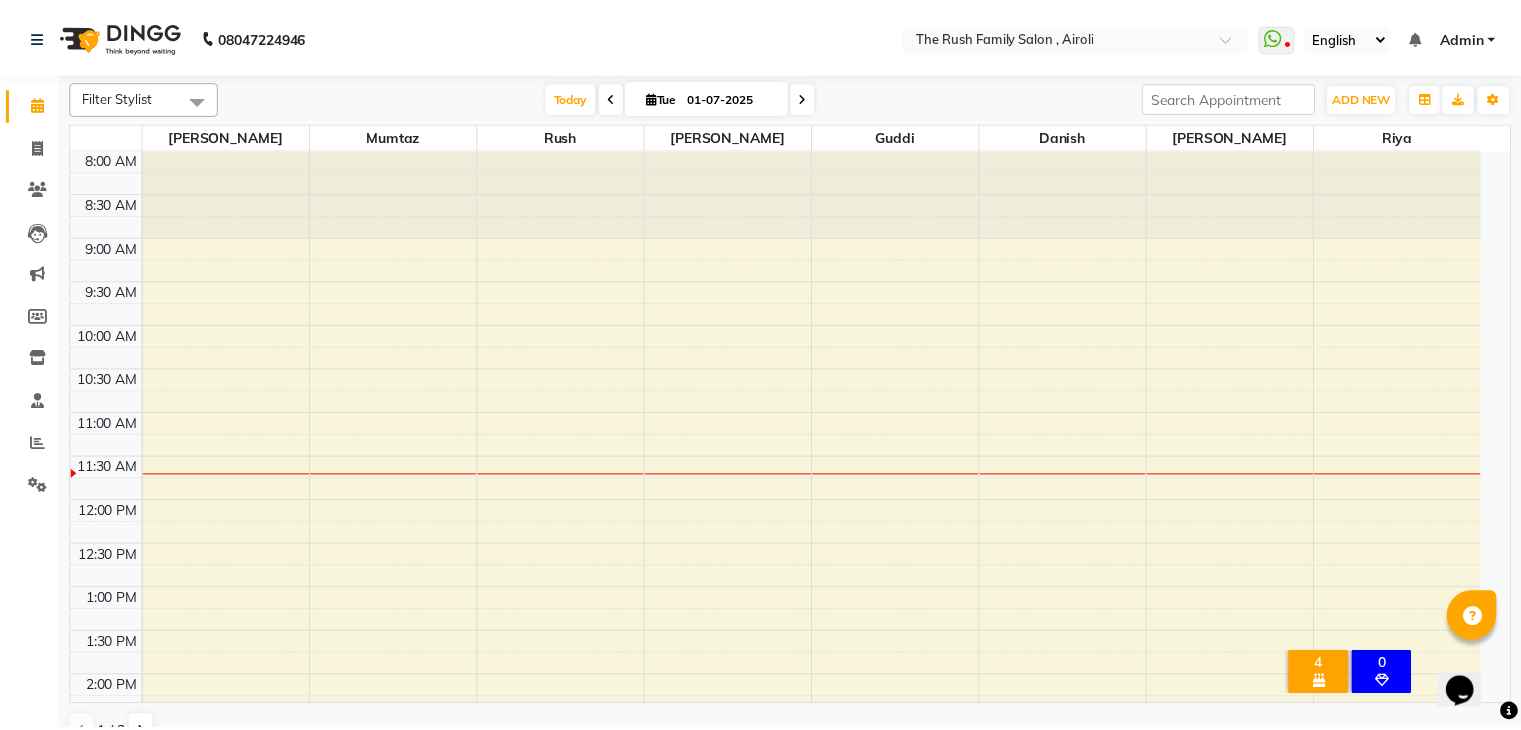 scroll, scrollTop: 0, scrollLeft: 0, axis: both 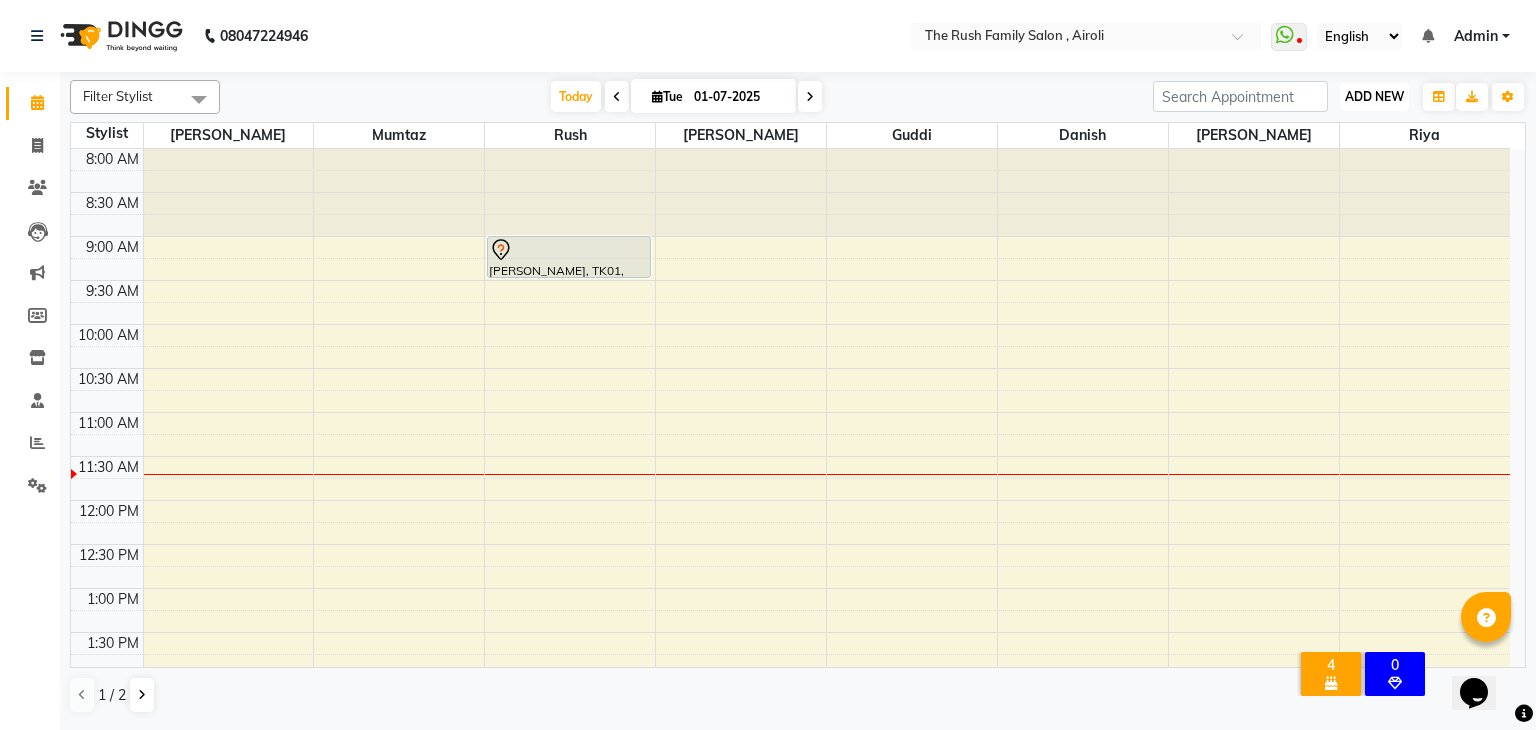 click on "ADD NEW" at bounding box center [1374, 96] 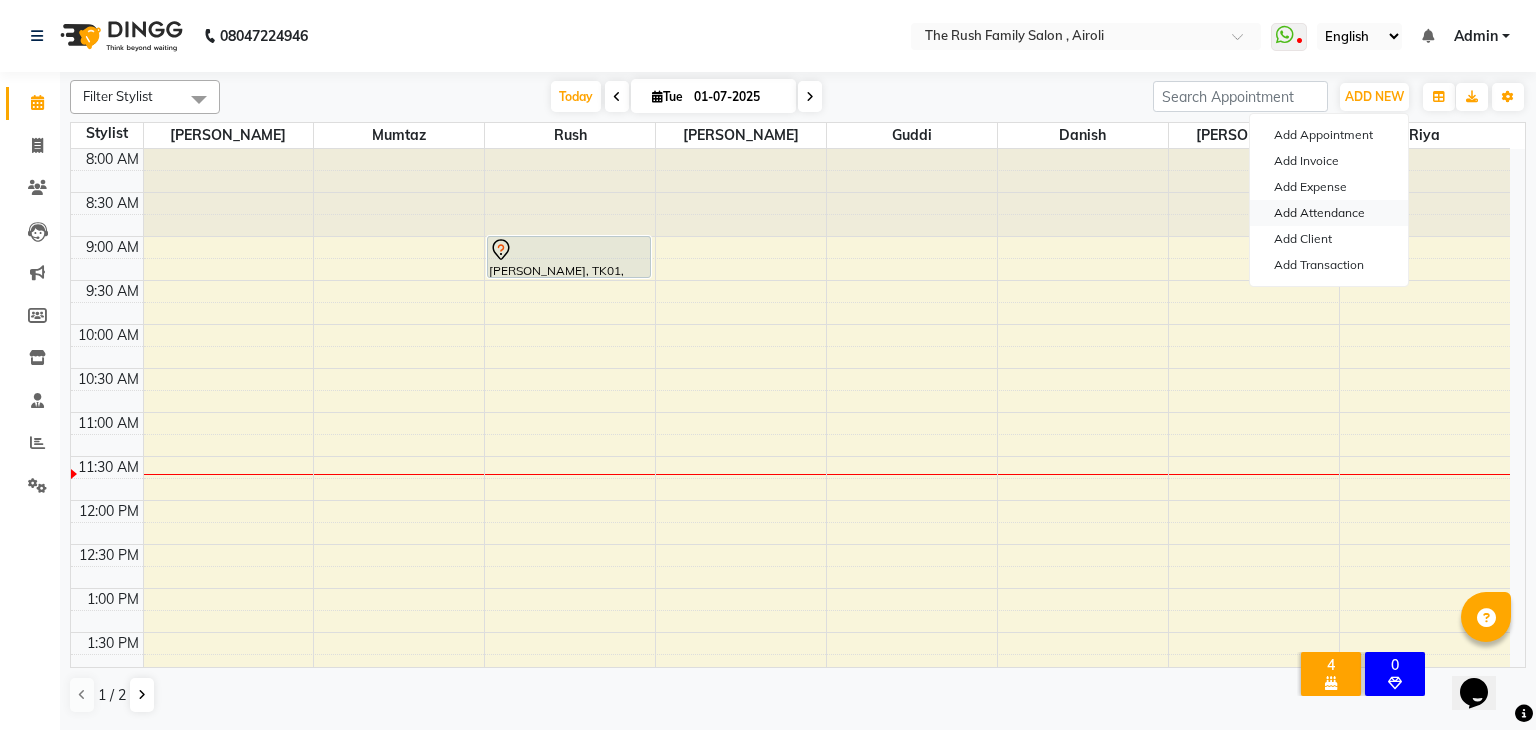 click on "Add Attendance" at bounding box center (1329, 213) 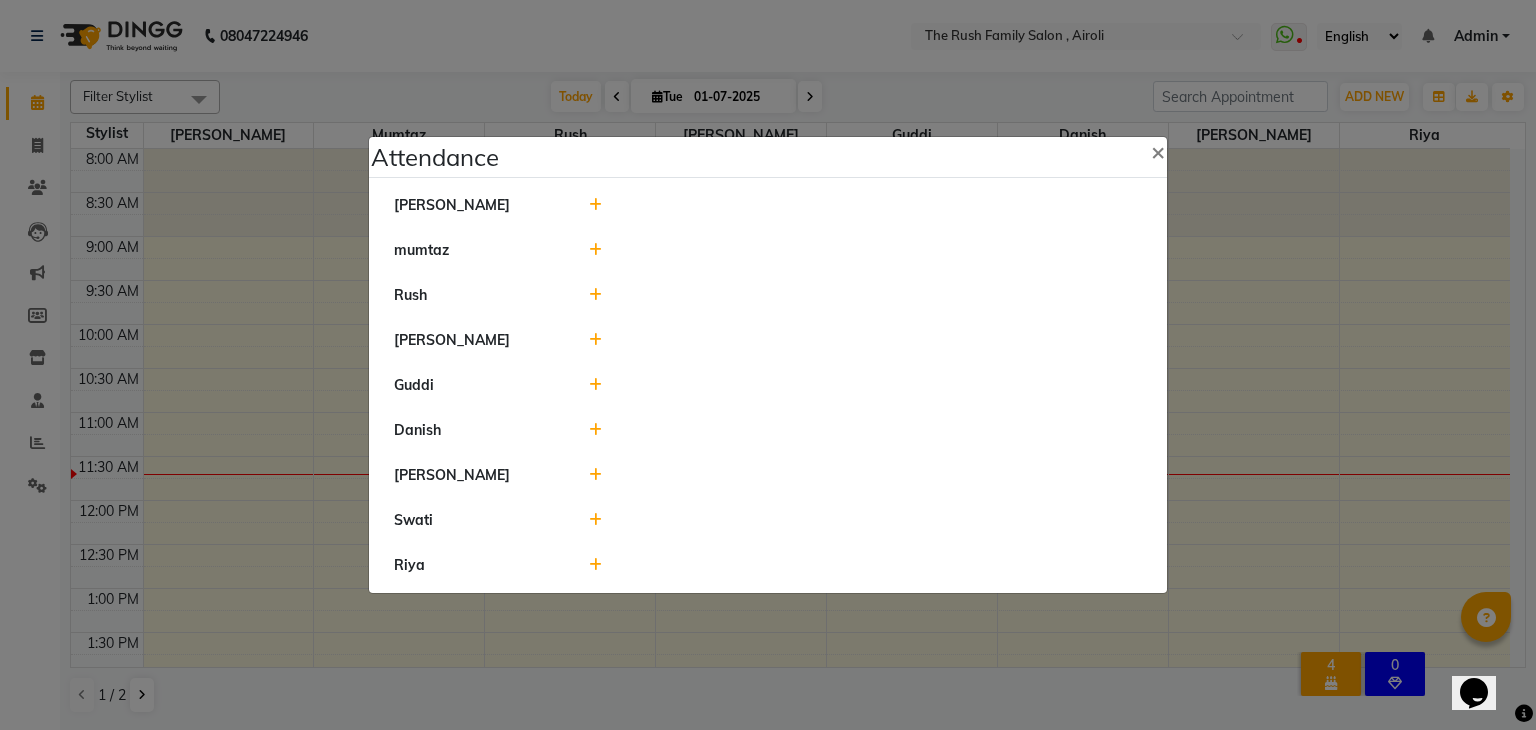 click 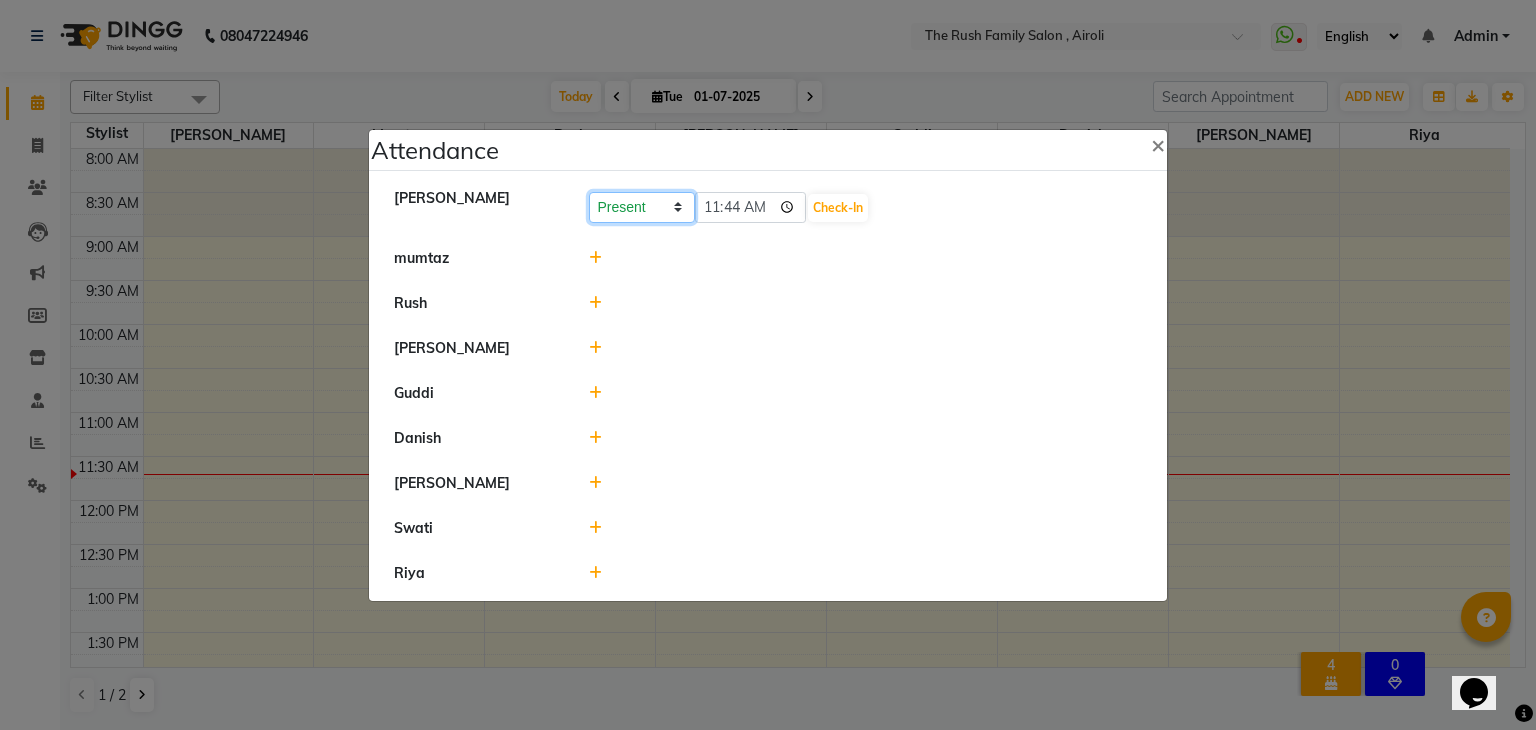 click on "Present Absent Late Half Day Weekly Off" 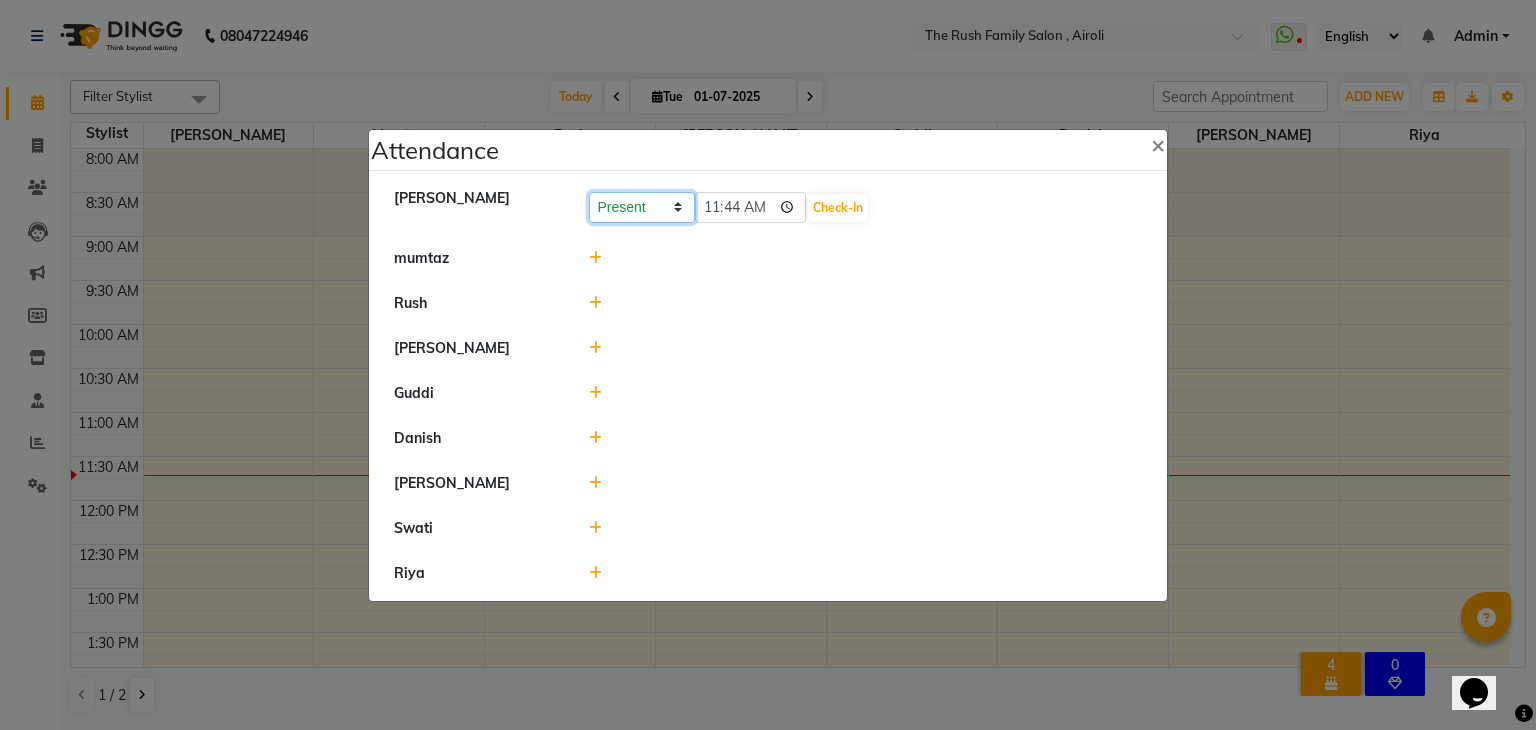 select on "H" 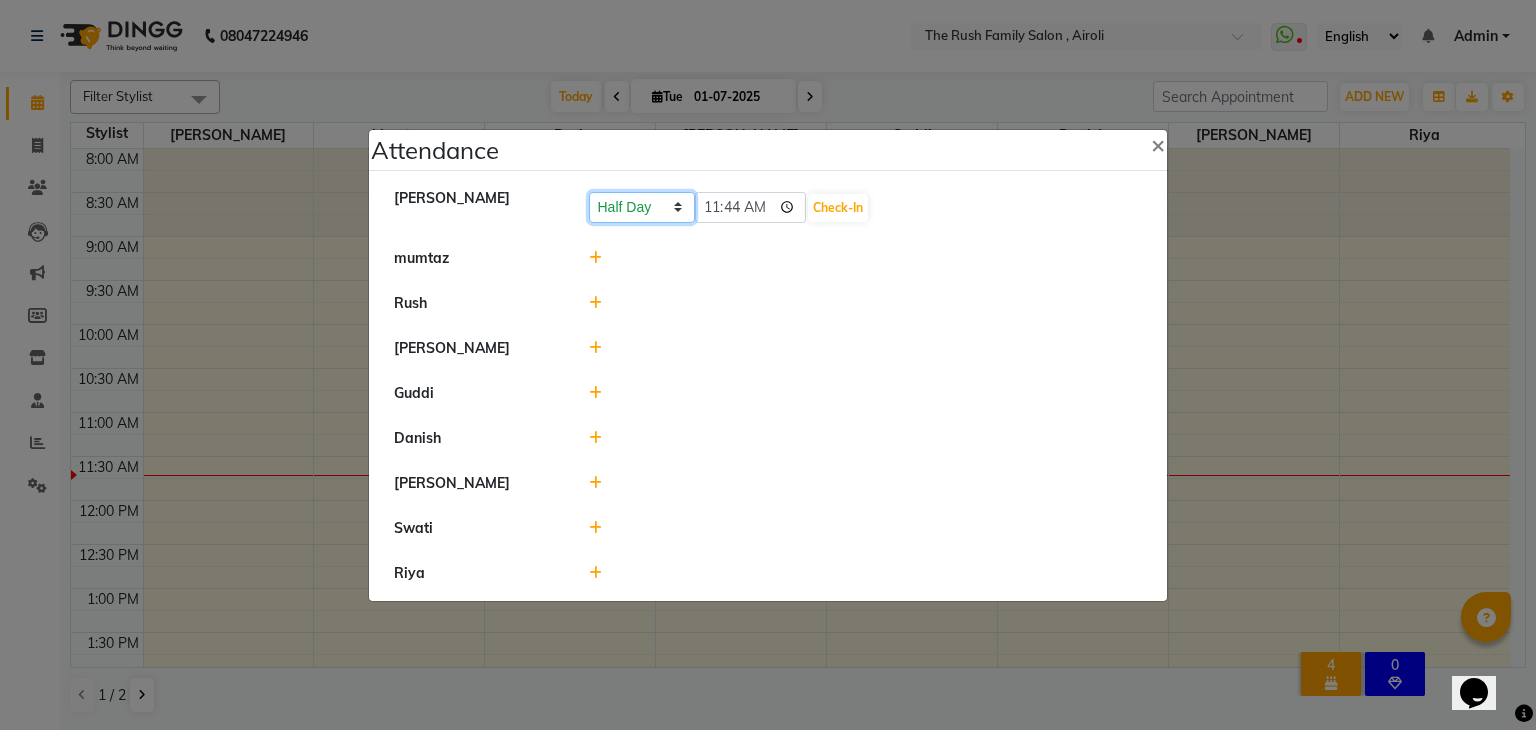click on "Present Absent Late Half Day Weekly Off" 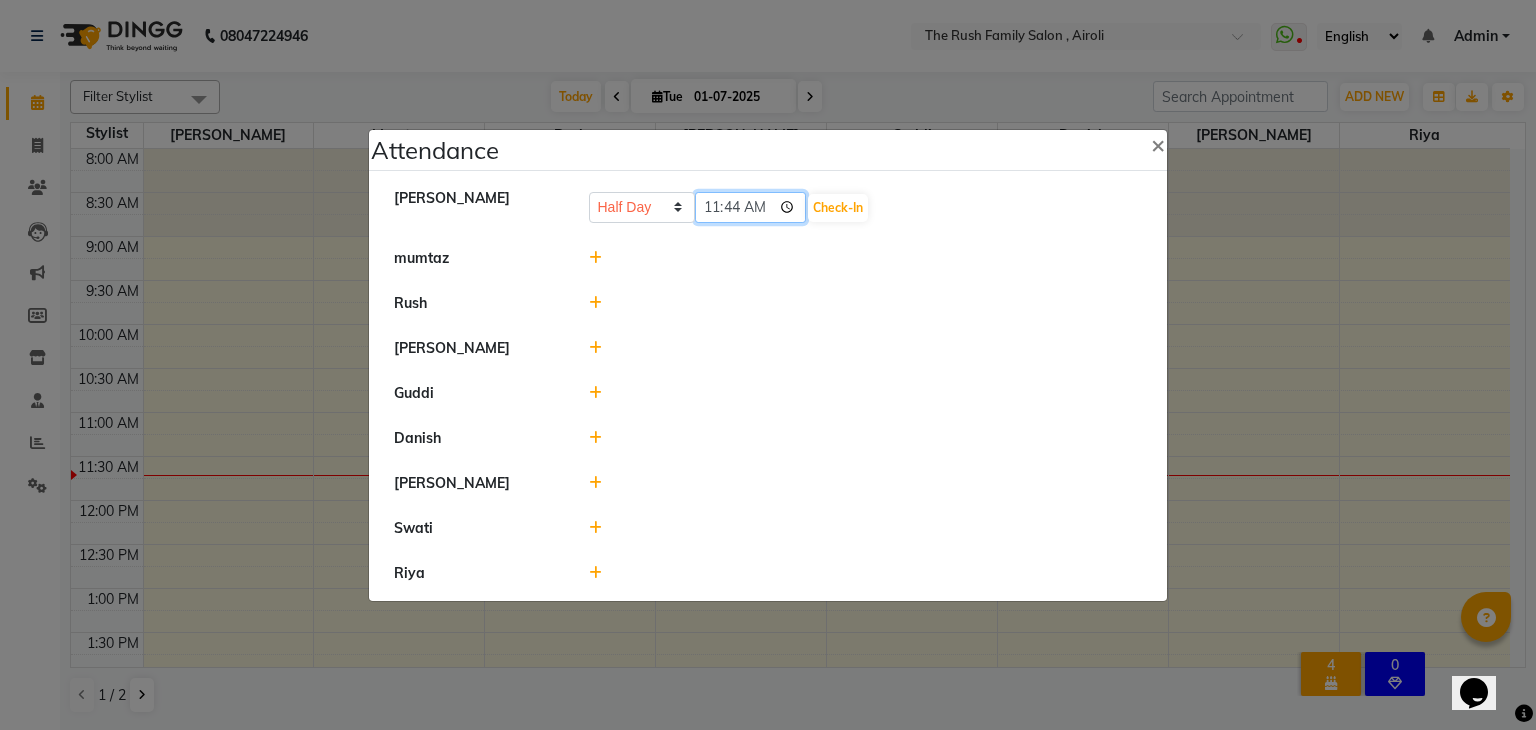 click on "11:44" 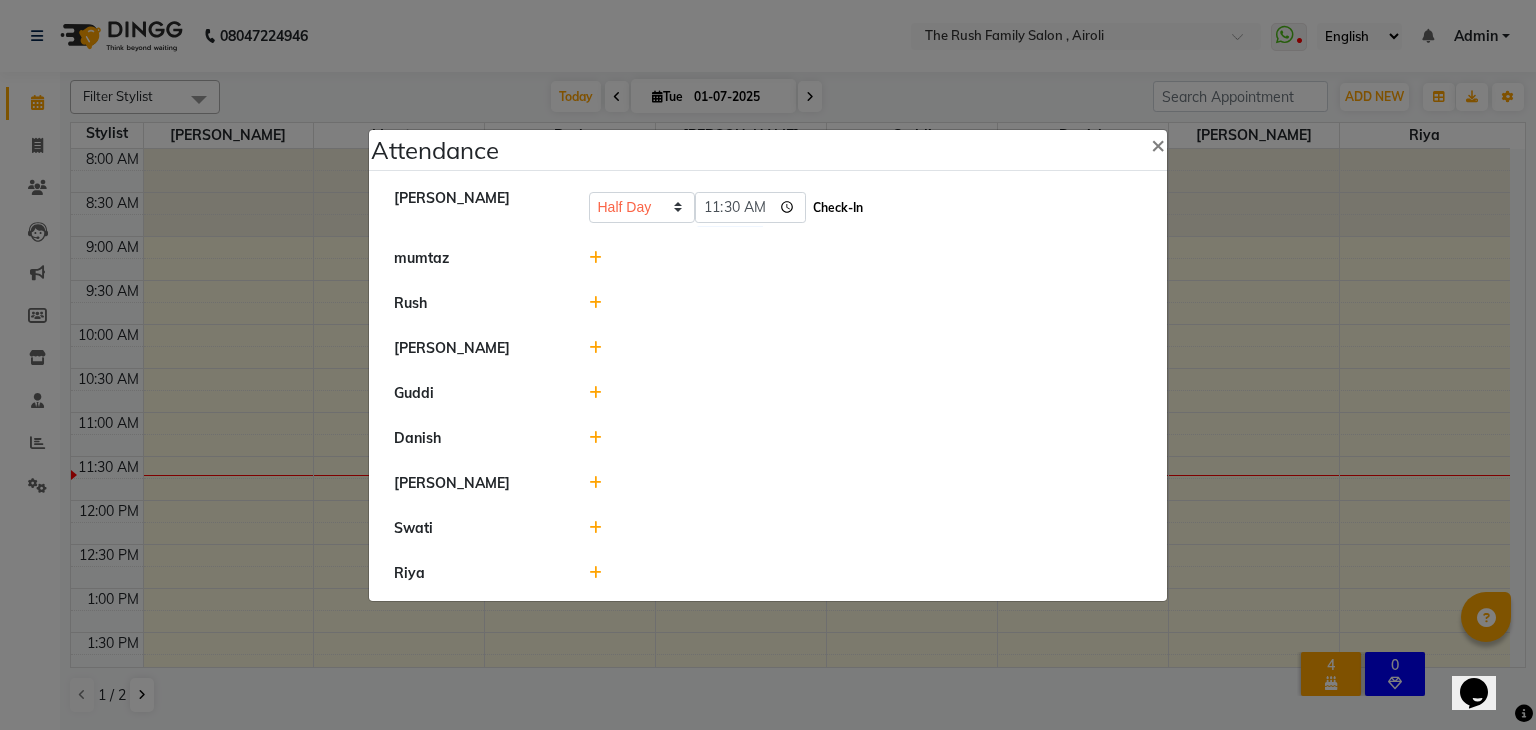 type on "11:30" 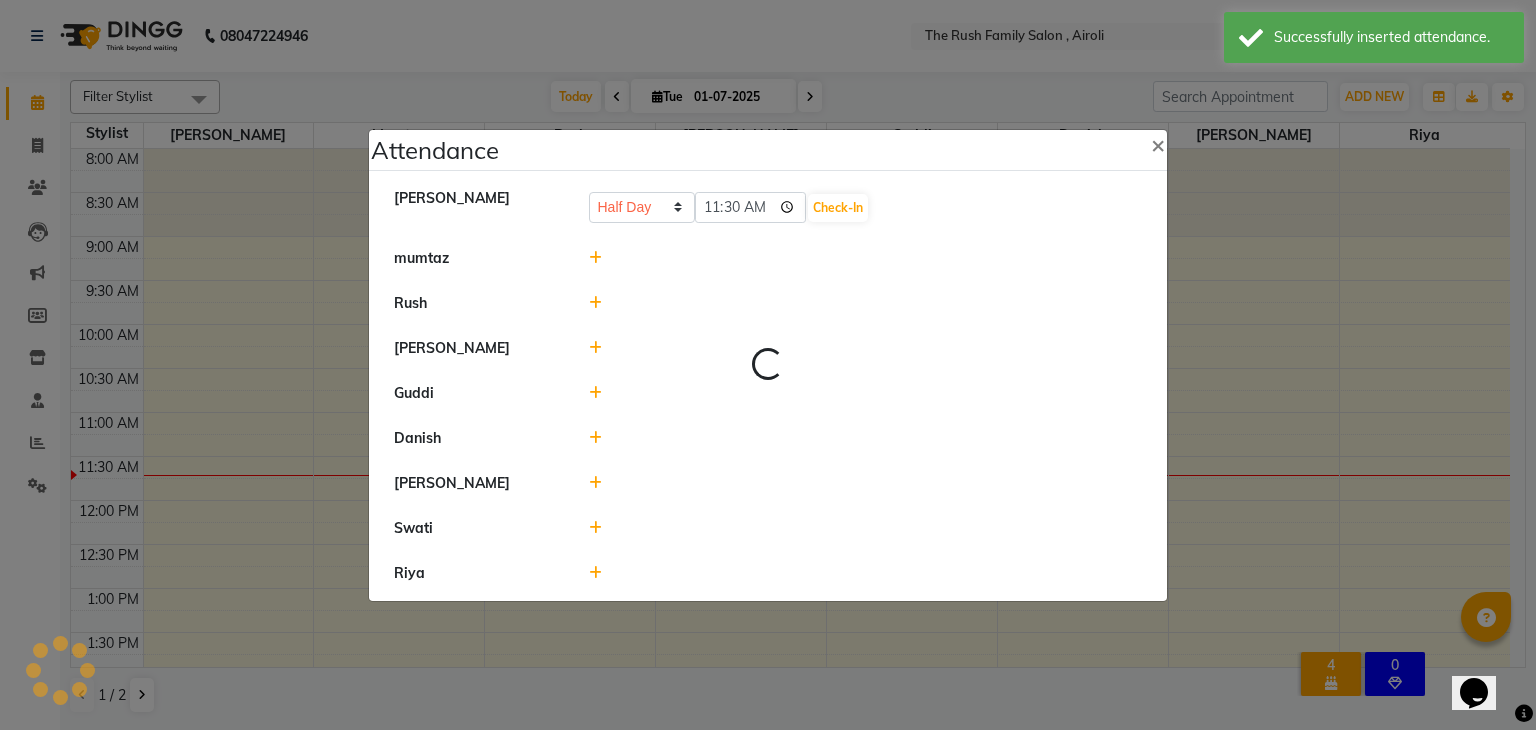 select on "H" 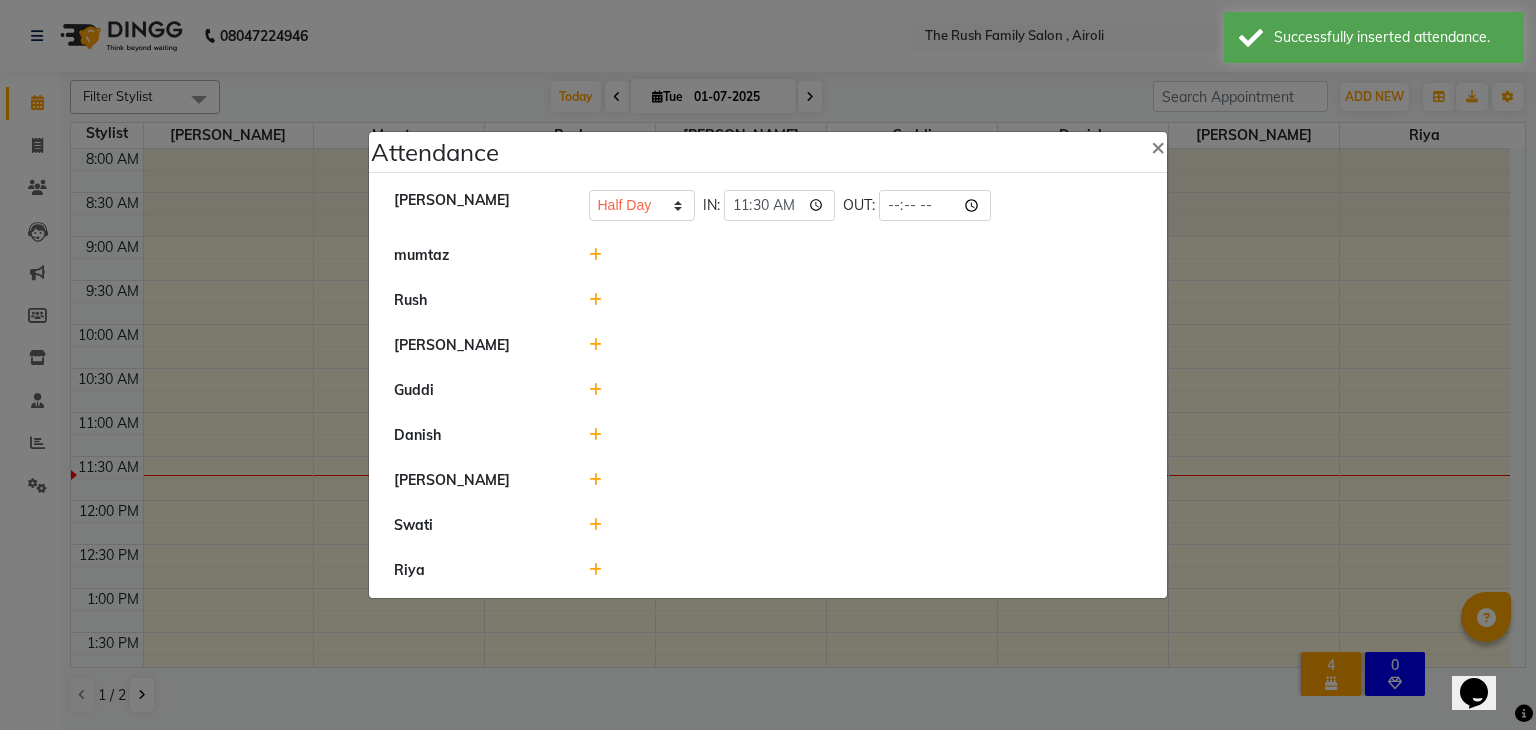 click 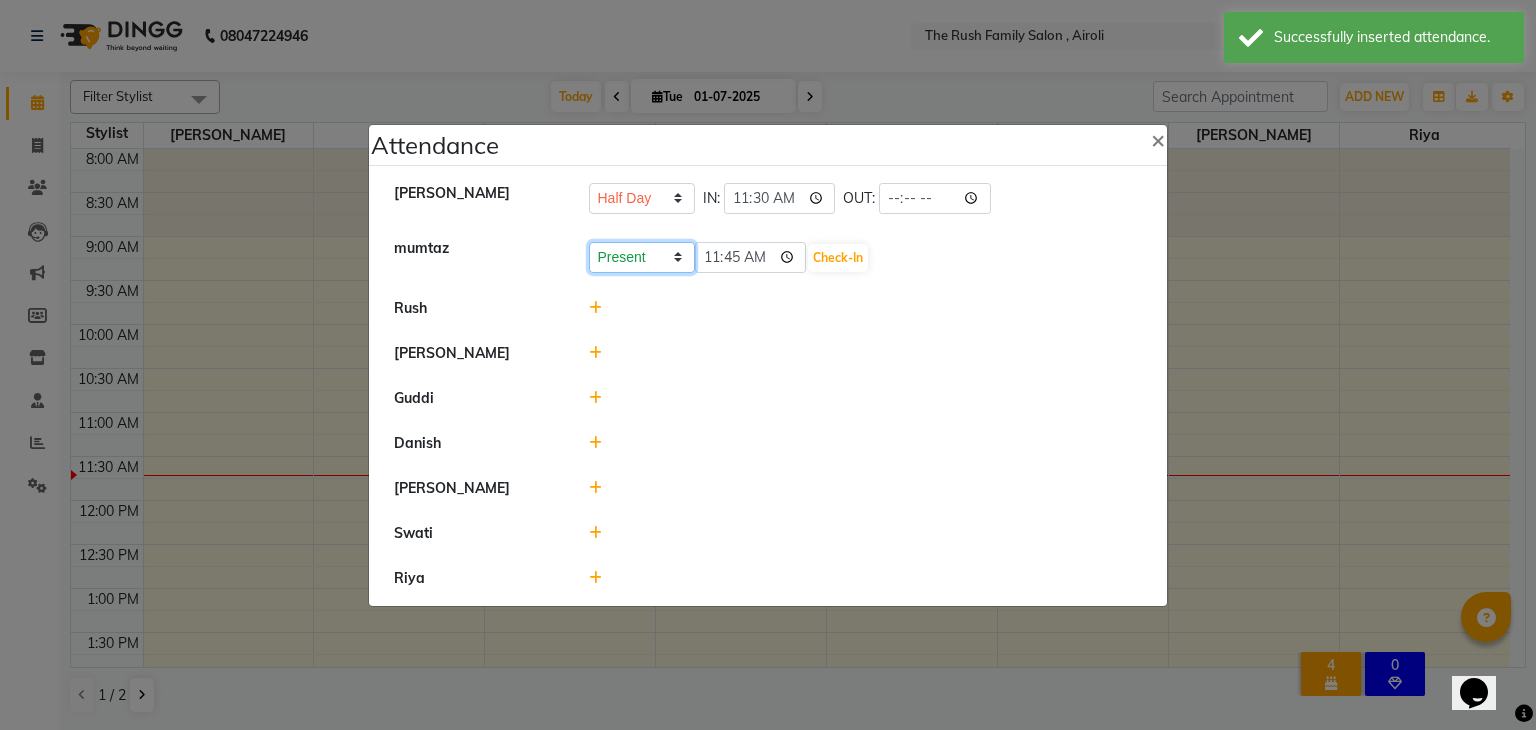 drag, startPoint x: 671, startPoint y: 254, endPoint x: 640, endPoint y: 303, distance: 57.982758 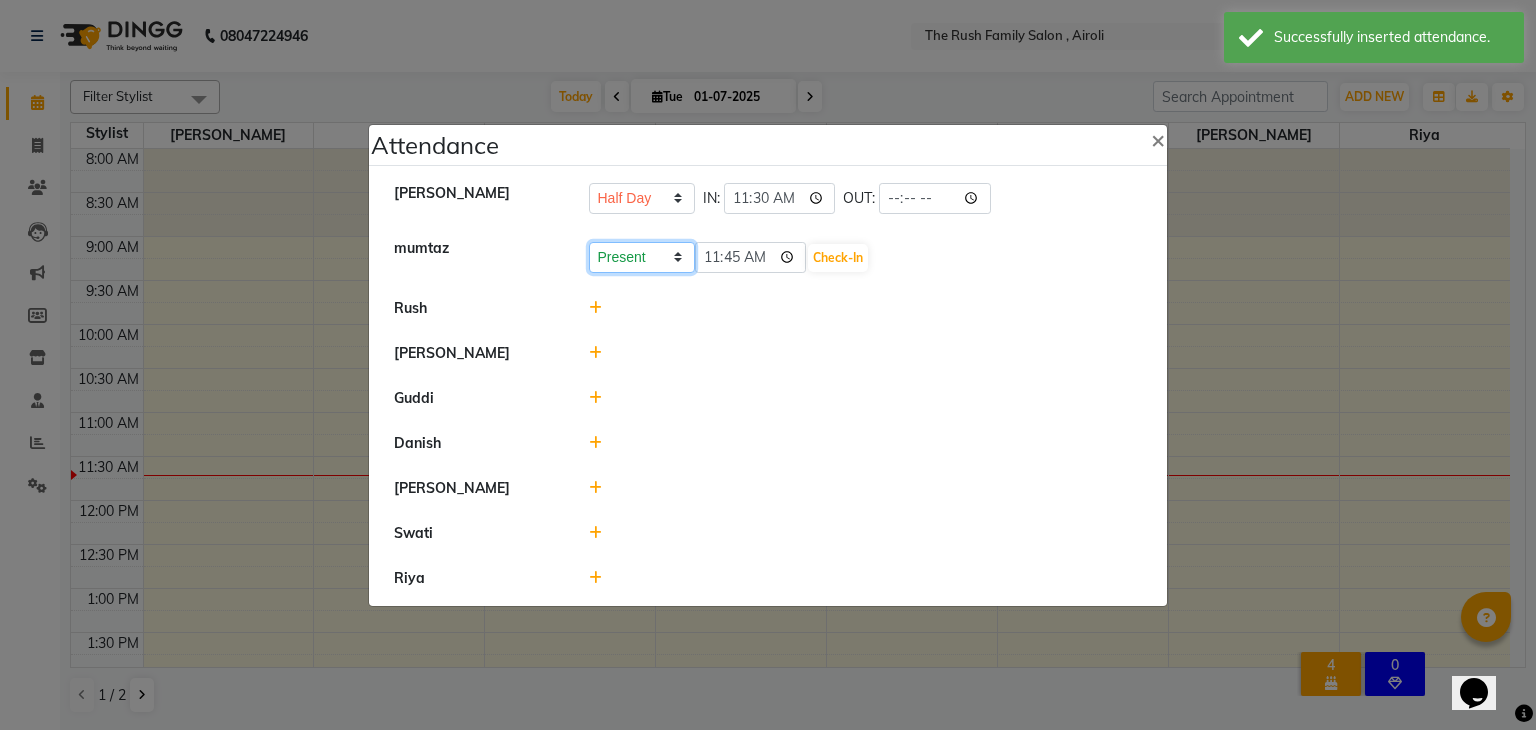 click on "nishu   Present   Absent   Late   Half Day   Weekly Off  IN:  11:30 OUT:    mumtaz  Present Absent Late Half Day Weekly Off 11:45 Check-In    Rush   Ajaz   Guddi   Danish   Jayesh   Swati   Riya" 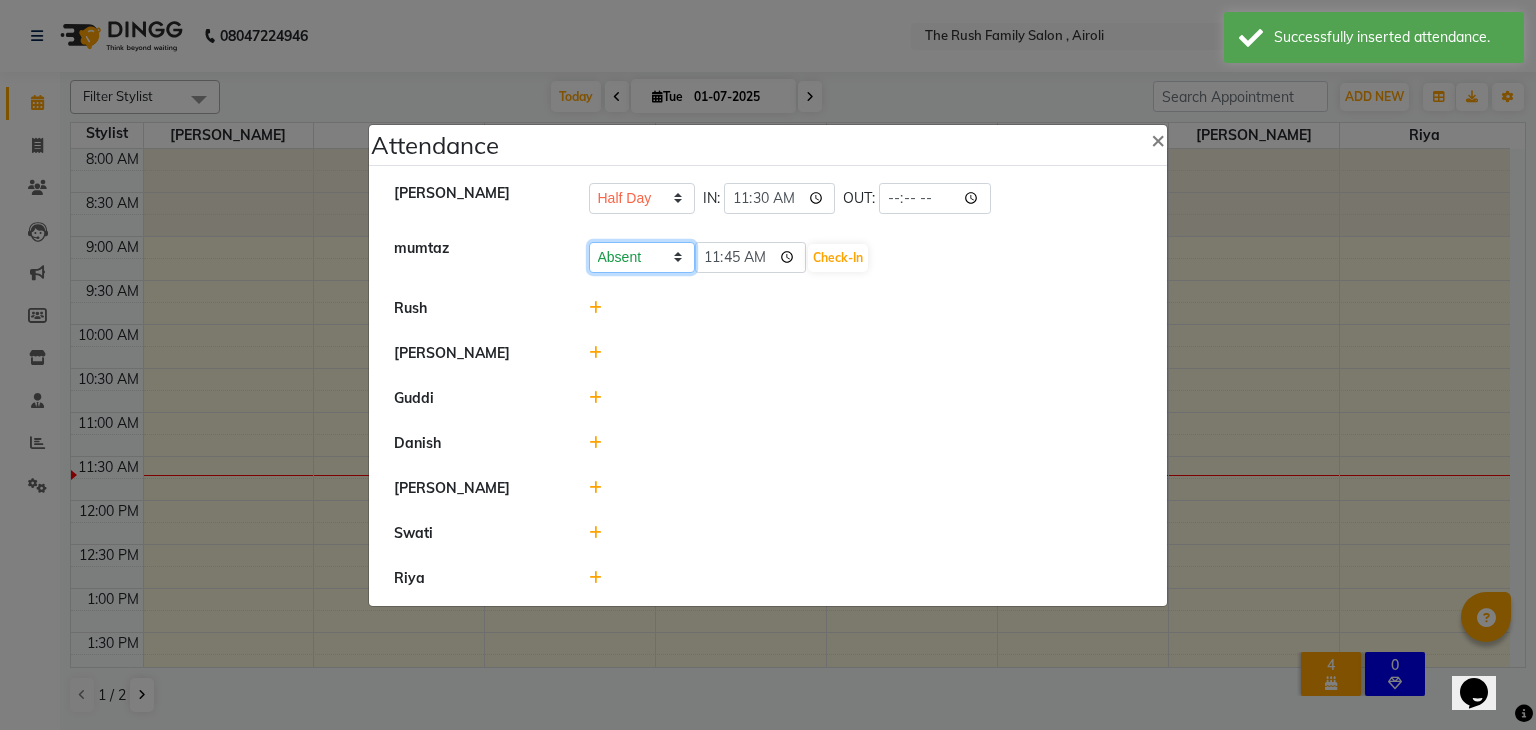 click on "Present Absent Late Half Day Weekly Off" 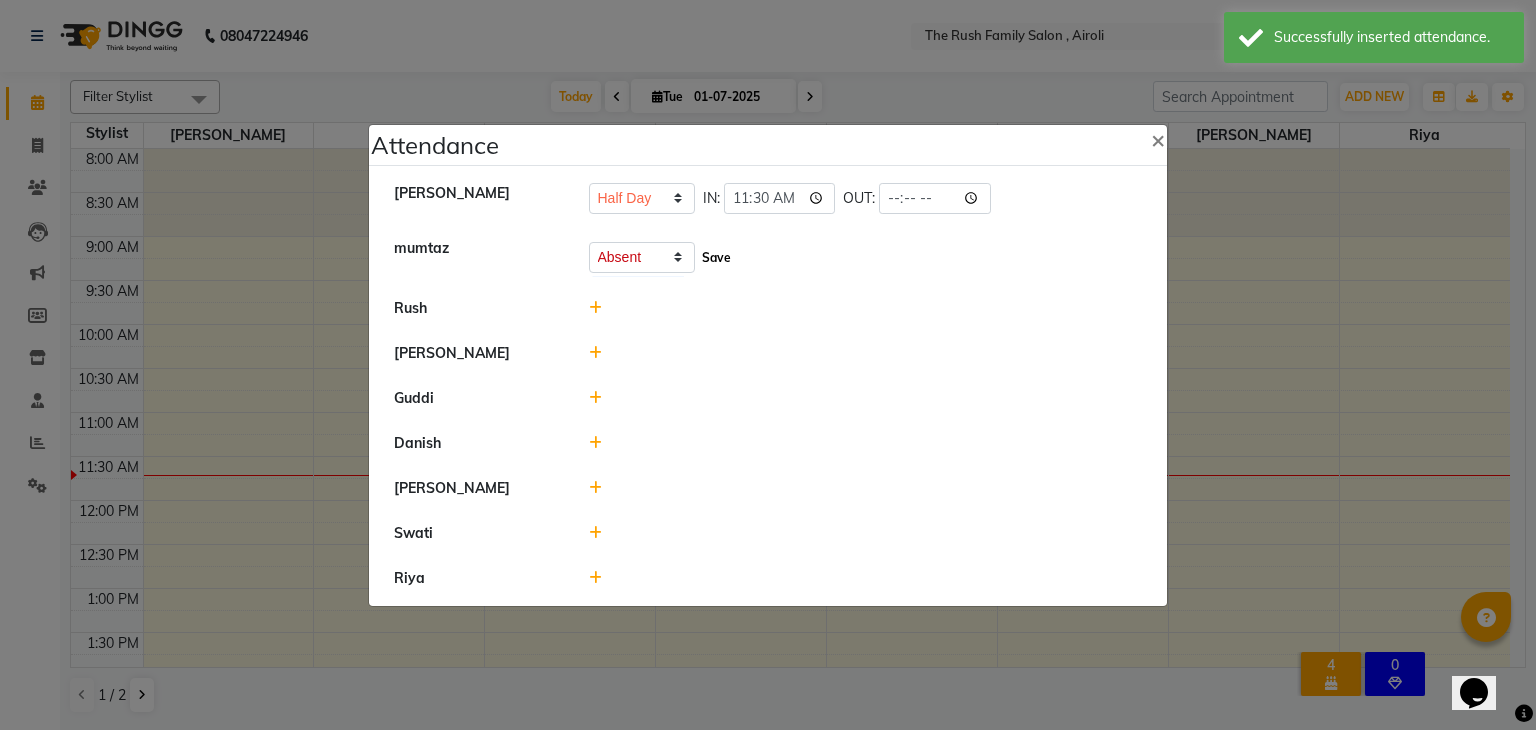 click on "Save" 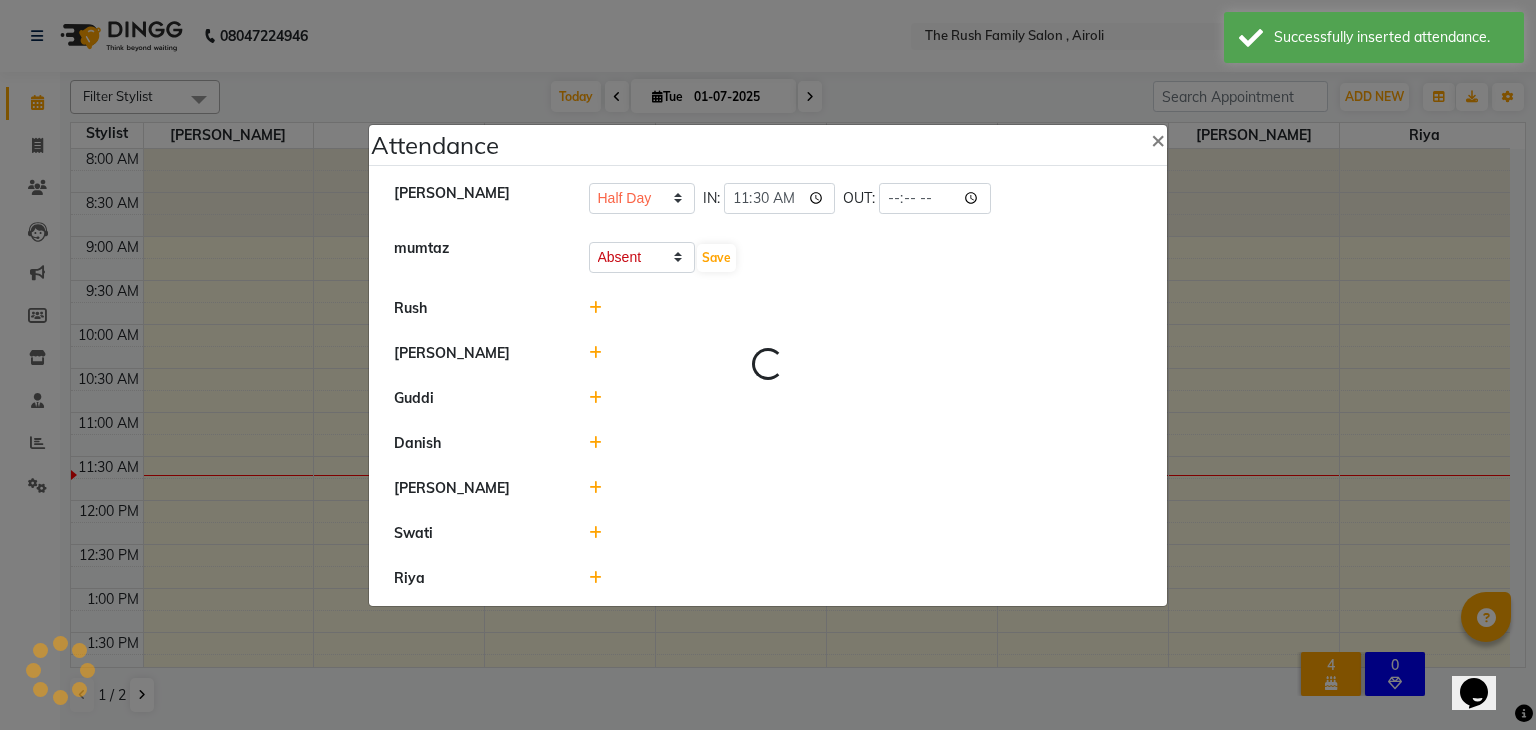 select on "H" 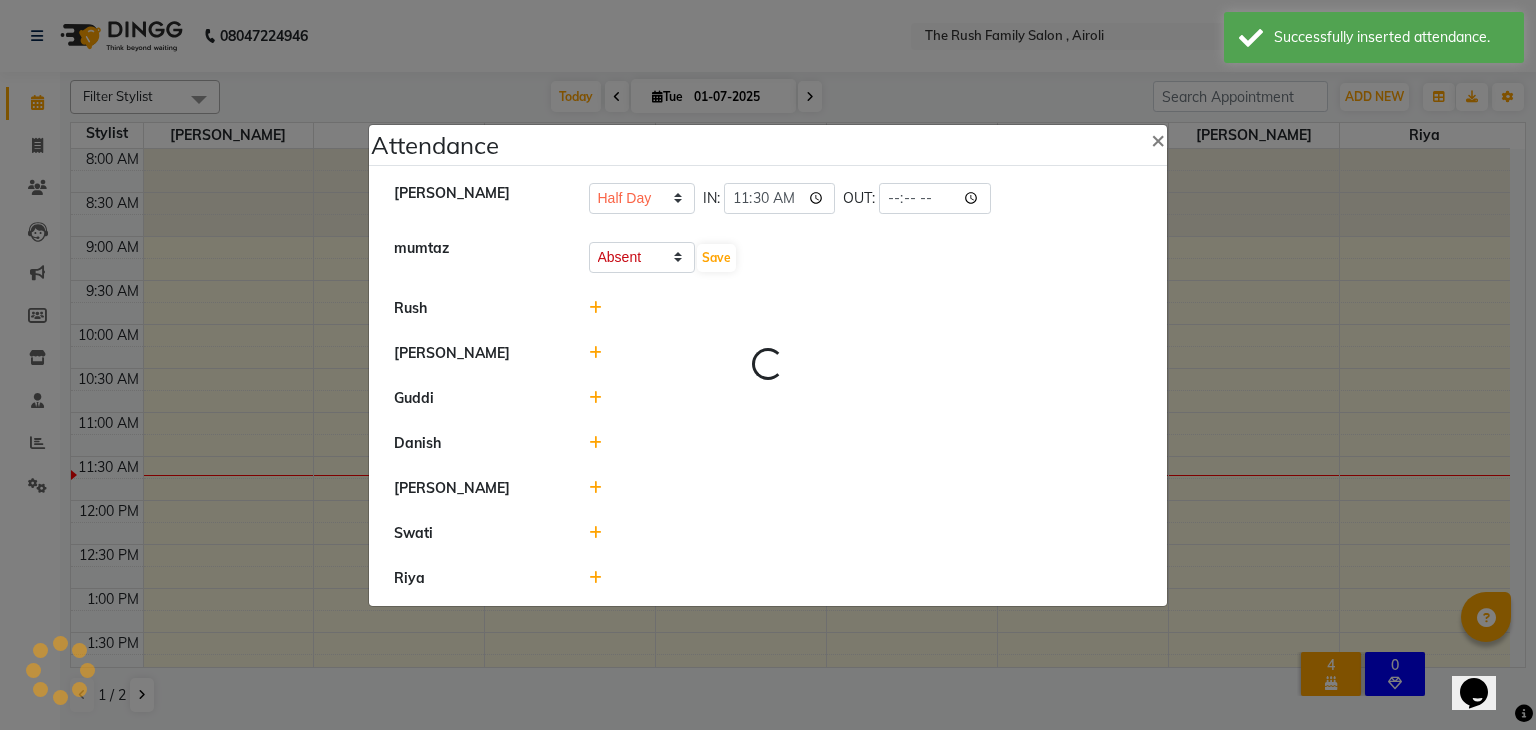 select on "A" 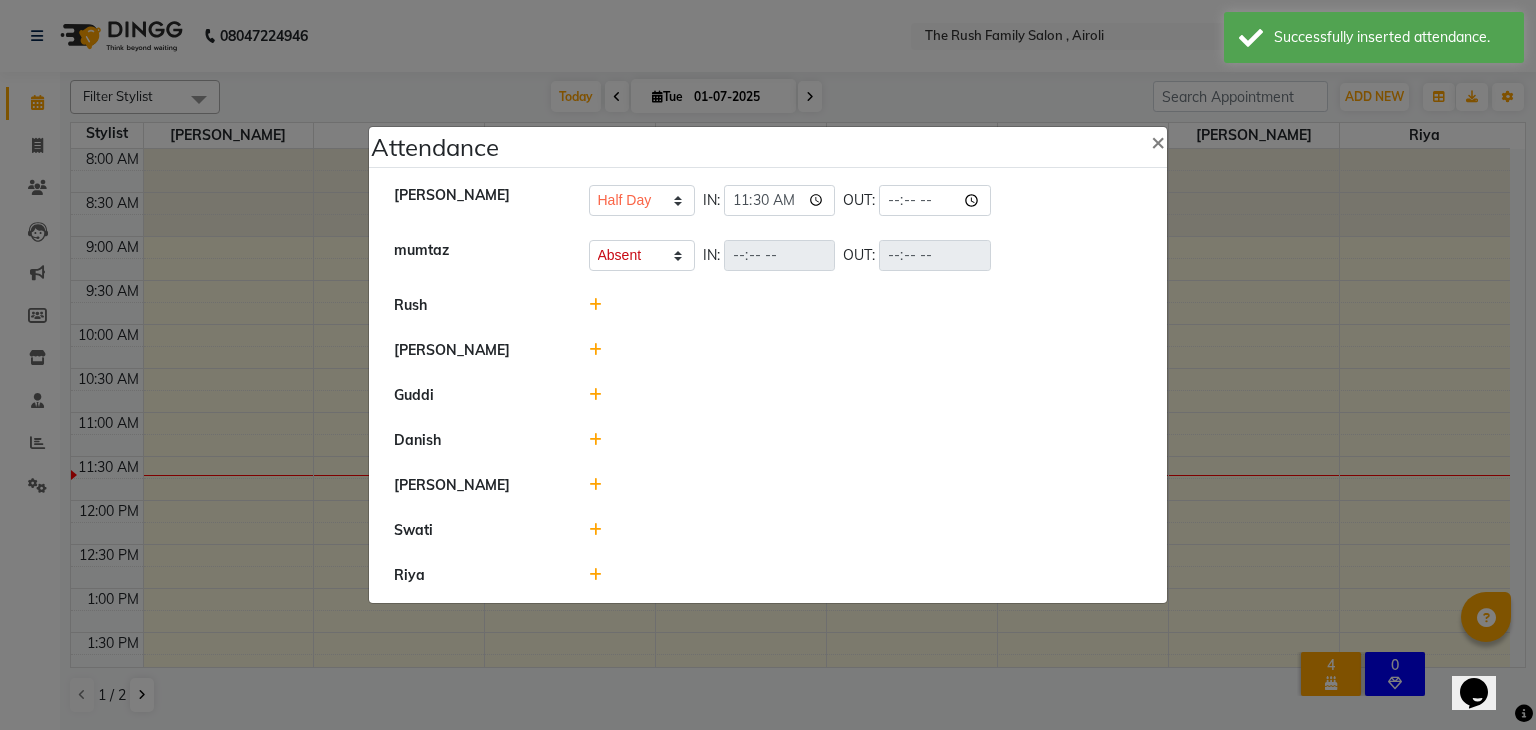click 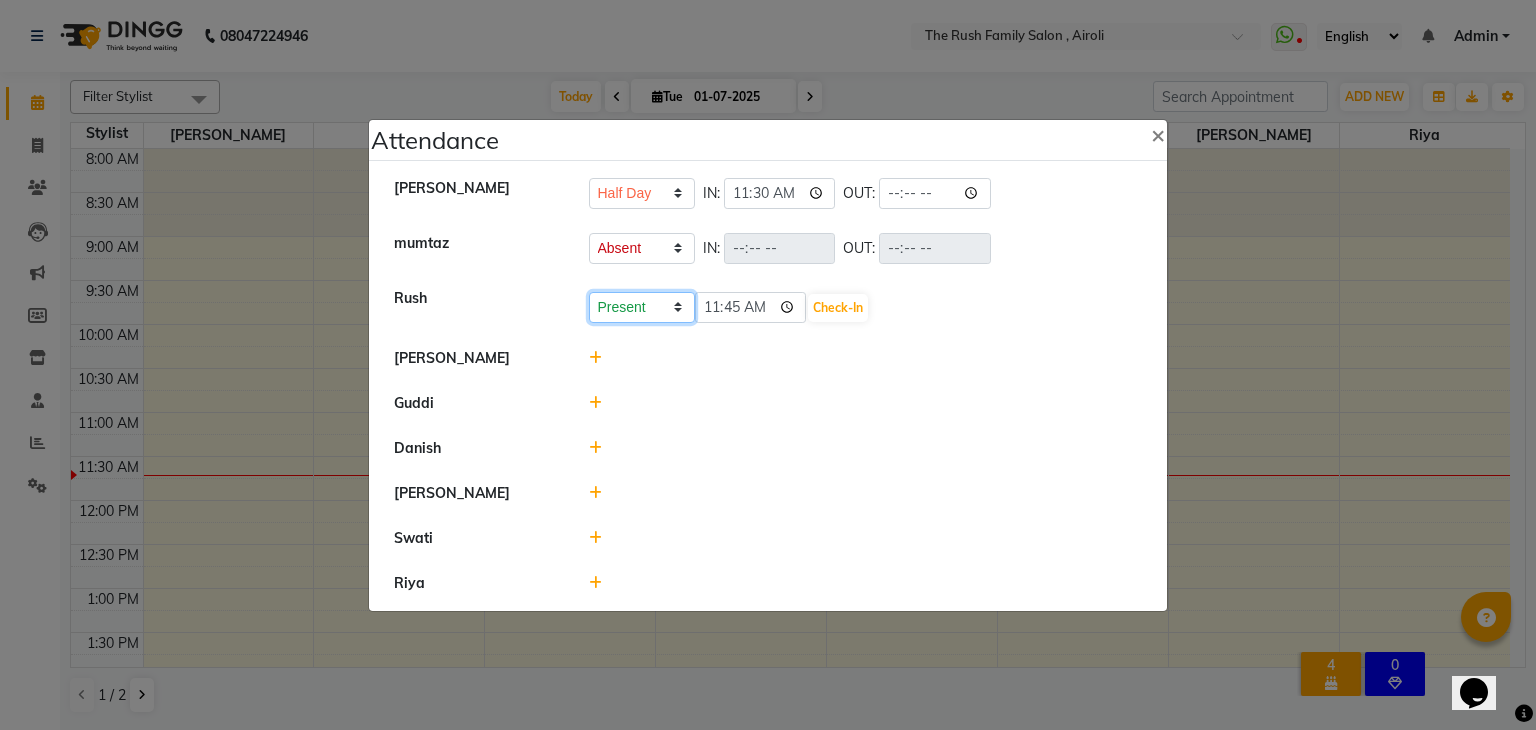 click on "Present Absent Late Half Day Weekly Off" 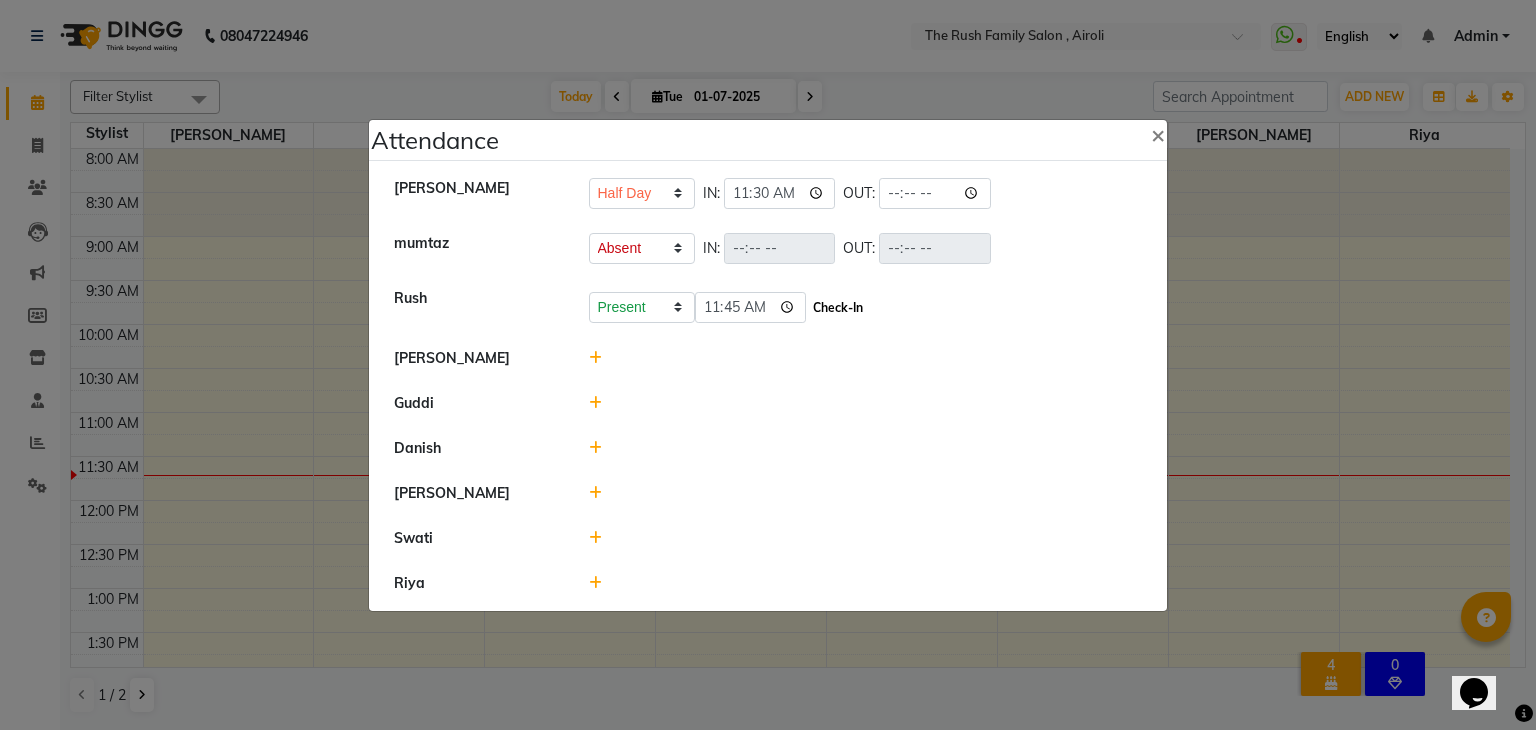 click on "Check-In" 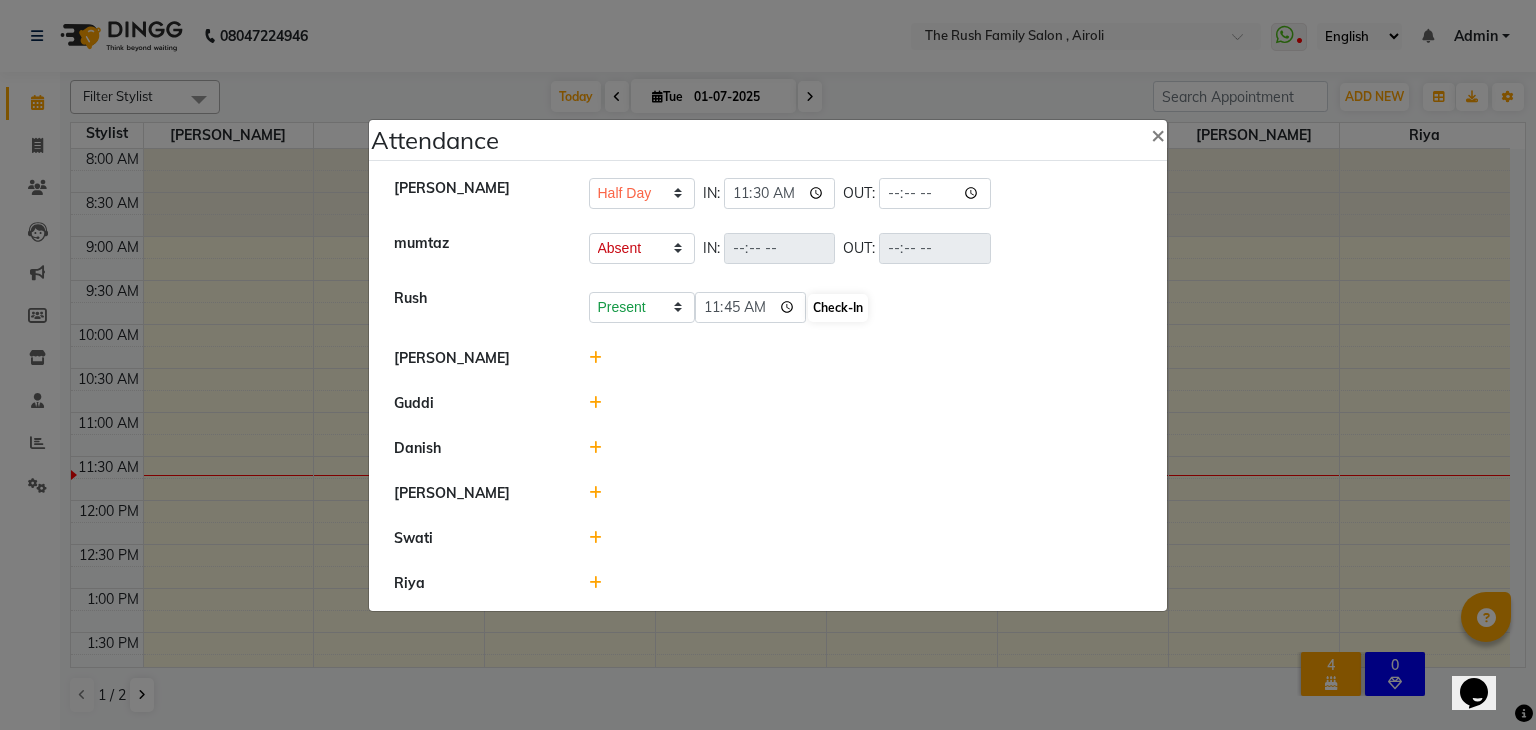 select on "H" 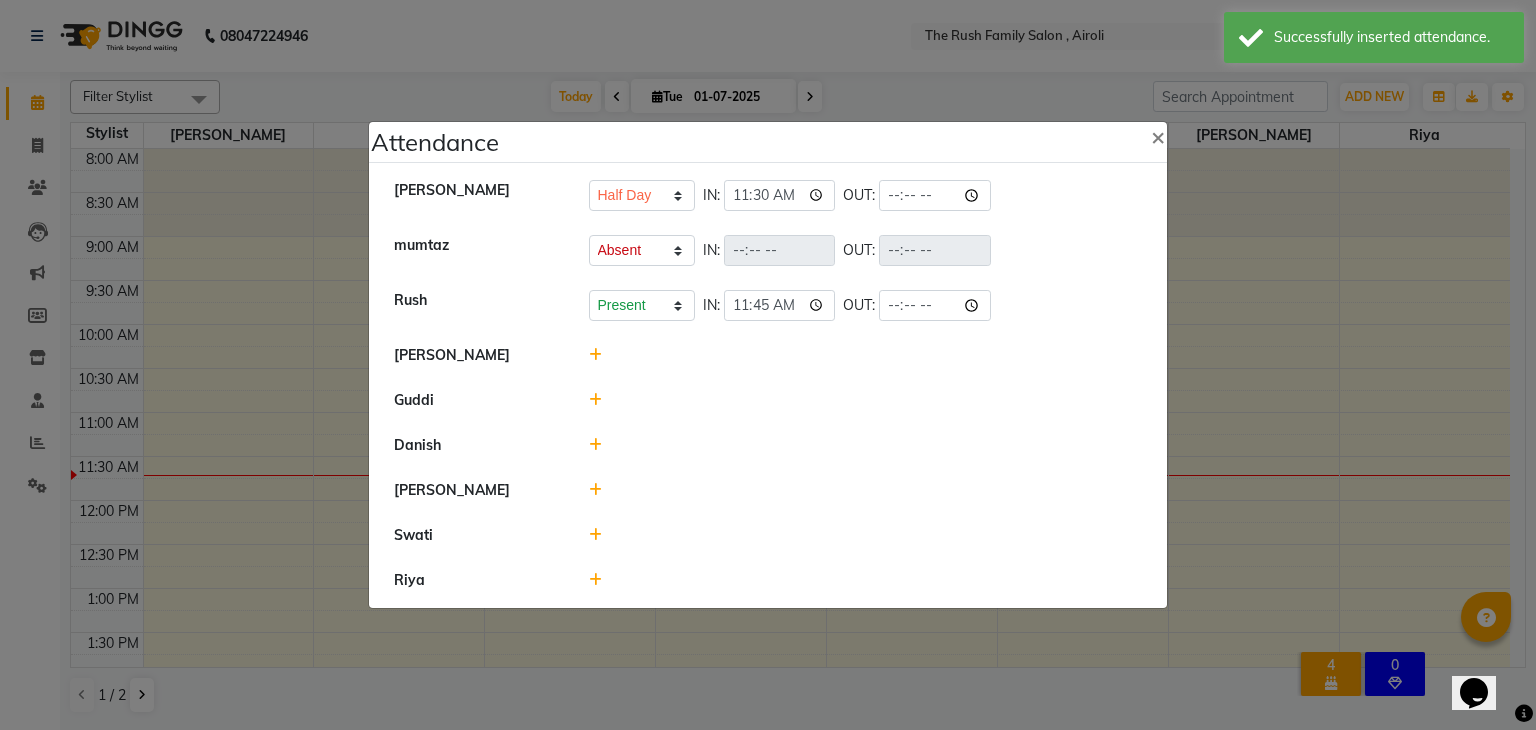 click 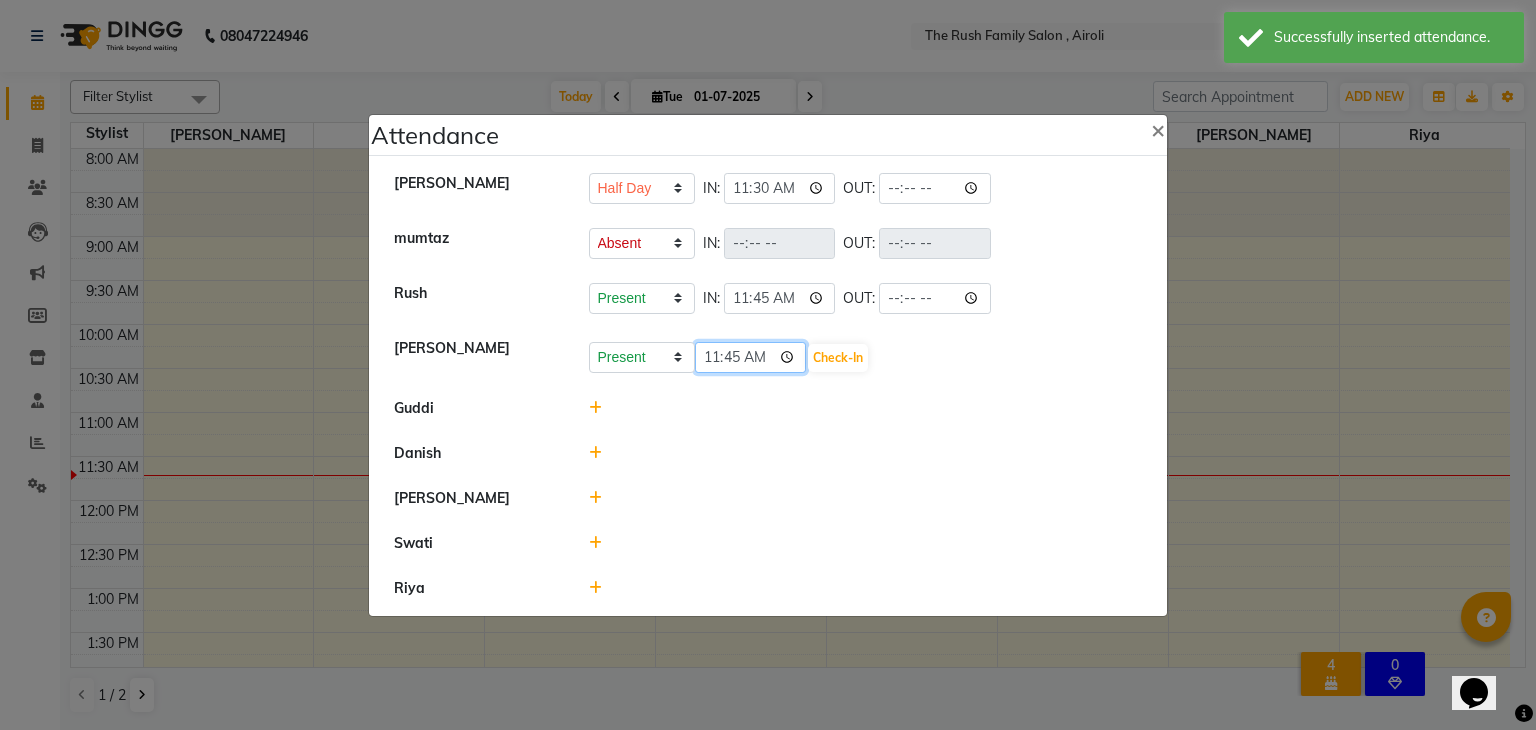 click on "11:45" 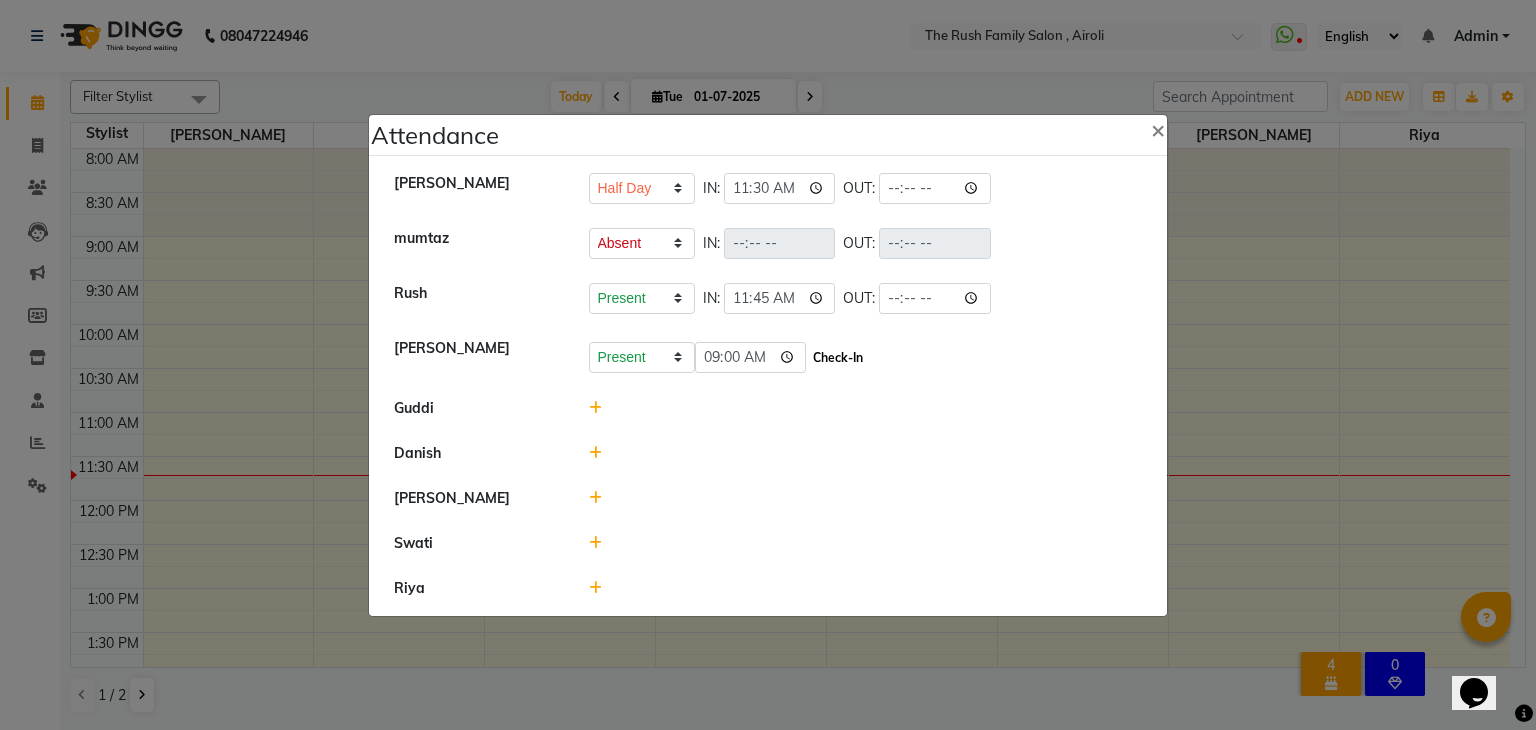 type on "09:00" 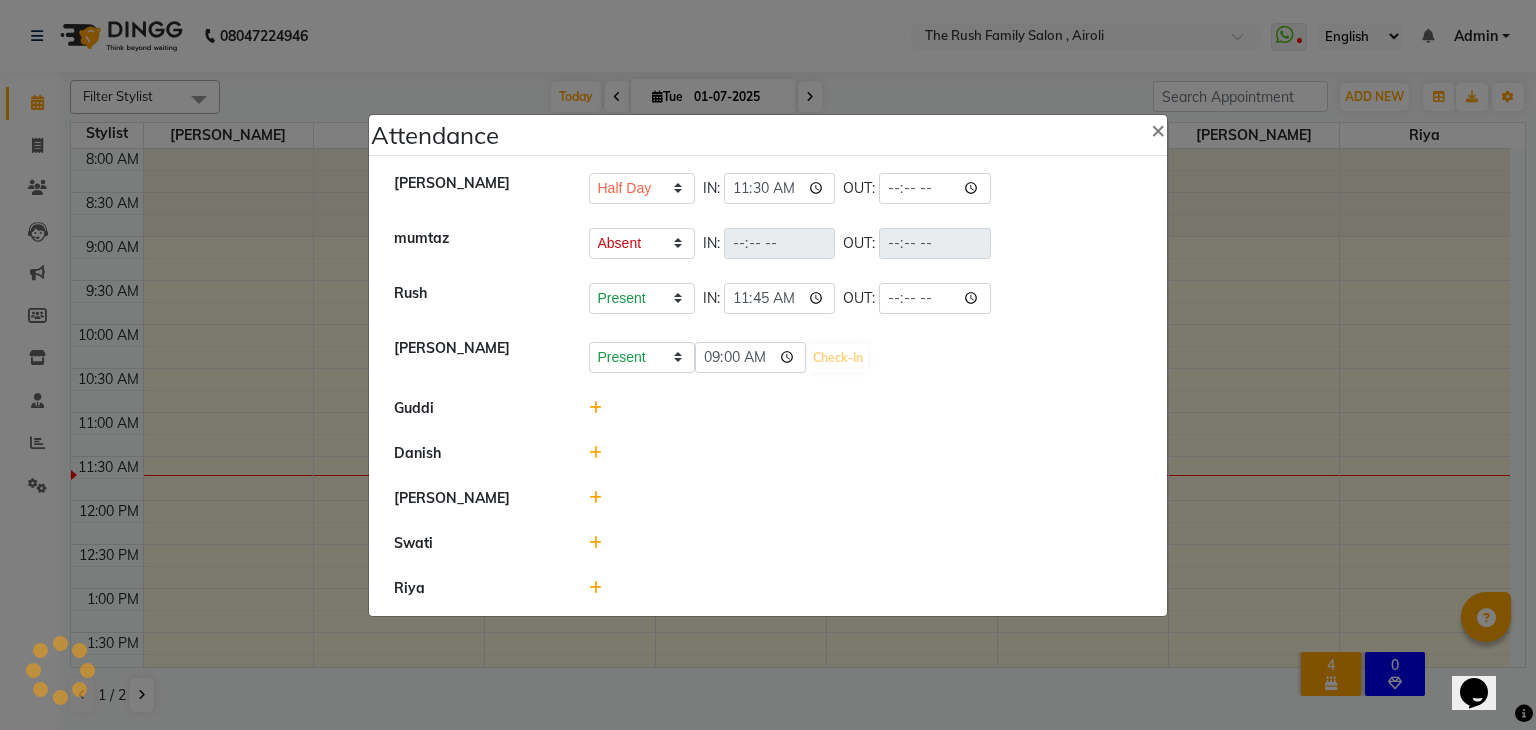 select on "H" 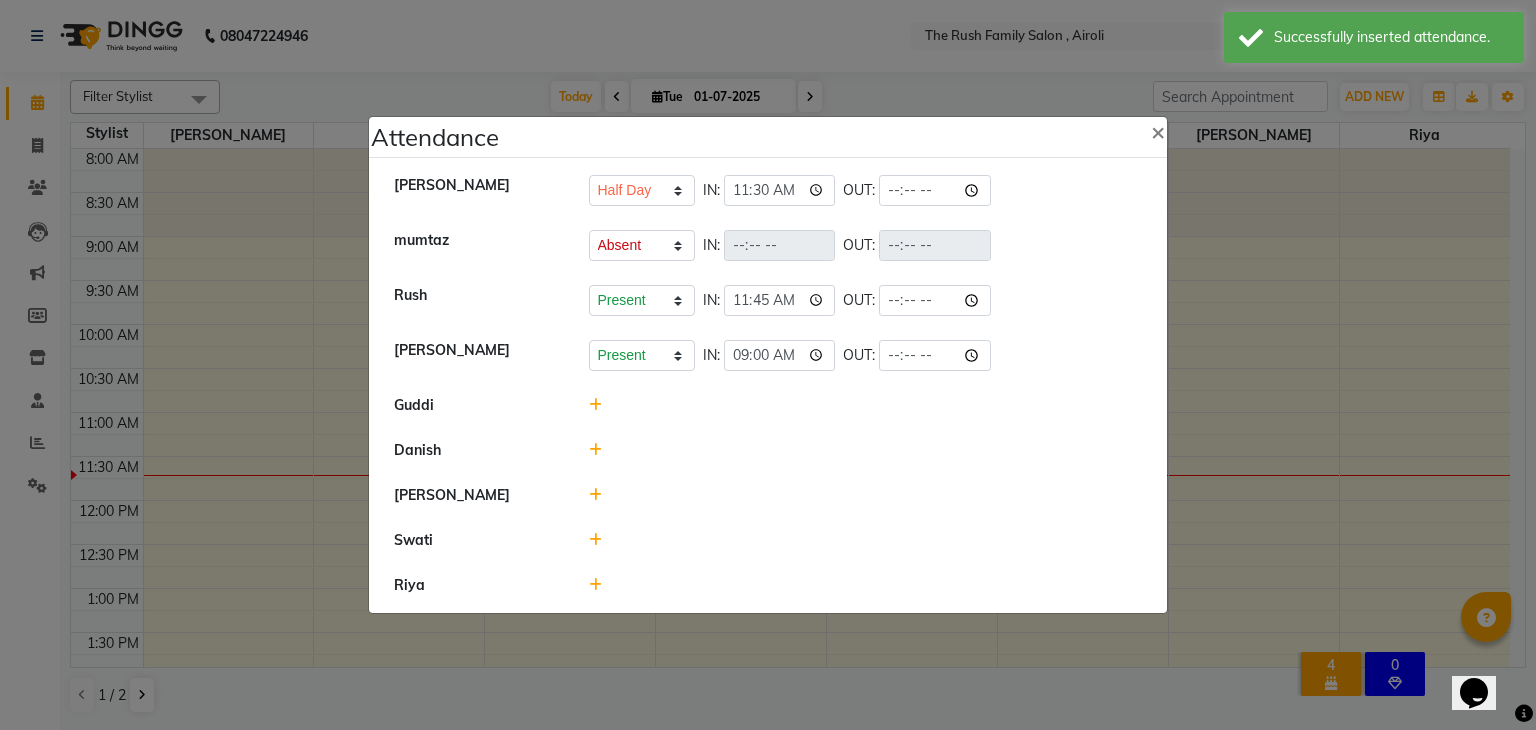 click 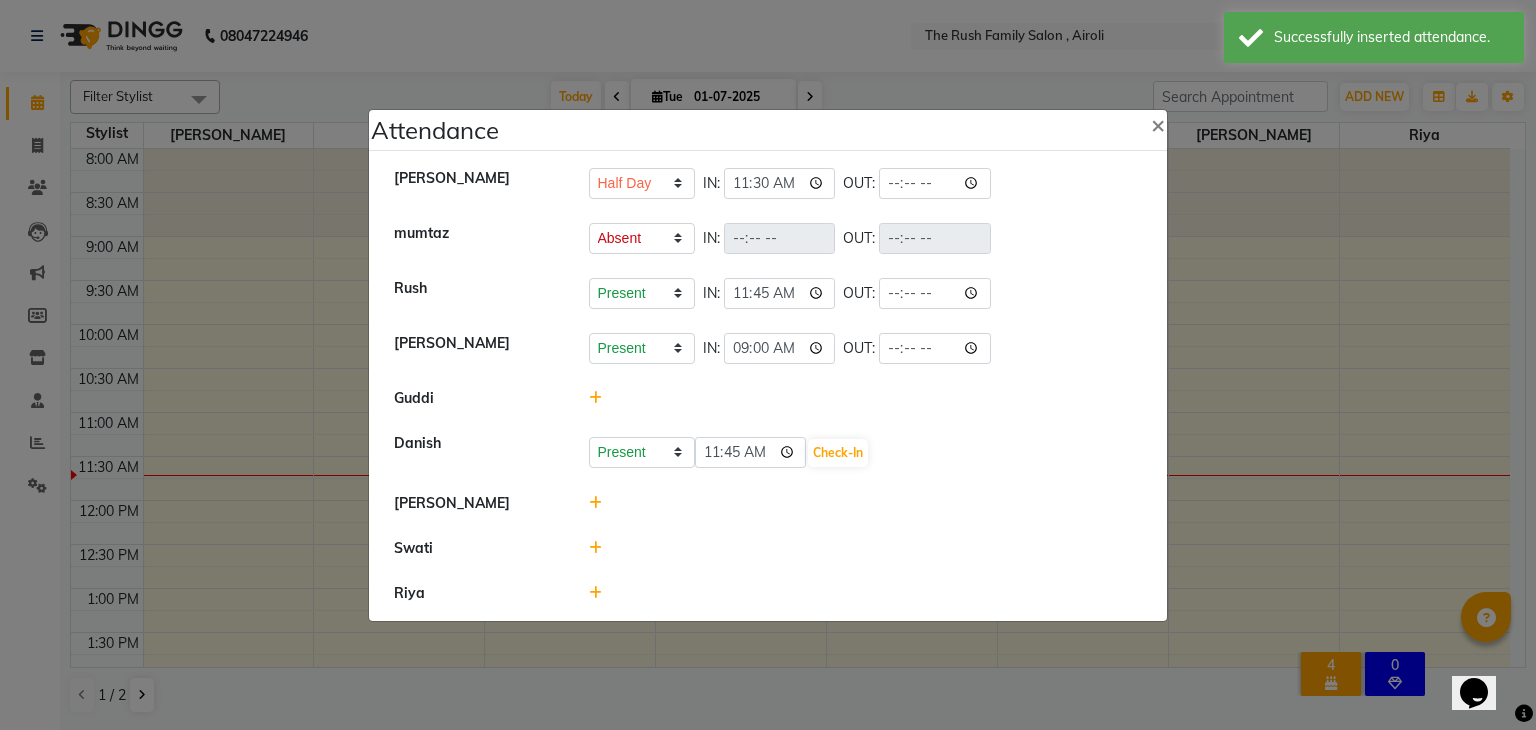 click 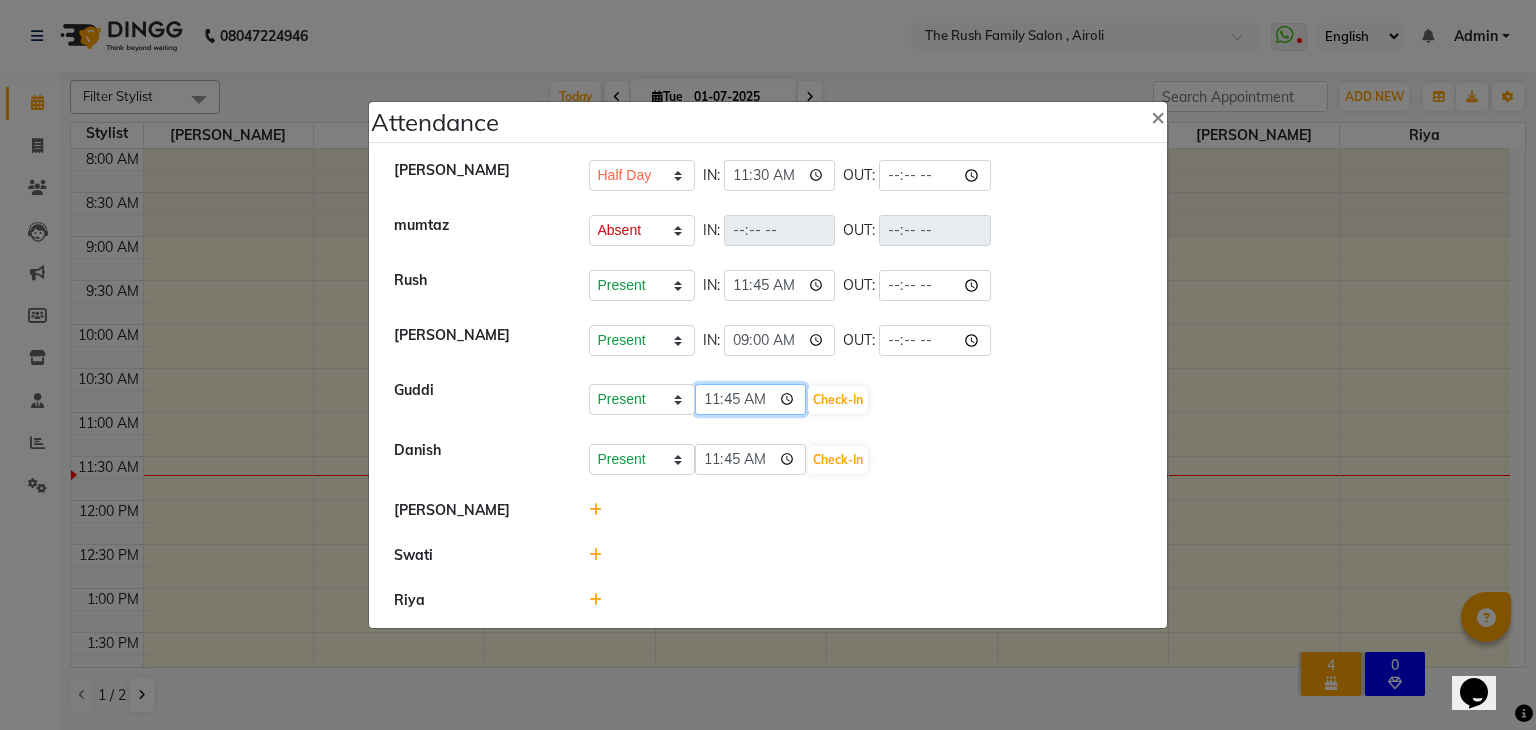 click on "11:45" 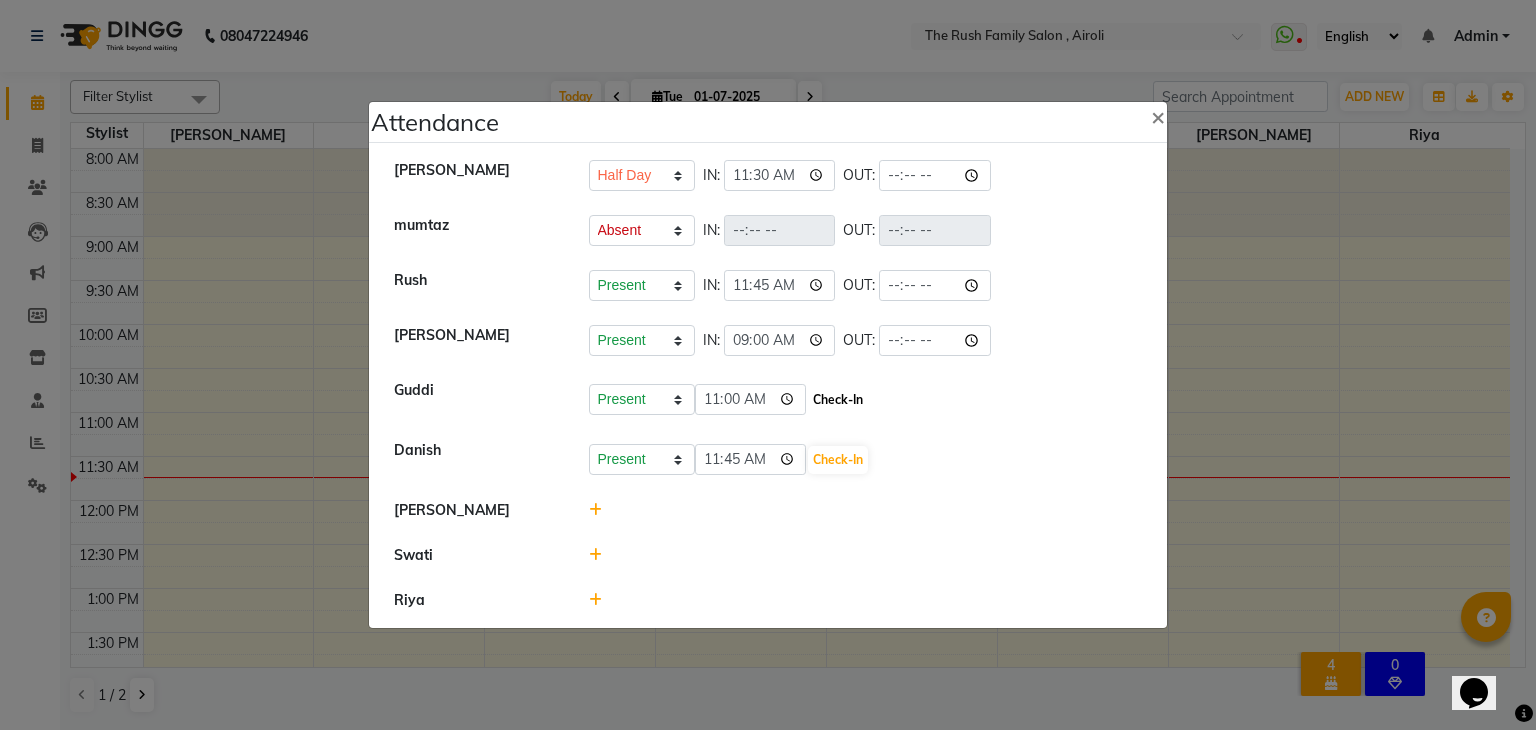 type on "11:00" 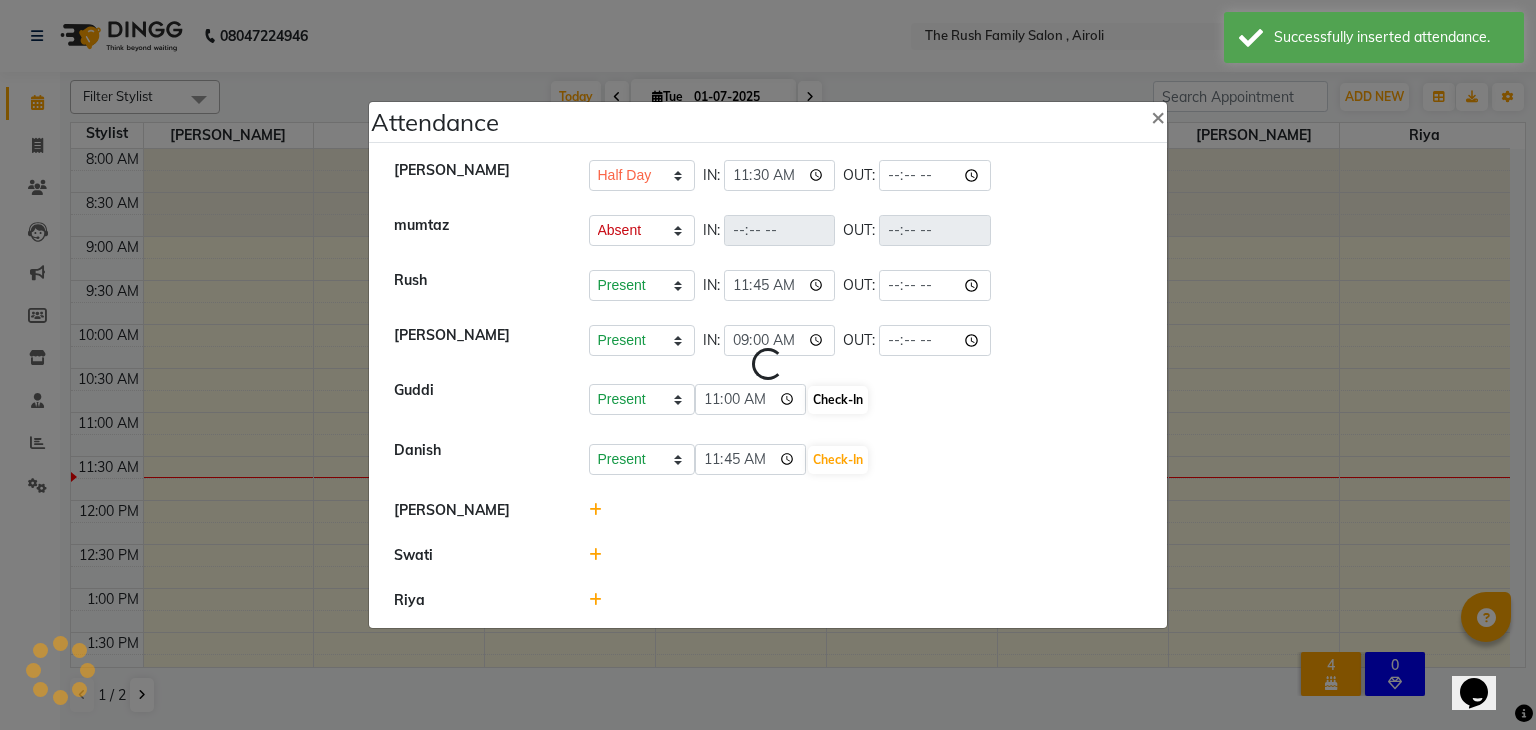 select on "H" 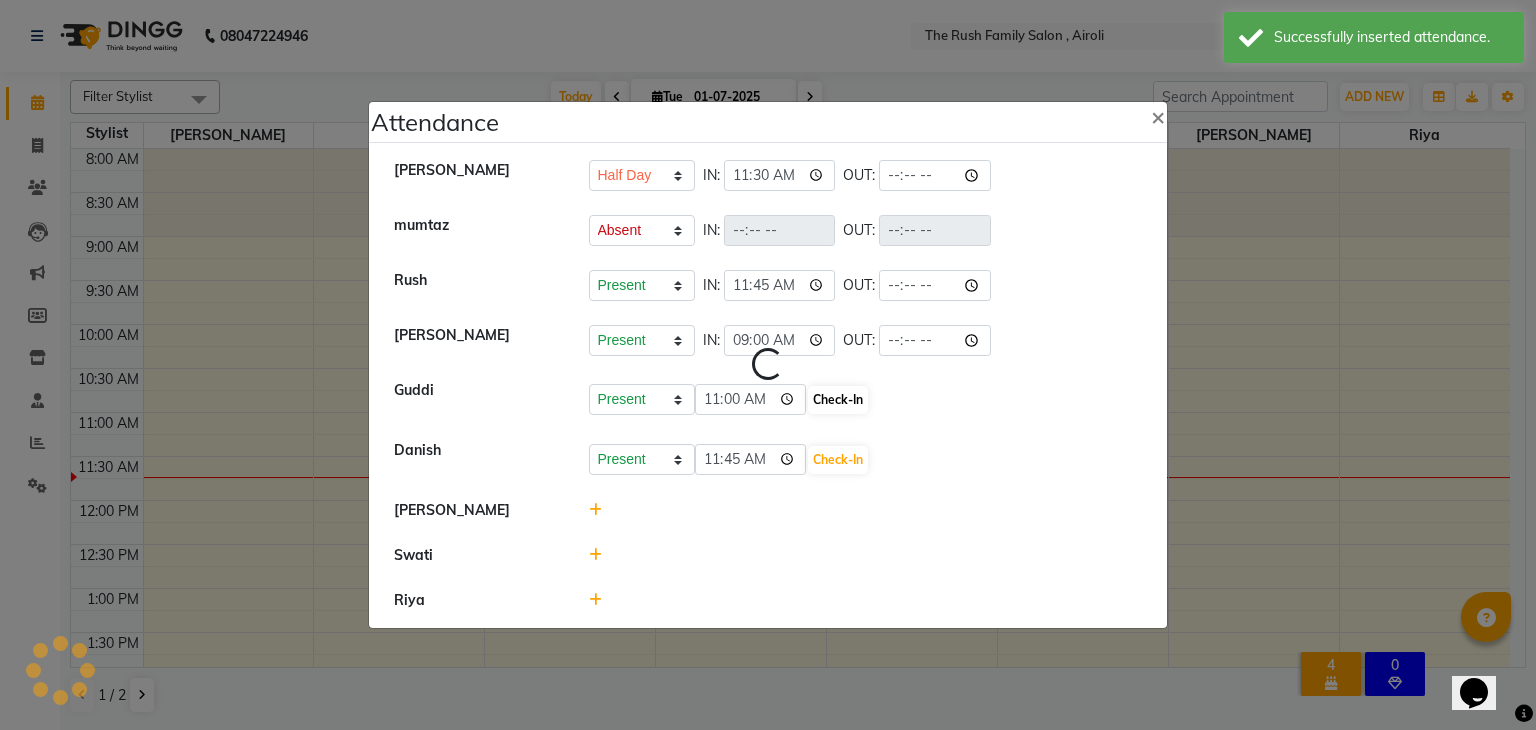 select on "A" 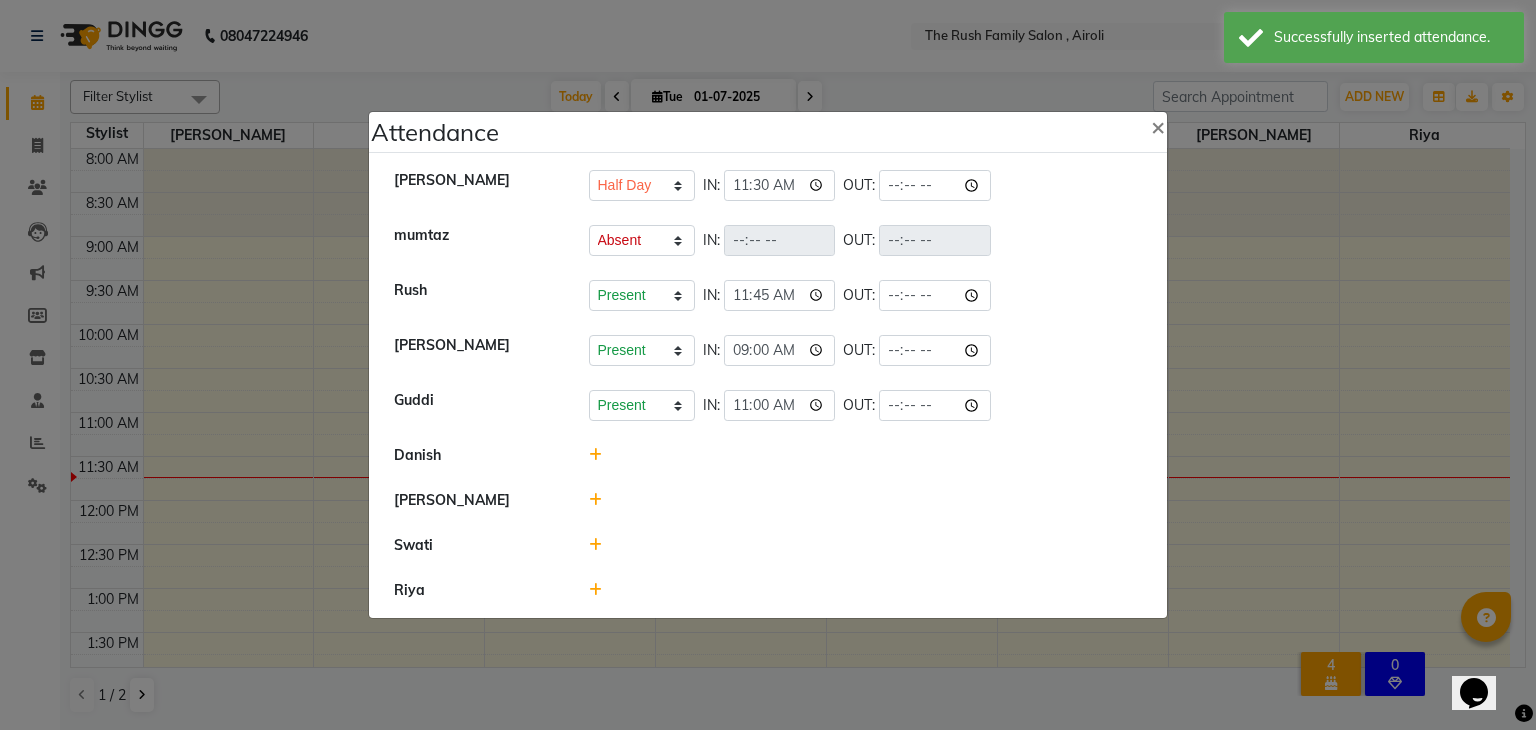 click 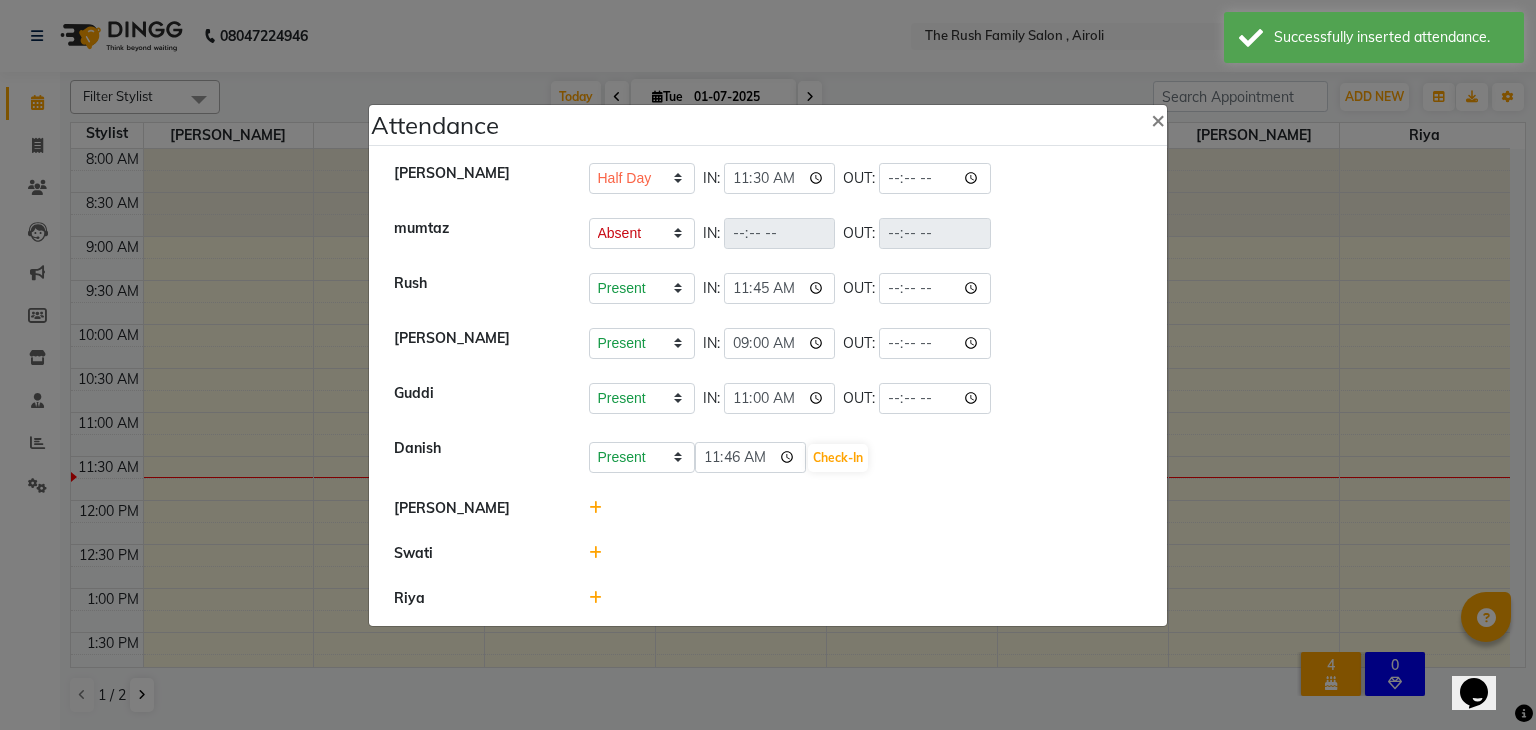 click 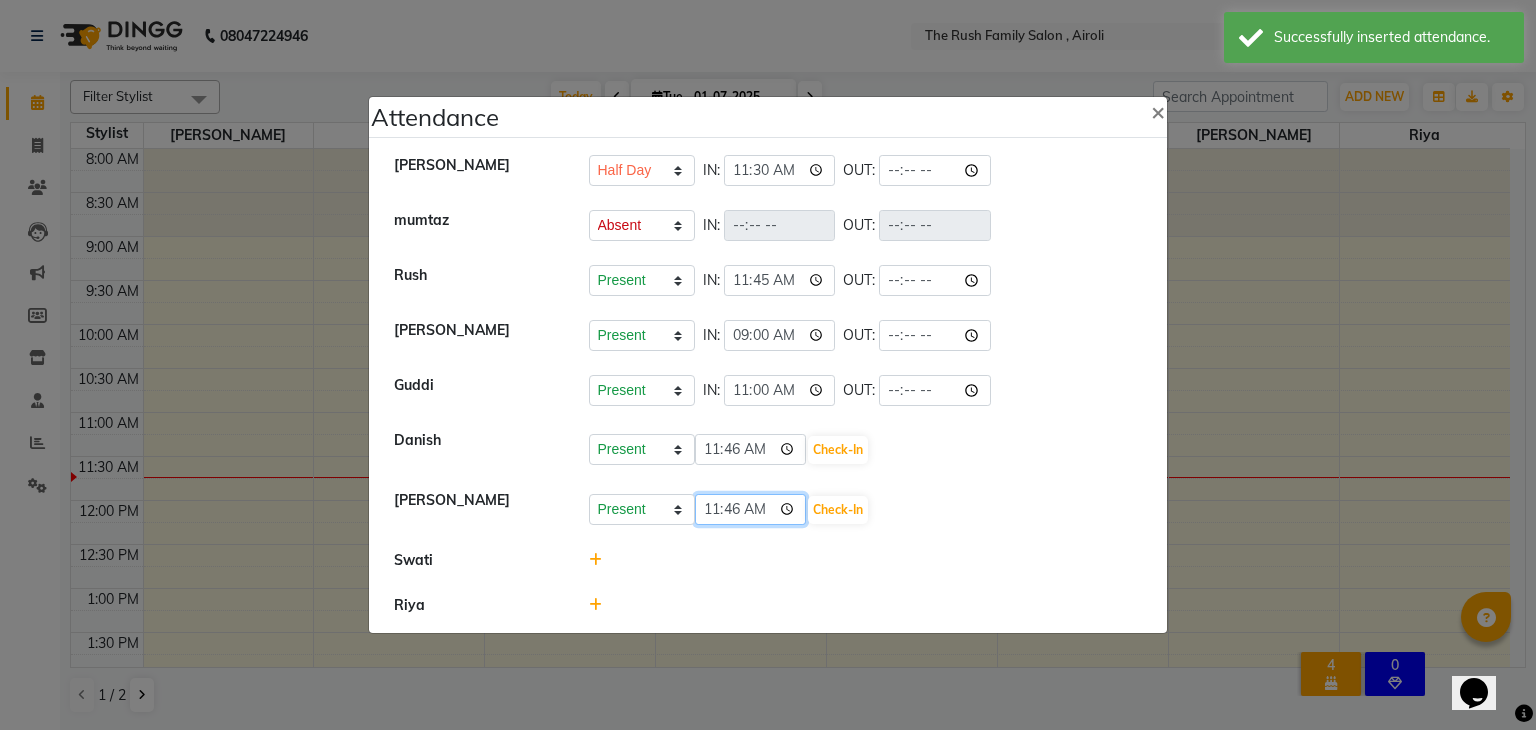click on "11:46" 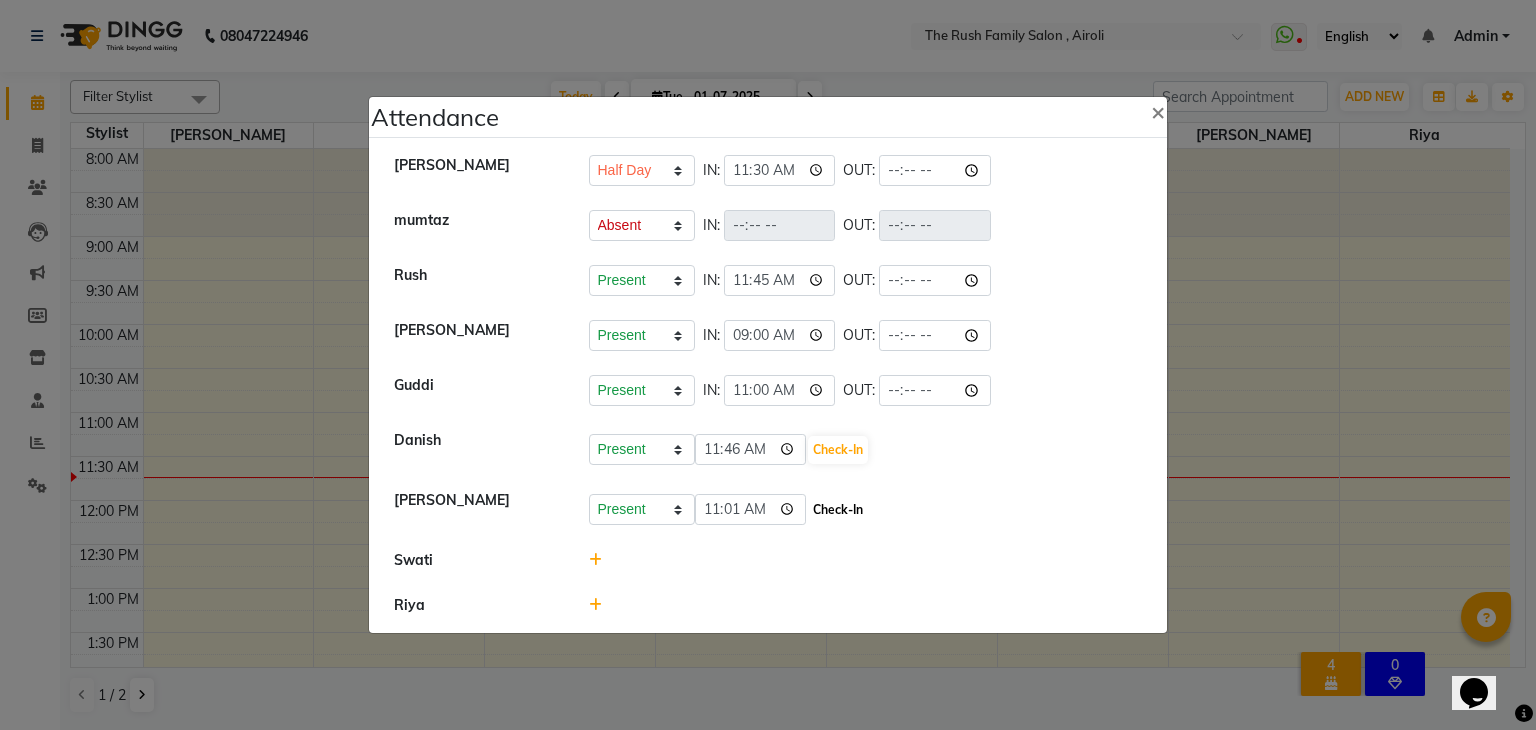 type on "11:01" 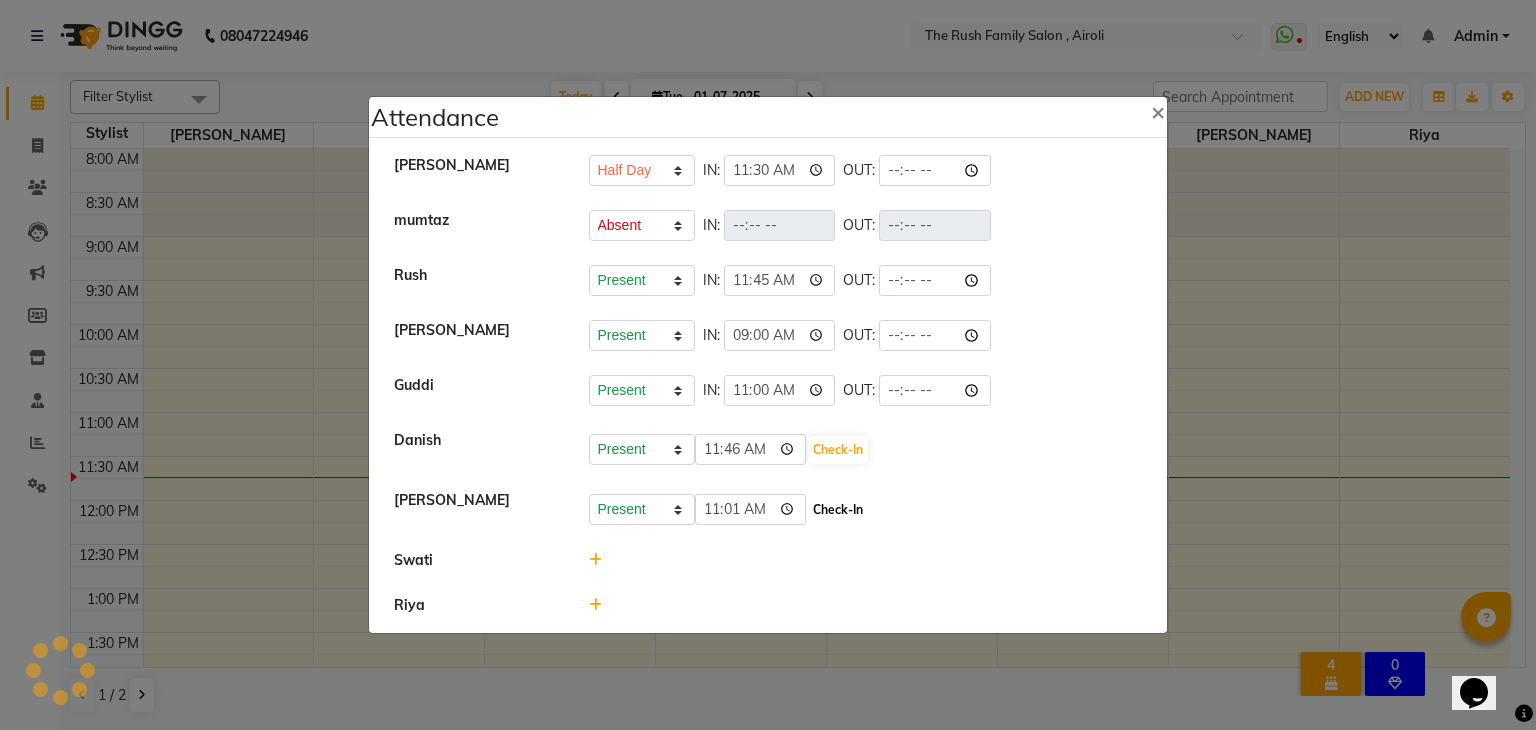click on "Check-In" 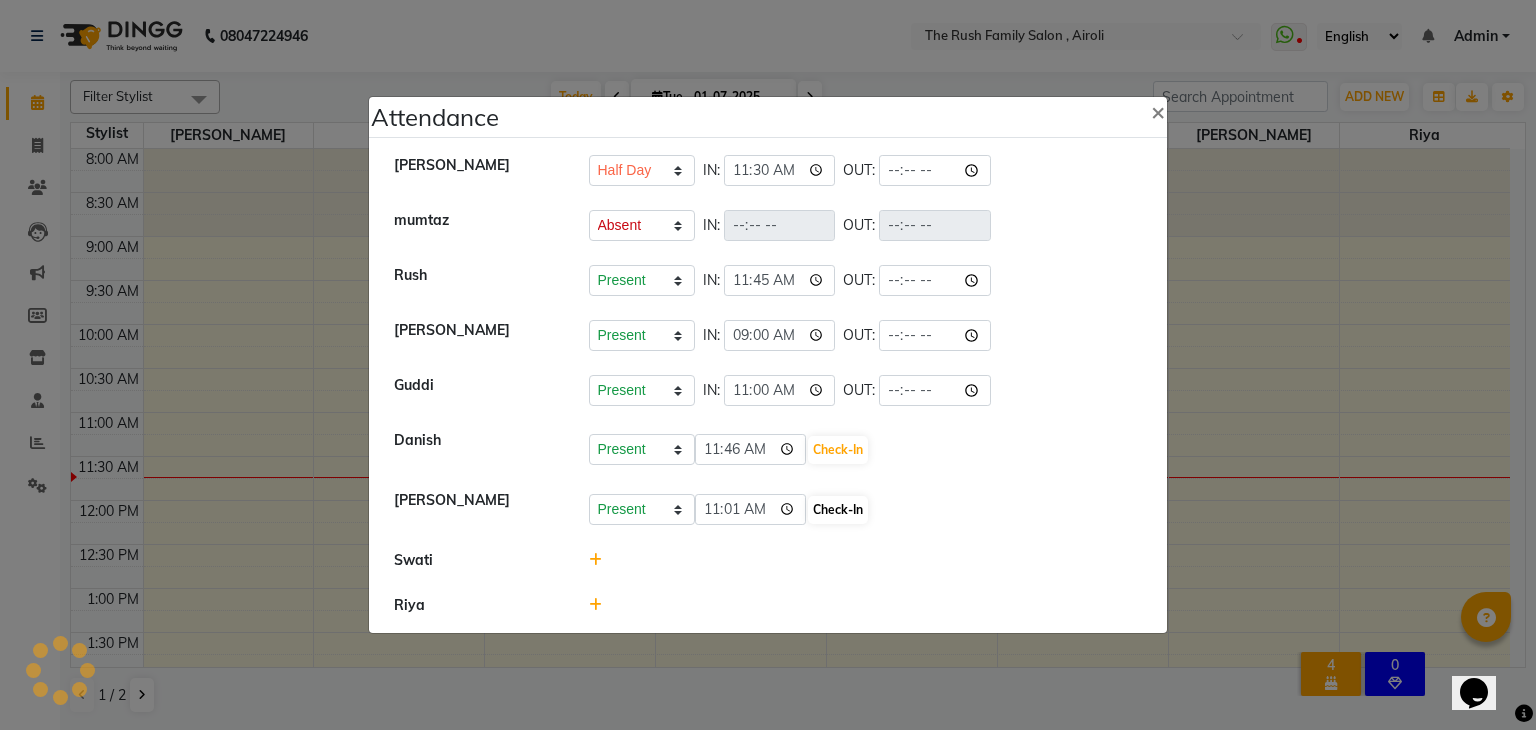 select on "H" 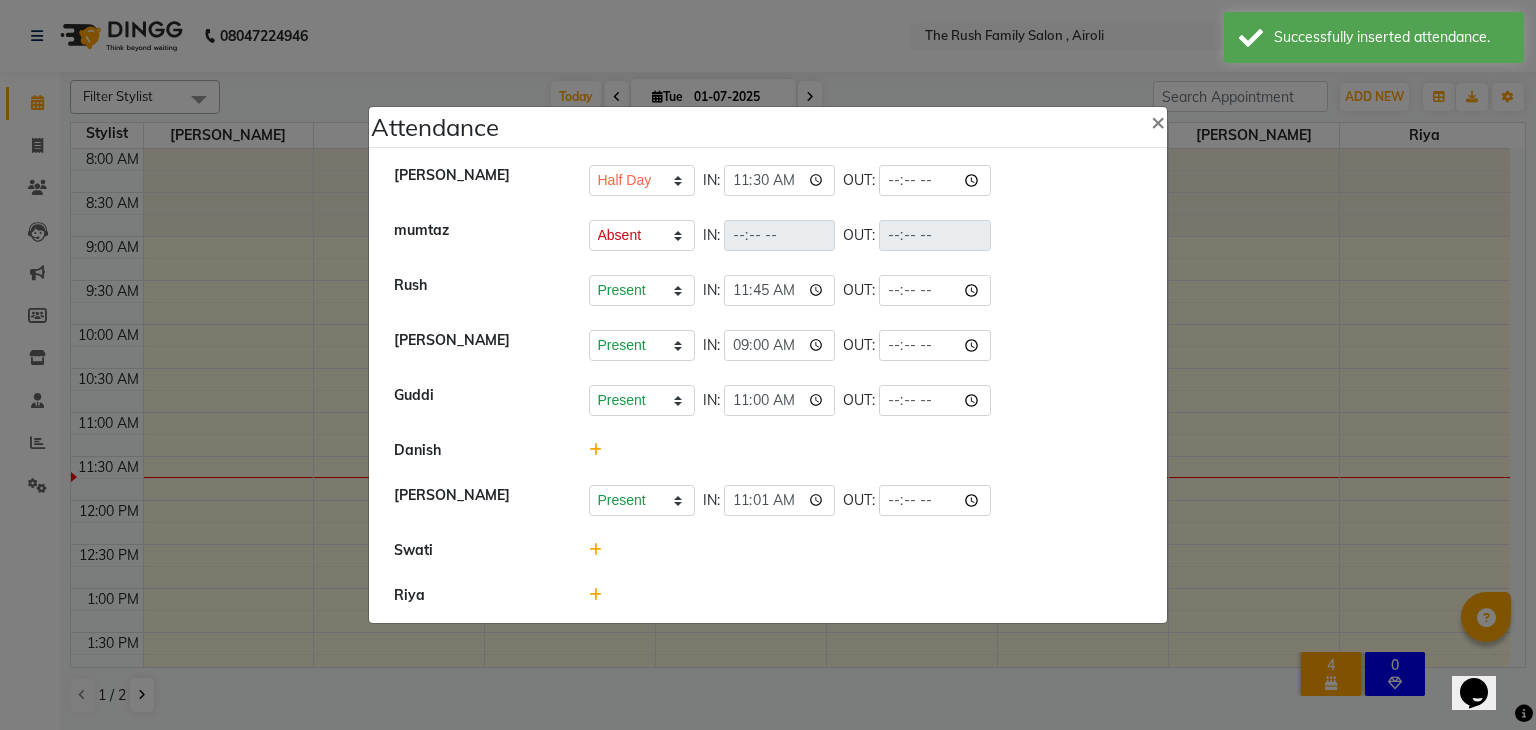 click 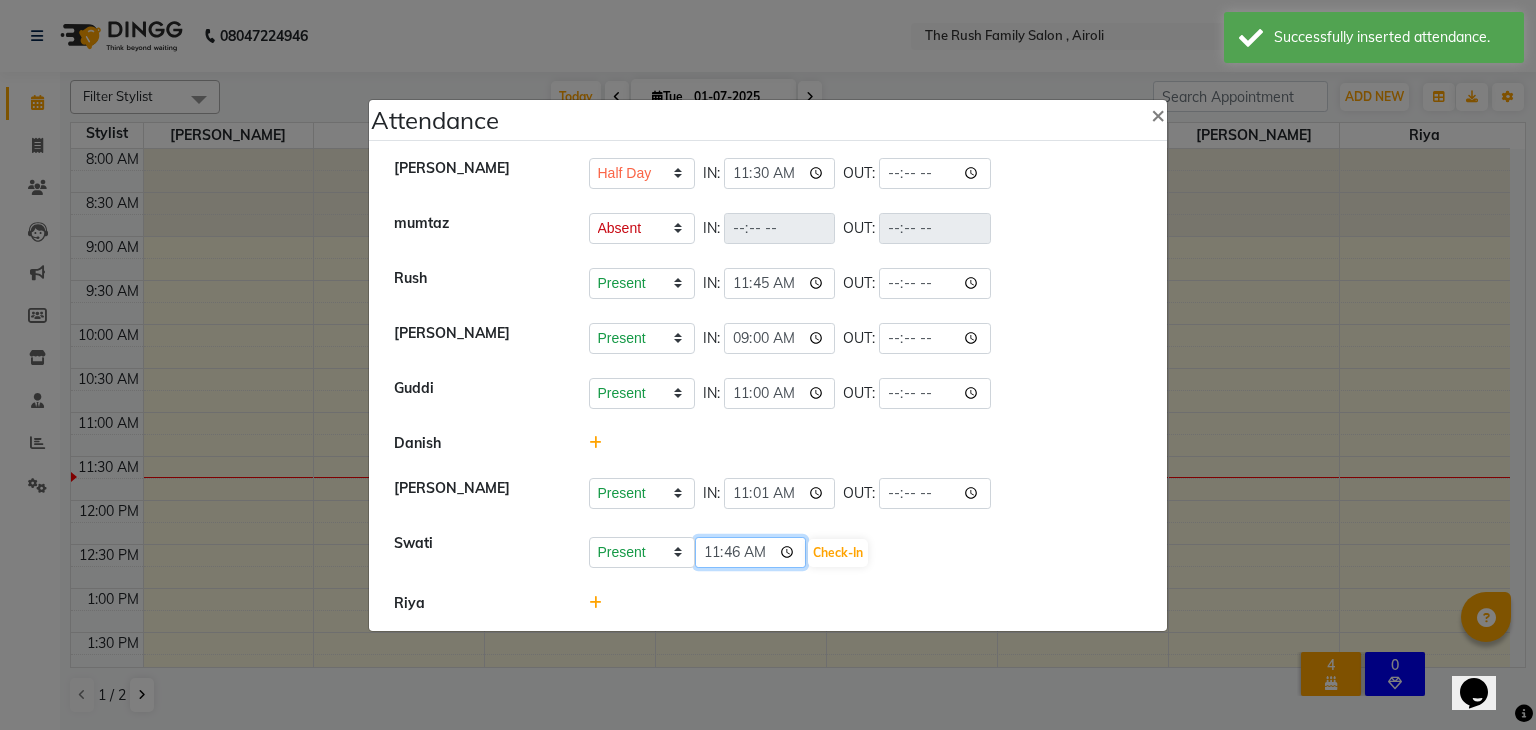 click on "11:46" 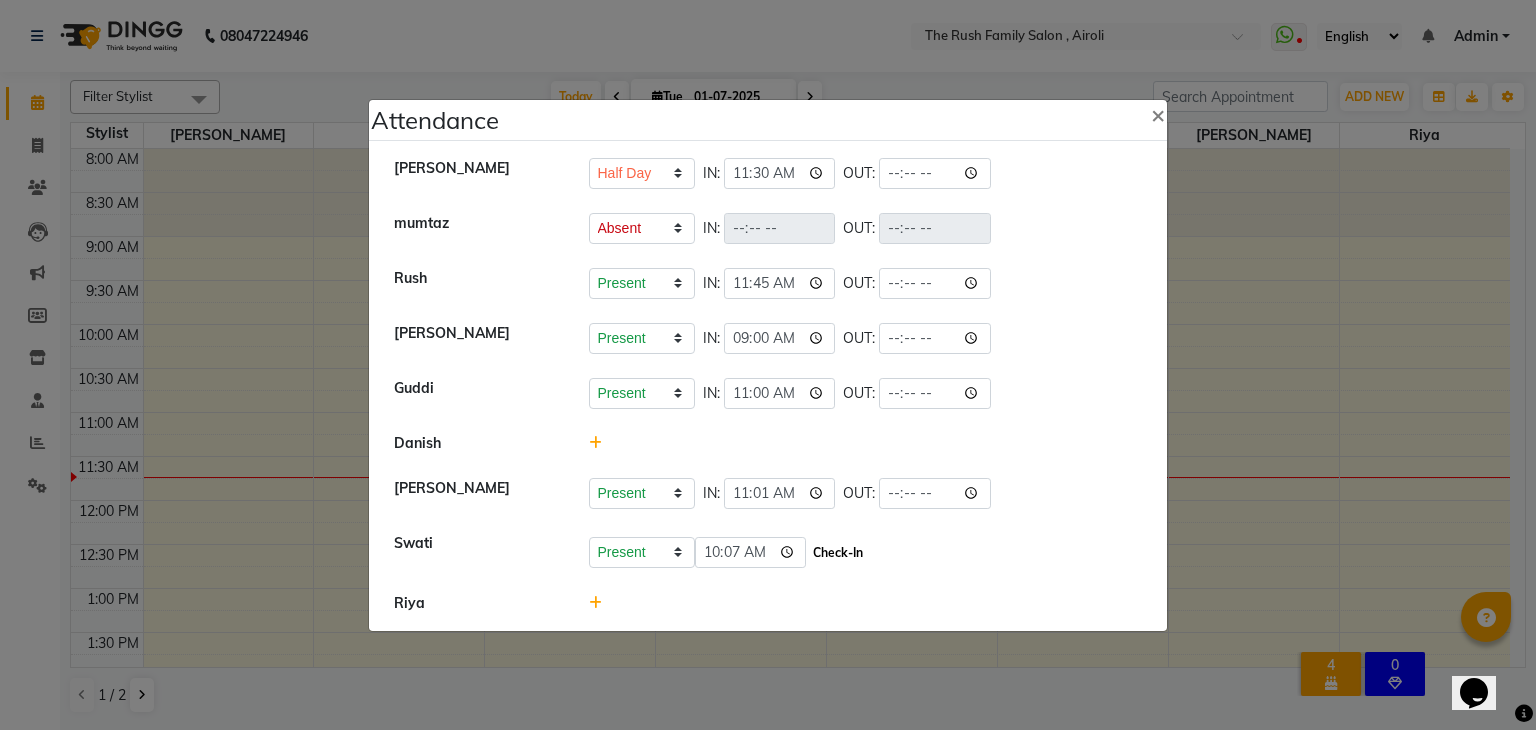 type on "10:07" 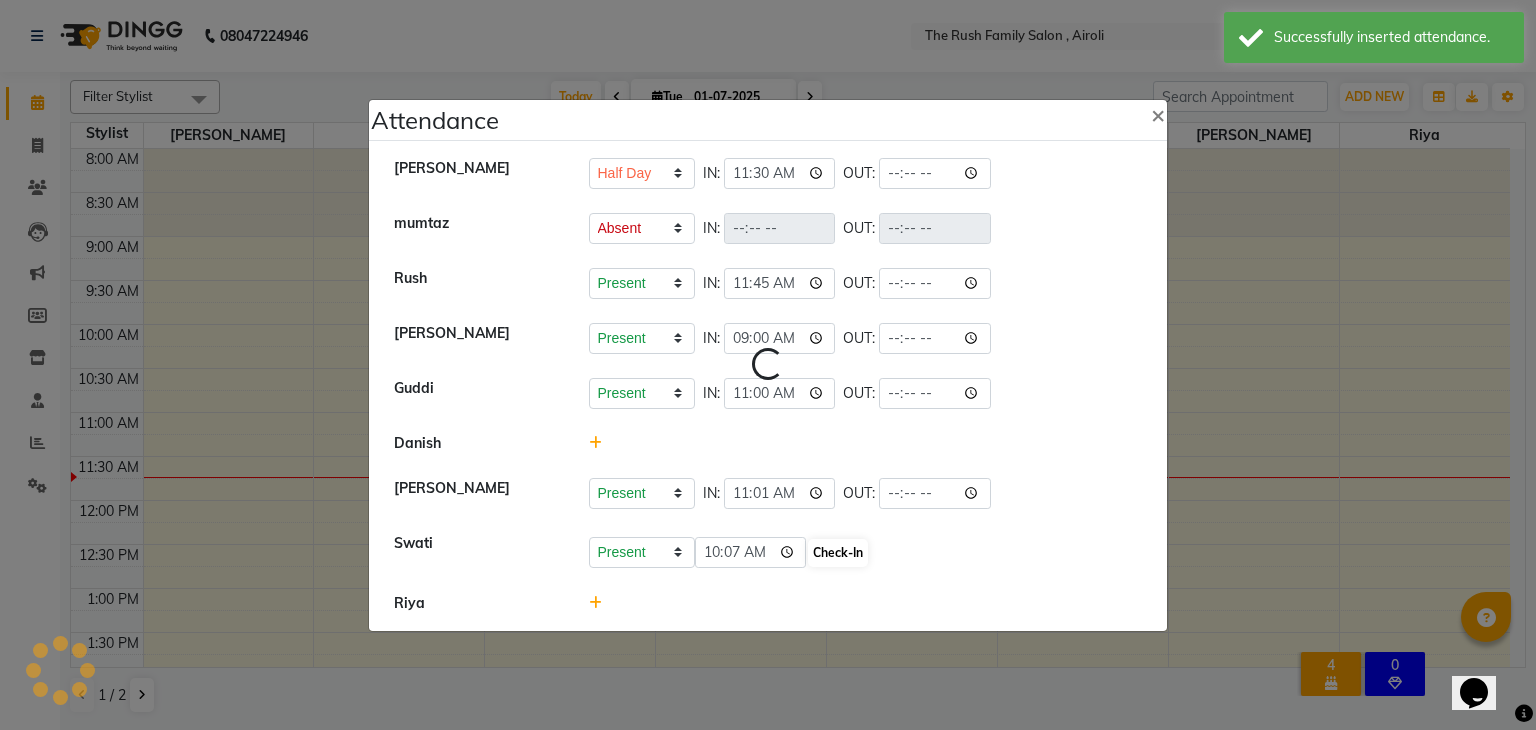 select on "H" 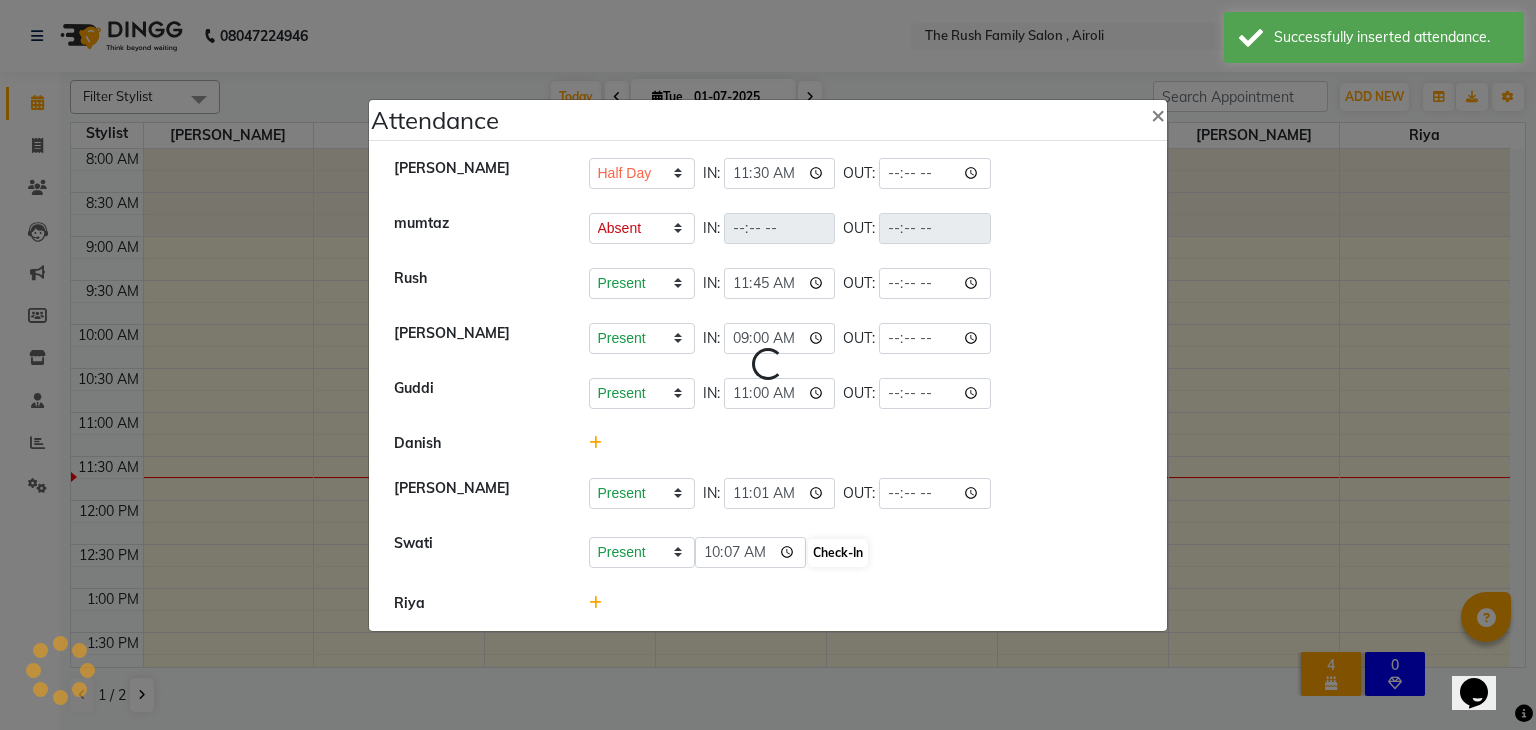 select on "A" 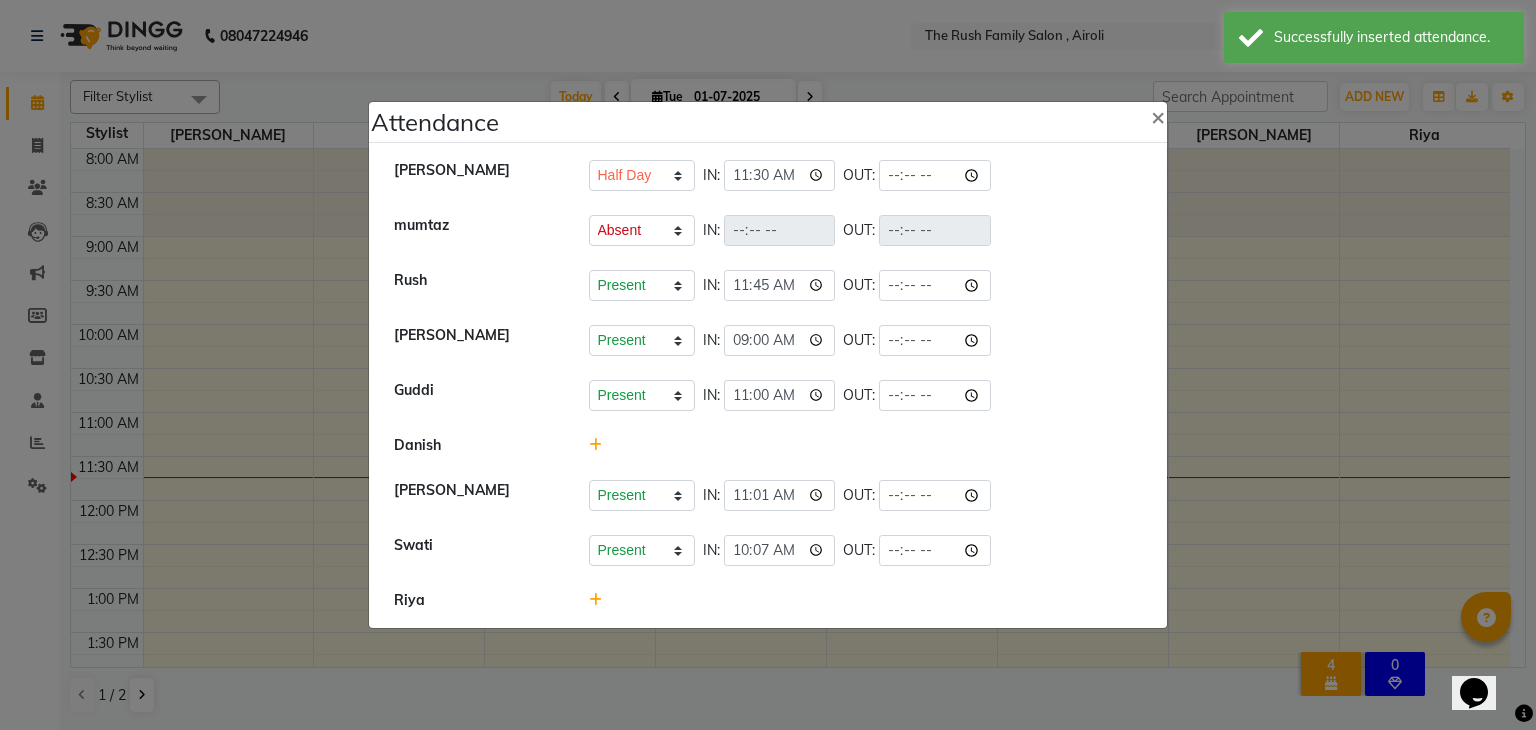 click 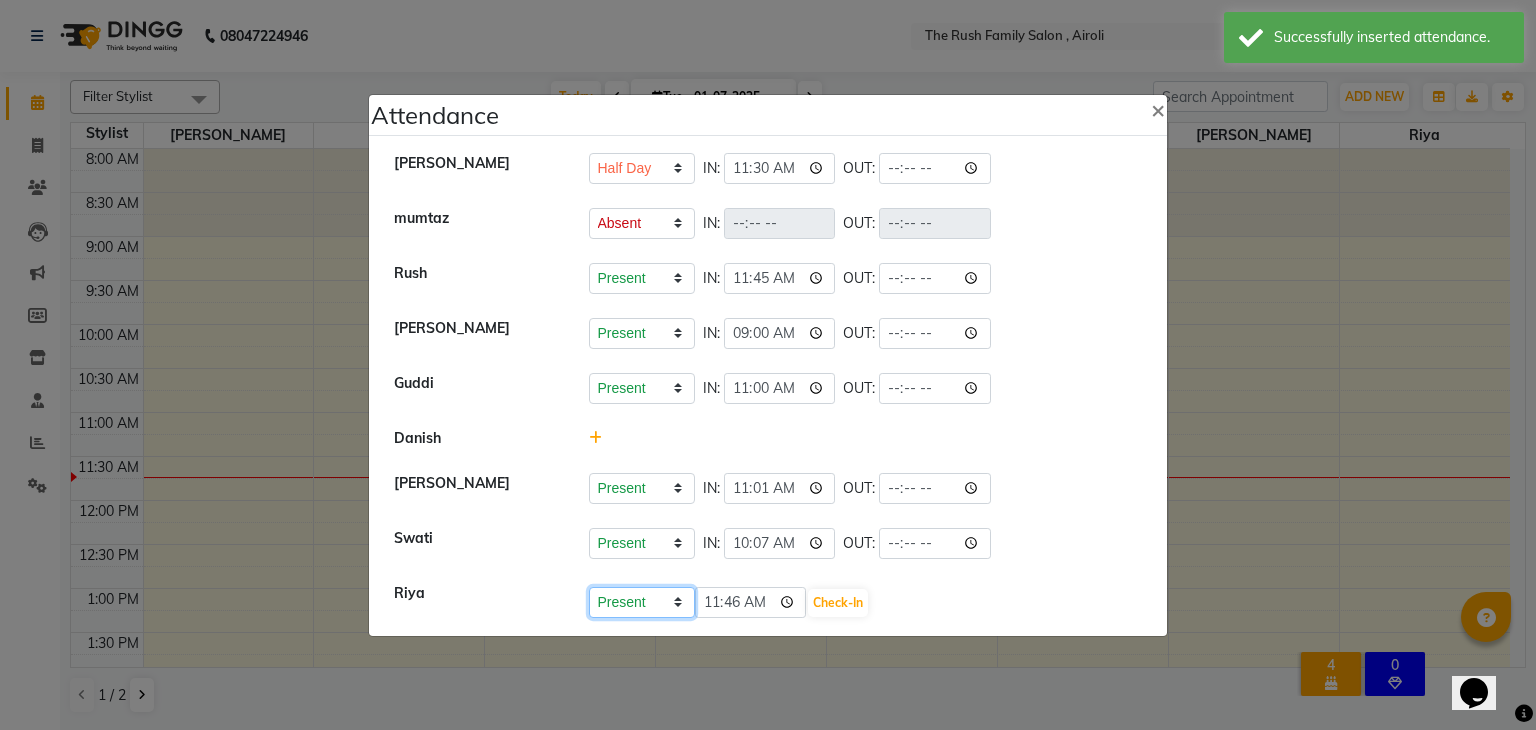 click on "Present Absent Late Half Day Weekly Off" 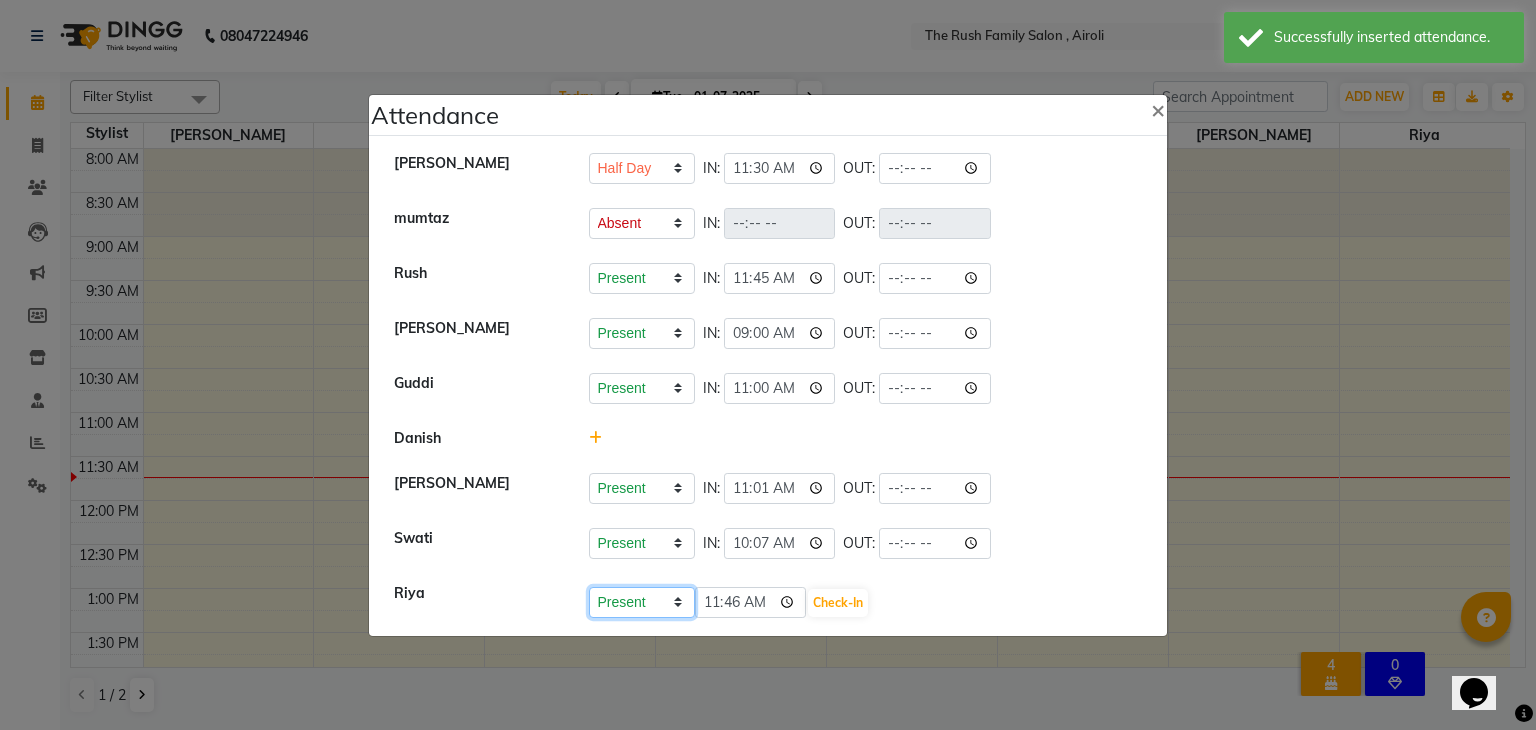select on "H" 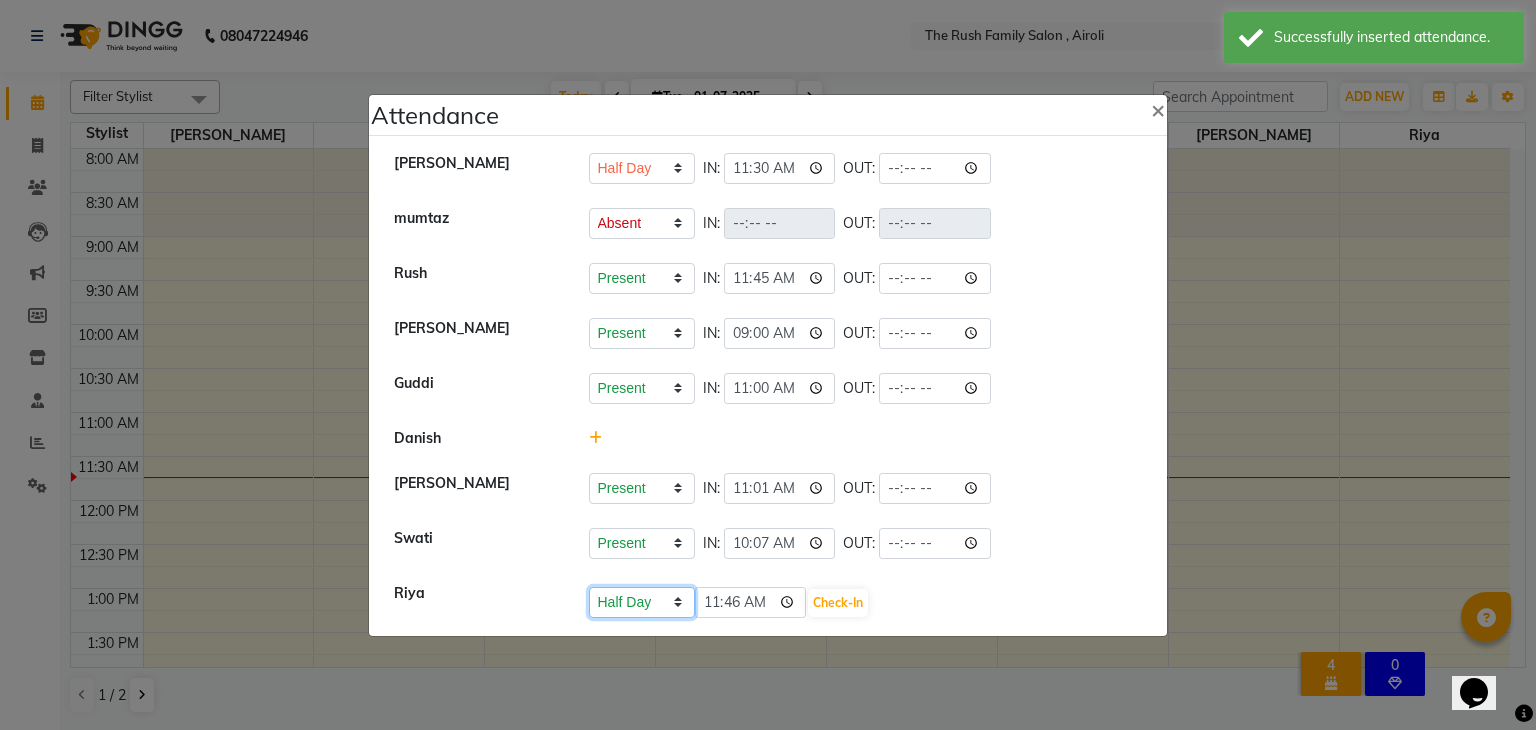 click on "Present Absent Late Half Day Weekly Off" 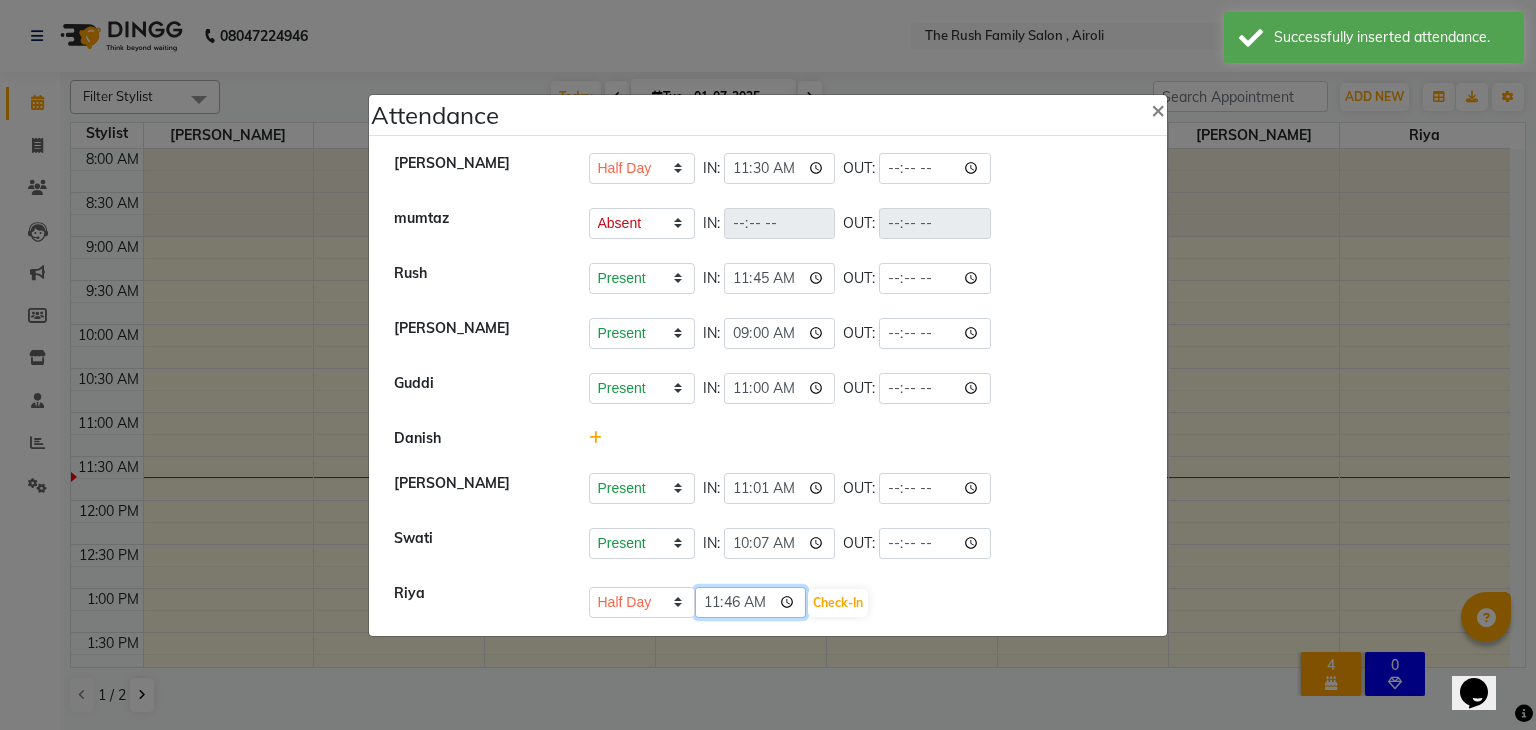 click on "11:46" 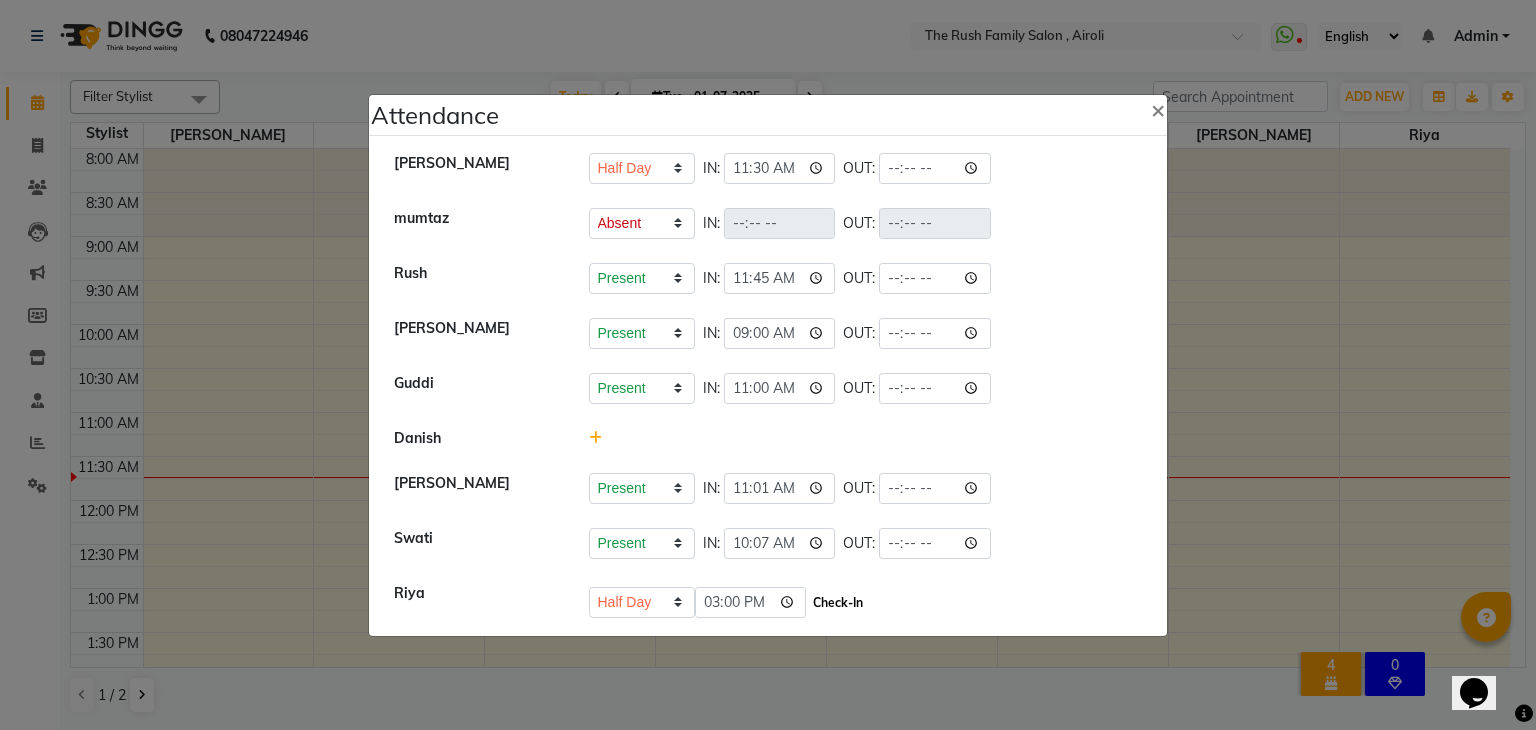 type on "15:00" 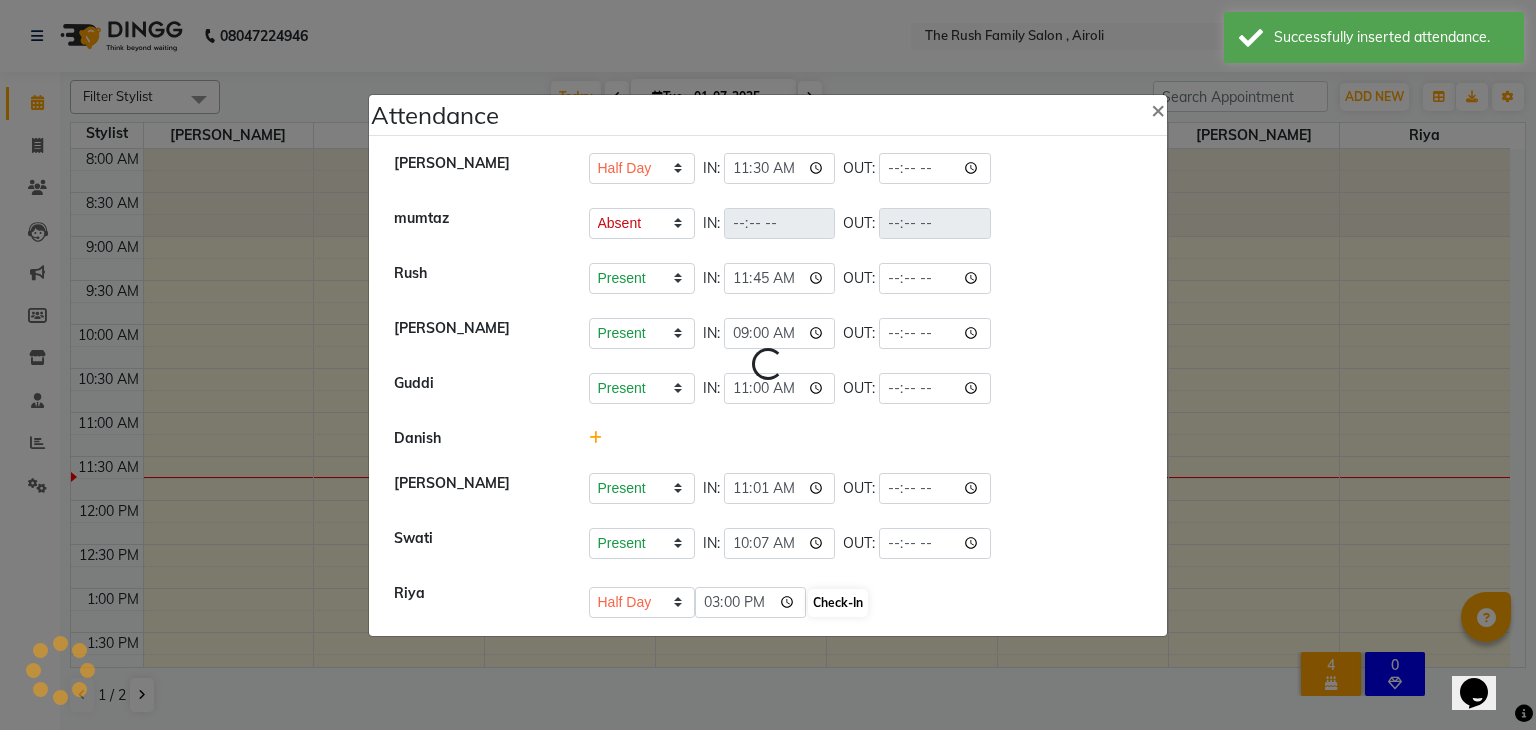 select on "H" 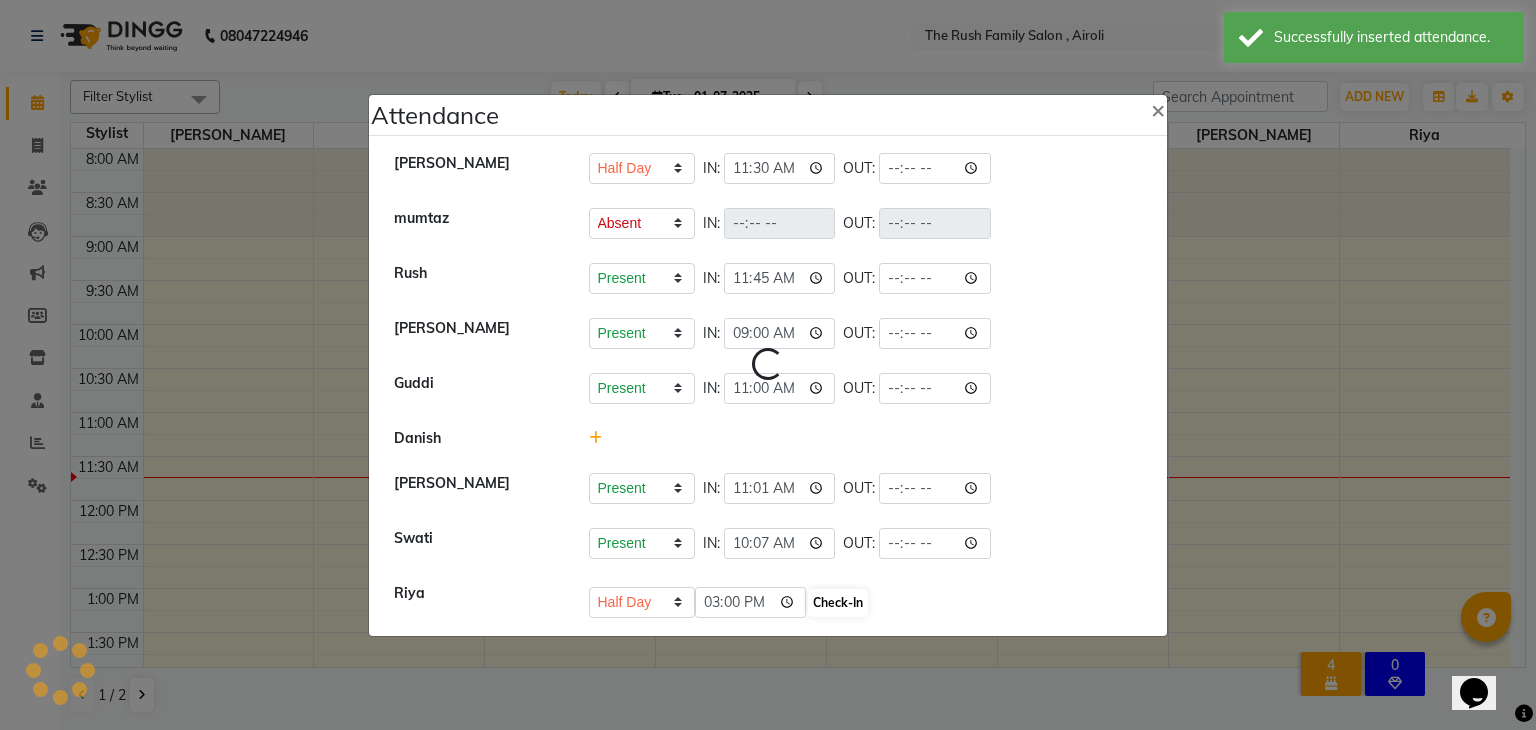 select on "A" 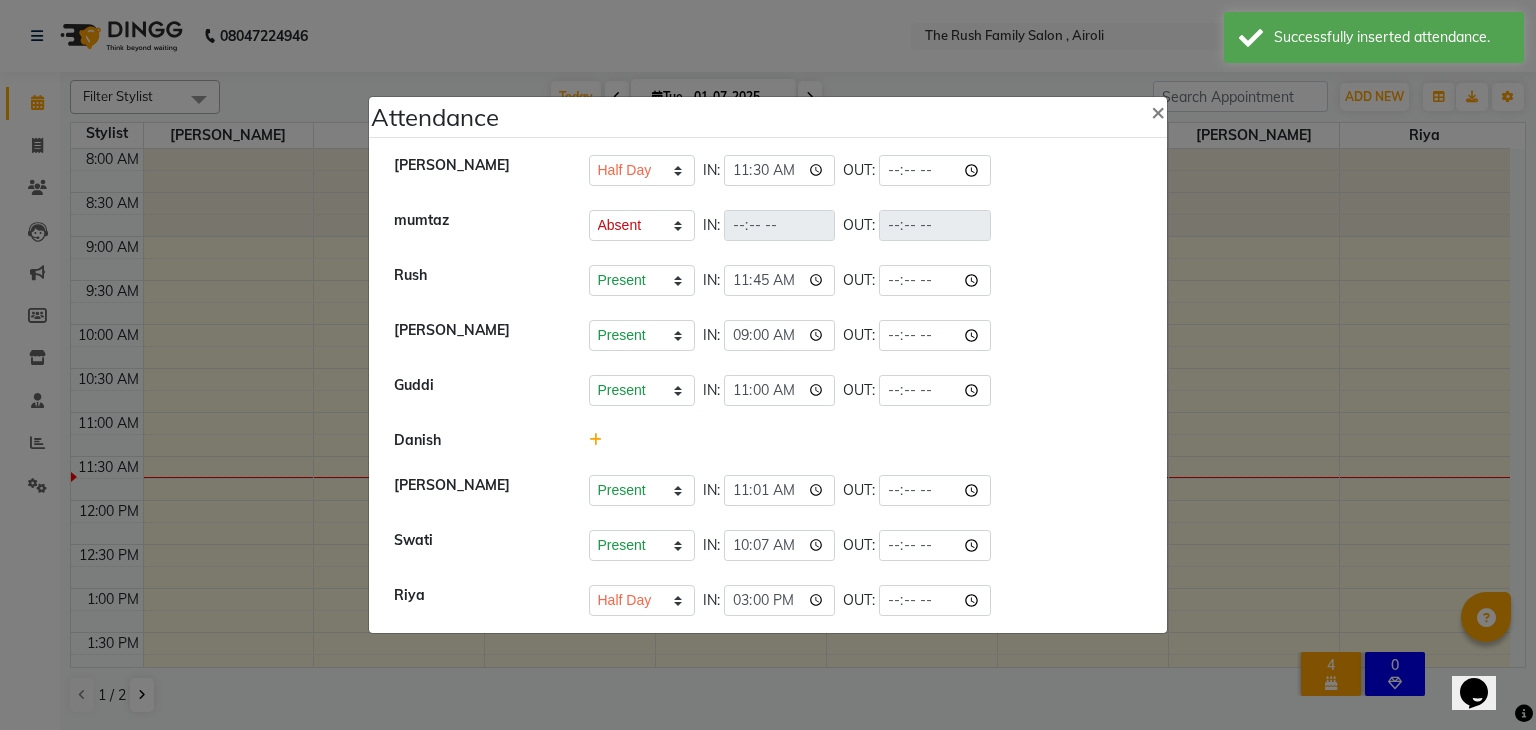 click on "Attendance ×    [PERSON_NAME]   Present   Absent   Late   Half Day   Weekly Off  IN:  11:30 OUT:    mumtaz   Present   Absent   Late   Half Day   Weekly Off  IN:  OUT:     Rush   Present   Absent   Late   Half Day   Weekly Off  IN:  11:45 OUT:   [PERSON_NAME]   Present   Absent   Late   Half Day   Weekly Off  IN:  09:00 OUT:   [PERSON_NAME]   Present   Absent   Late   Half Day   Weekly Off  IN:  11:00 OUT:   Danish   [PERSON_NAME]   Present   Absent   Late   Half Day   Weekly Off  IN:  11:01 OUT:   [PERSON_NAME]   Present   Absent   Late   Half Day   Weekly Off  IN:  10:07 OUT:   [PERSON_NAME]    Present   Absent   Late   Half Day   Weekly Off  IN:  15:00 OUT:" 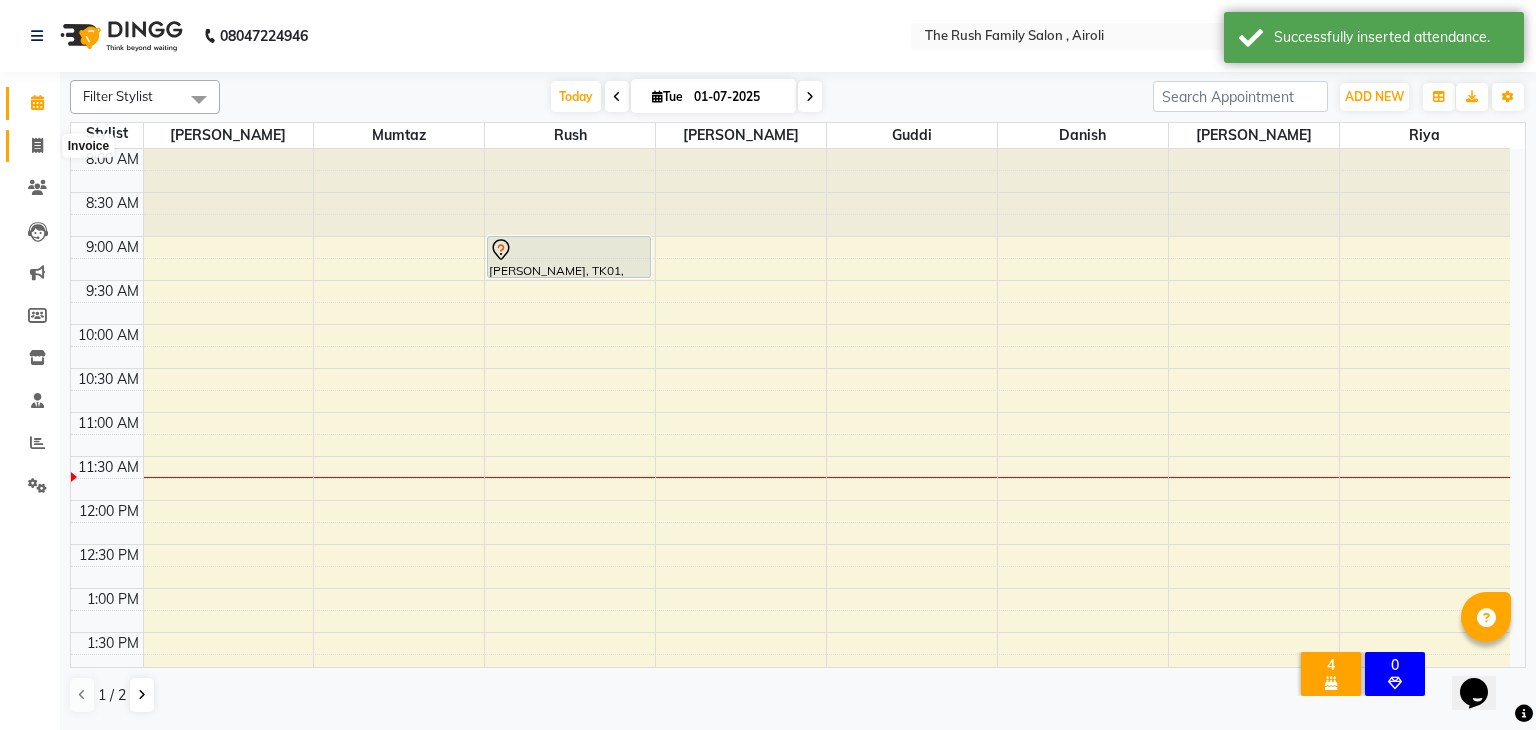 click 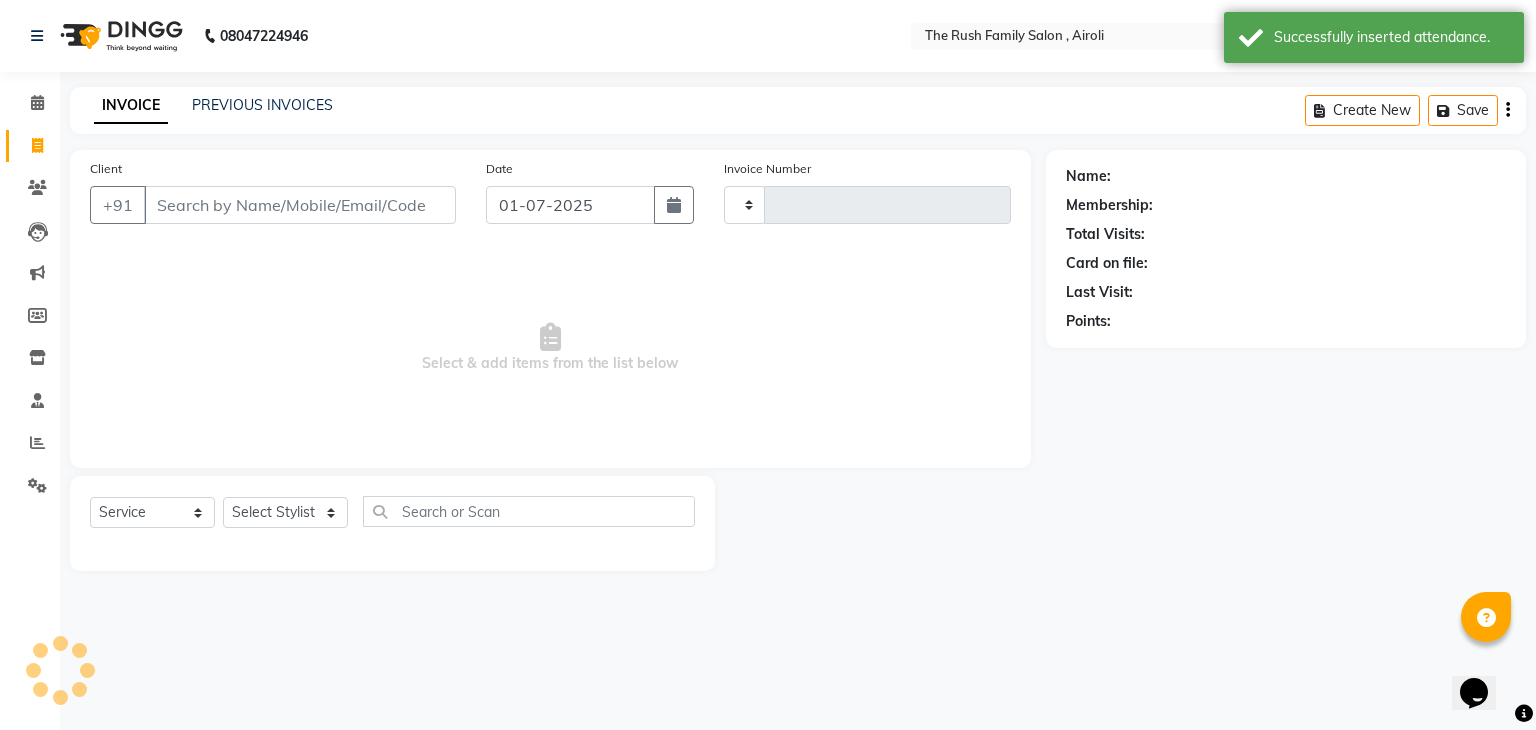 type on "1974" 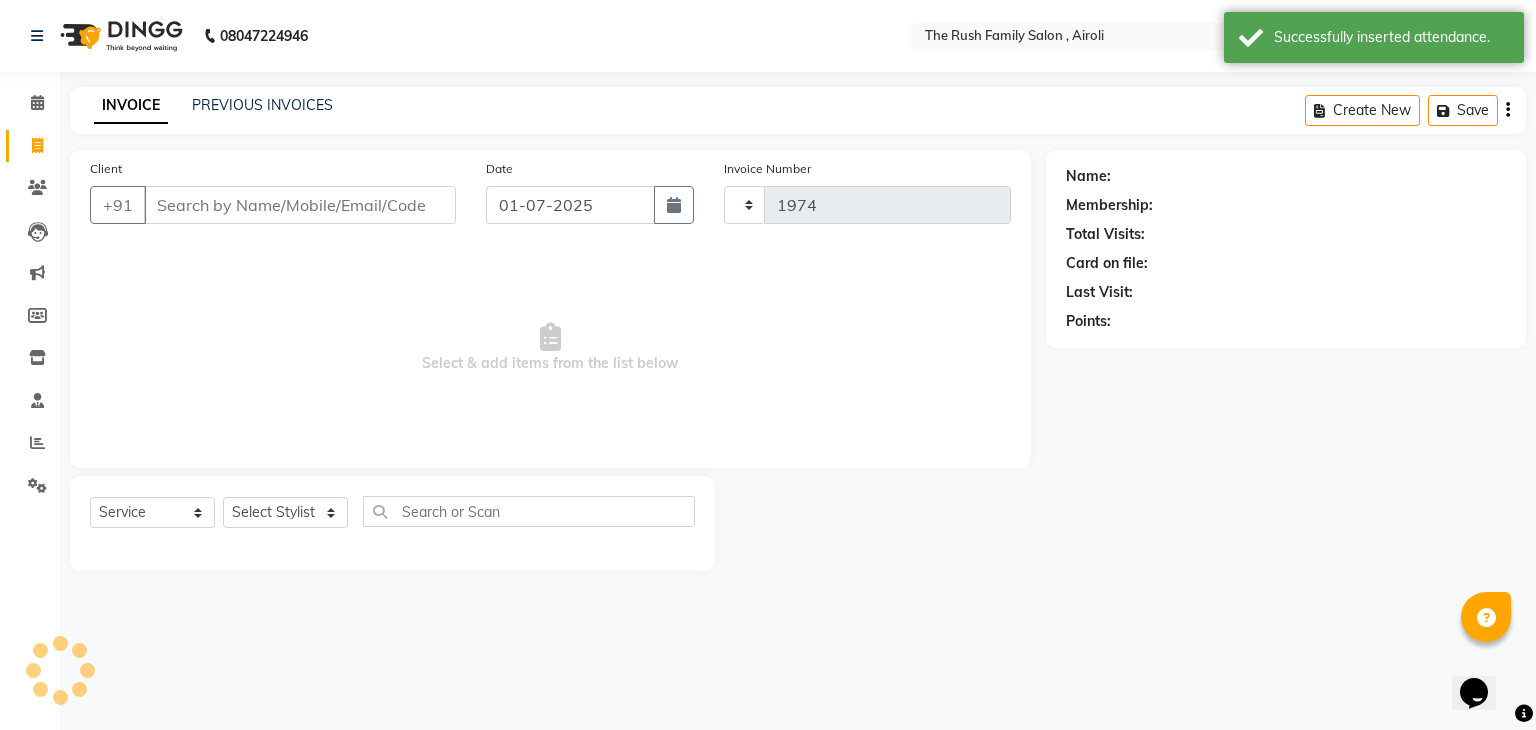select on "5419" 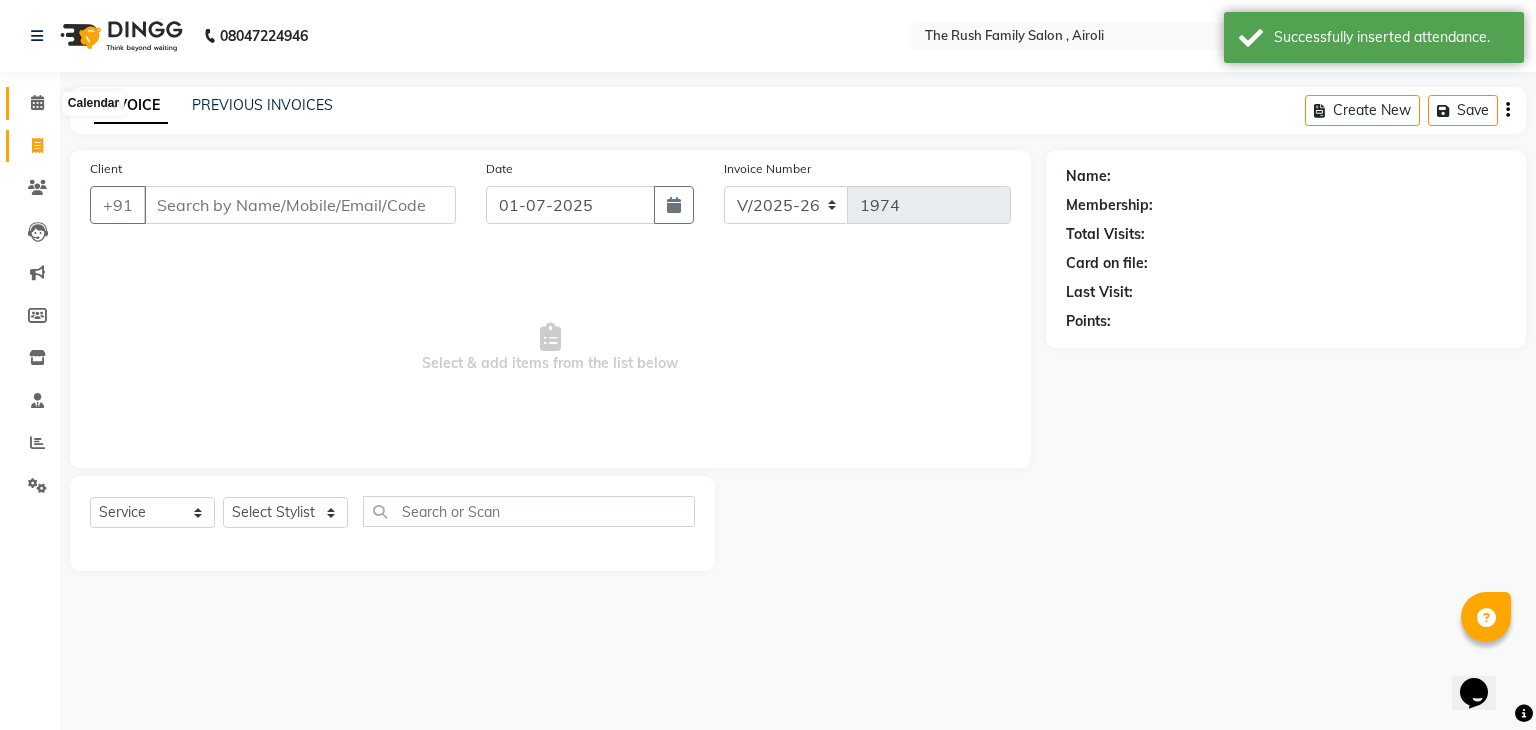 click 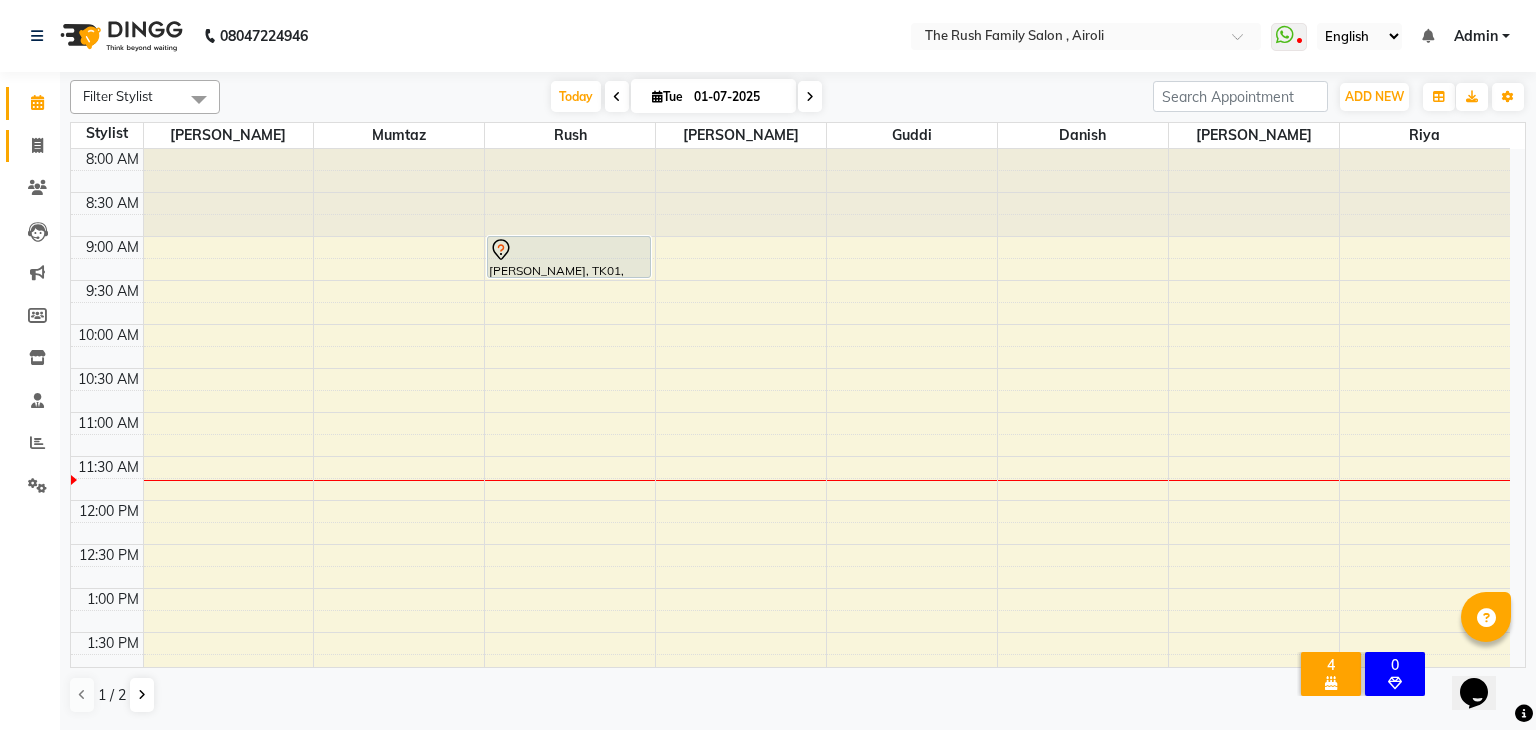 click on "Invoice" 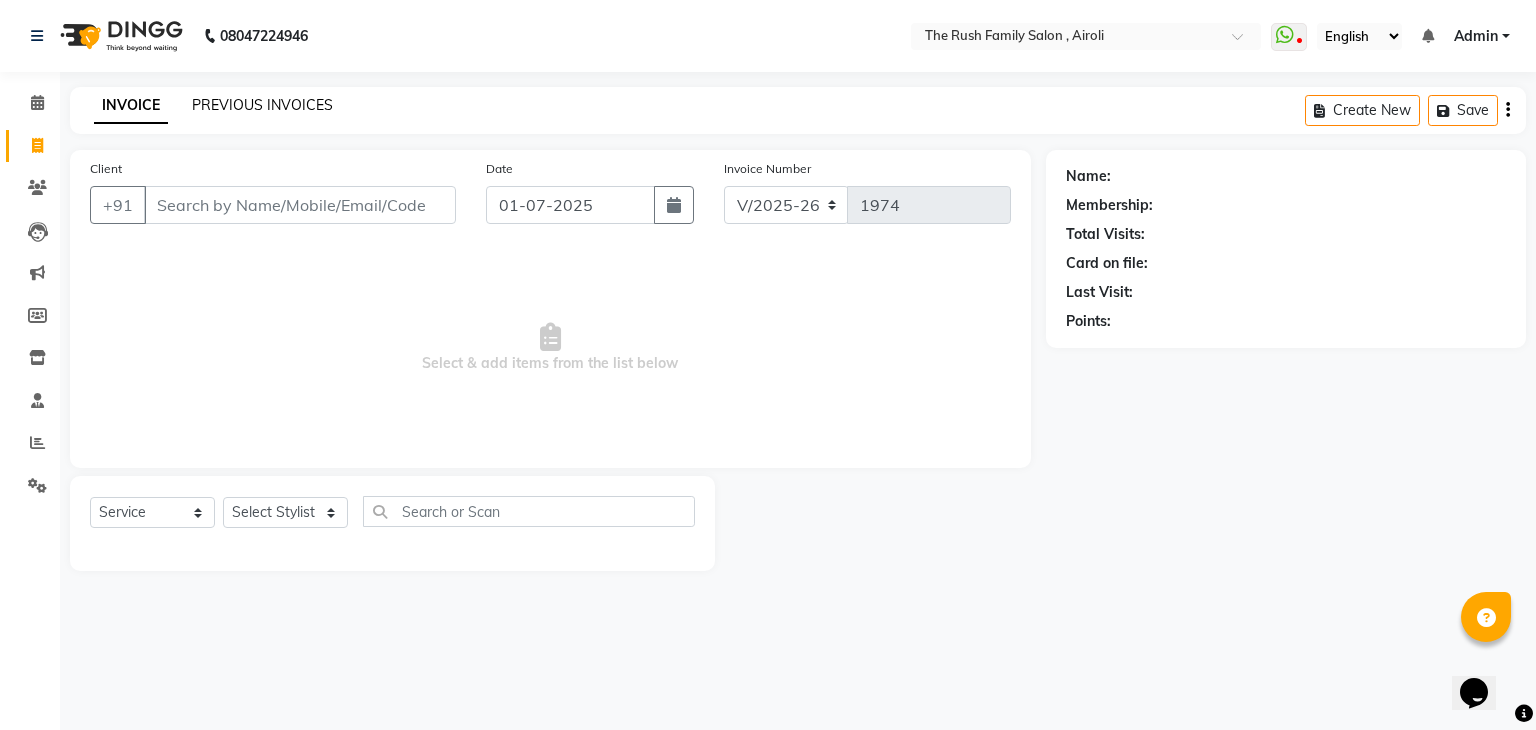 click on "PREVIOUS INVOICES" 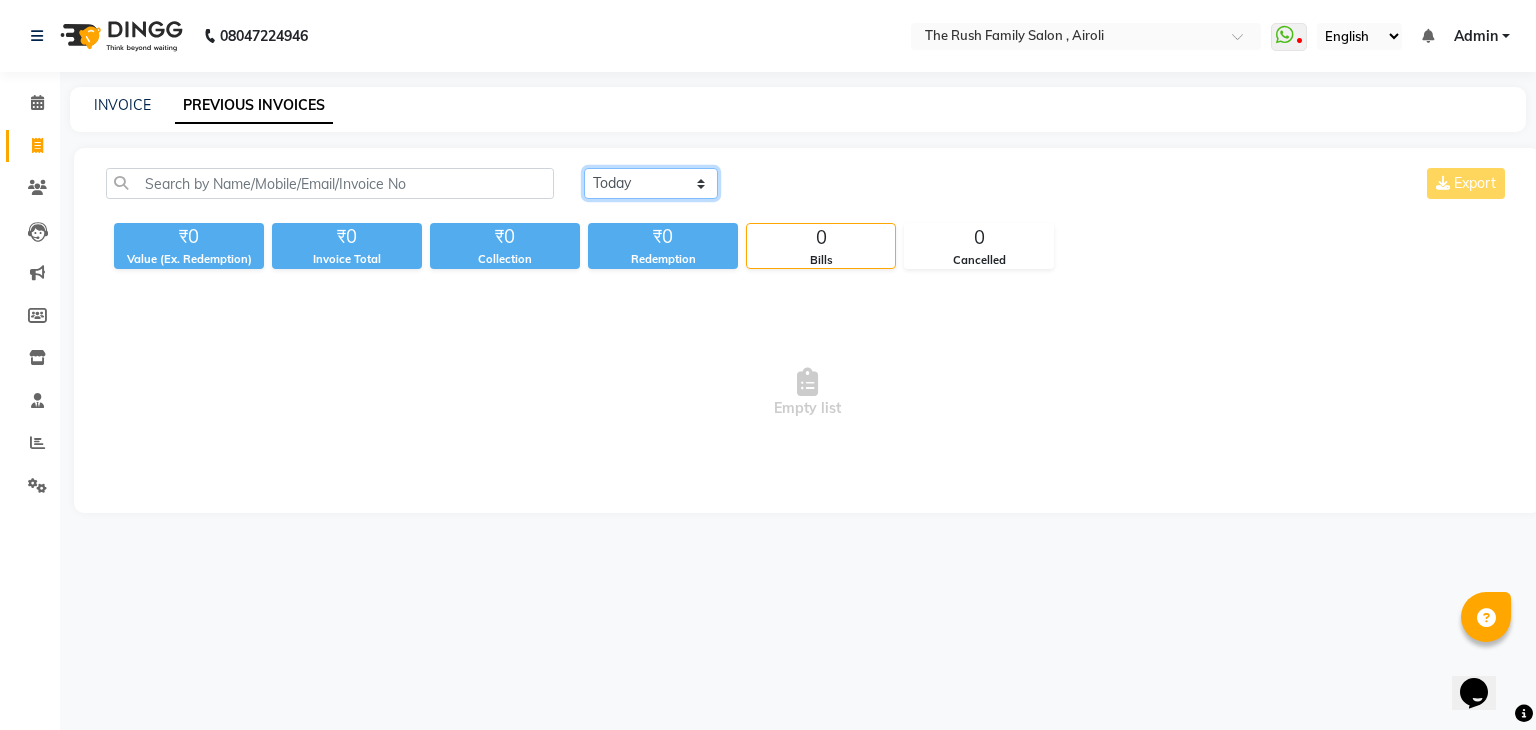 click on "[DATE] [DATE] Custom Range" 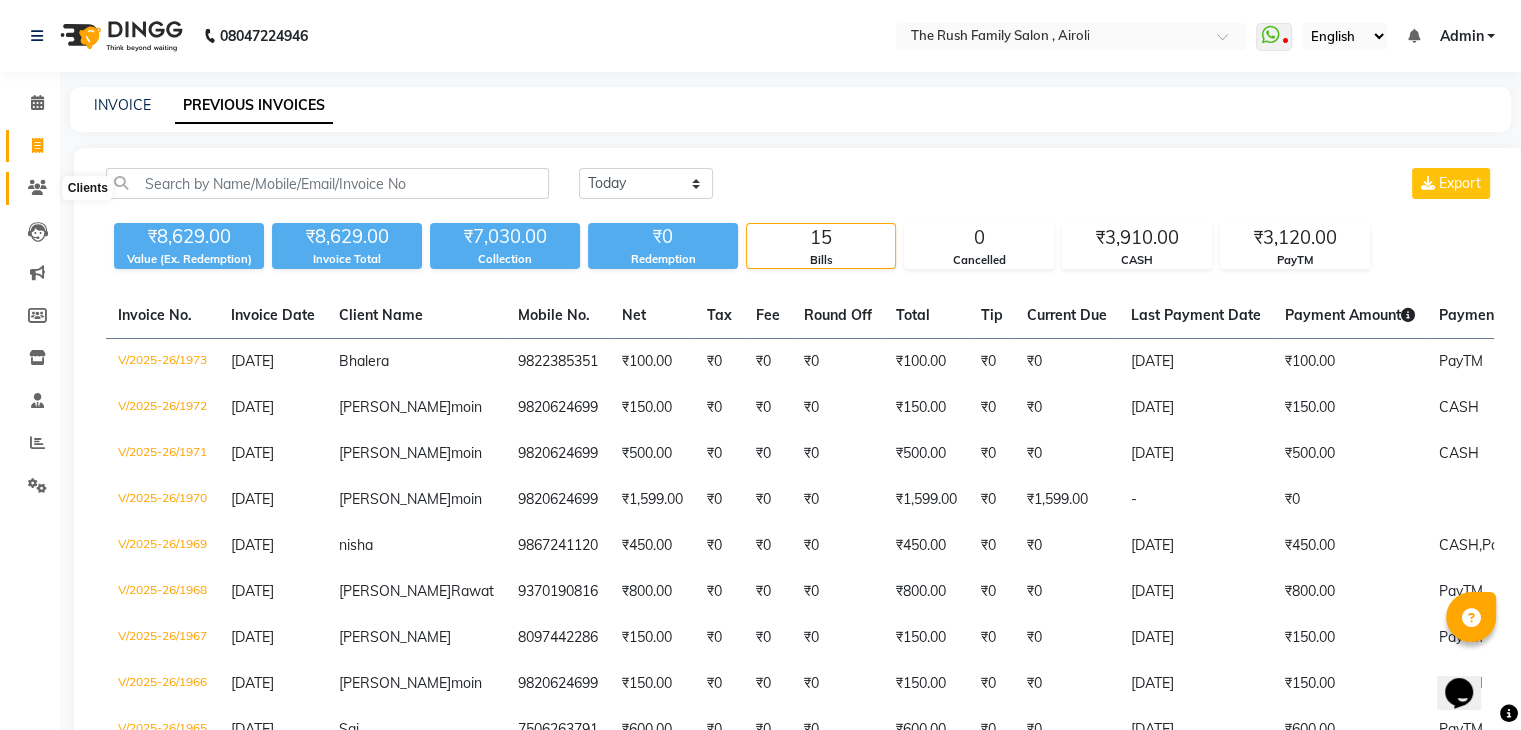 click 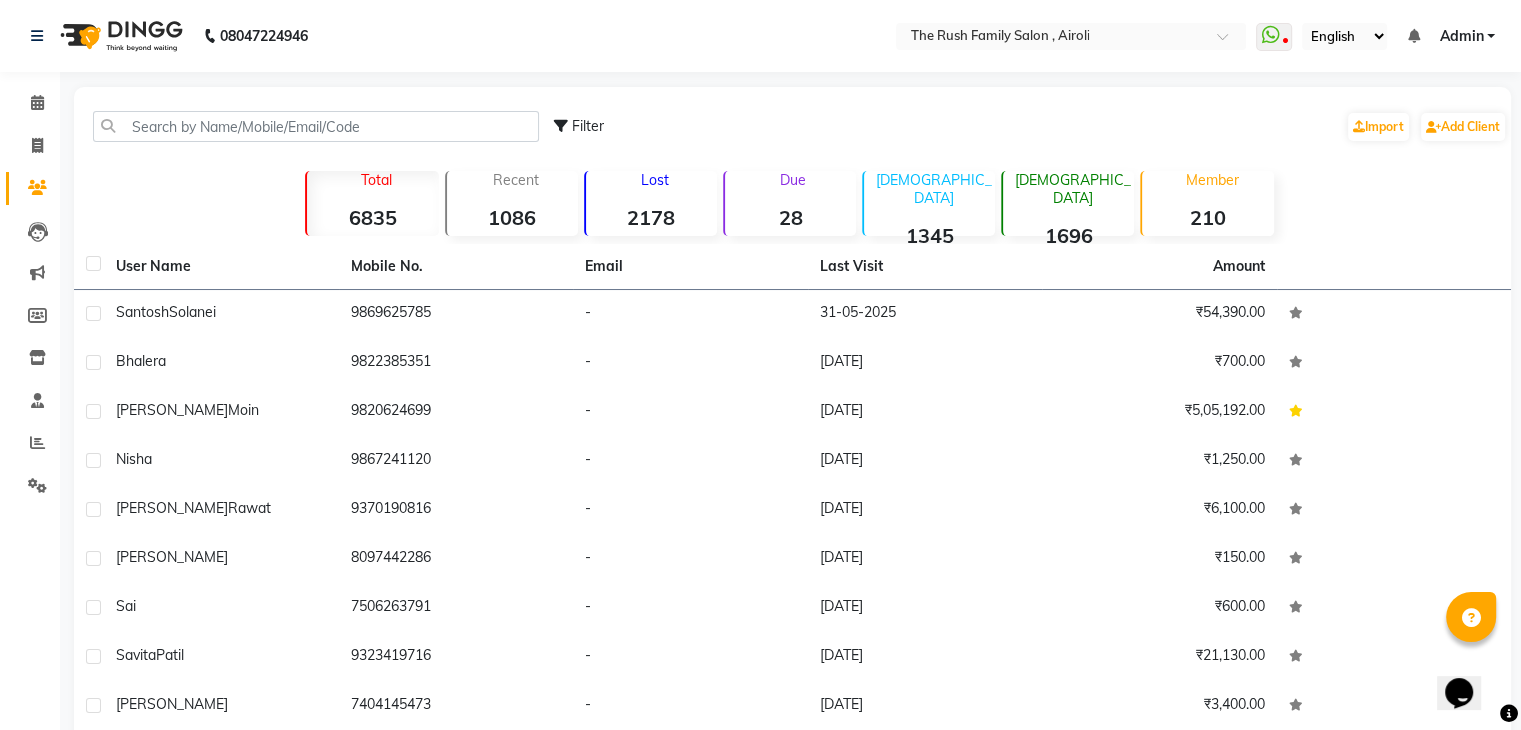 click on "2178" 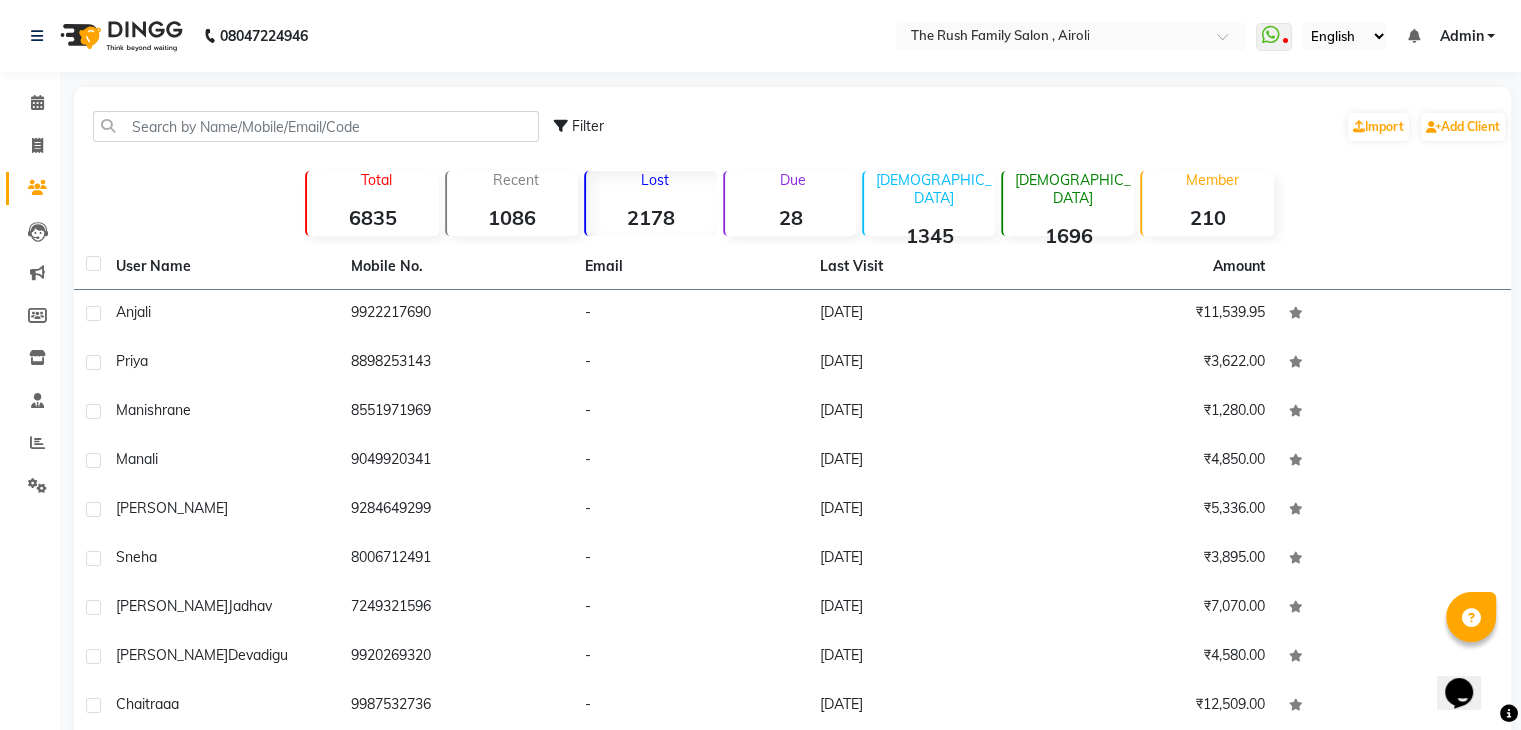 click on "2178" 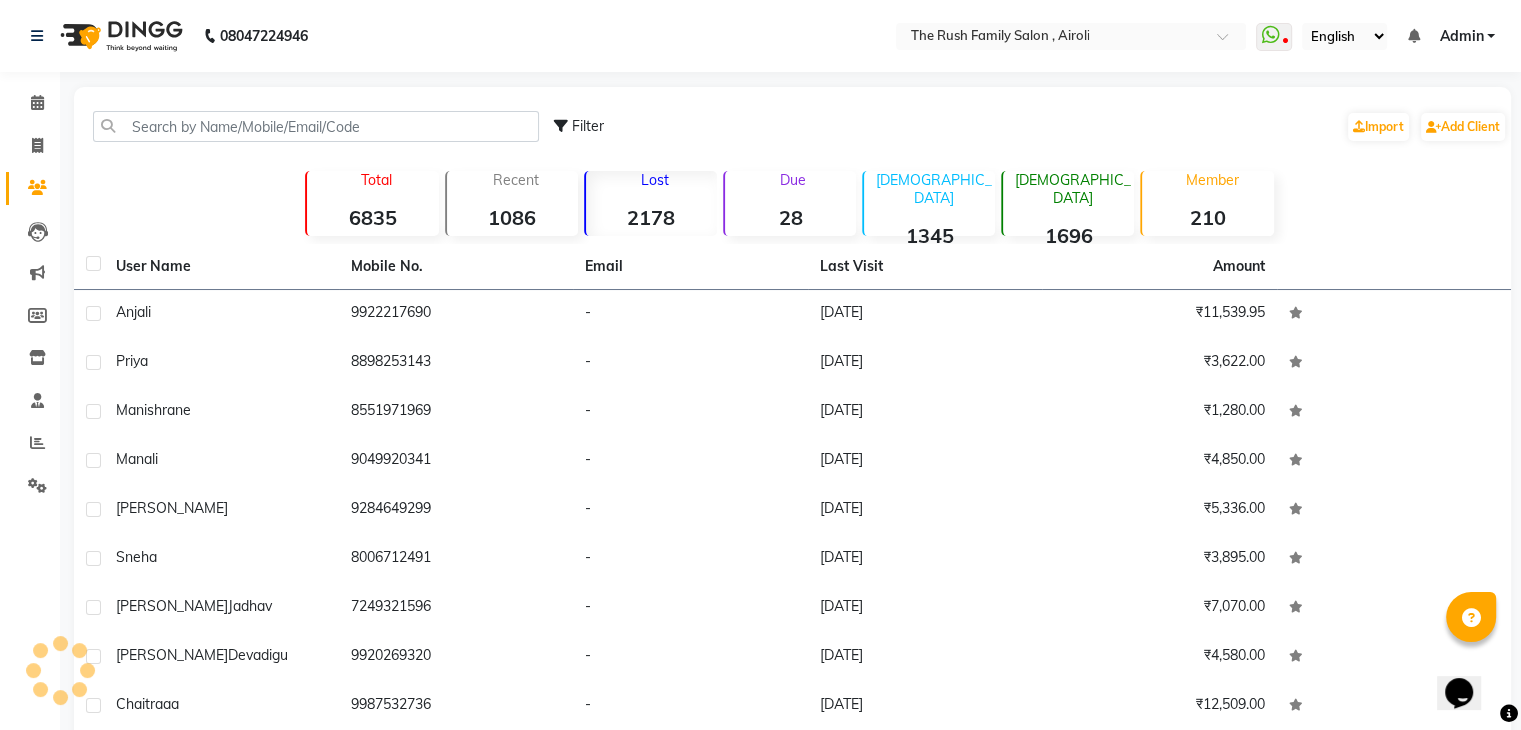 click on "2178" 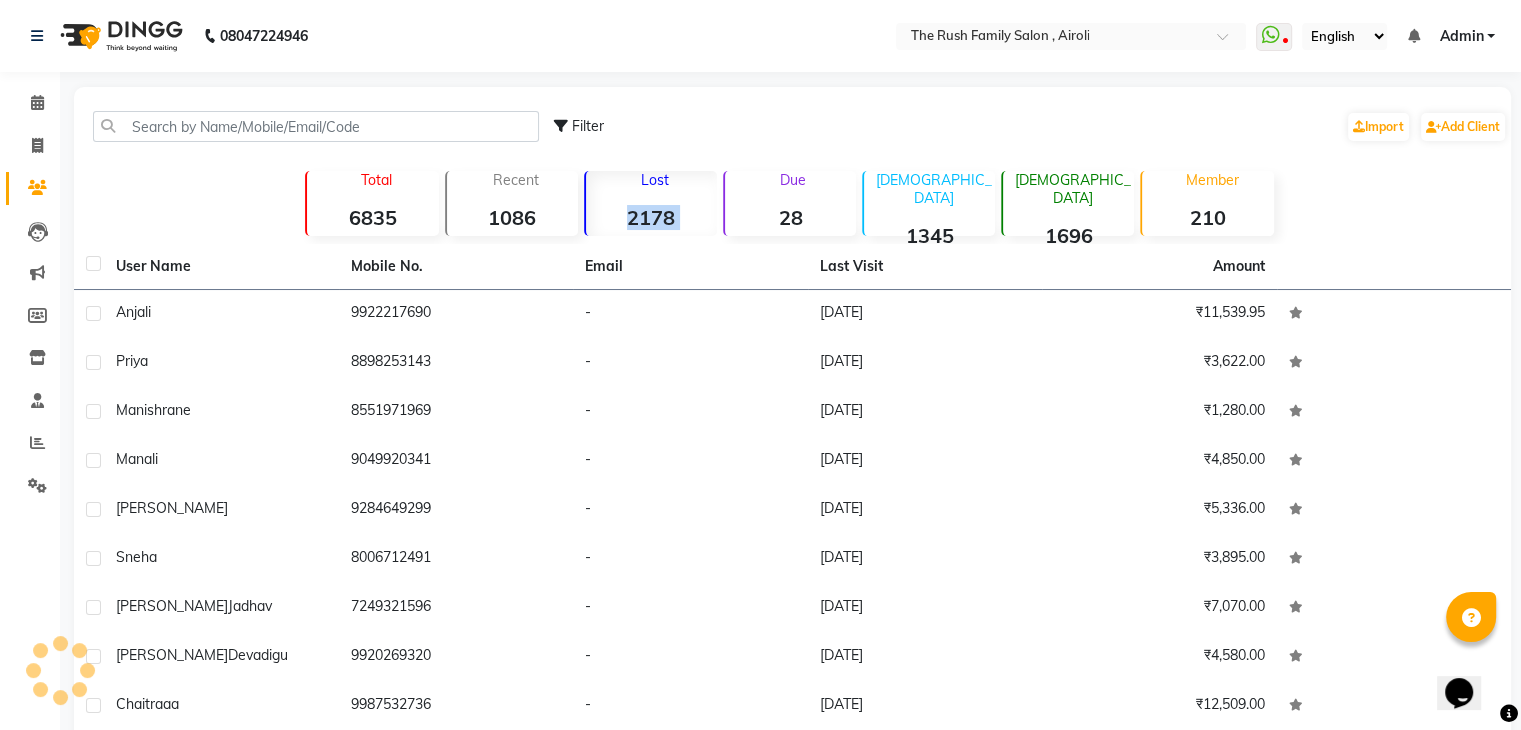 click on "2178" 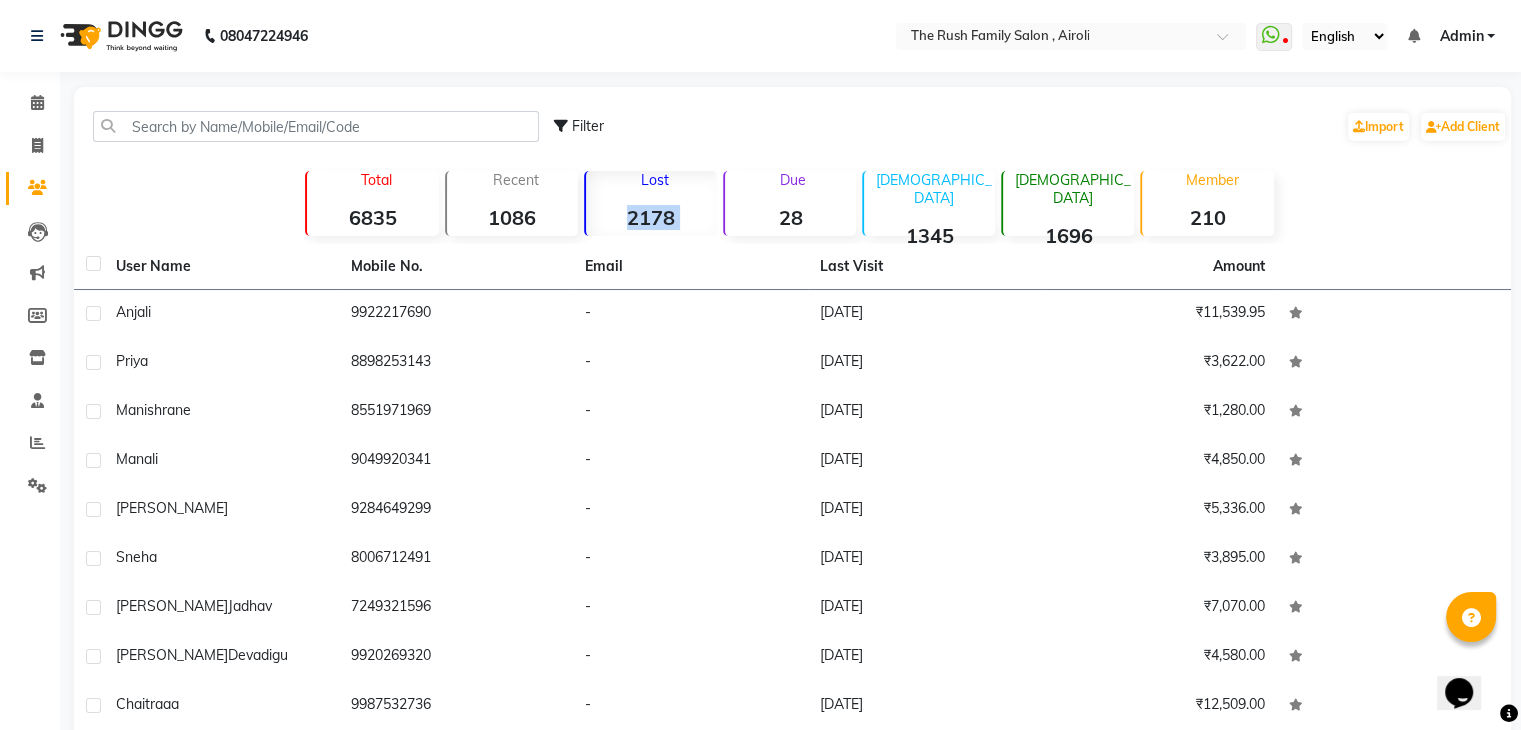 click on "2178" 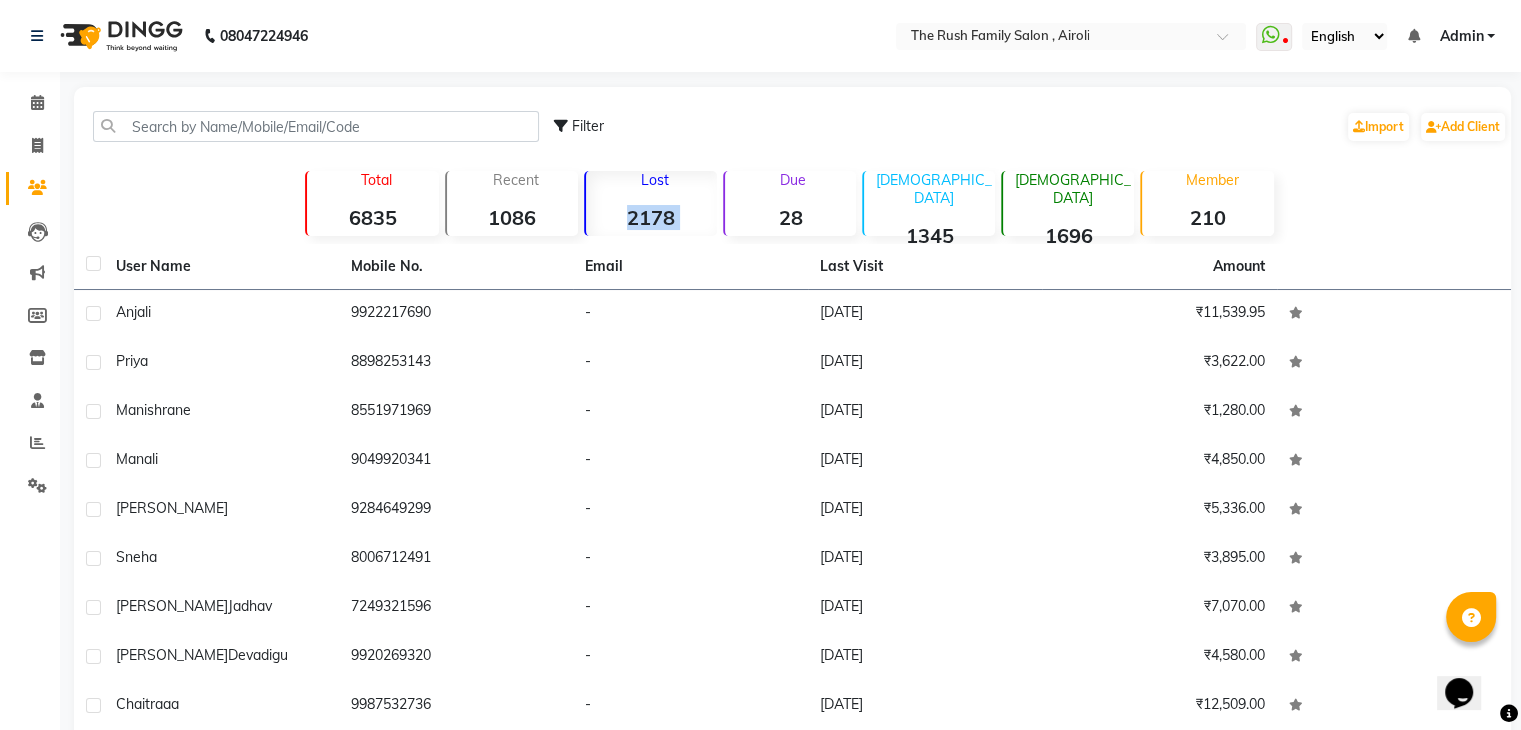 click on "2178" 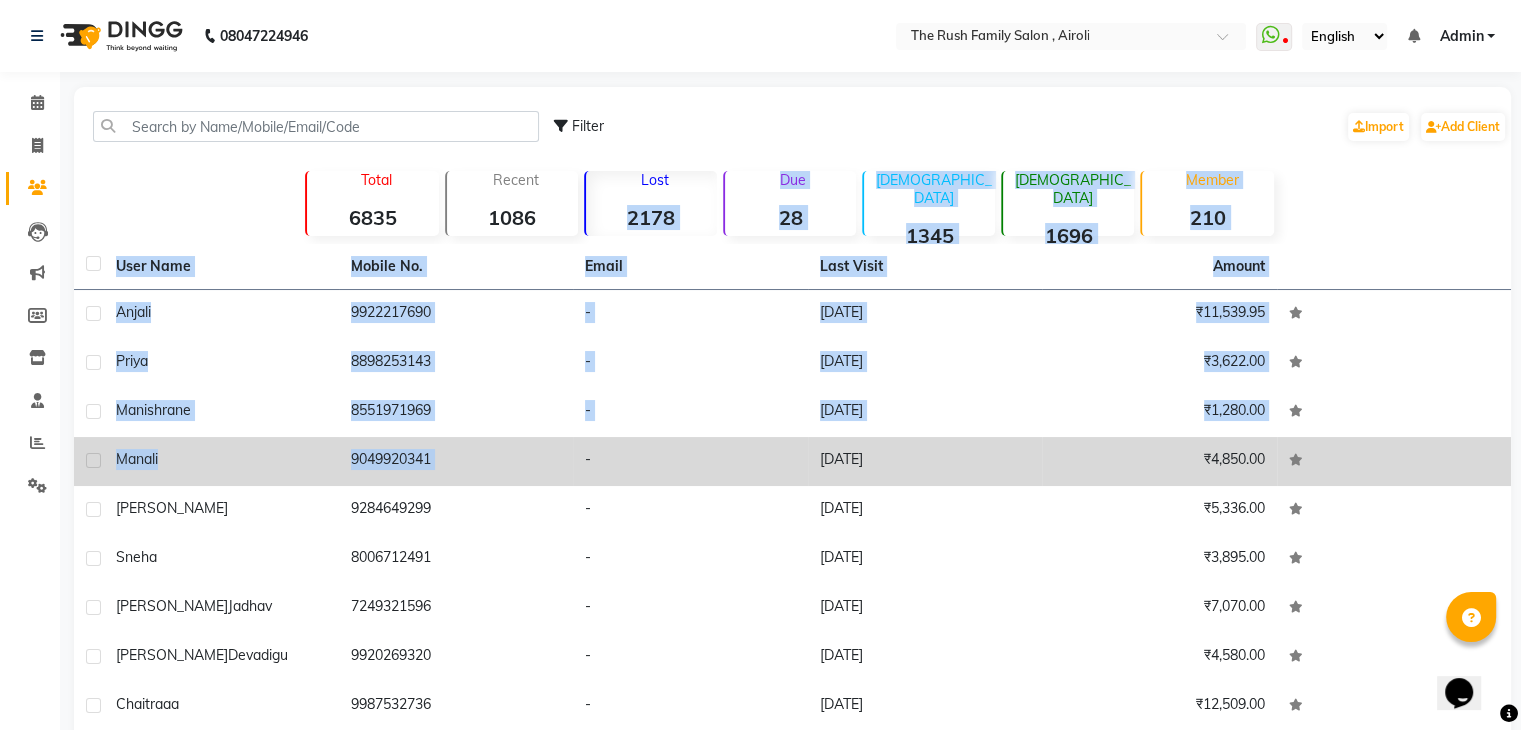 drag, startPoint x: 684, startPoint y: 215, endPoint x: 514, endPoint y: 461, distance: 299.0251 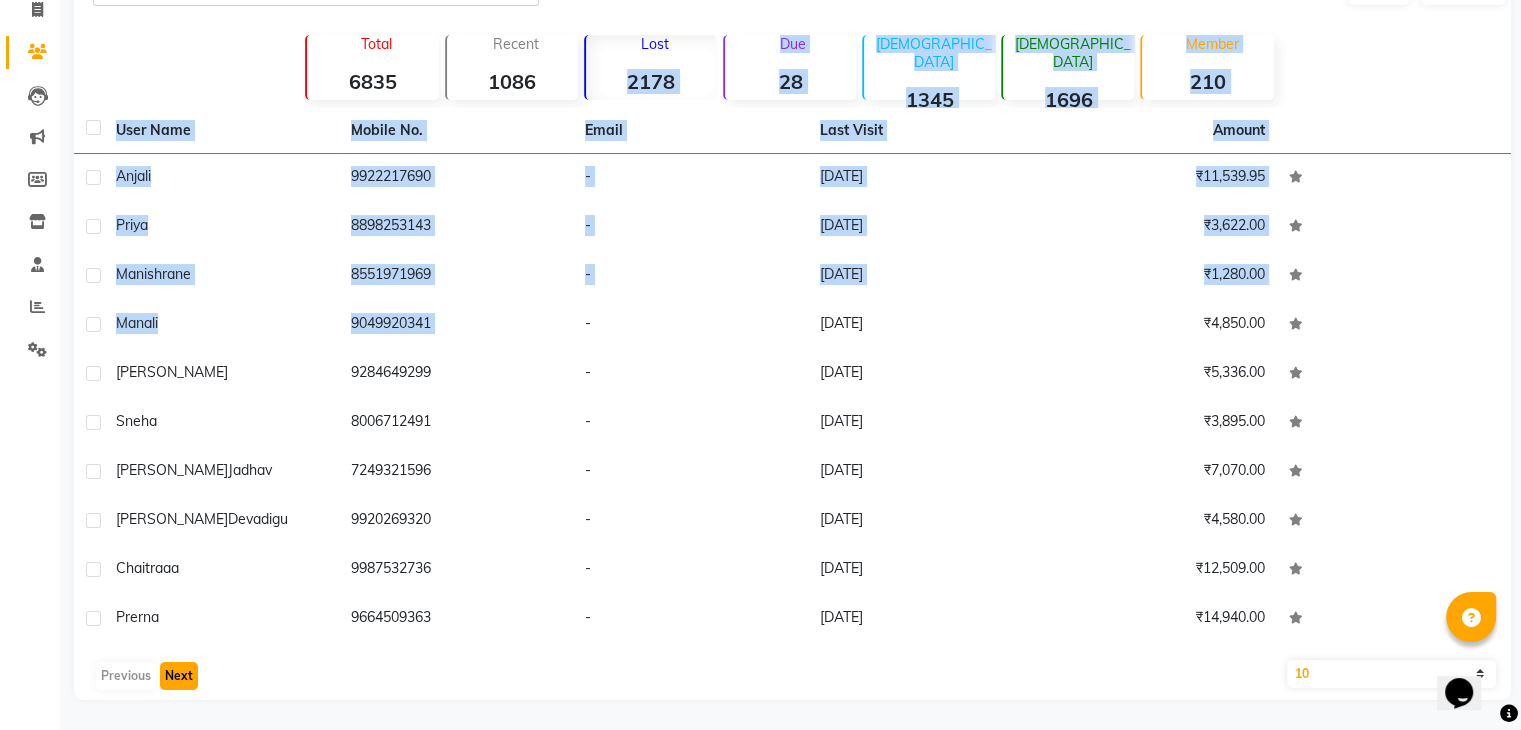 click on "Next" 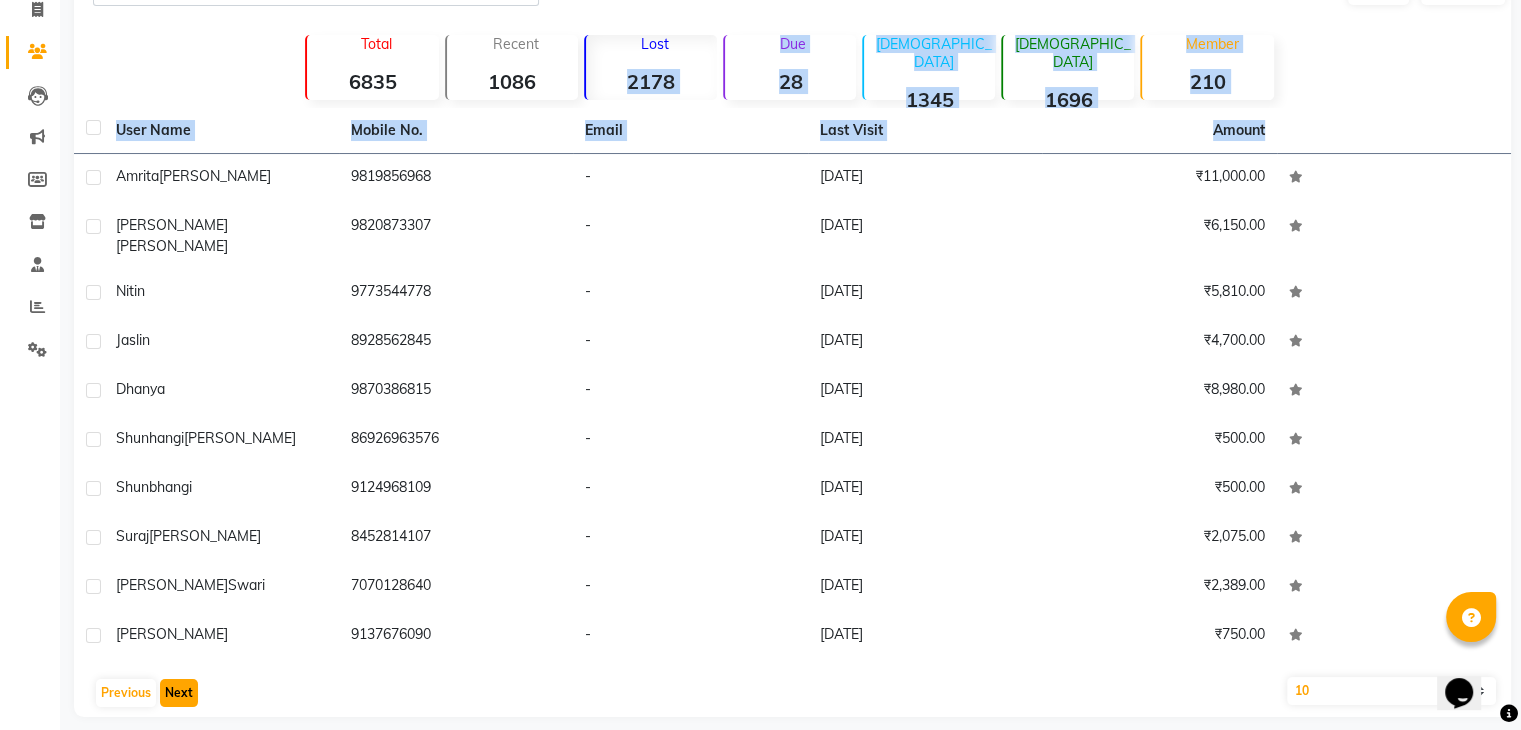 click on "Next" 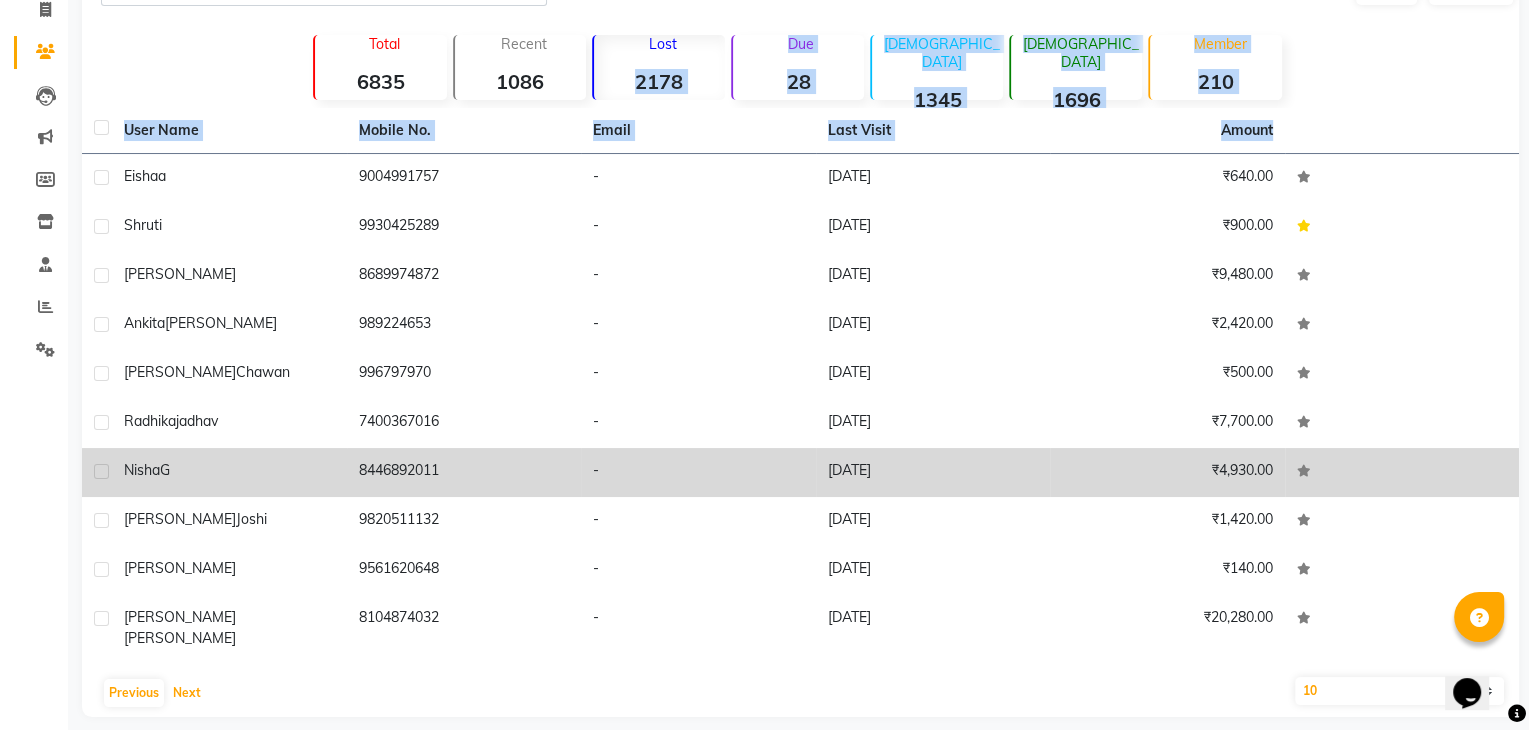 scroll, scrollTop: 0, scrollLeft: 0, axis: both 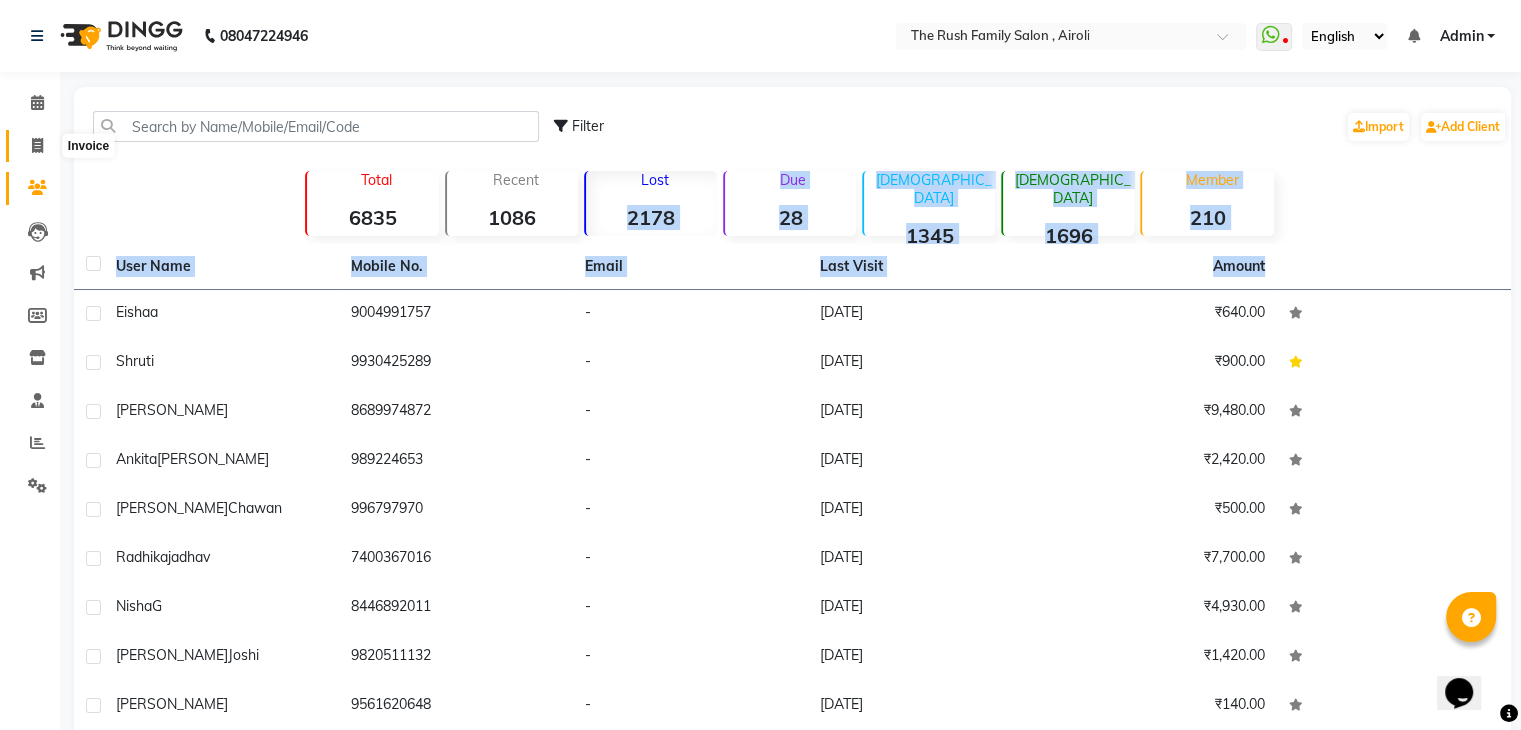click 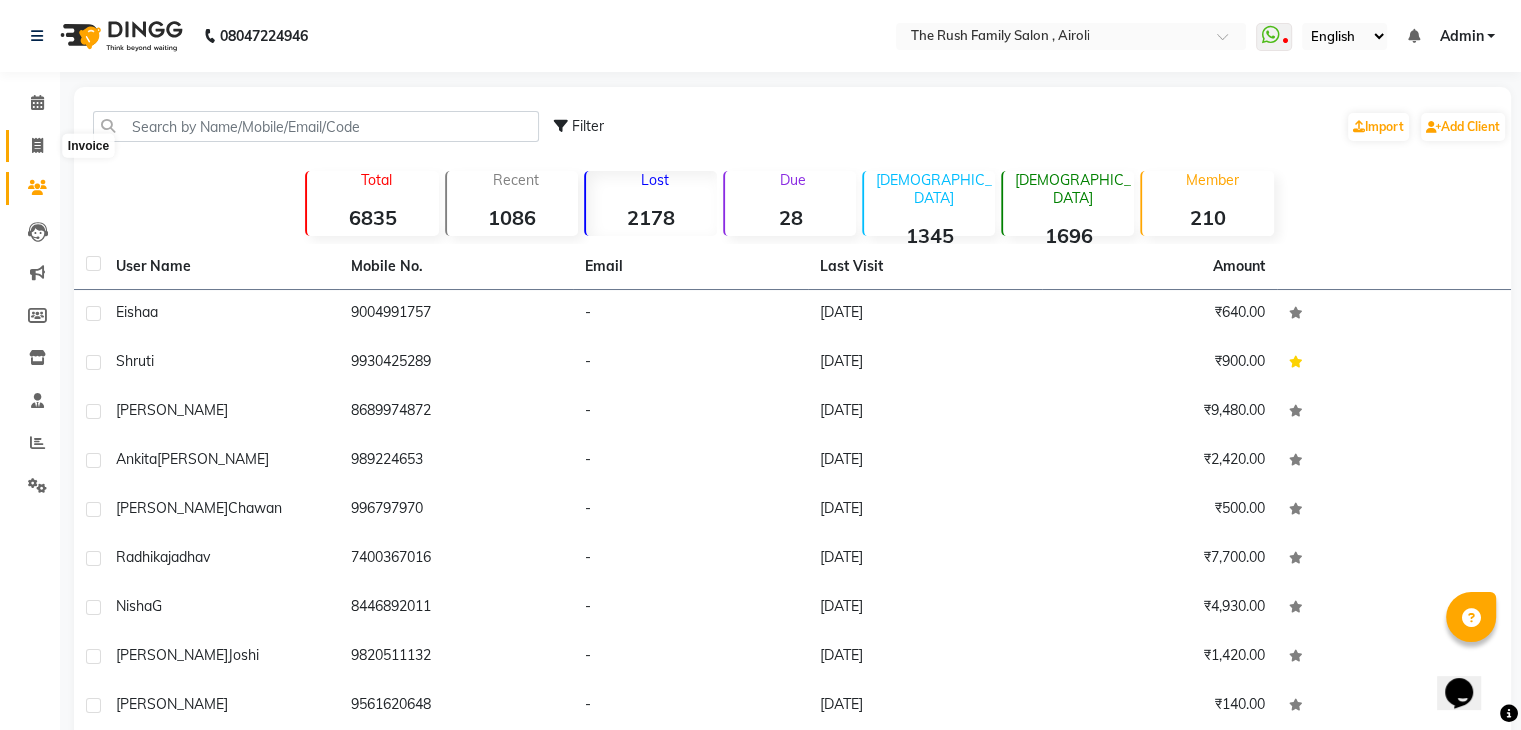 select on "5419" 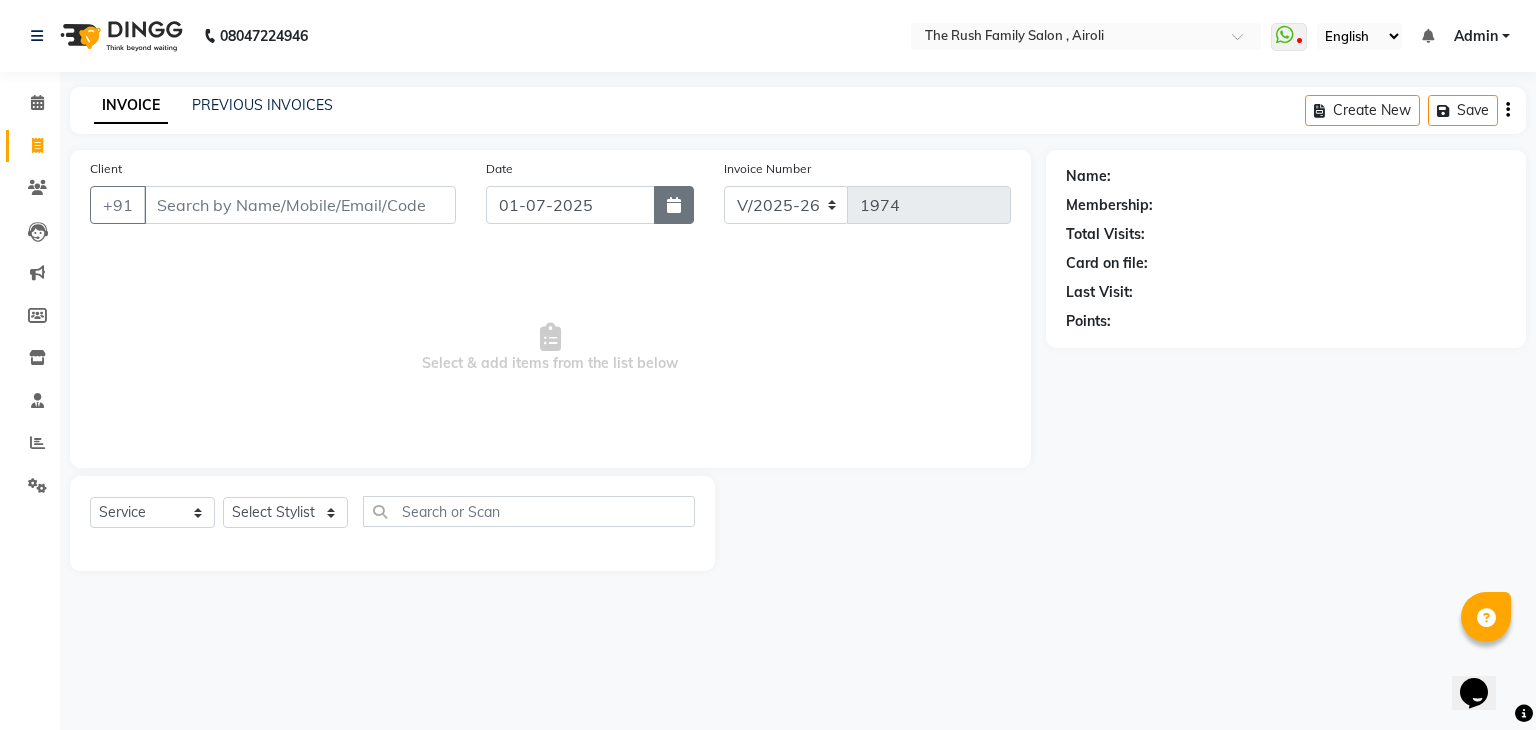 click 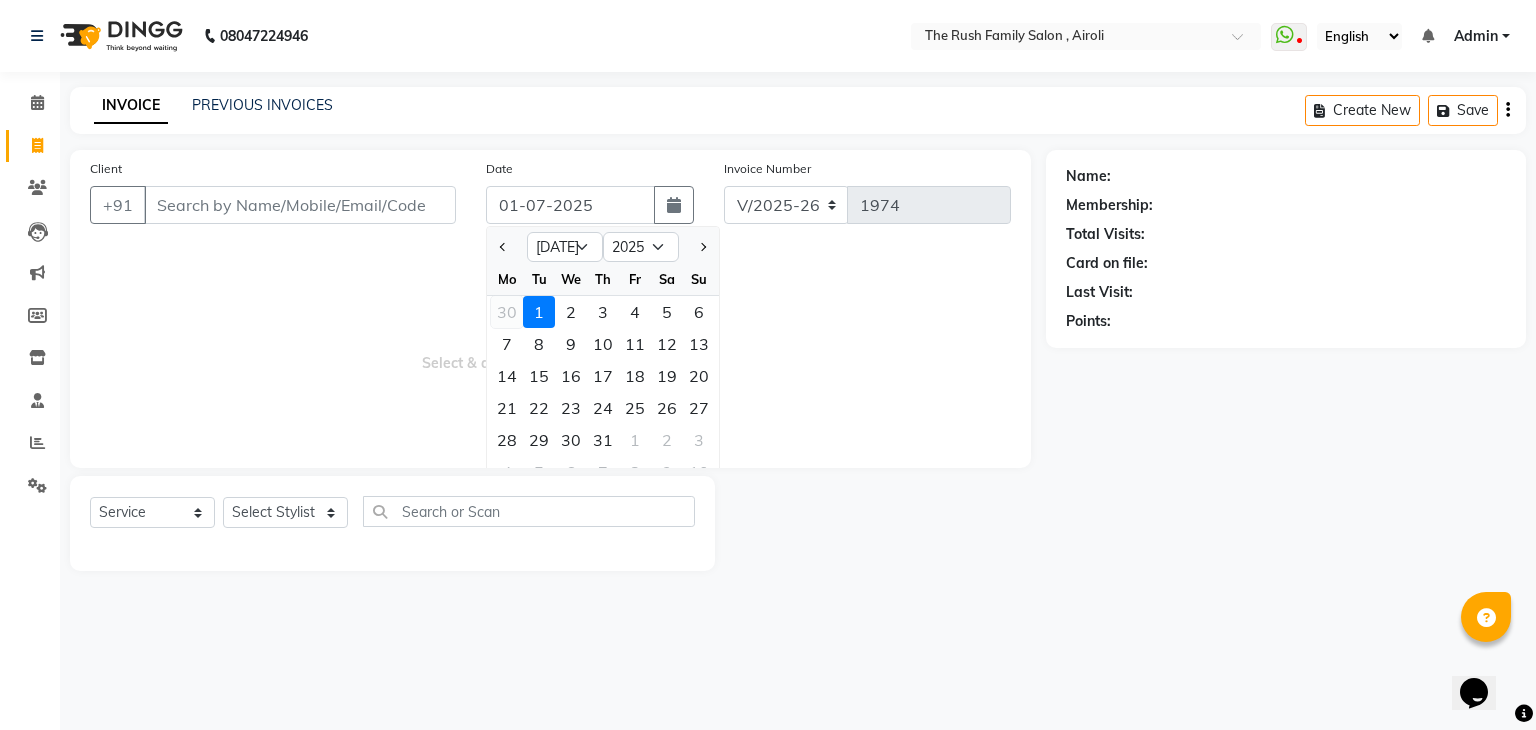 click on "30" 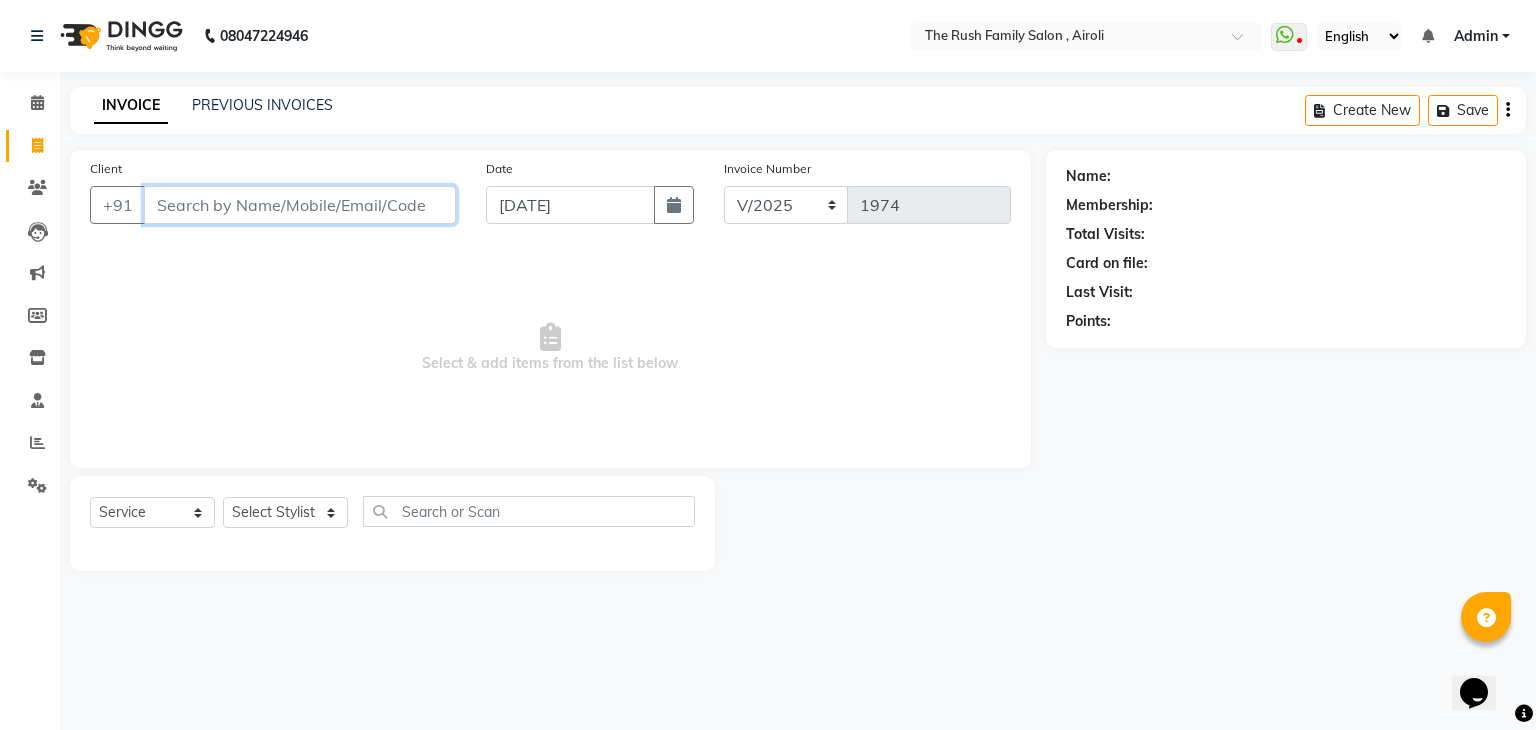 click on "Client" at bounding box center (300, 205) 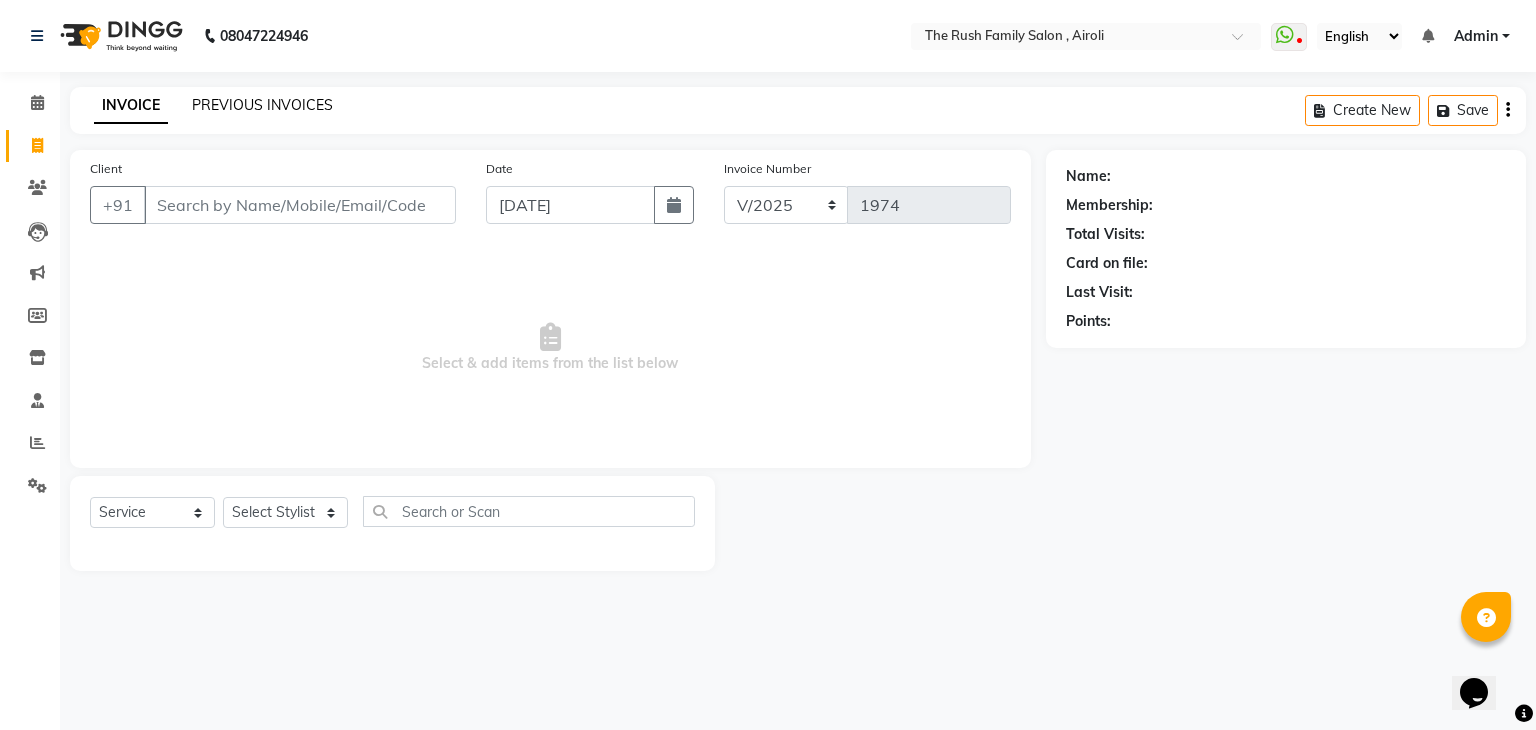 click on "PREVIOUS INVOICES" 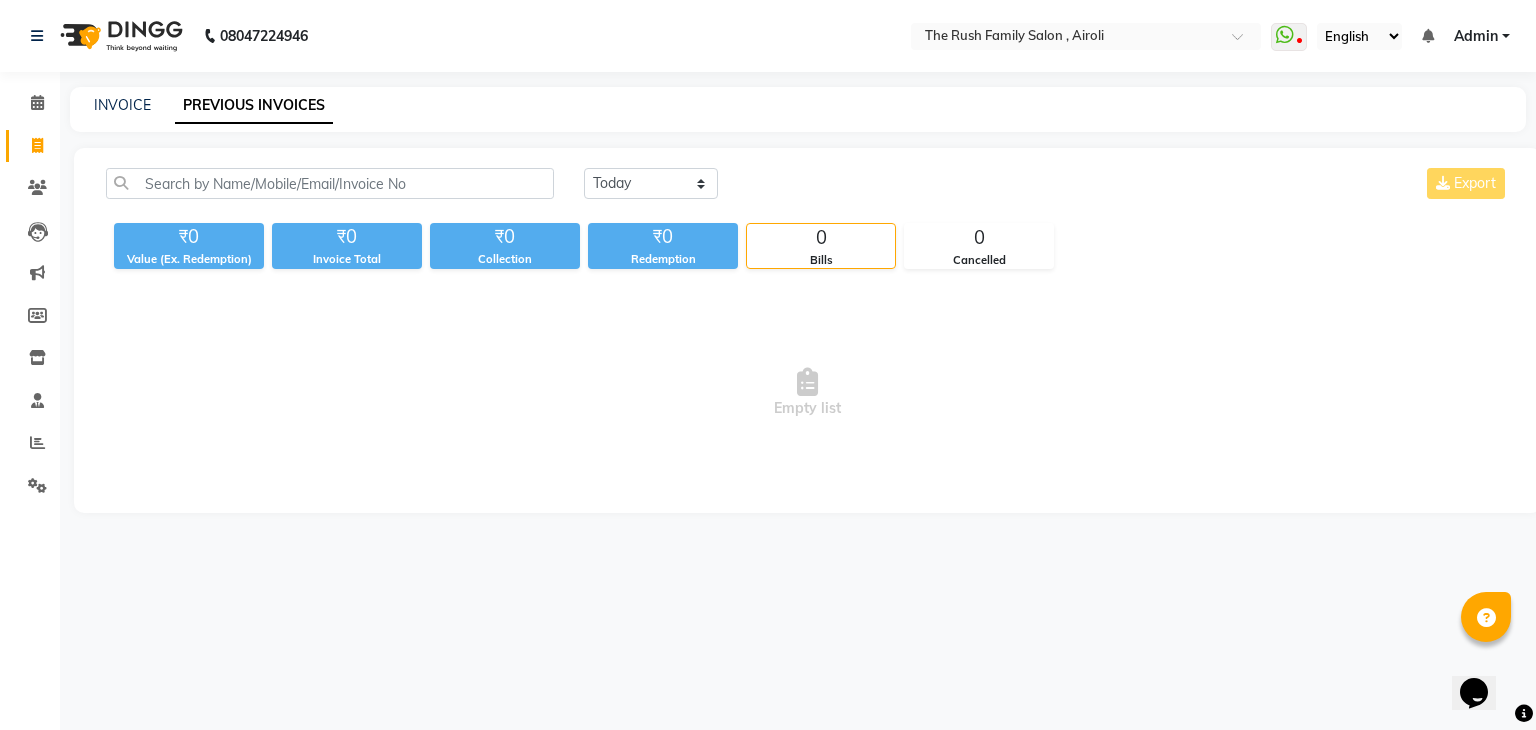 click 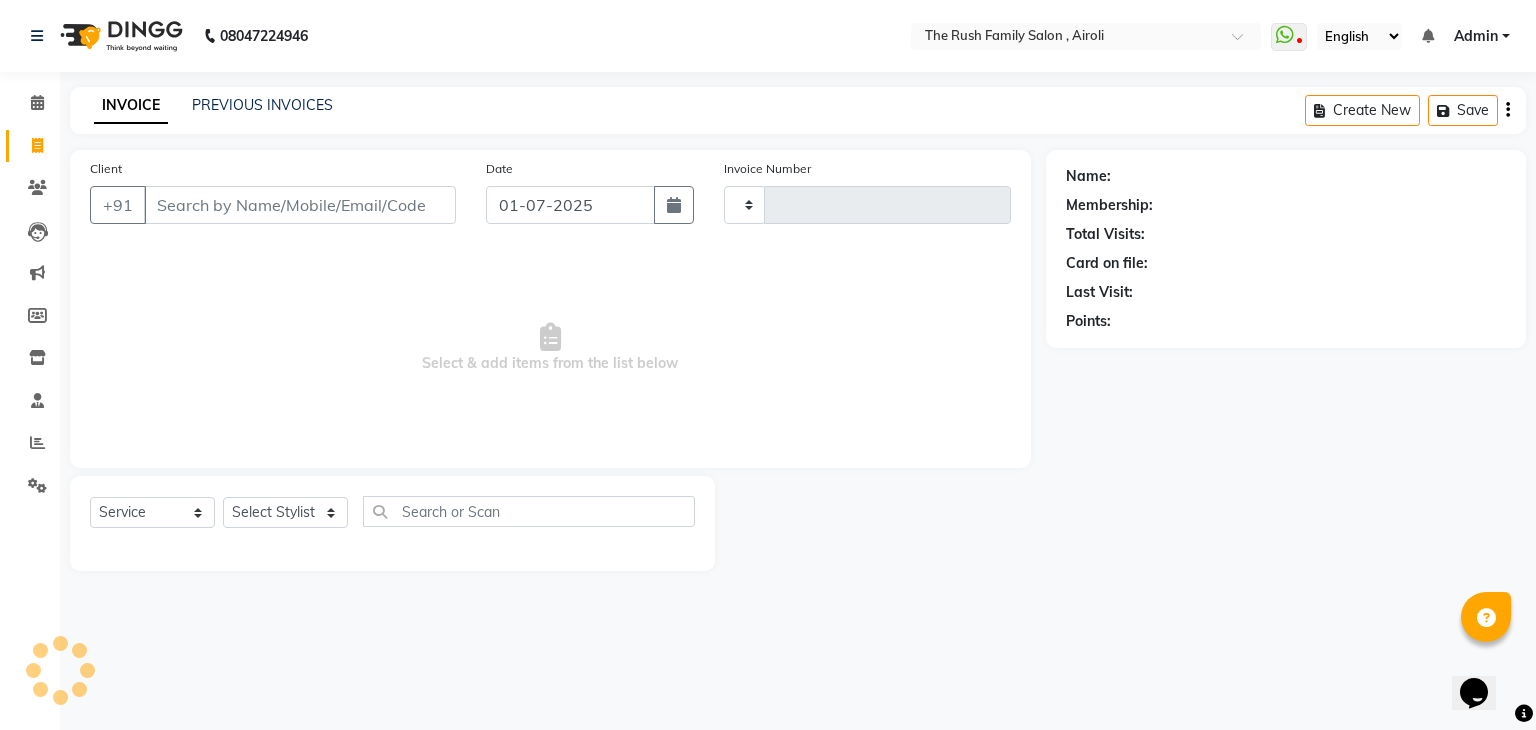 type on "1974" 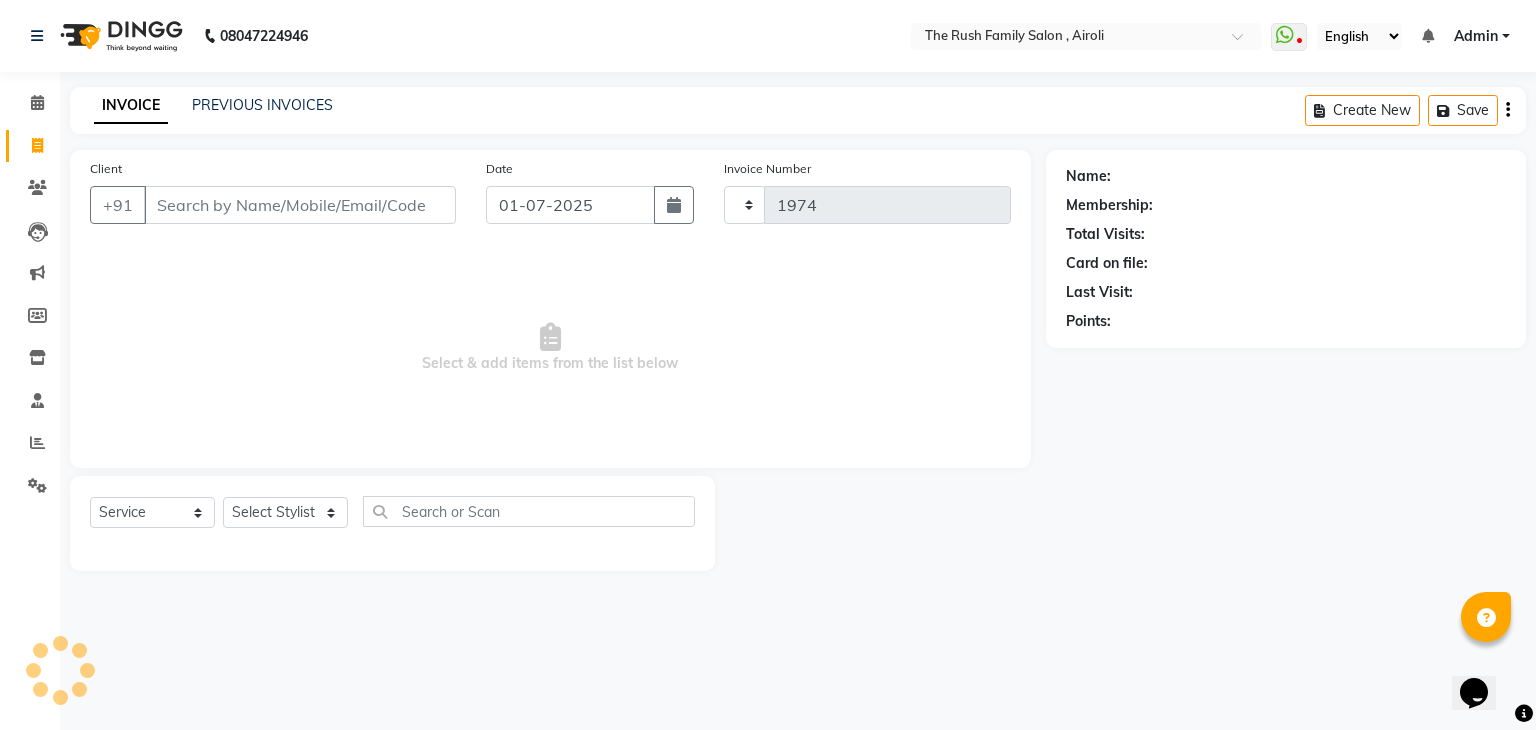 select on "5419" 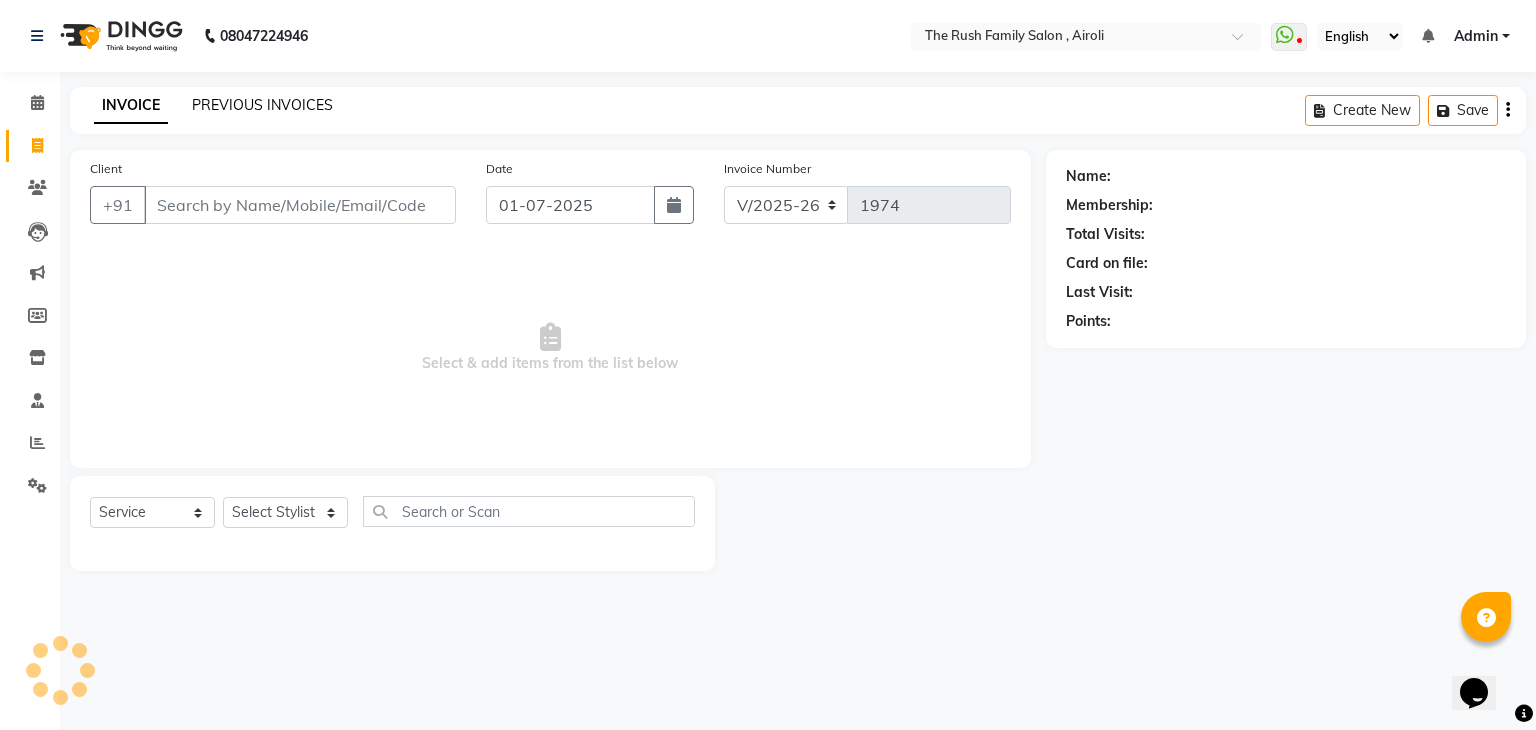 click on "PREVIOUS INVOICES" 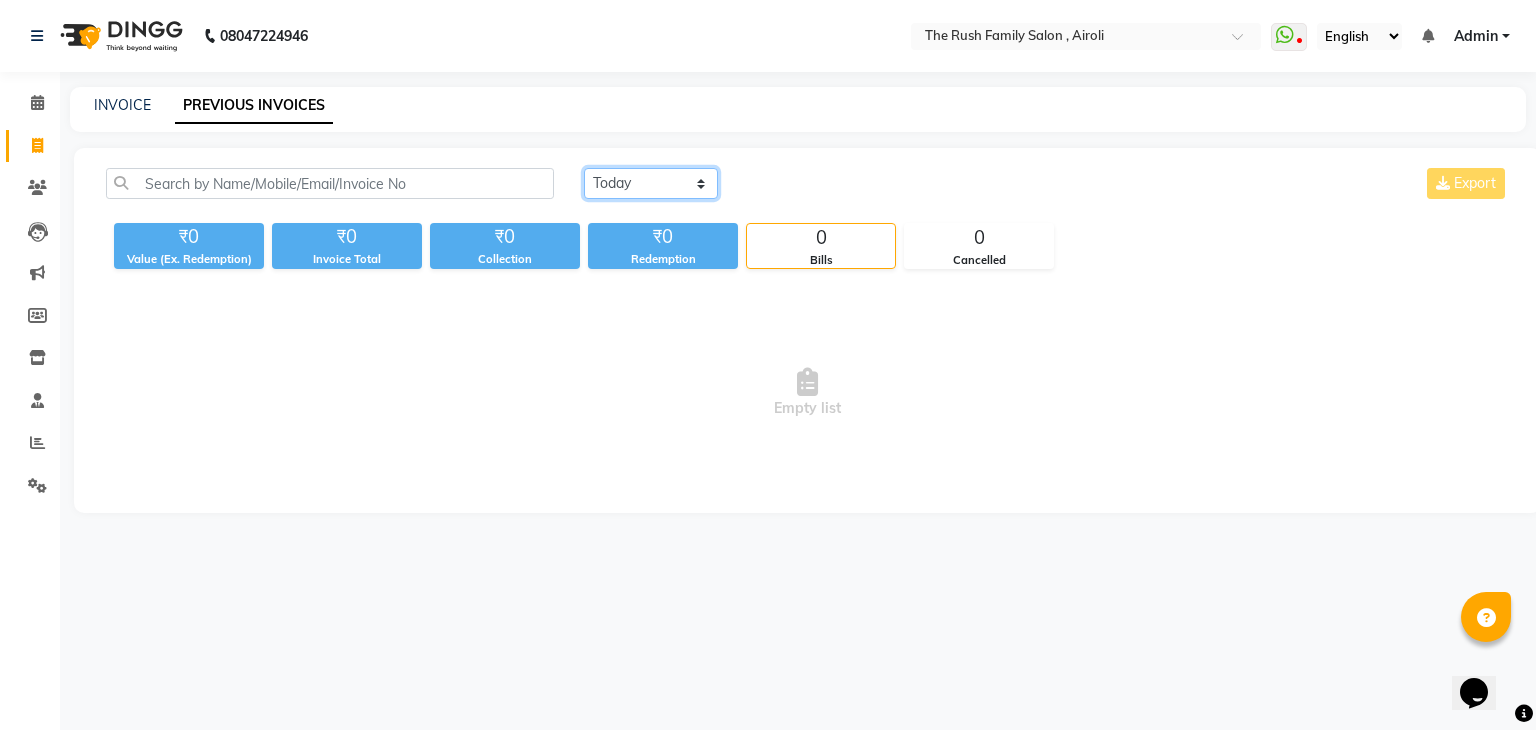 click on "[DATE] [DATE] Custom Range" 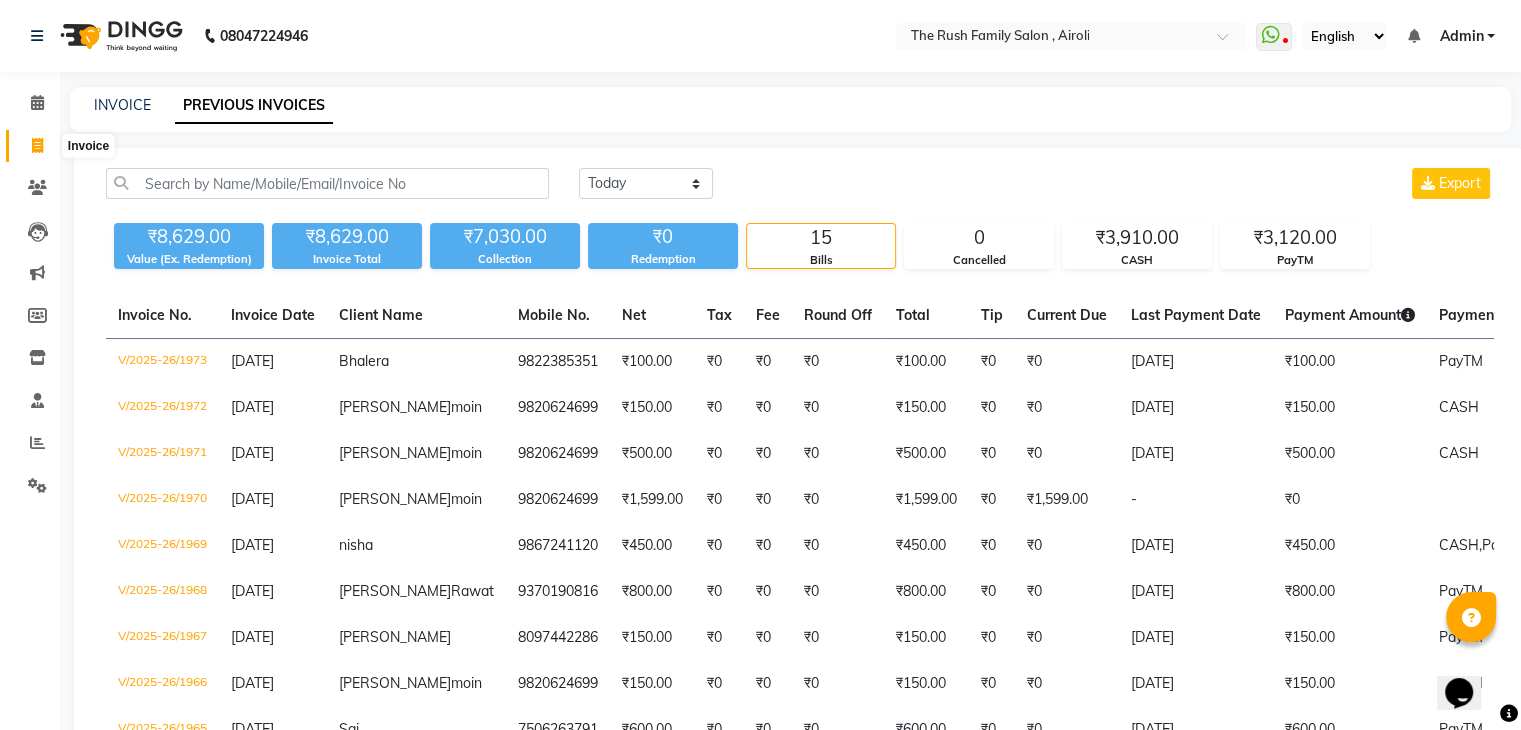 click 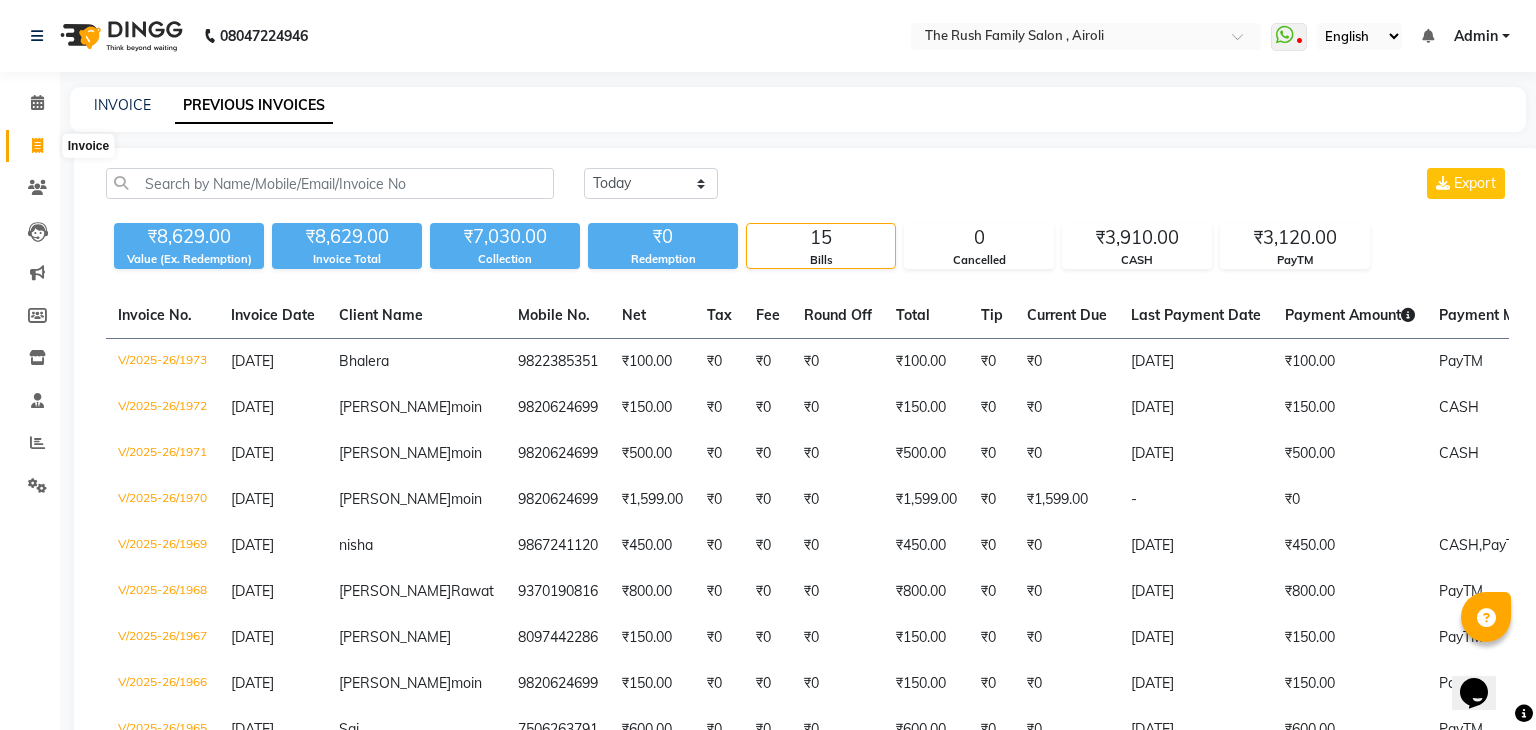 select on "5419" 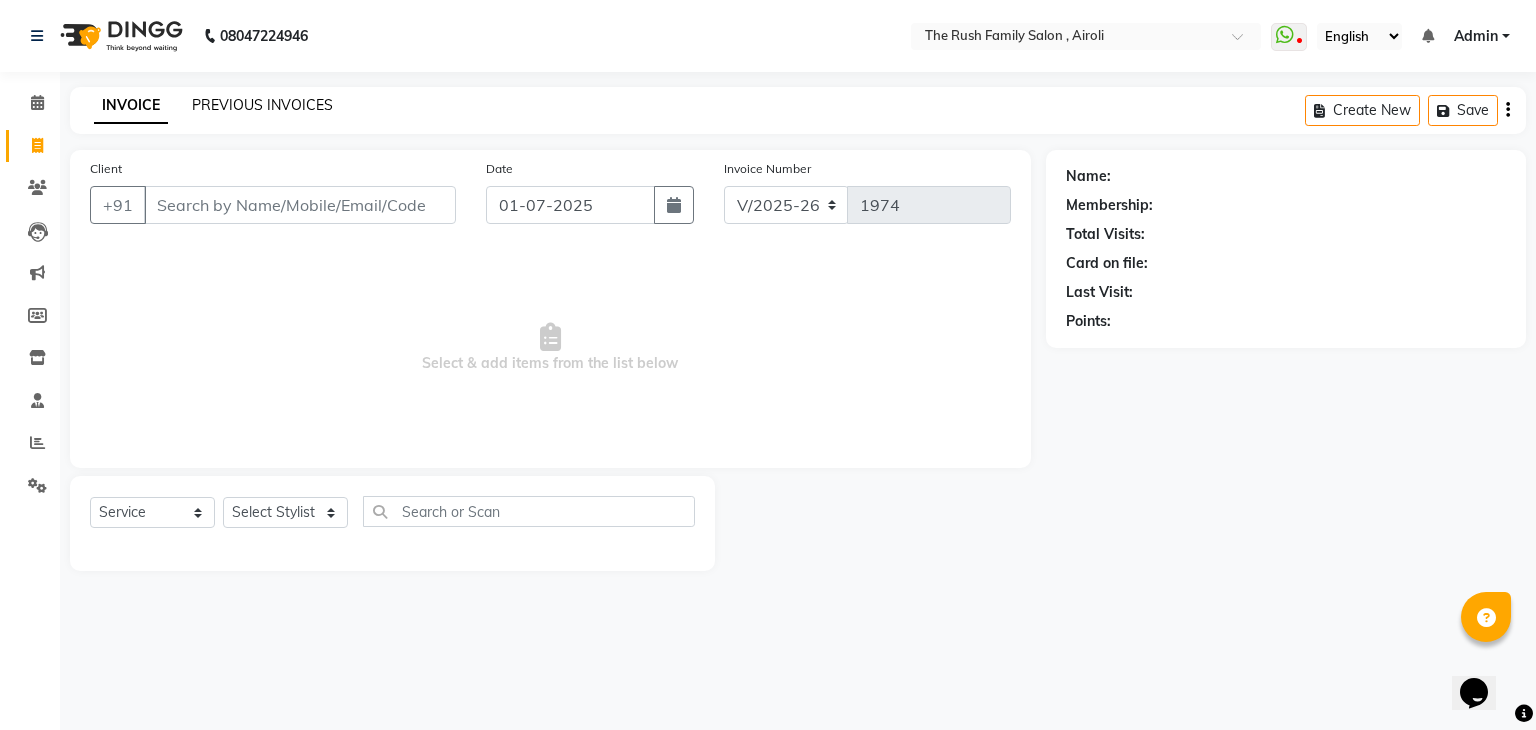 click on "PREVIOUS INVOICES" 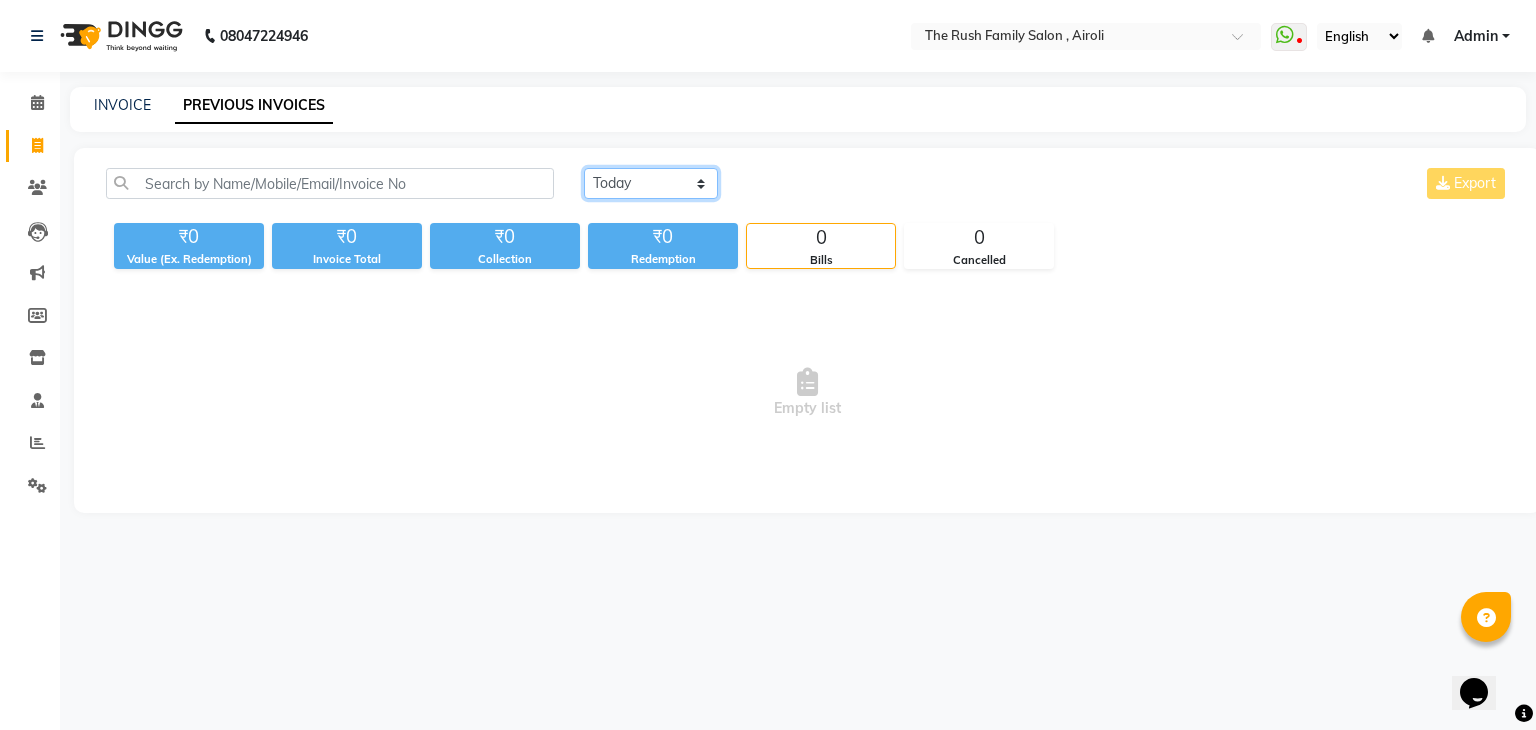 click on "[DATE] [DATE] Custom Range" 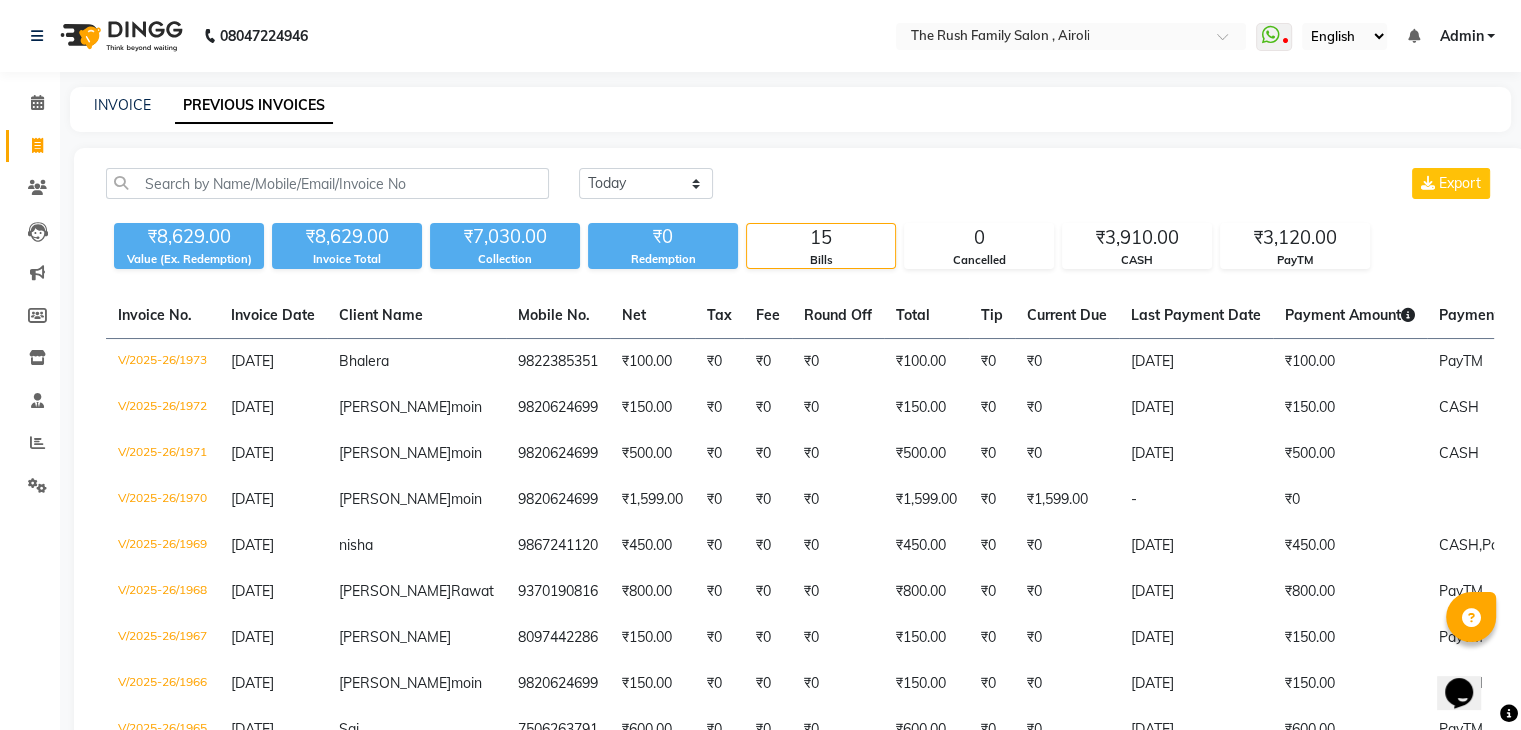 click on "₹0" 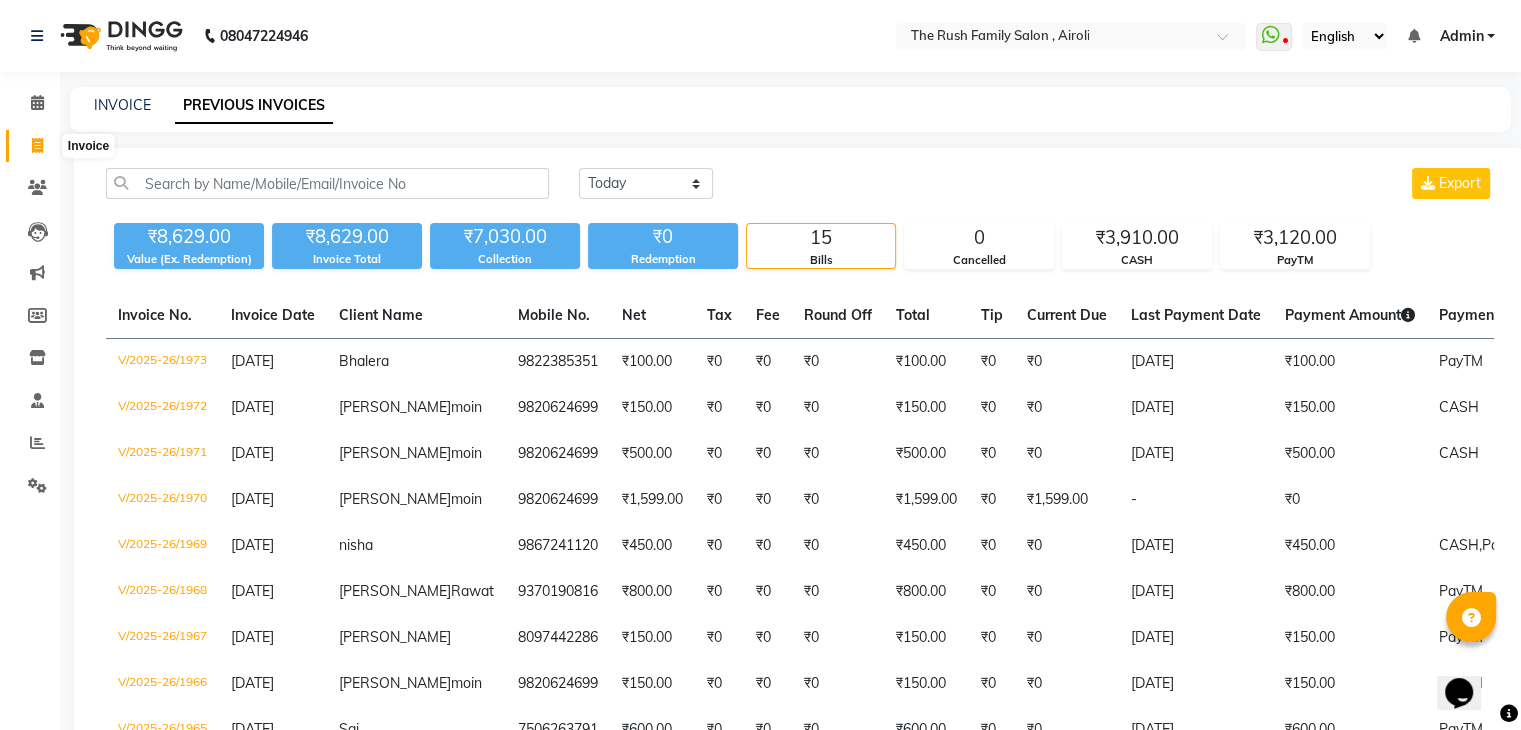 click 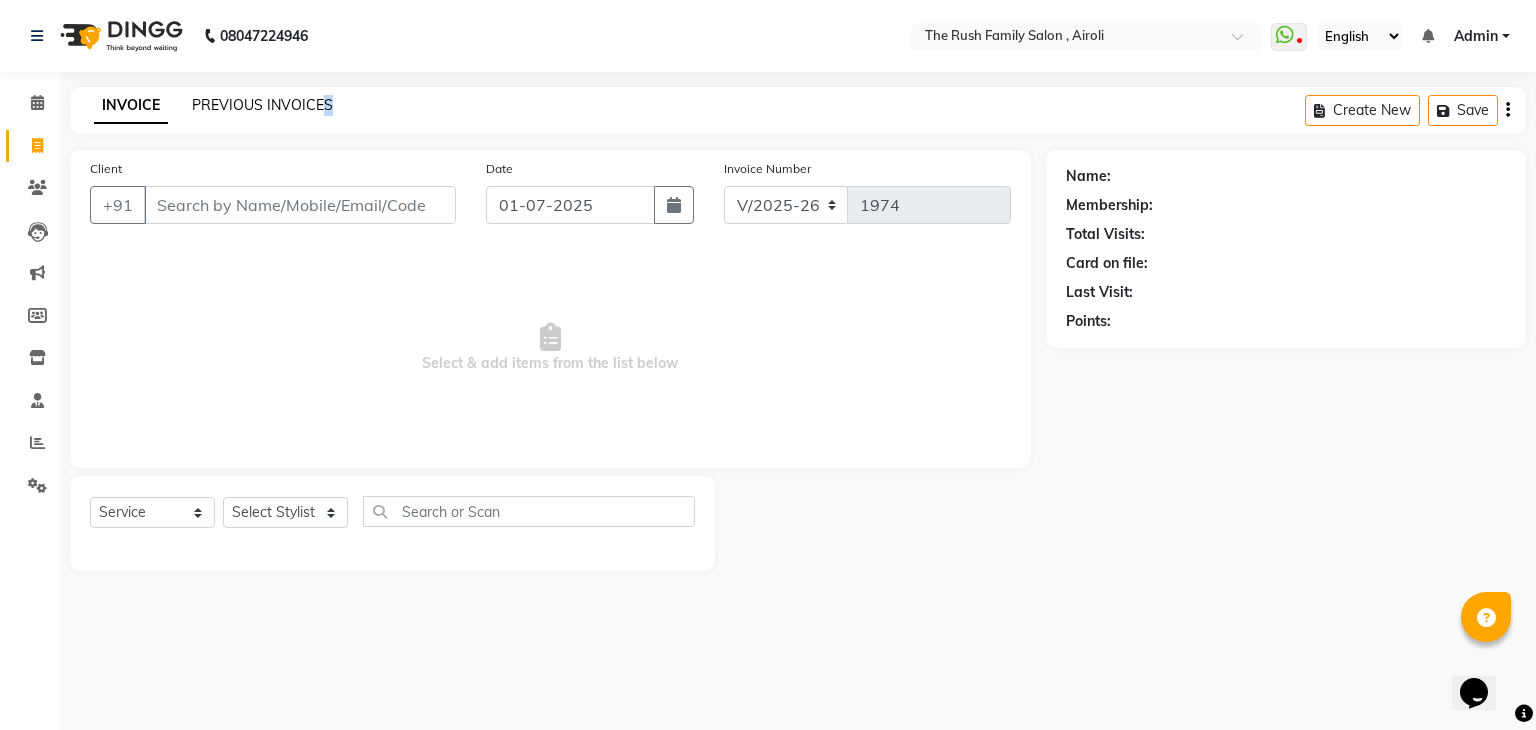 drag, startPoint x: 332, startPoint y: 101, endPoint x: 320, endPoint y: 101, distance: 12 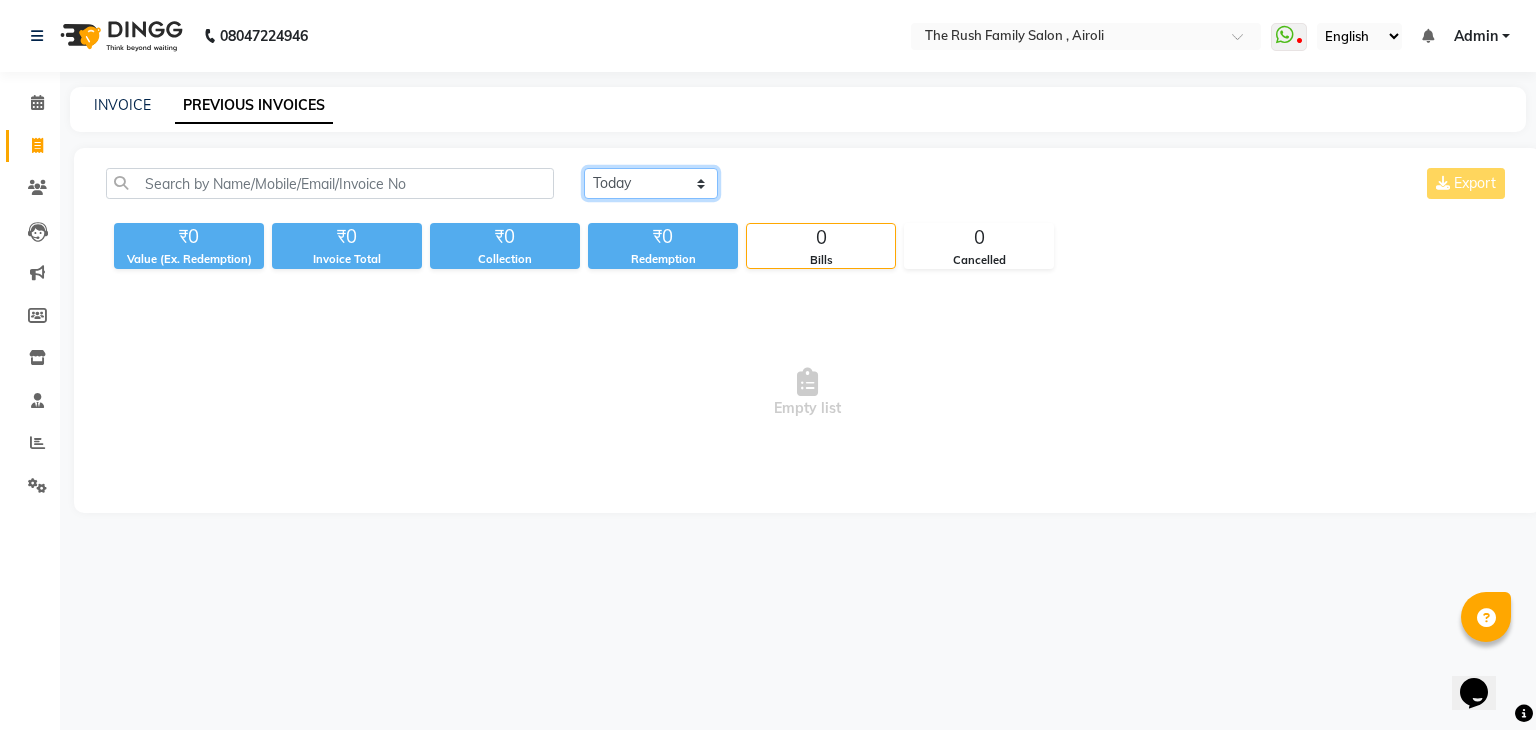 click on "[DATE] [DATE] Custom Range" 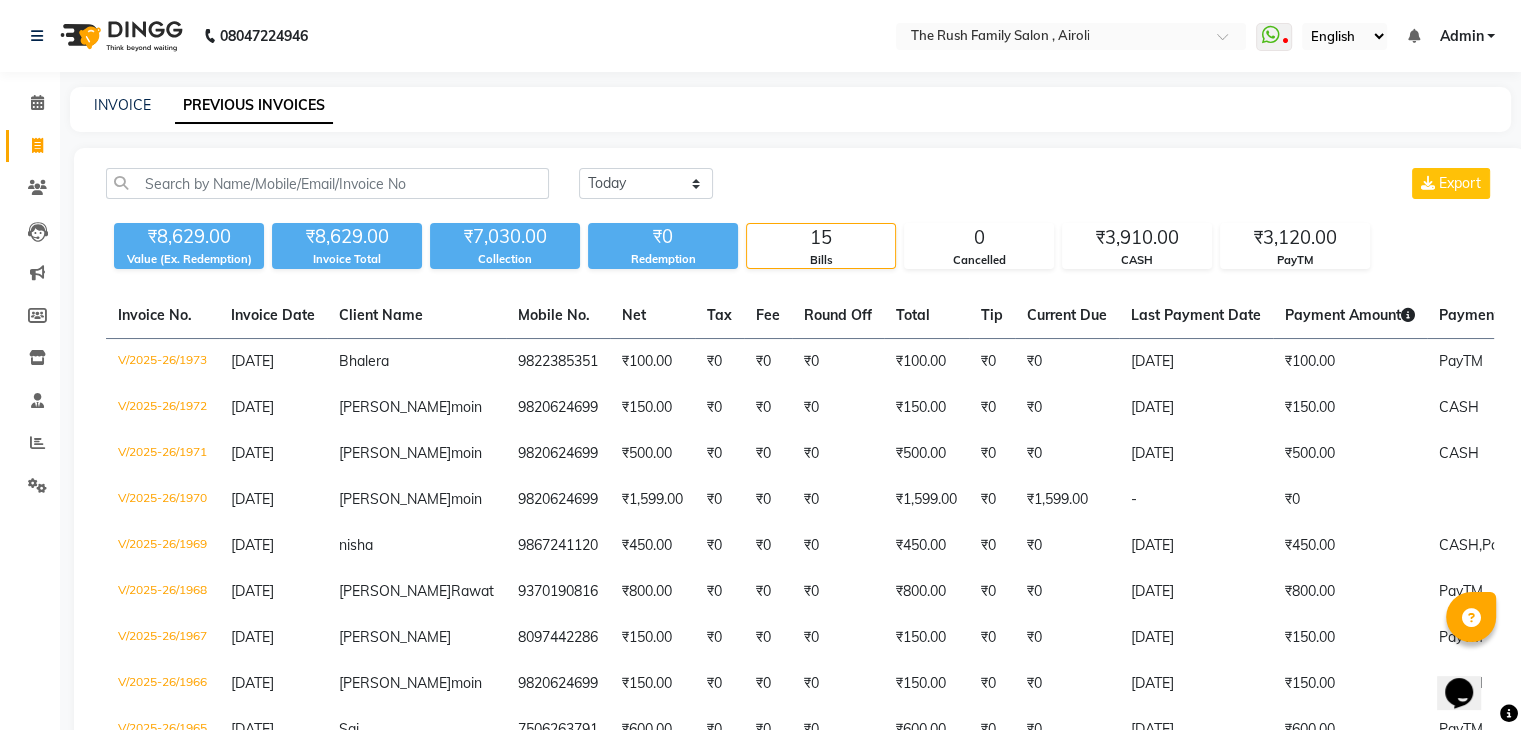 click on "₹0" 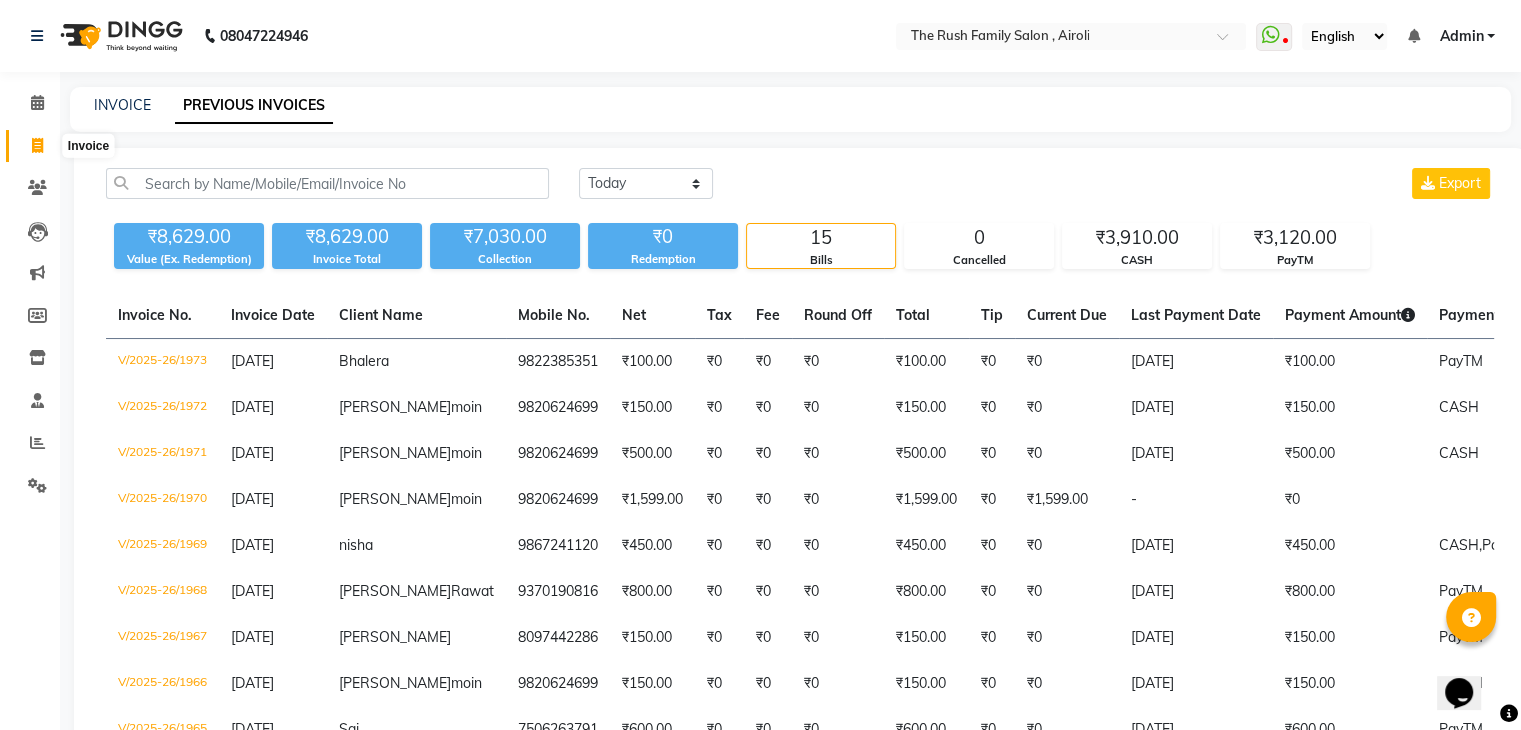 click 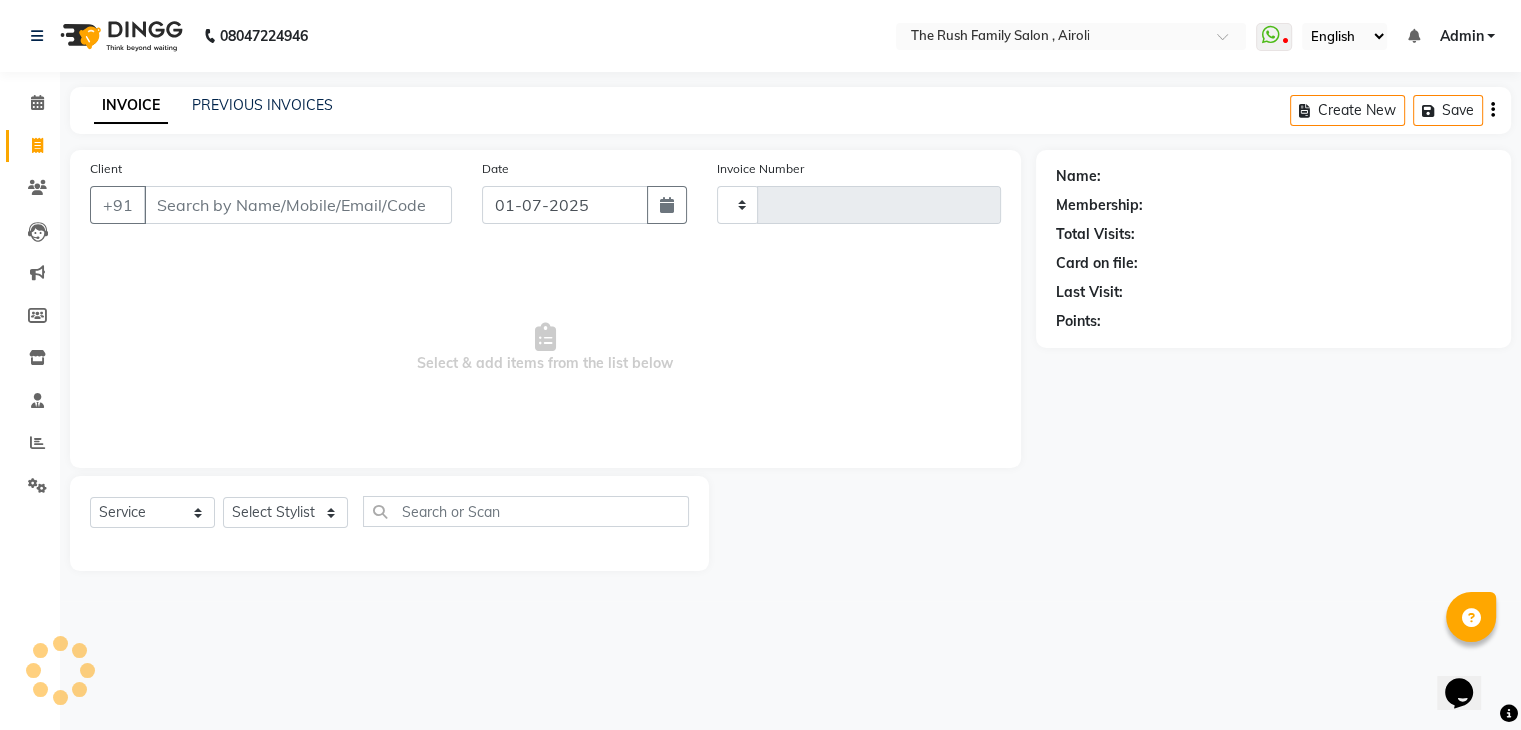 type on "1974" 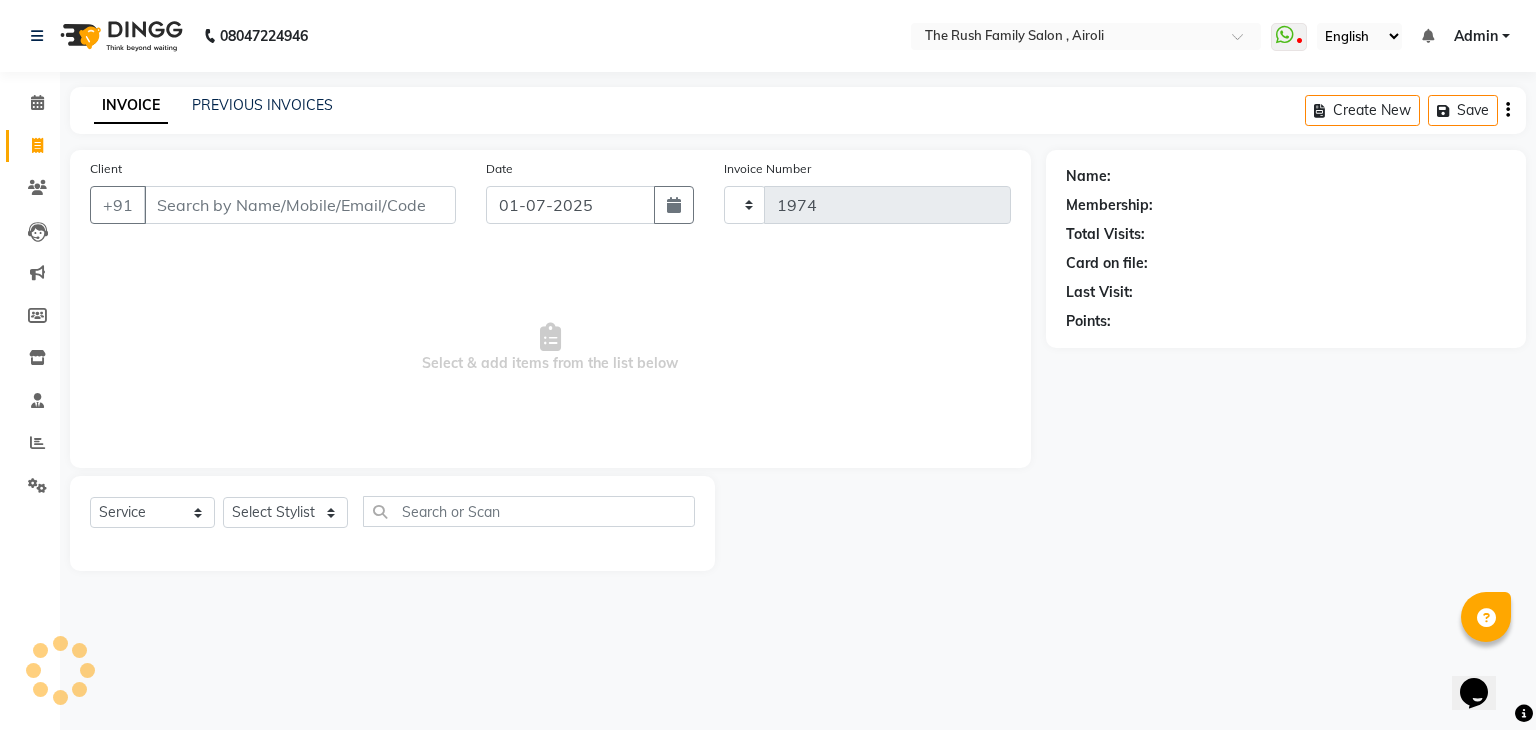 select on "5419" 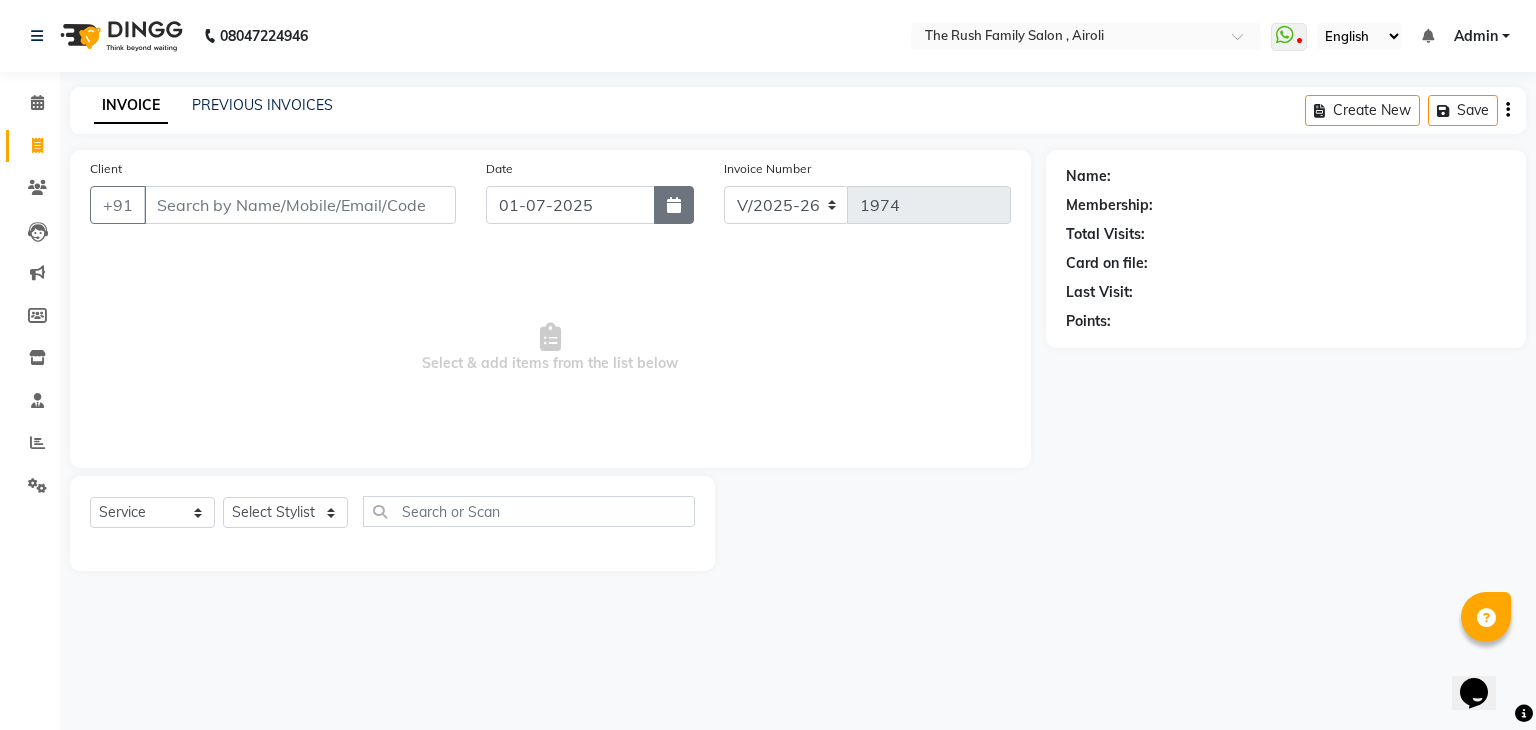 click 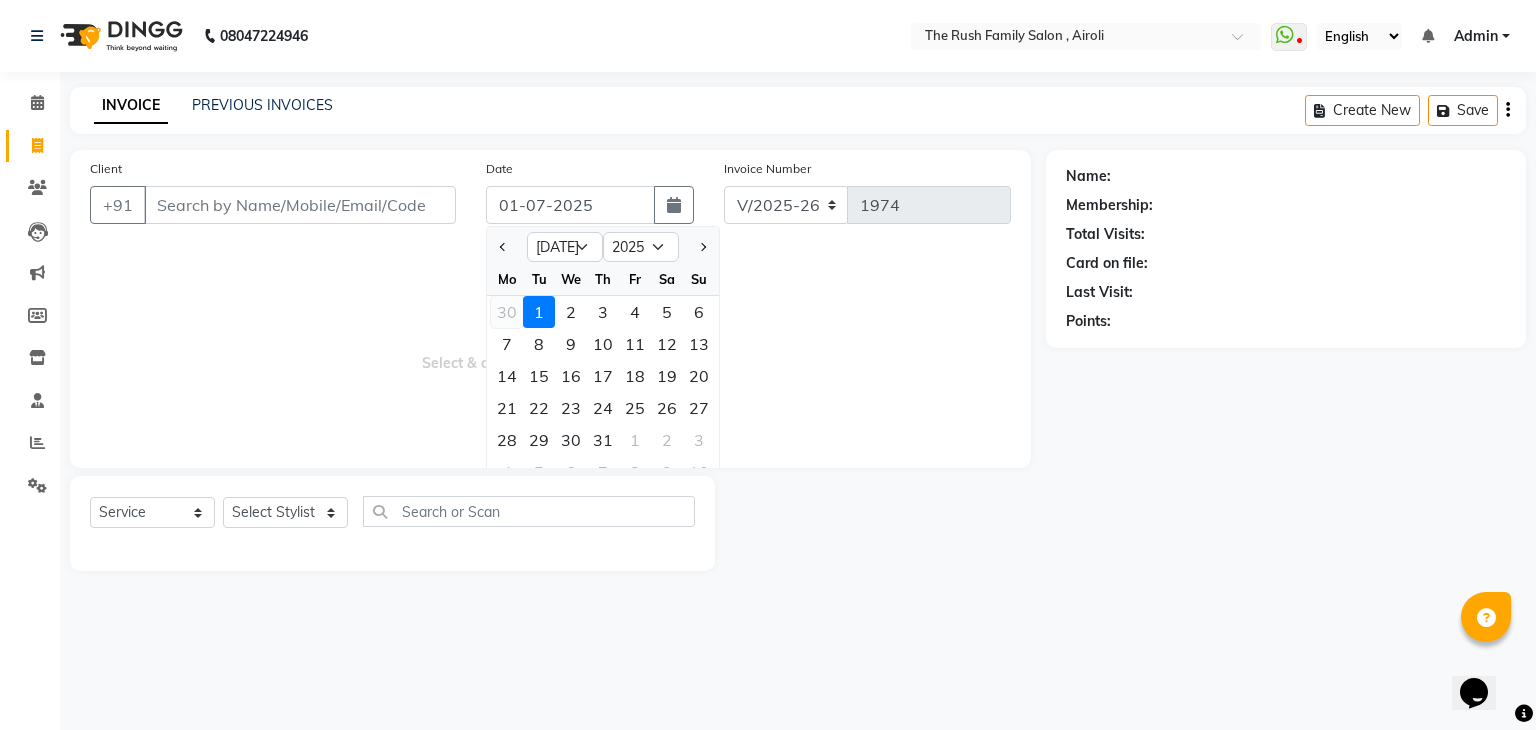 click on "30" 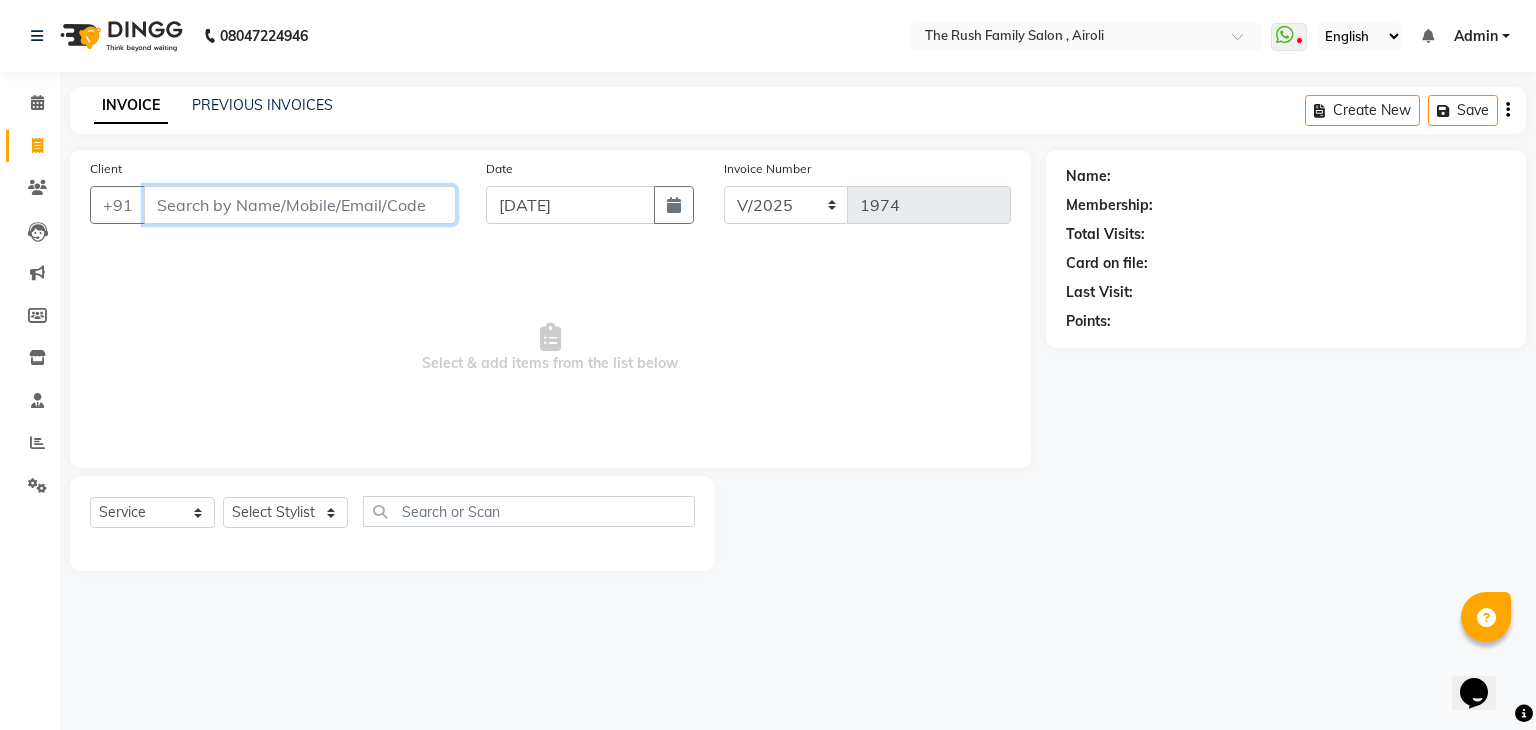 click on "Client" at bounding box center [300, 205] 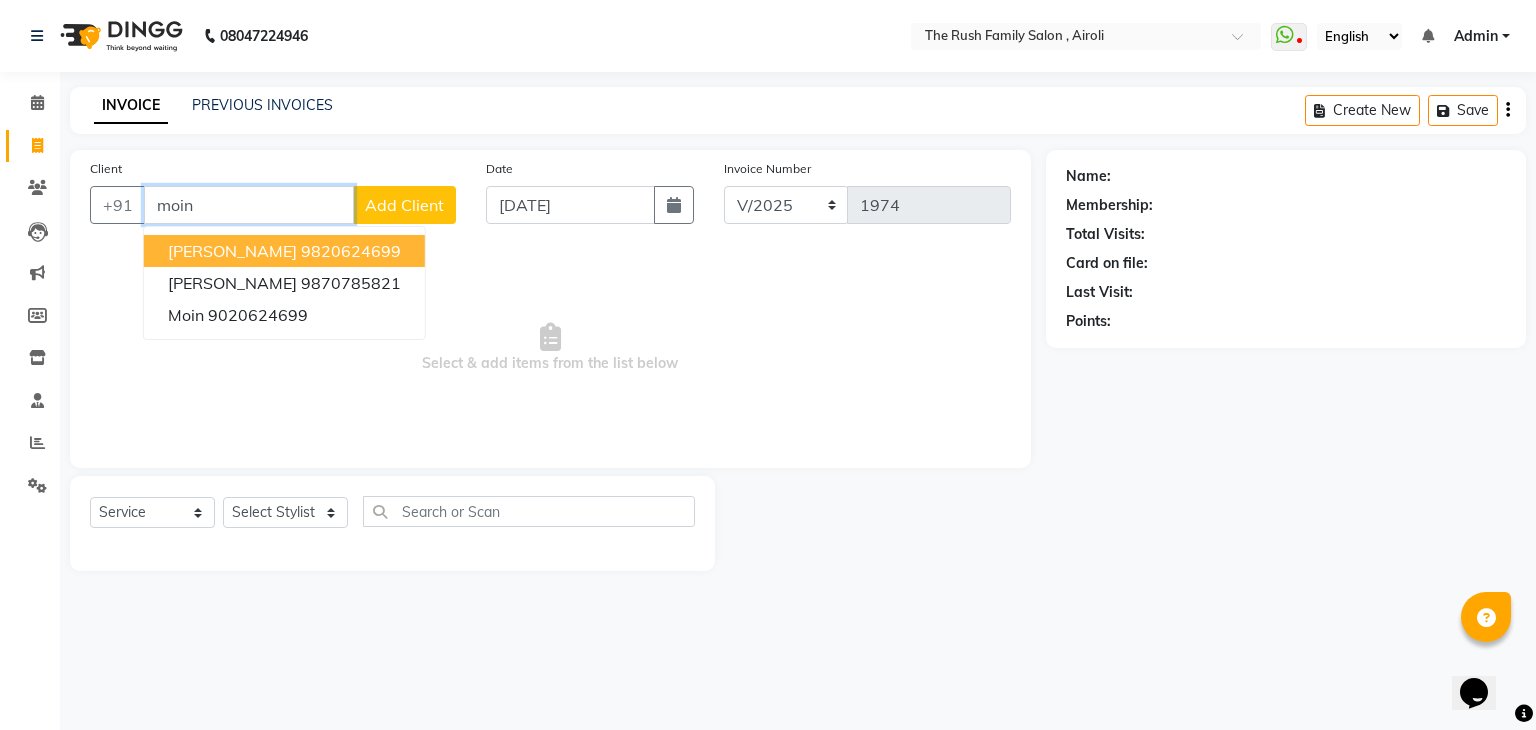 click on "9820624699" at bounding box center [351, 251] 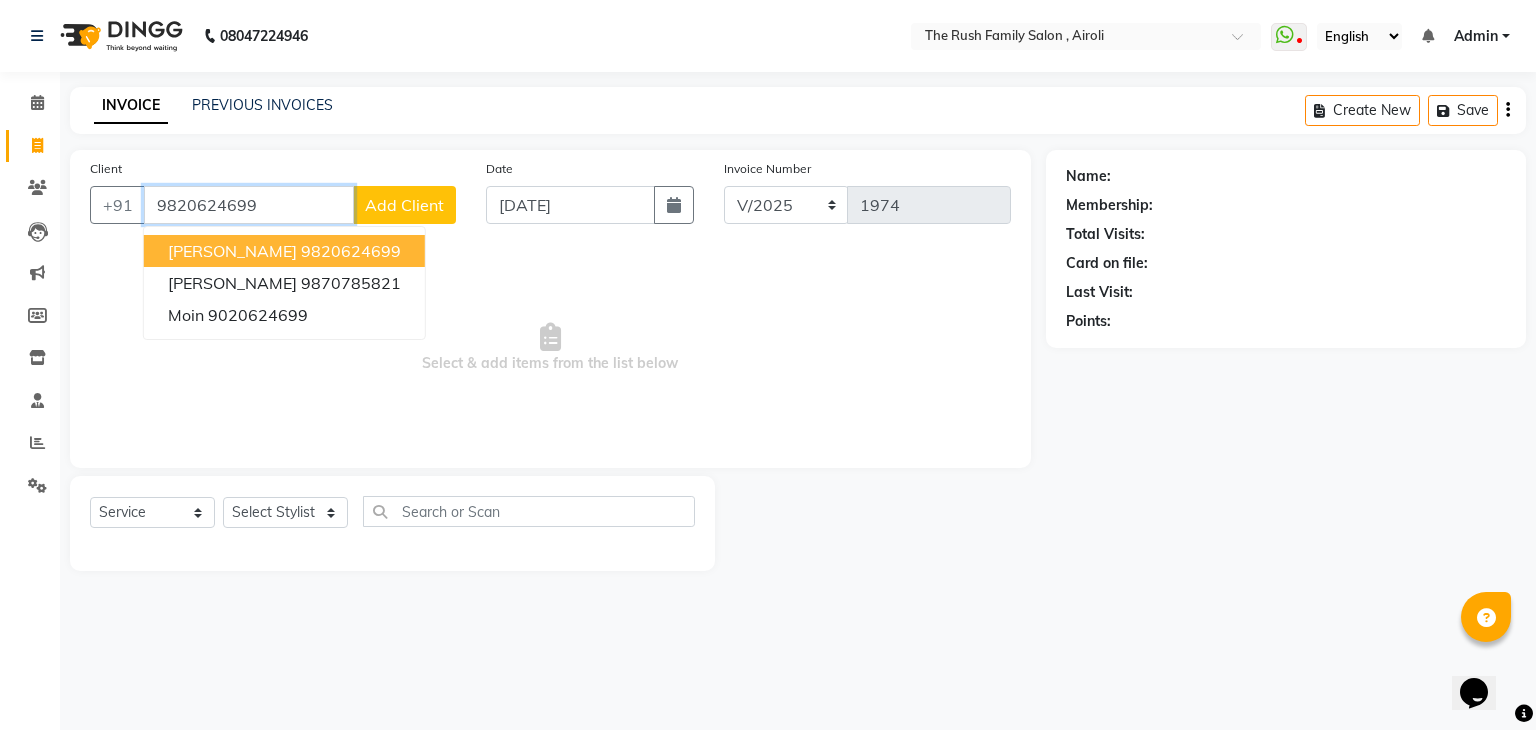 type on "9820624699" 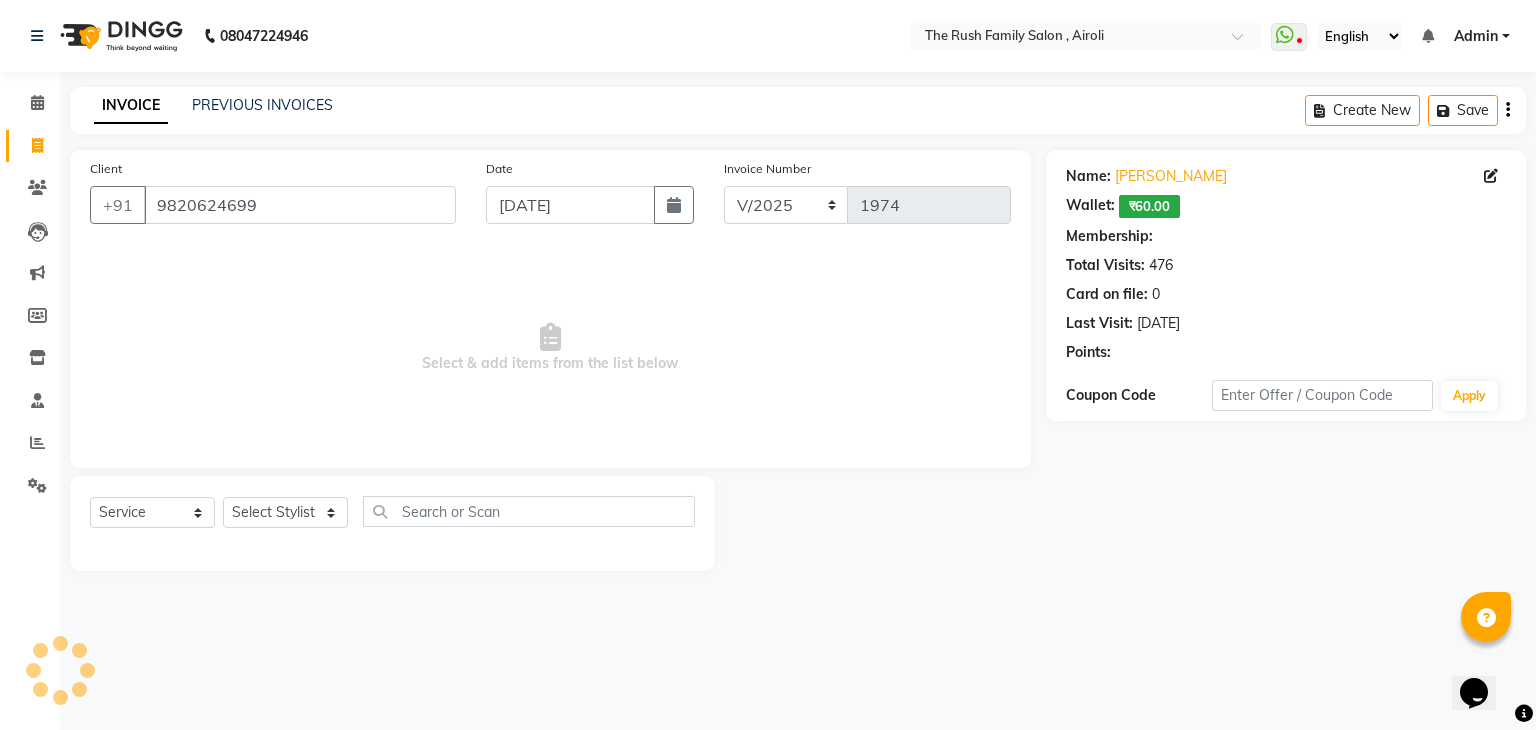 select on "1: Object" 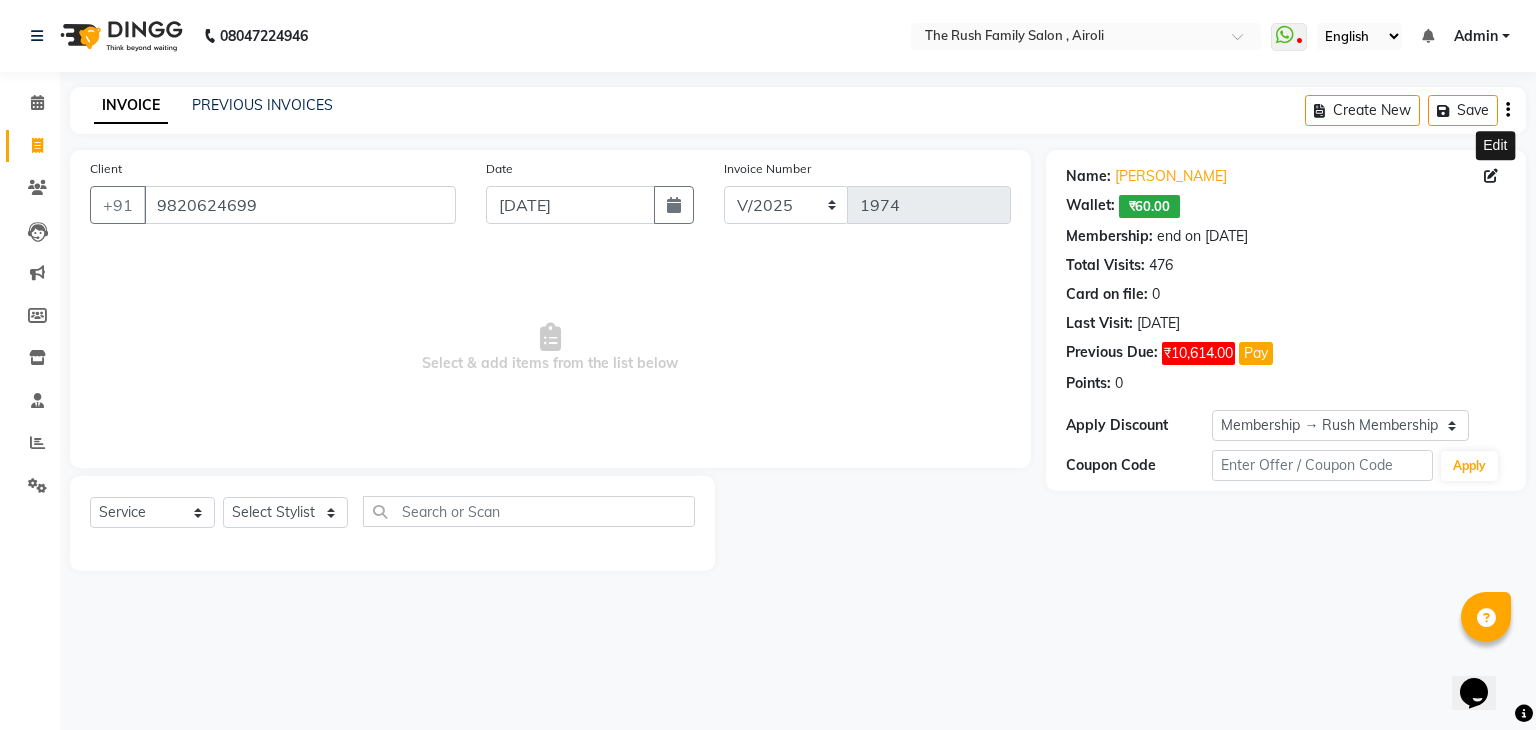 click 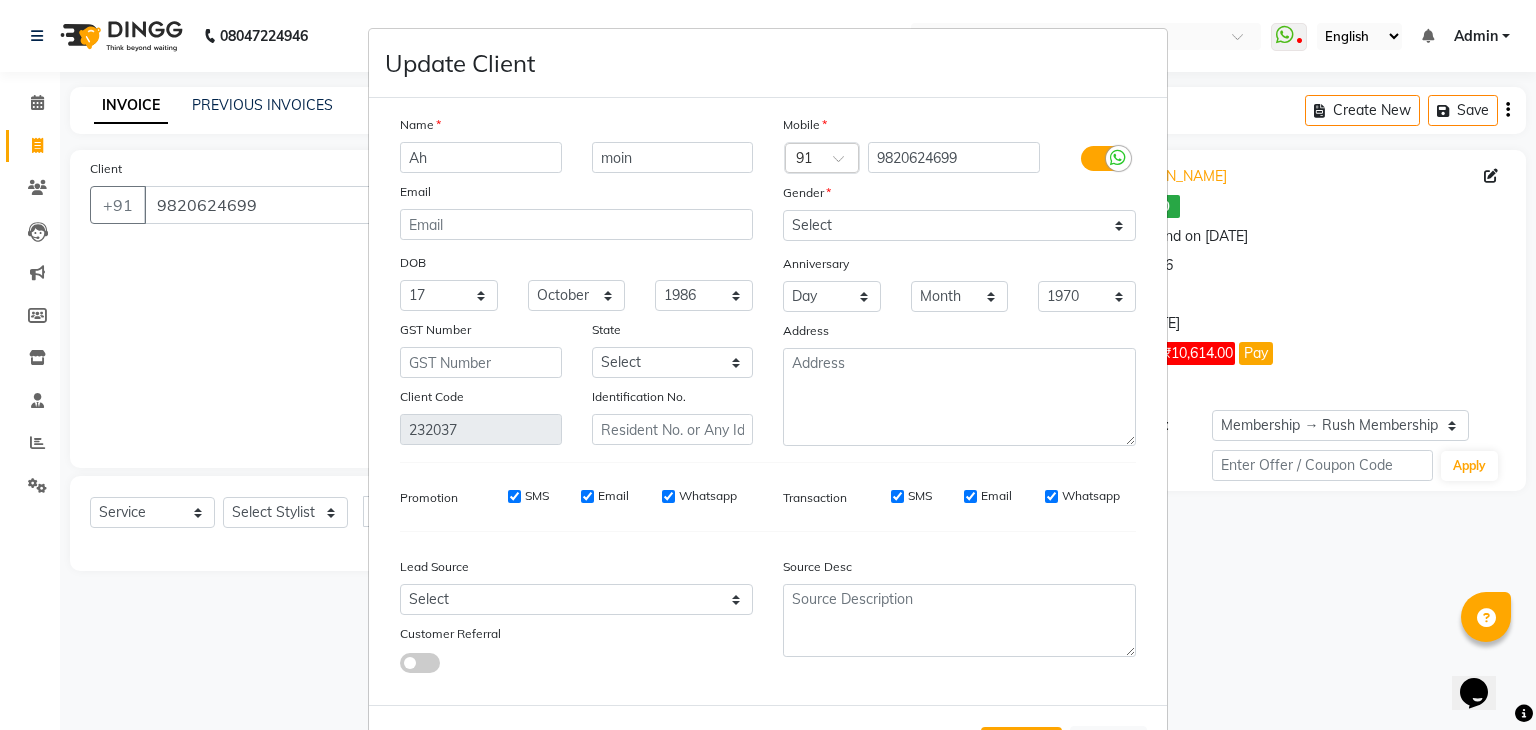 type on "A" 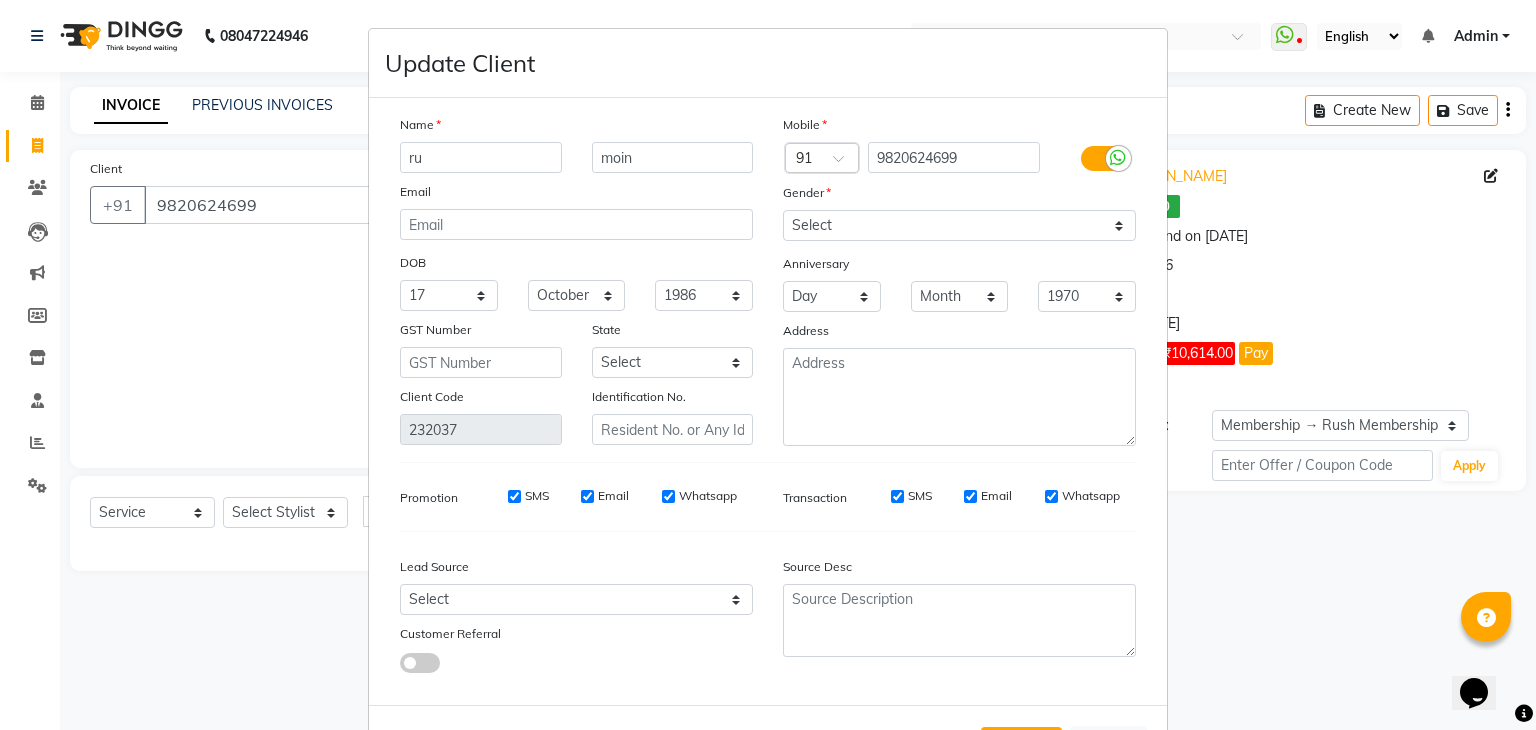 type on "r" 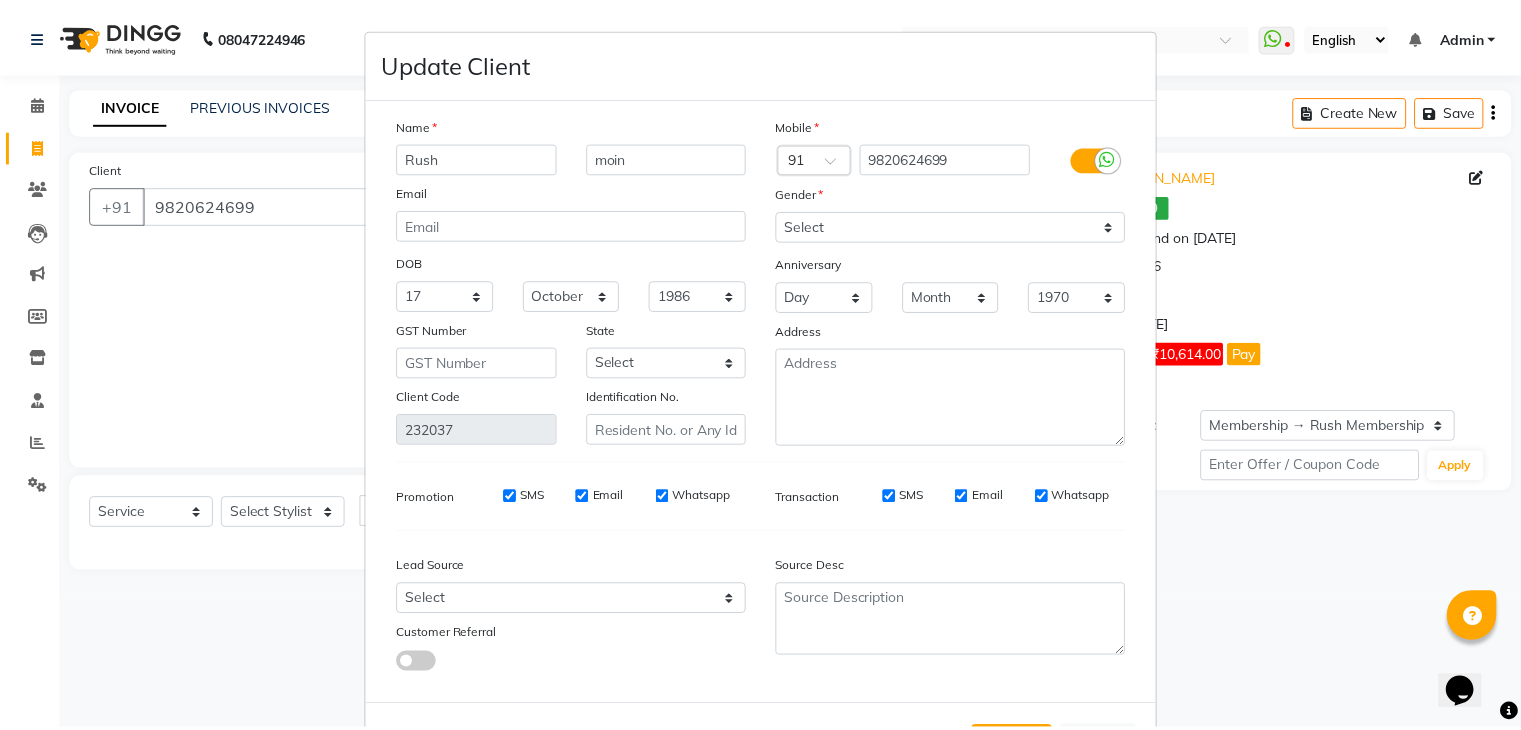 scroll, scrollTop: 92, scrollLeft: 0, axis: vertical 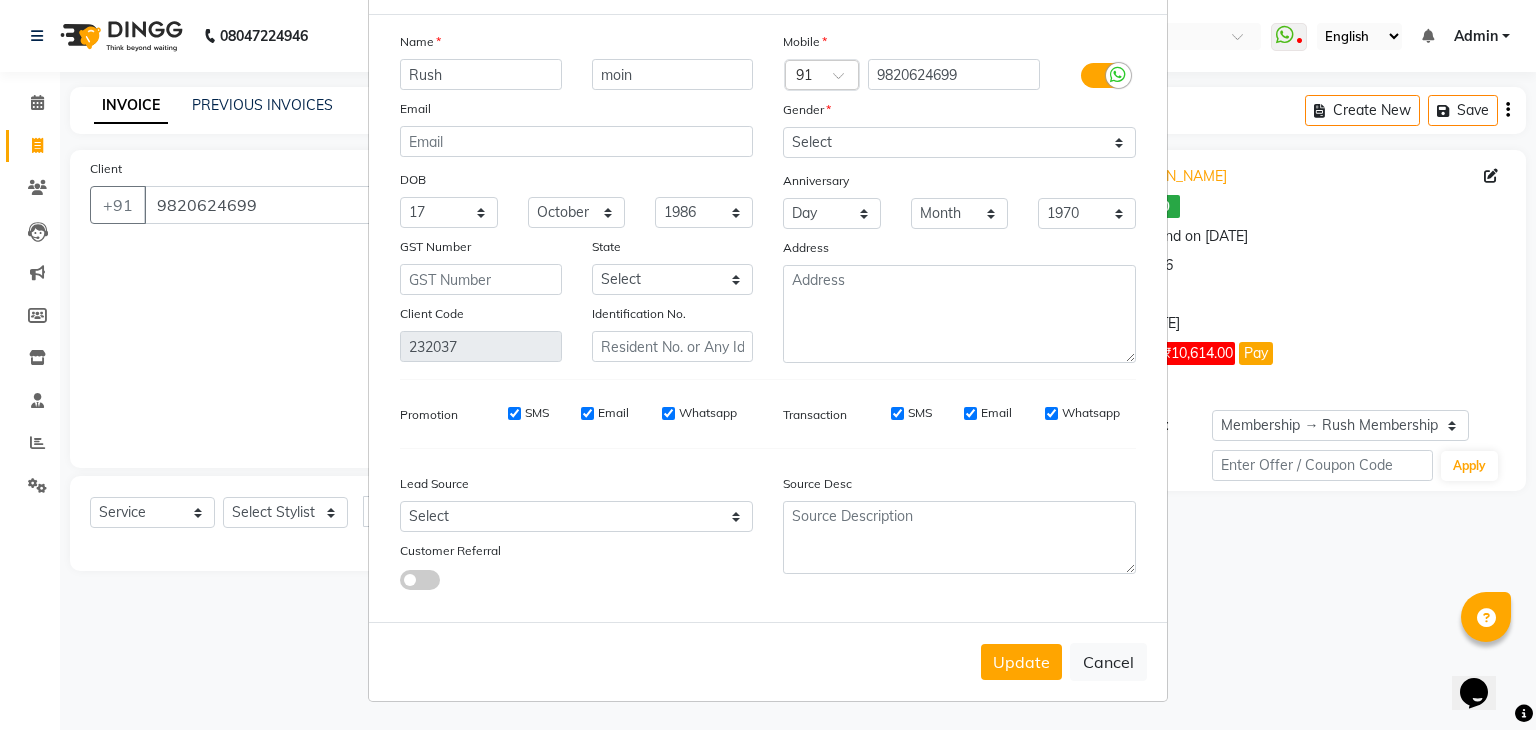 type on "Rush" 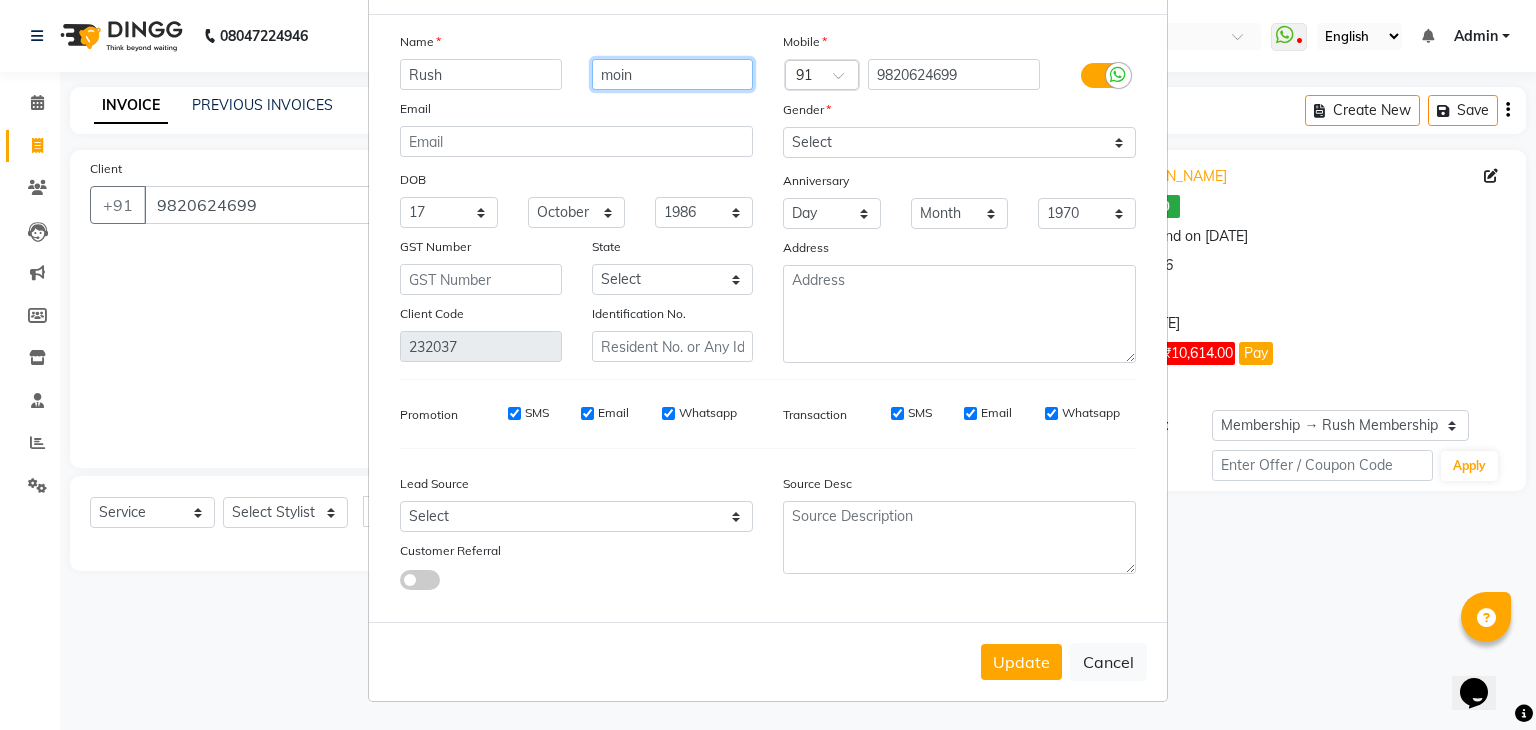 click on "moin" at bounding box center [673, 74] 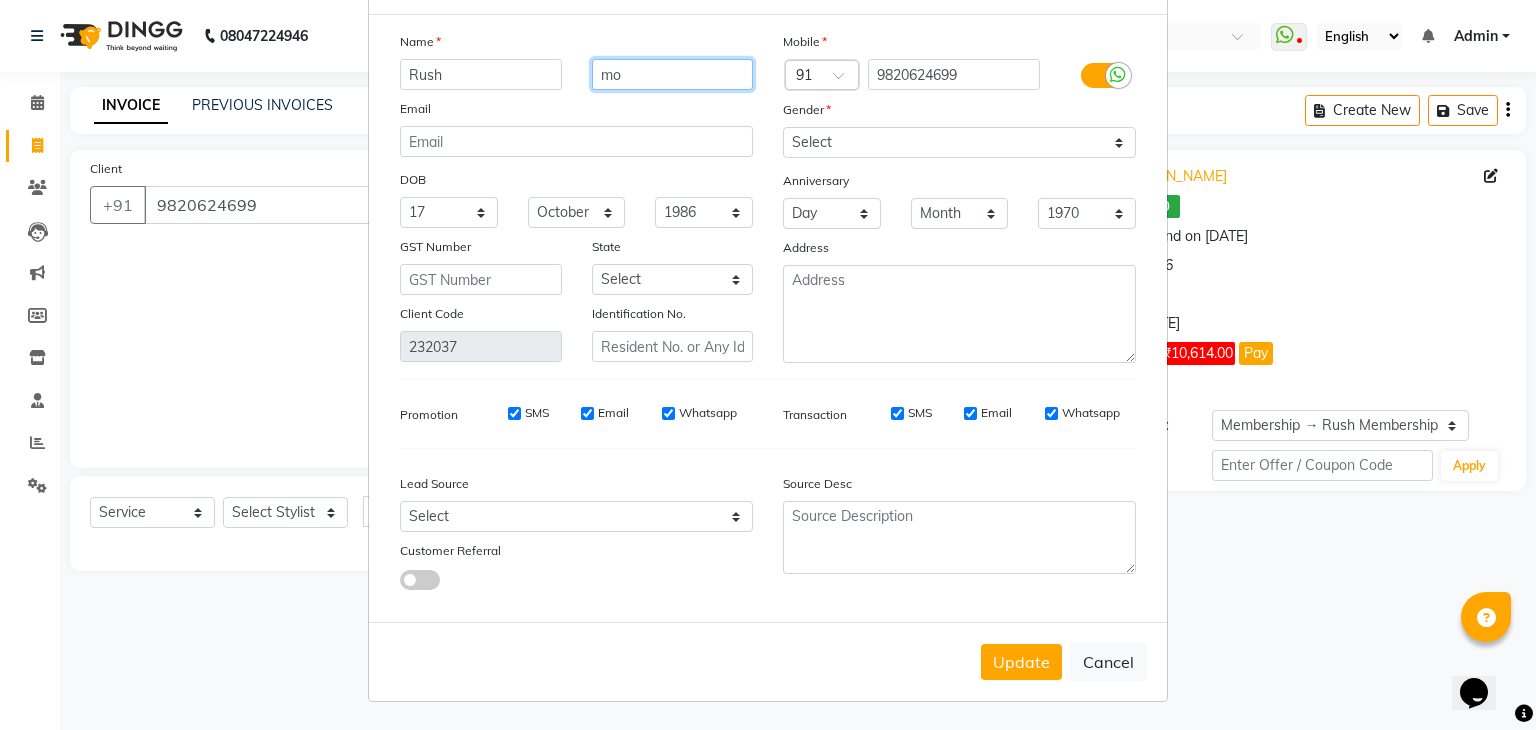 type on "m" 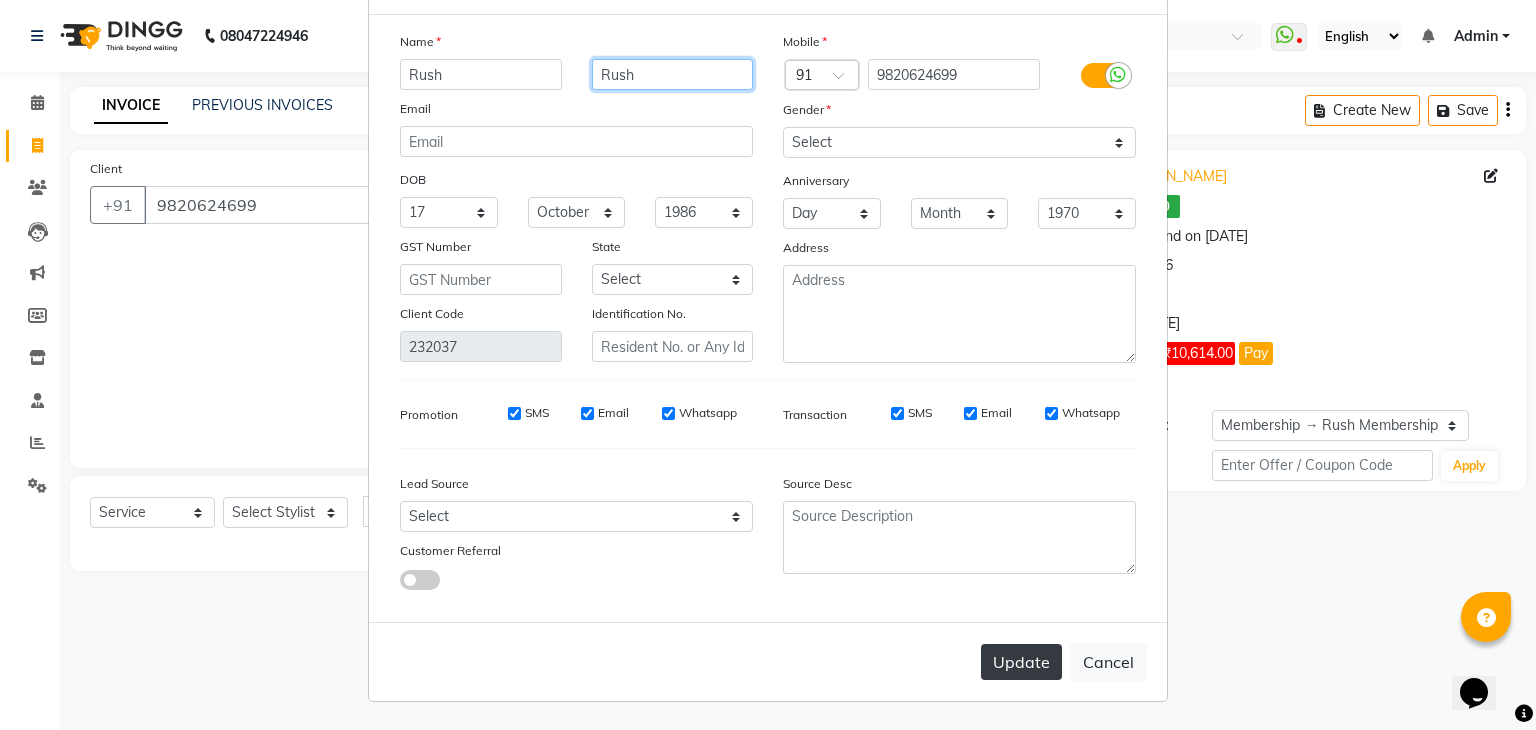 type on "Rush" 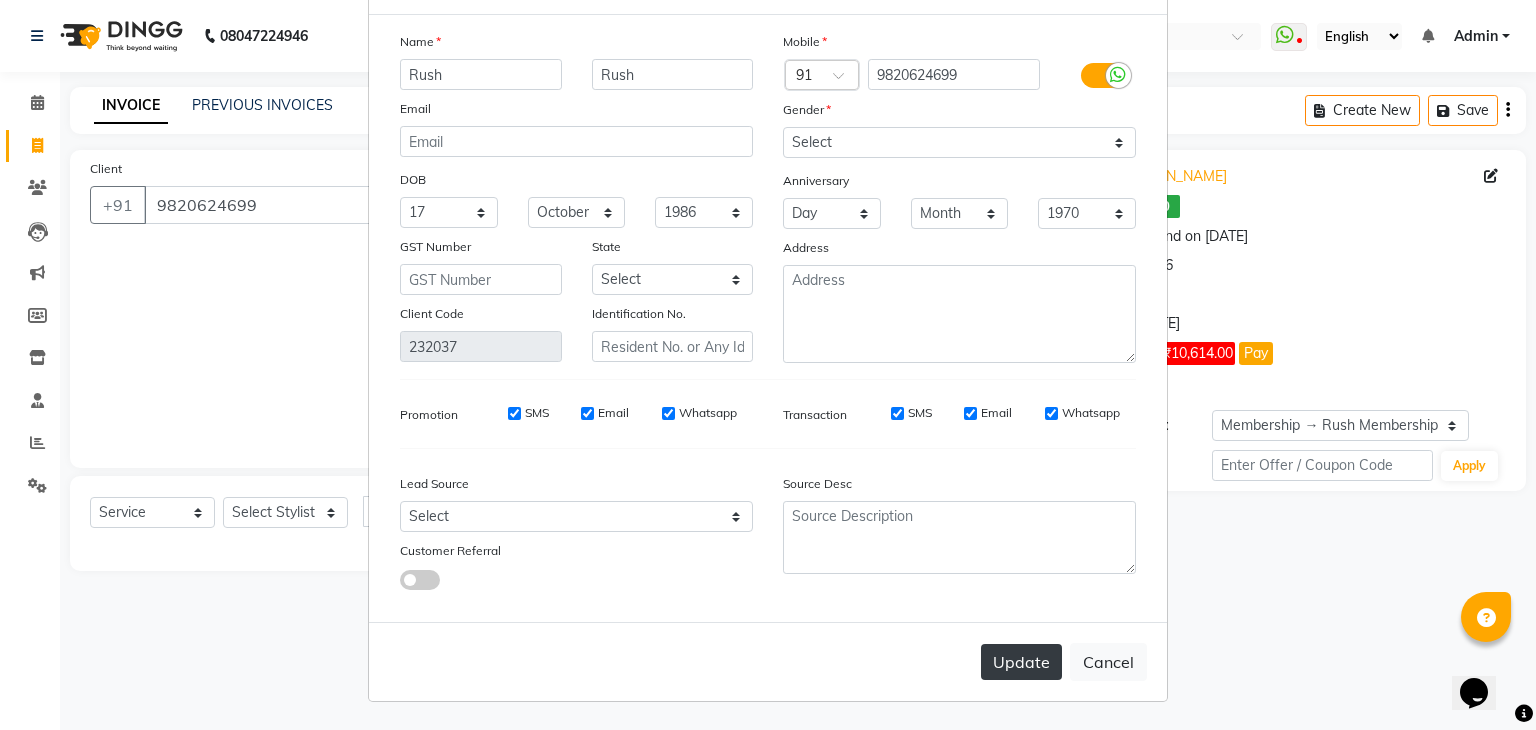 click on "Update" at bounding box center [1021, 662] 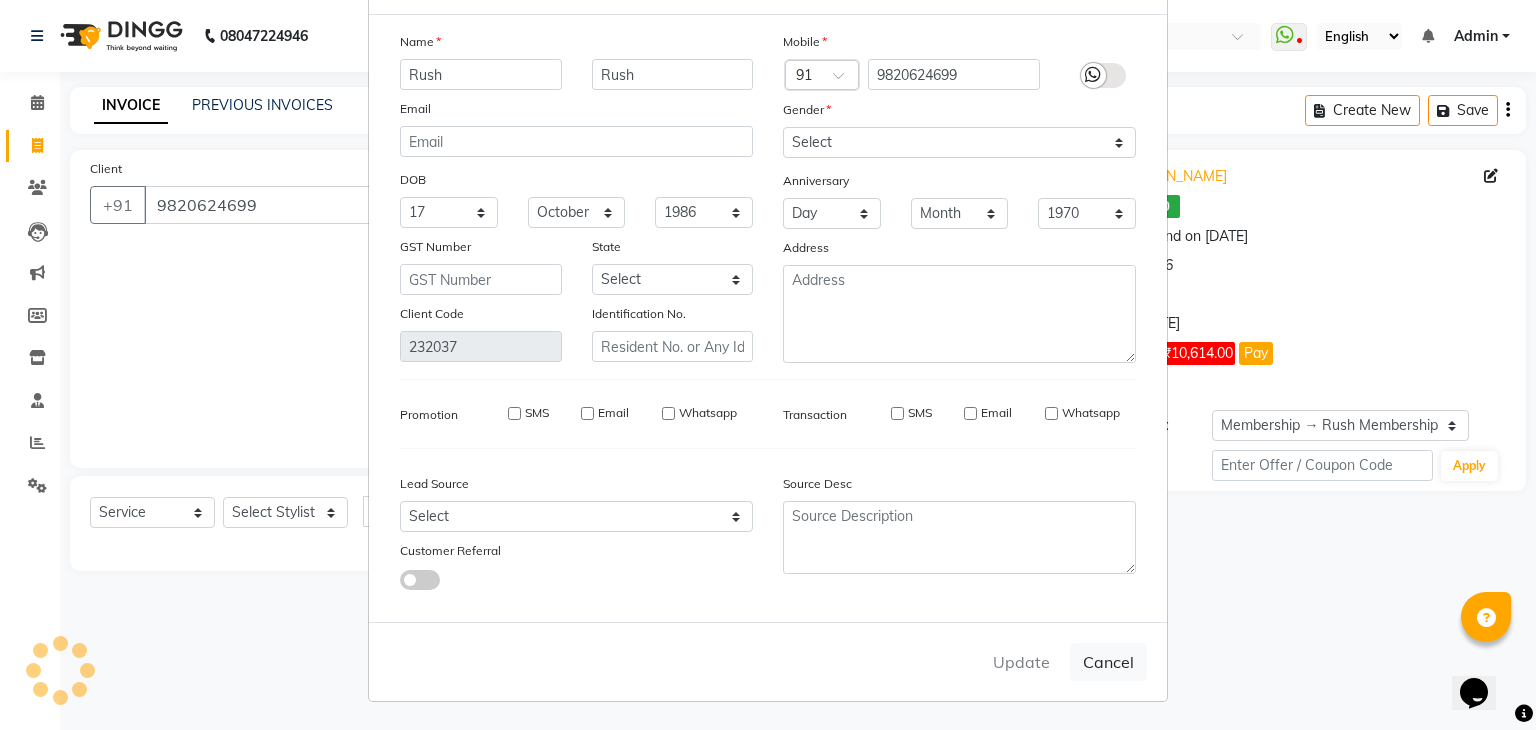 type 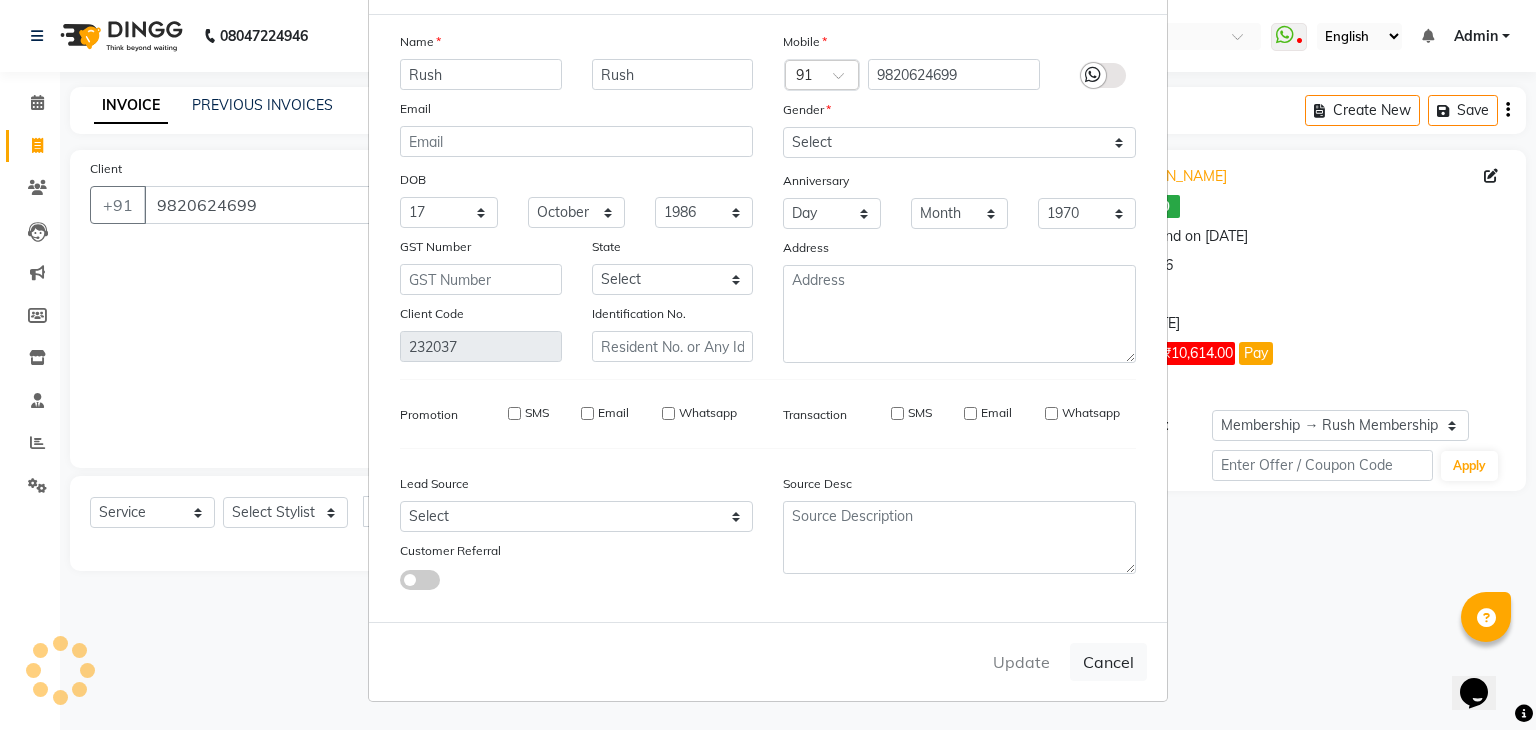 type 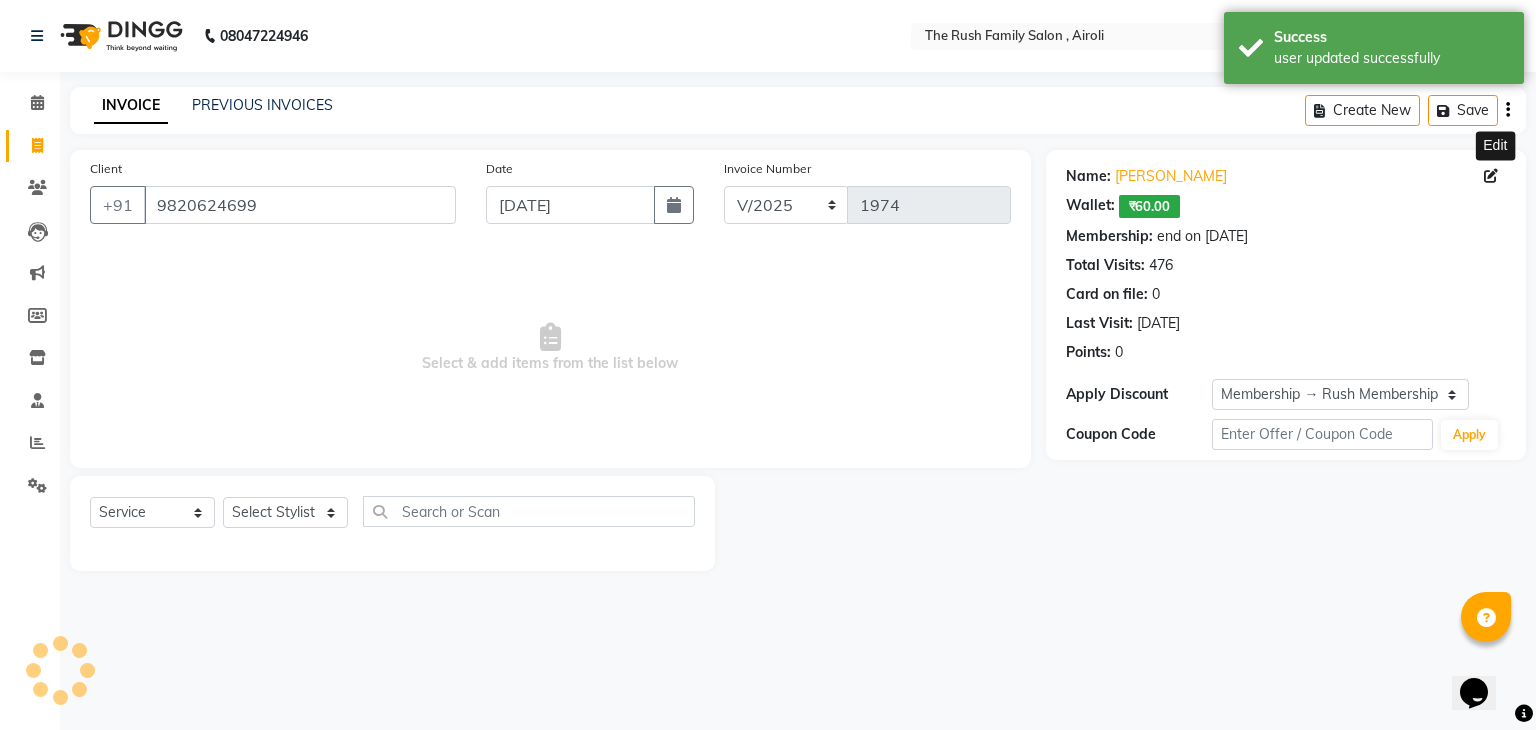 select on "2: Object" 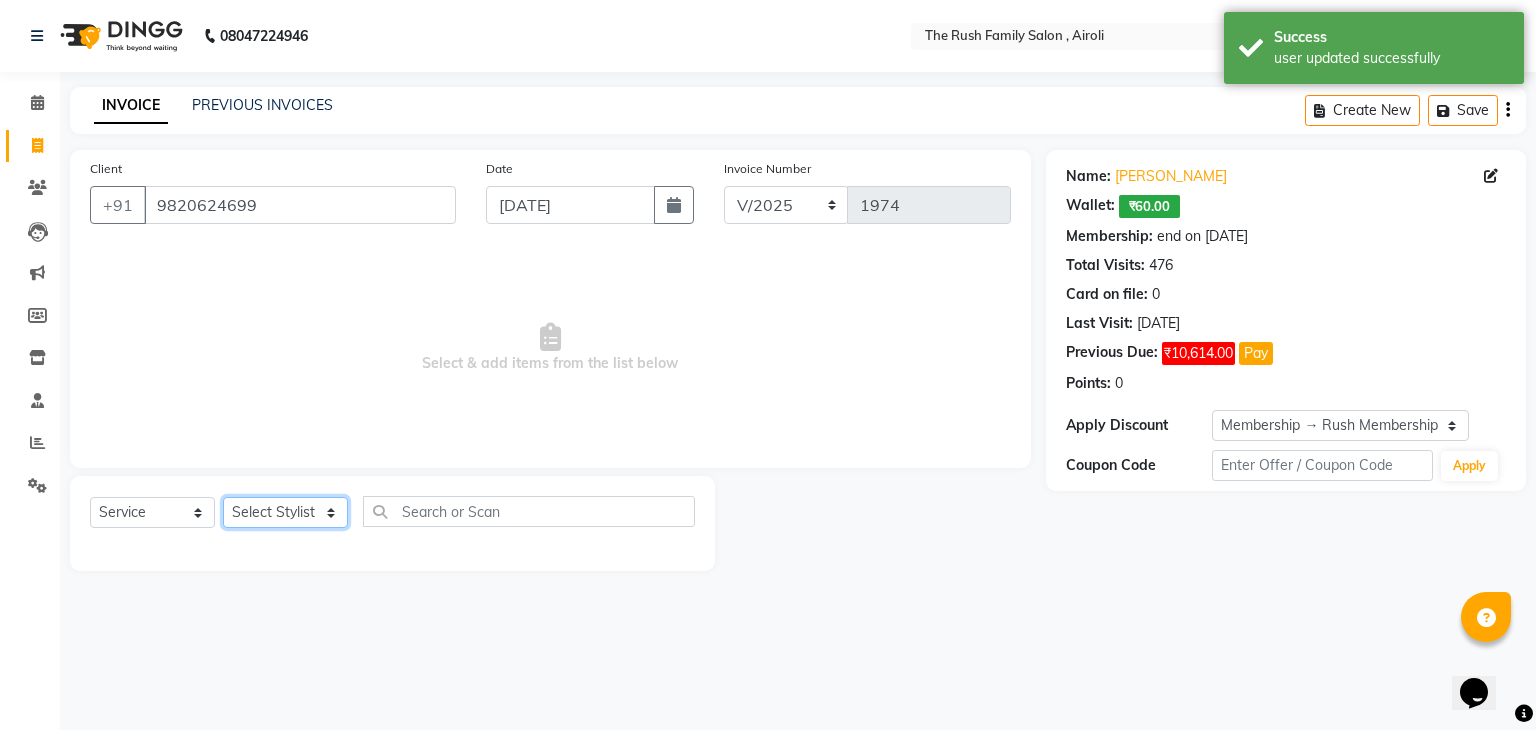 click on "Select Stylist [PERSON_NAME] Guddi [PERSON_NAME]   [PERSON_NAME] [PERSON_NAME]" 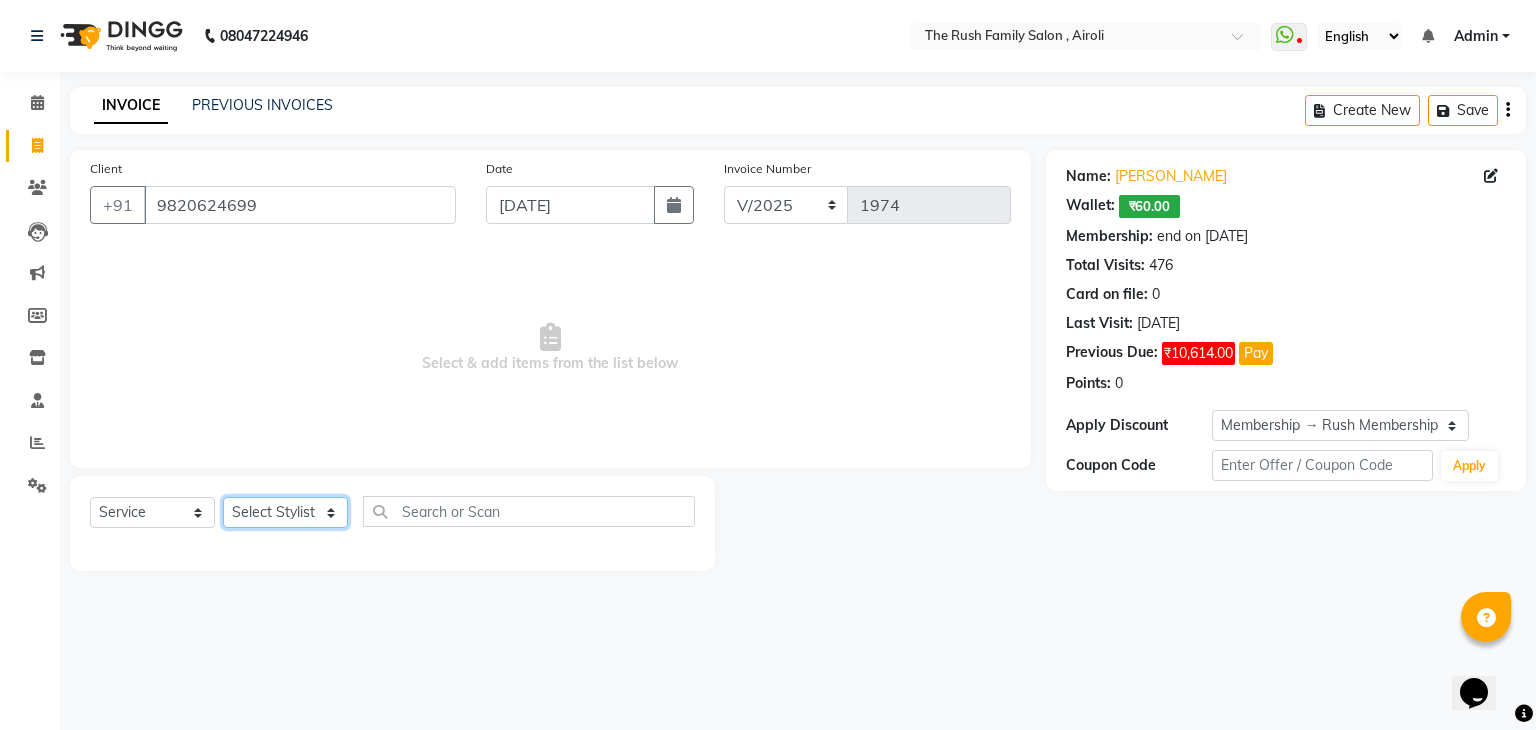 select on "37514" 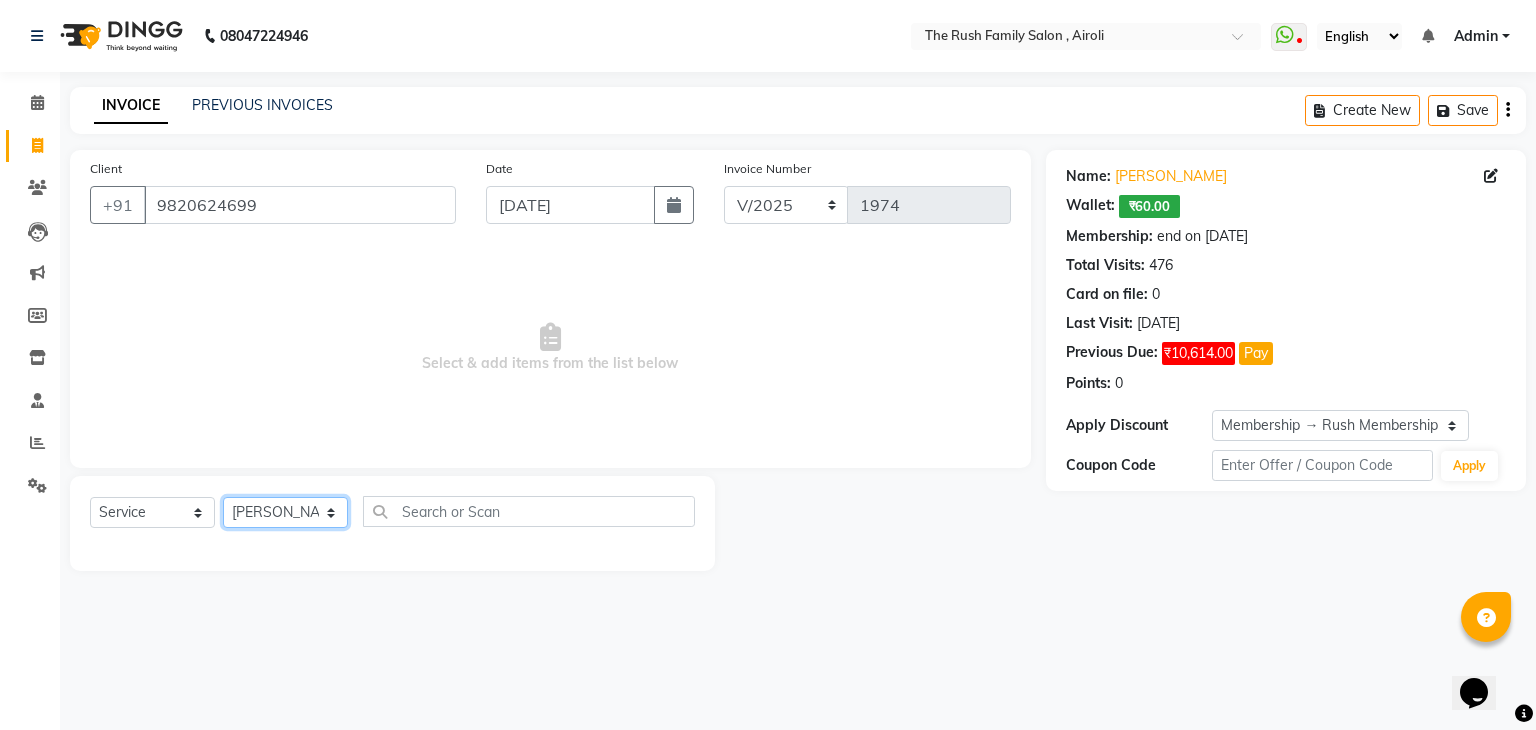 click on "Select Stylist [PERSON_NAME] Guddi [PERSON_NAME]   [PERSON_NAME] [PERSON_NAME]" 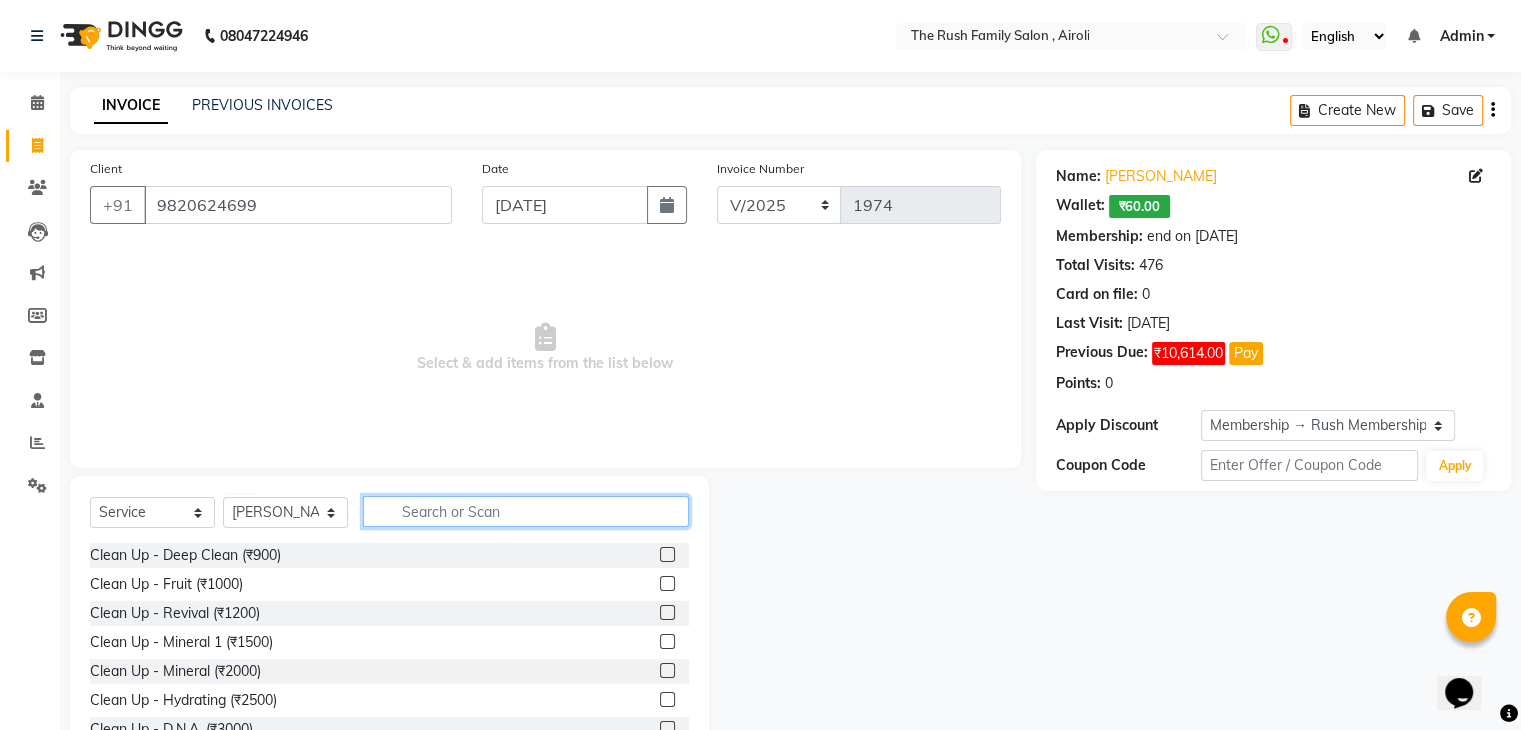 click 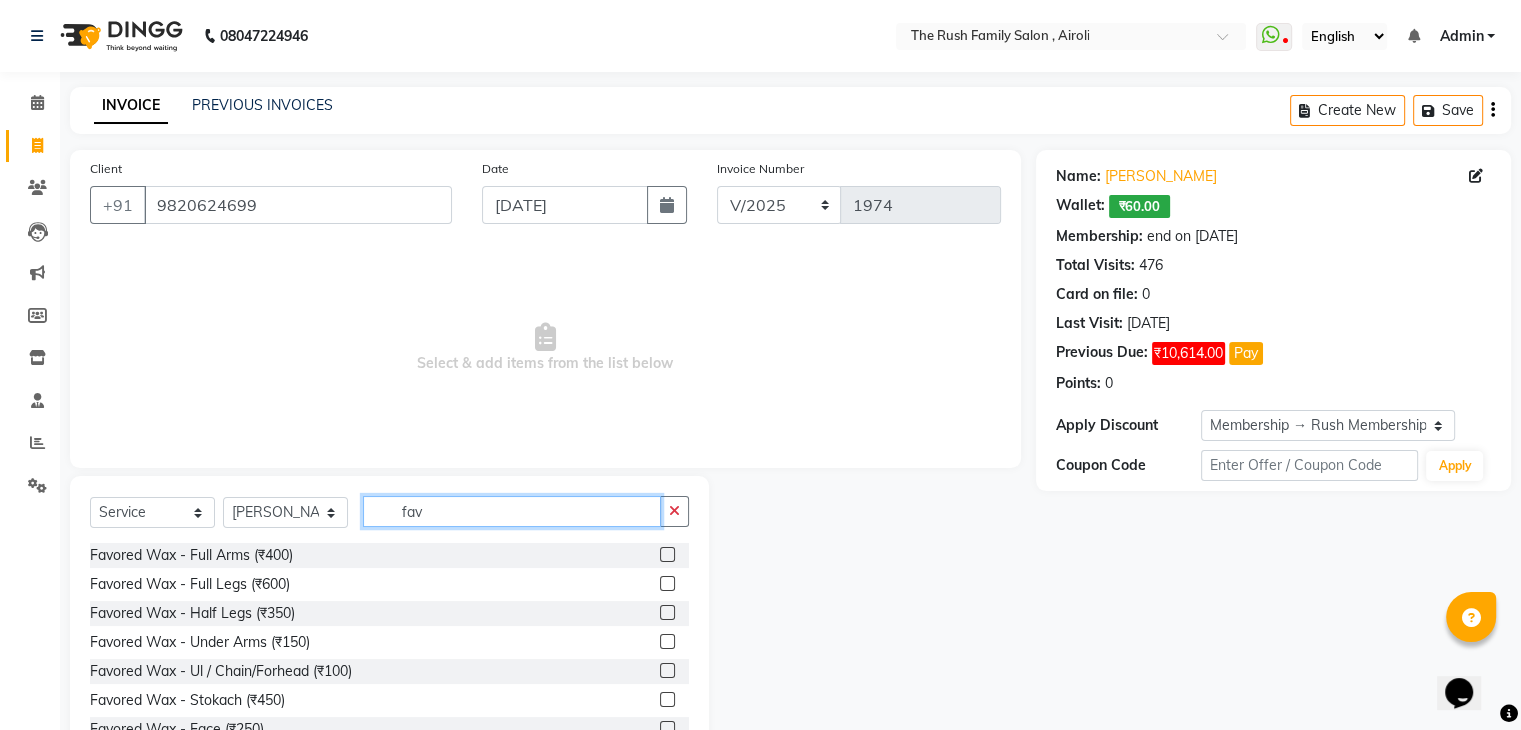 type on "fav" 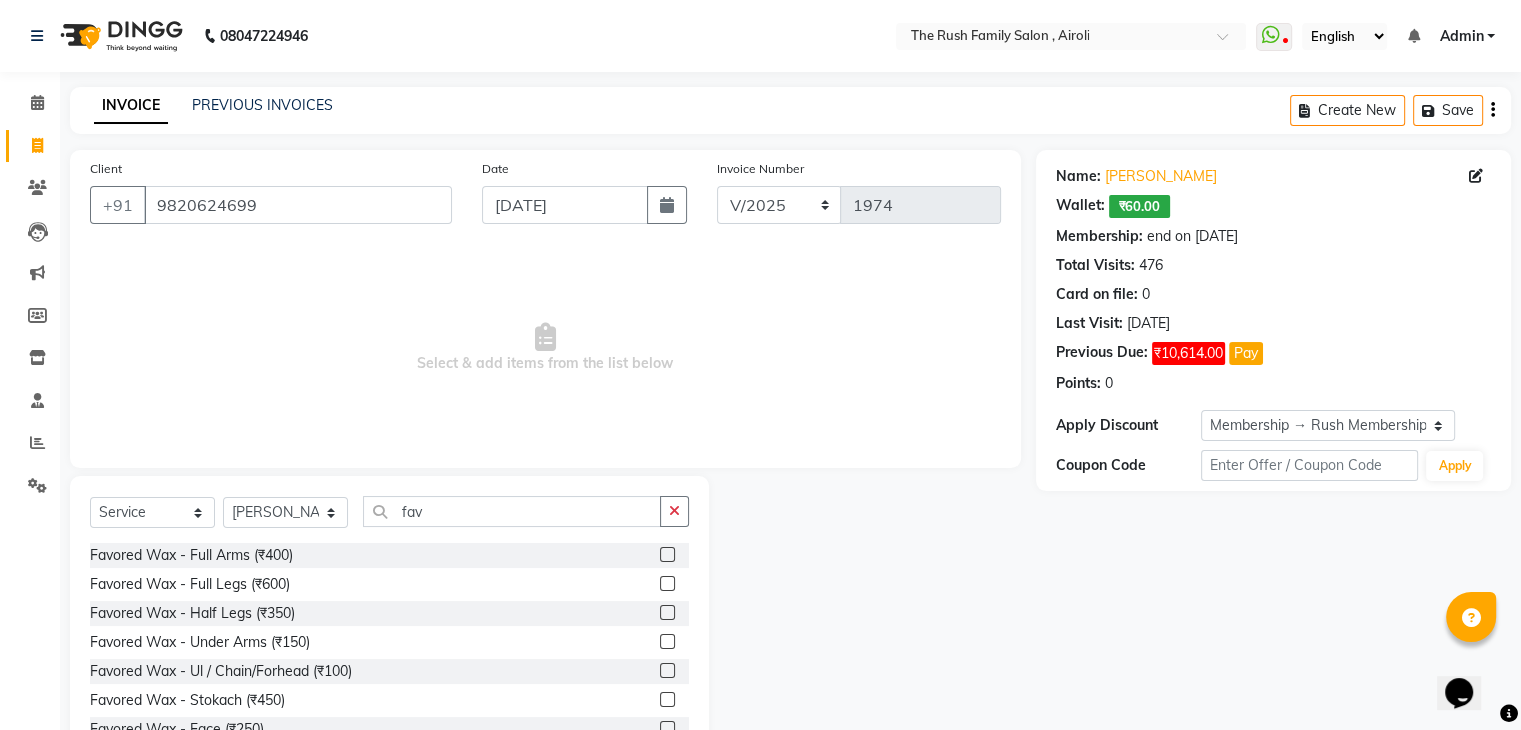 click 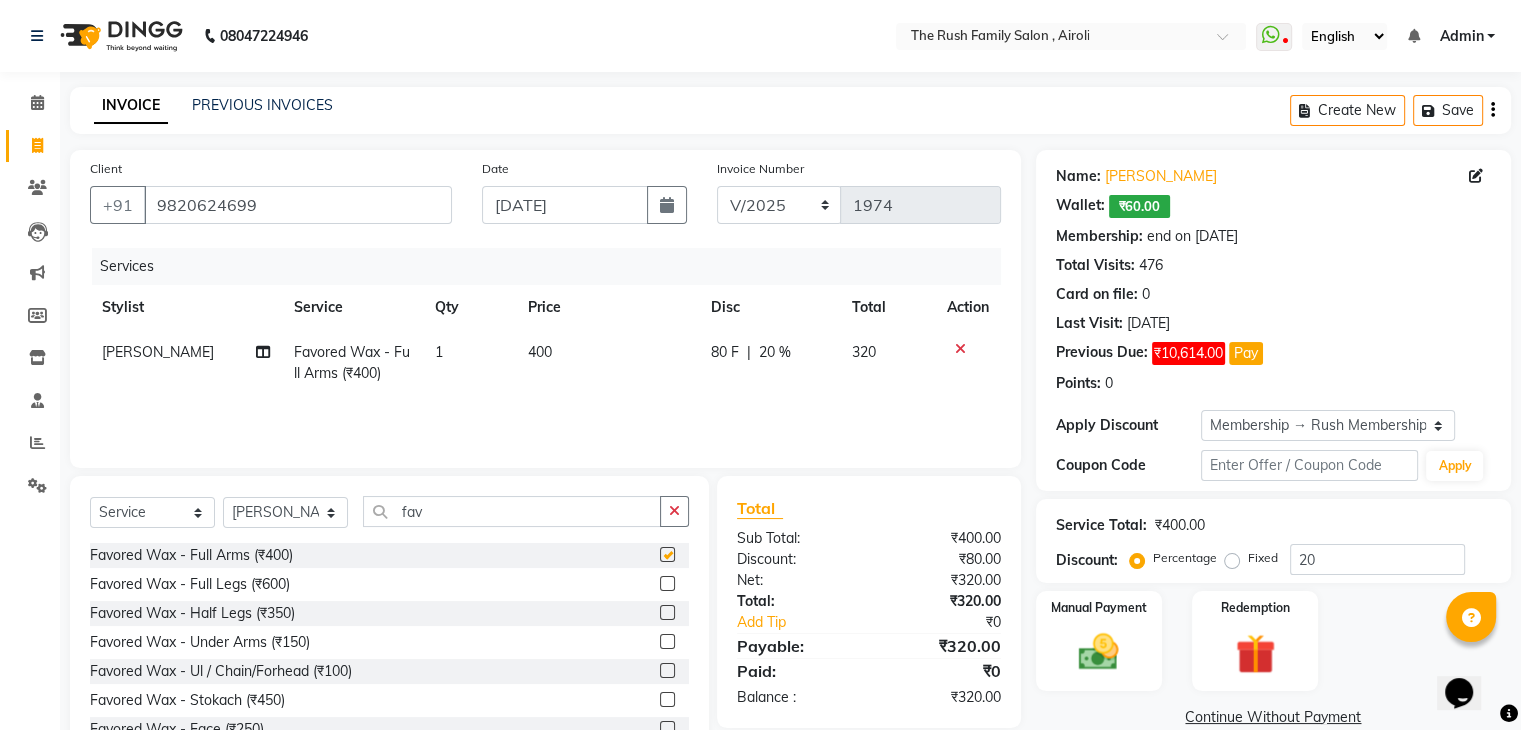 checkbox on "false" 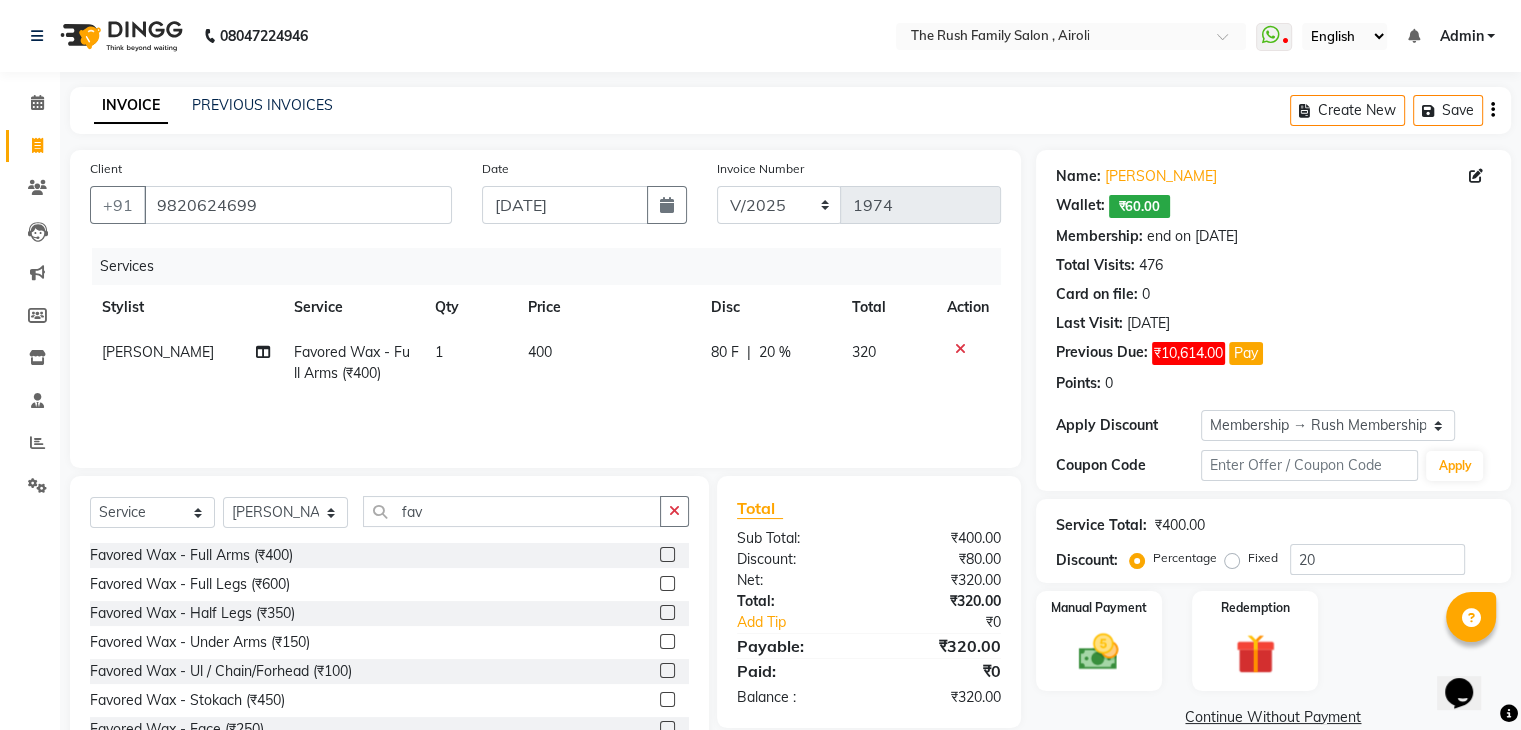 click on "80 F | 20 %" 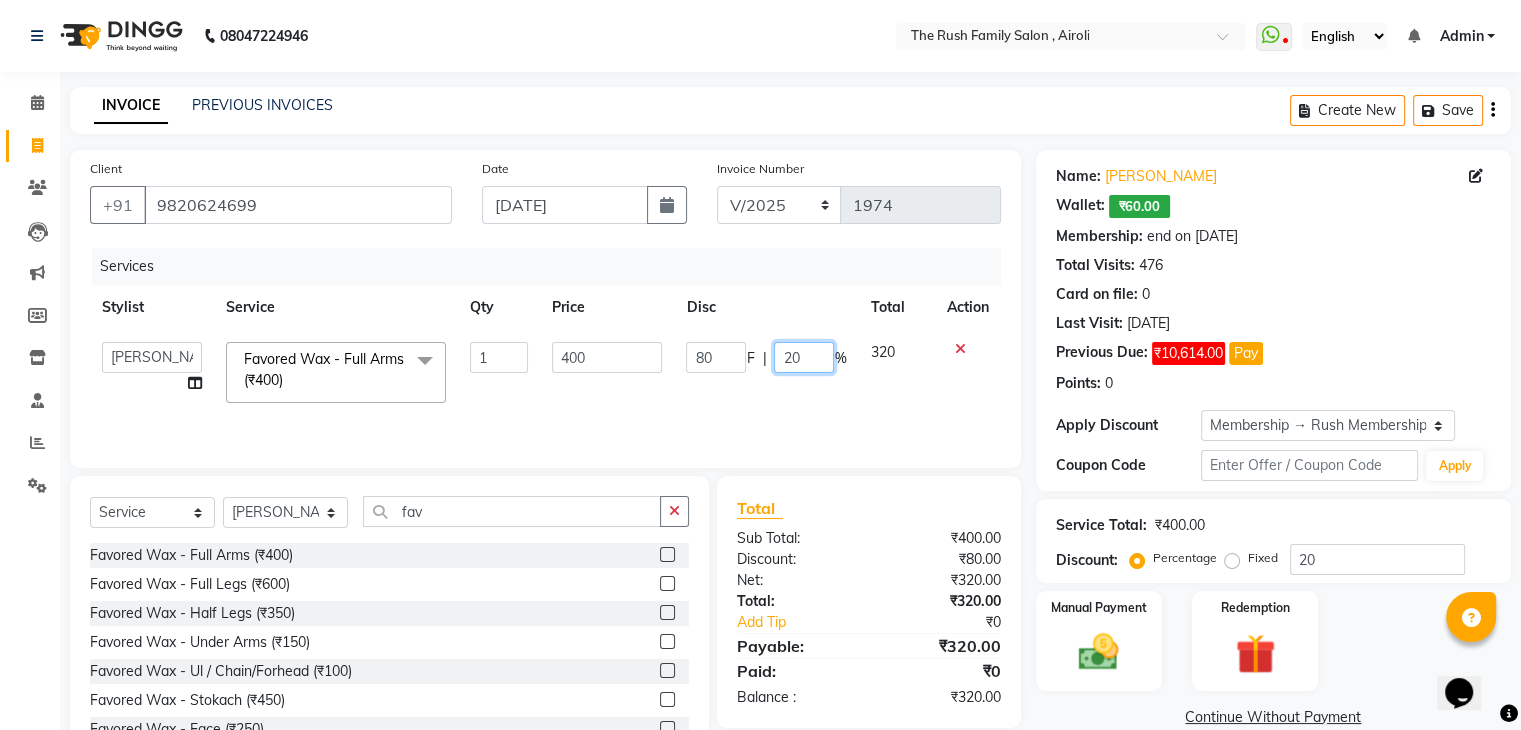 click on "20" 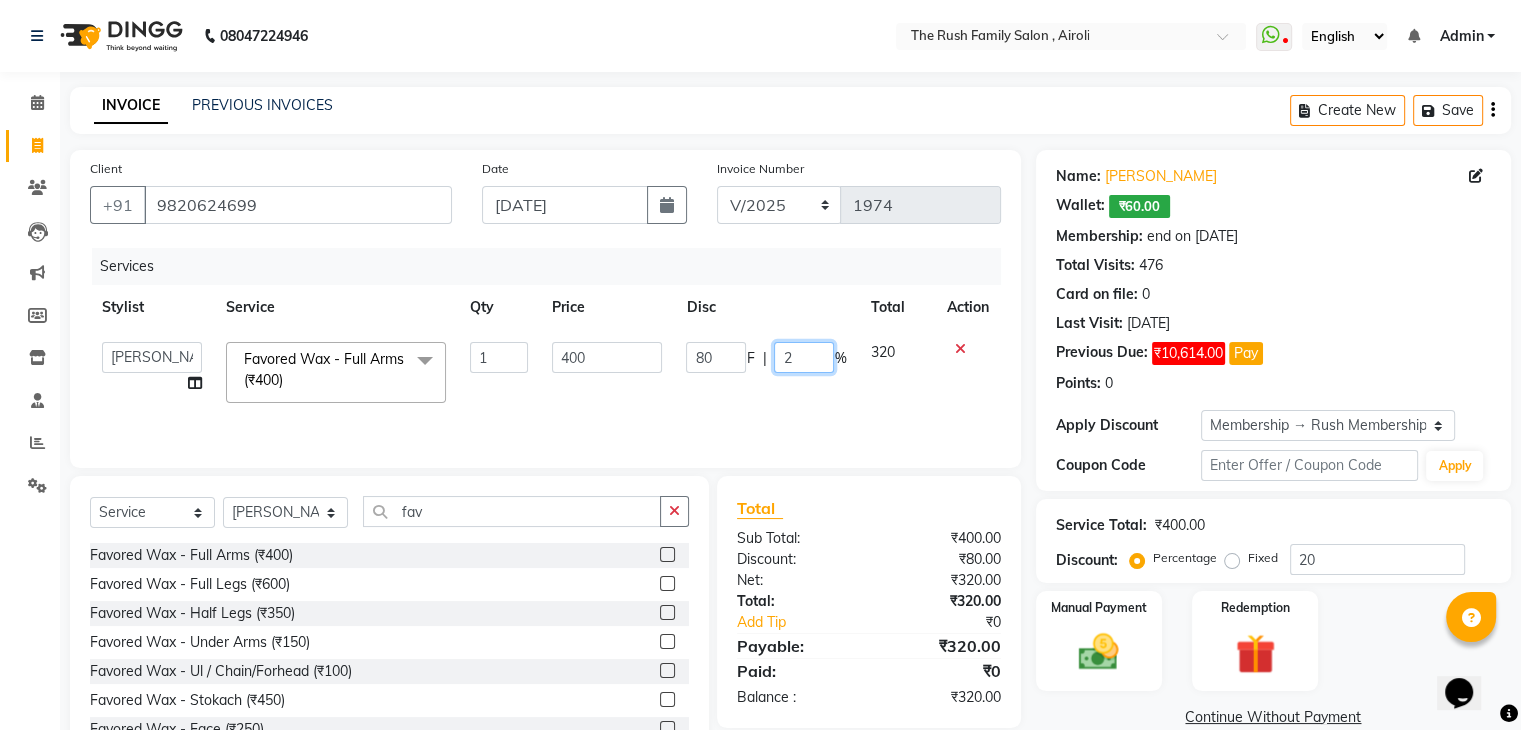 type 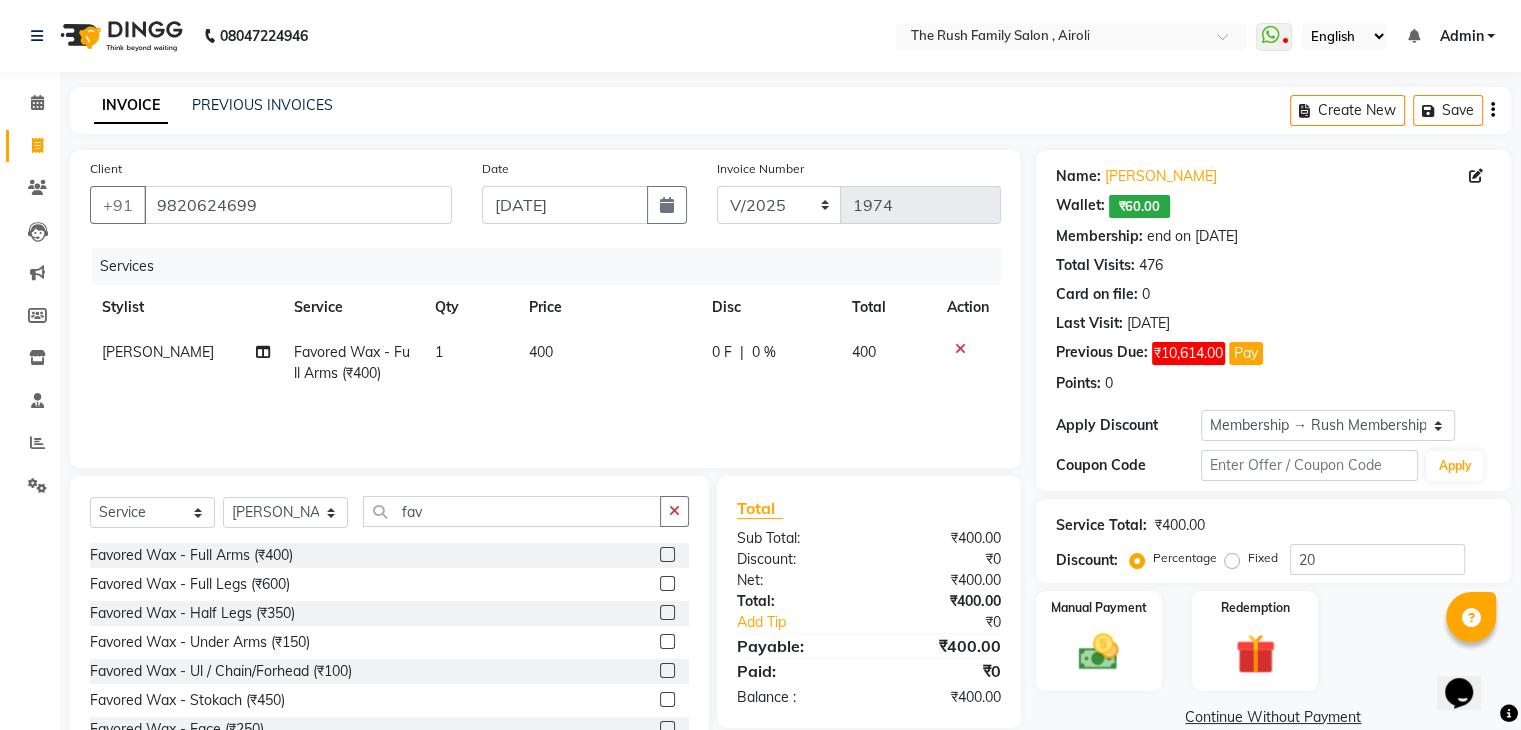 click on "400" 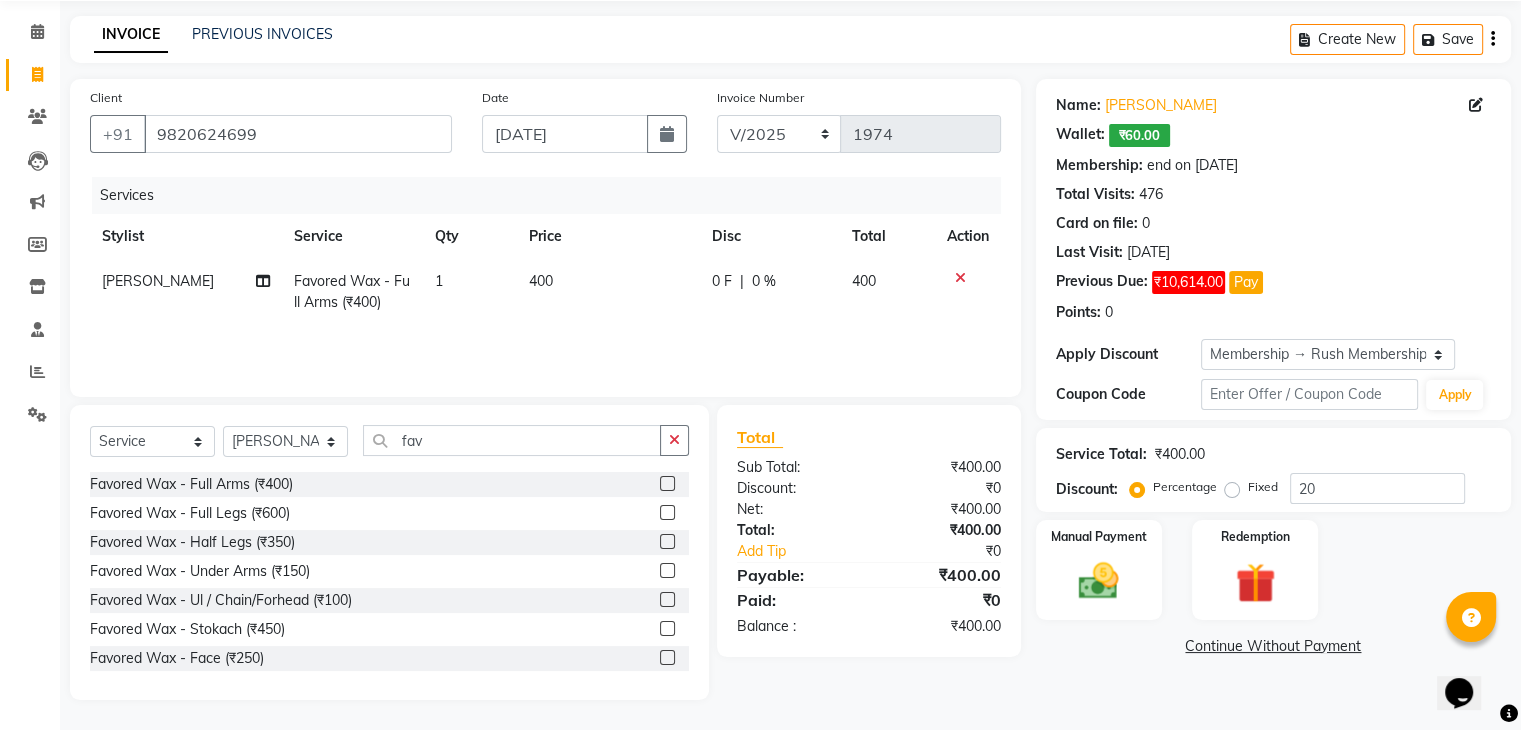 select on "37514" 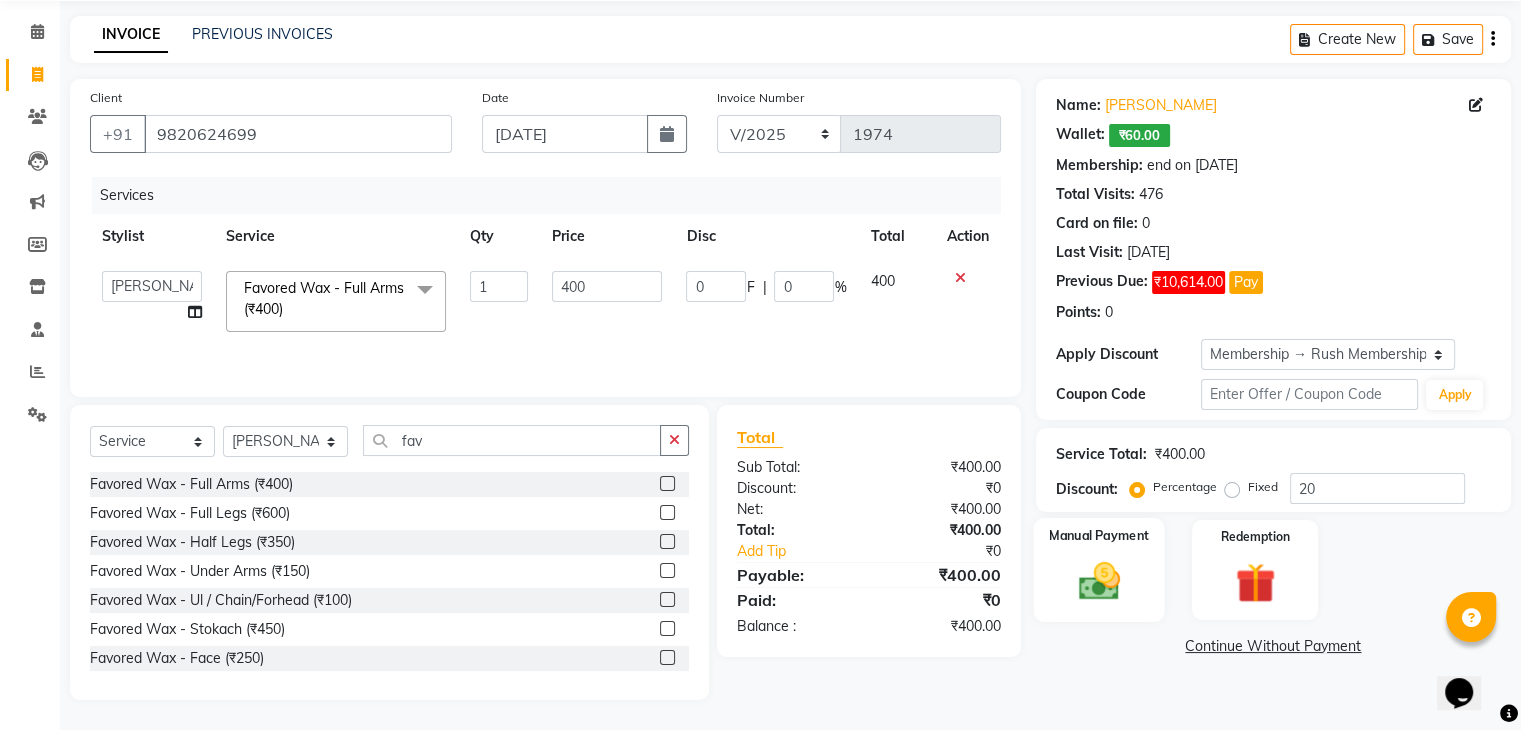 click 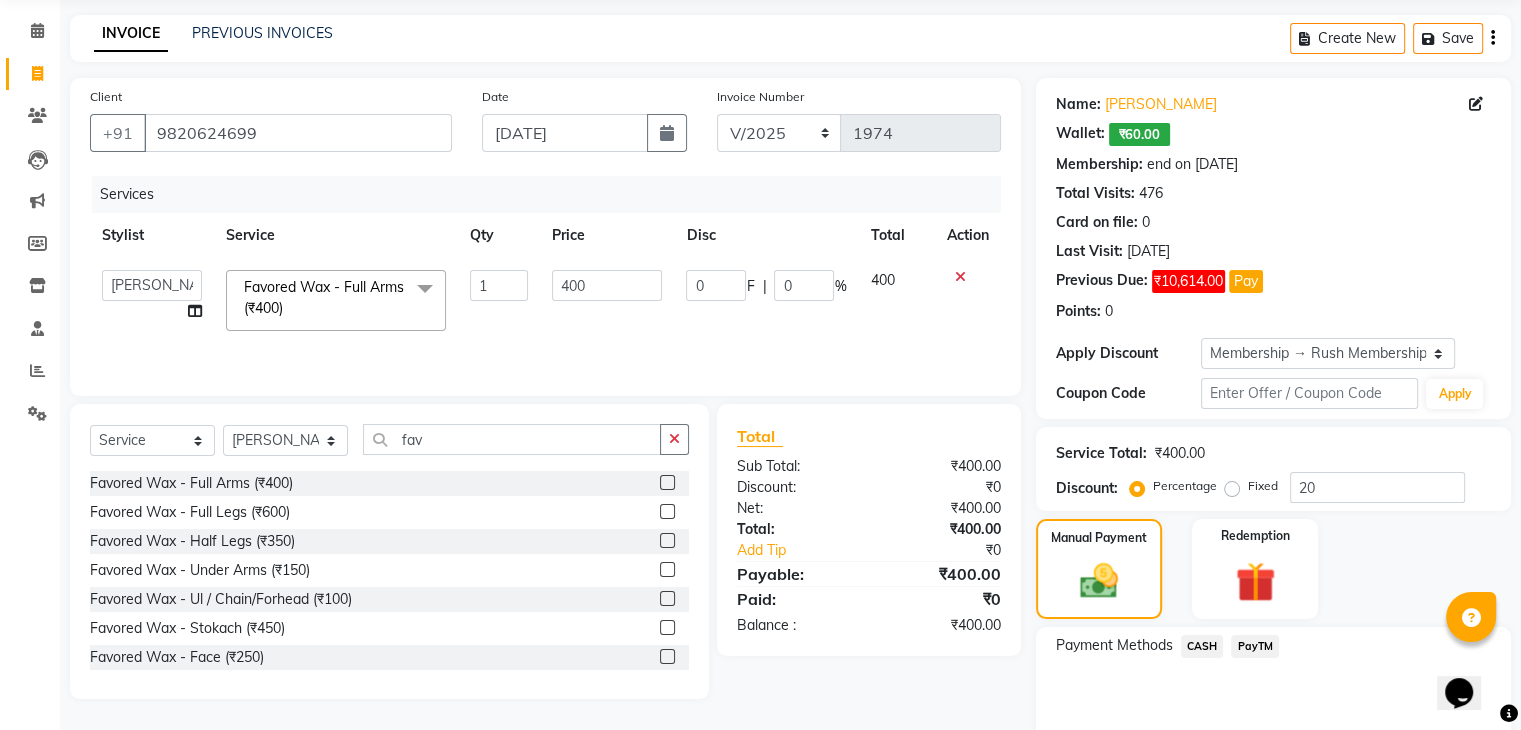click on "CASH" 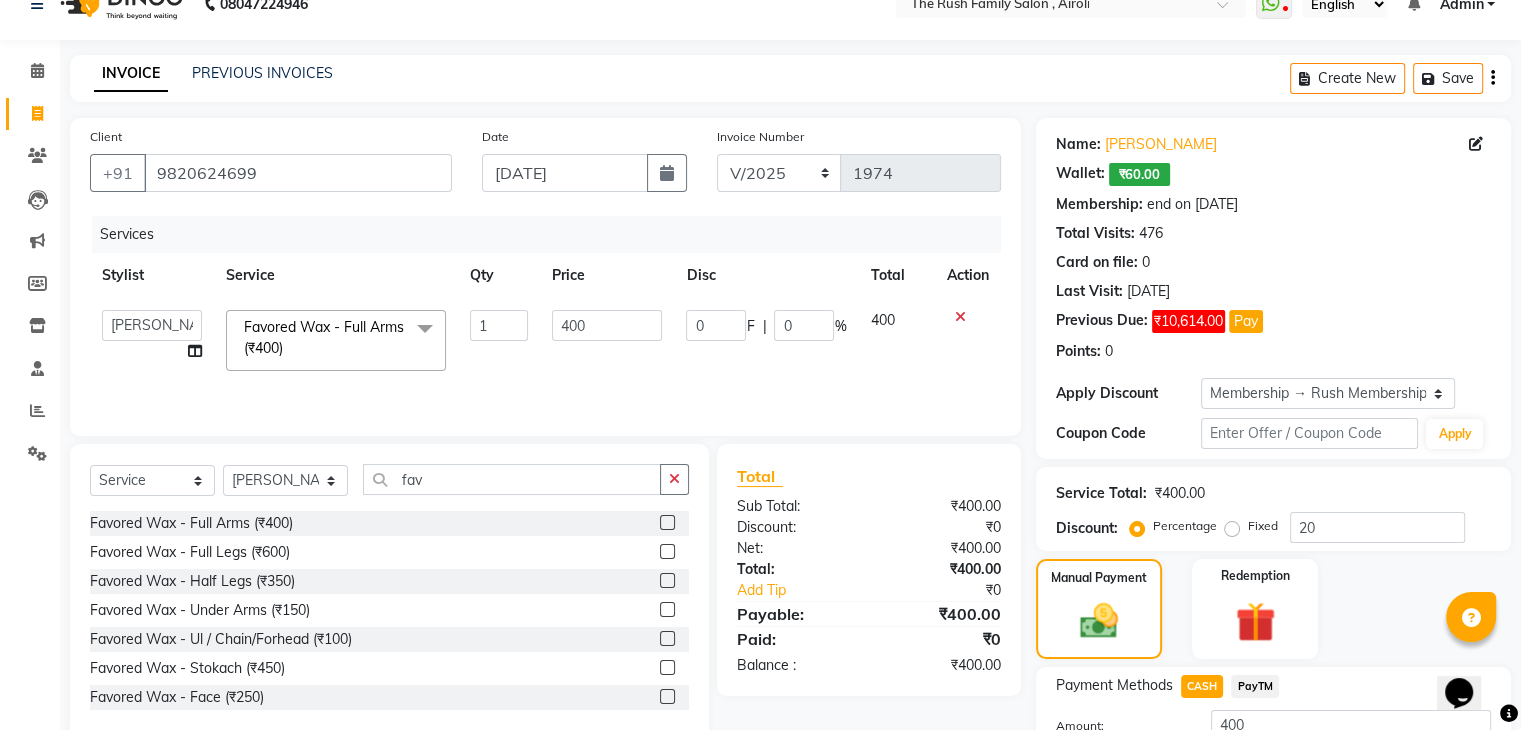 scroll, scrollTop: 190, scrollLeft: 0, axis: vertical 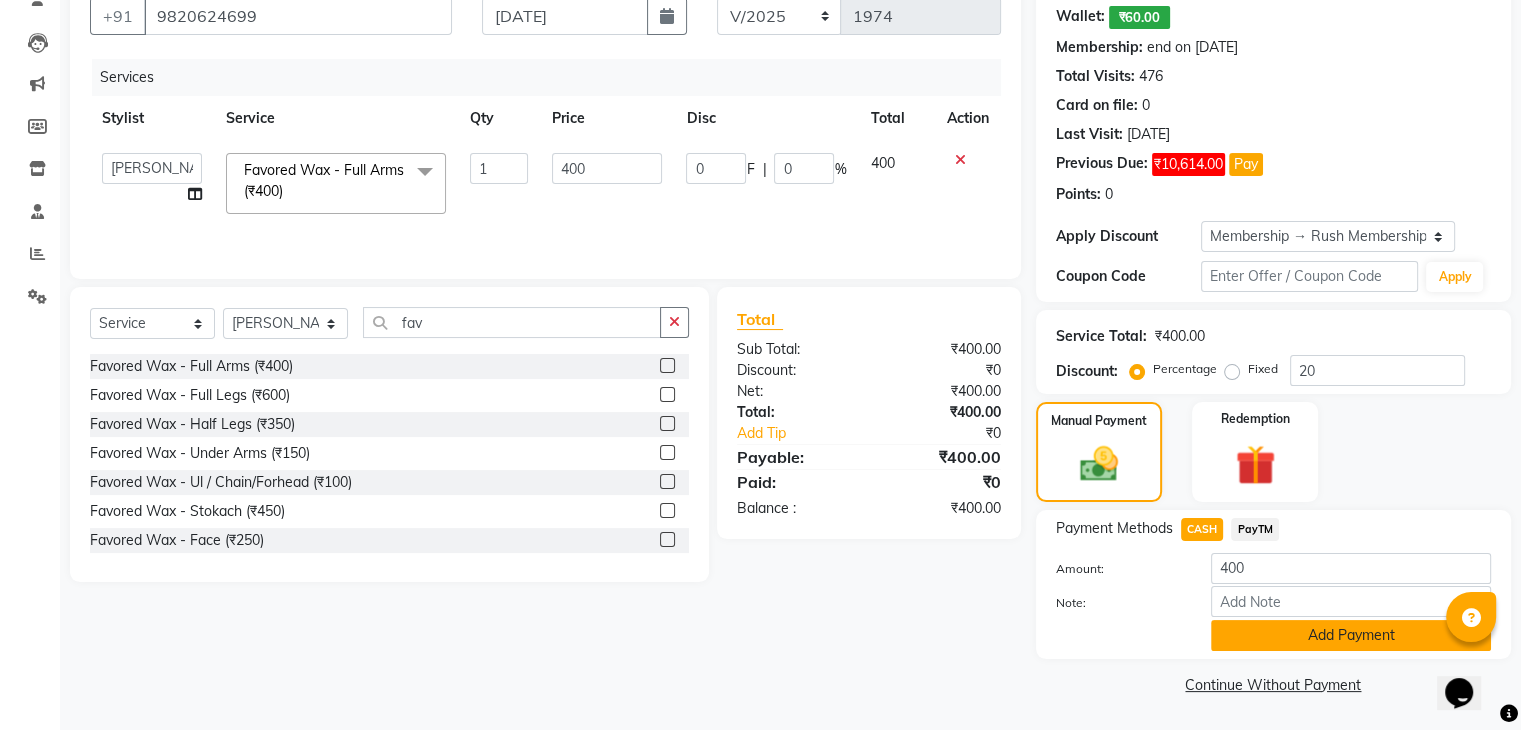 click on "Add Payment" 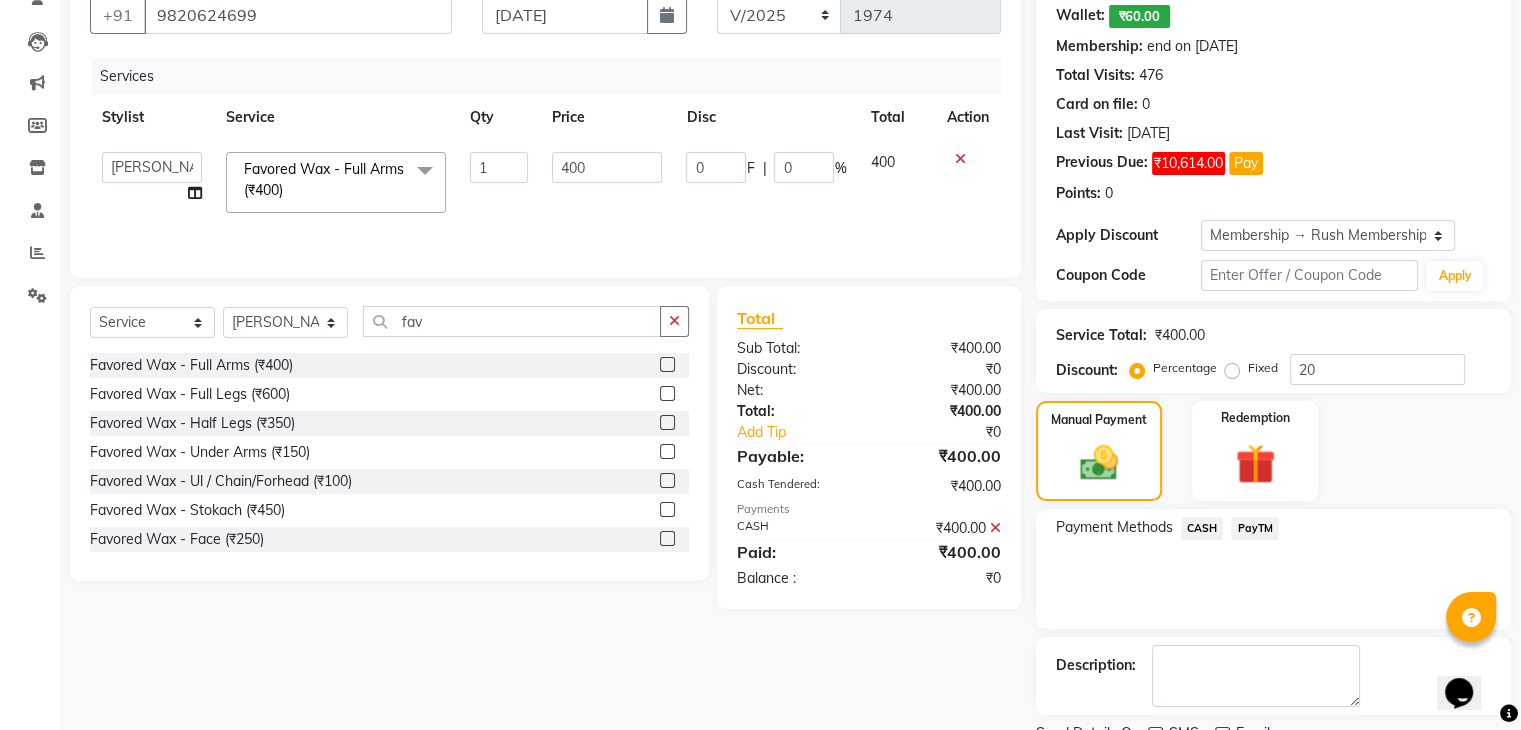 scroll, scrollTop: 272, scrollLeft: 0, axis: vertical 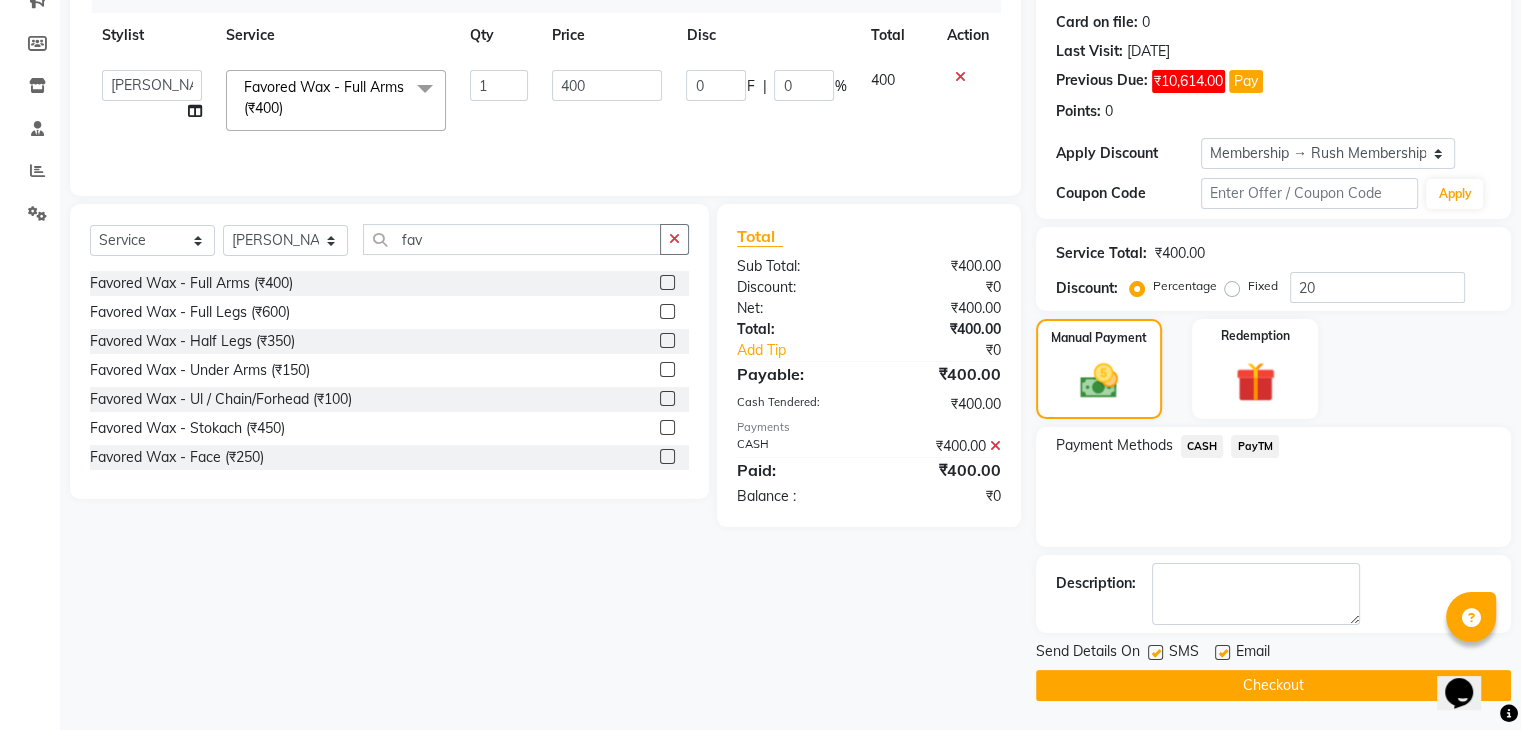 click 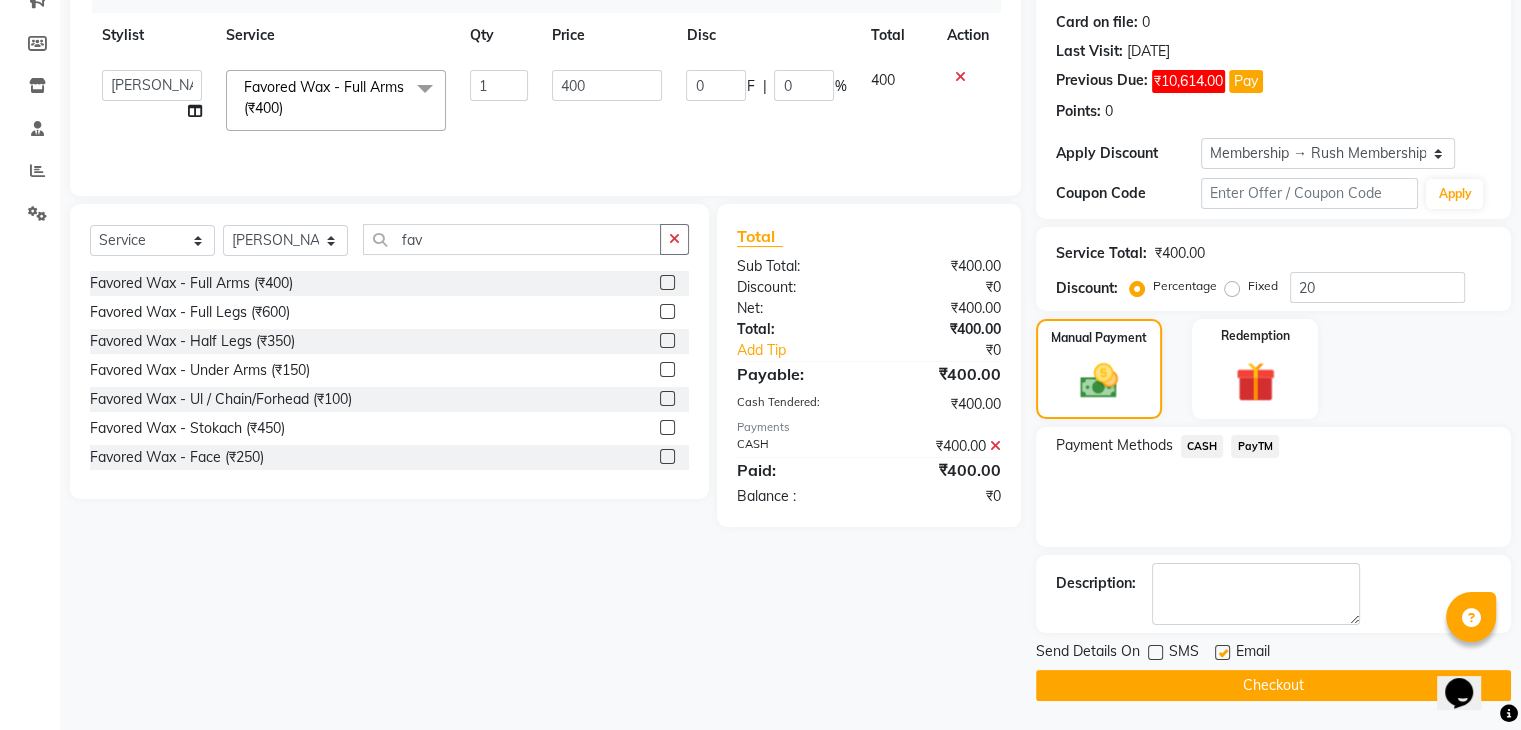 click 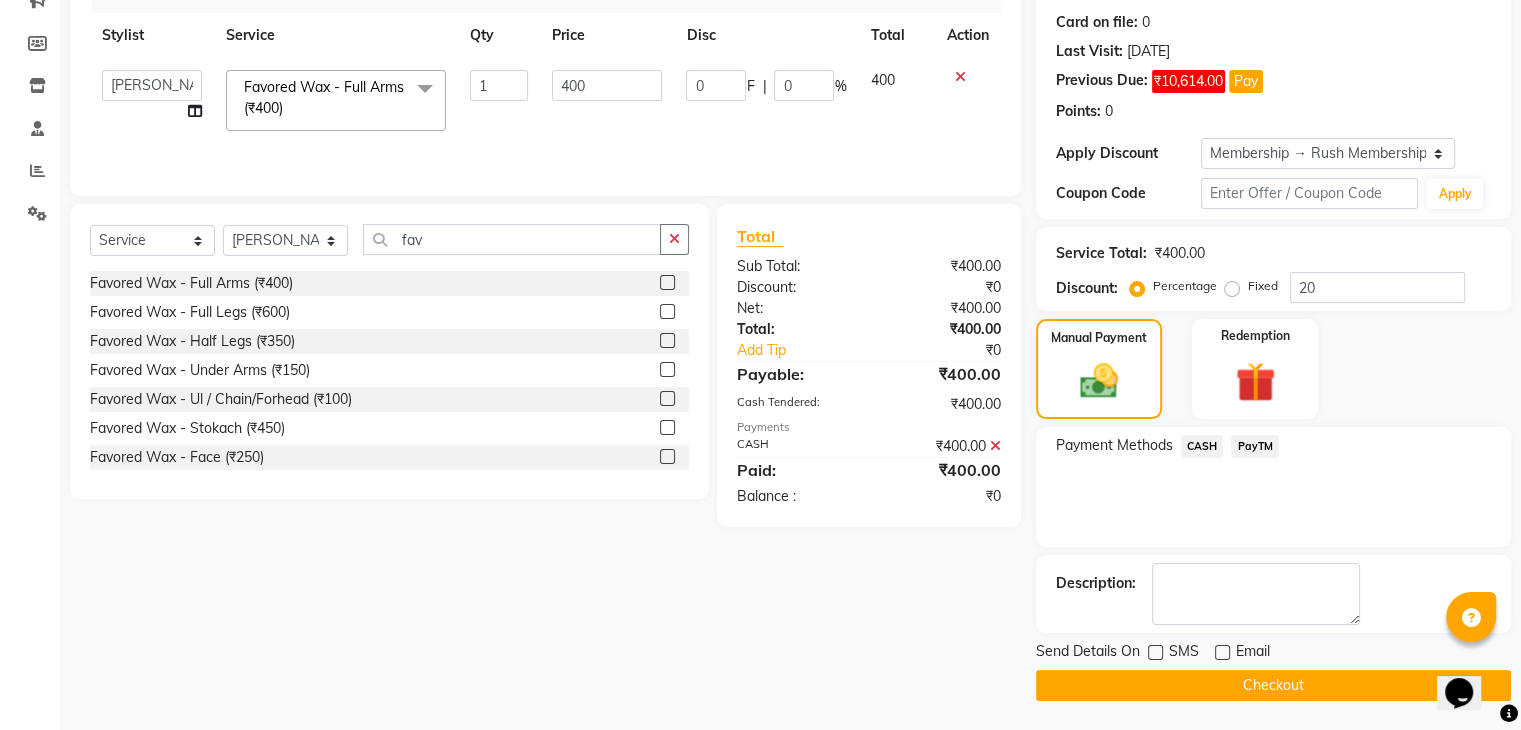 click on "Checkout" 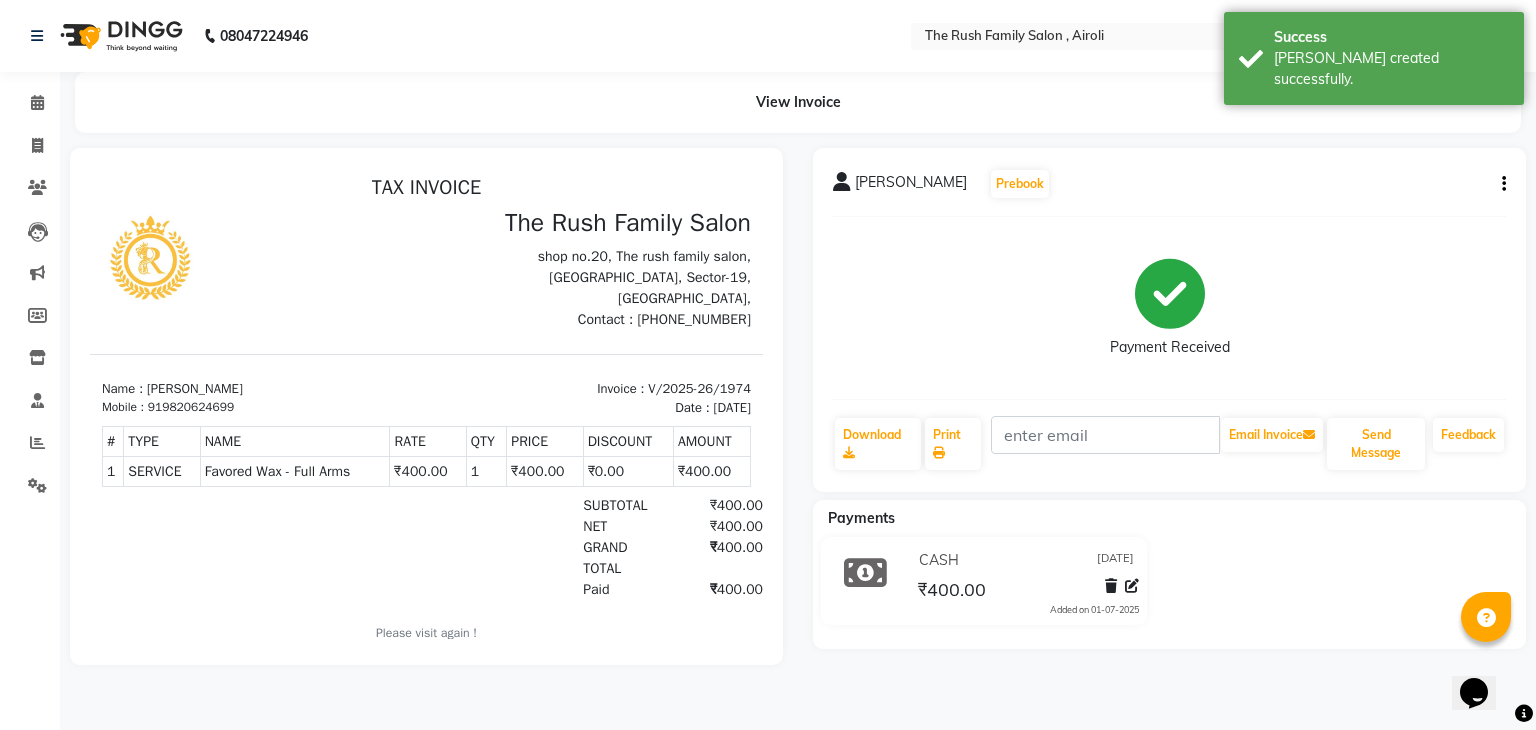 scroll, scrollTop: 0, scrollLeft: 0, axis: both 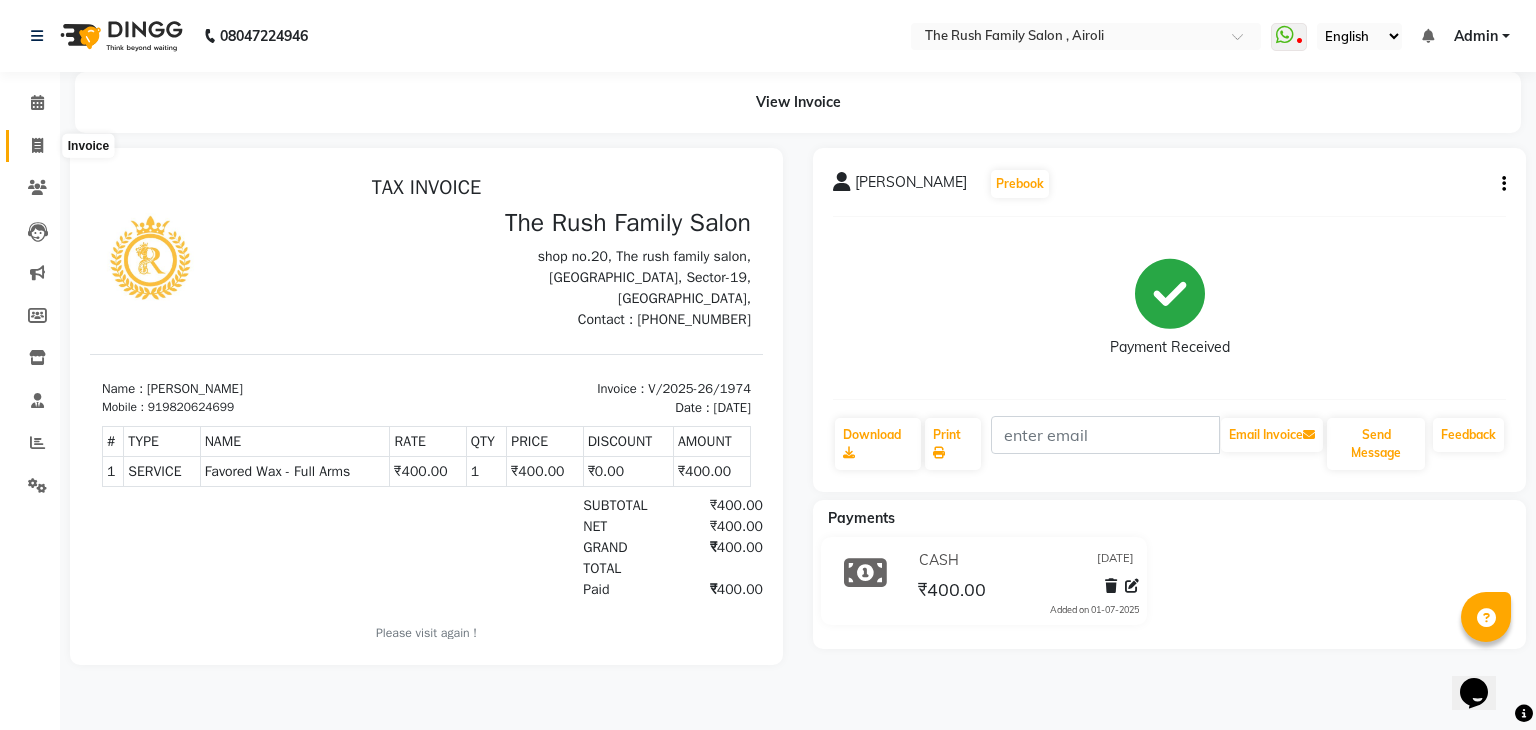 click 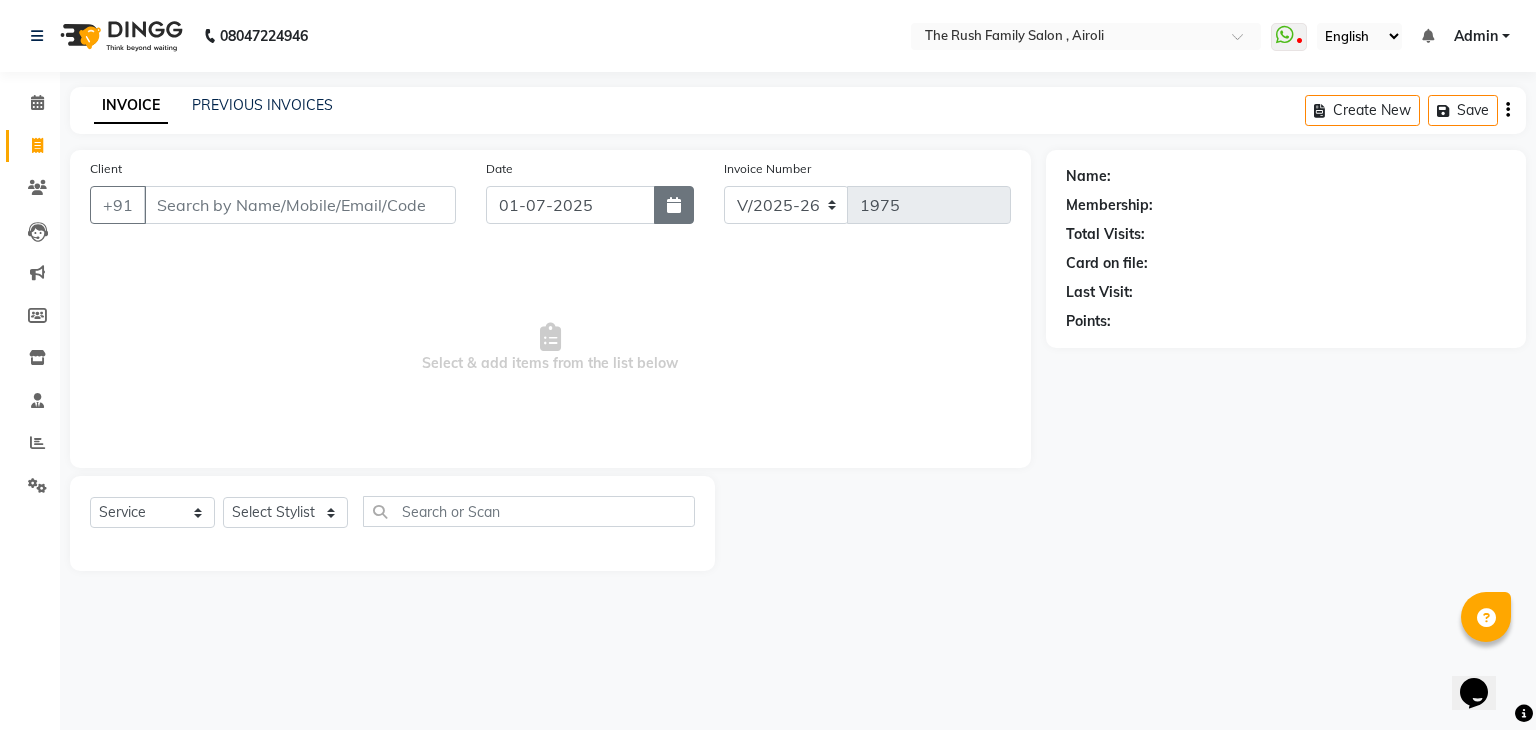 click 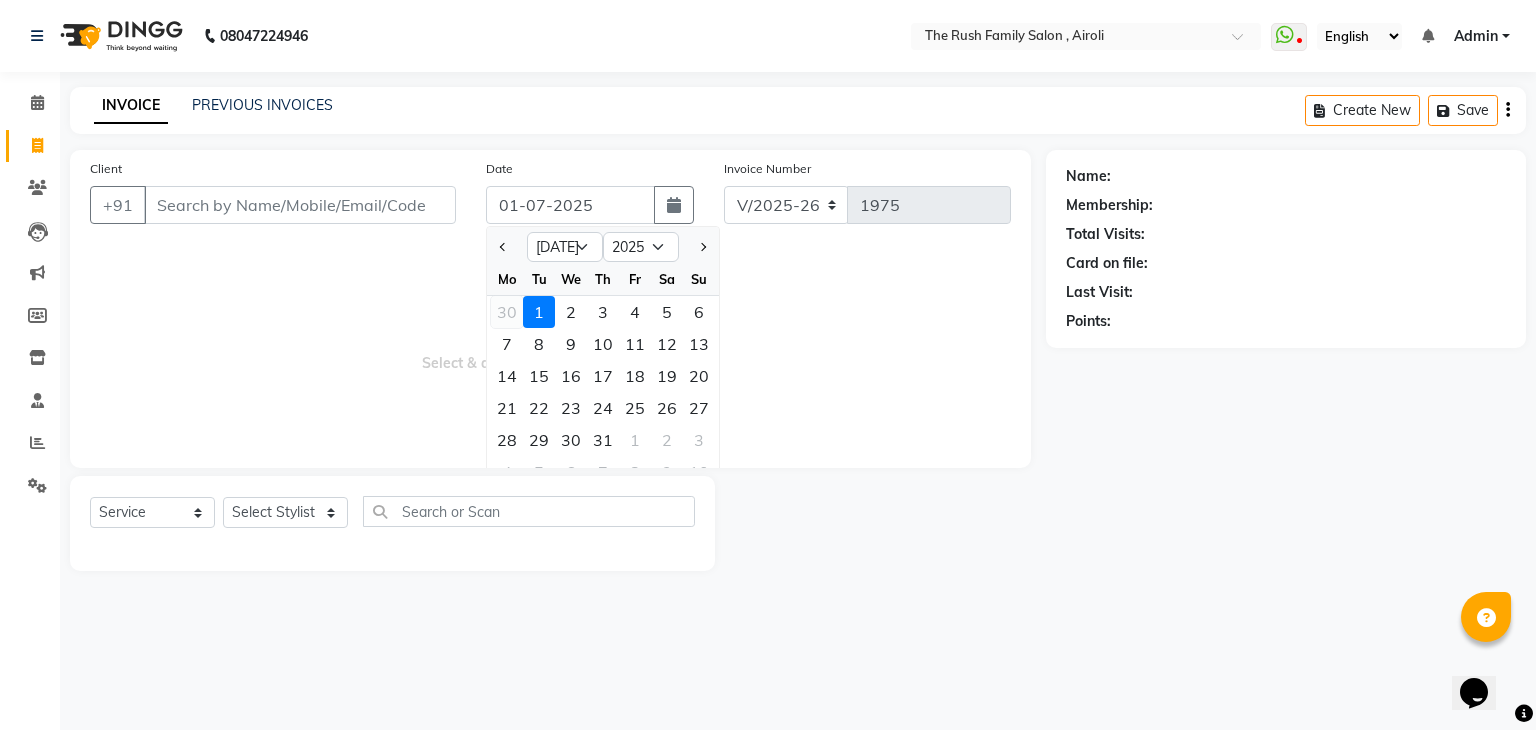 click on "30" 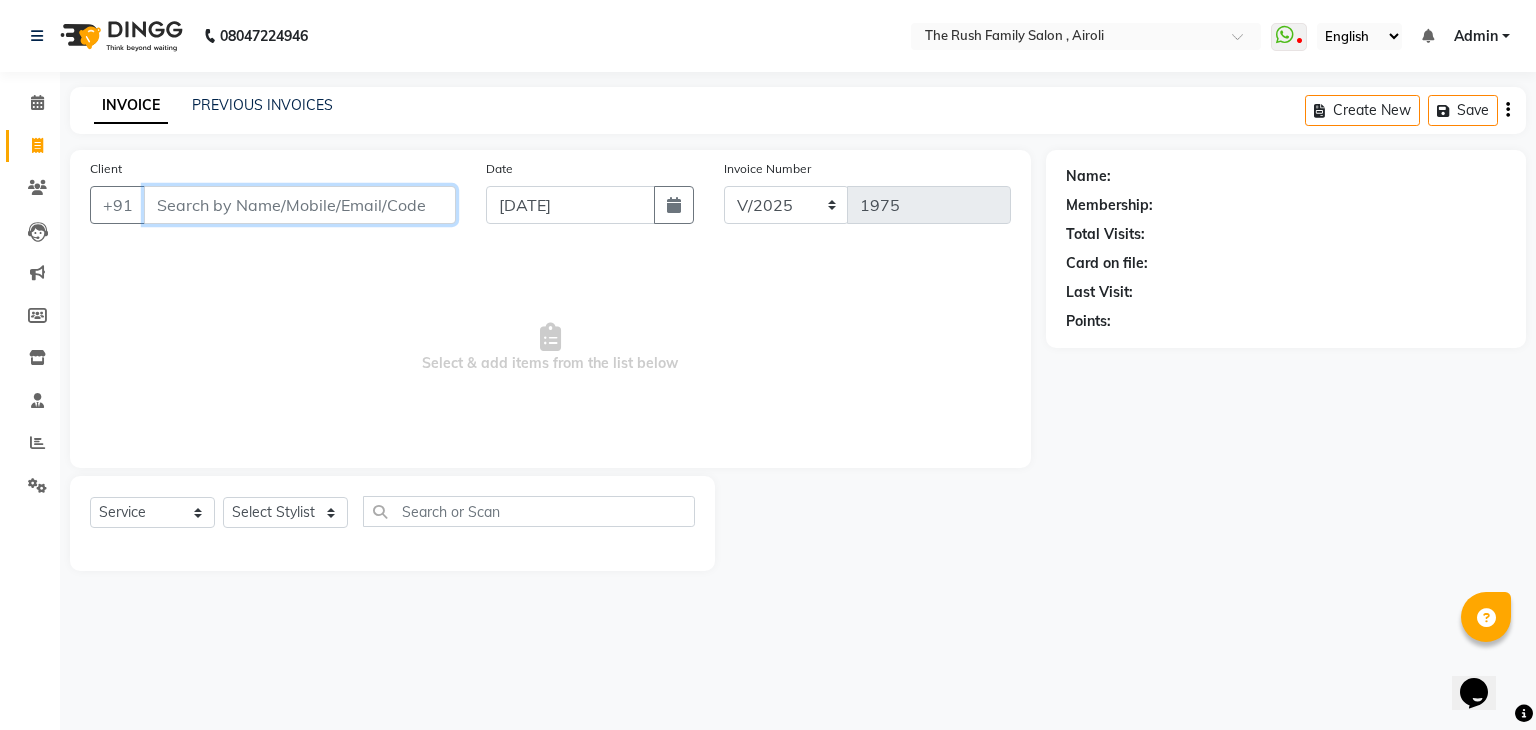 click on "Client" at bounding box center [300, 205] 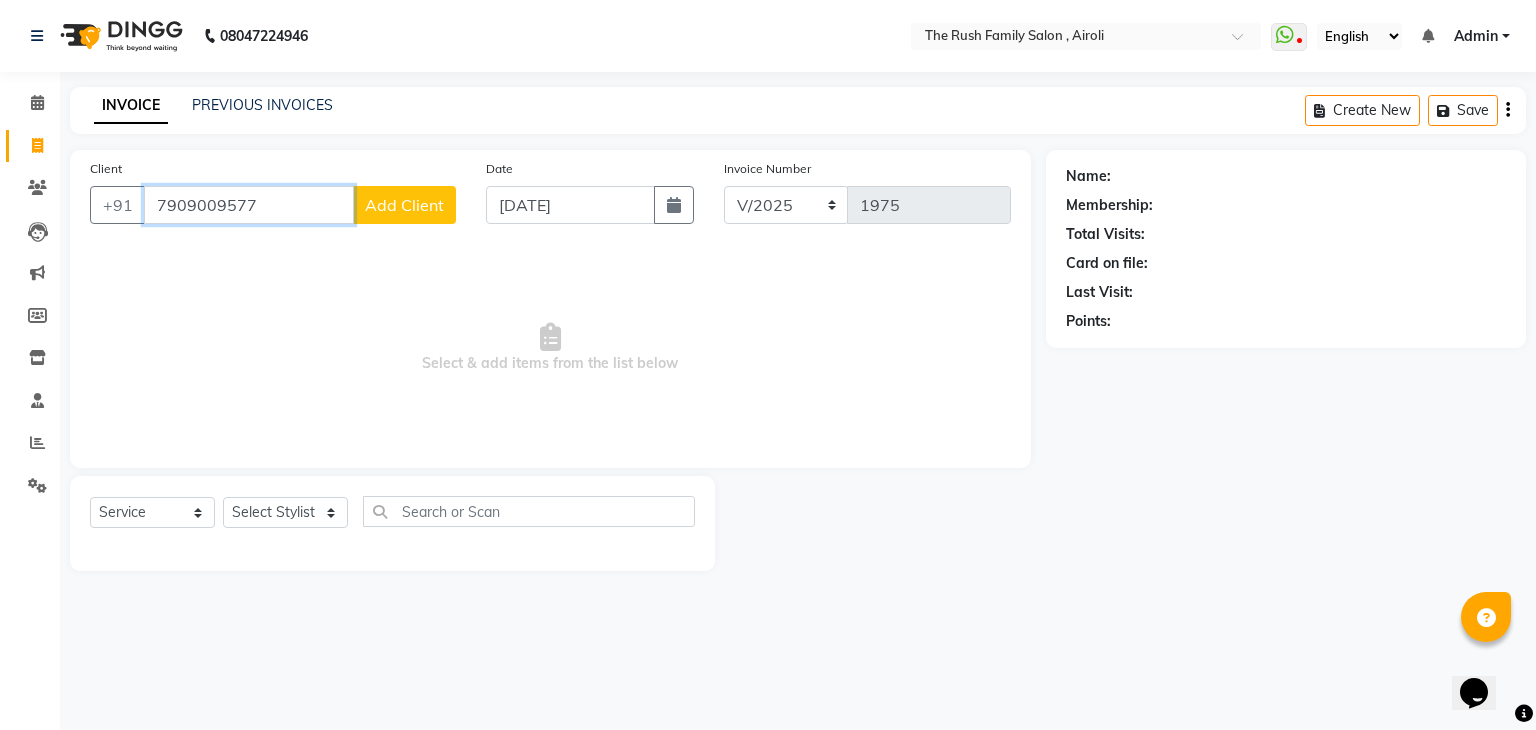 type on "7909009577" 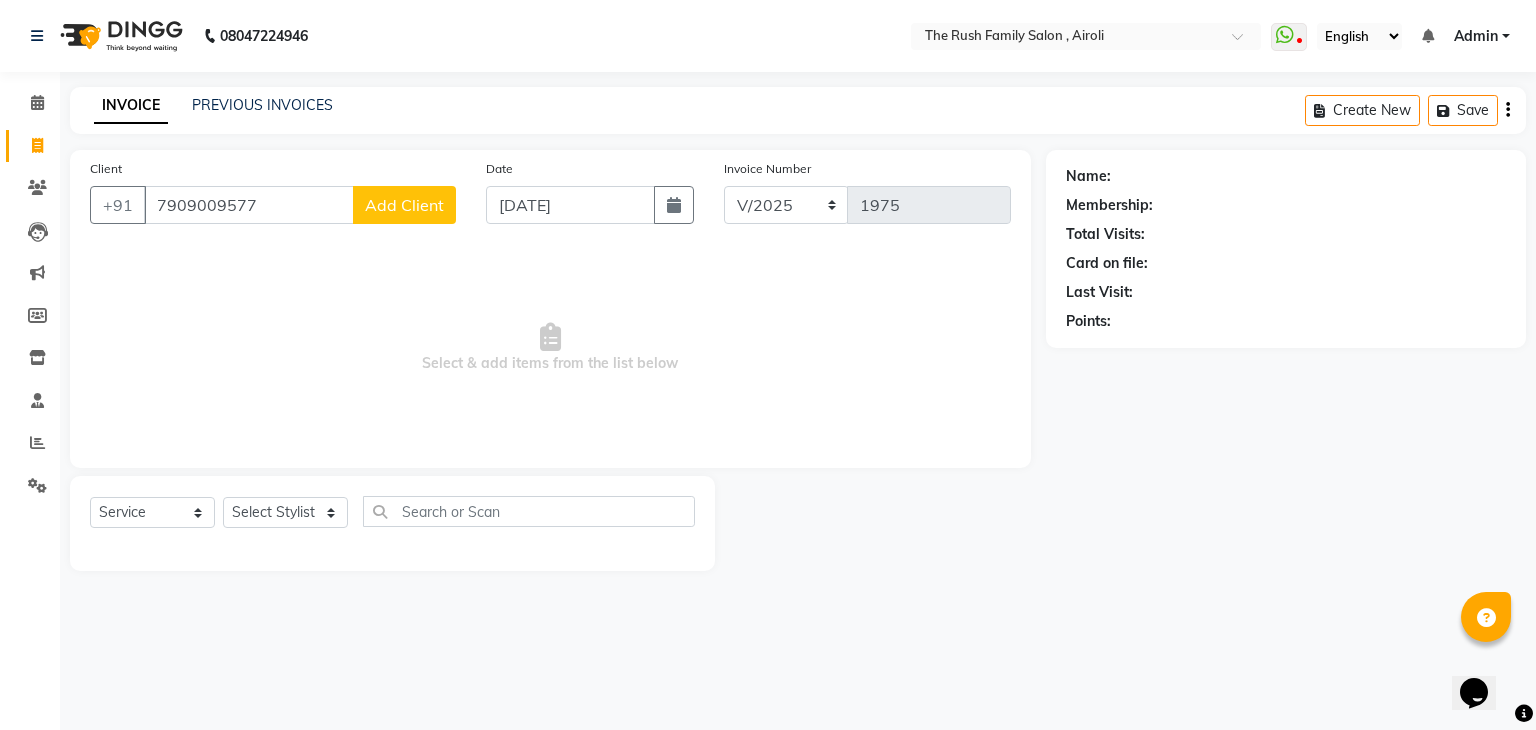 click on "Add Client" 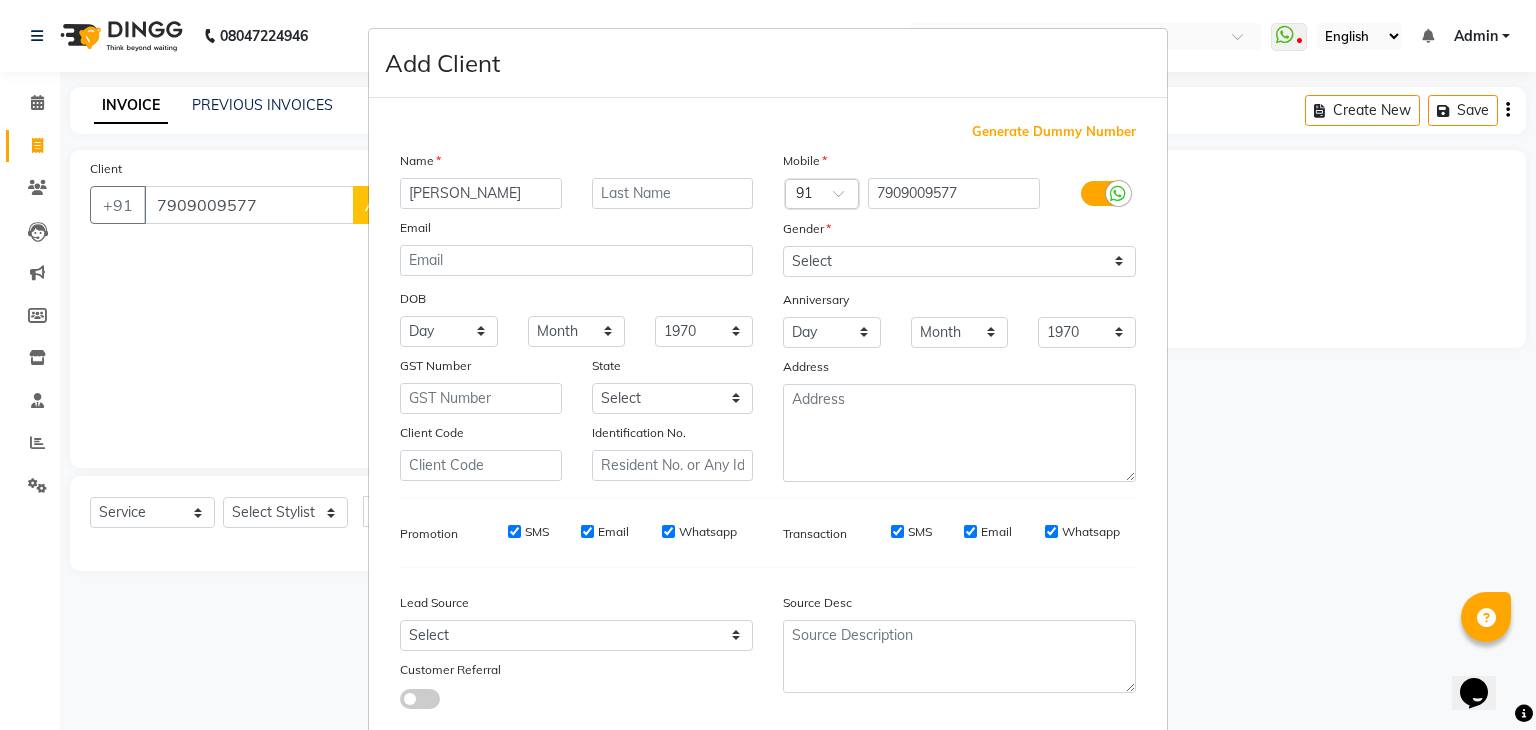 type on "Prasoon" 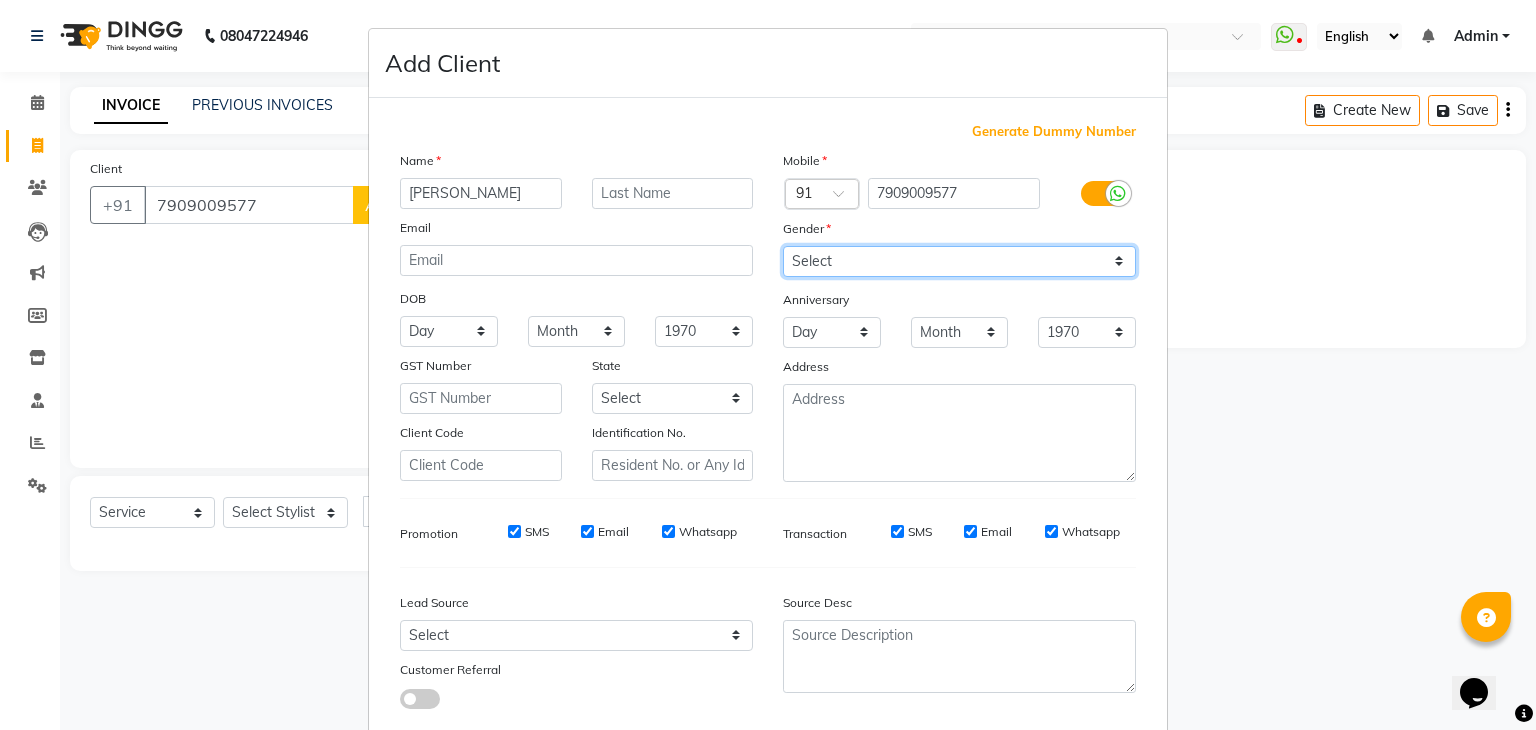 click on "Select Male Female Other Prefer Not To Say" at bounding box center (959, 261) 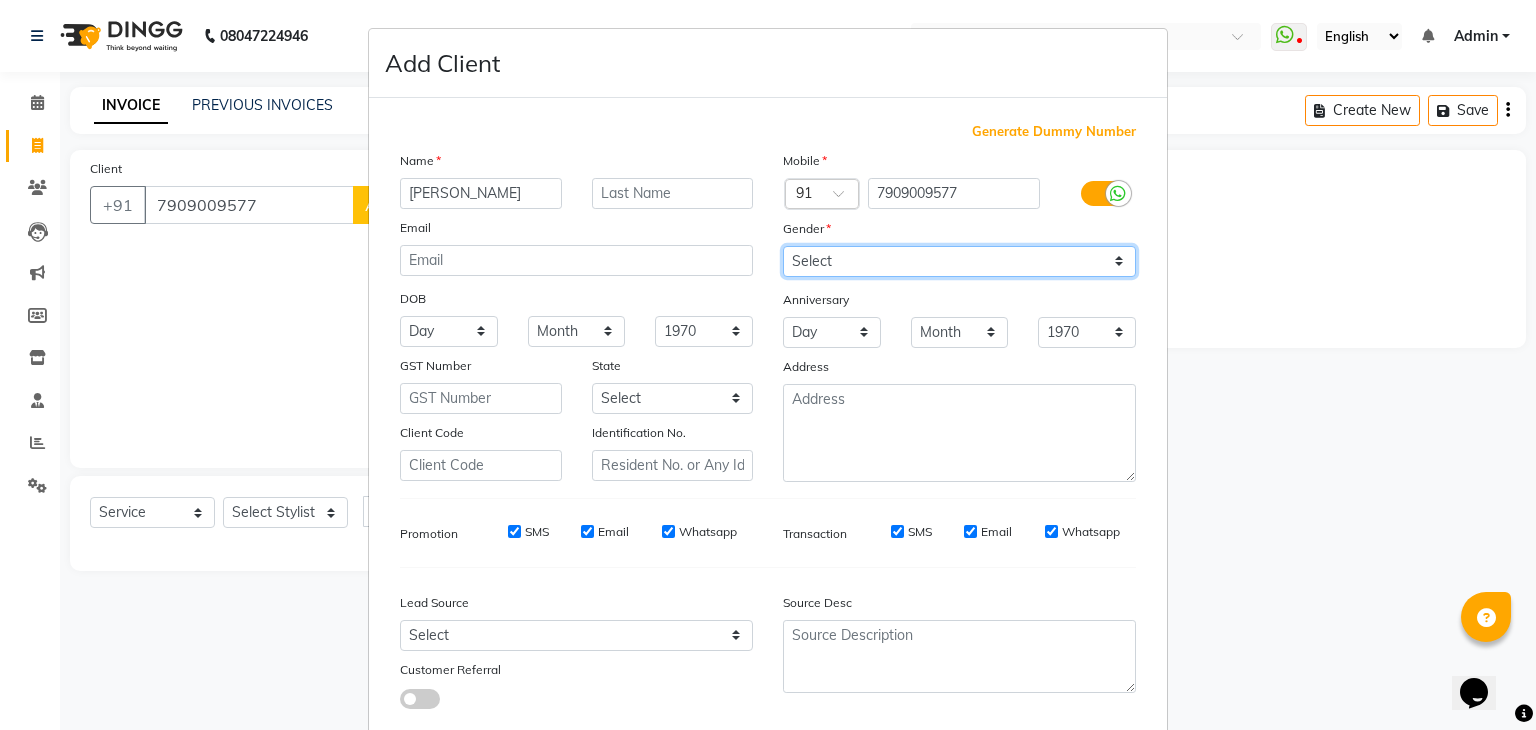 select on "male" 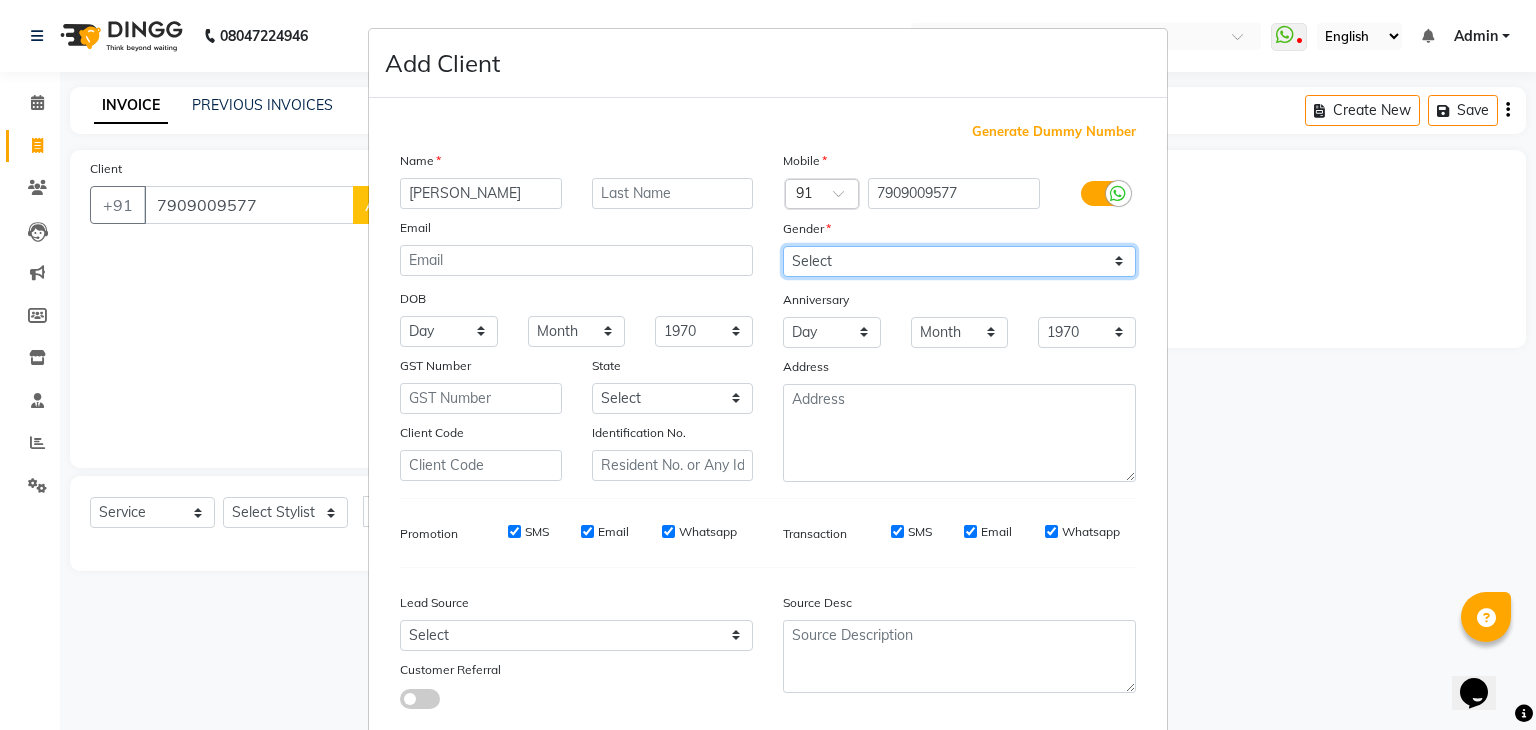 click on "Select Male Female Other Prefer Not To Say" at bounding box center (959, 261) 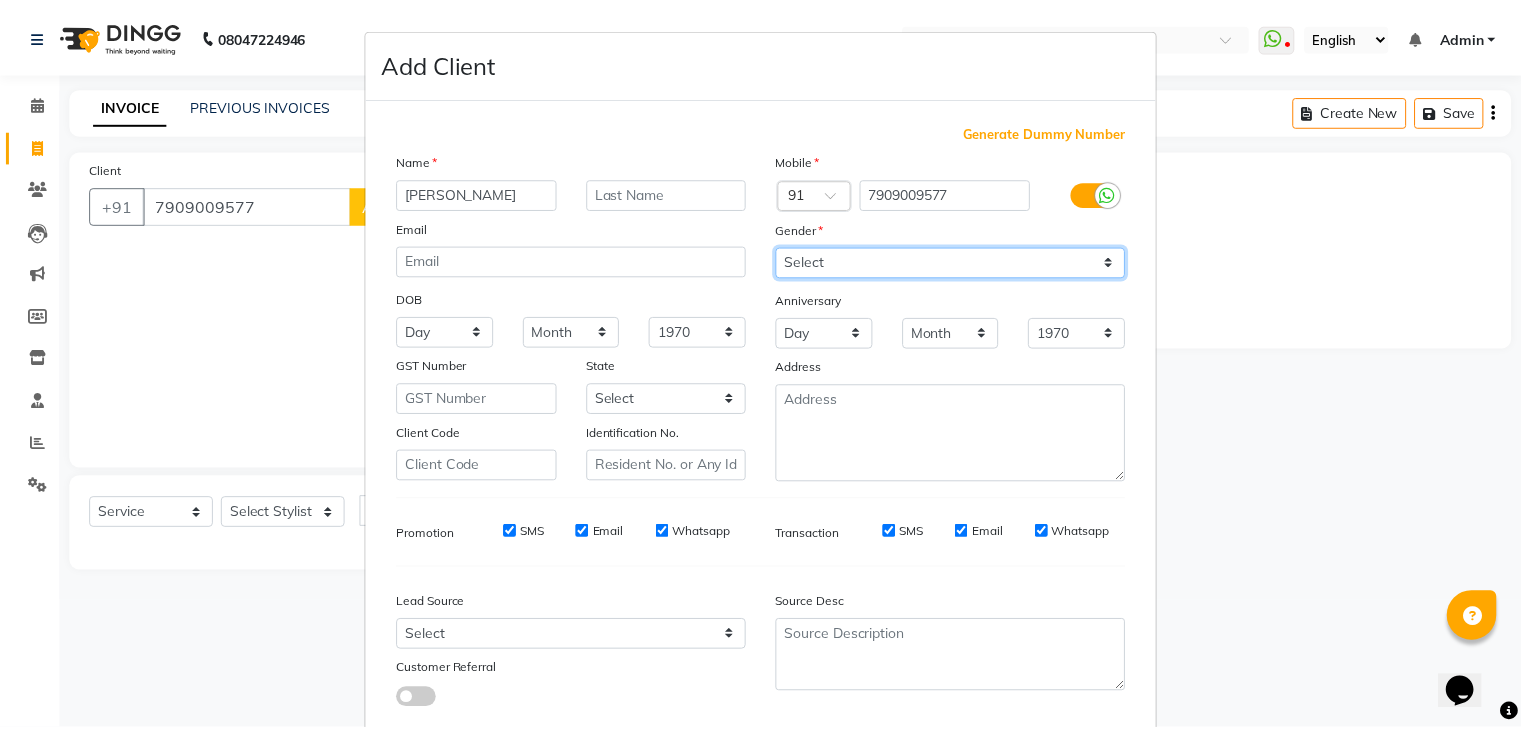 scroll, scrollTop: 127, scrollLeft: 0, axis: vertical 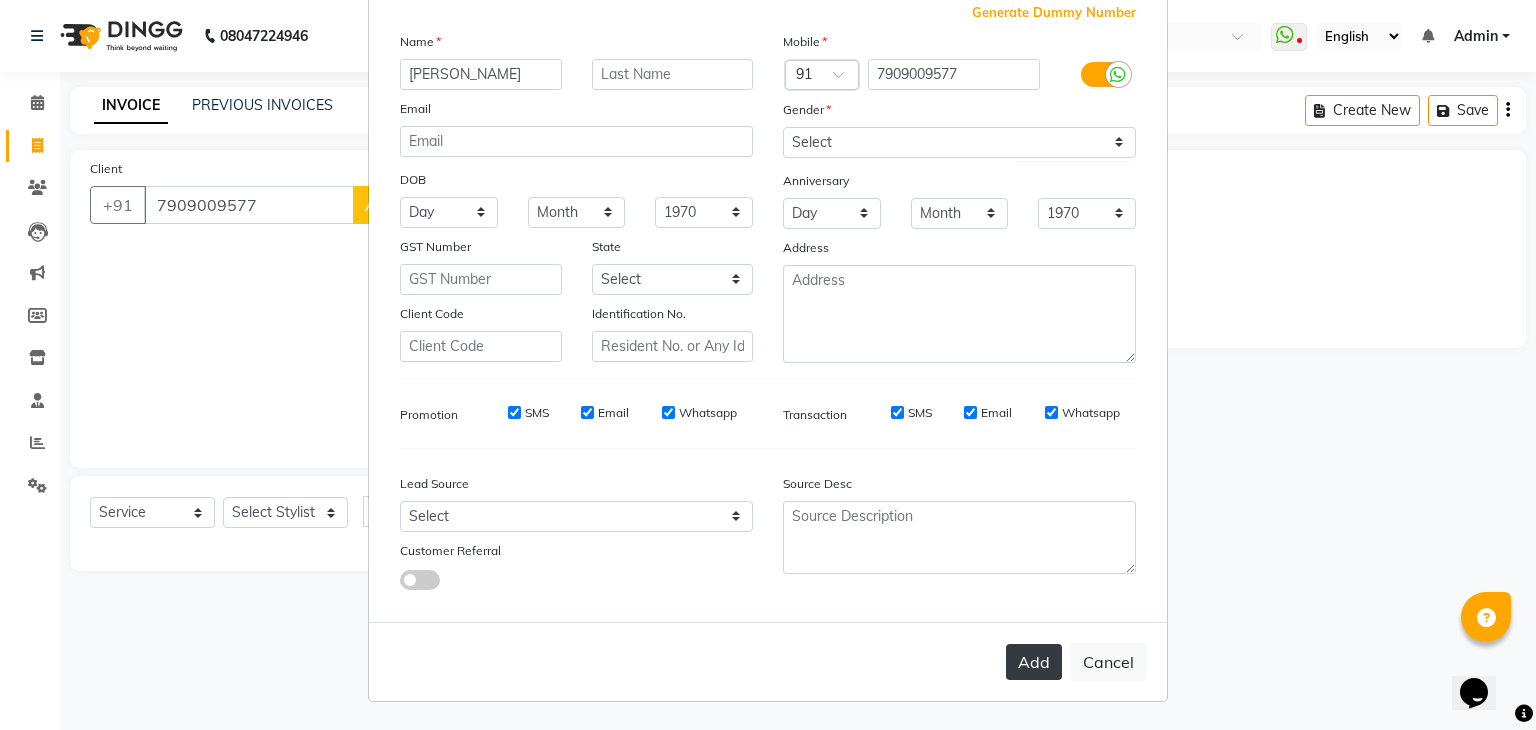 click on "Add" at bounding box center [1034, 662] 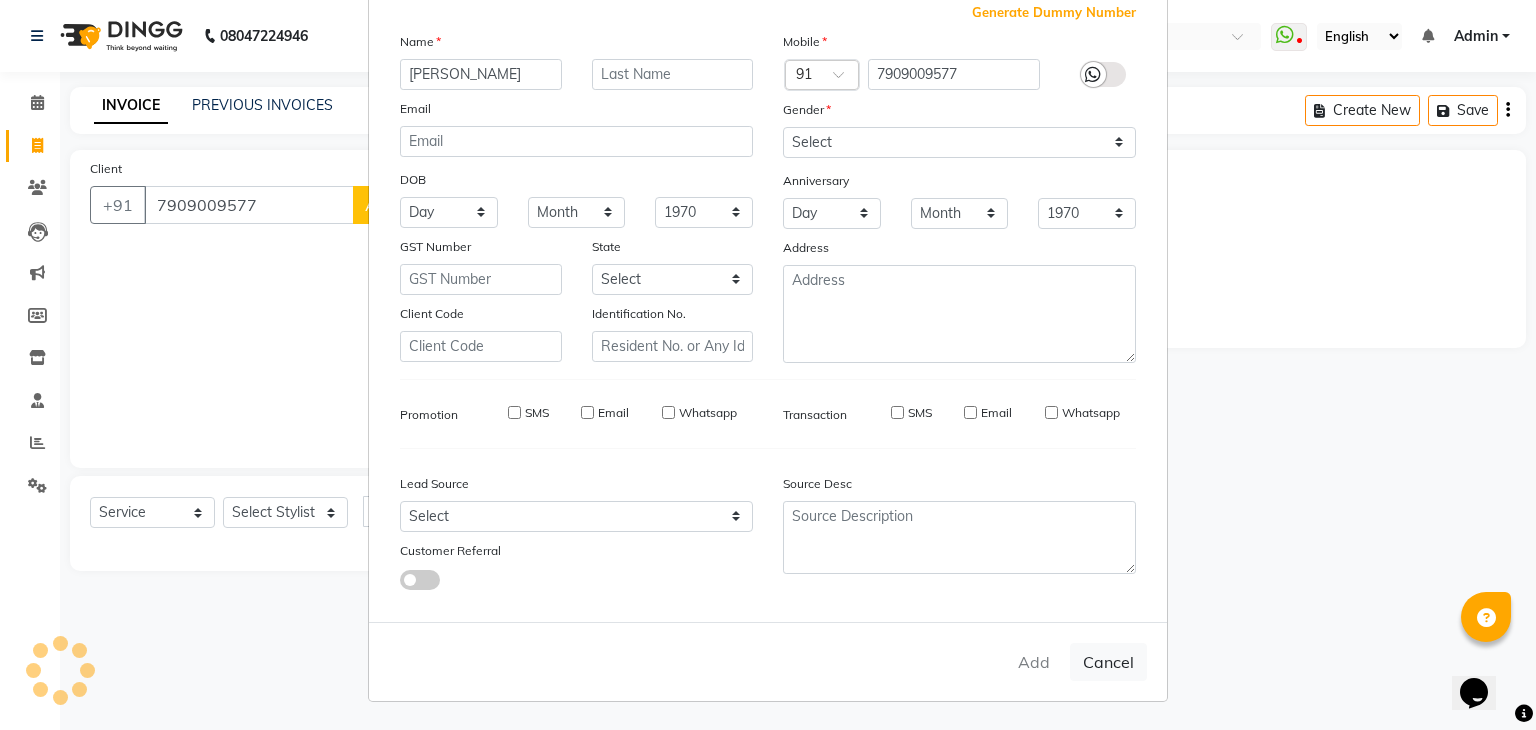 type 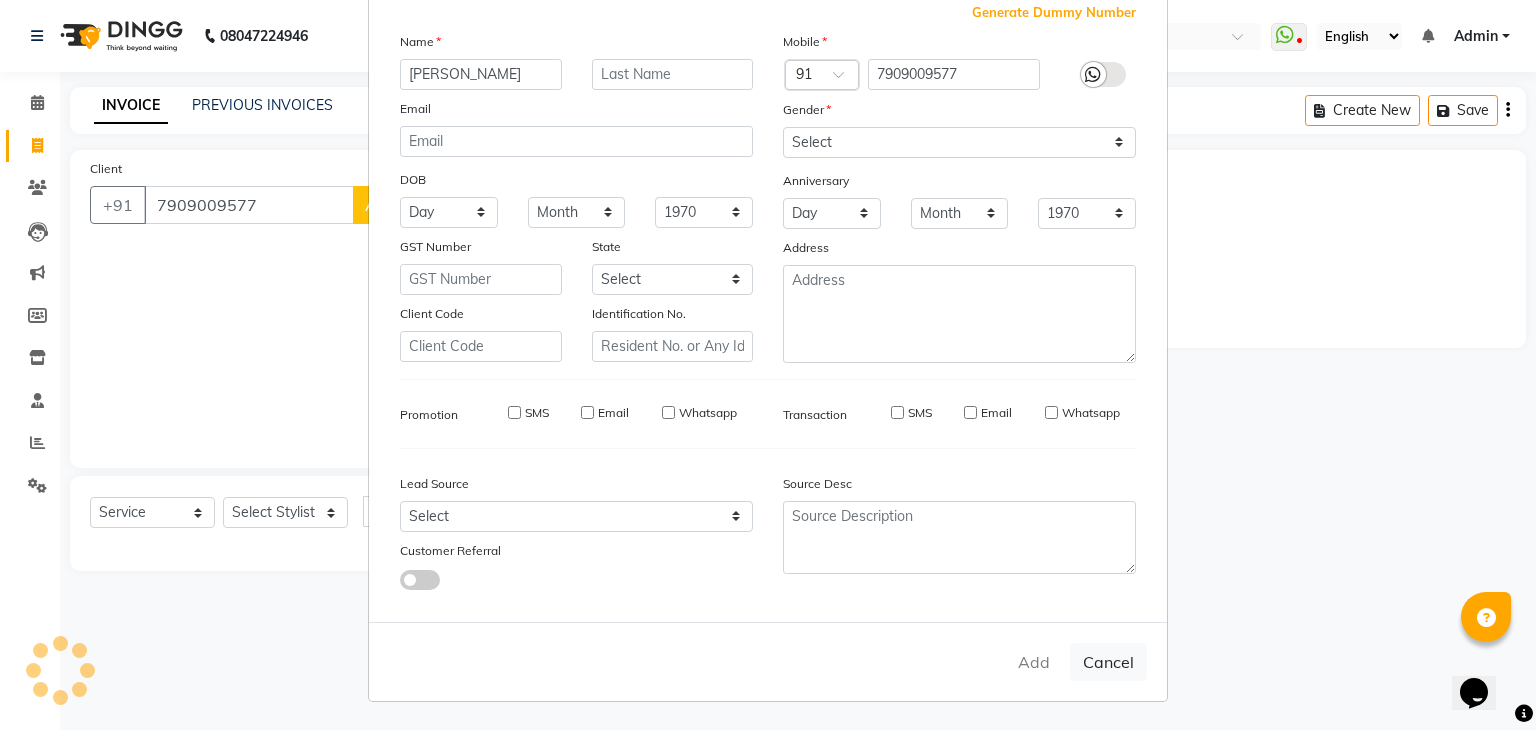 select 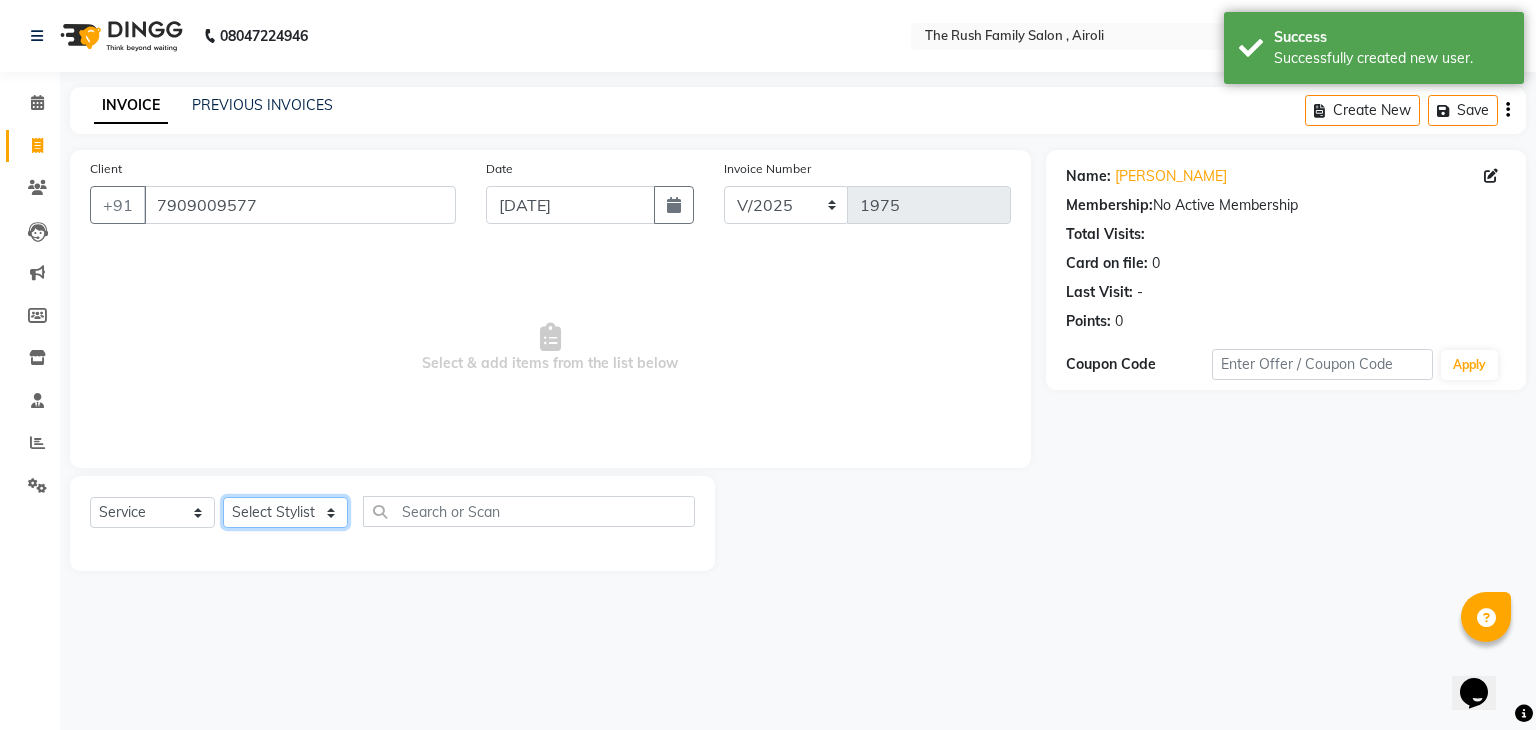 click on "Select Stylist Ajaz Danish Guddi Jayesh  mumtaz   nishu Riya    Rush Swati" 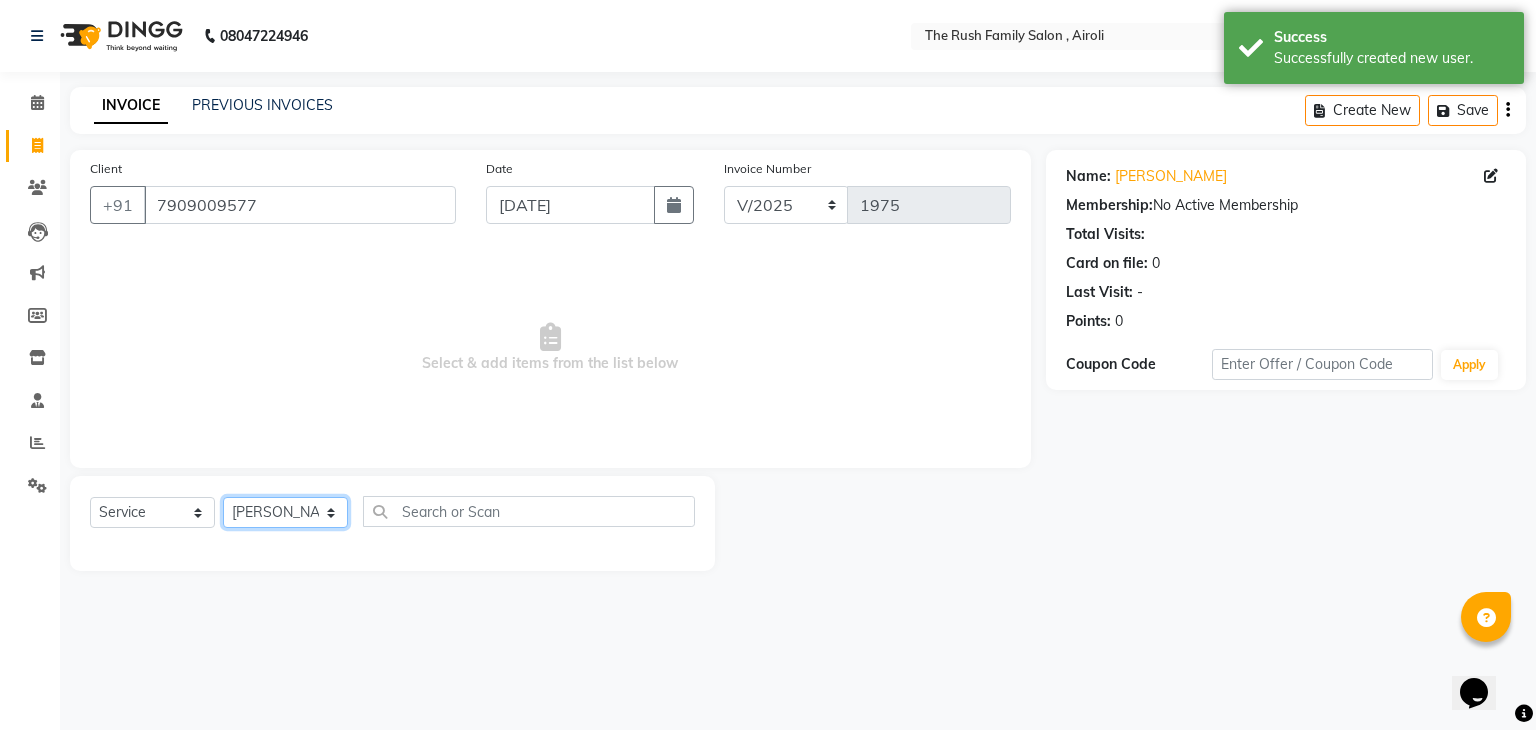 click on "Select Stylist Ajaz Danish Guddi Jayesh  mumtaz   nishu Riya    Rush Swati" 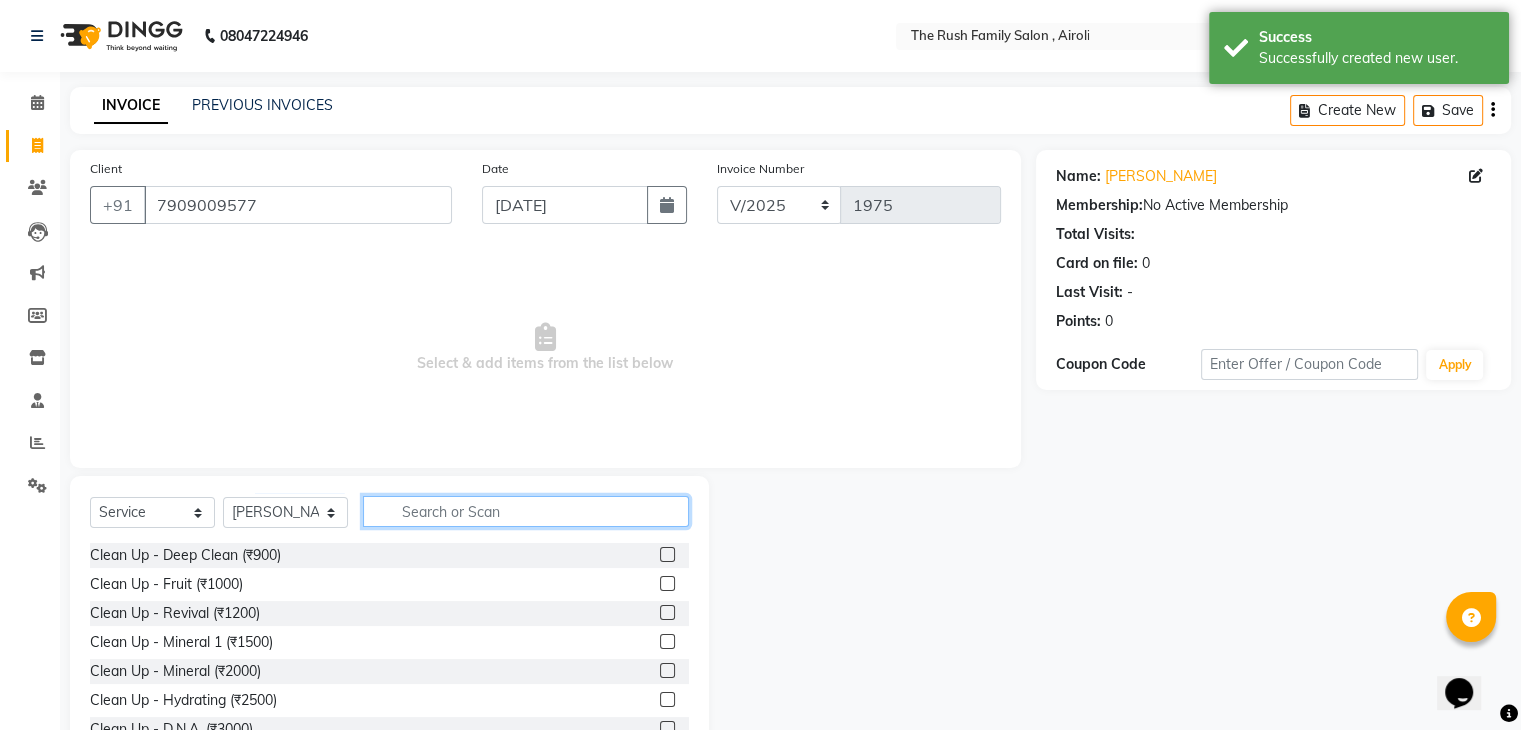 click 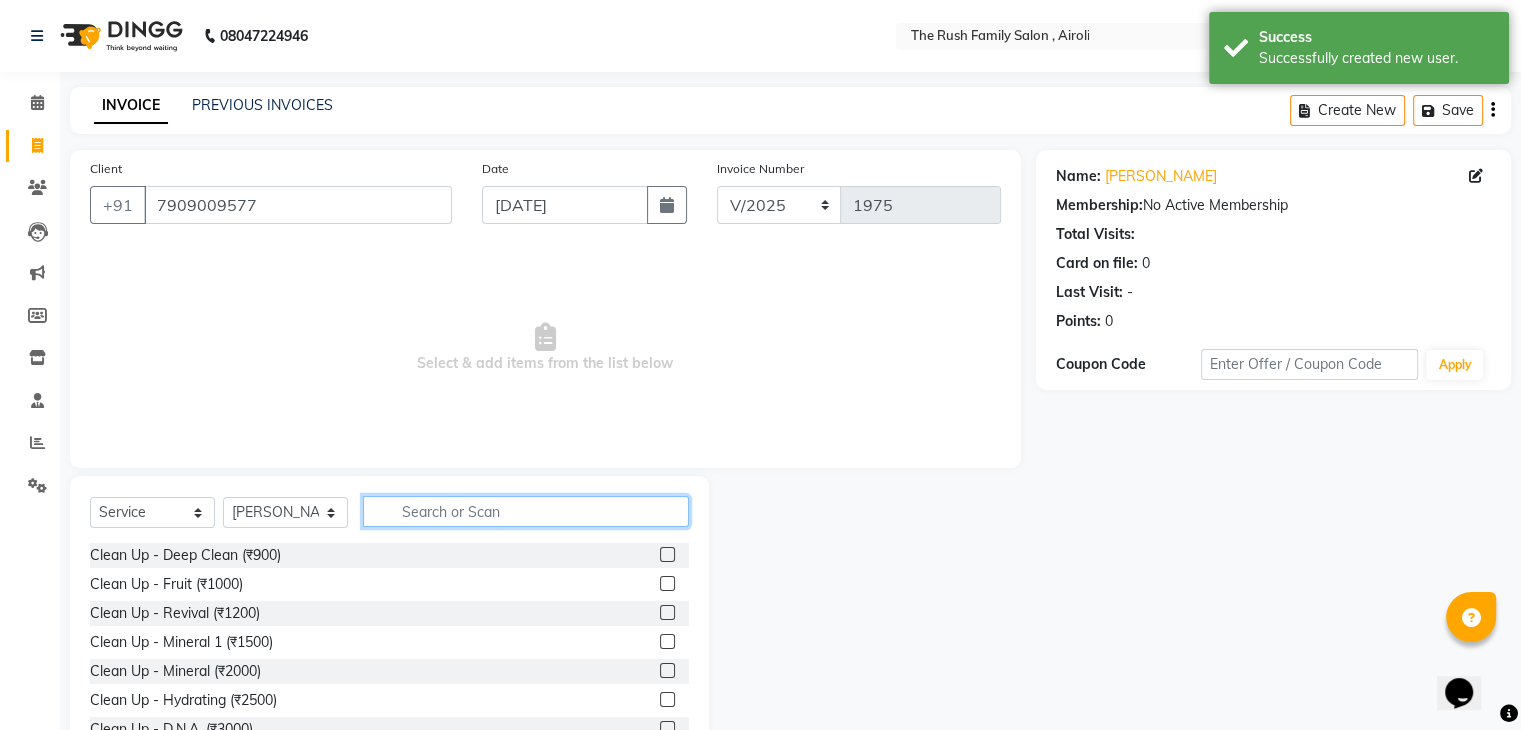type on "g" 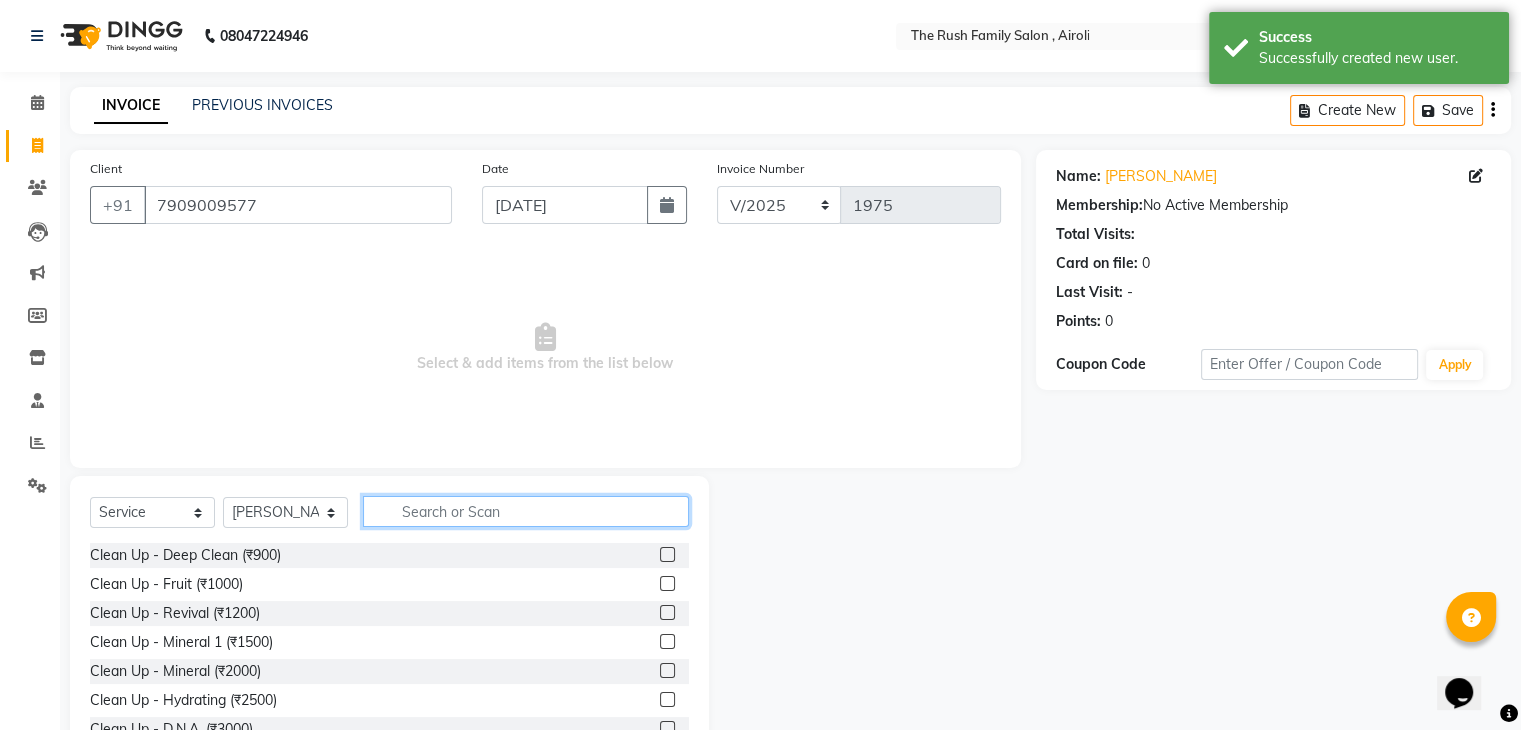 type on "f" 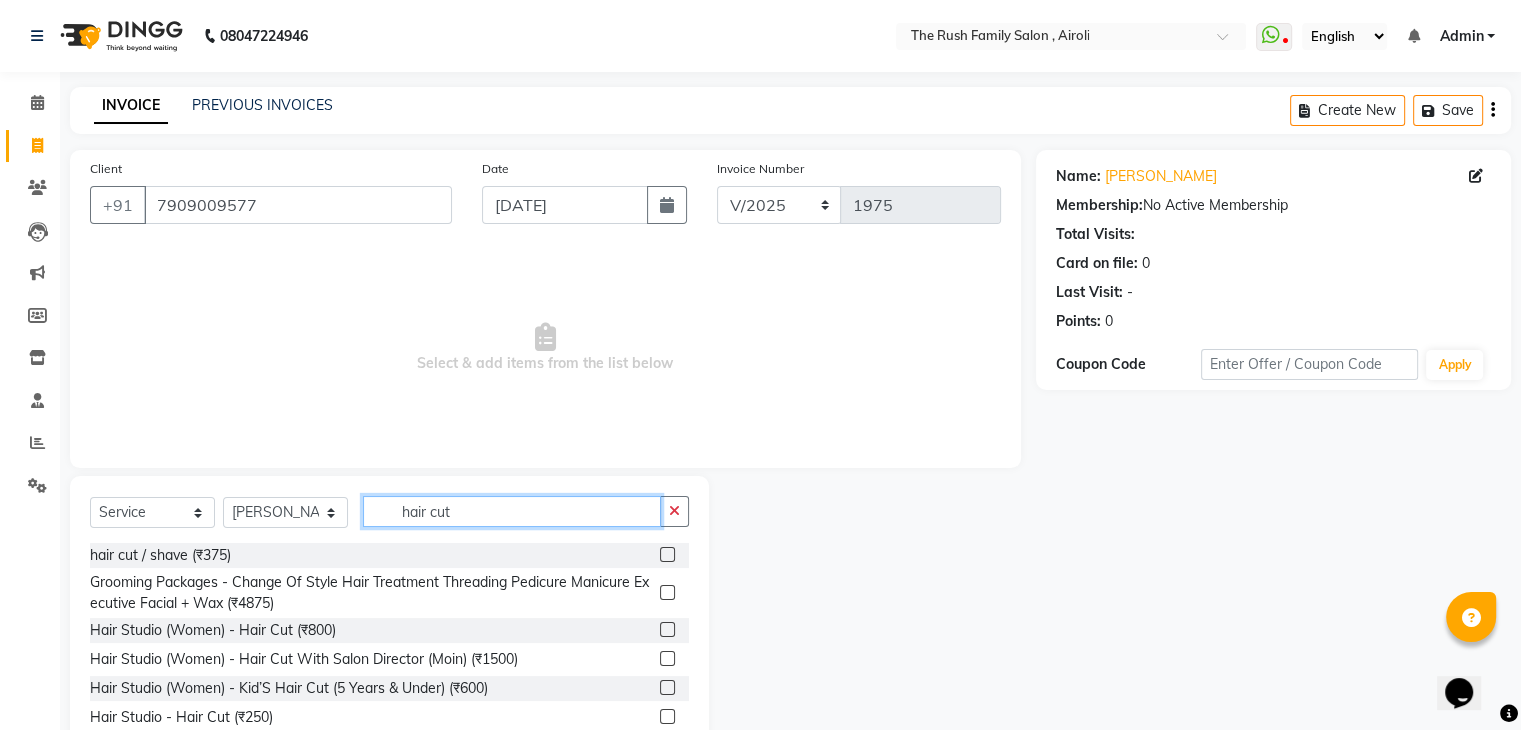 type on "hair cut" 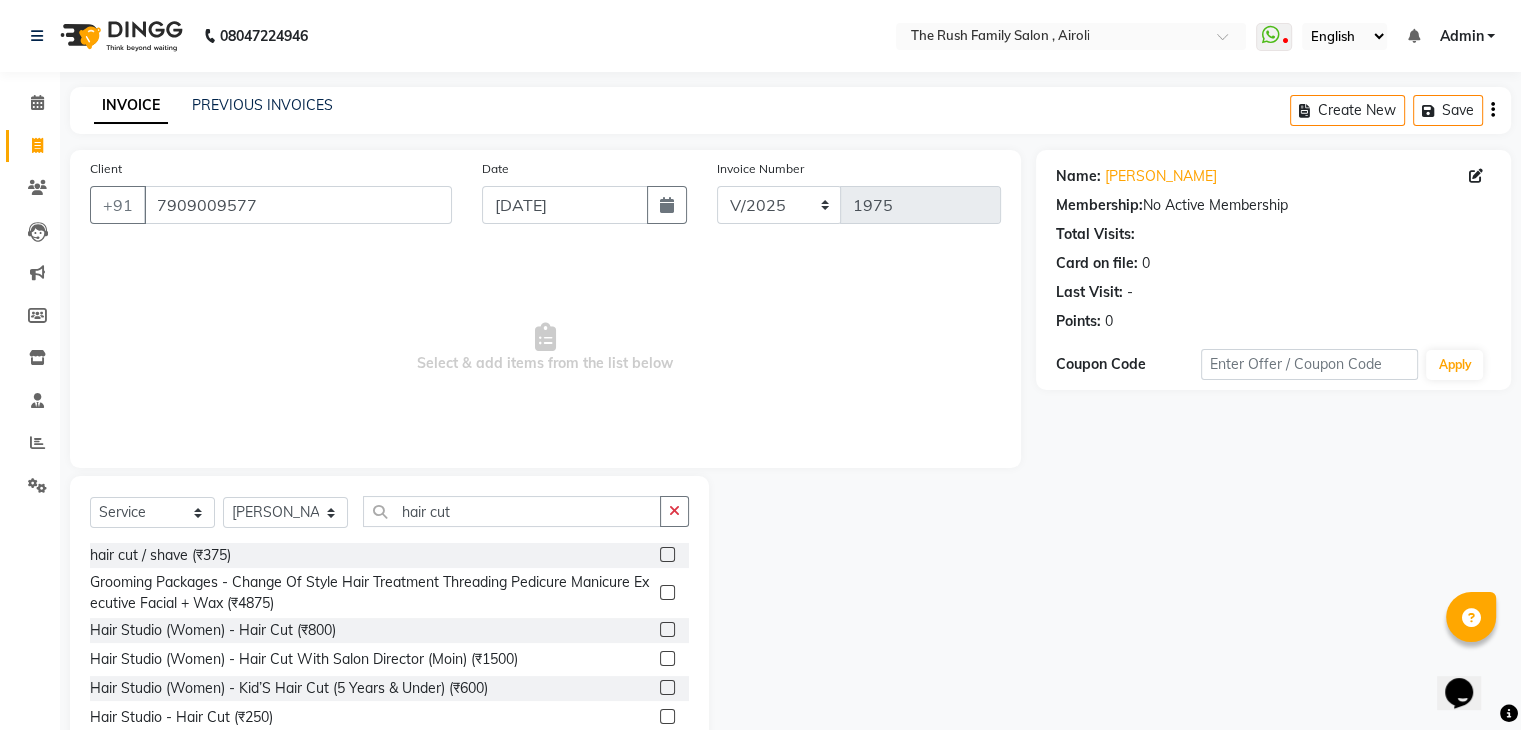 click 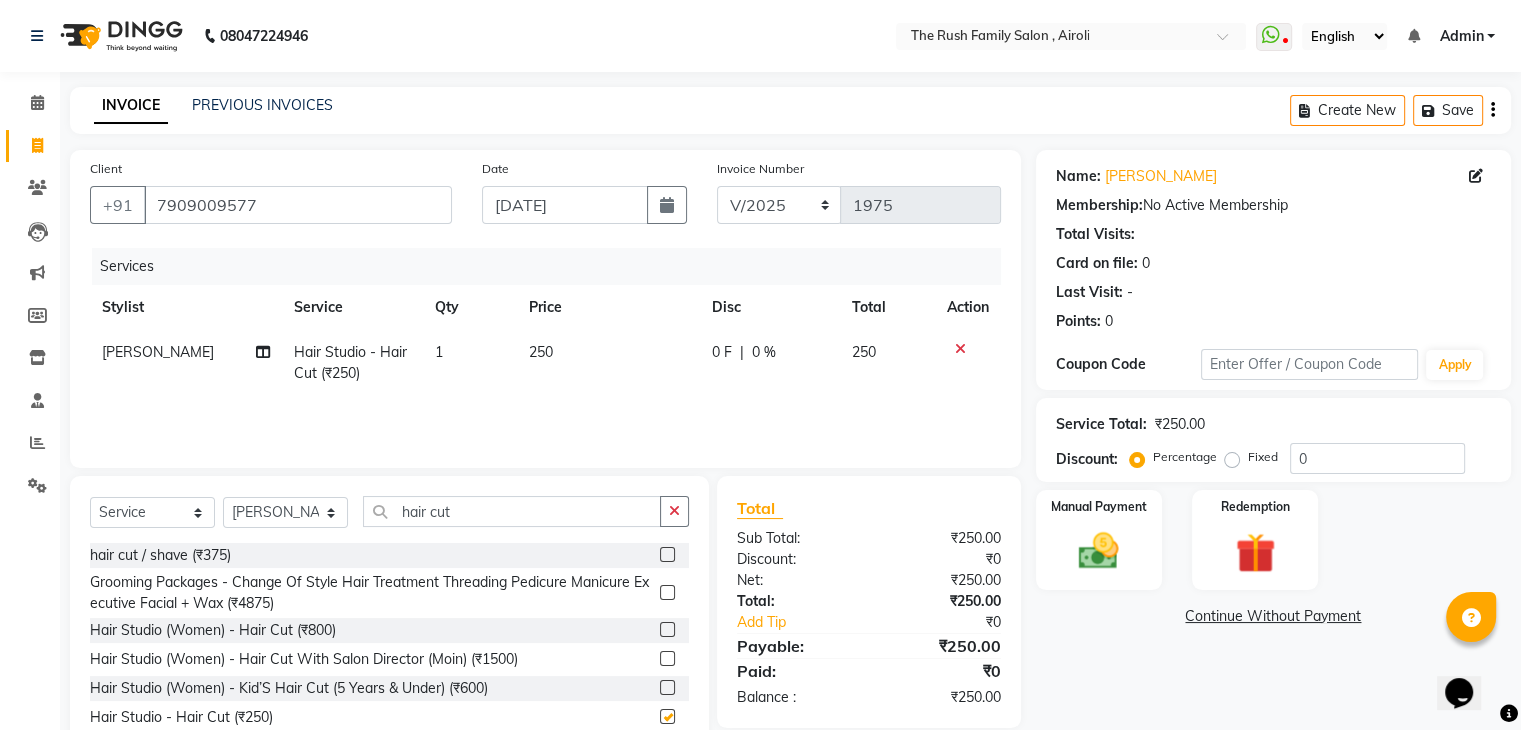 checkbox on "false" 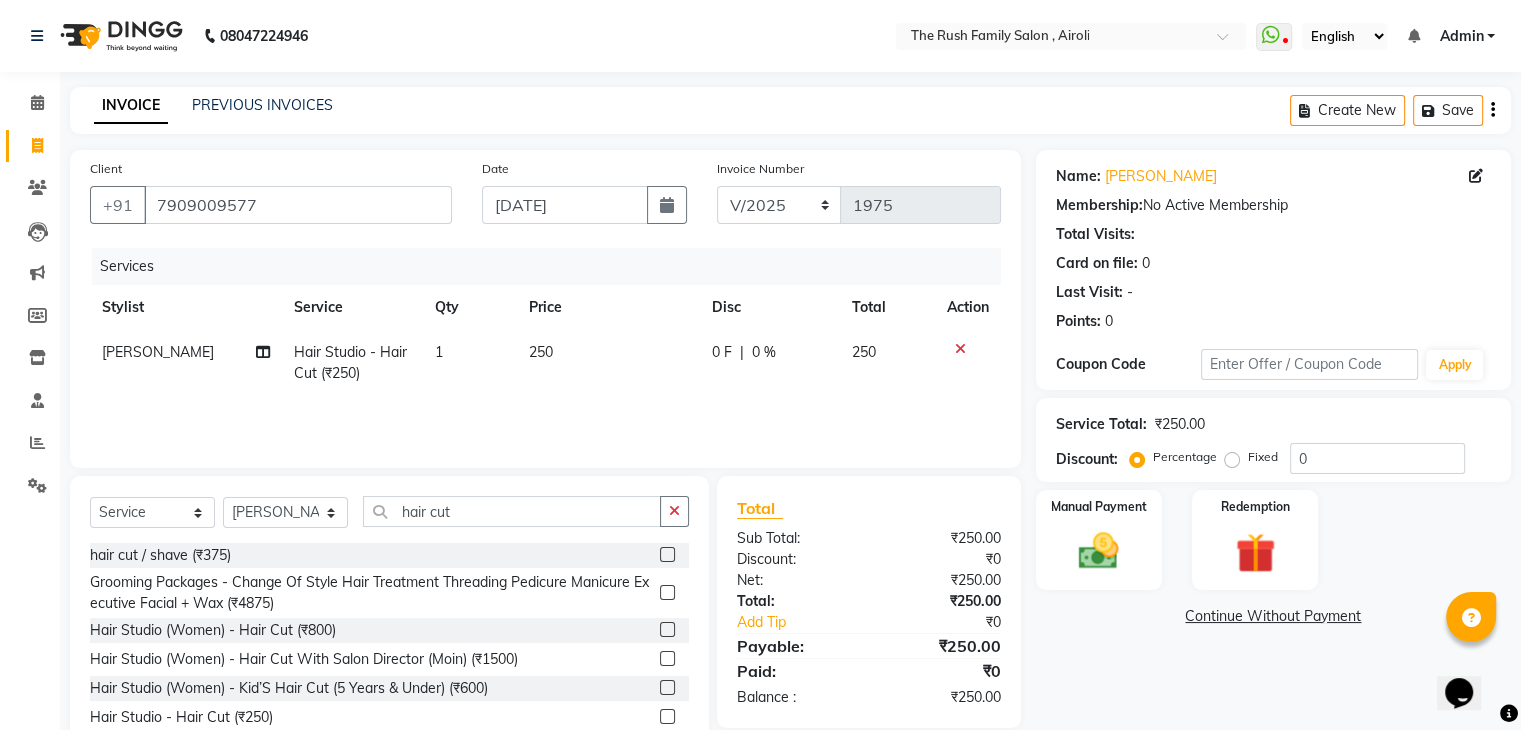 click on "Price" 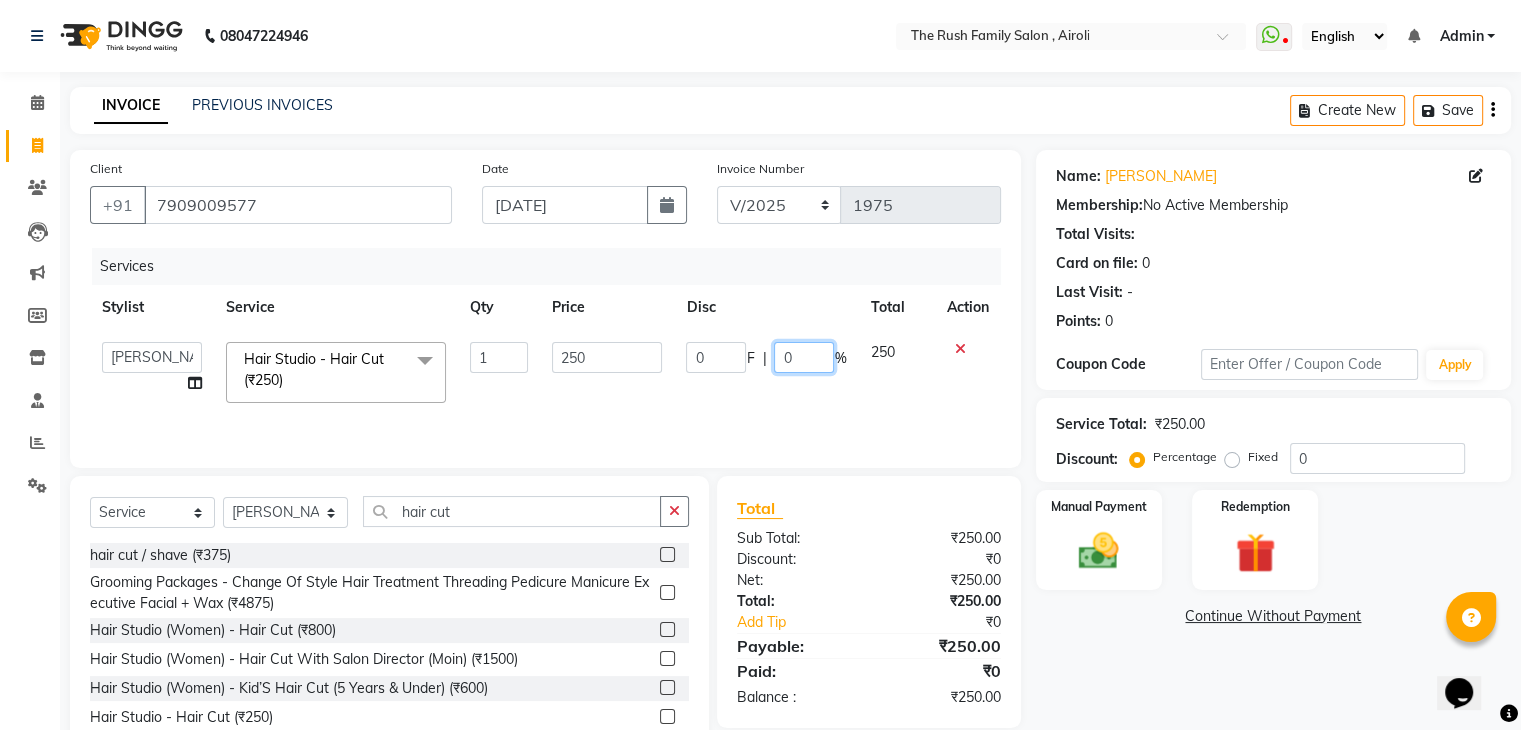click on "0" 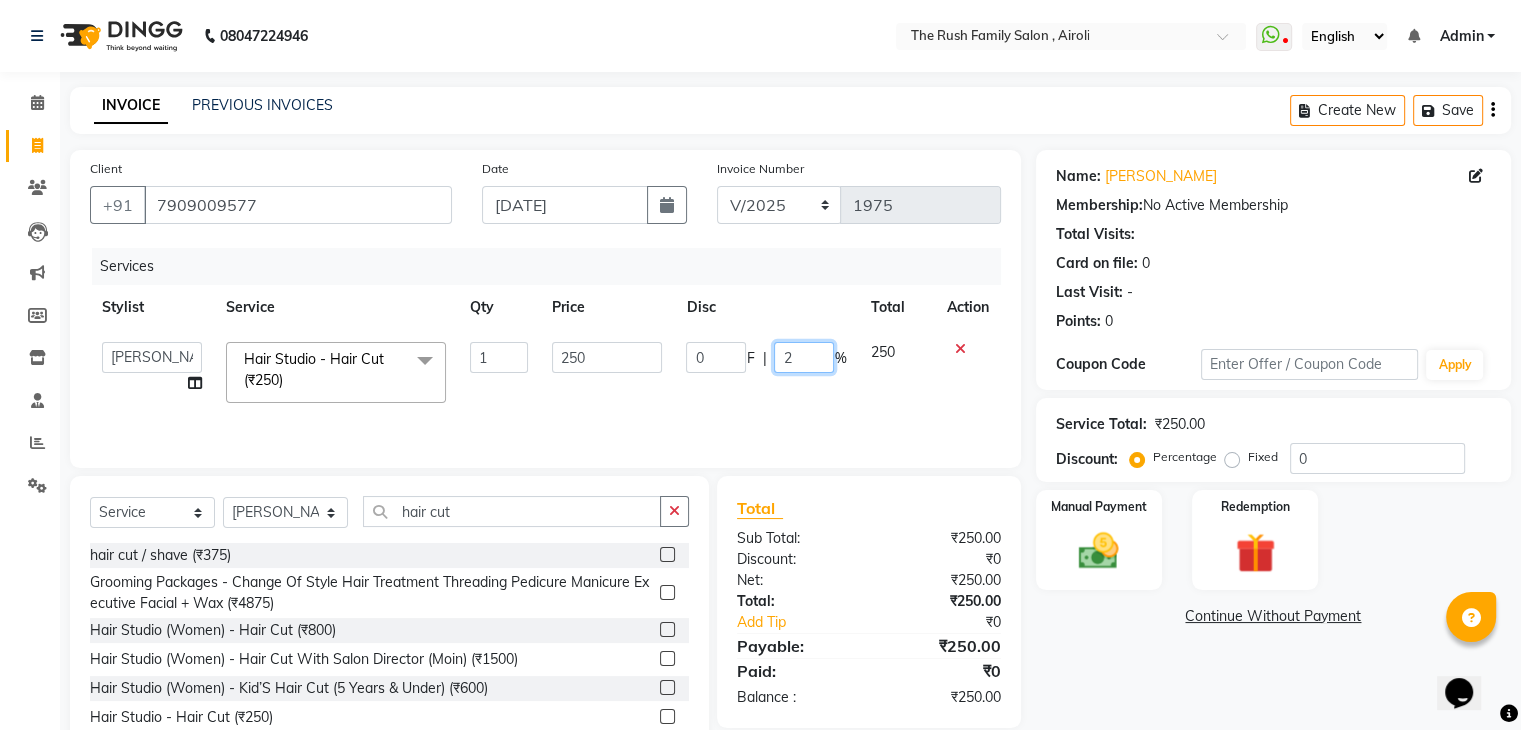 type on "20" 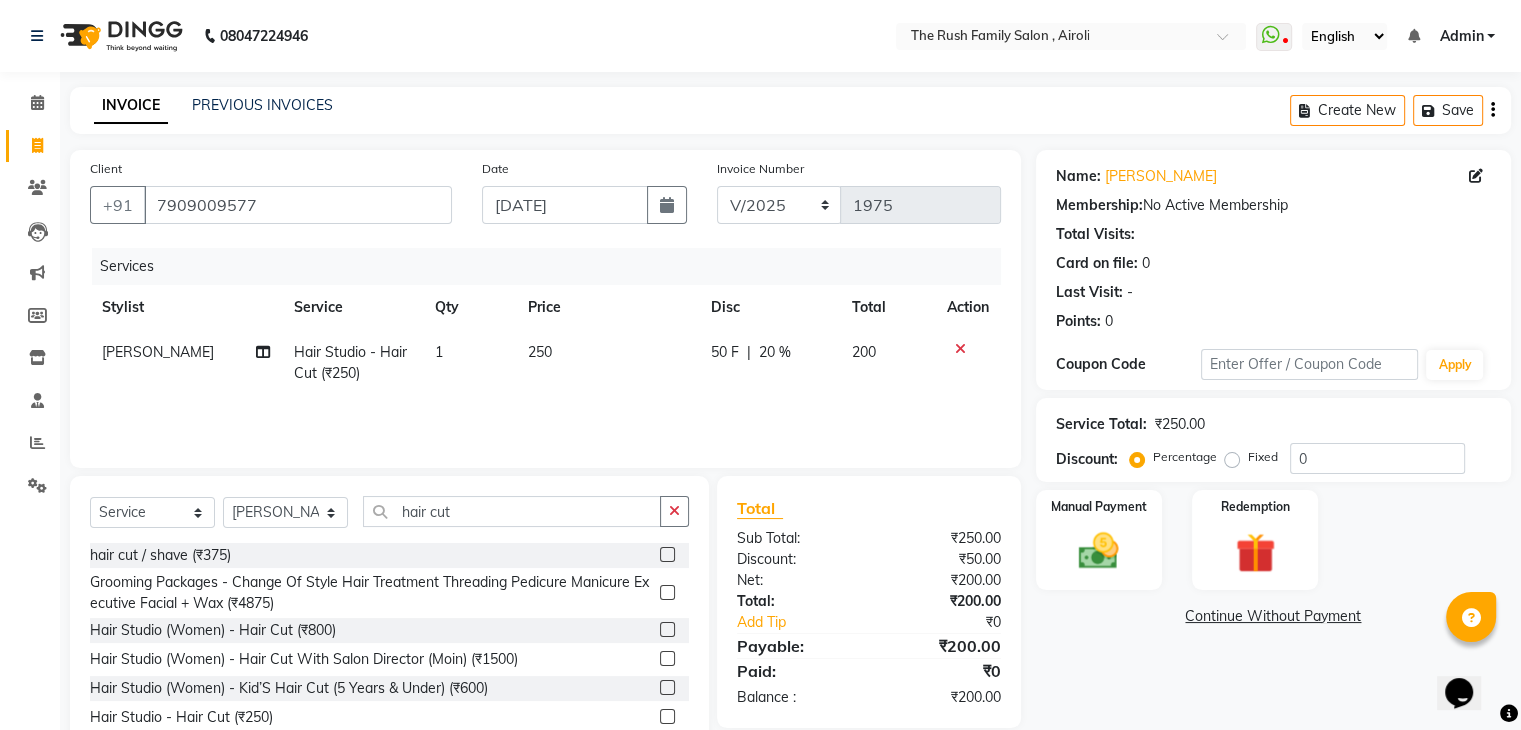 click on "200" 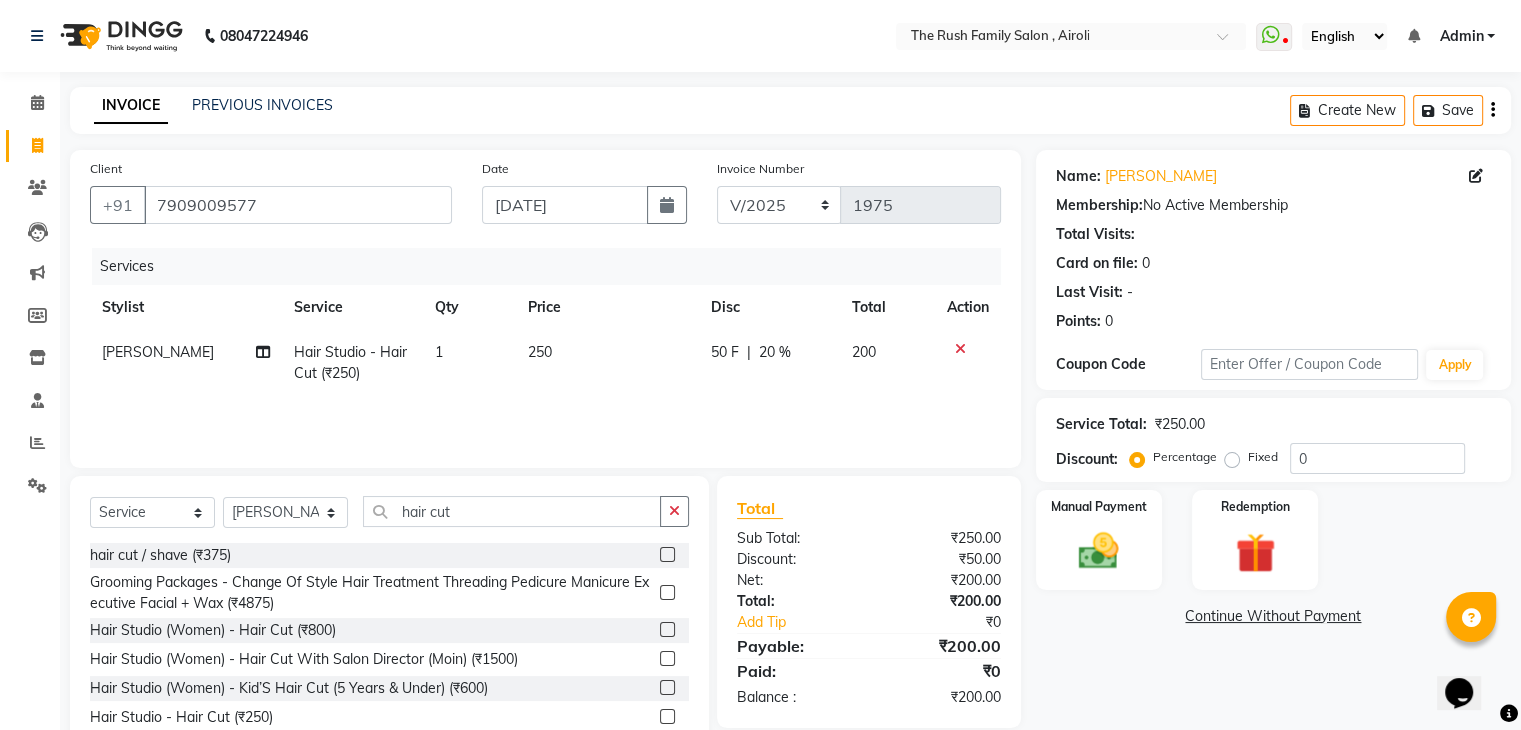 select on "68107" 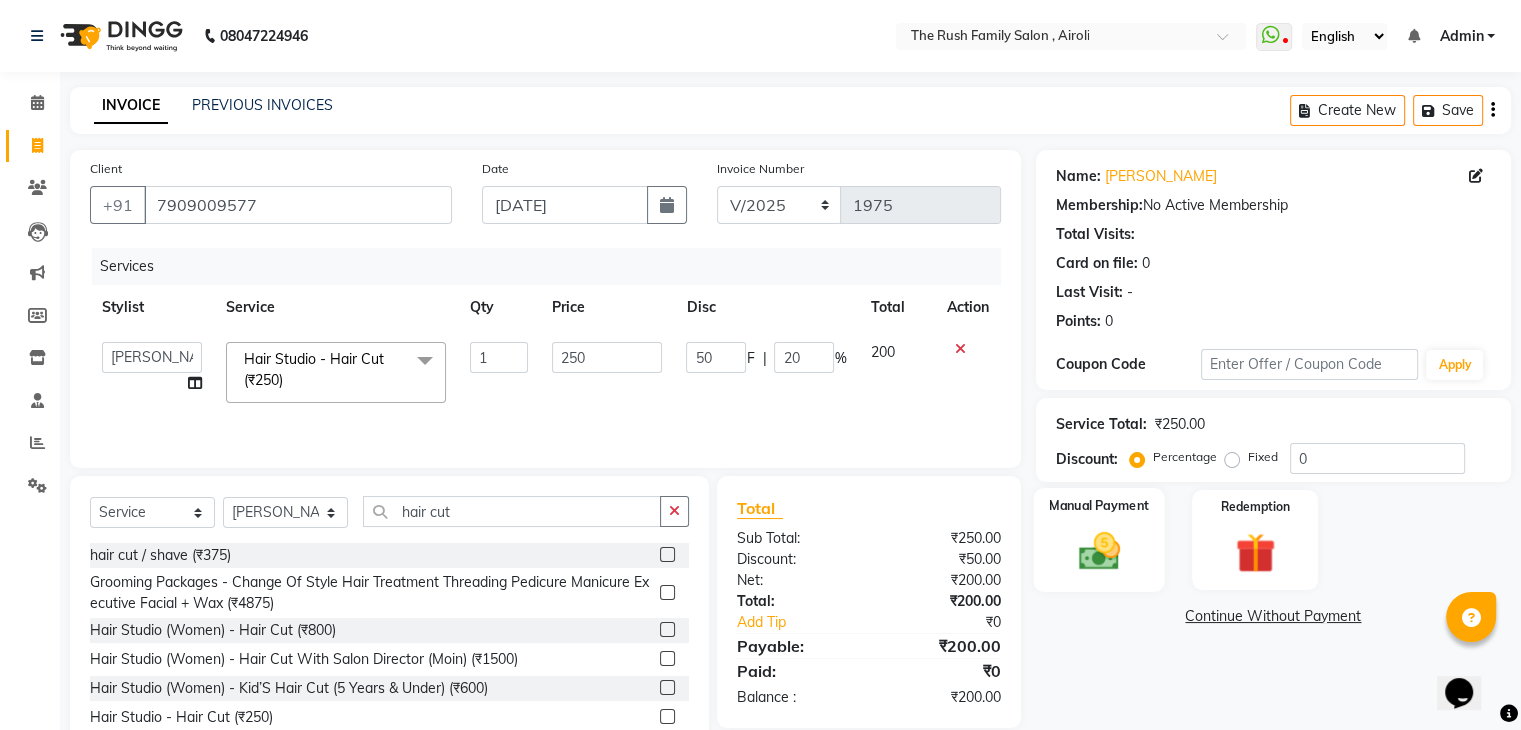 click 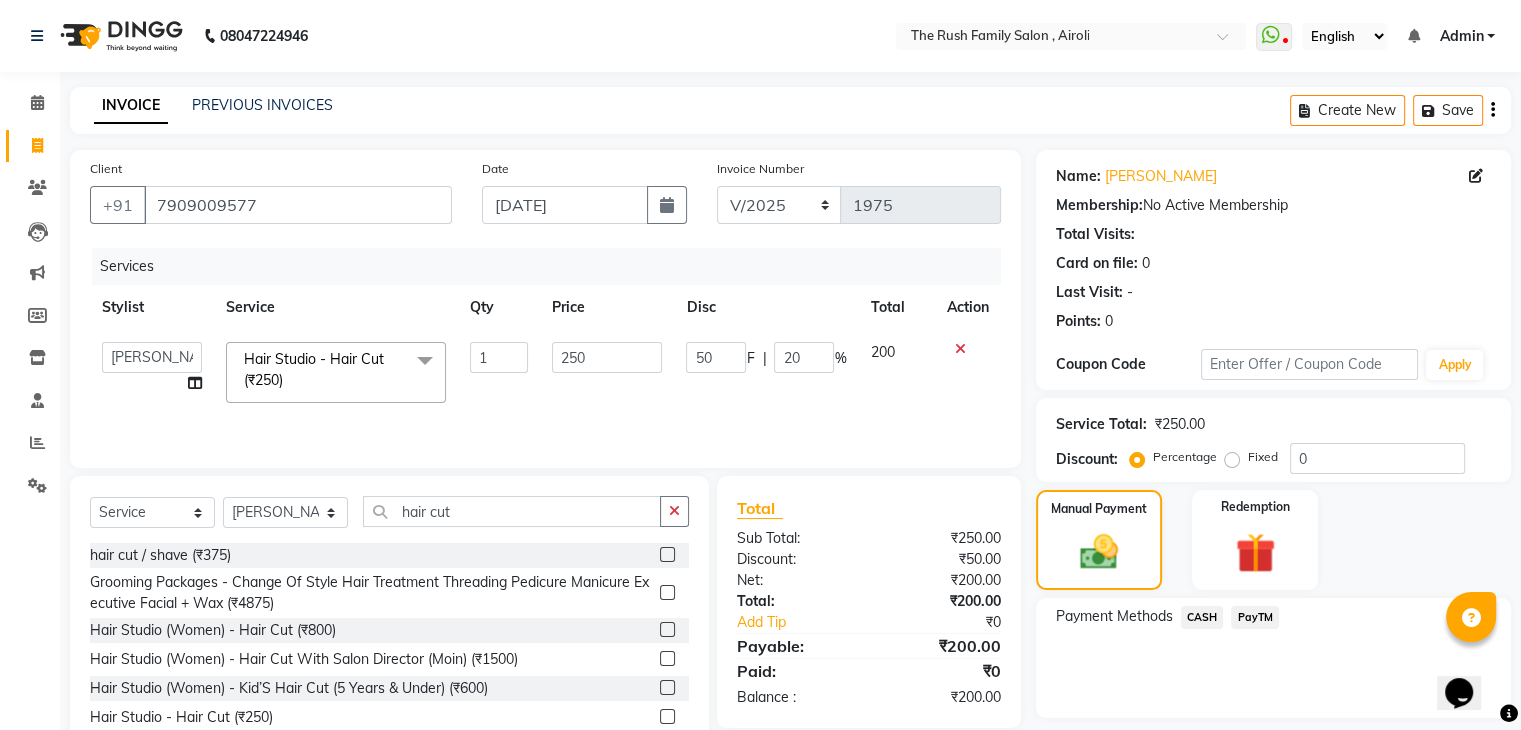 click on "PayTM" 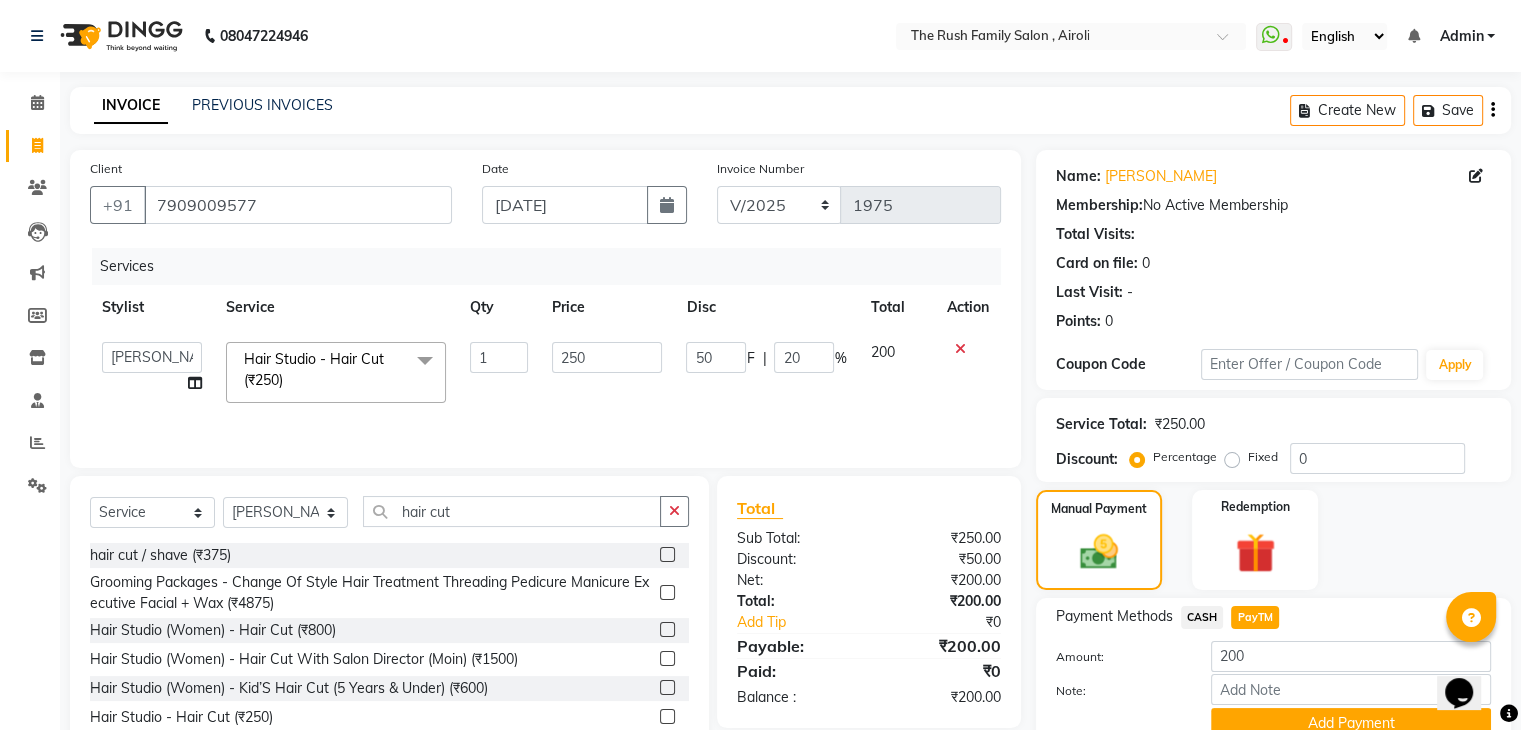scroll, scrollTop: 89, scrollLeft: 0, axis: vertical 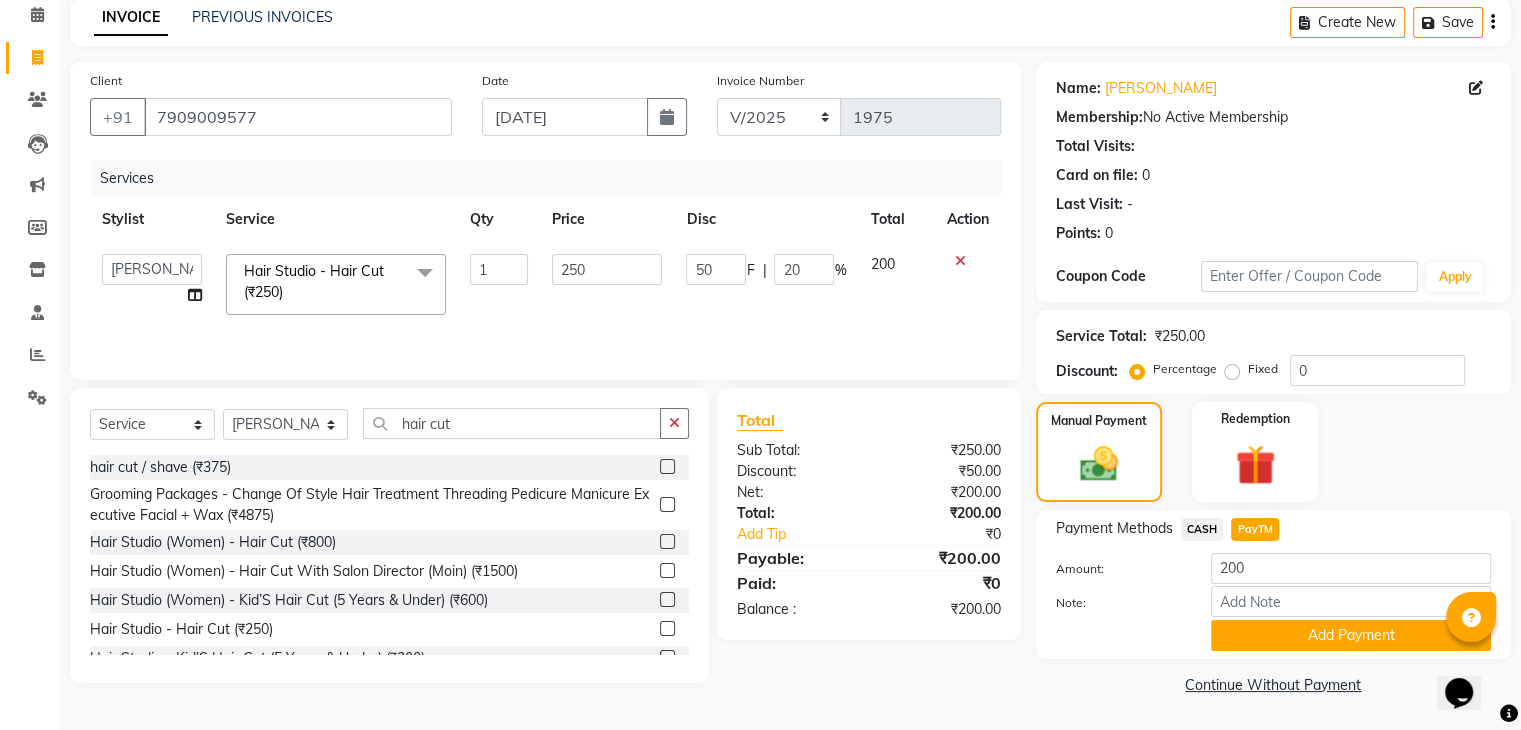 drag, startPoint x: 1206, startPoint y: 543, endPoint x: 1208, endPoint y: 524, distance: 19.104973 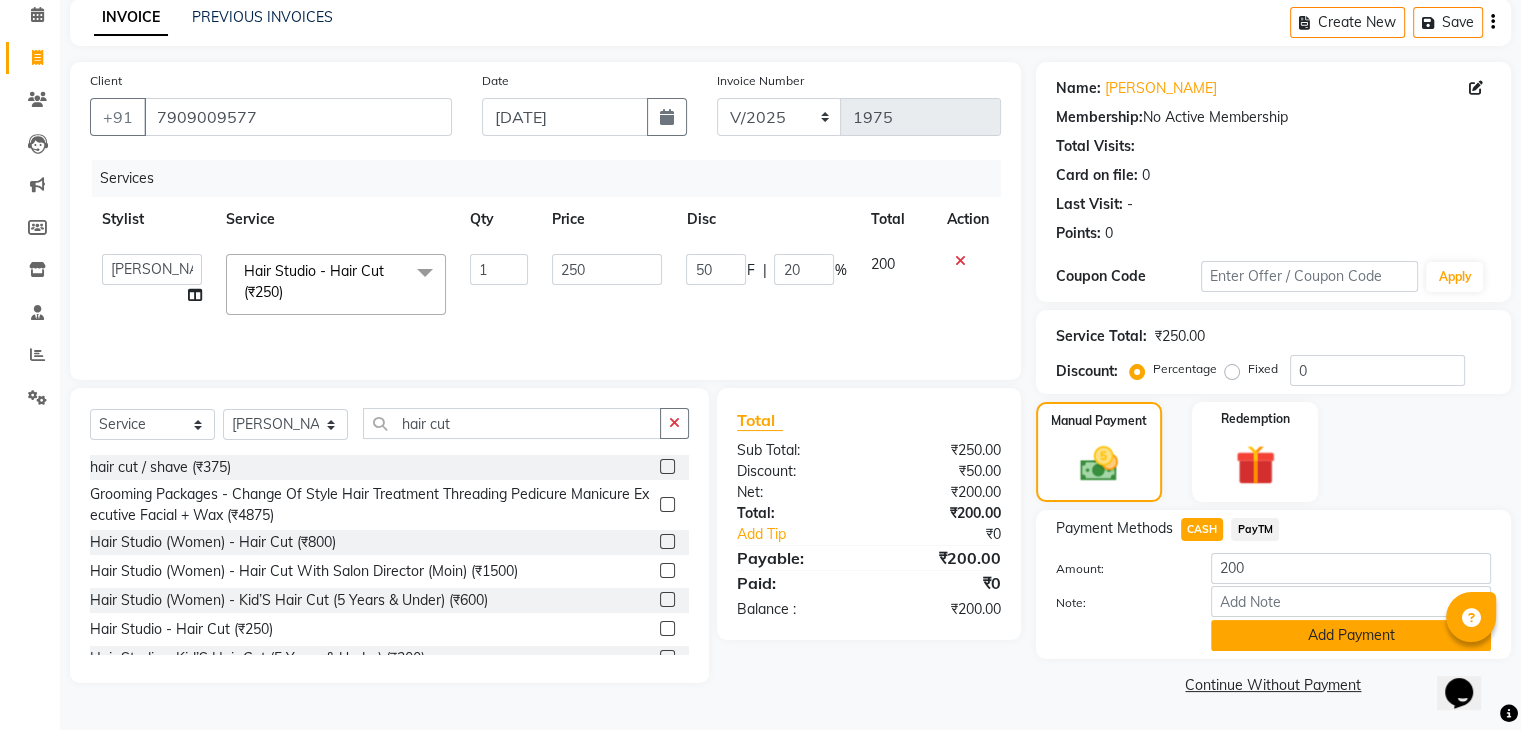 click on "Add Payment" 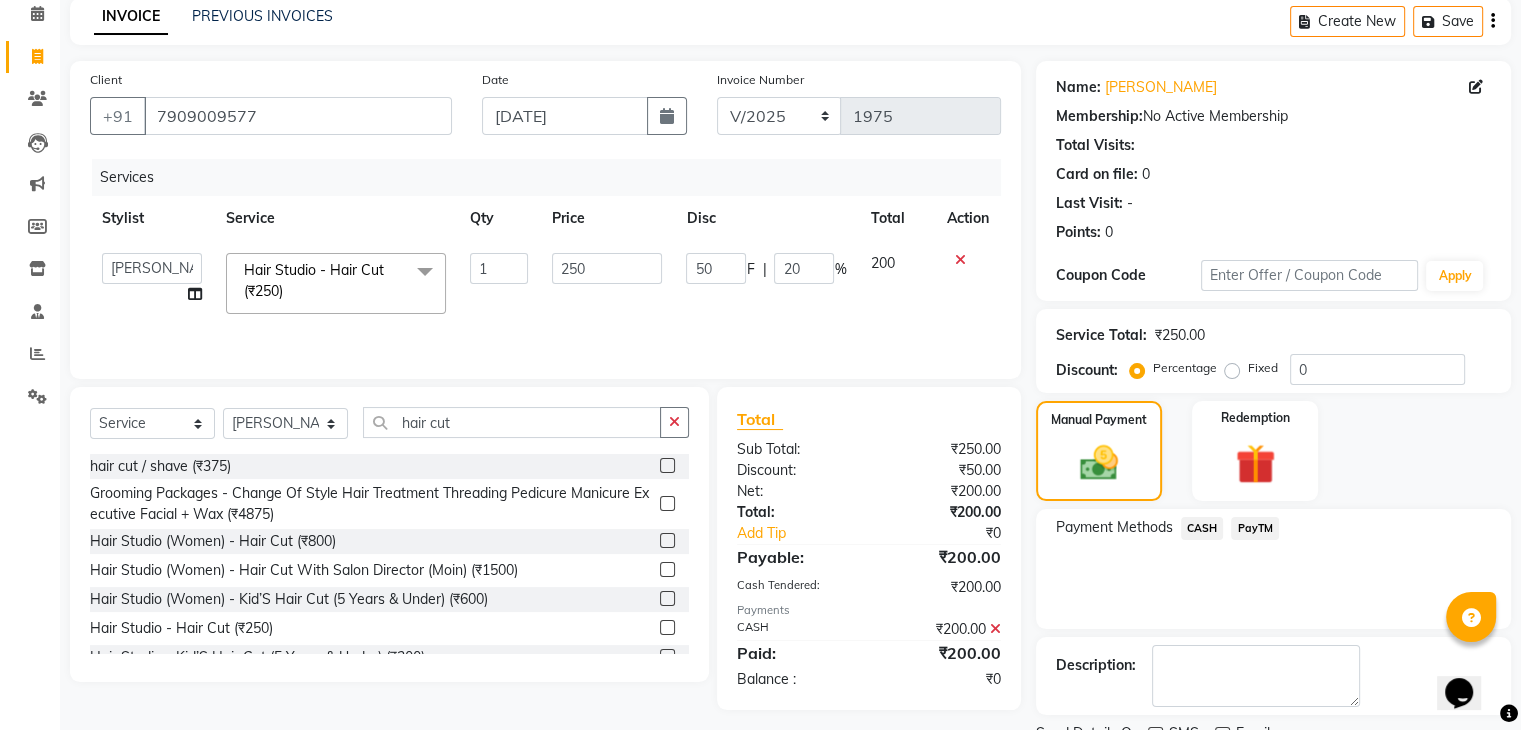 scroll, scrollTop: 171, scrollLeft: 0, axis: vertical 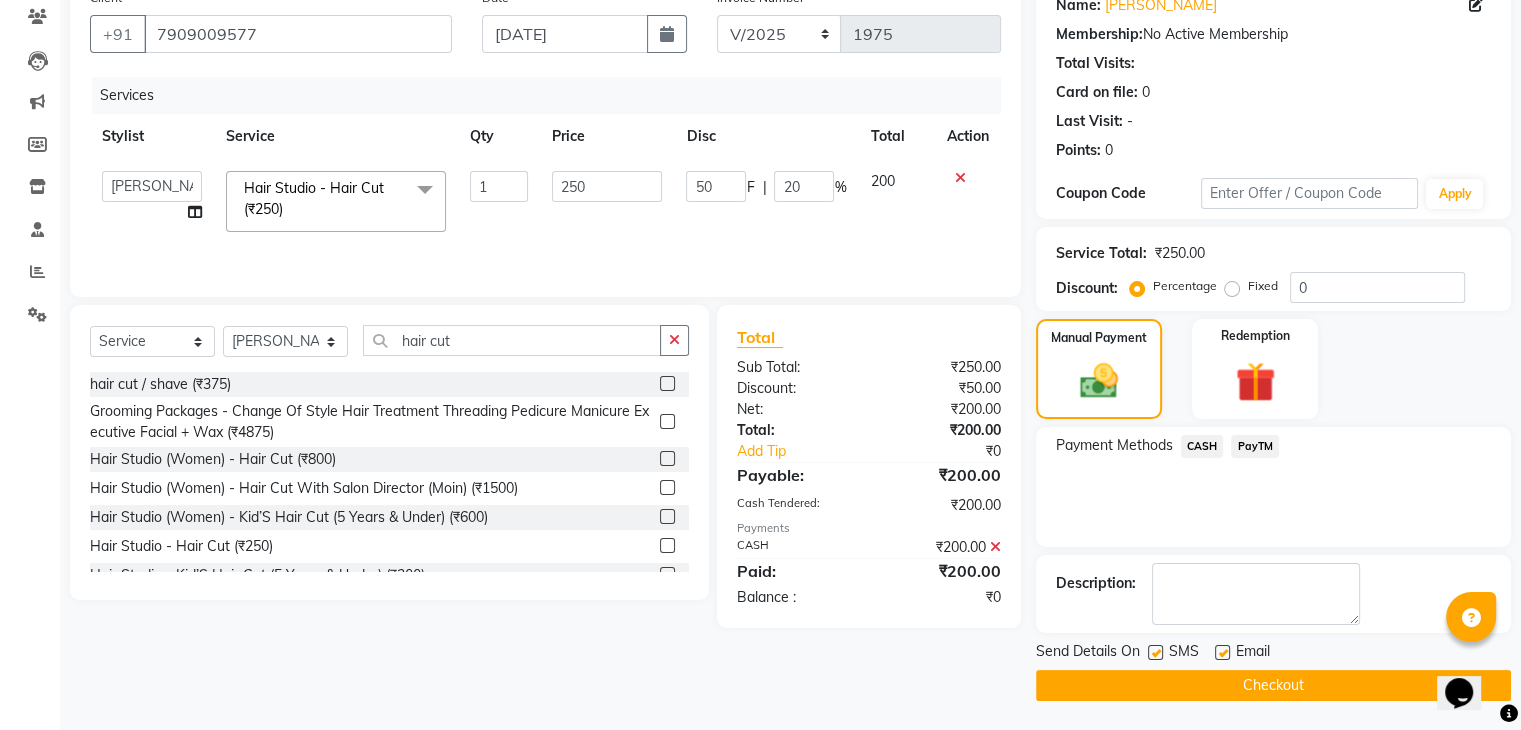 click 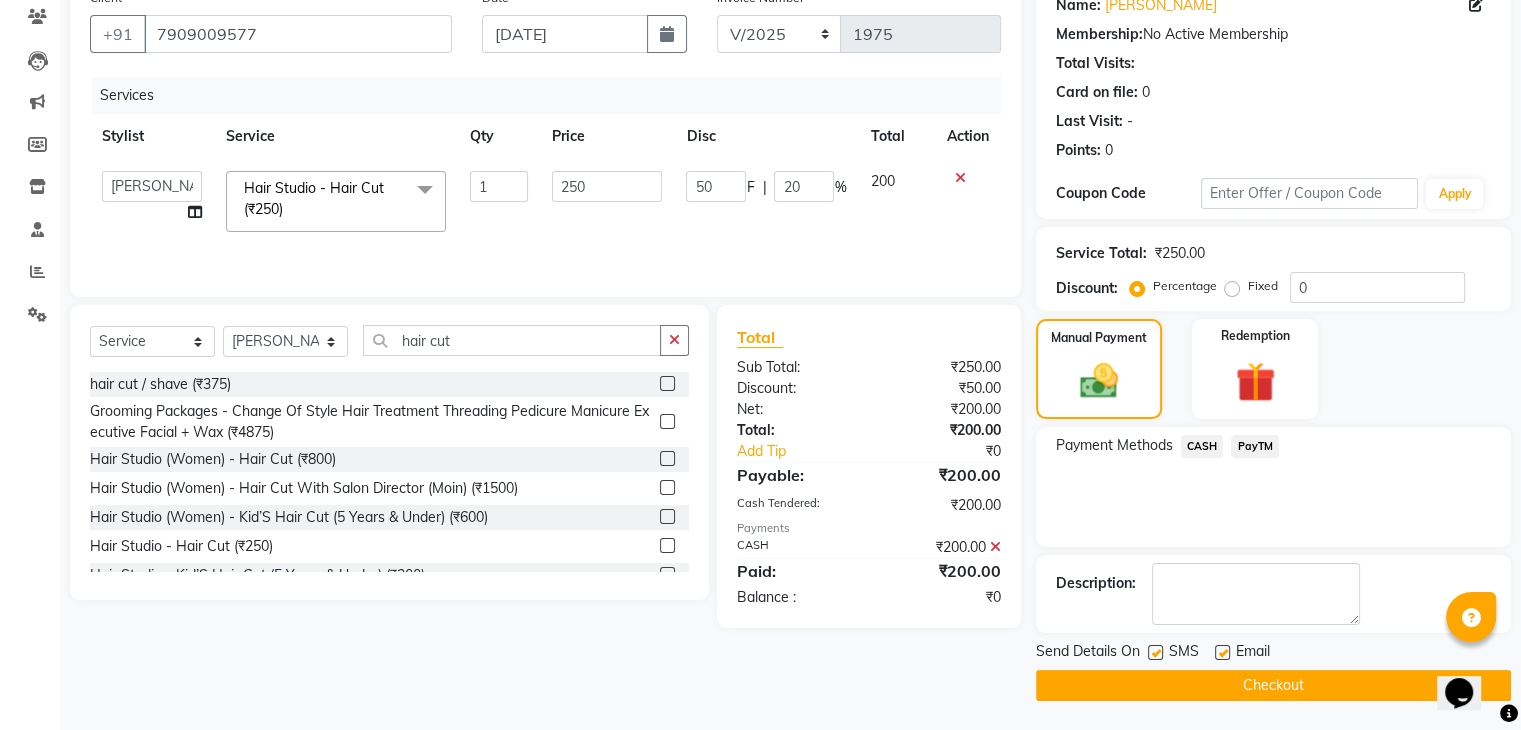 click at bounding box center (1154, 653) 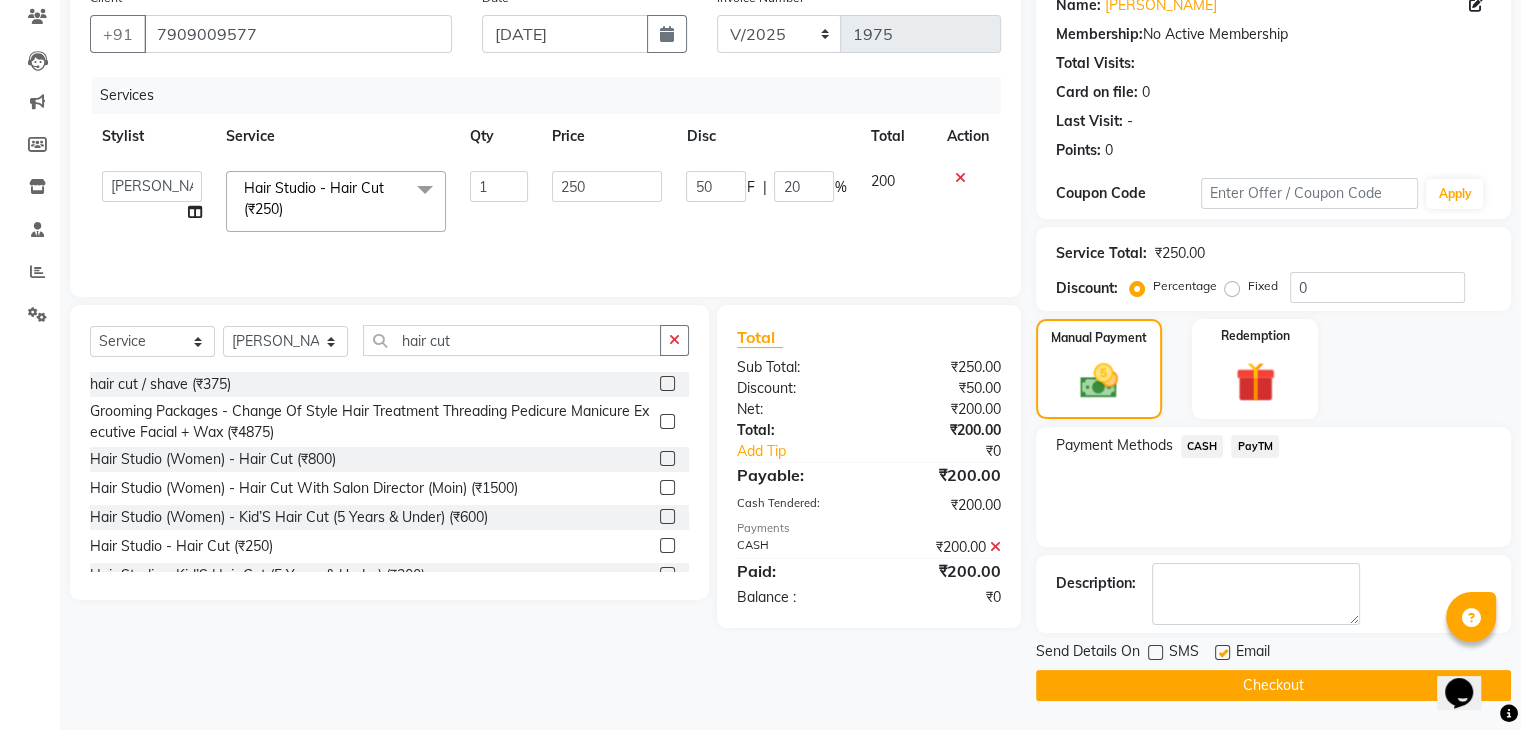 click 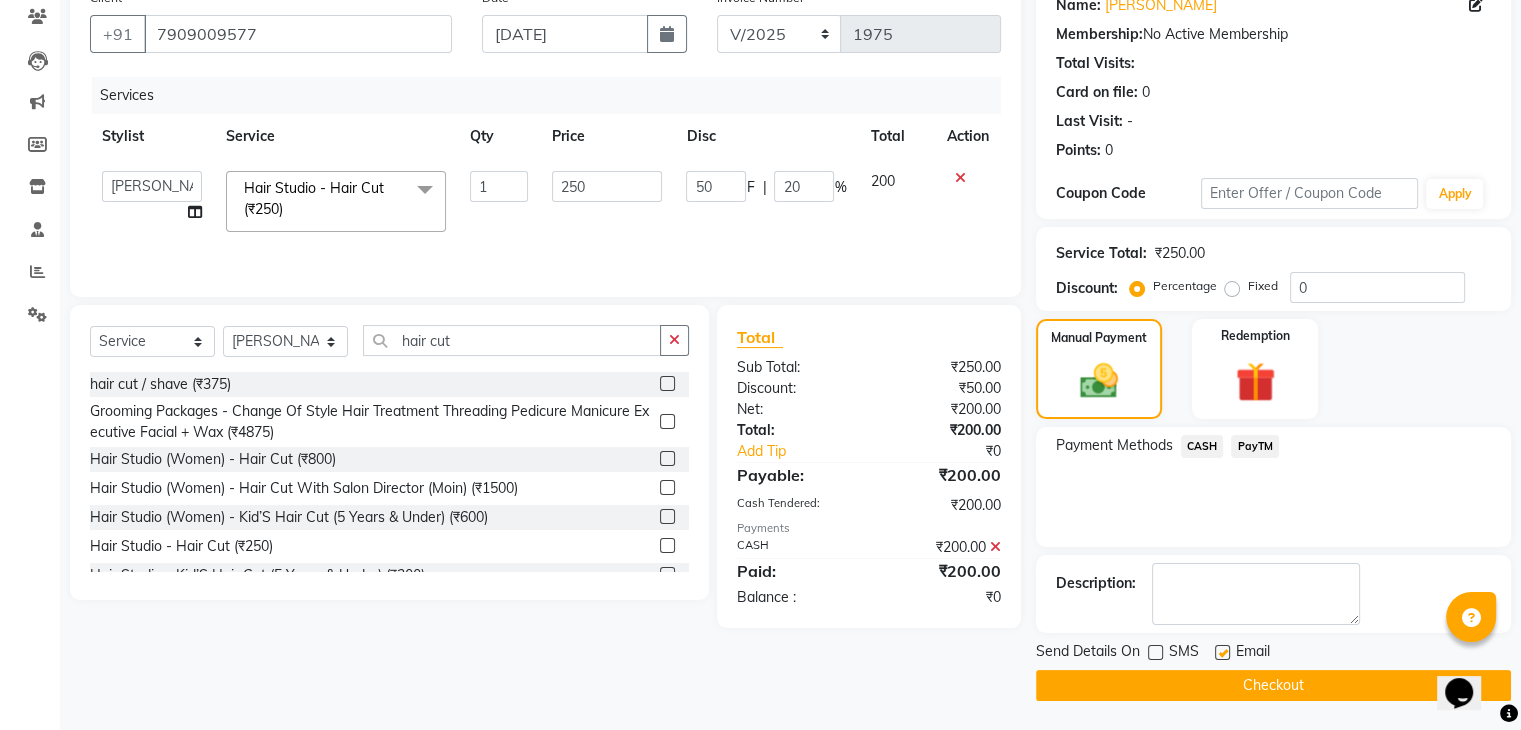 click at bounding box center [1221, 653] 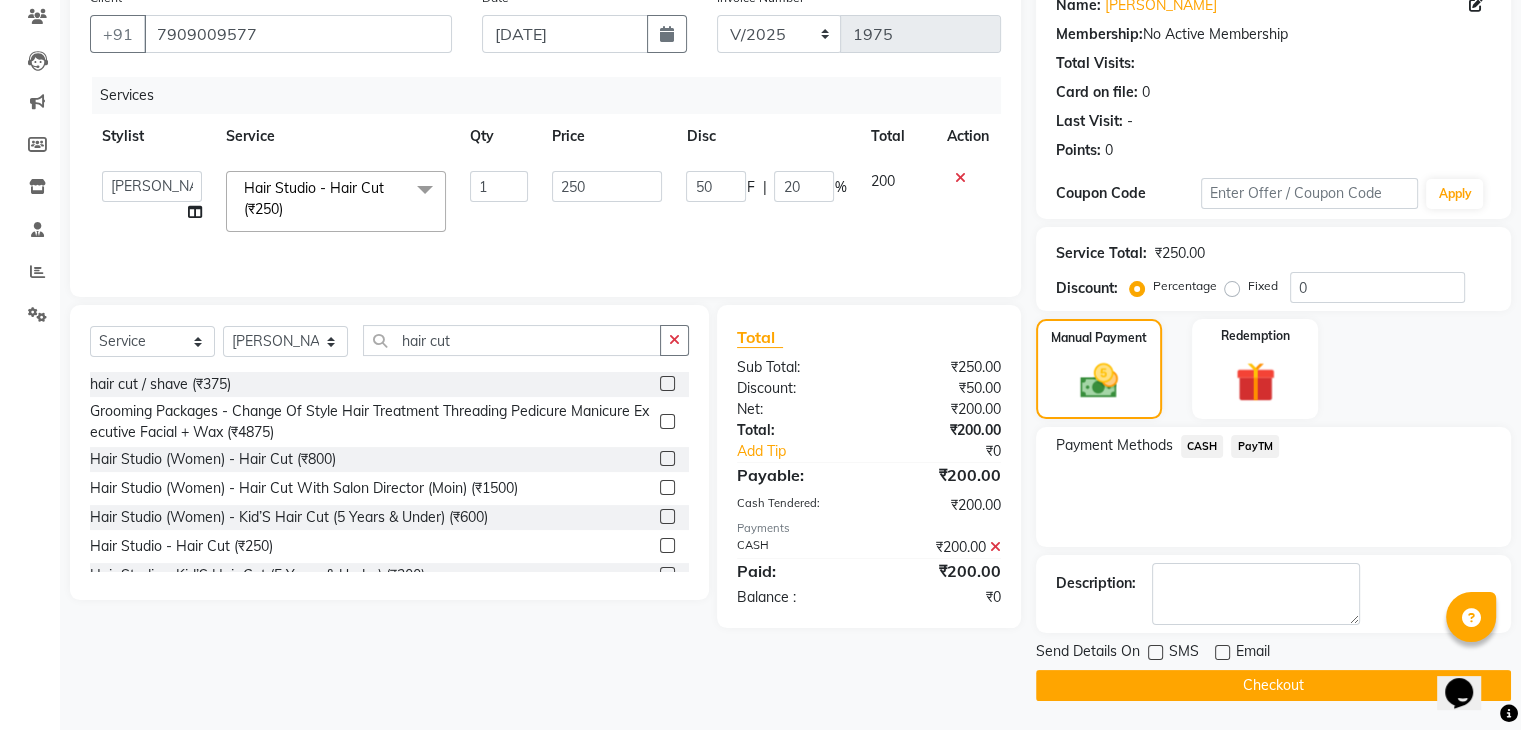 click on "Checkout" 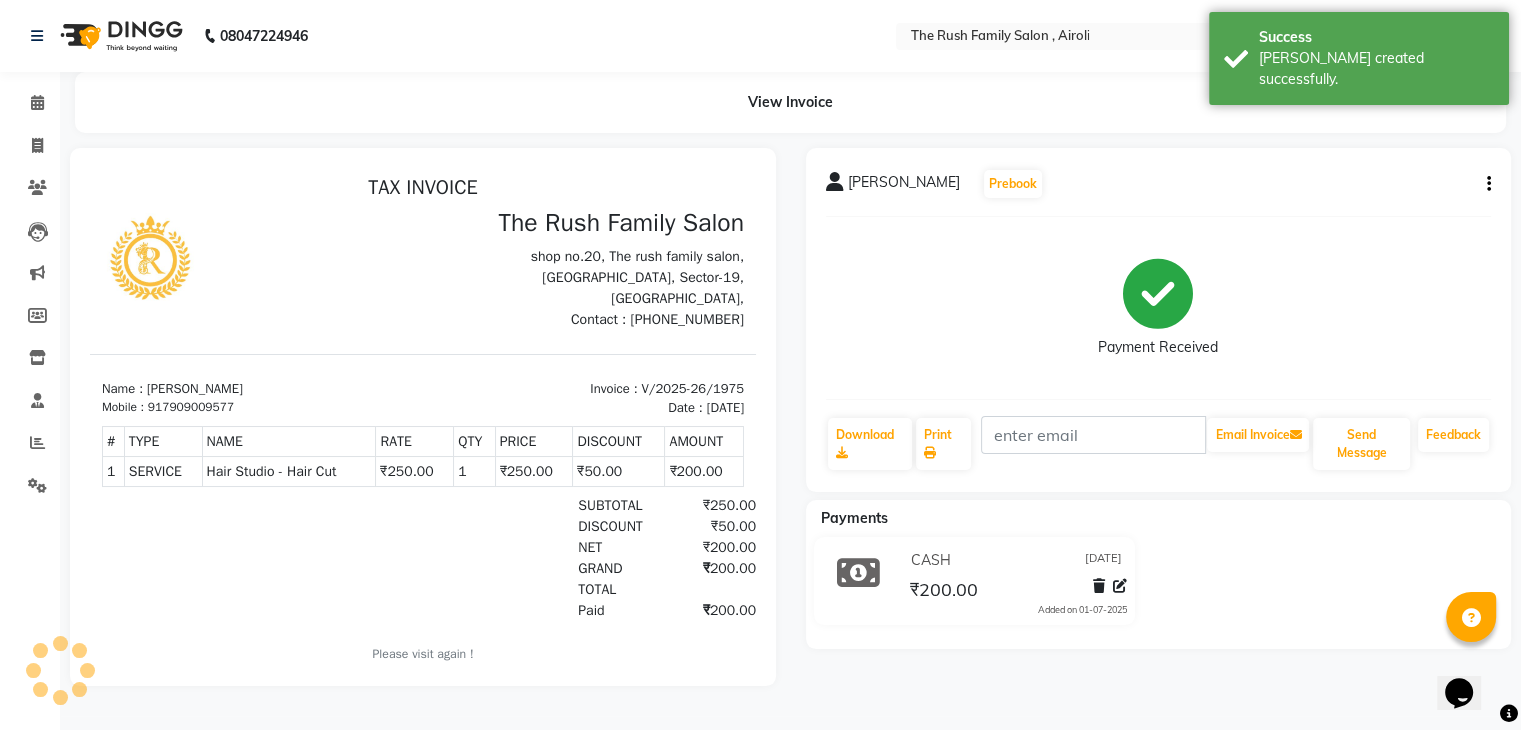 scroll, scrollTop: 0, scrollLeft: 0, axis: both 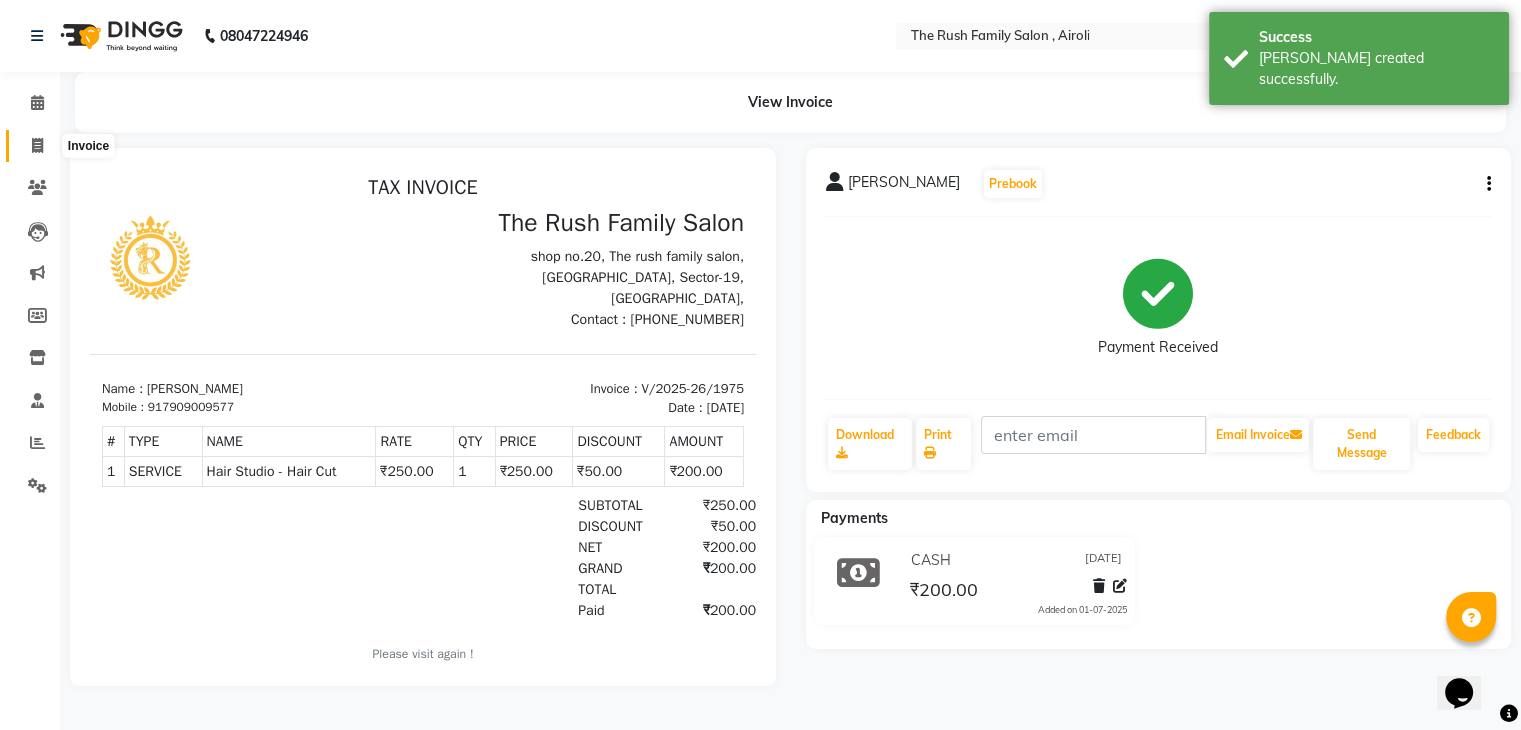 click 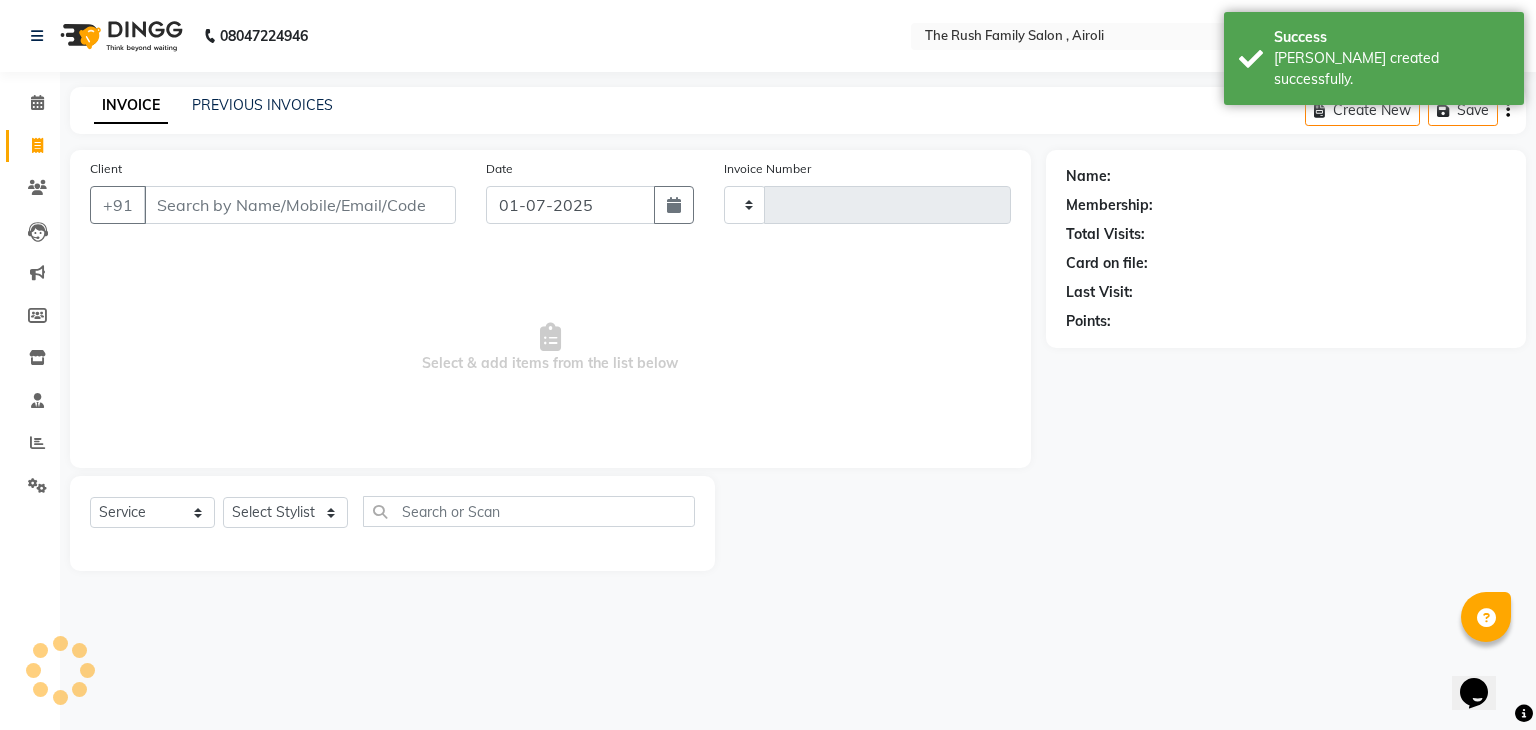 type on "1976" 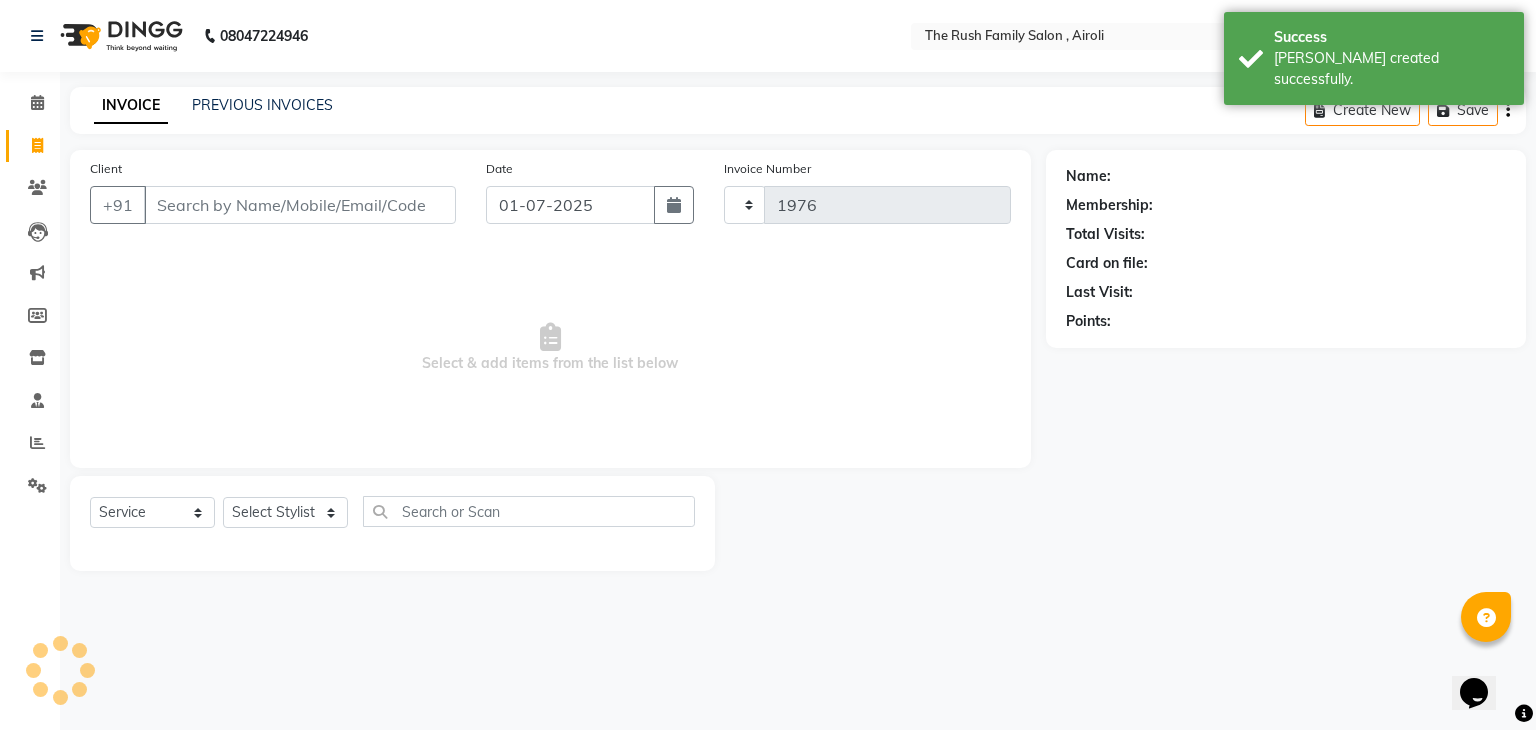 select on "5419" 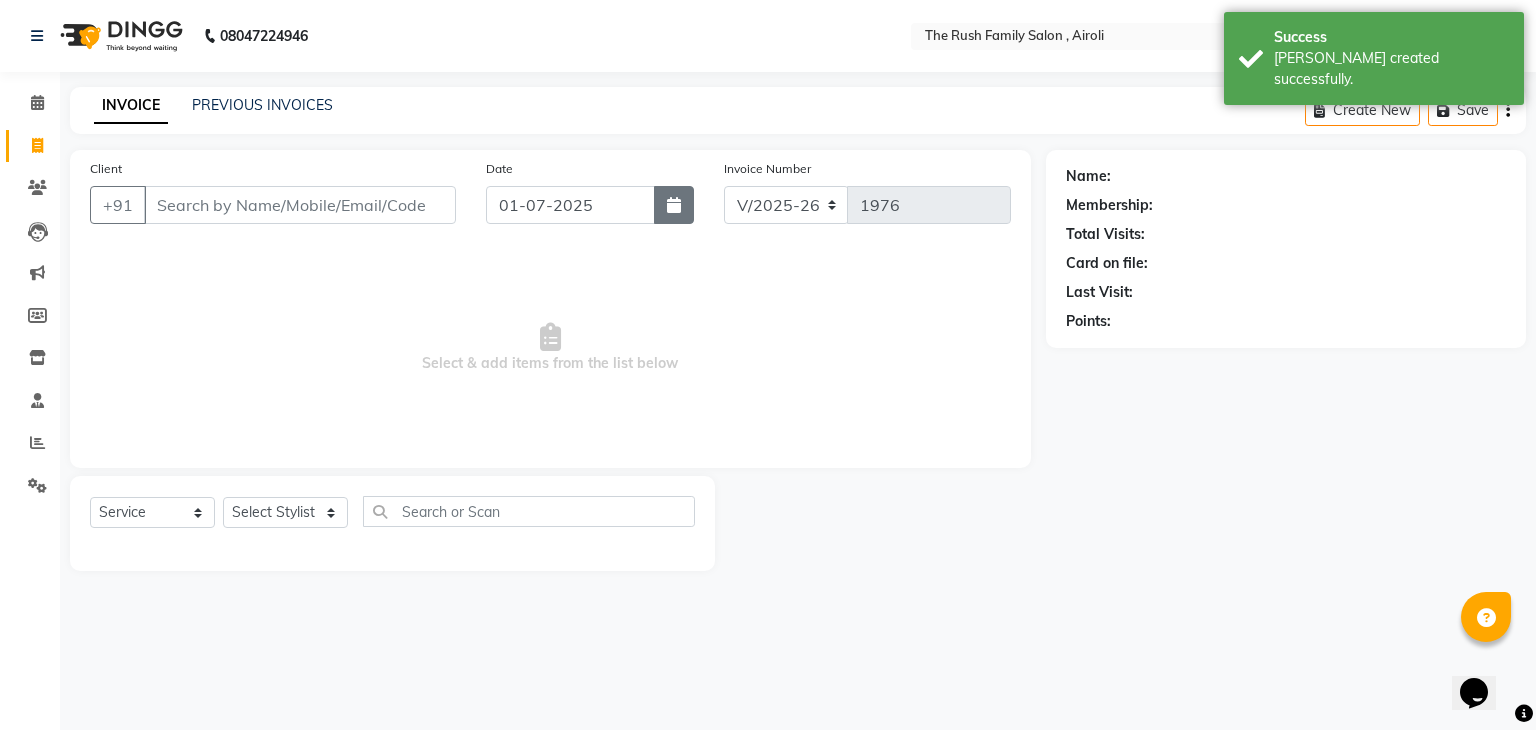click 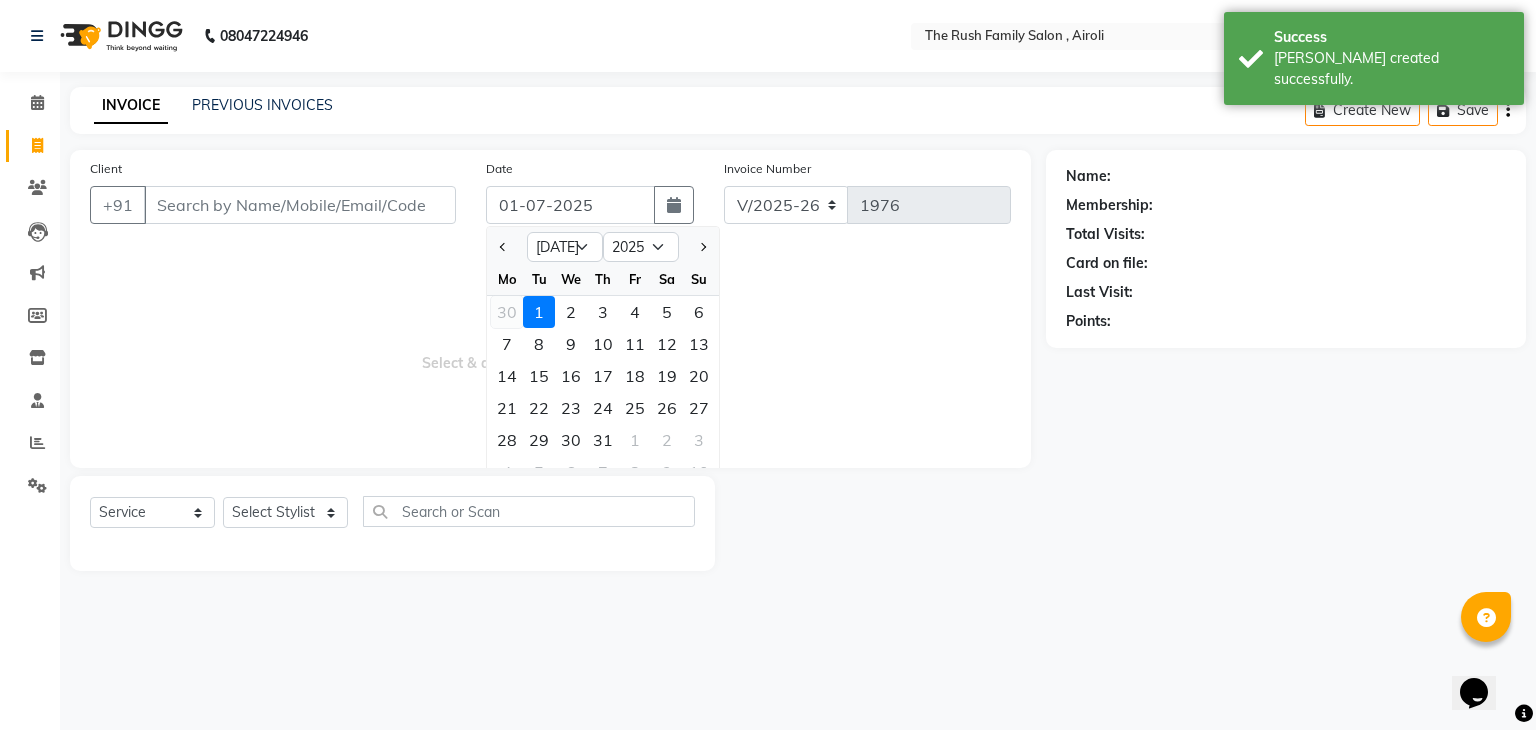 click on "30" 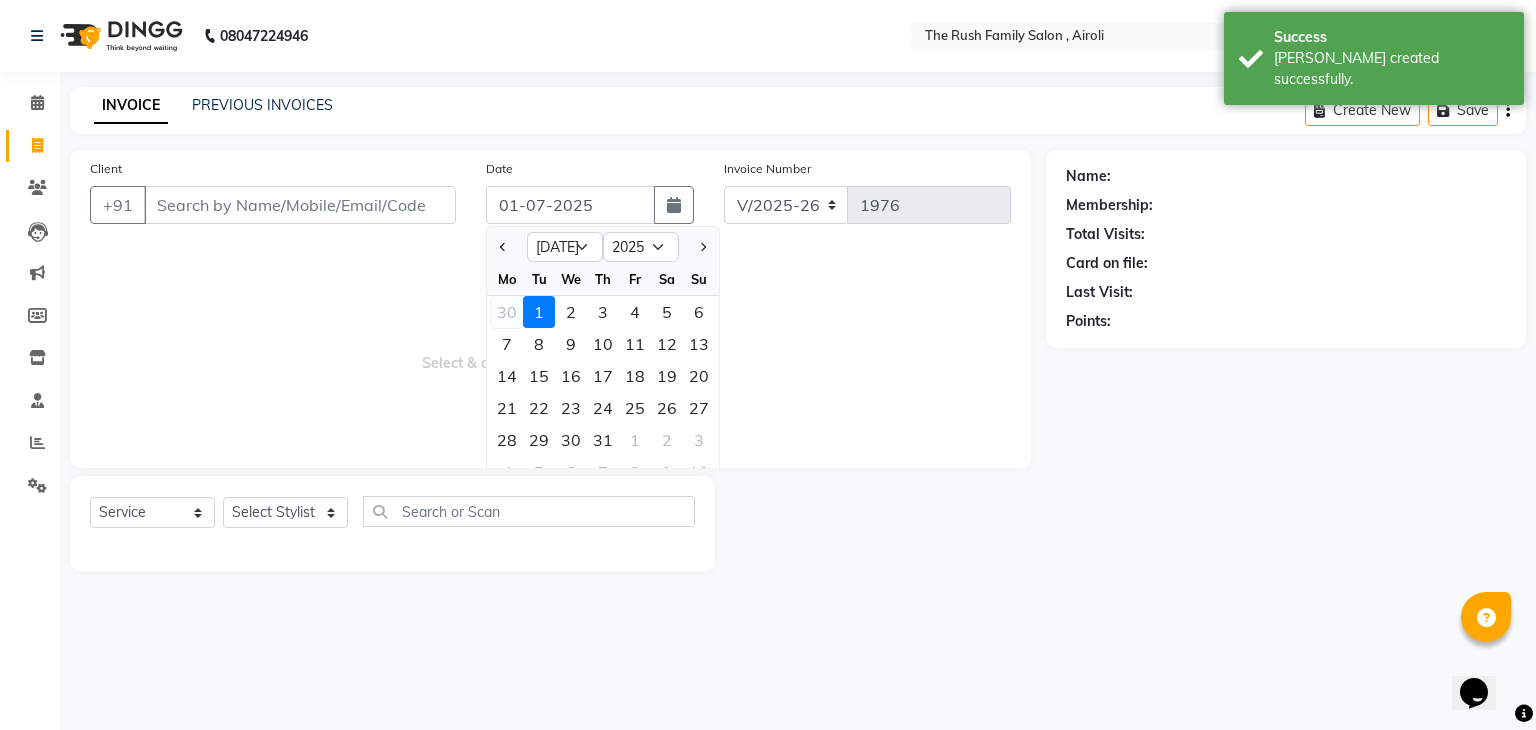 type on "30-06-2025" 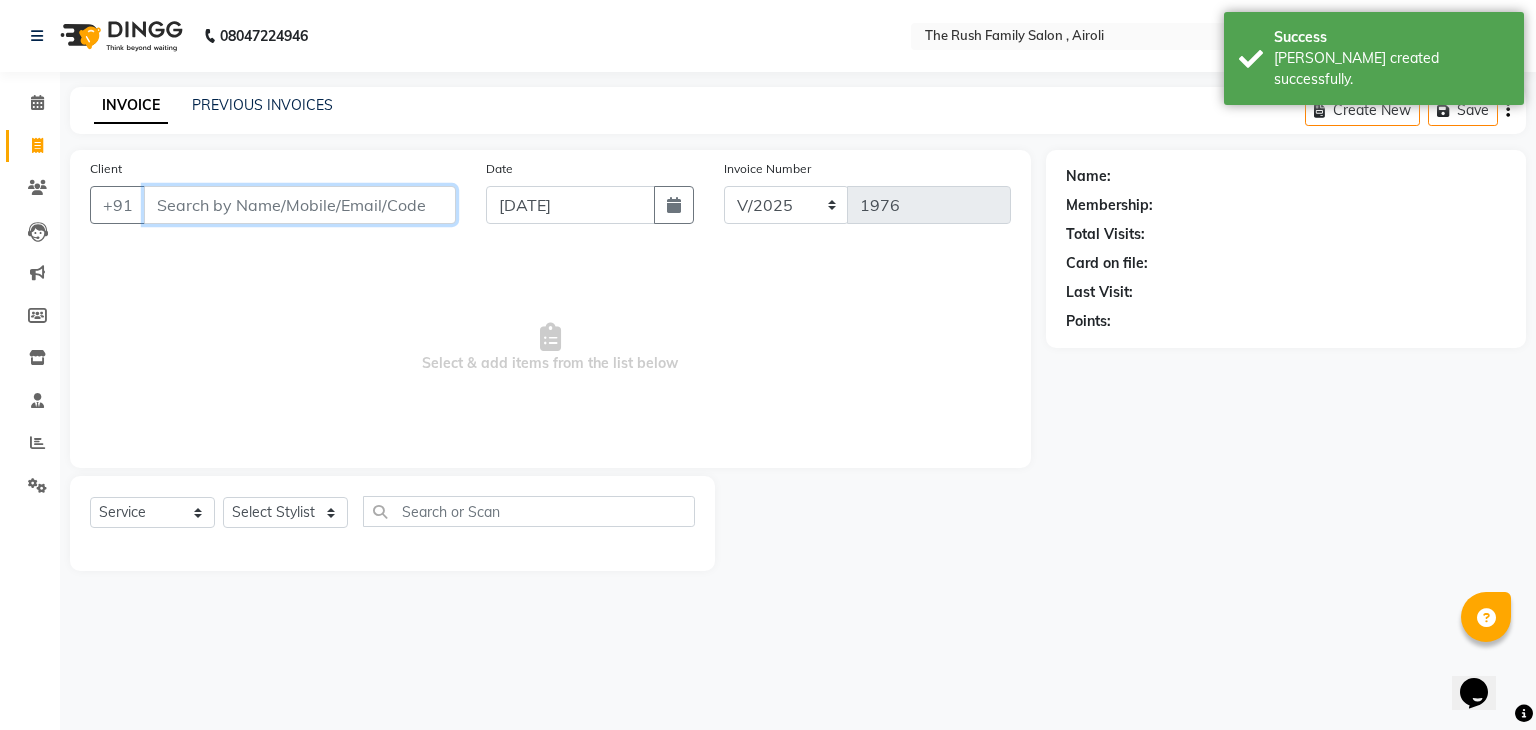 click on "Client" at bounding box center (300, 205) 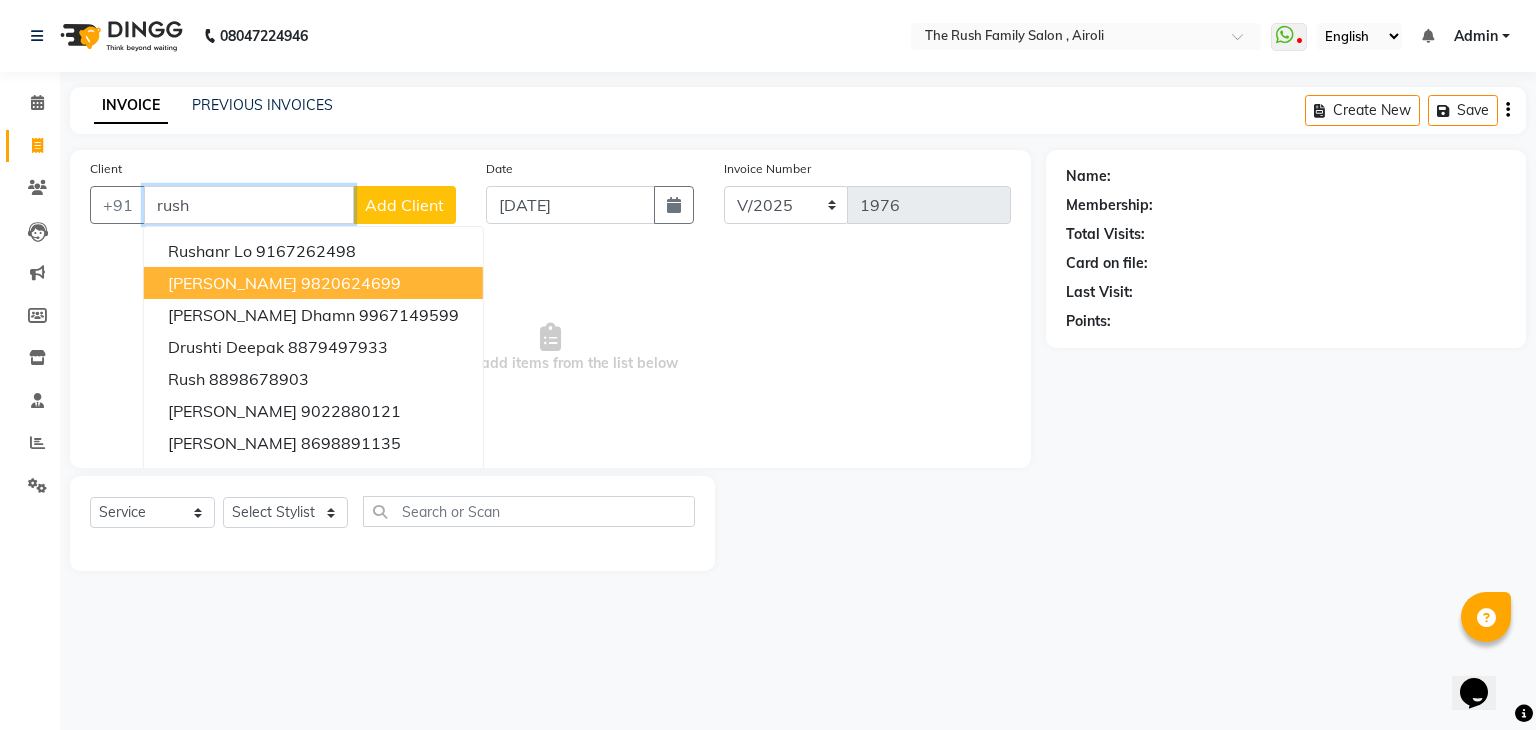 click on "9820624699" at bounding box center (351, 283) 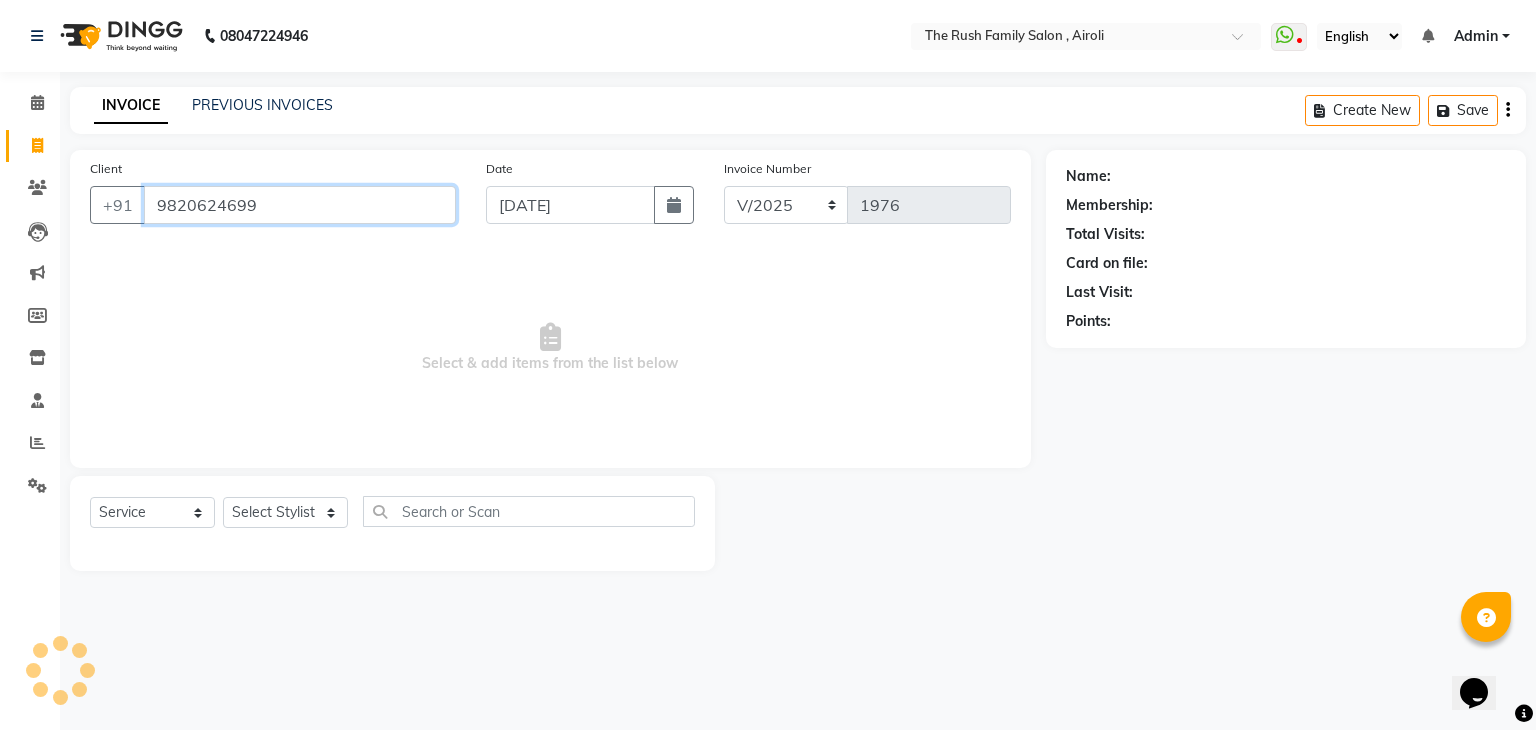 type on "9820624699" 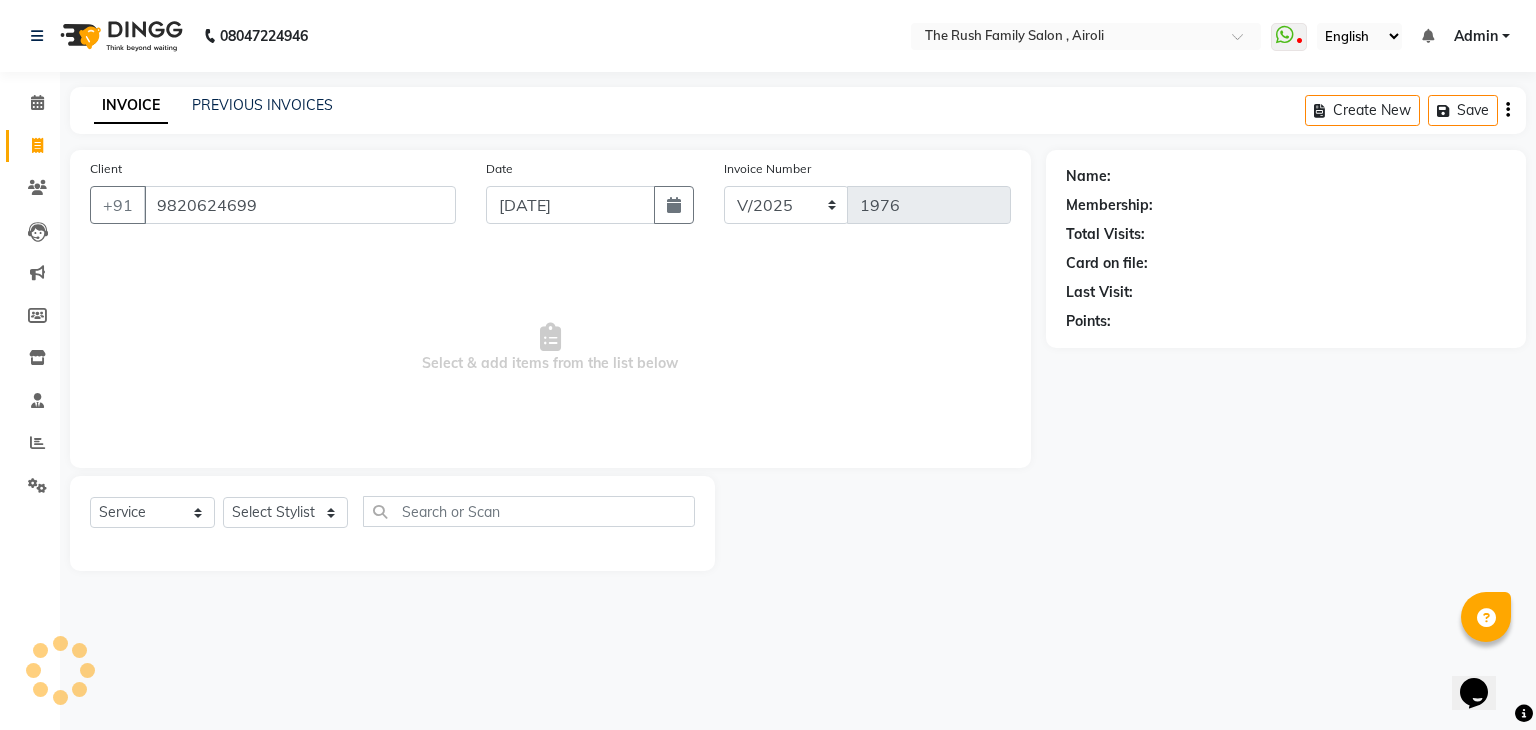 select on "1: Object" 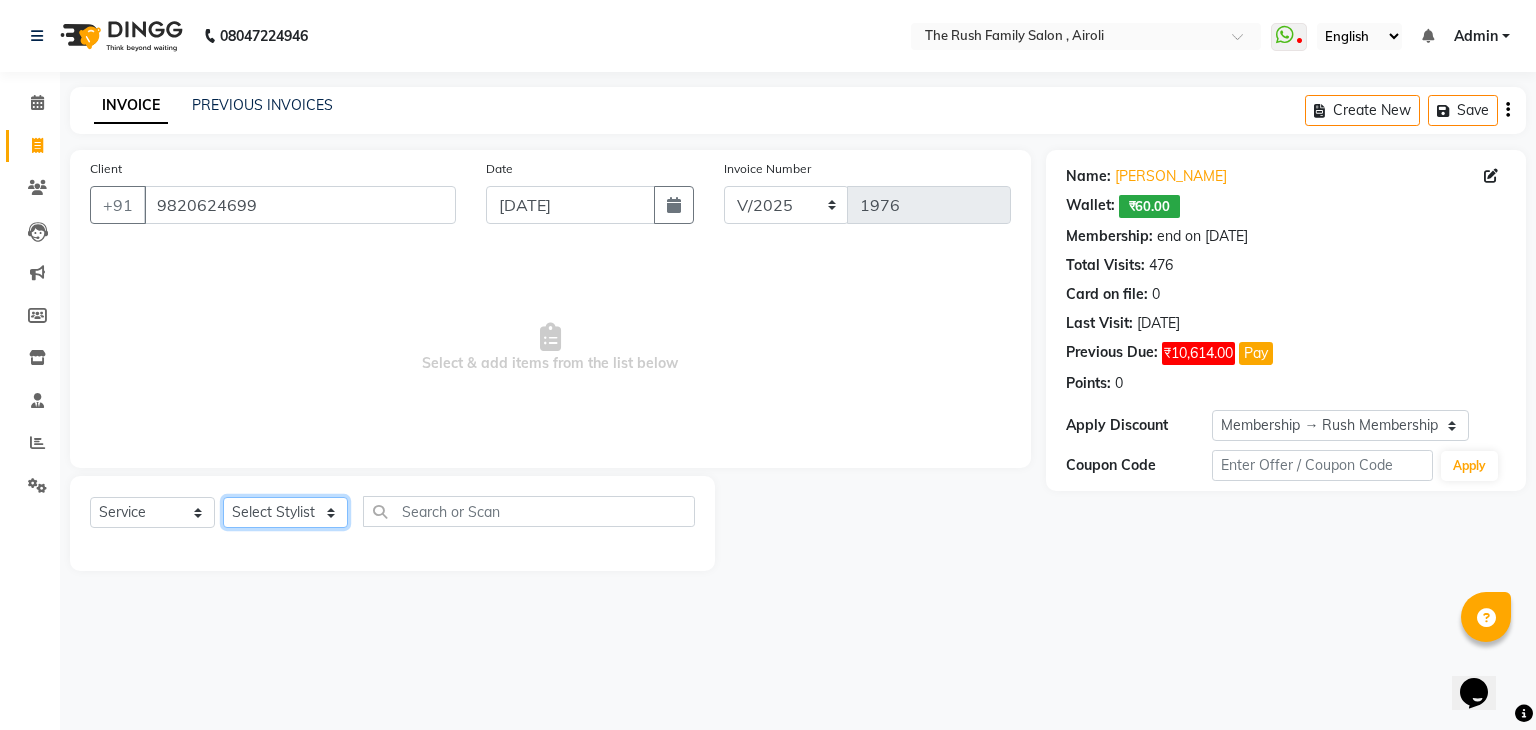 click on "Select Stylist Ajaz Danish Guddi Jayesh  mumtaz   nishu Riya    Rush Swati" 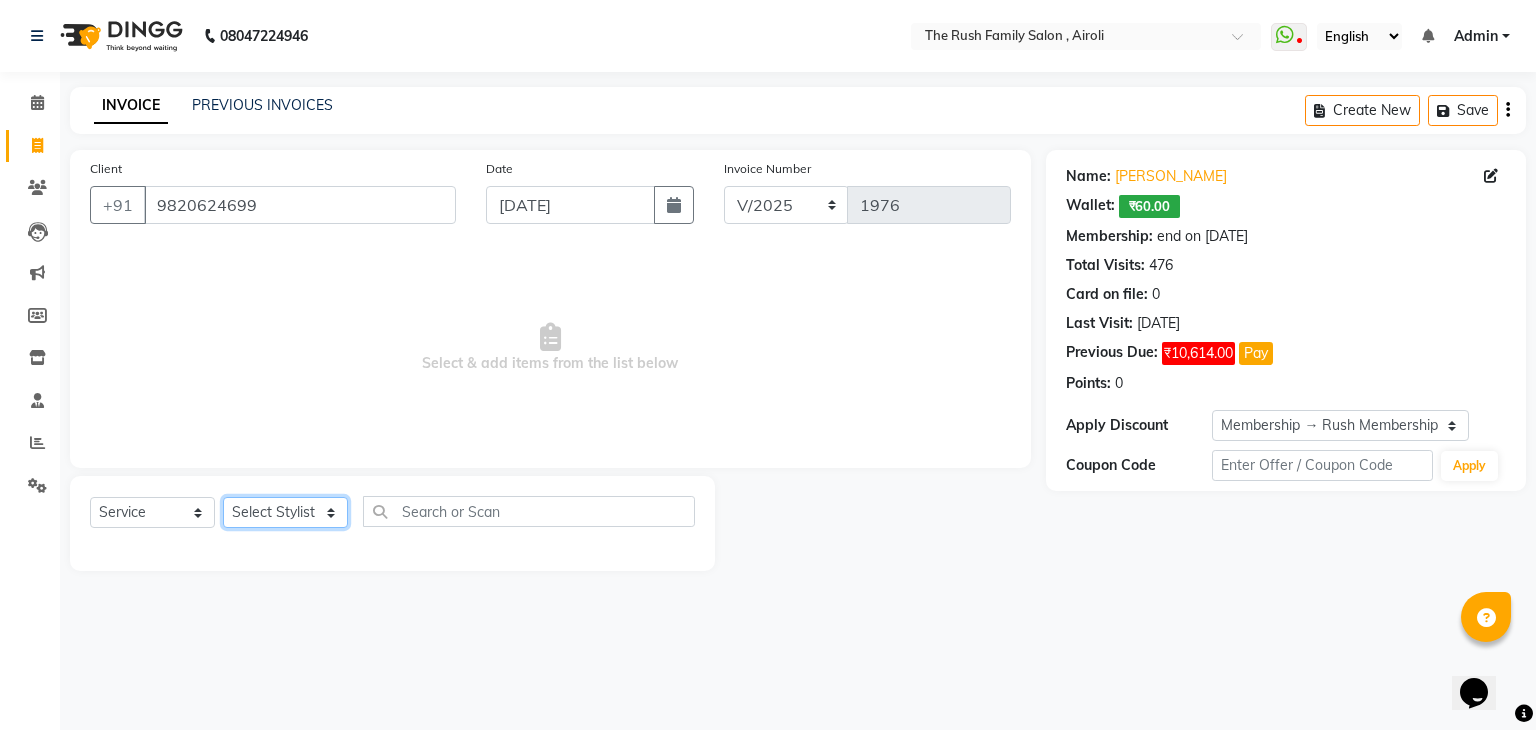 select on "65380" 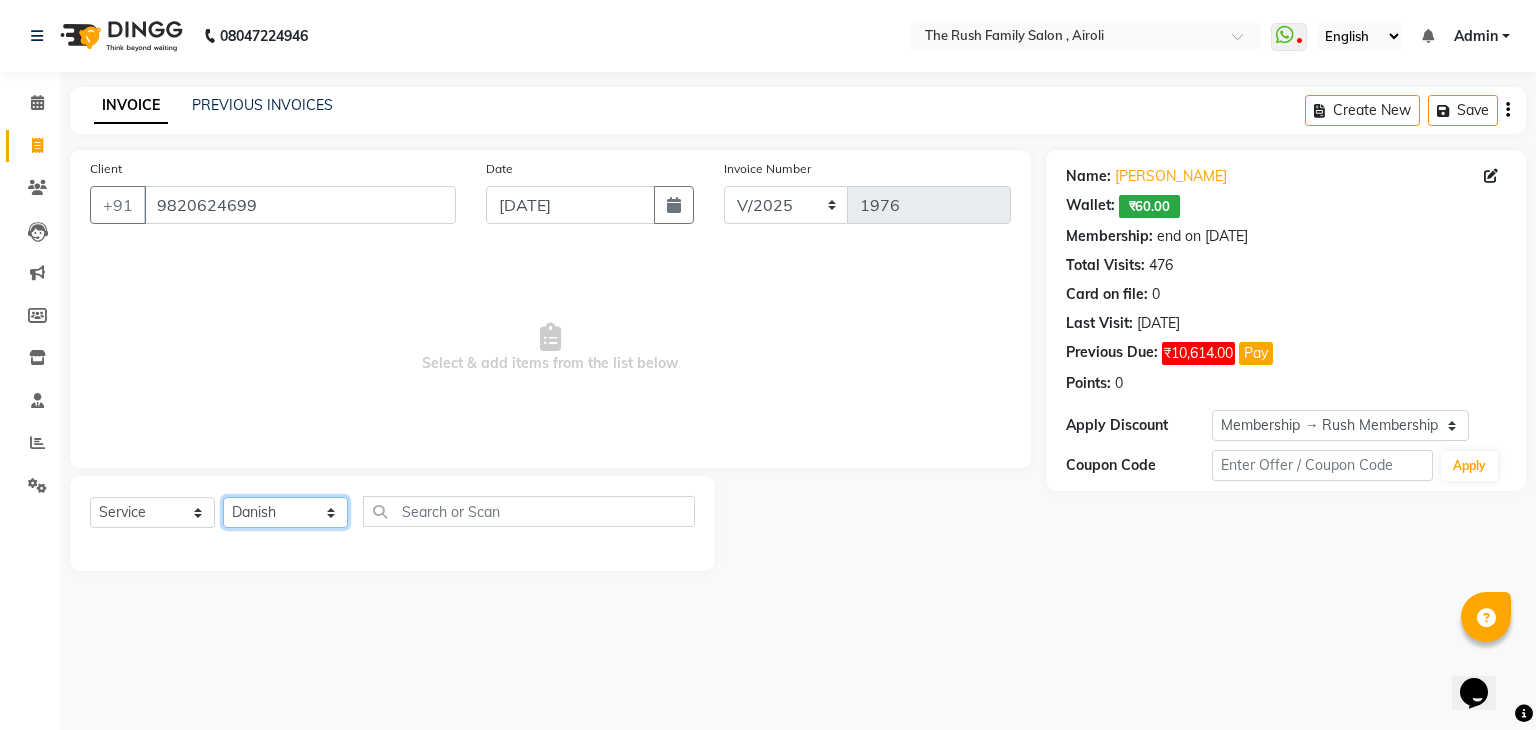 click on "Select Stylist Ajaz Danish Guddi Jayesh  mumtaz   nishu Riya    Rush Swati" 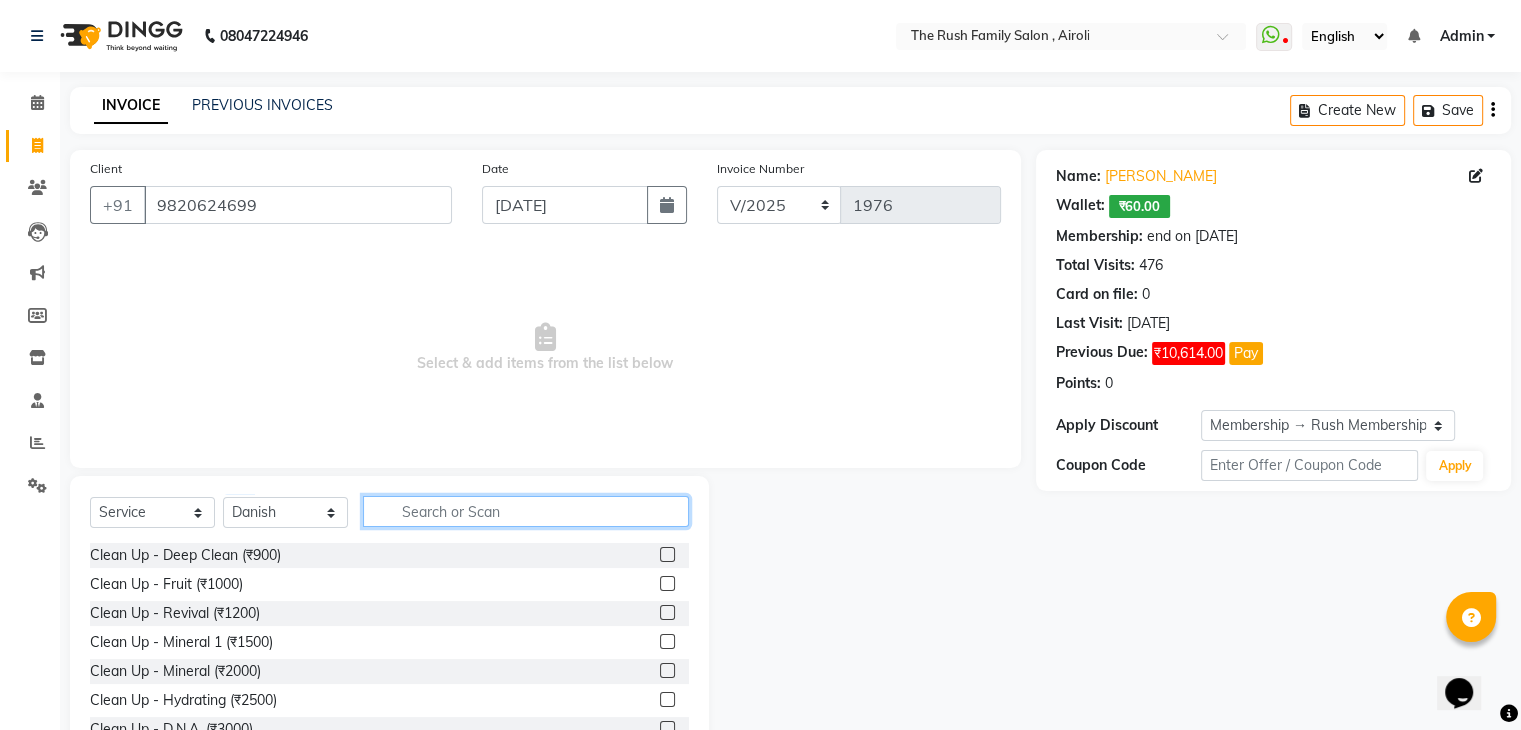 click 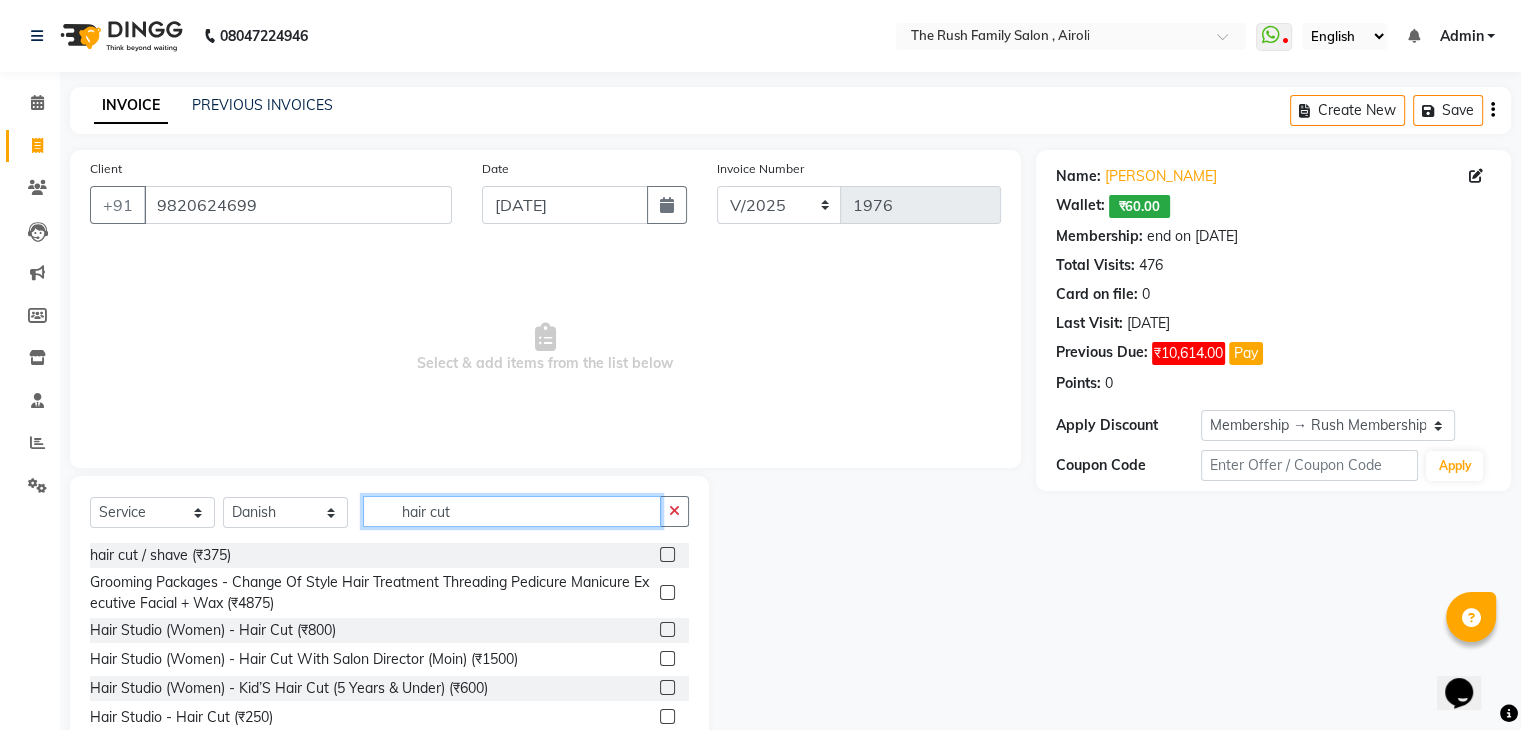 type on "hair cut" 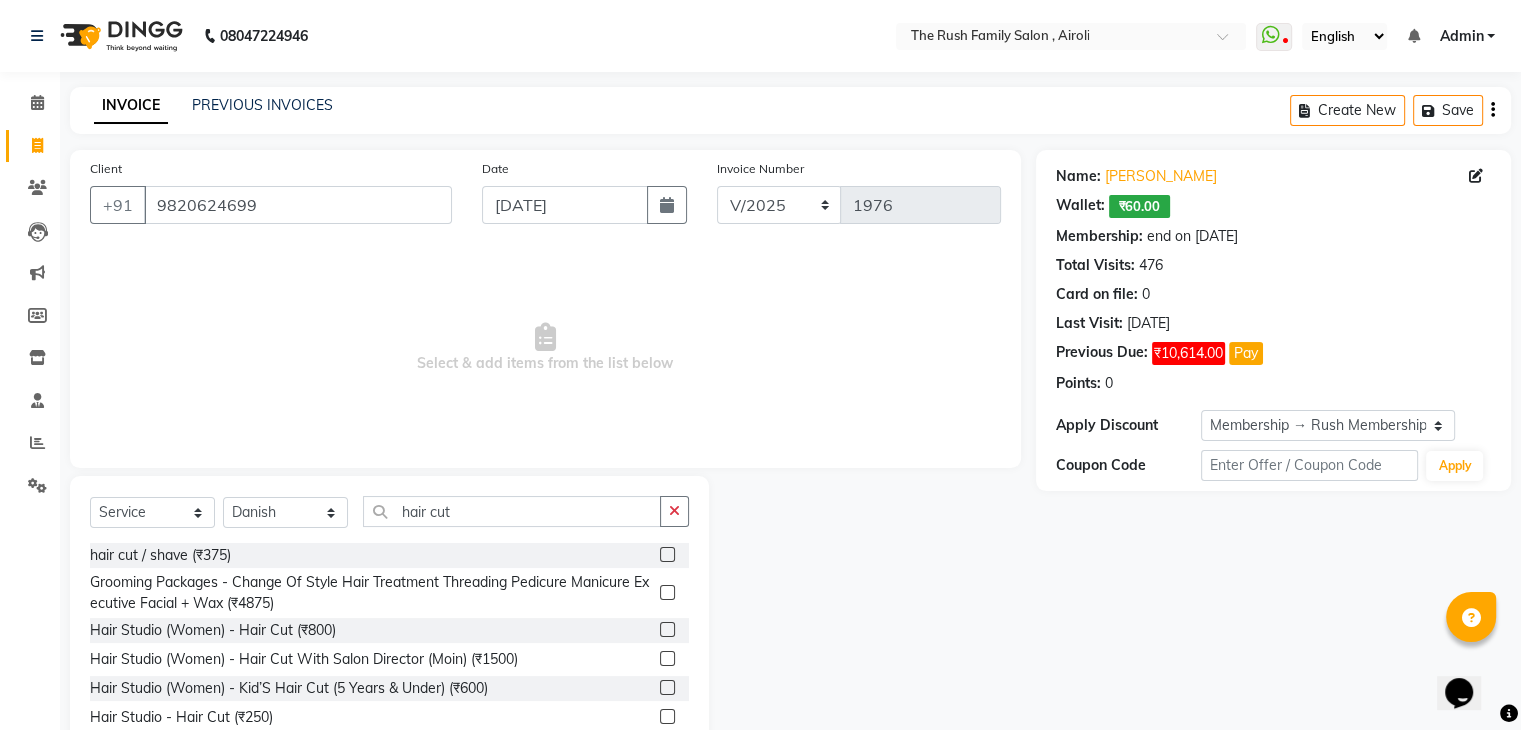 click 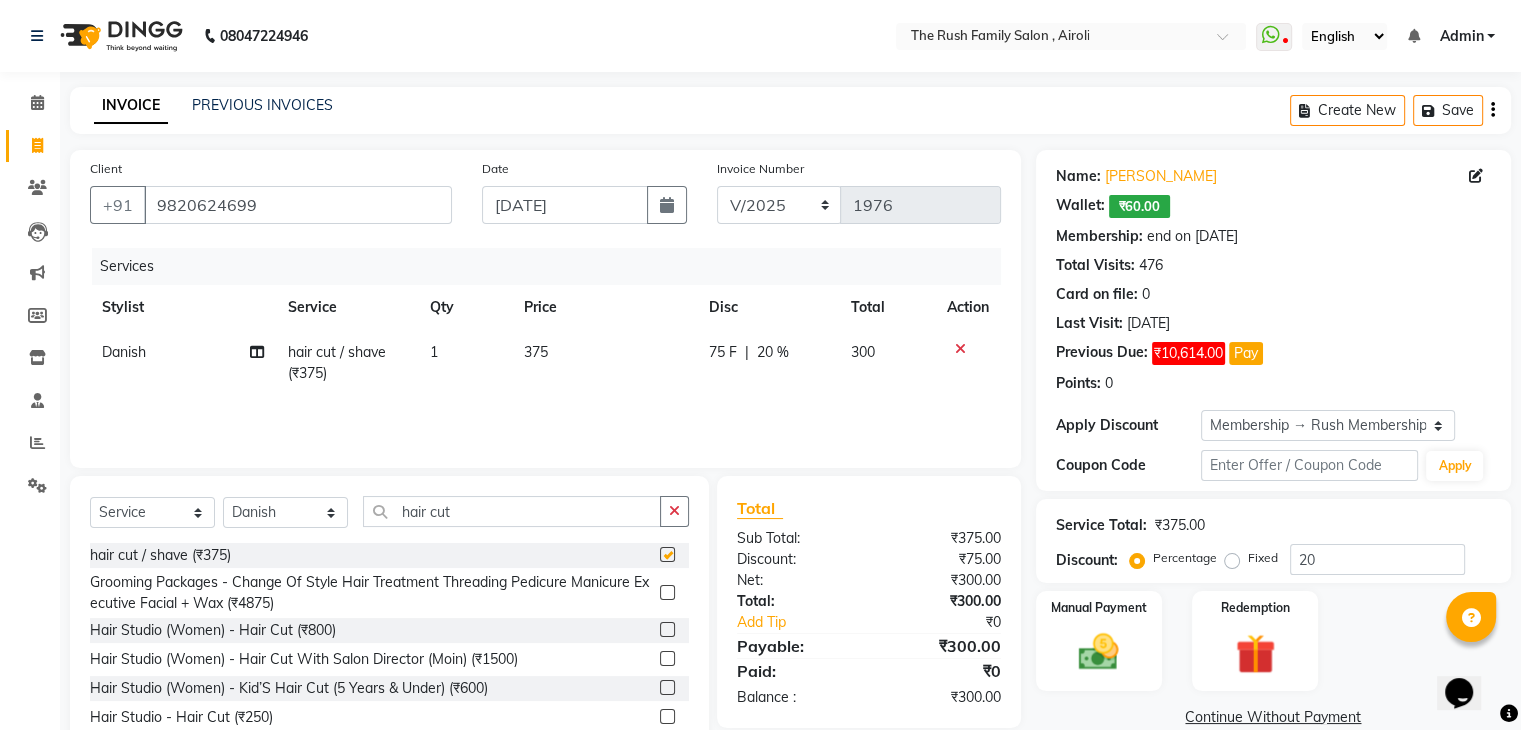 checkbox on "false" 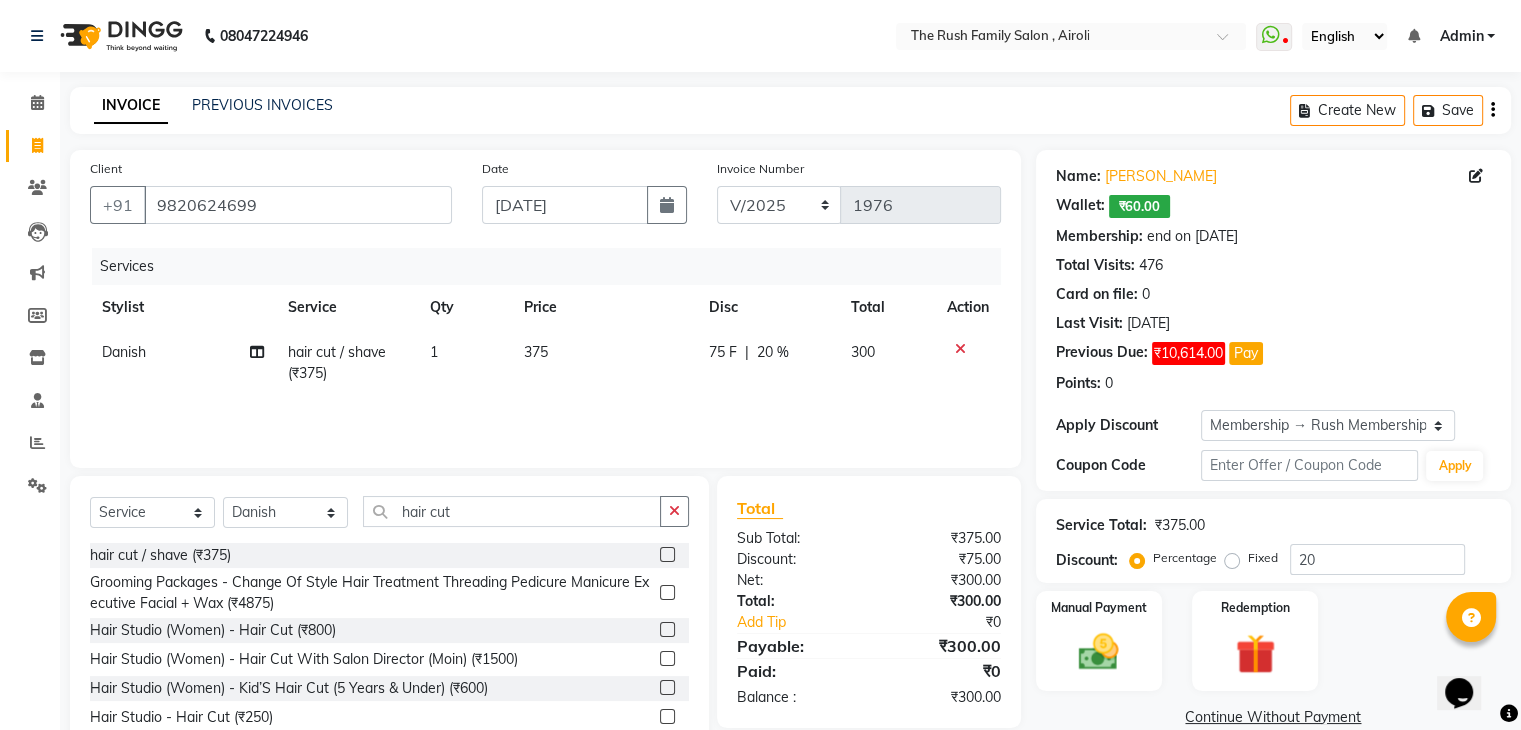 click on "75 F | 20 %" 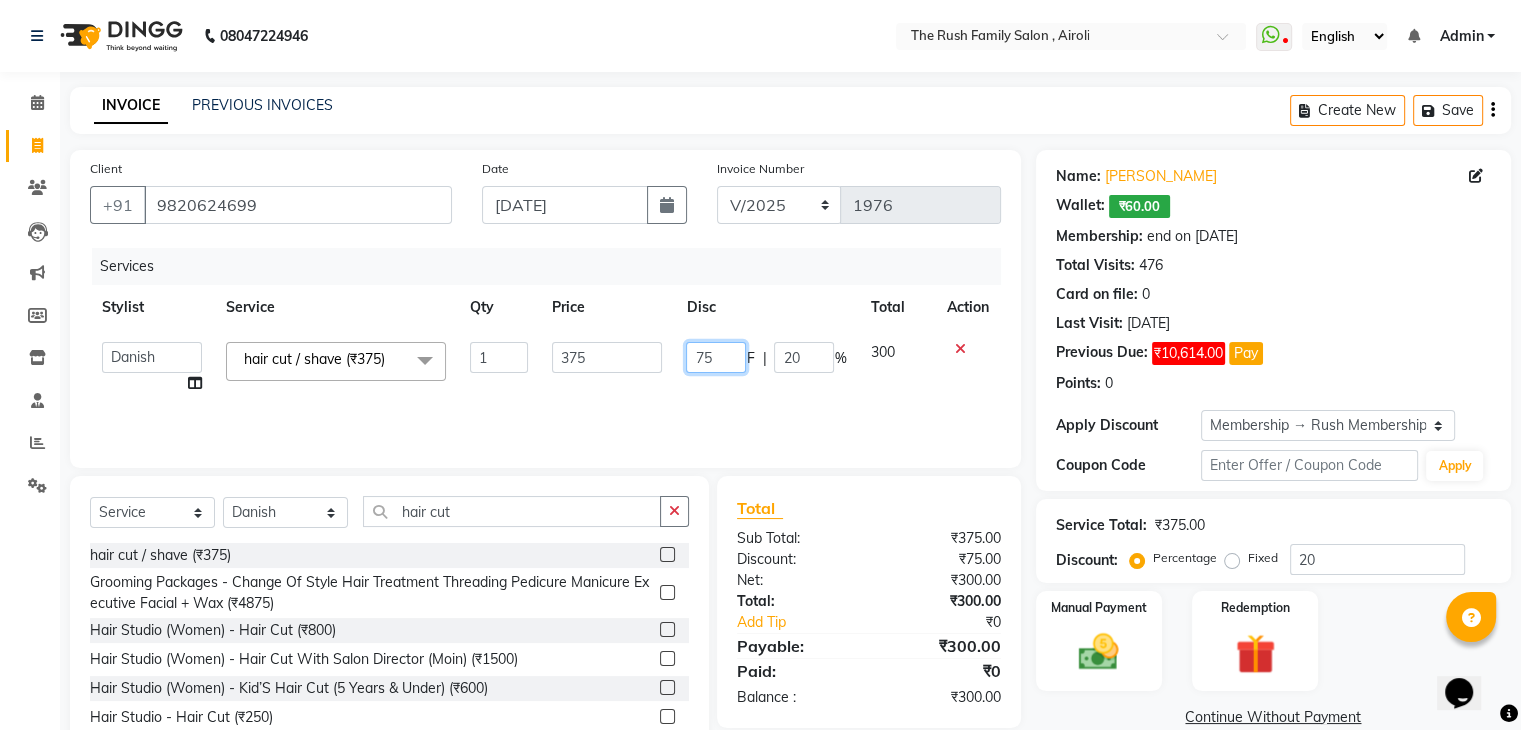 click on "75" 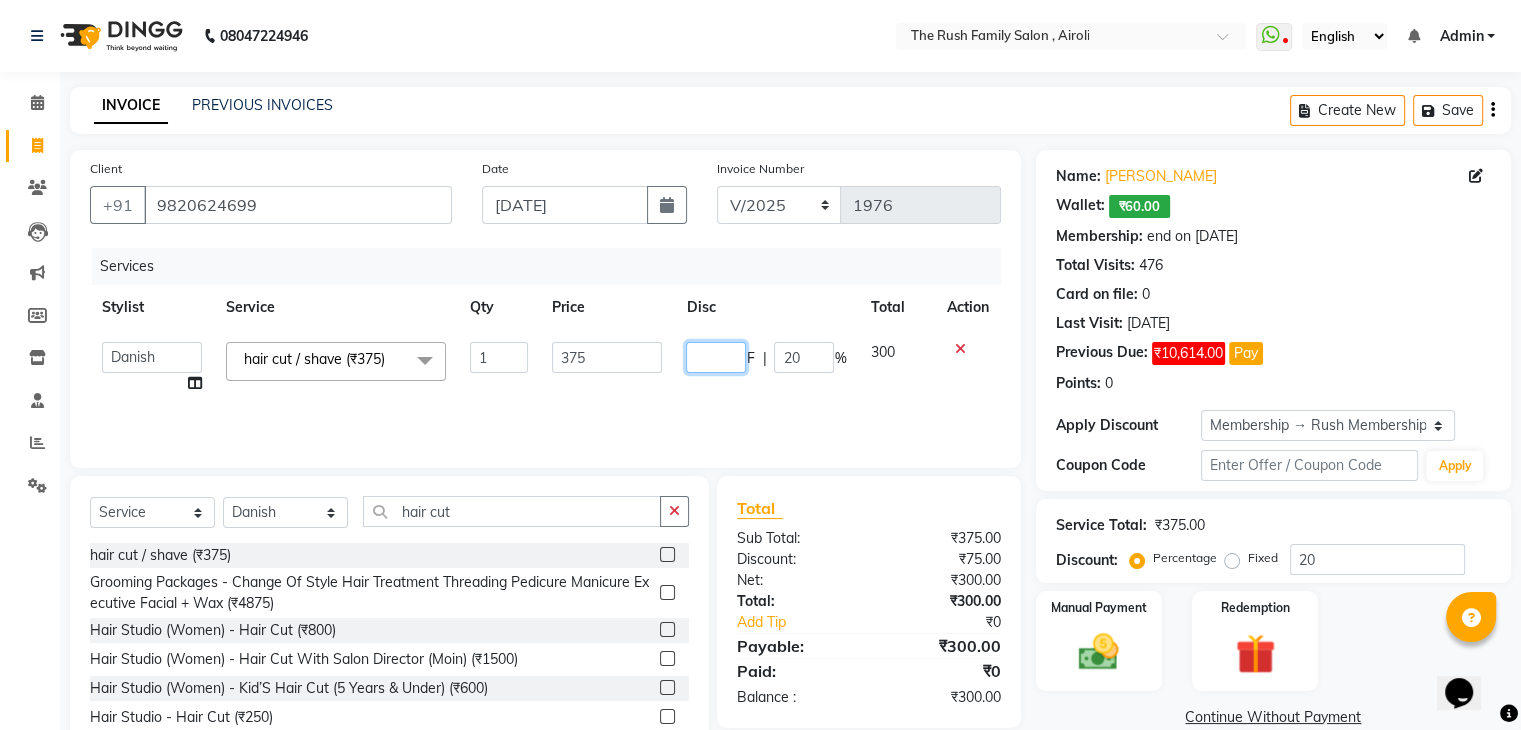 type on "1" 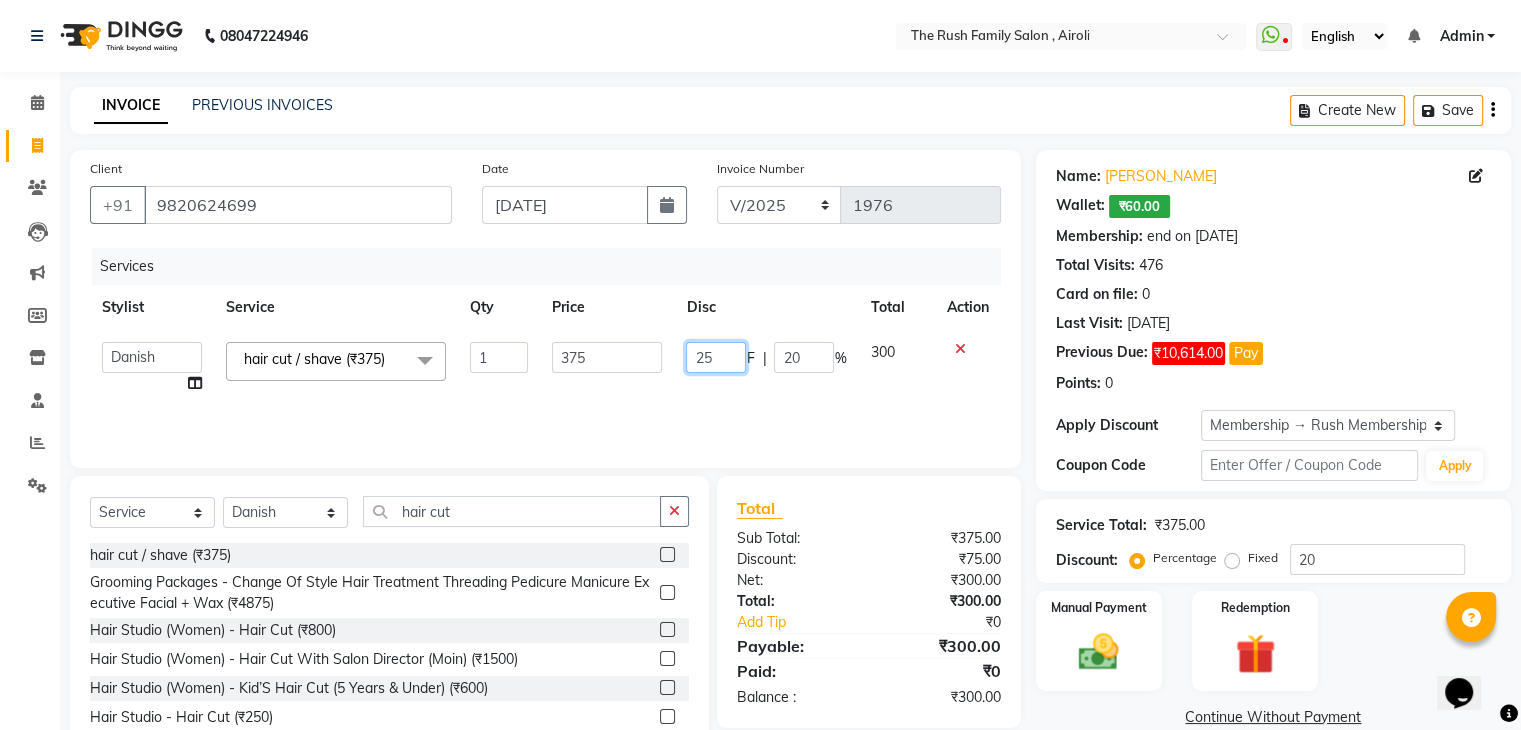 type on "2" 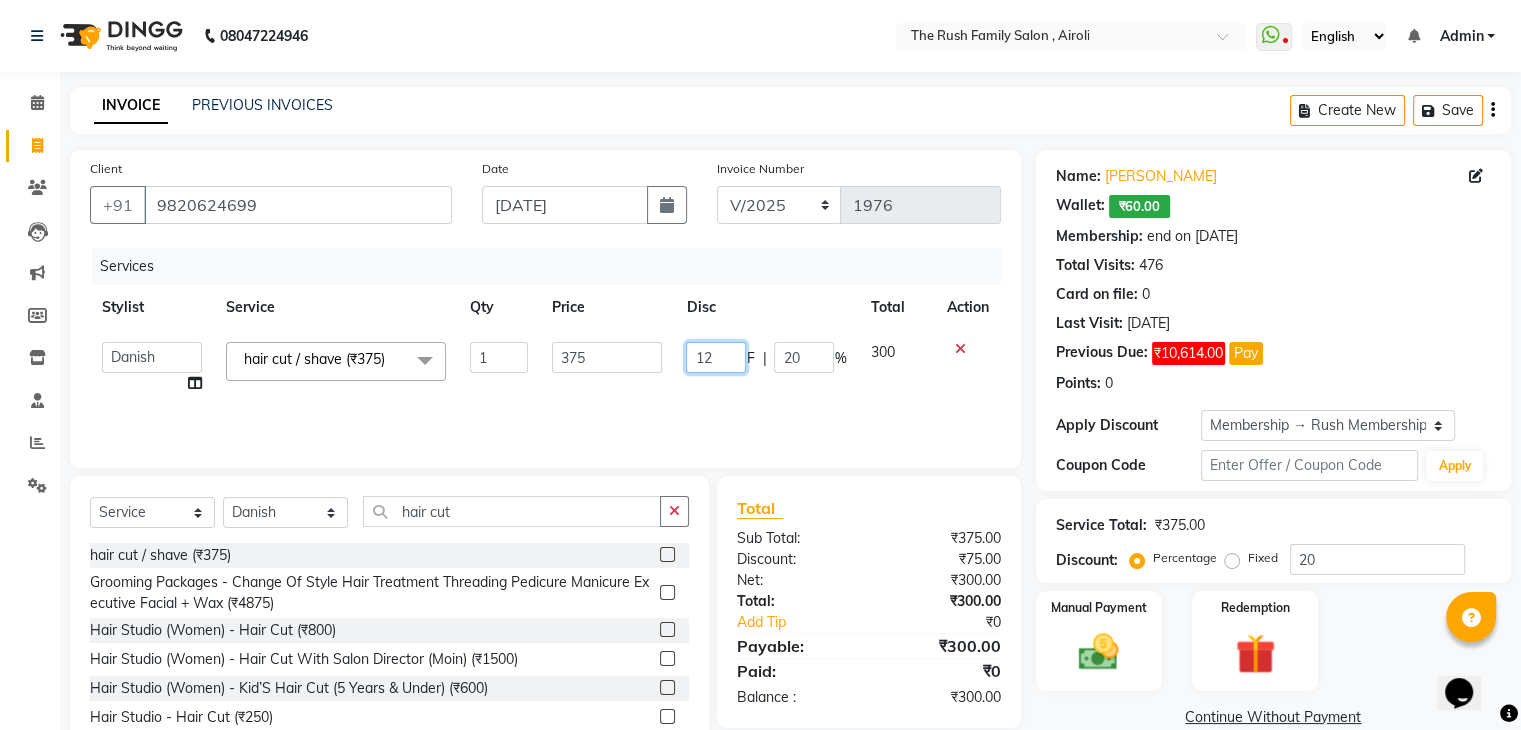 type on "125" 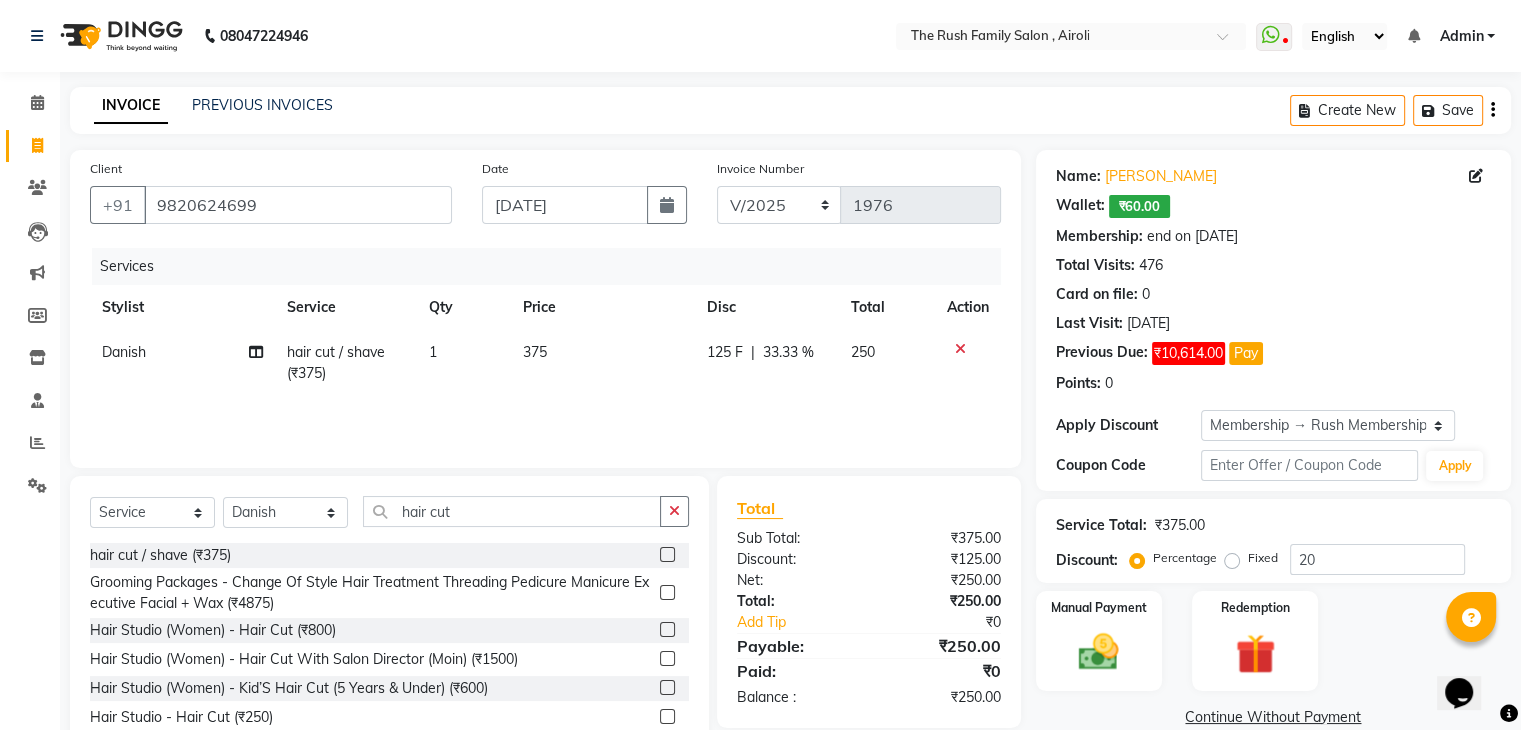 click on "125 F | 33.33 %" 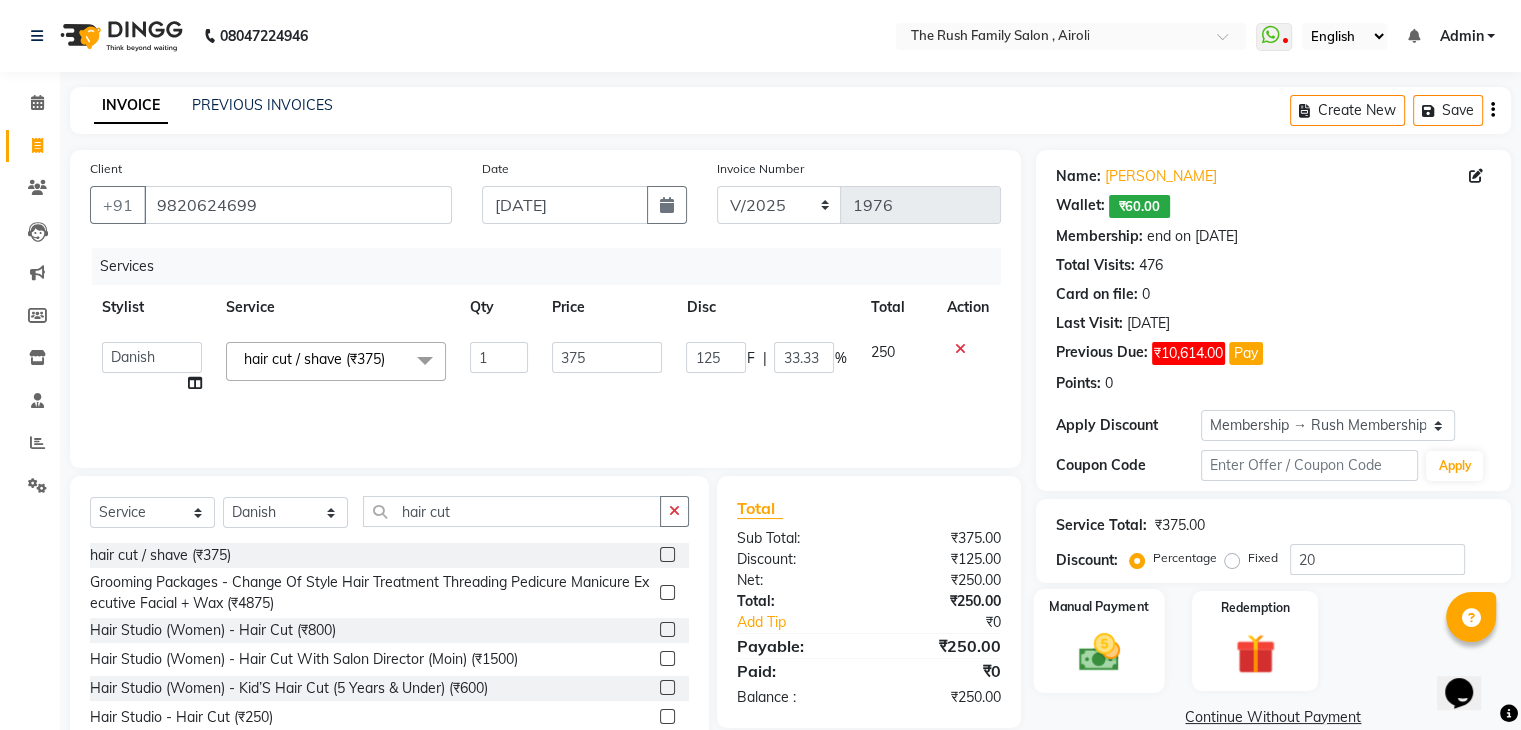 click on "Manual Payment" 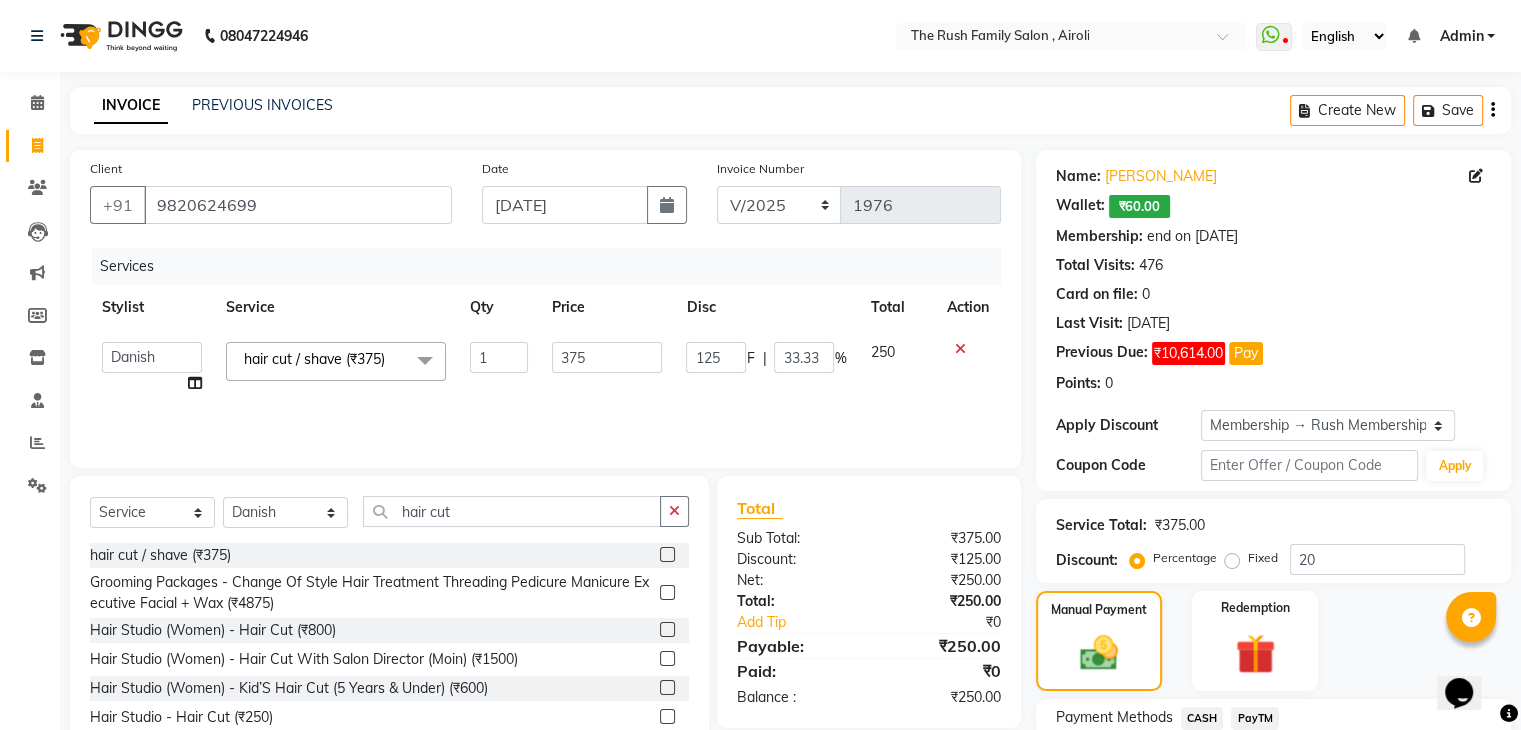 click on "PayTM" 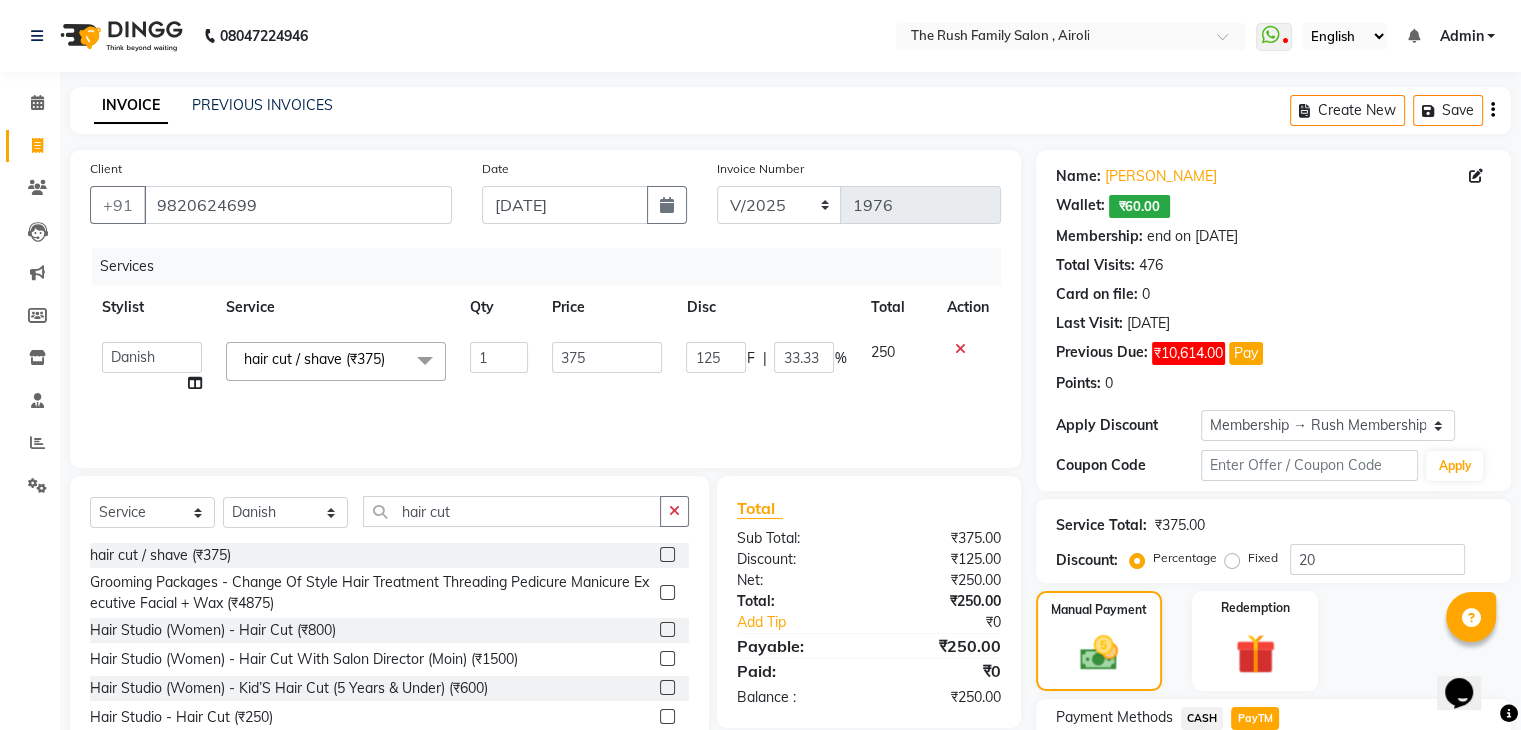 scroll, scrollTop: 190, scrollLeft: 0, axis: vertical 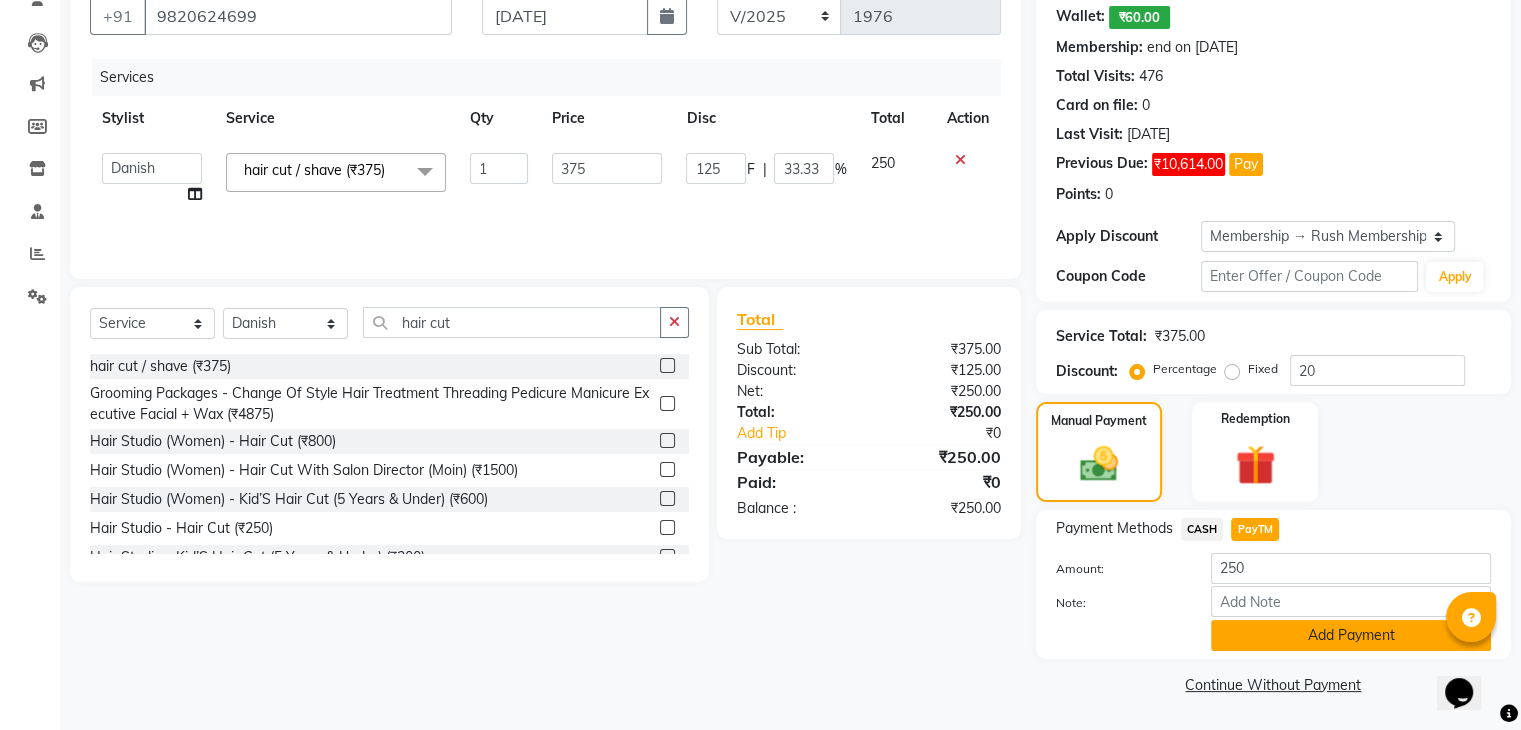 click on "Add Payment" 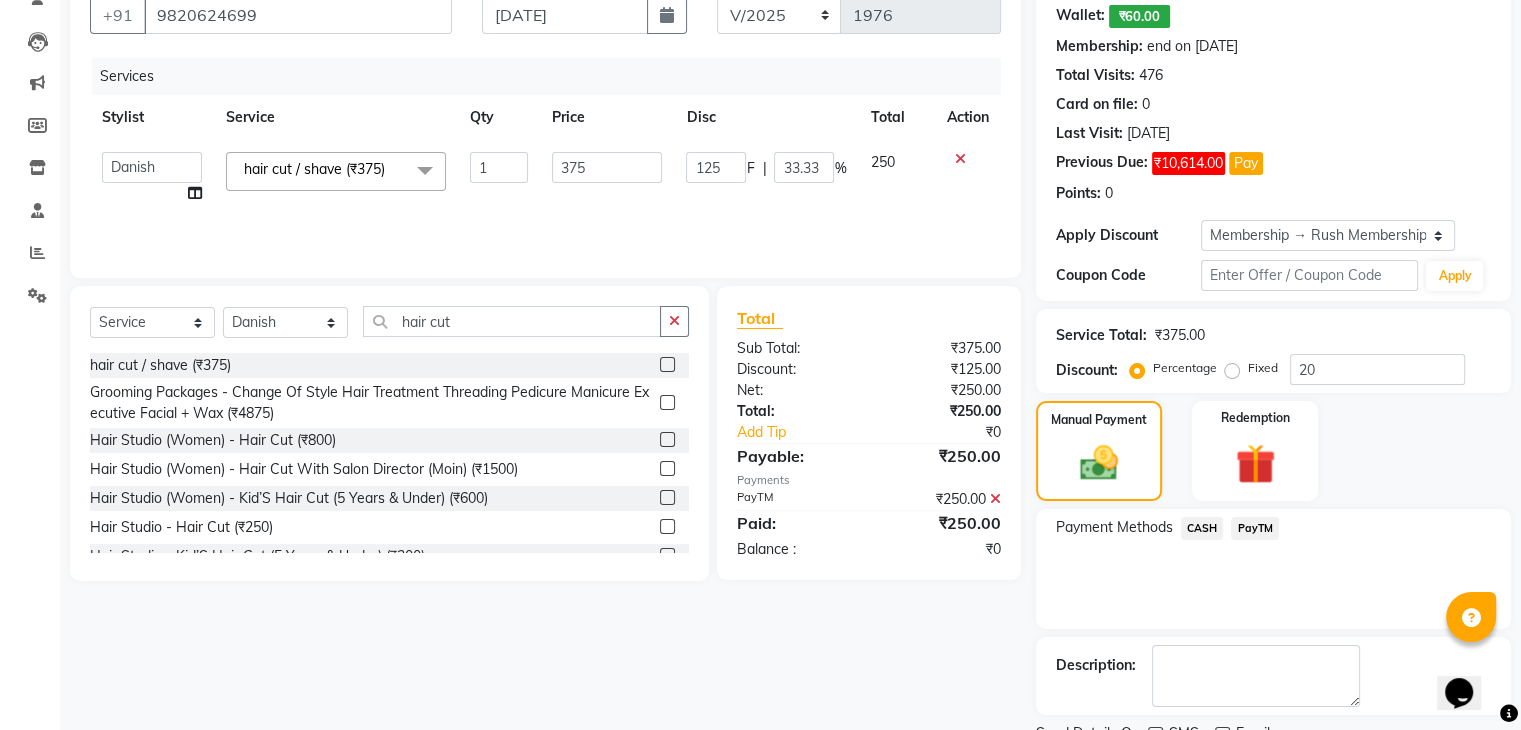 scroll, scrollTop: 272, scrollLeft: 0, axis: vertical 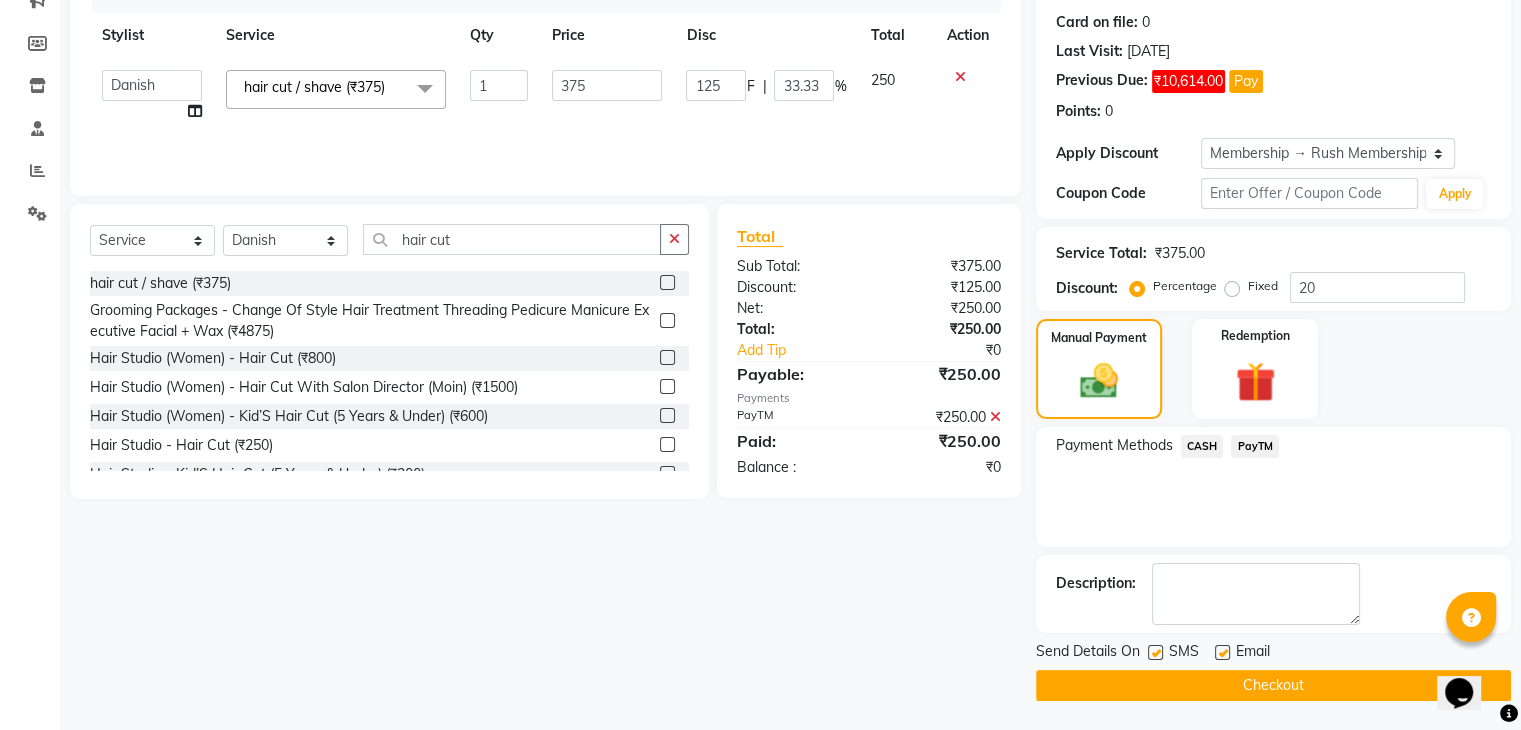 click 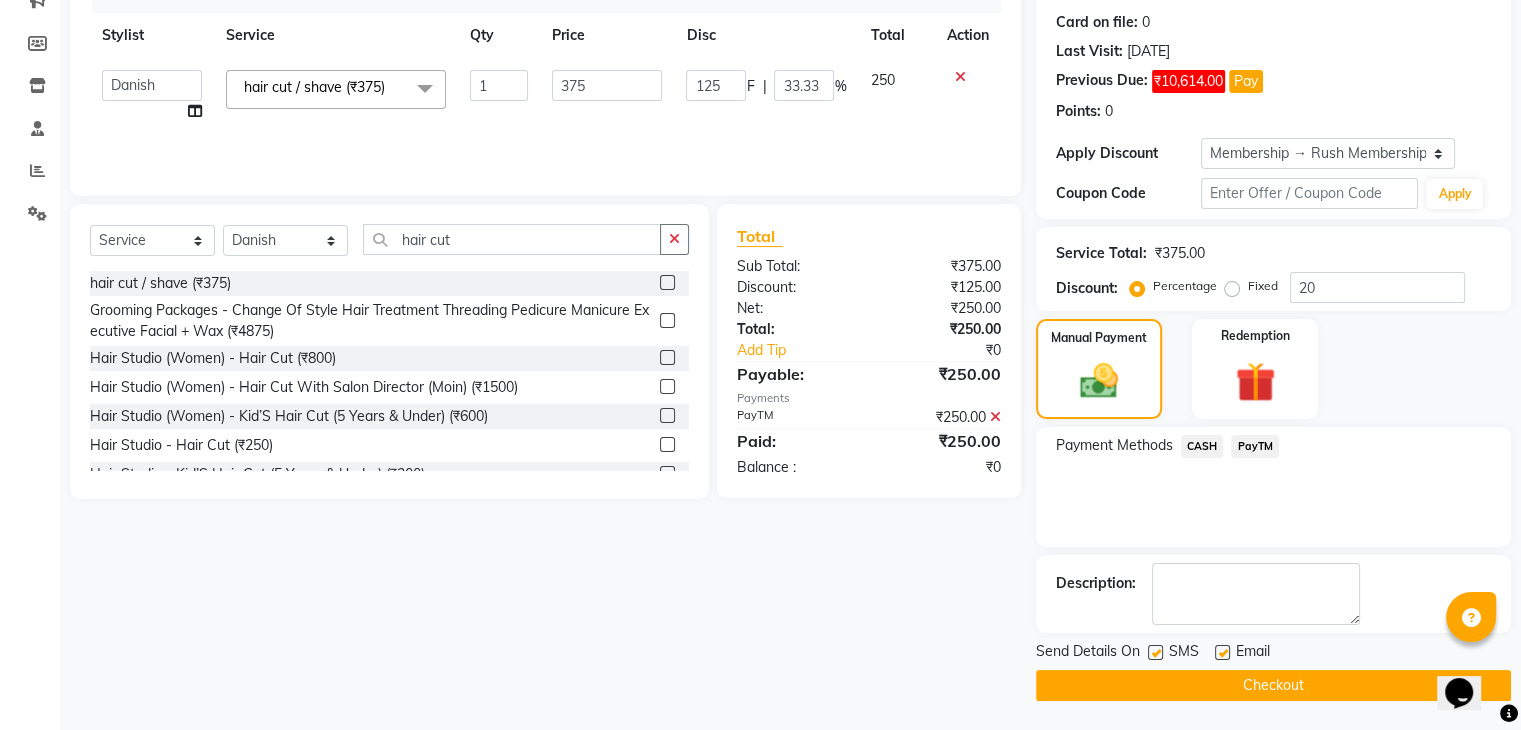 click at bounding box center (1154, 653) 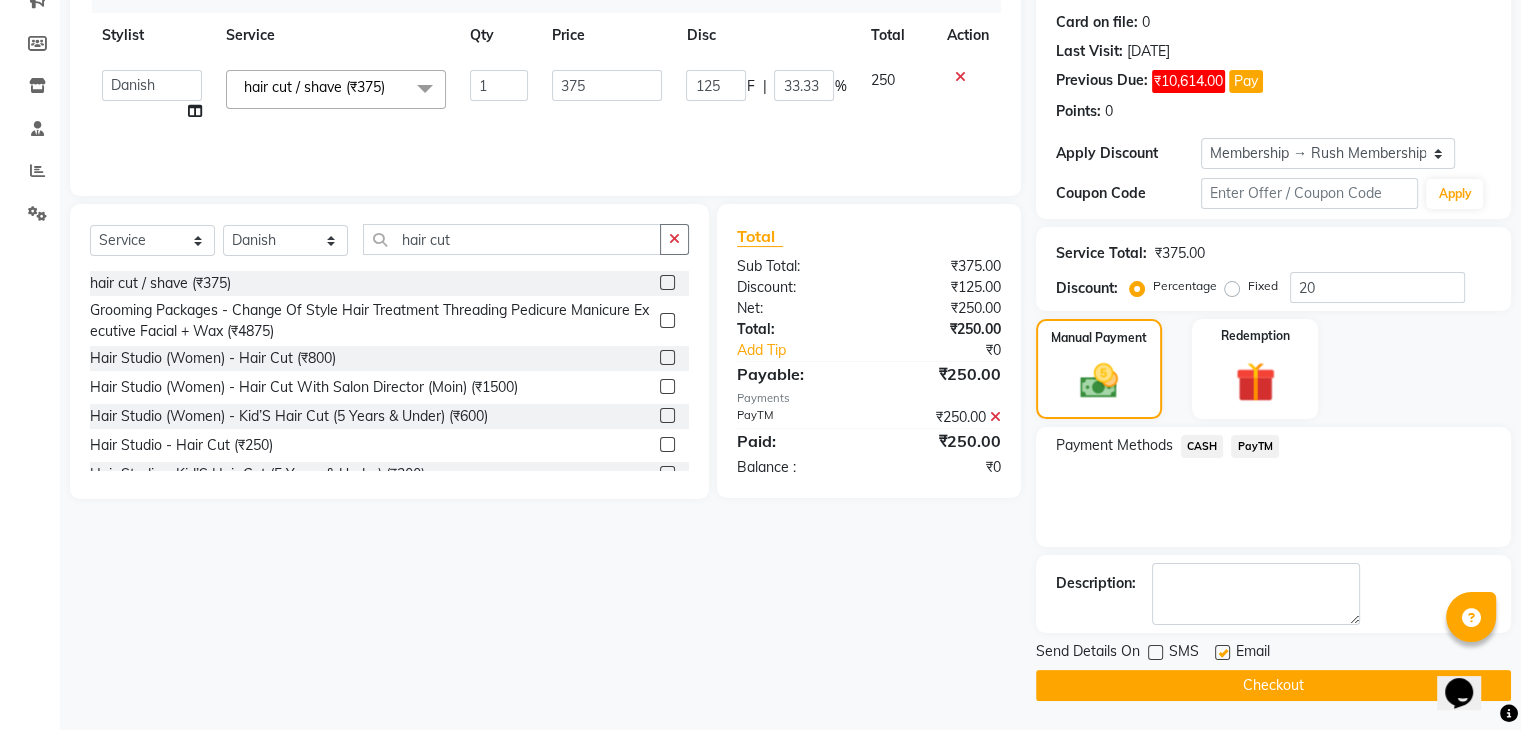 click 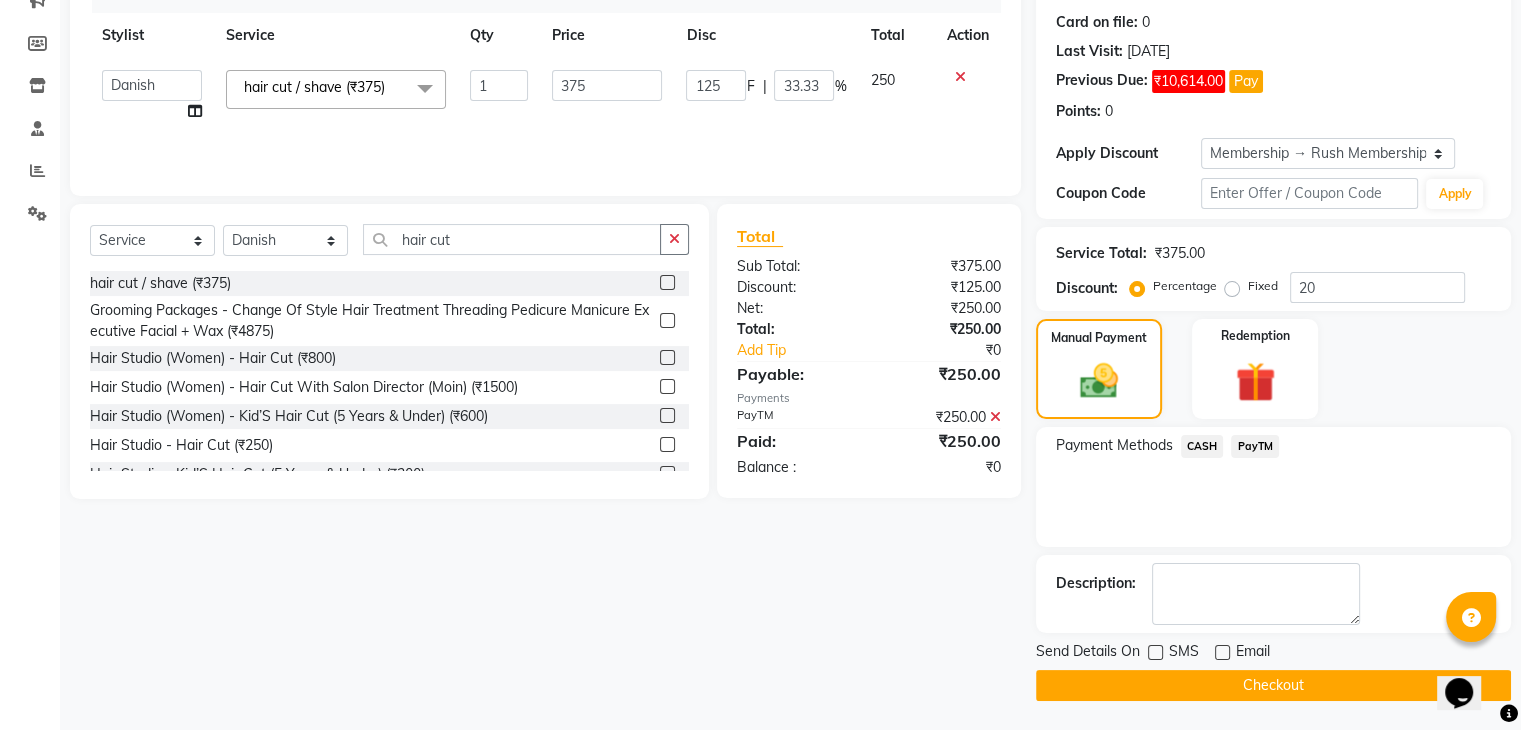 click on "Checkout" 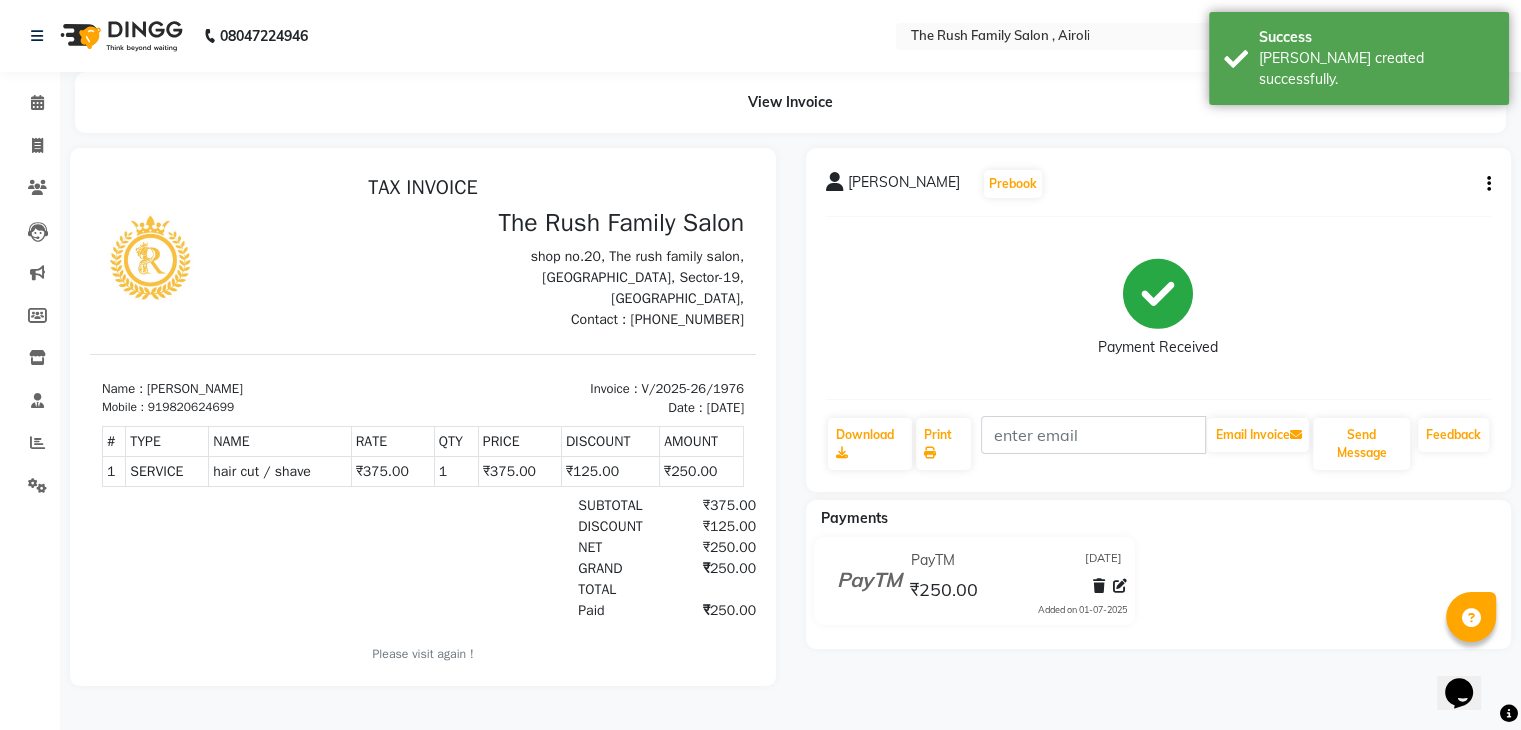 scroll, scrollTop: 0, scrollLeft: 0, axis: both 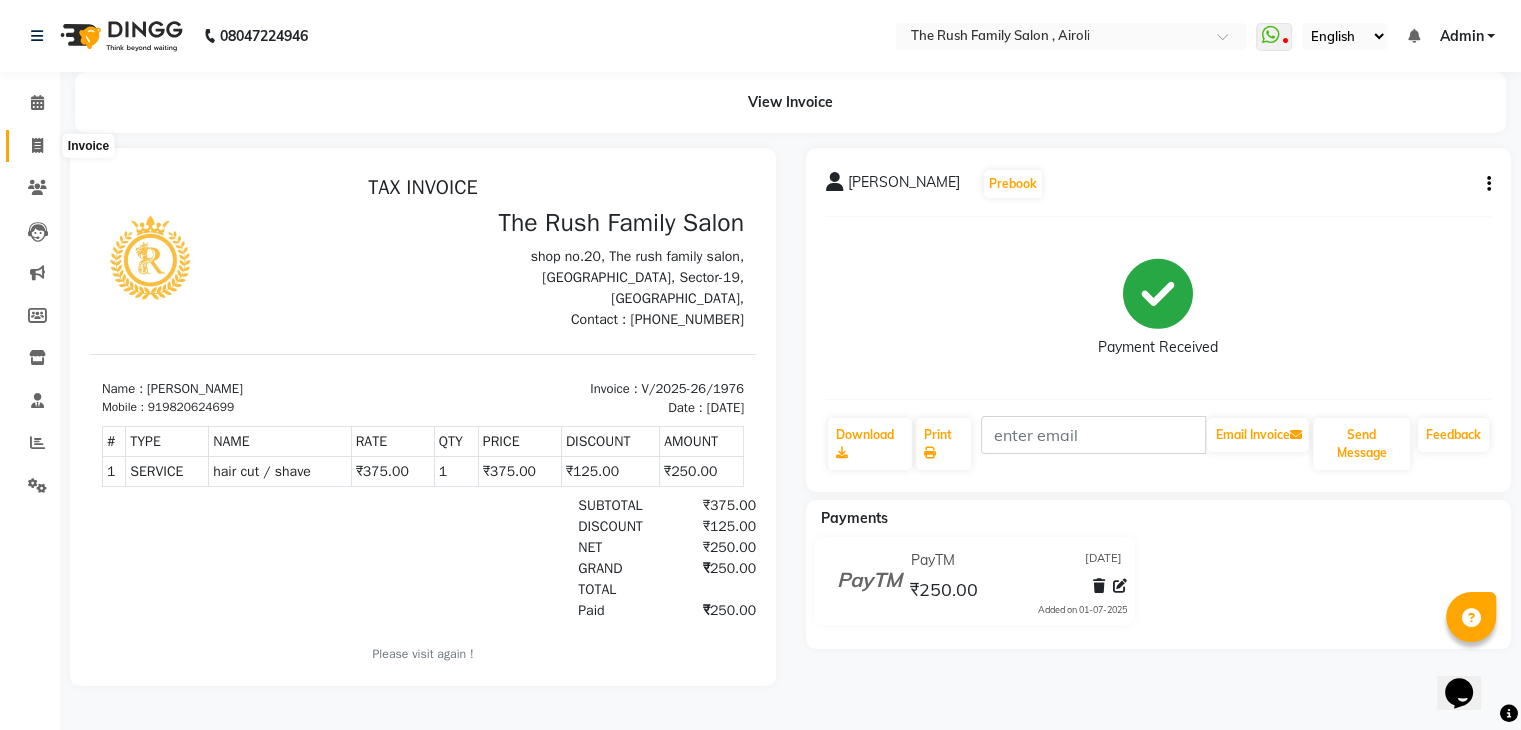 click 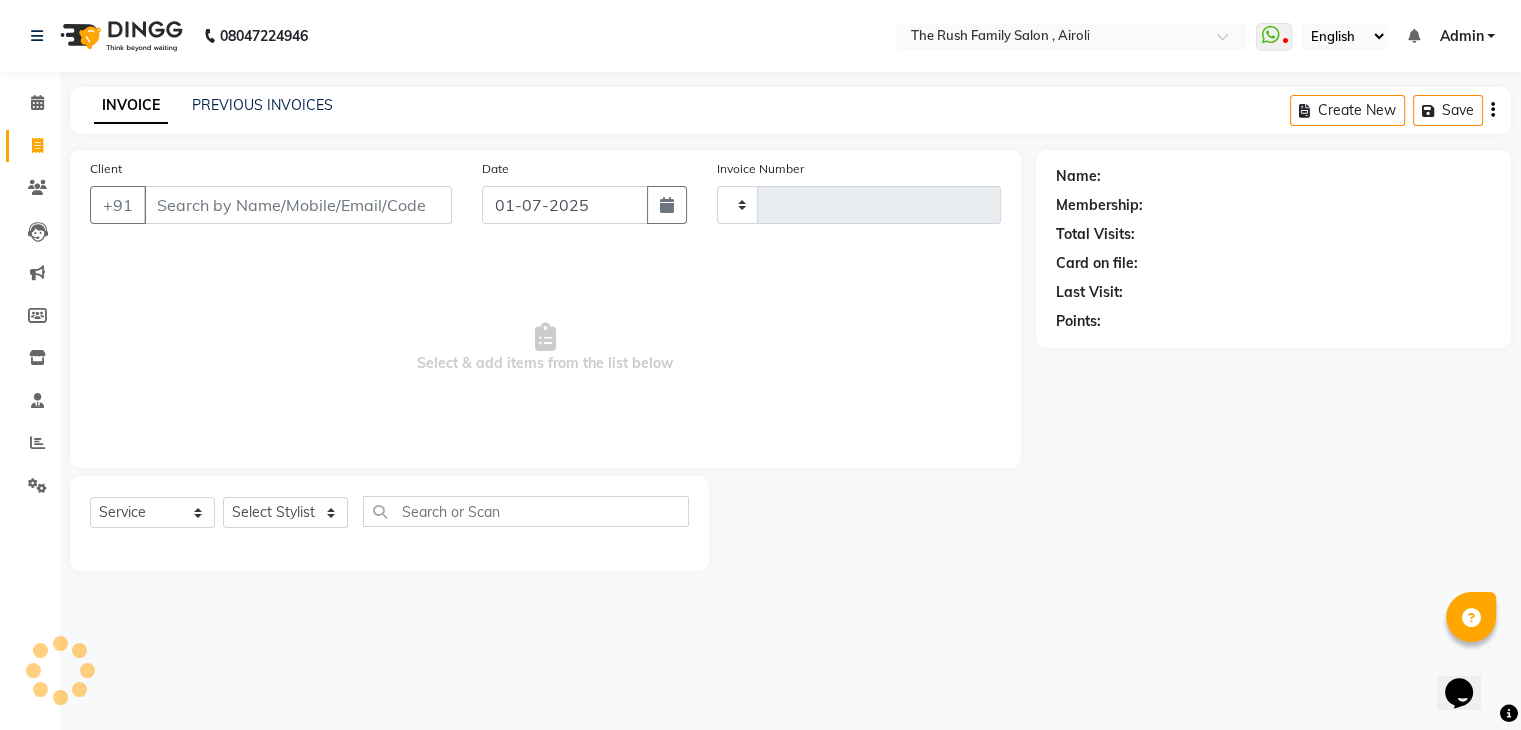 type on "1977" 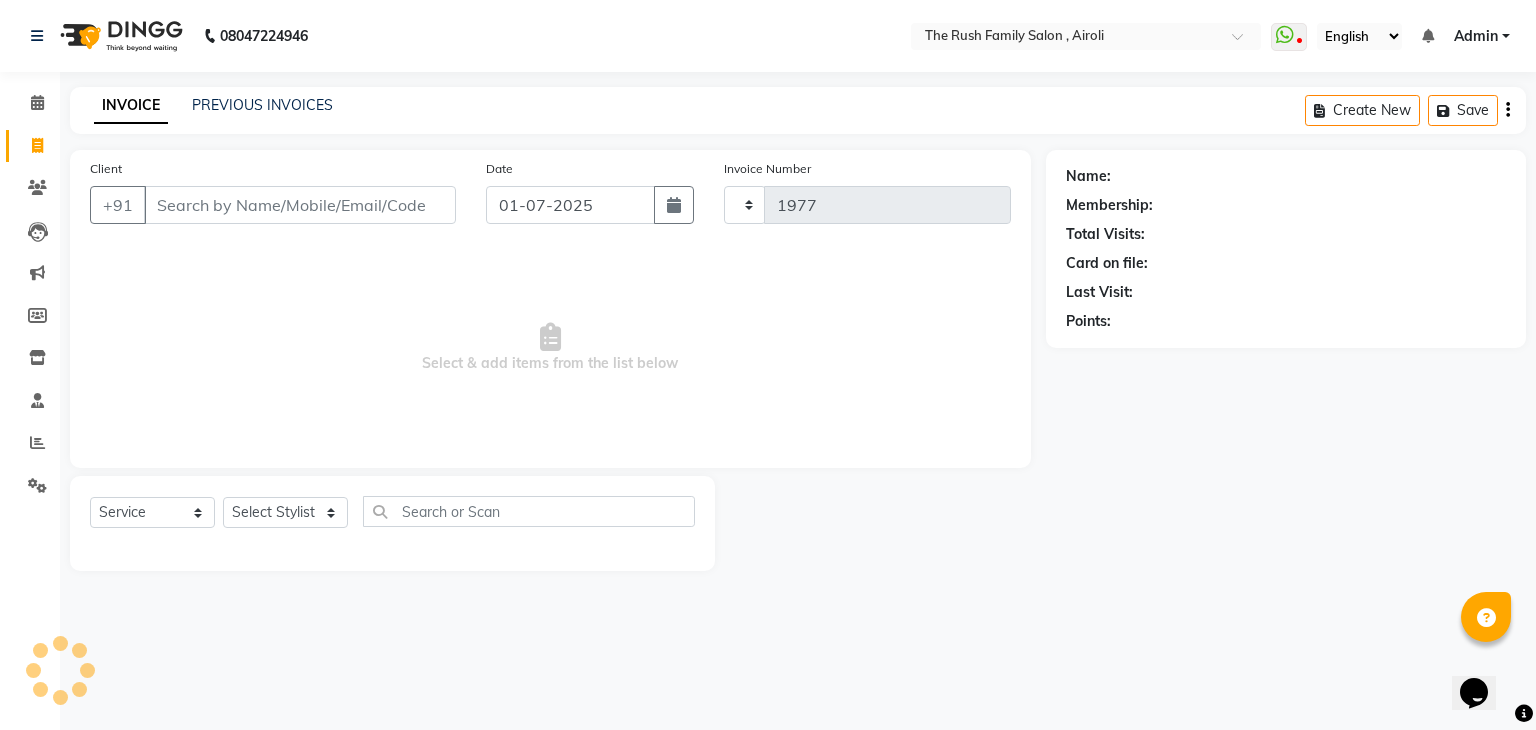 select on "5419" 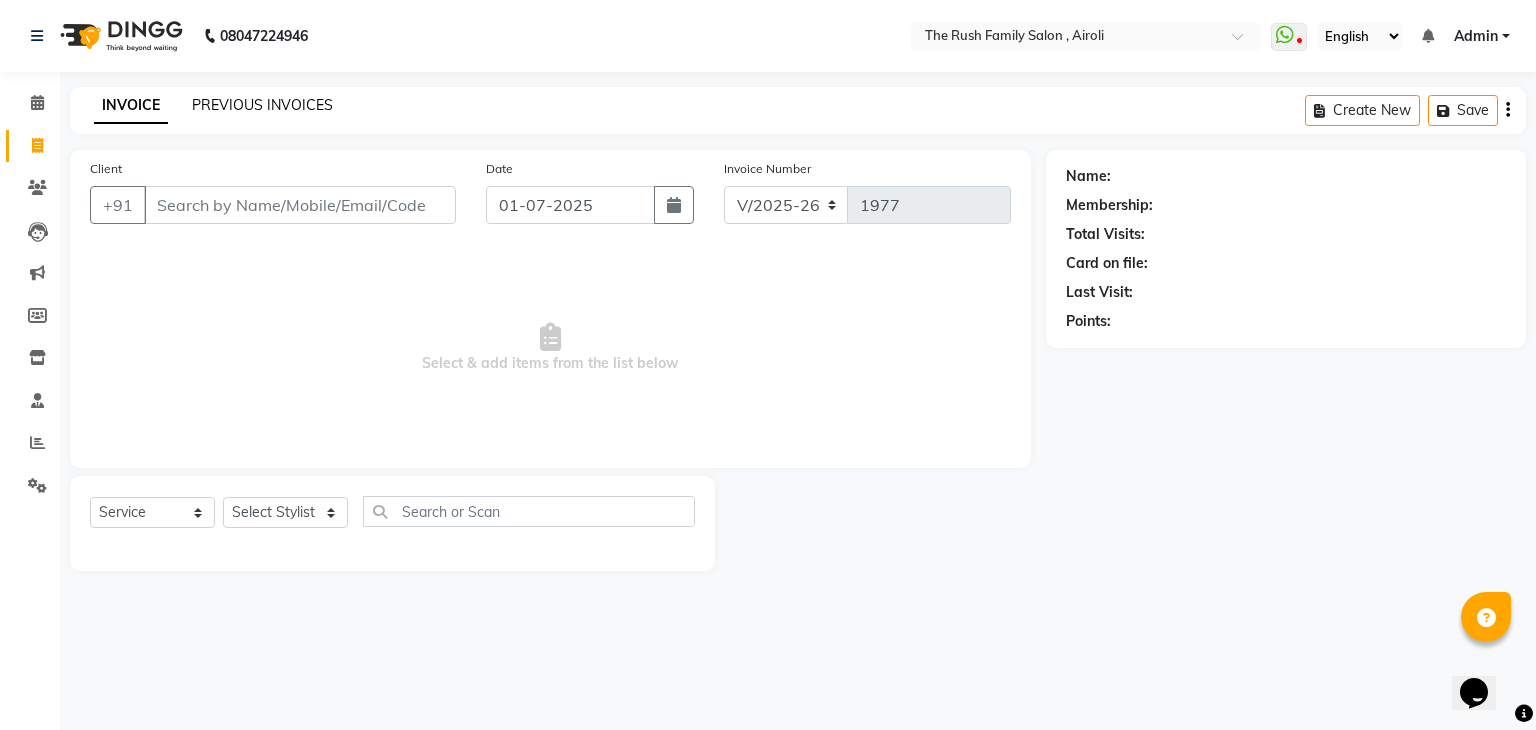 click on "PREVIOUS INVOICES" 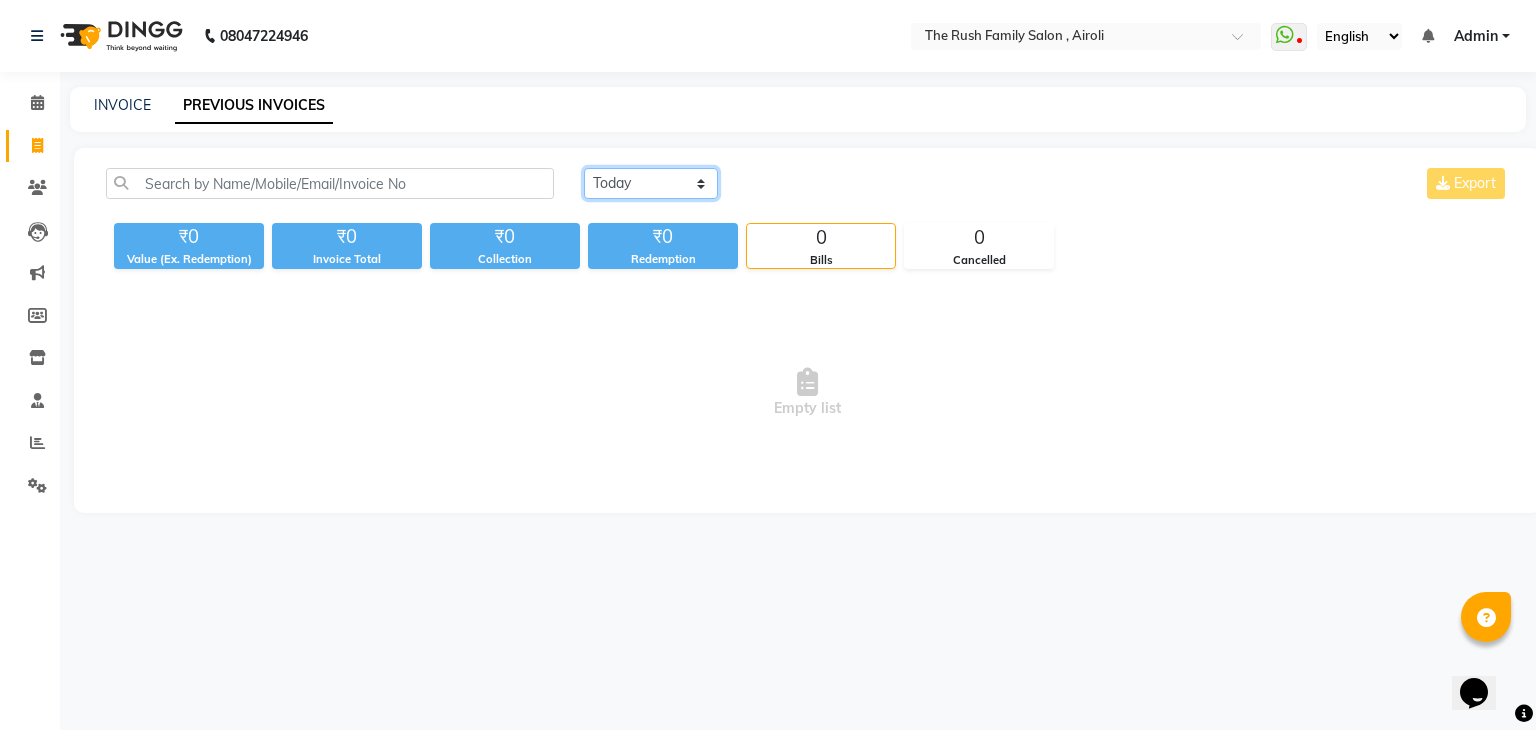 drag, startPoint x: 696, startPoint y: 181, endPoint x: 624, endPoint y: 244, distance: 95.67131 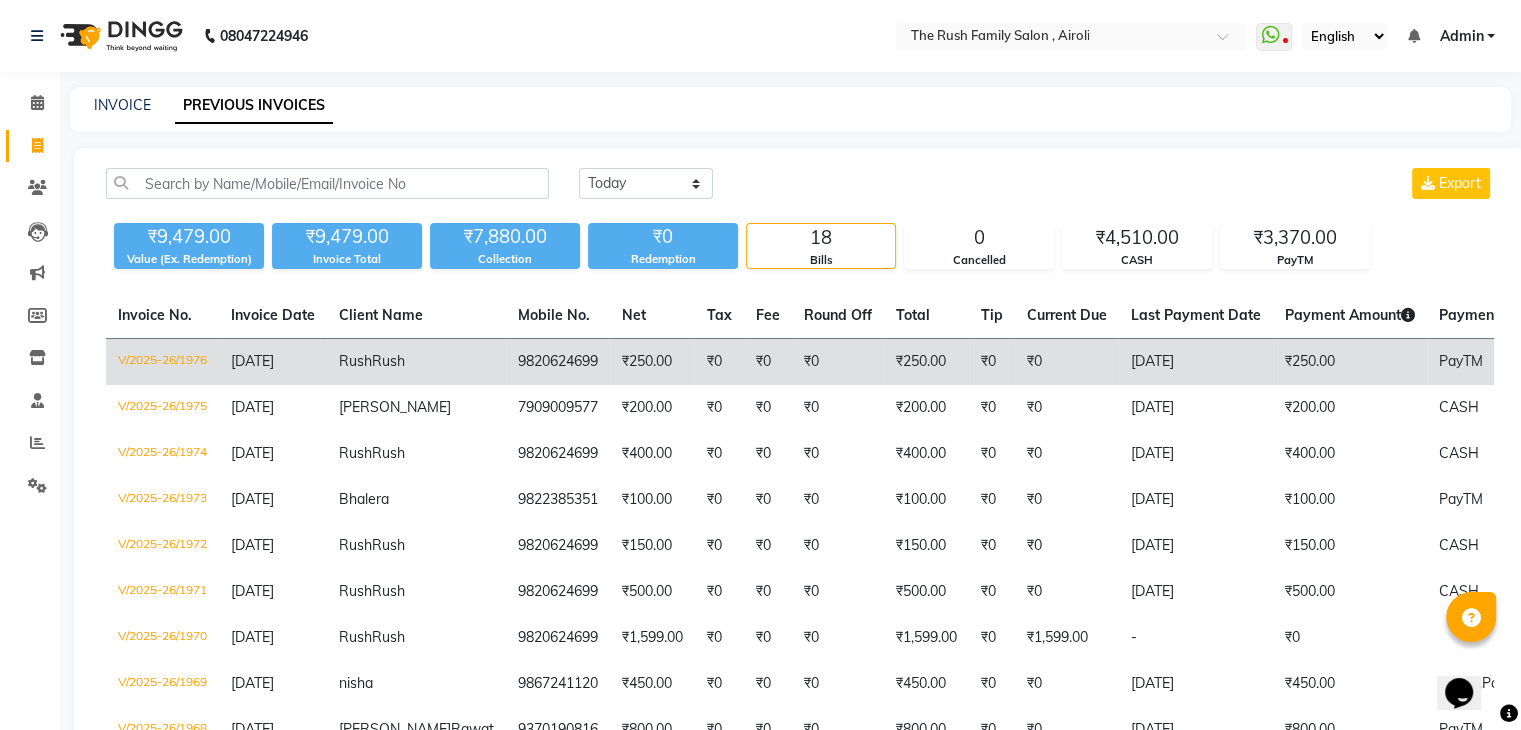 click on "PayTM" 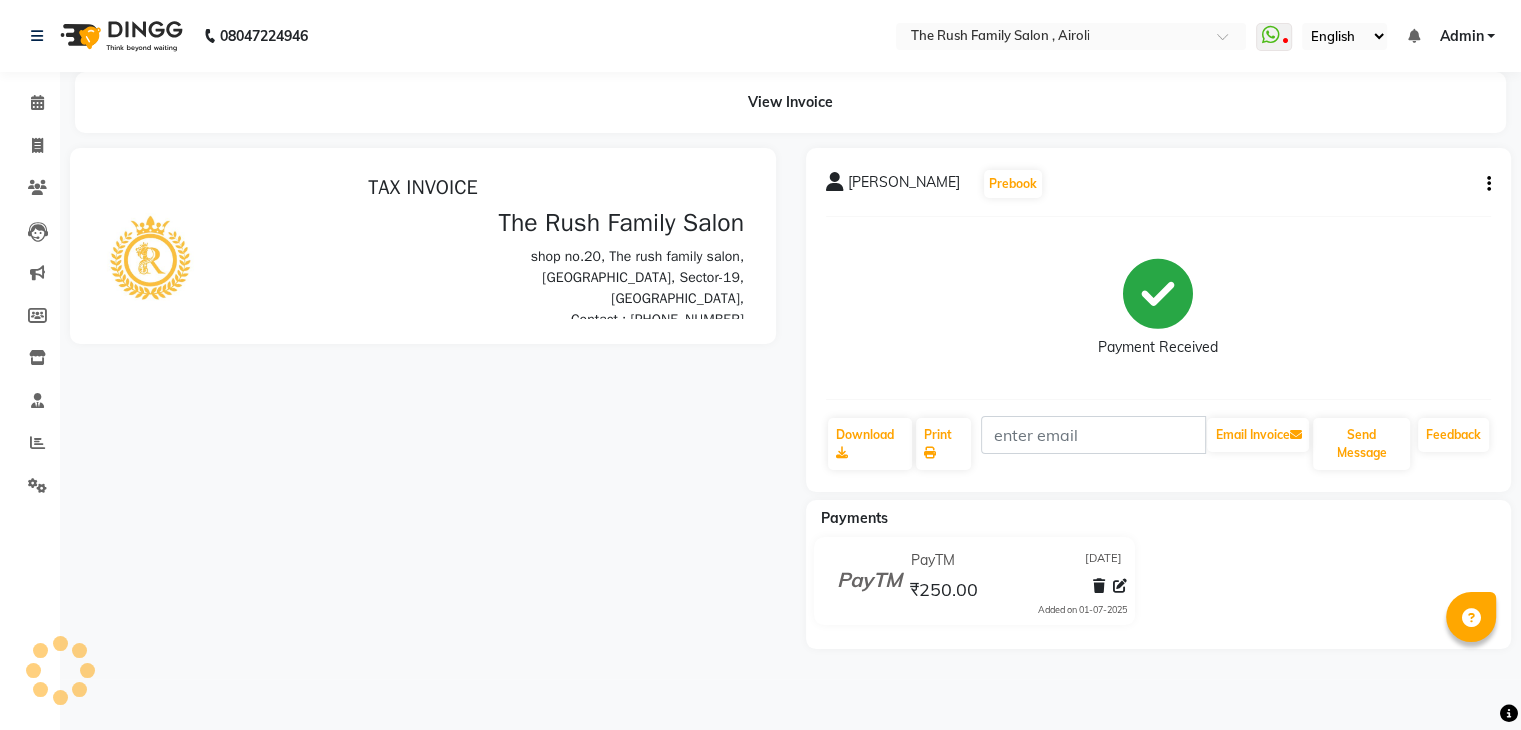 scroll, scrollTop: 0, scrollLeft: 0, axis: both 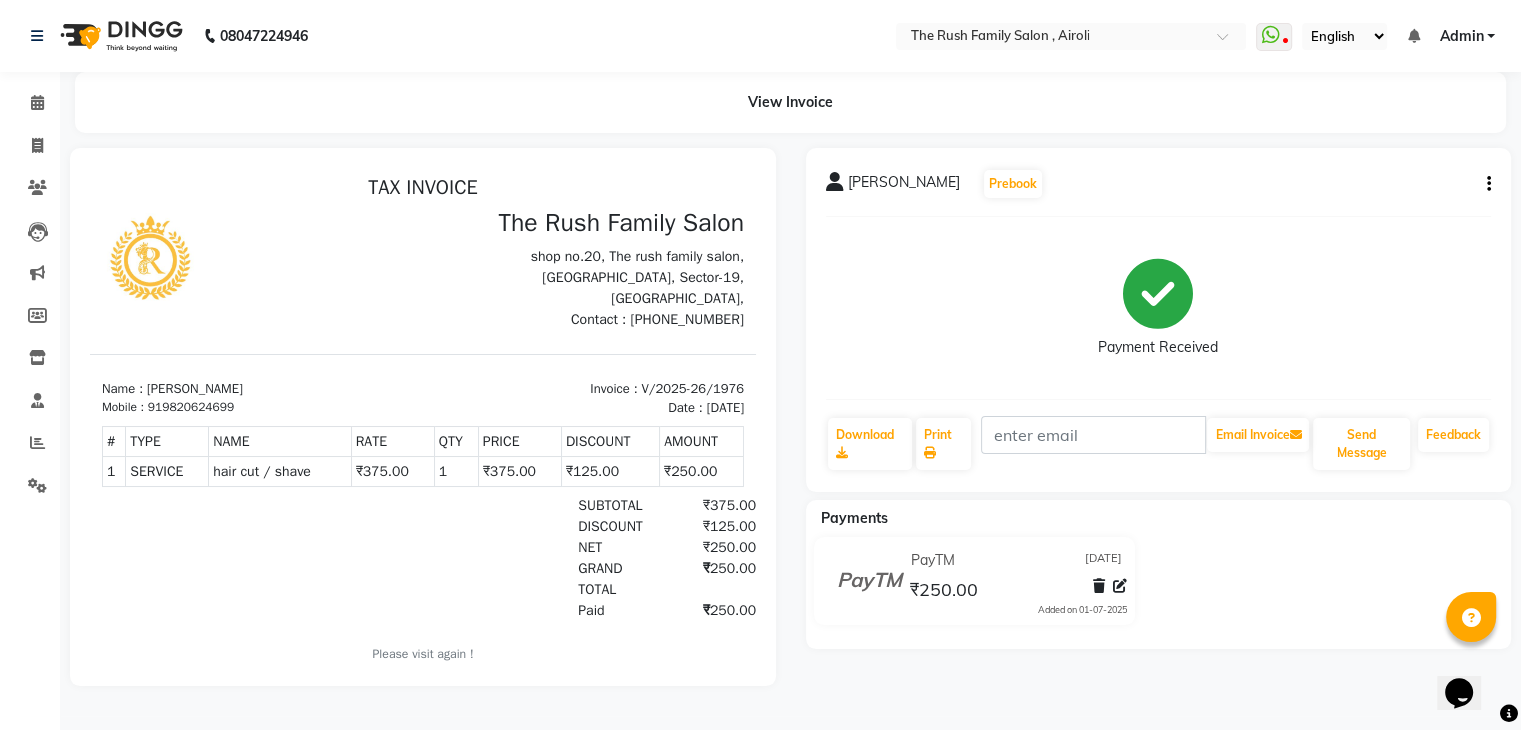 click 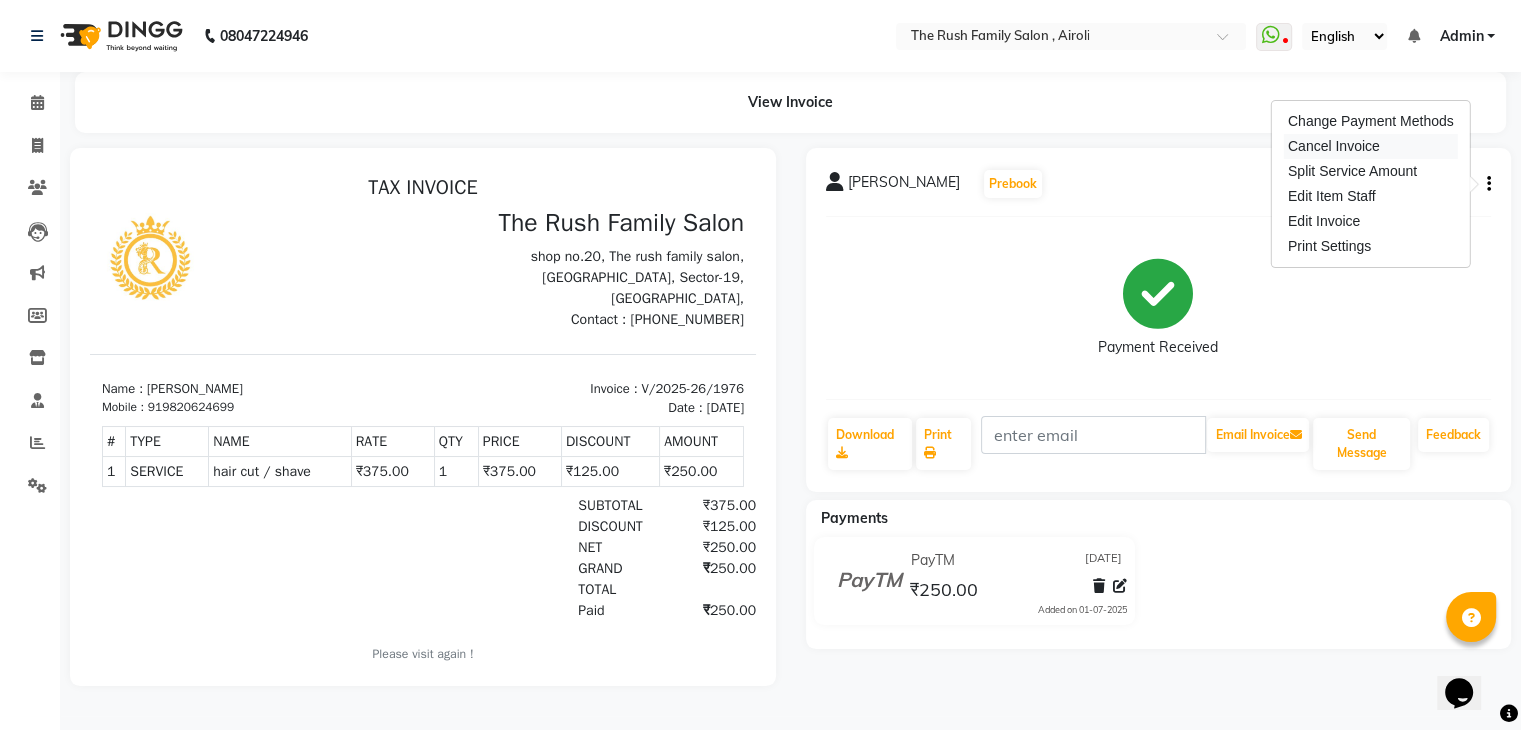click on "Cancel Invoice" at bounding box center (1371, 146) 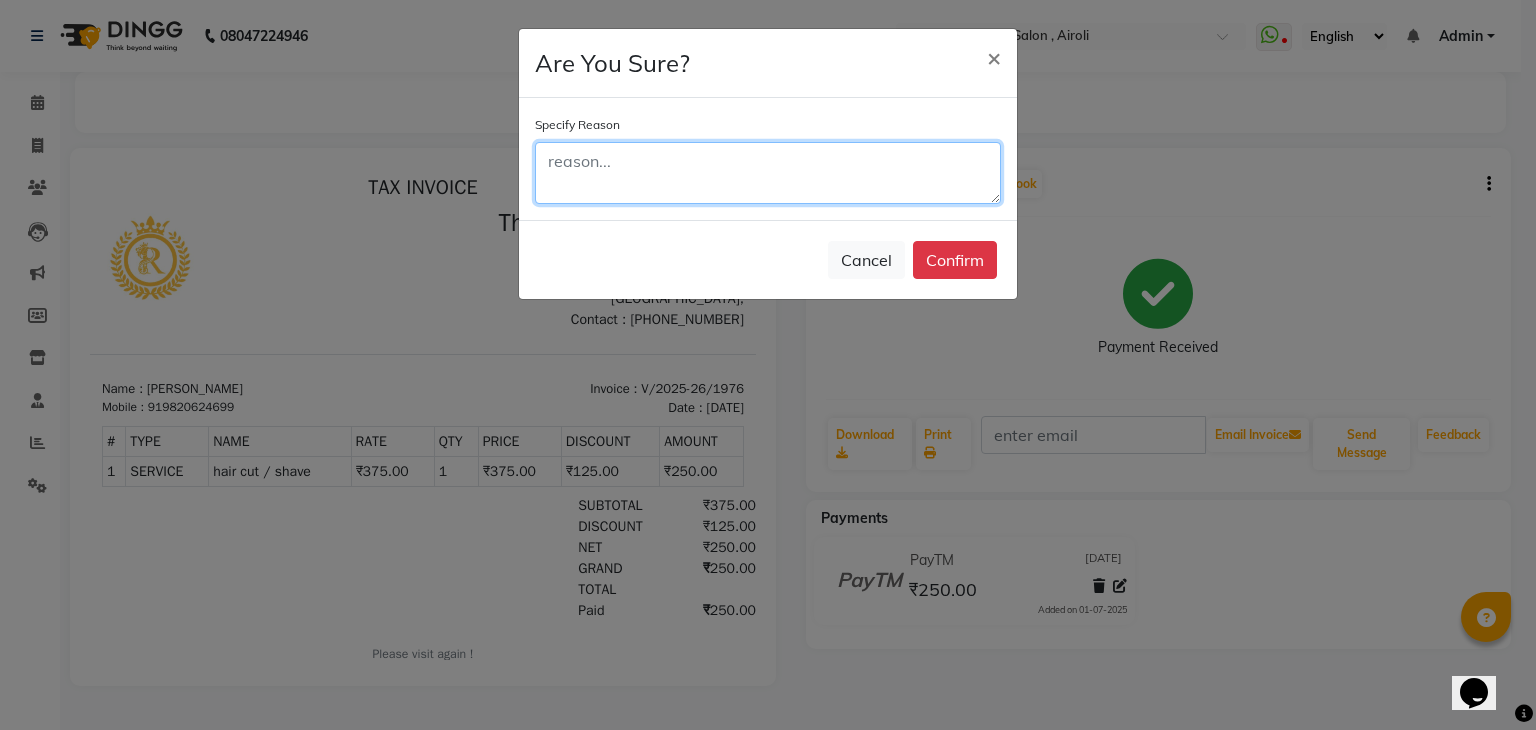 click 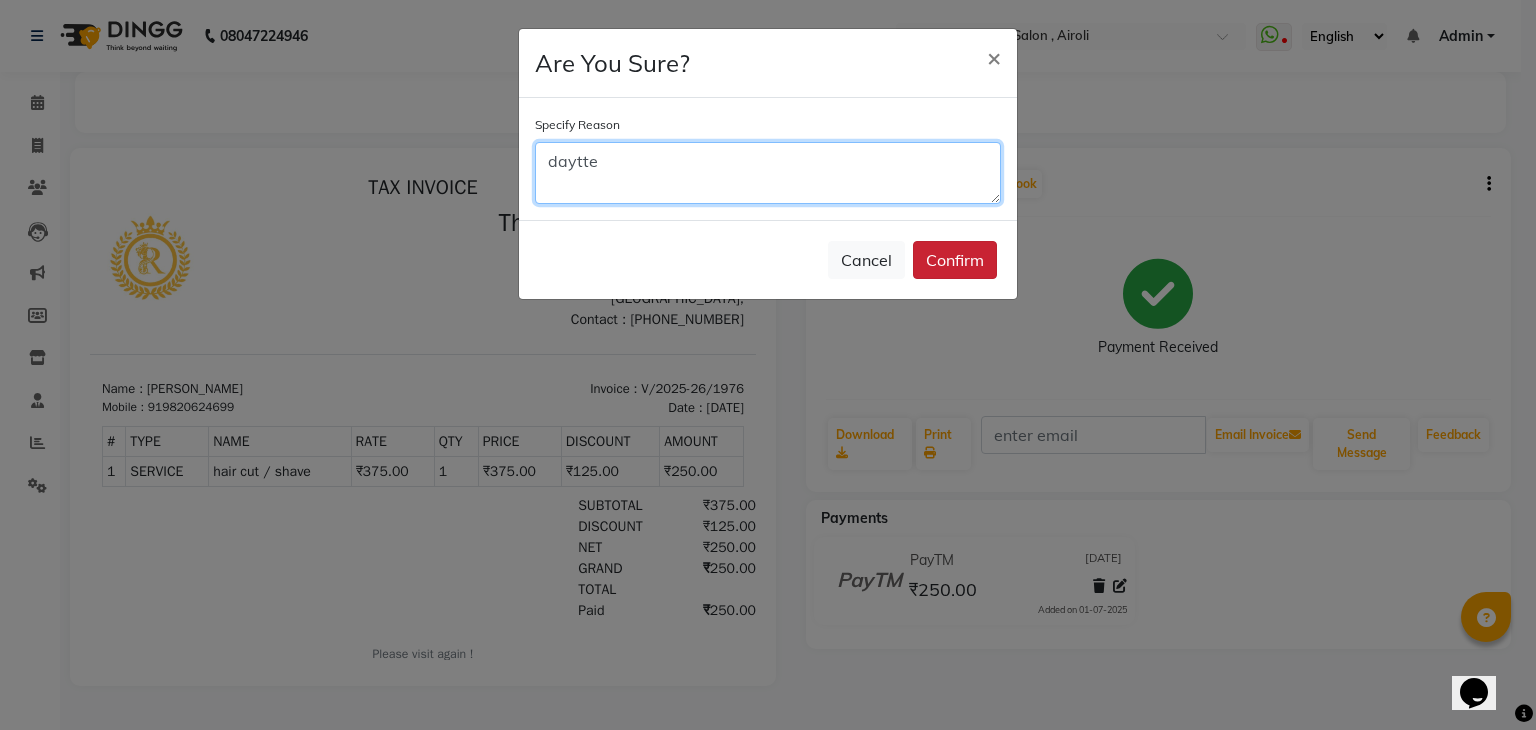 type on "daytte" 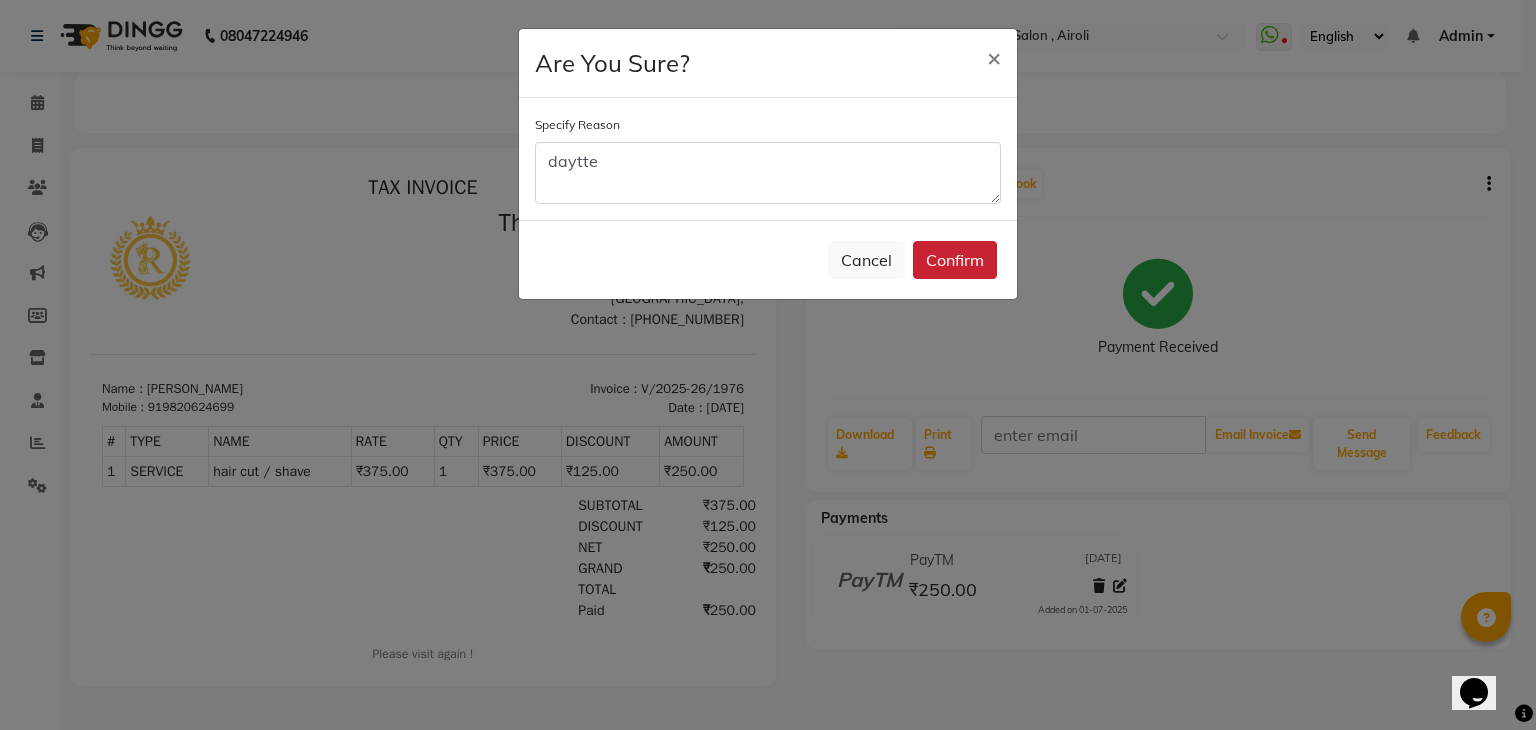 click on "Confirm" 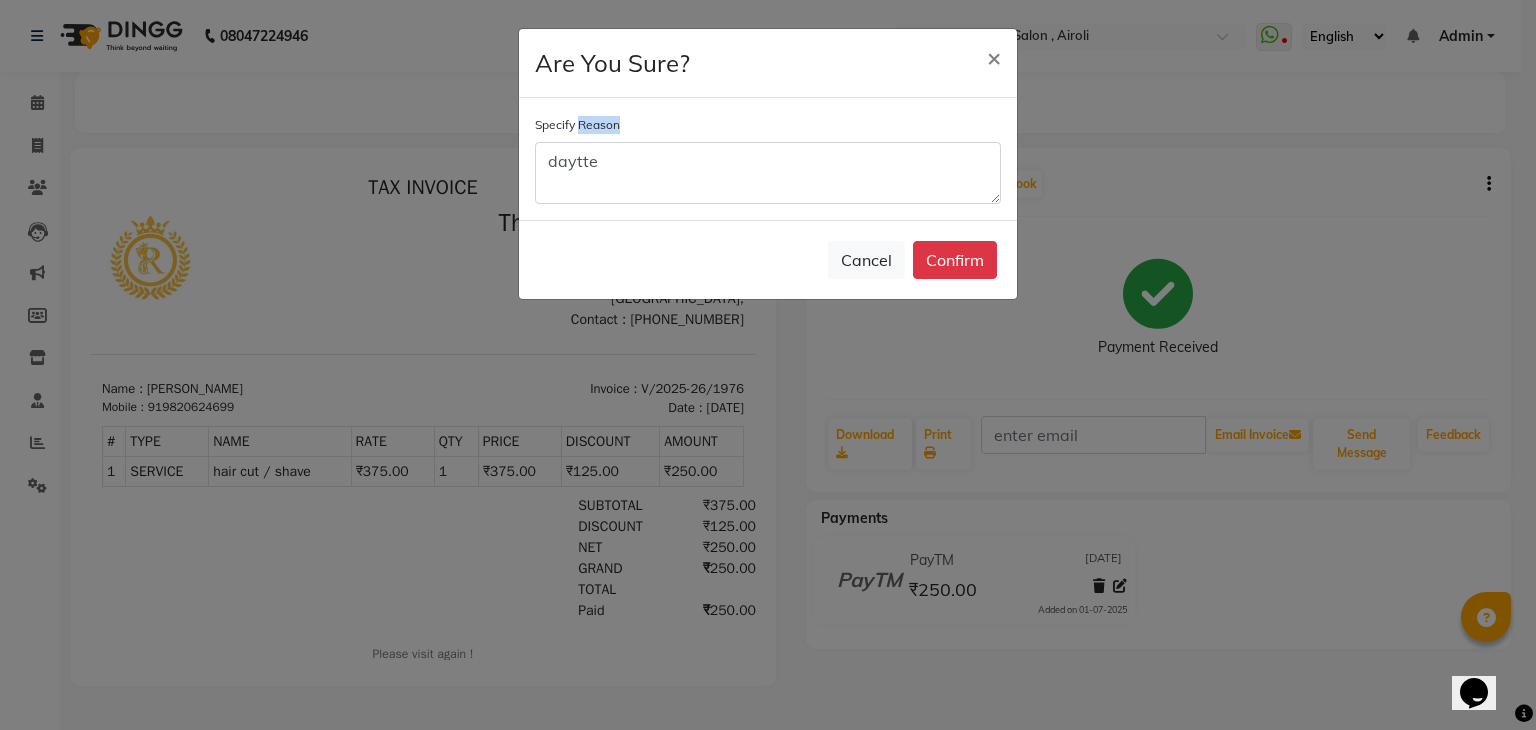 click on "Cancel   Confirm" 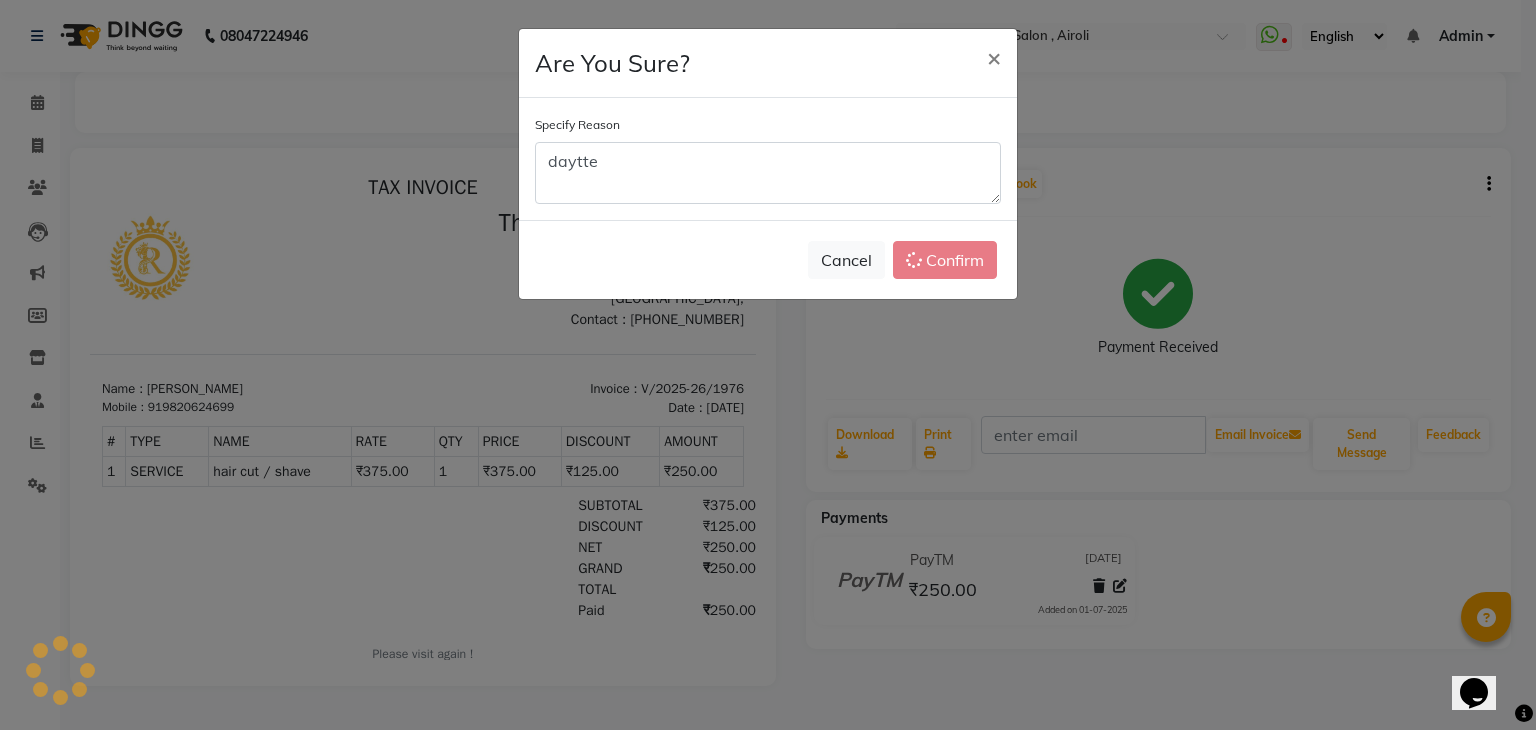 click on "Cancel   Confirm" 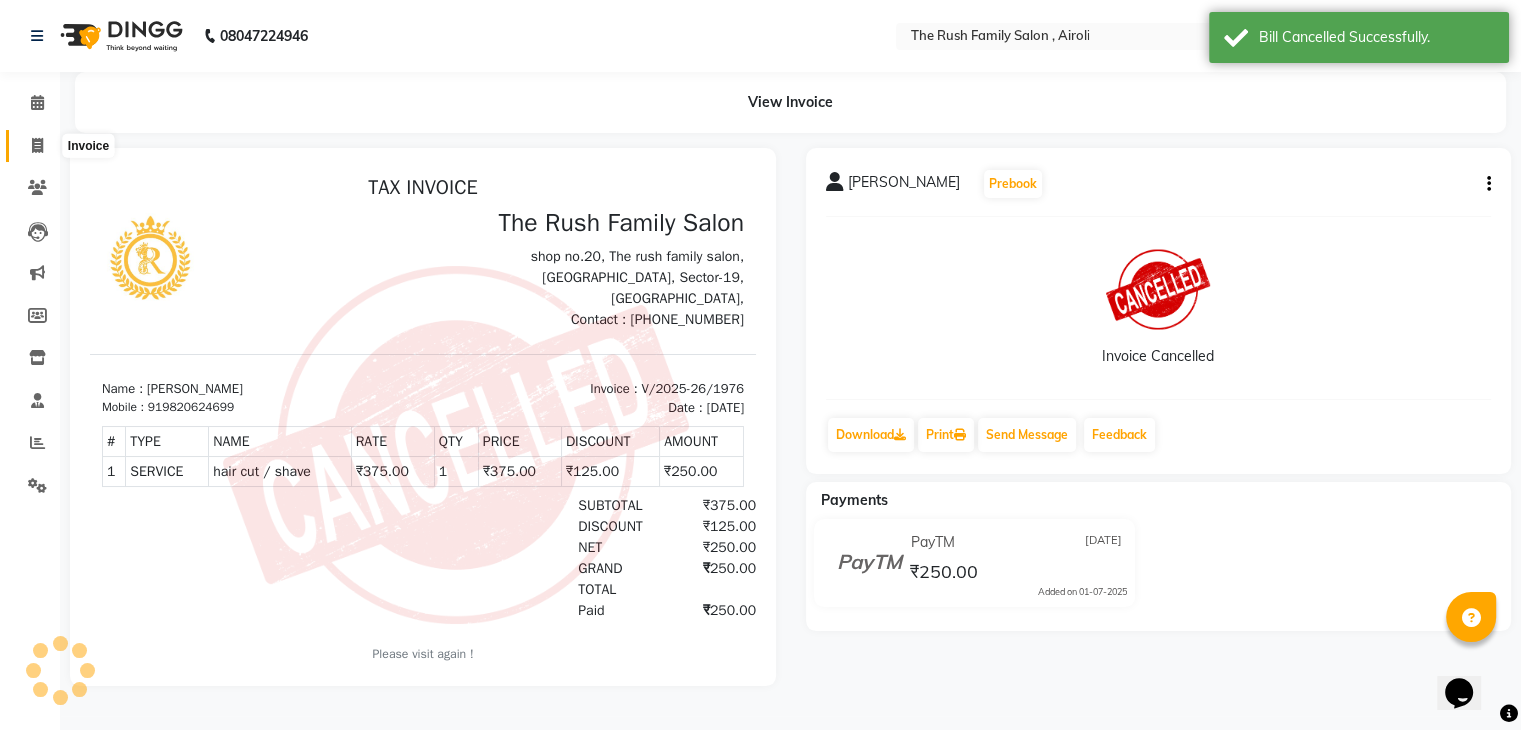 click 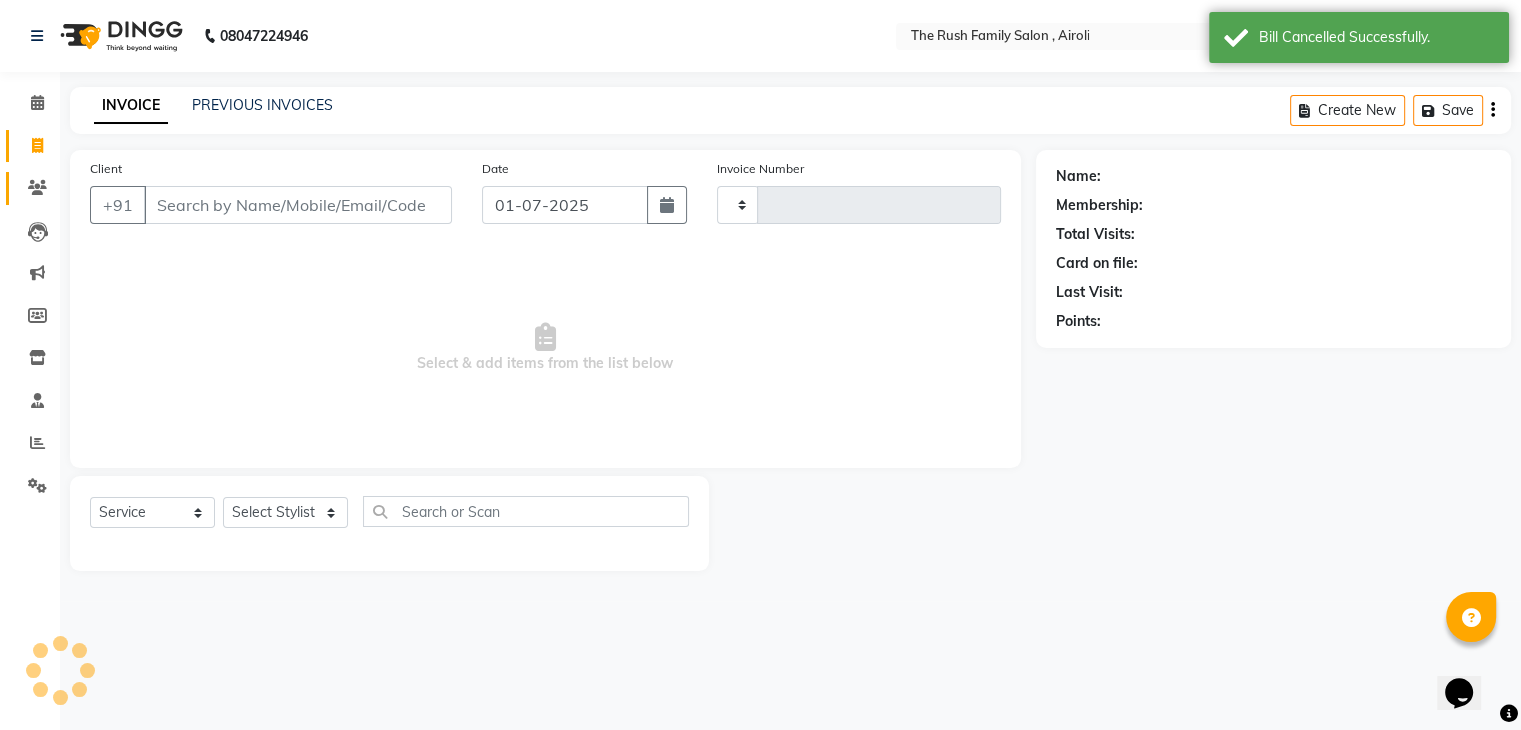 type on "1977" 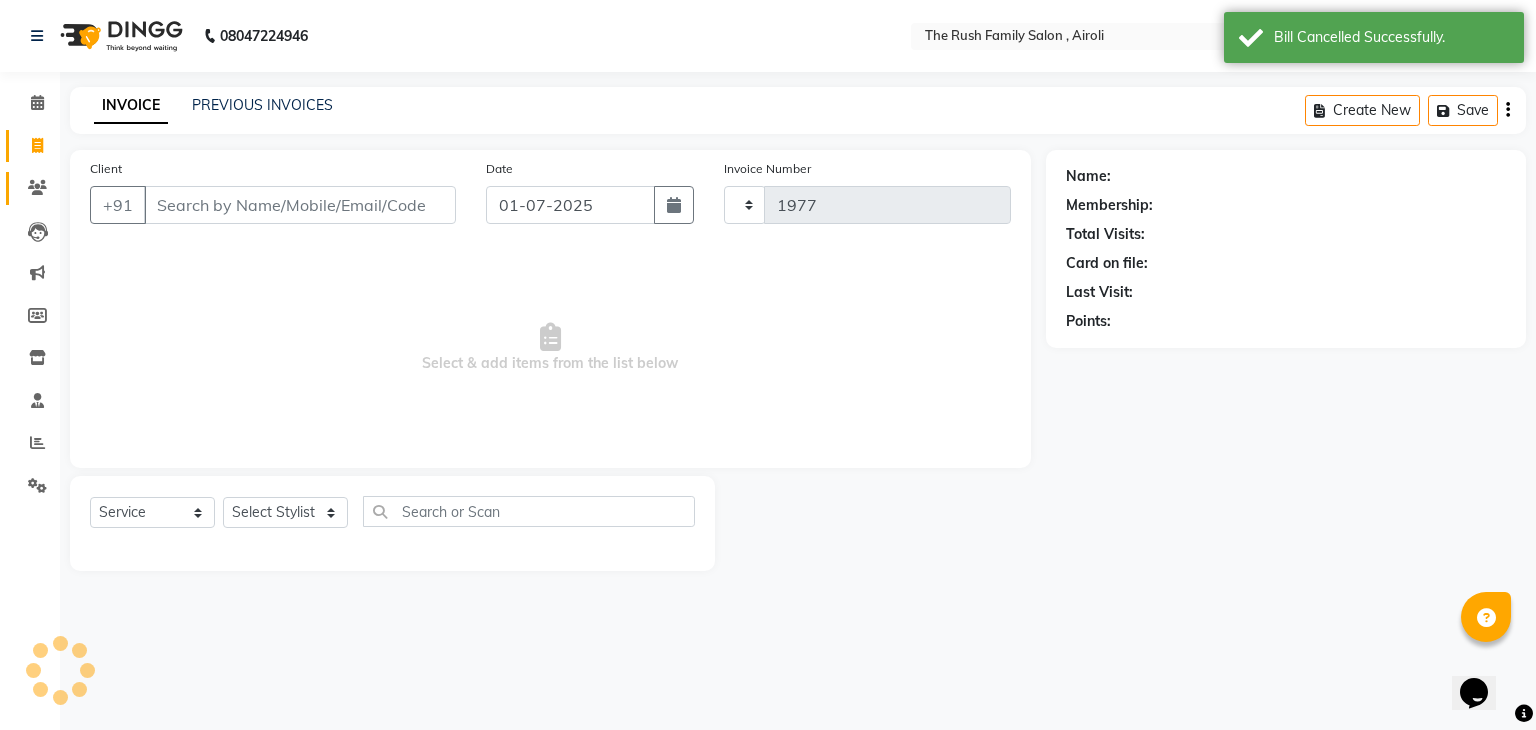 select on "5419" 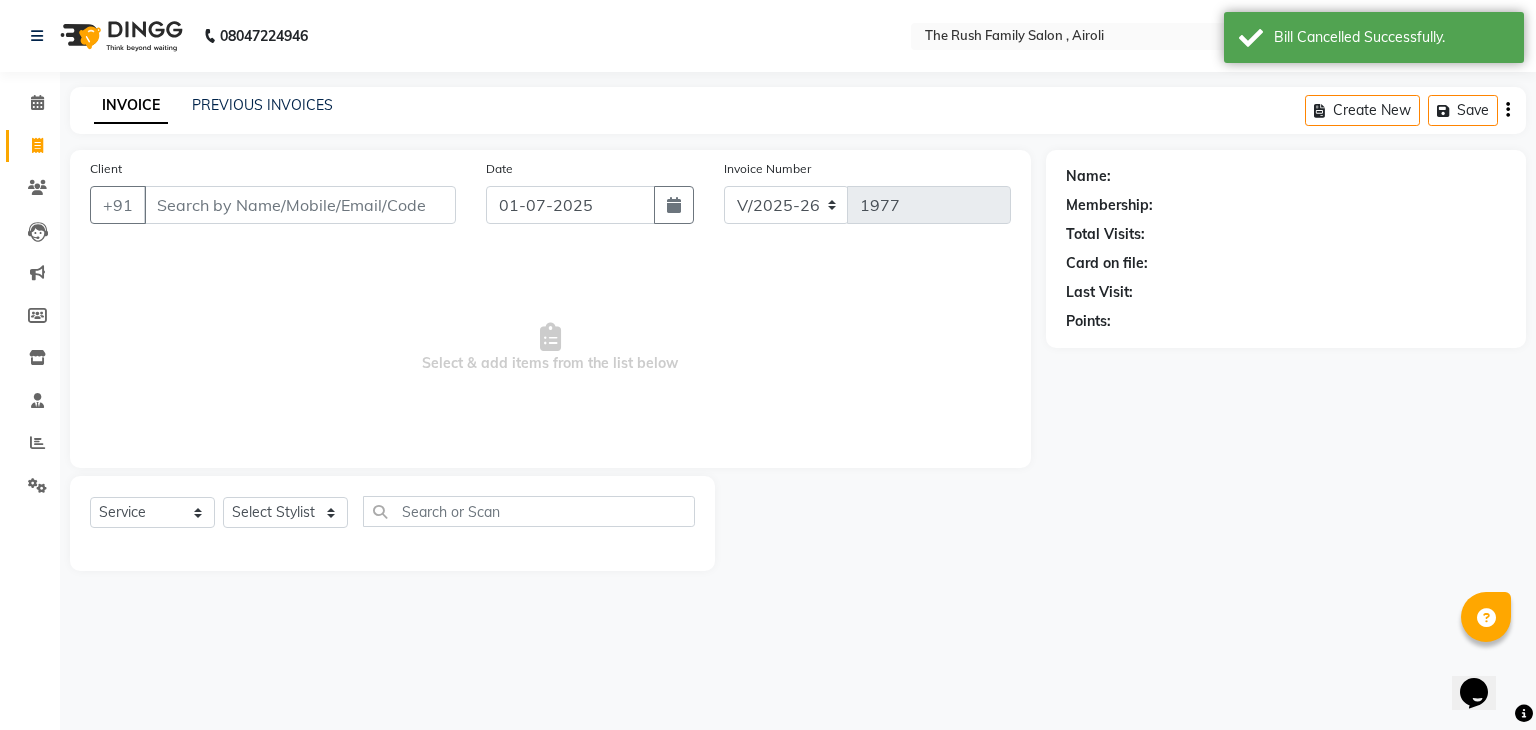 click on "Client" at bounding box center [300, 205] 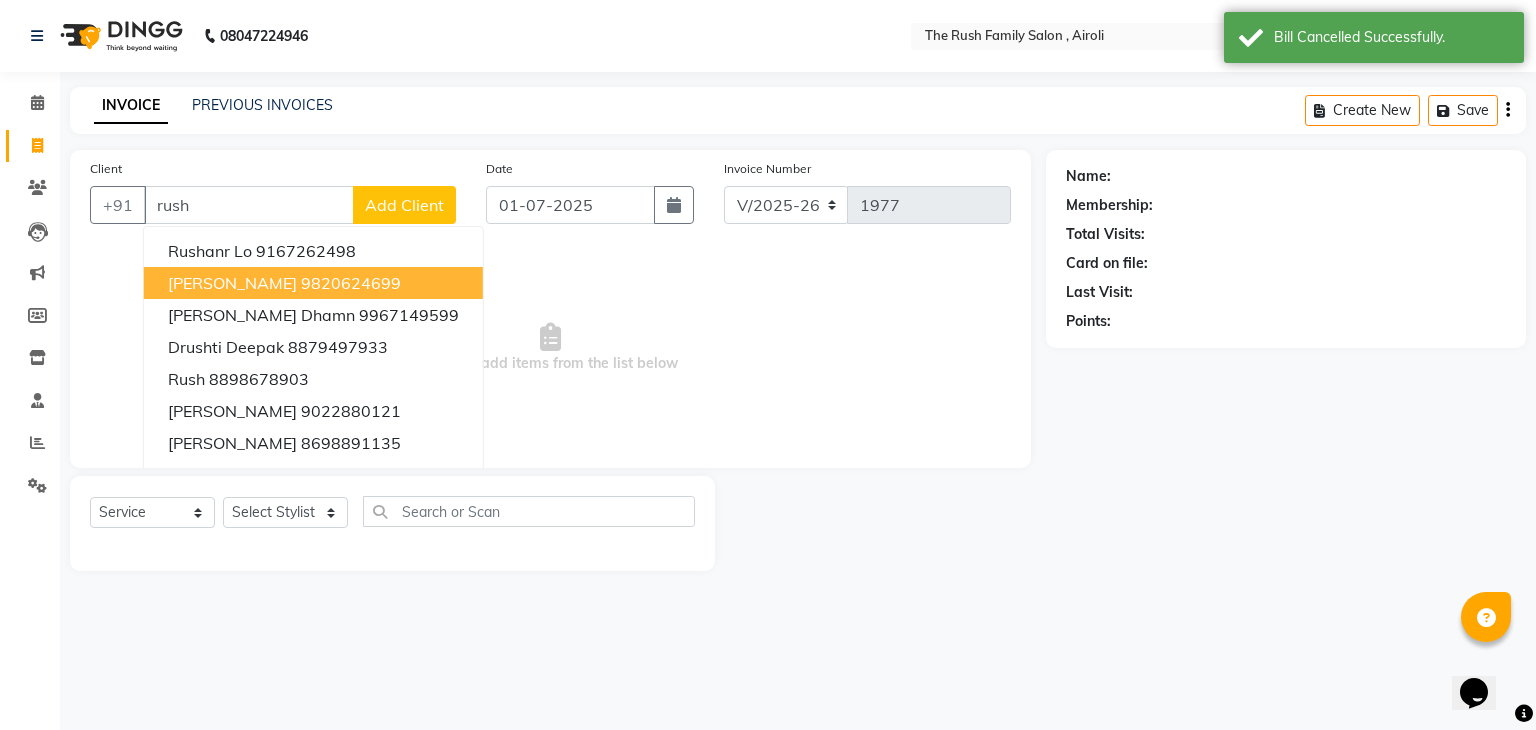 click on "Rush Rush  9820624699" at bounding box center [313, 283] 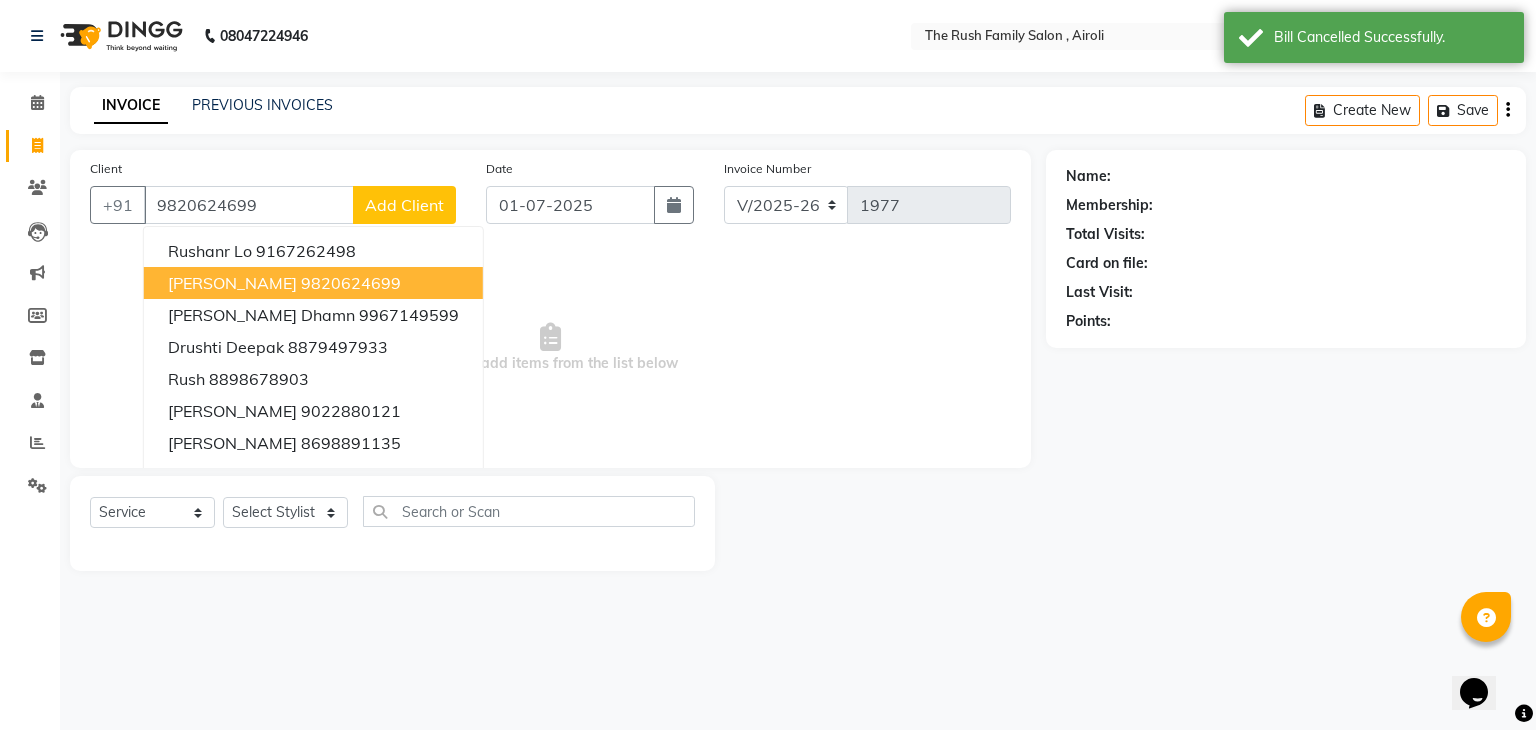 type on "9820624699" 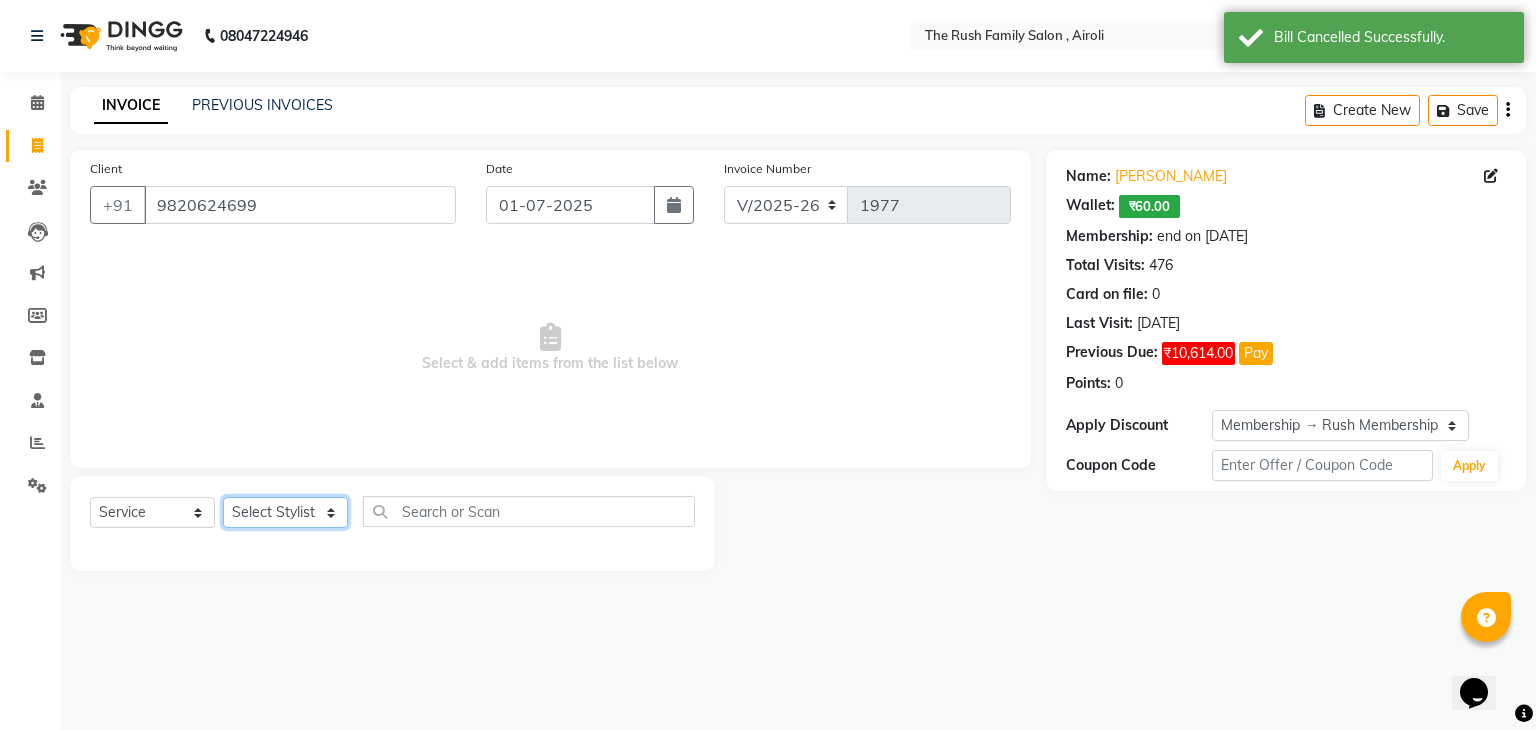 click on "Select Stylist [PERSON_NAME] Guddi [PERSON_NAME]   [PERSON_NAME] [PERSON_NAME]" 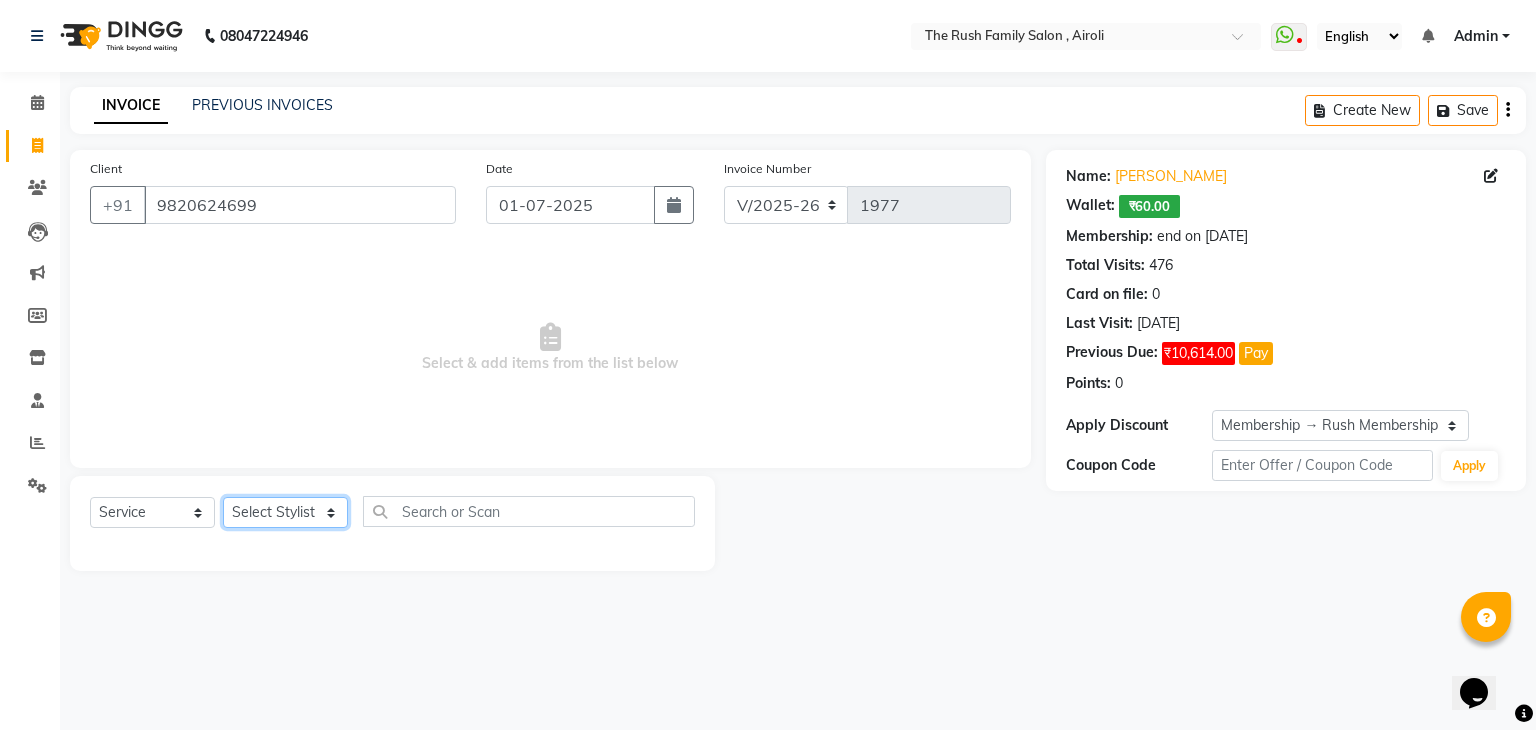 select on "77430" 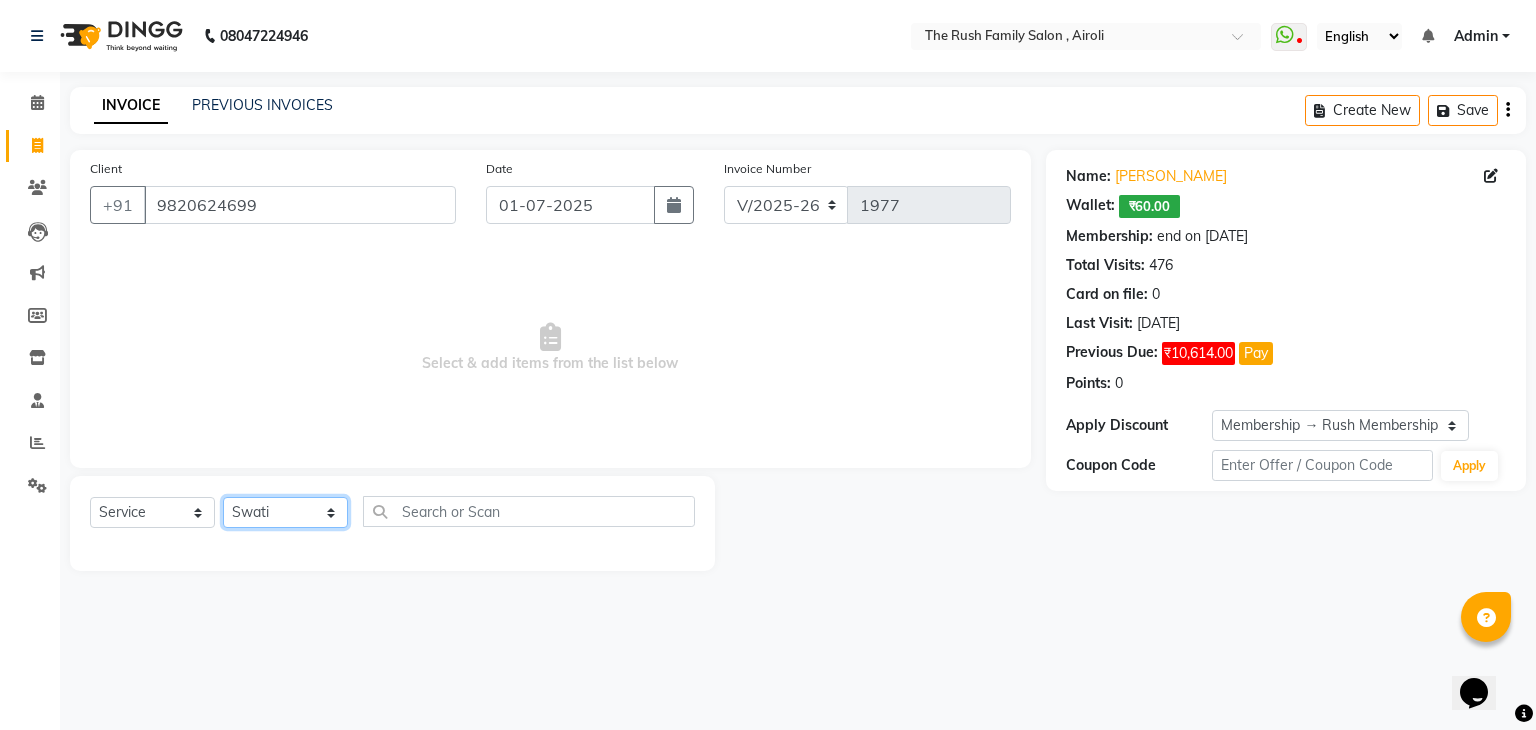 click on "Select Stylist [PERSON_NAME] Guddi [PERSON_NAME]   [PERSON_NAME] [PERSON_NAME]" 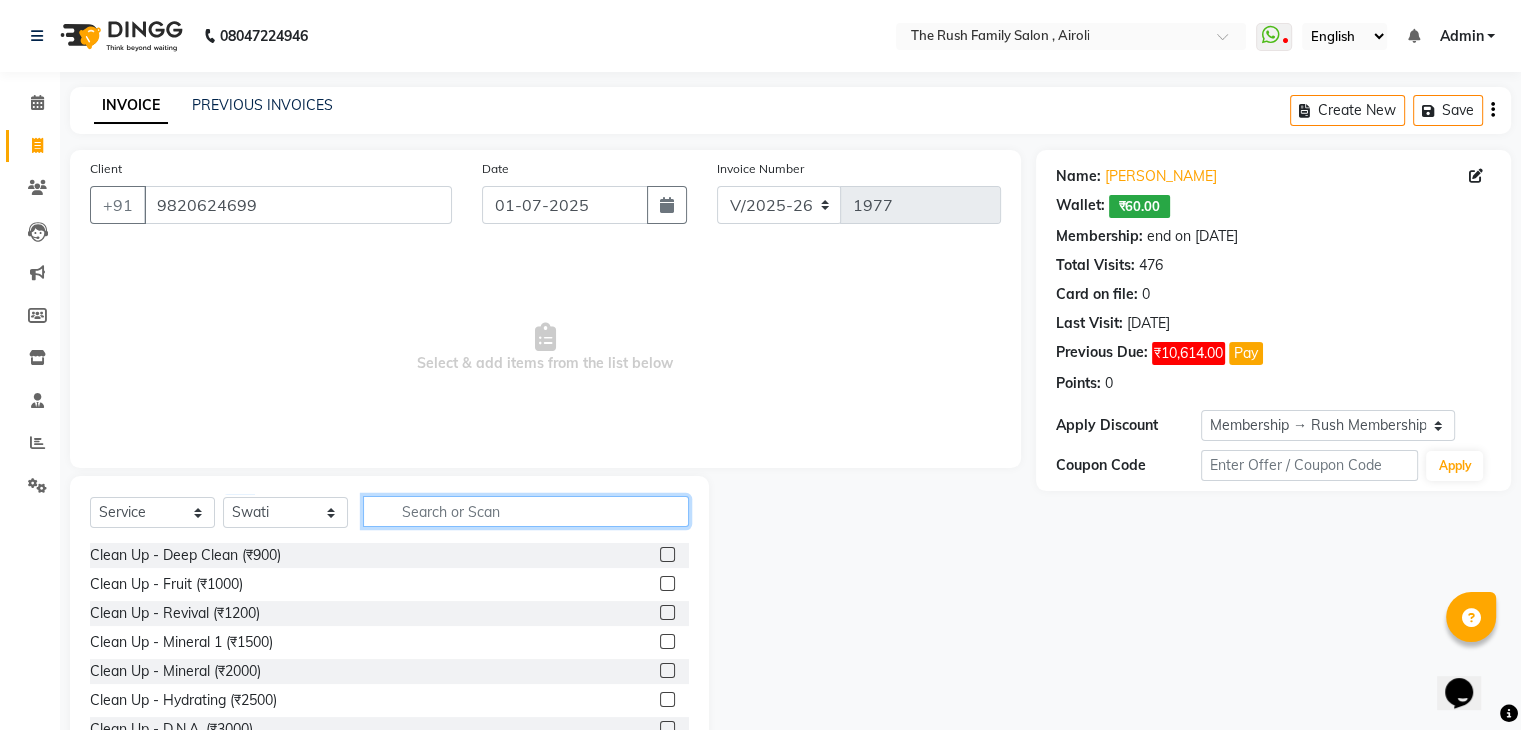 click 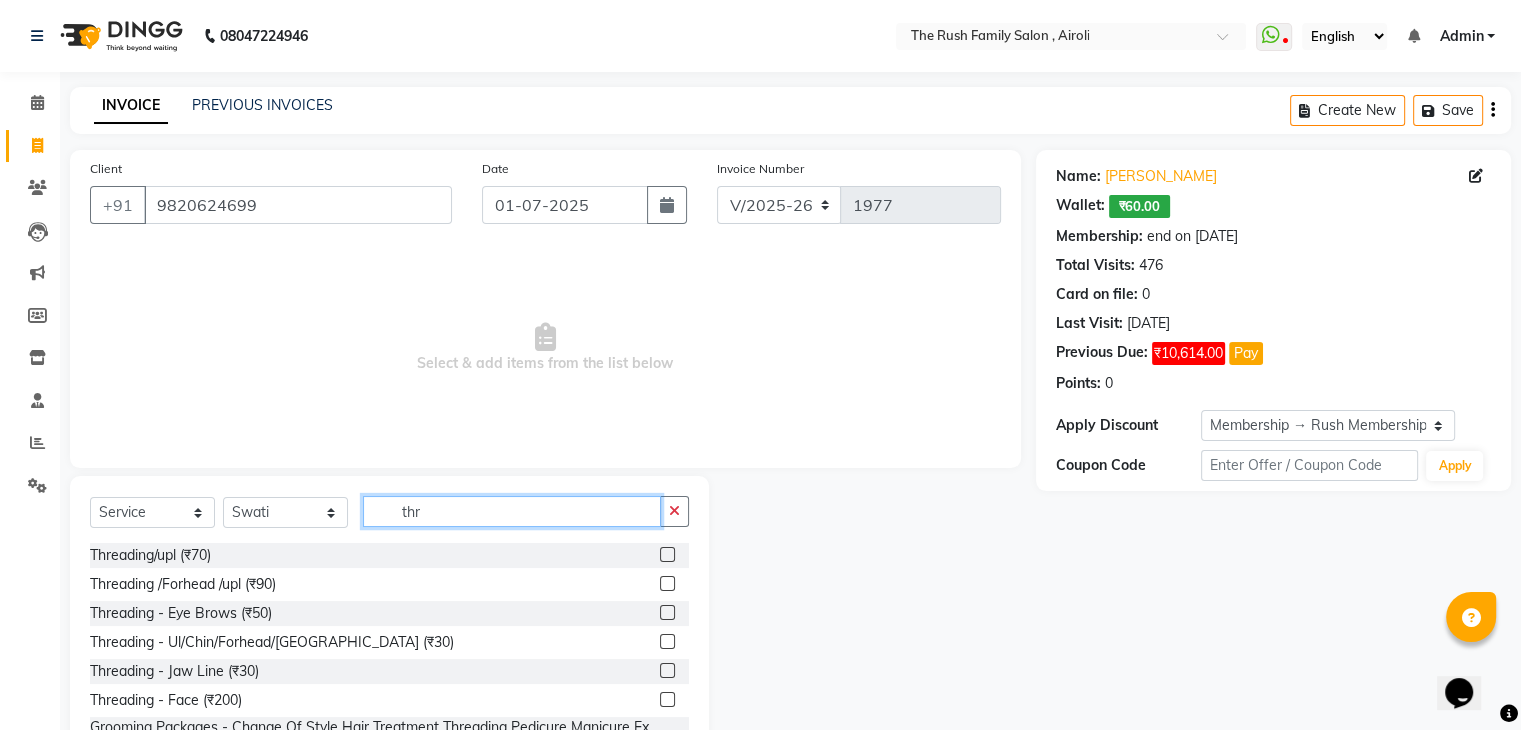type on "thr" 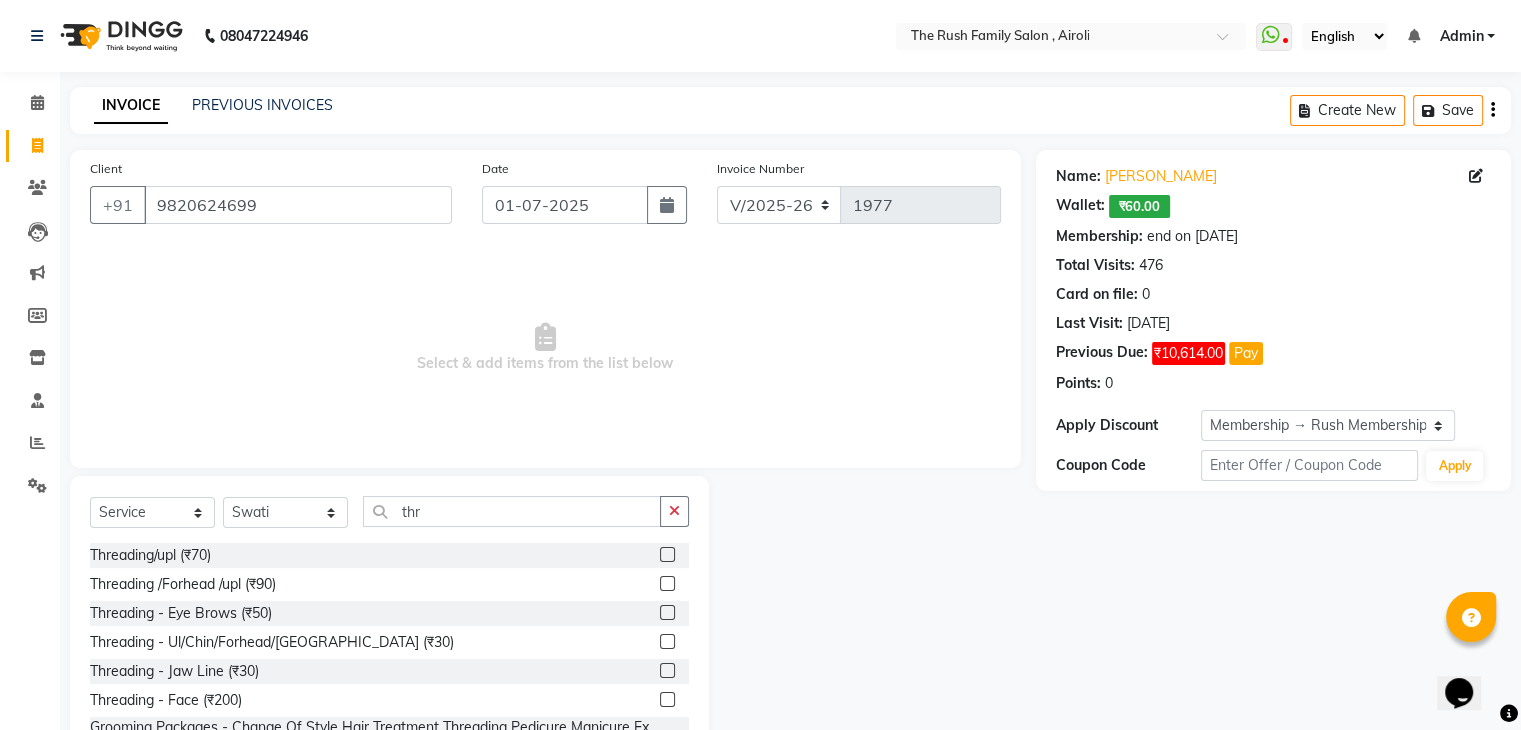 click 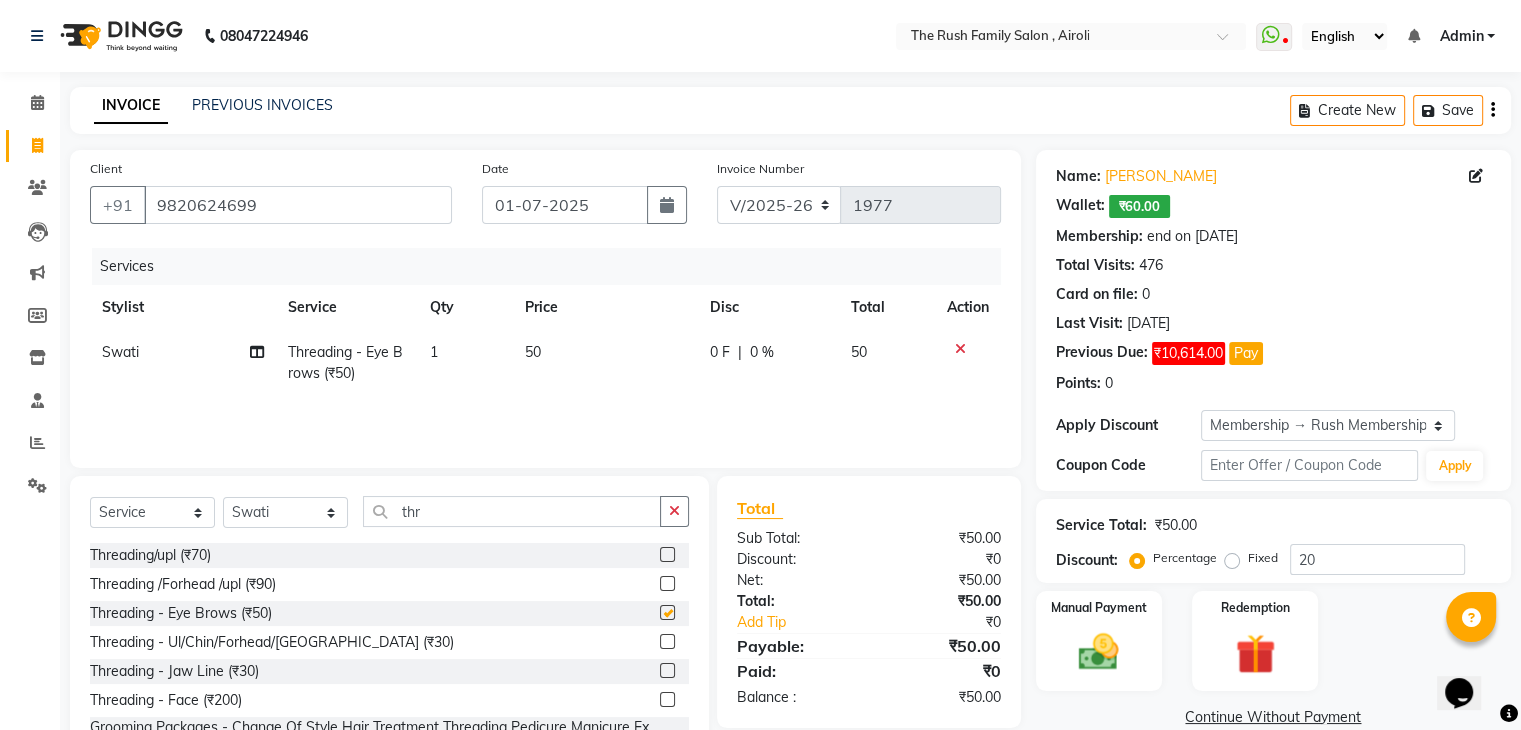 checkbox on "false" 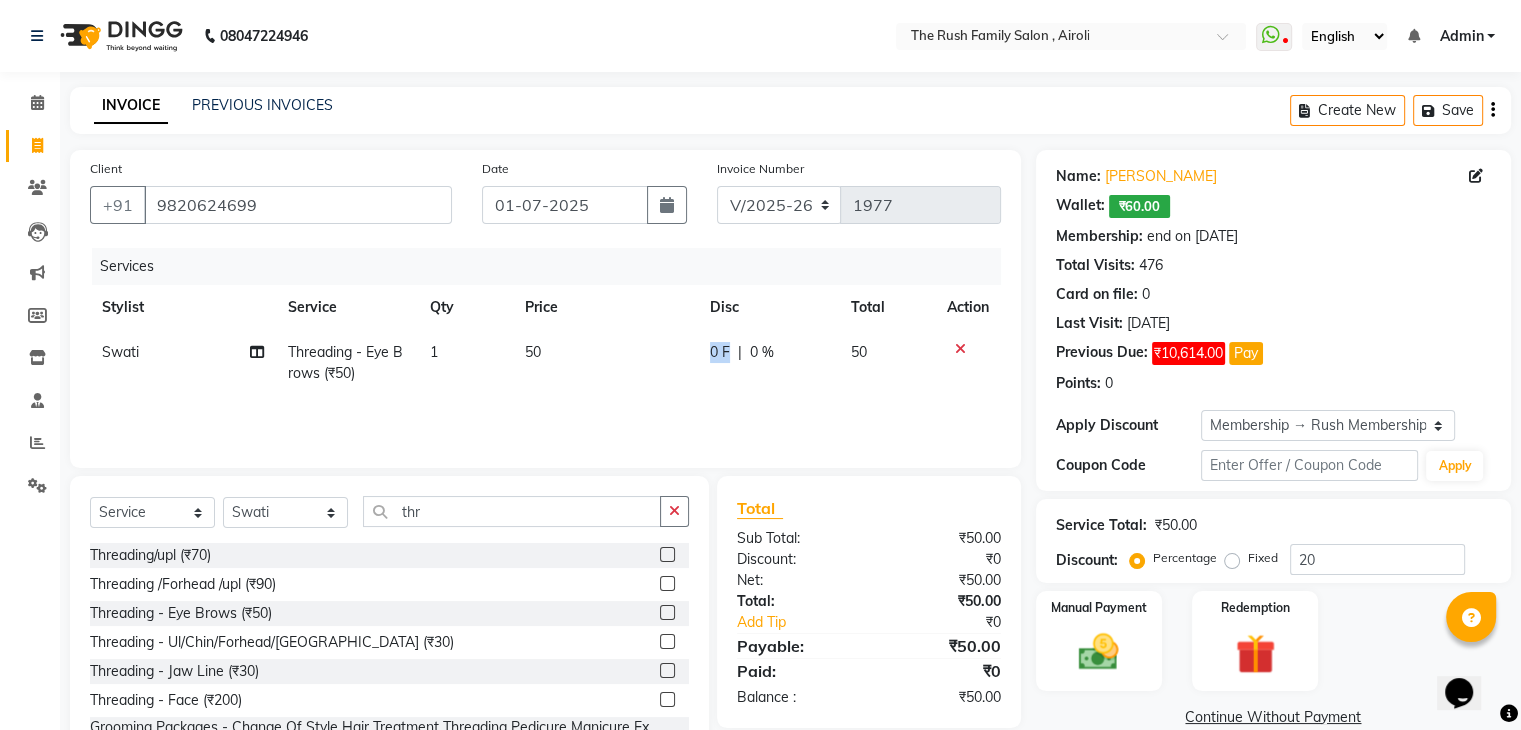 drag, startPoint x: 684, startPoint y: 342, endPoint x: 725, endPoint y: 356, distance: 43.32436 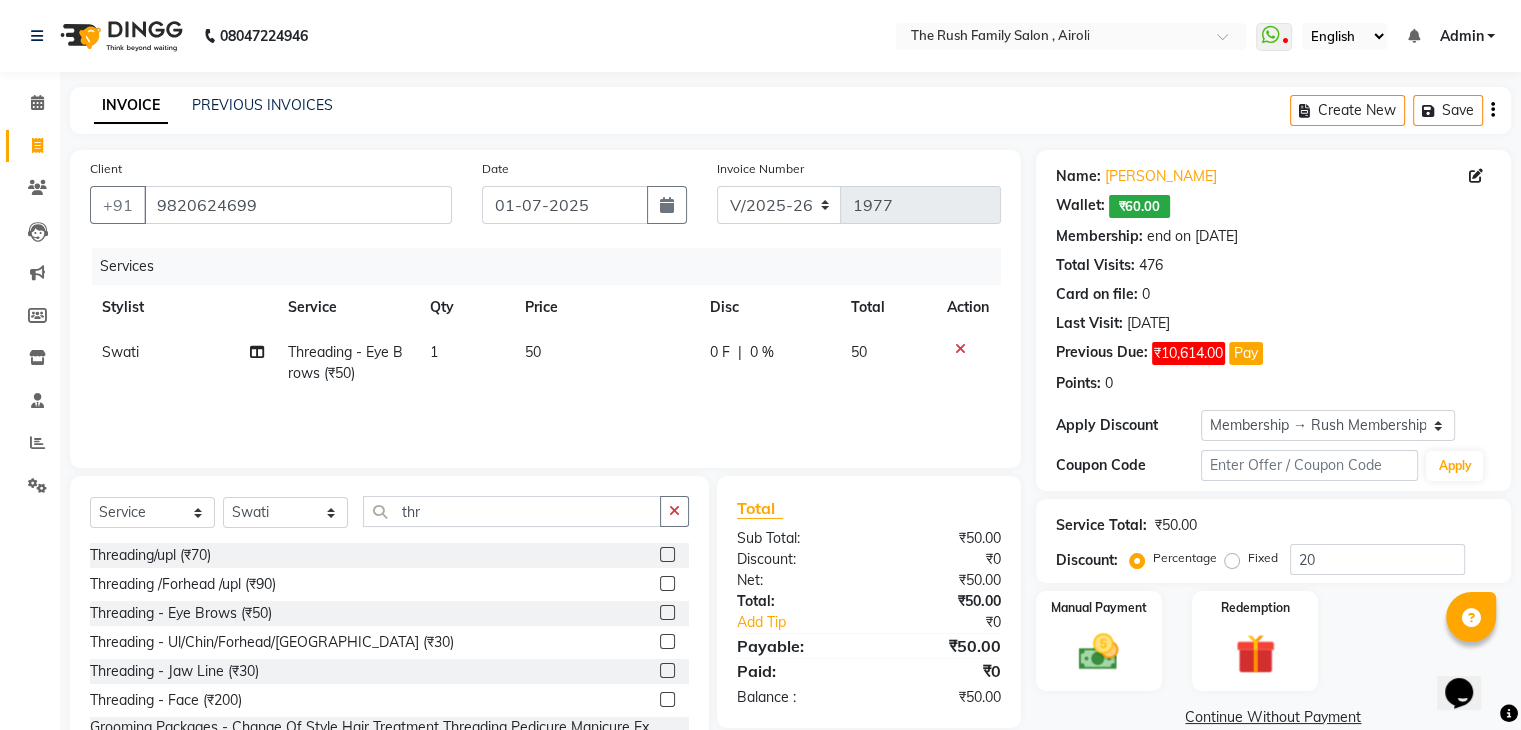 click on "0 %" 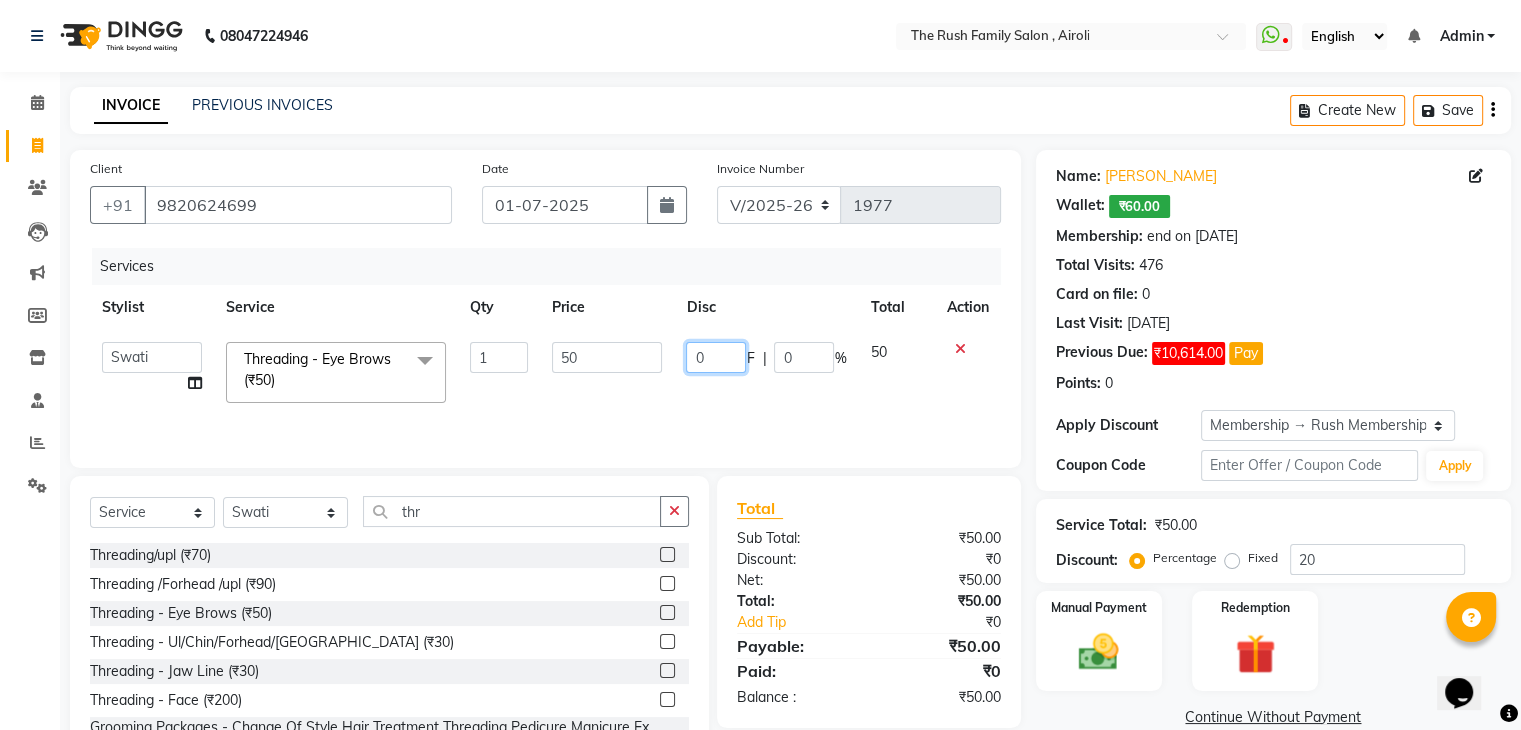 click on "0" 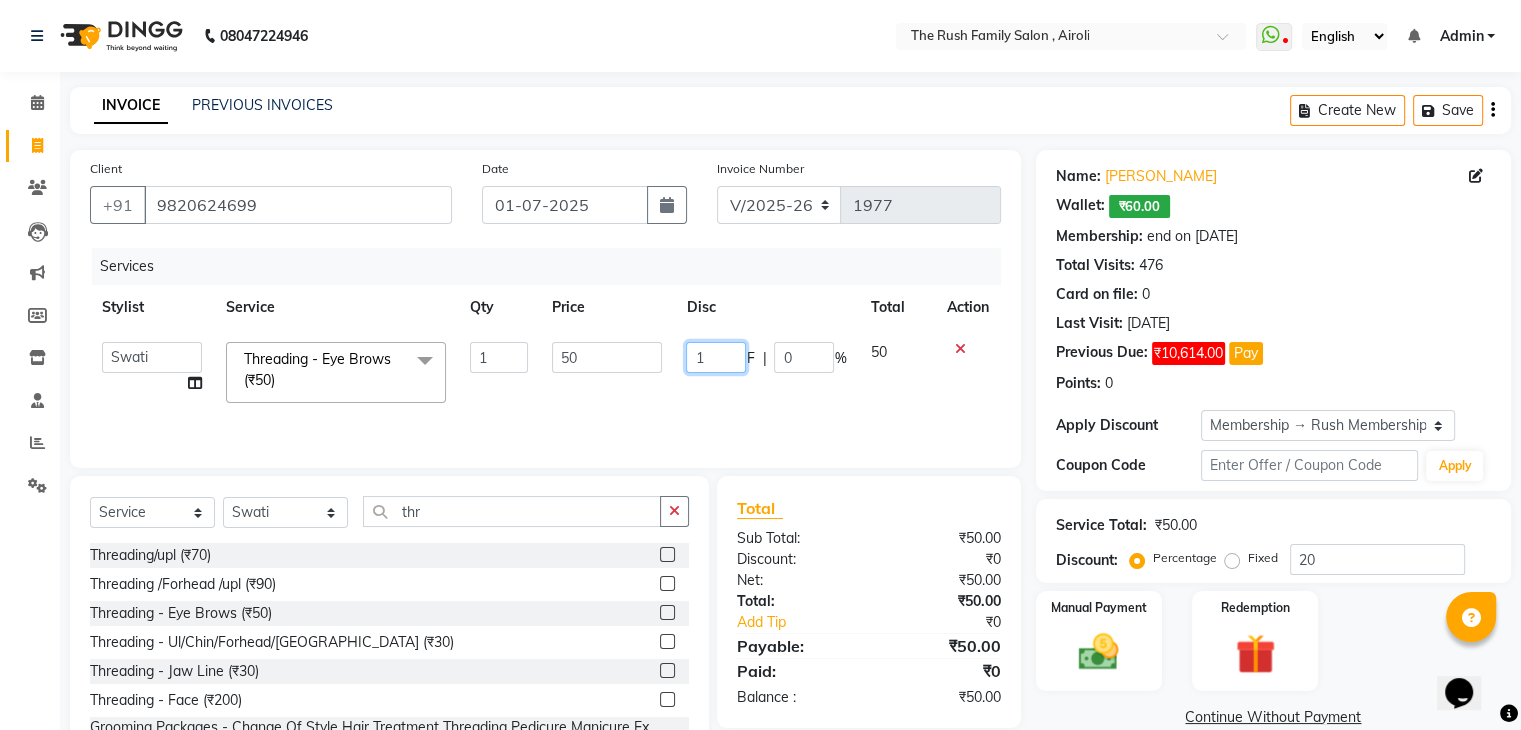 type on "10" 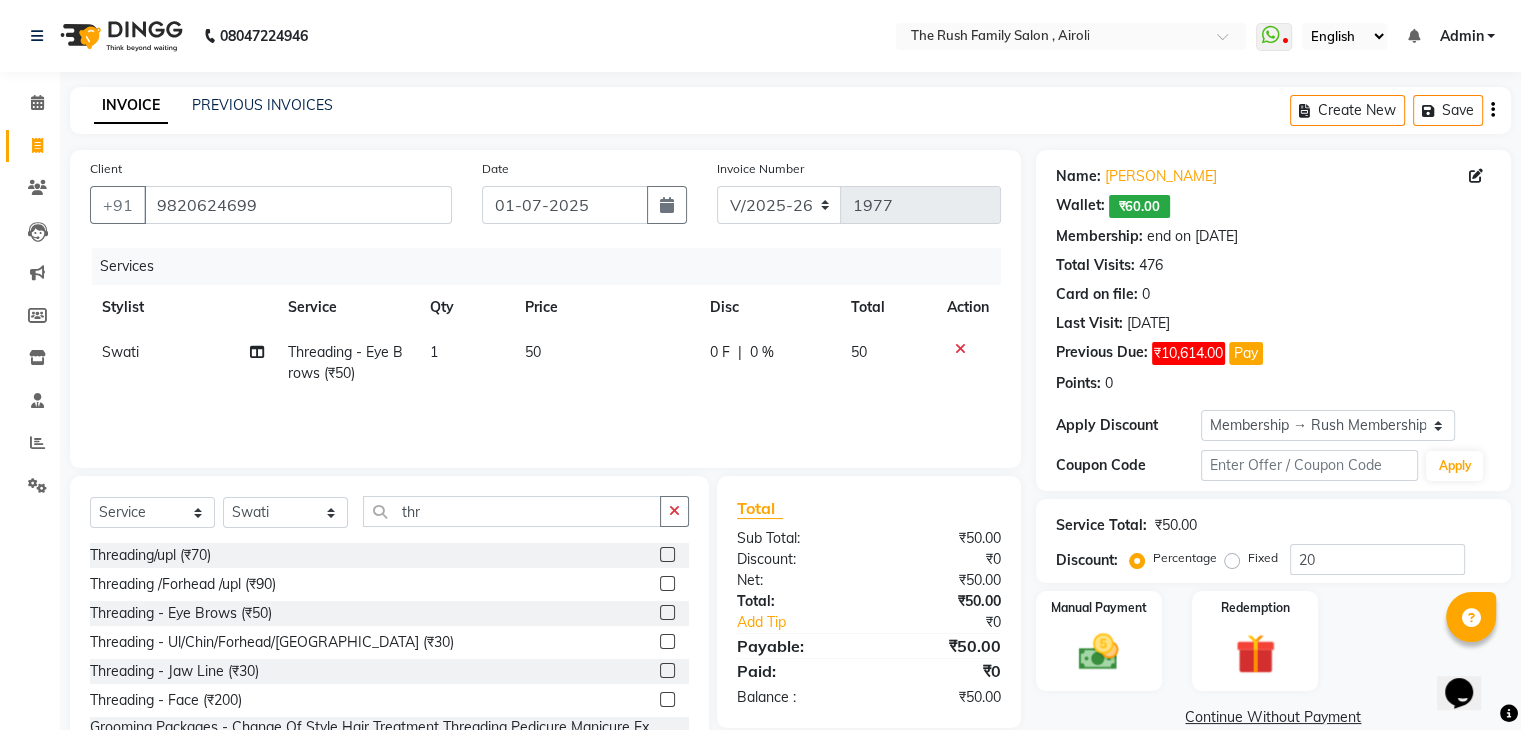 click on "0 F | 0 %" 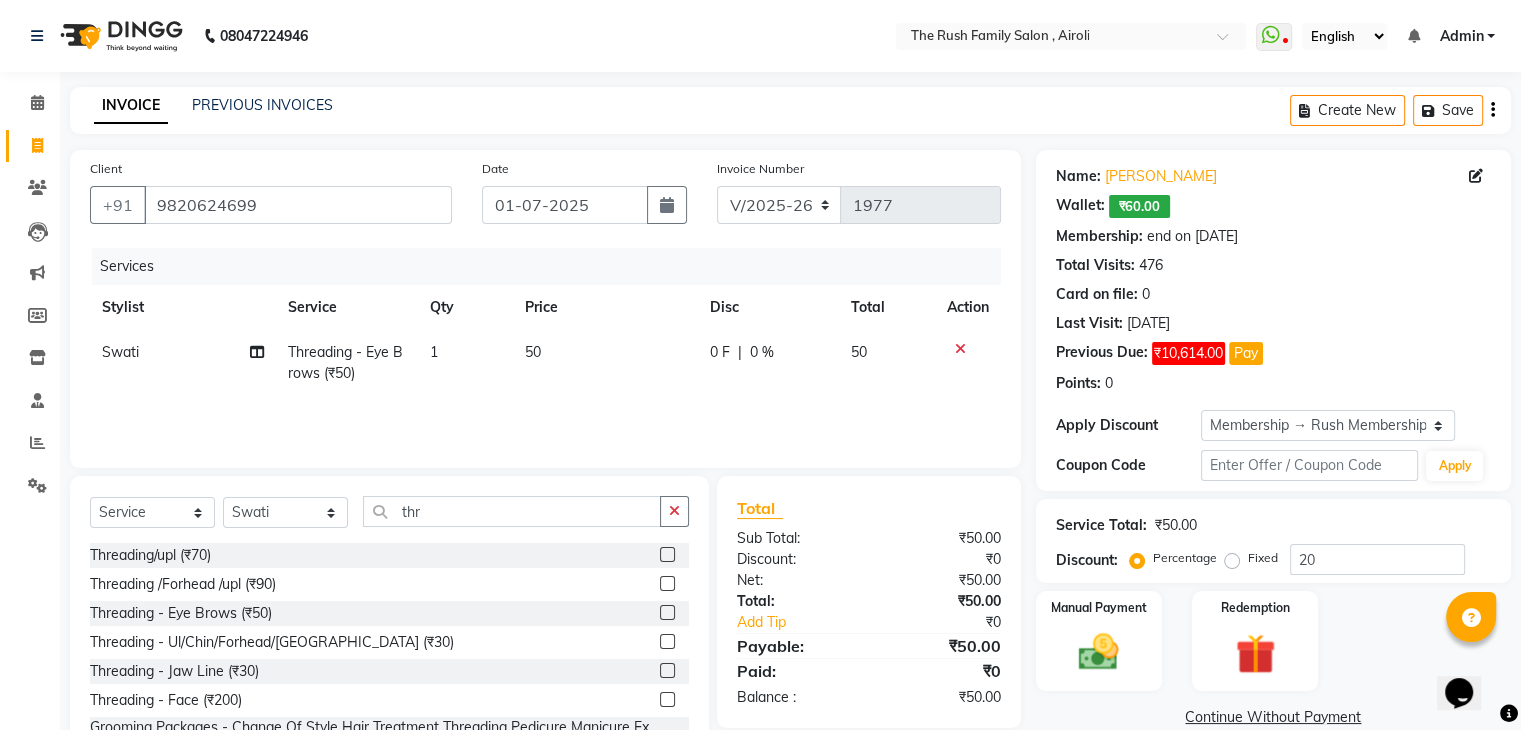 select on "77430" 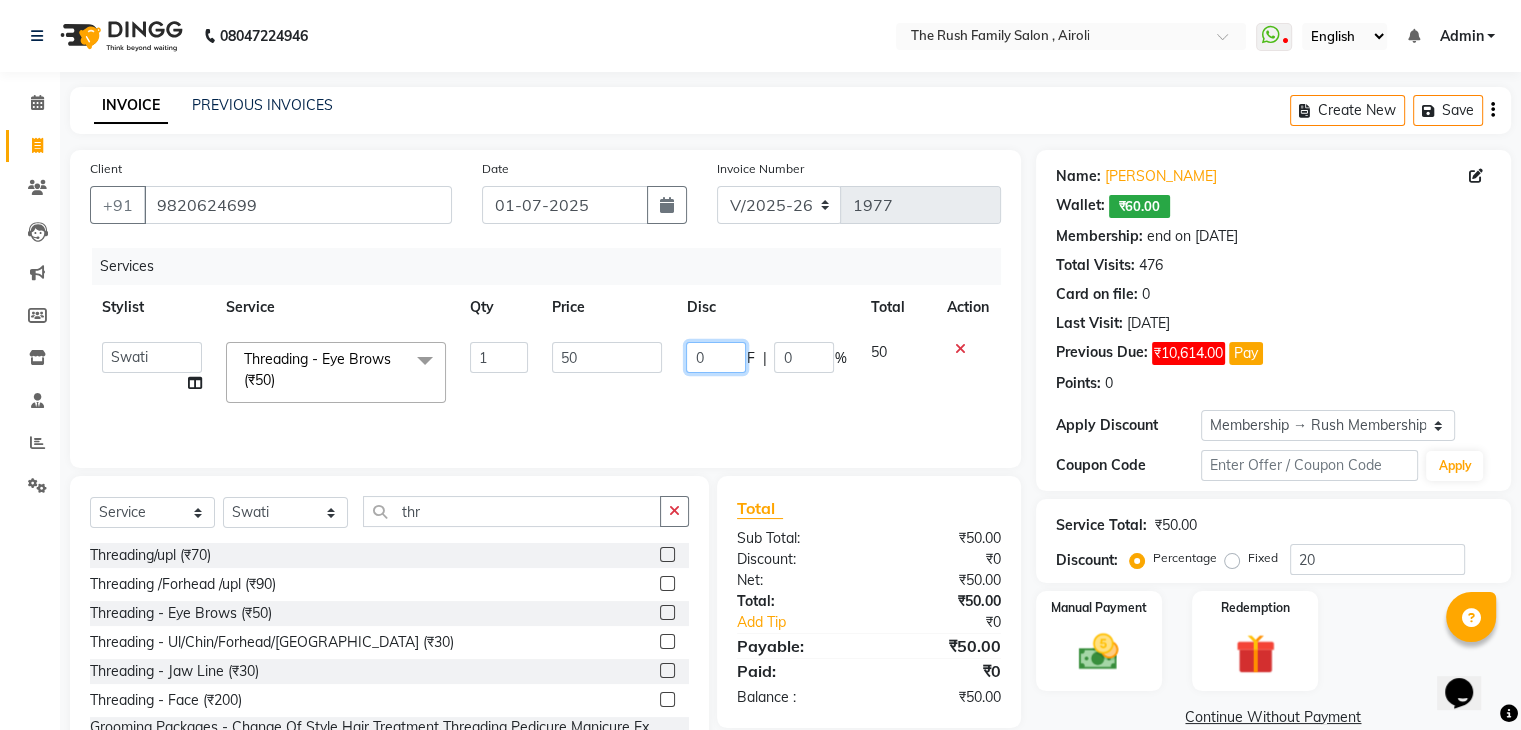 click on "0" 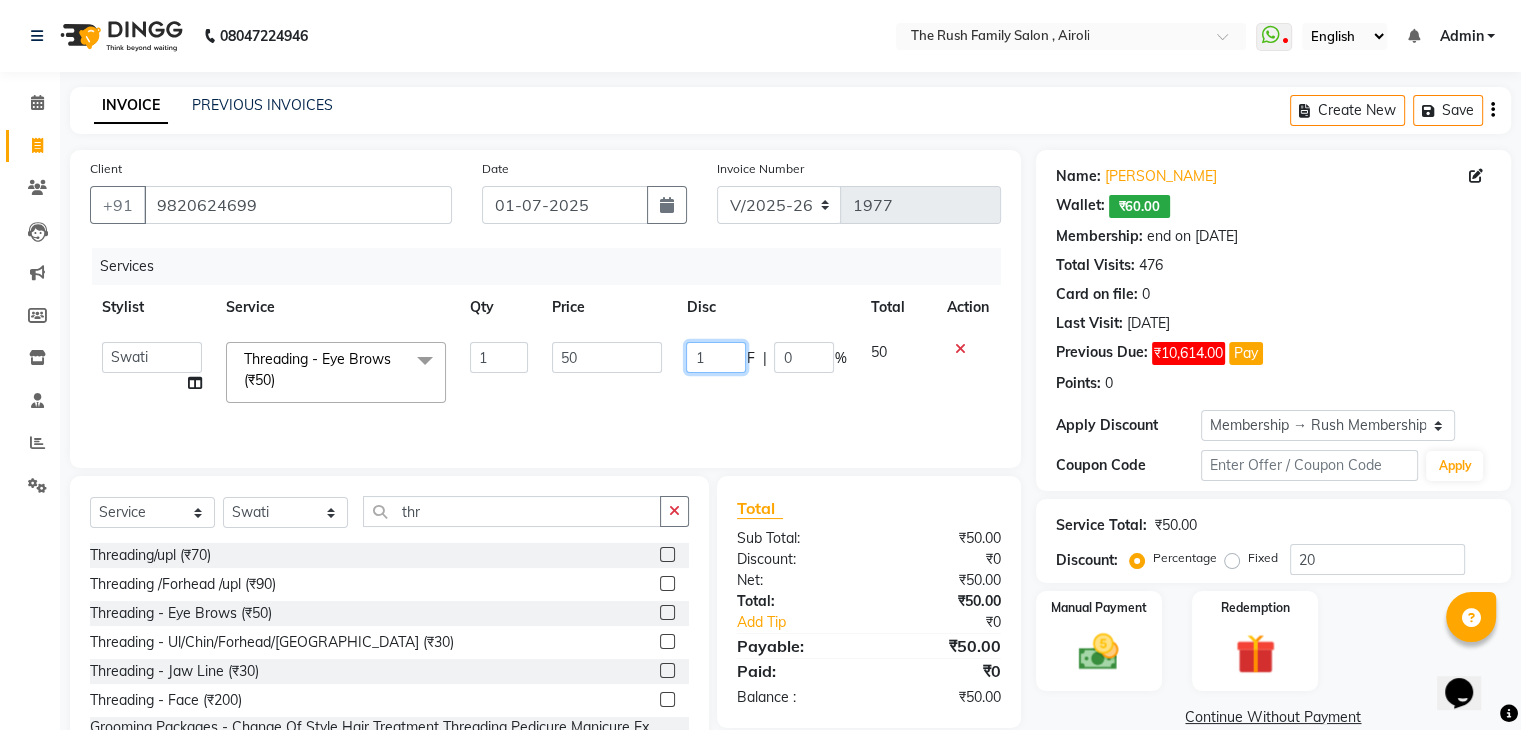 type on "10" 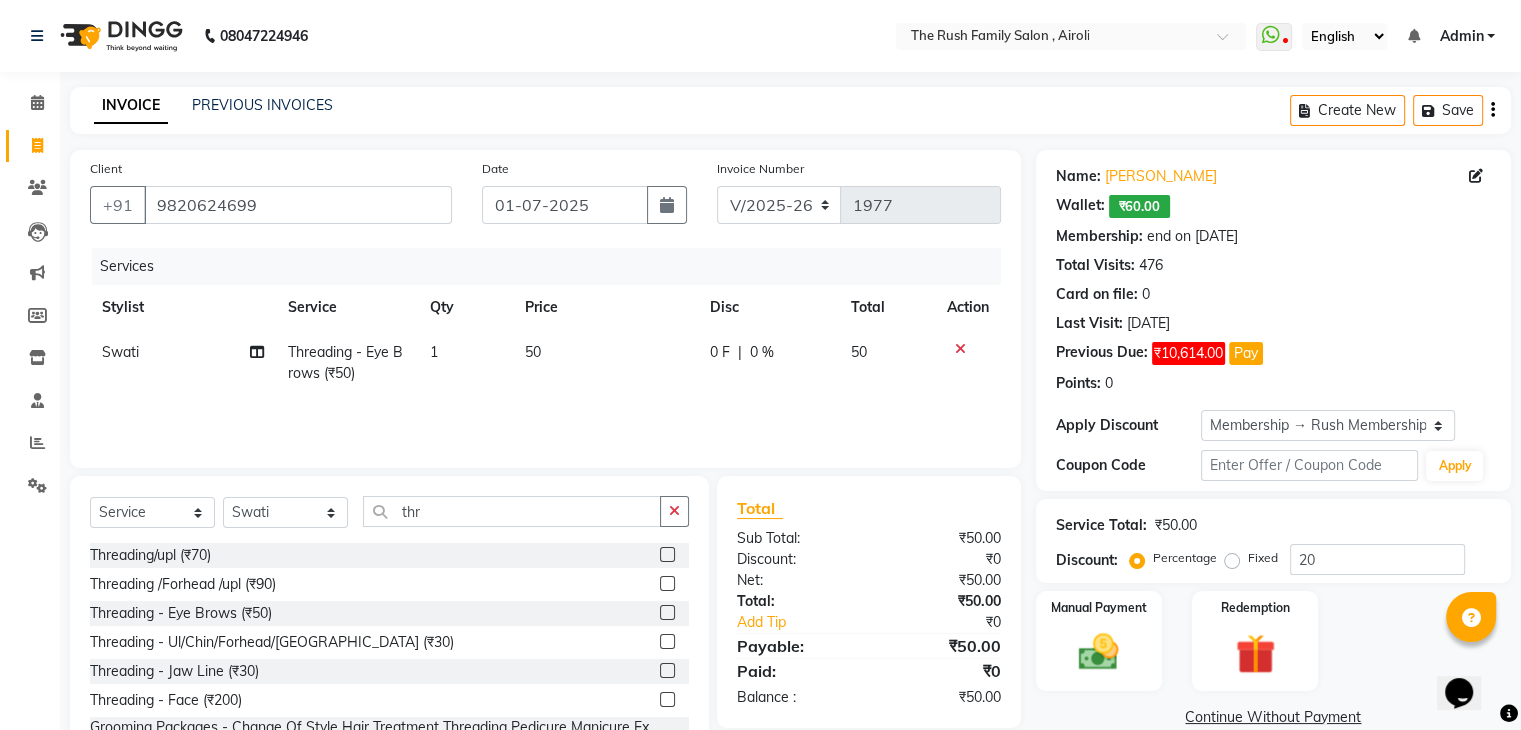click on "Swati Threading - Eye Brows (₹50) 1 50 0 F | 0 % 50" 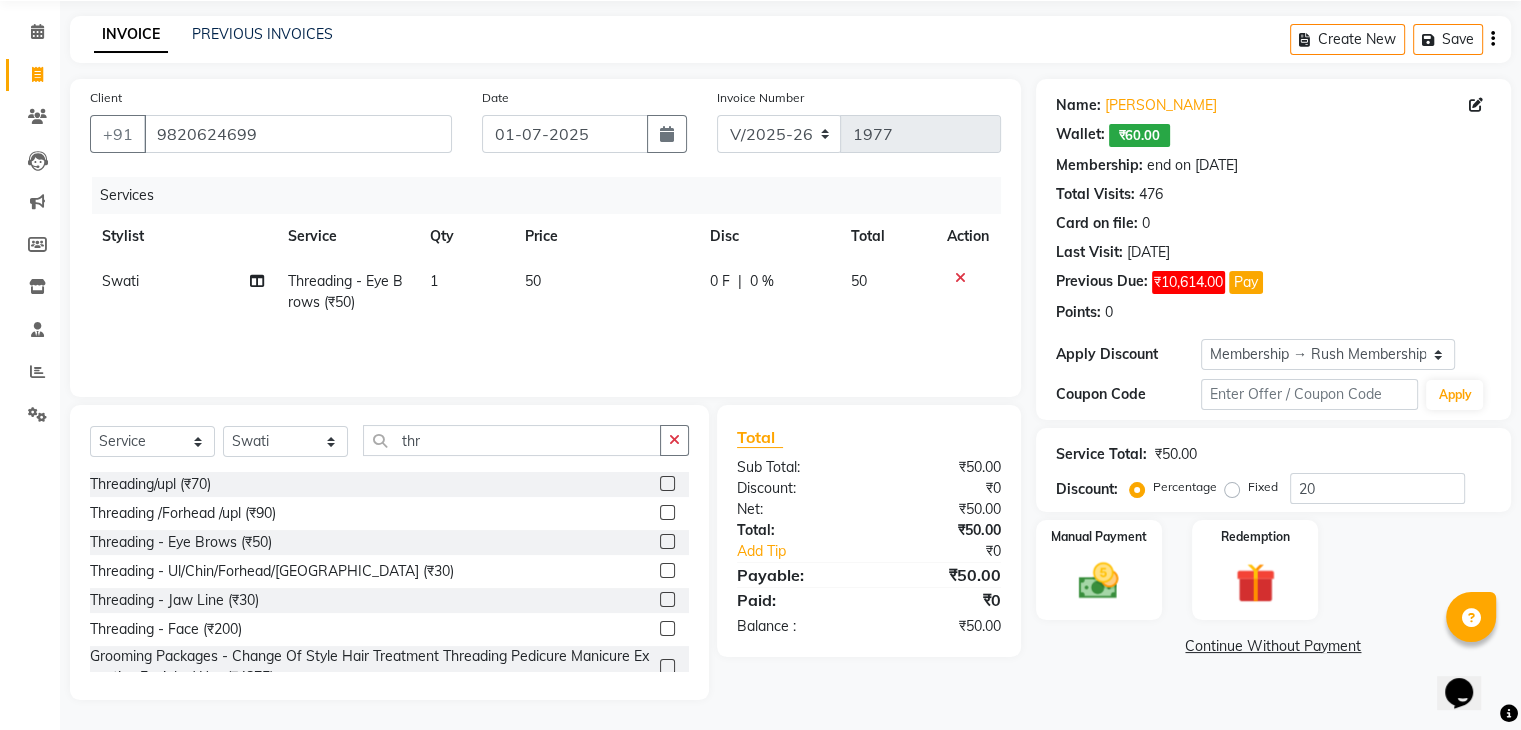 click on "50" 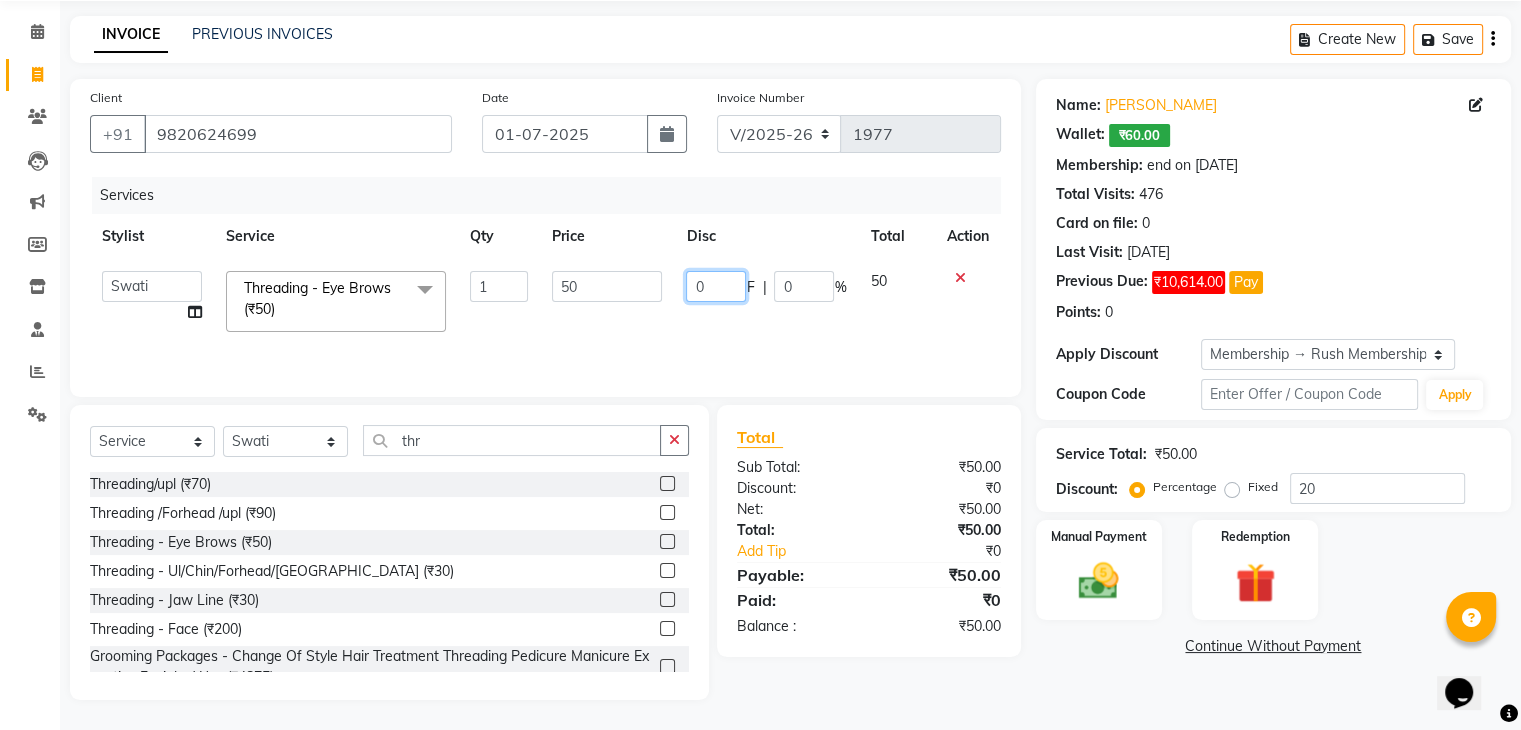 click on "0" 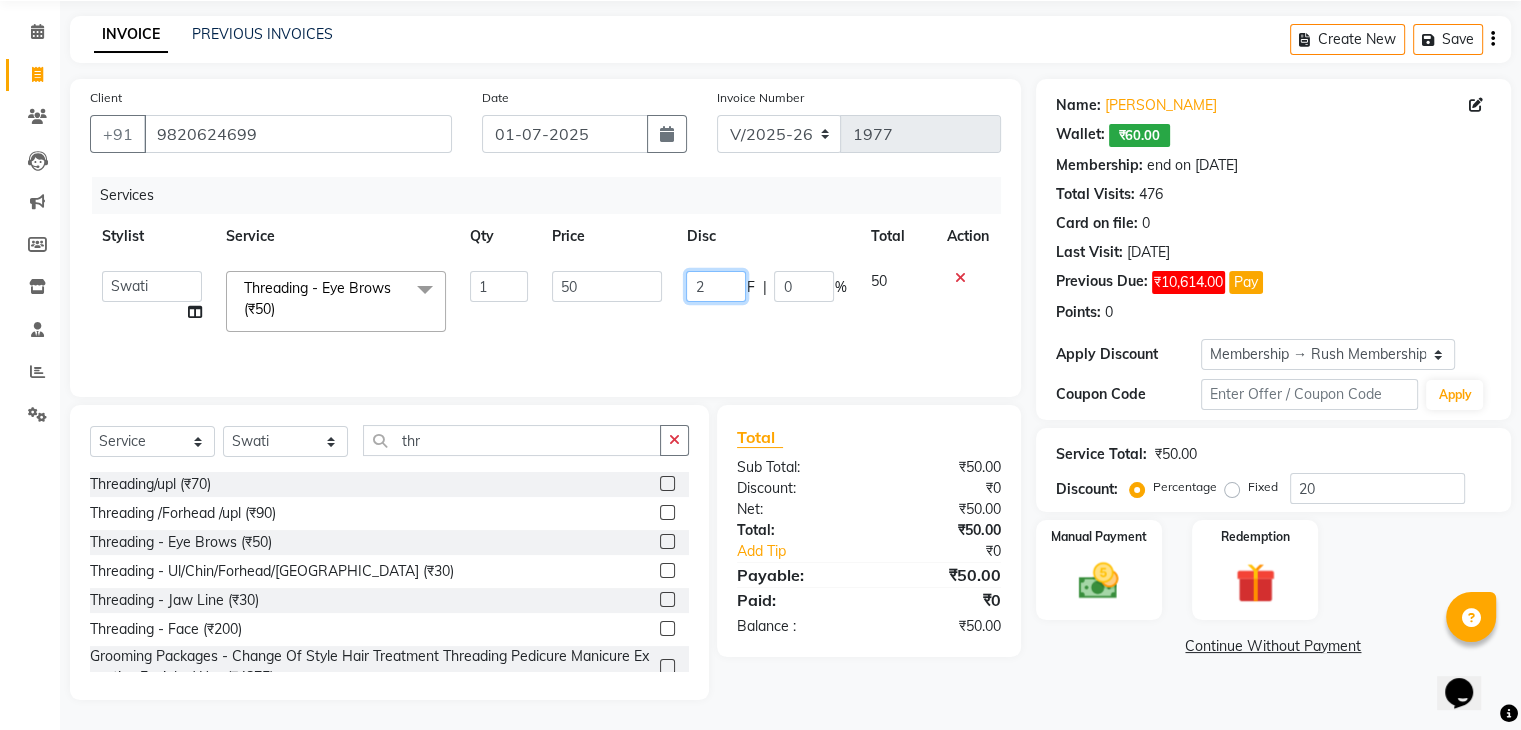 type on "20" 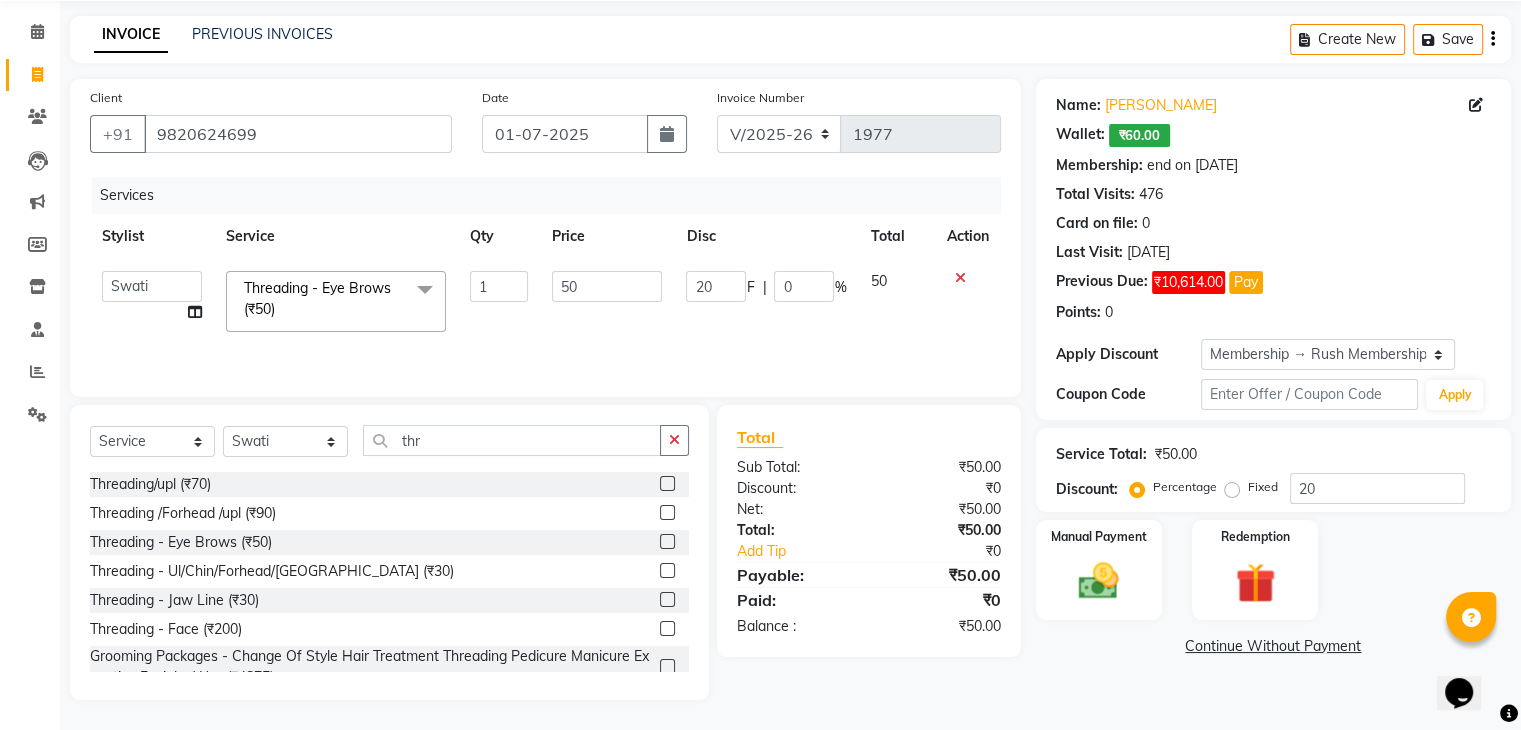 click on "50" 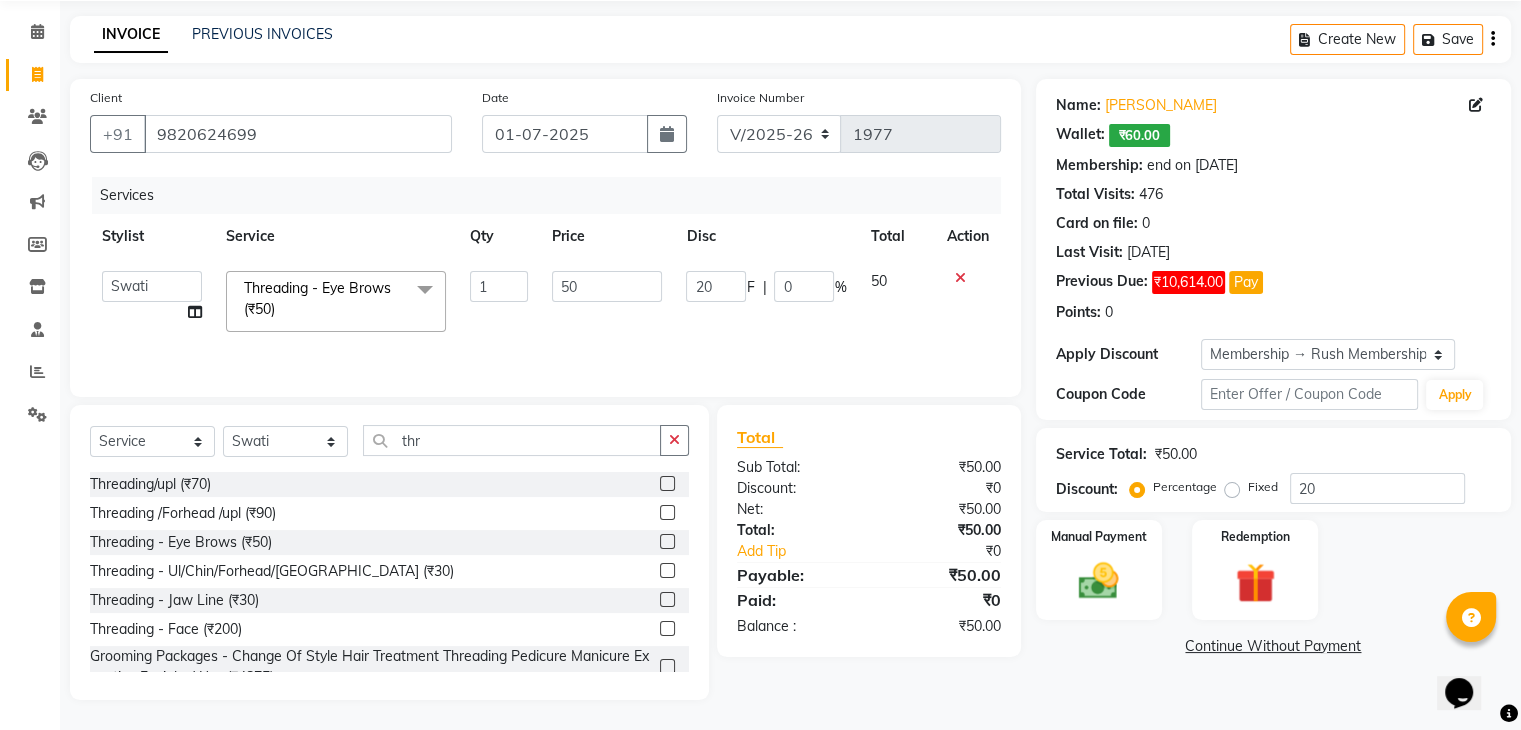 select on "77430" 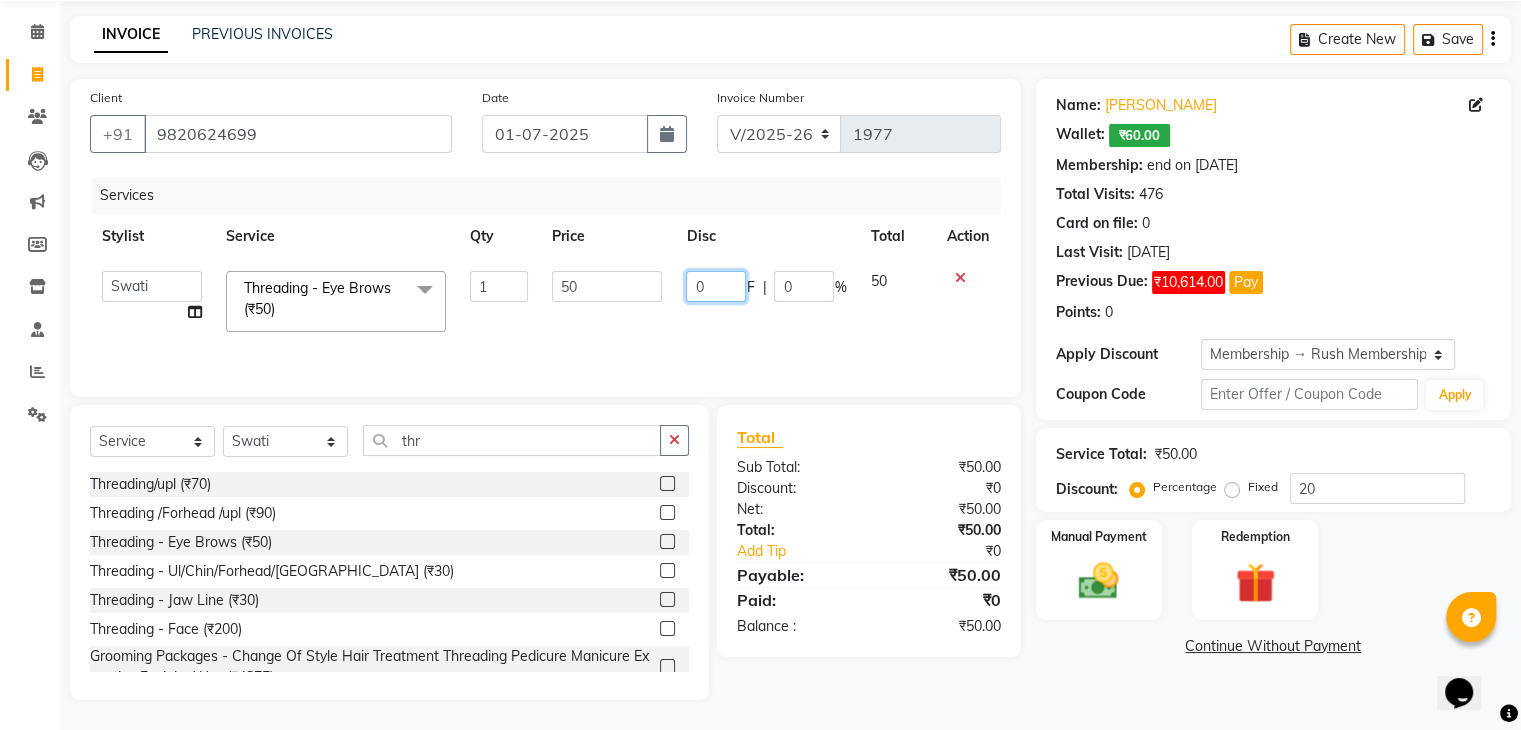 click on "0" 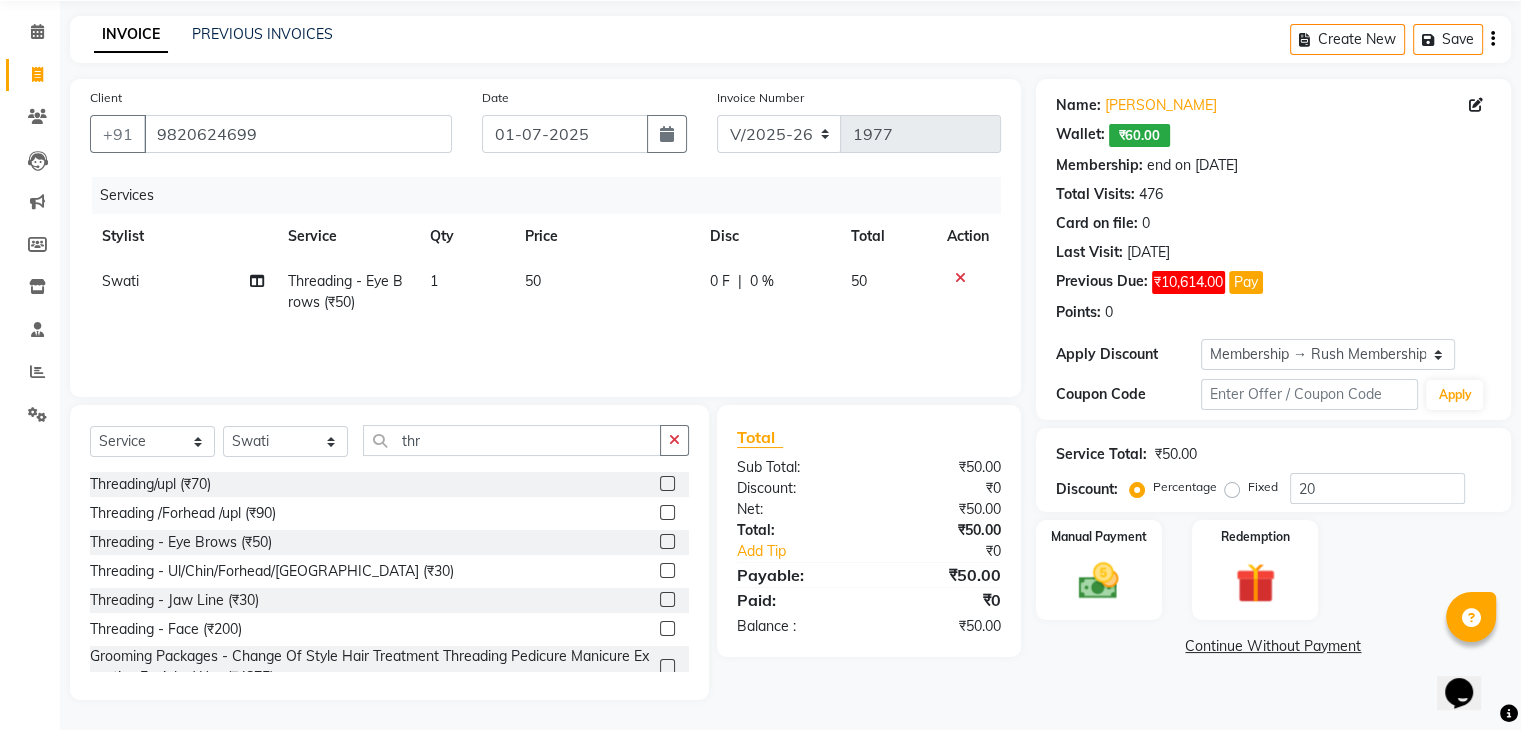 click on "50" 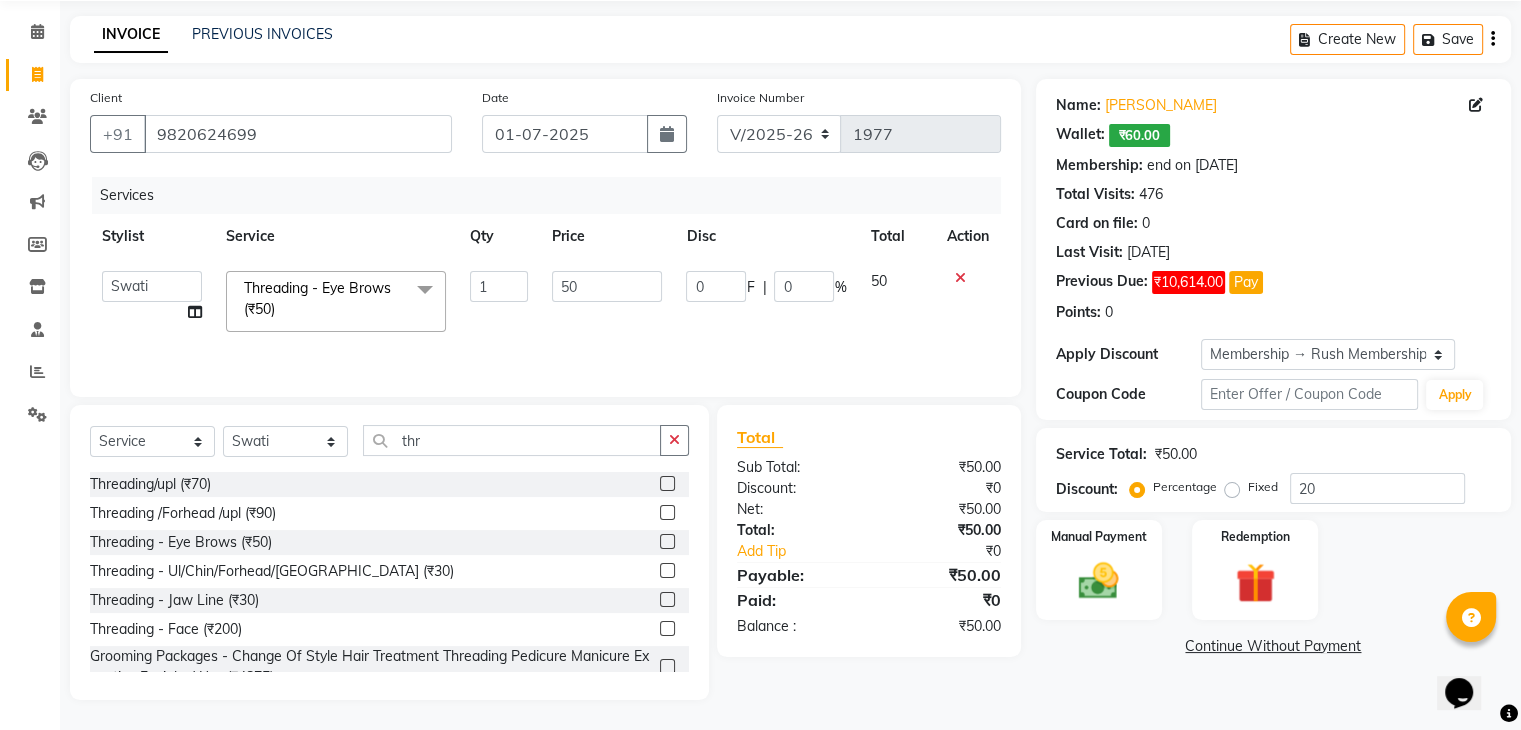 click on "50" 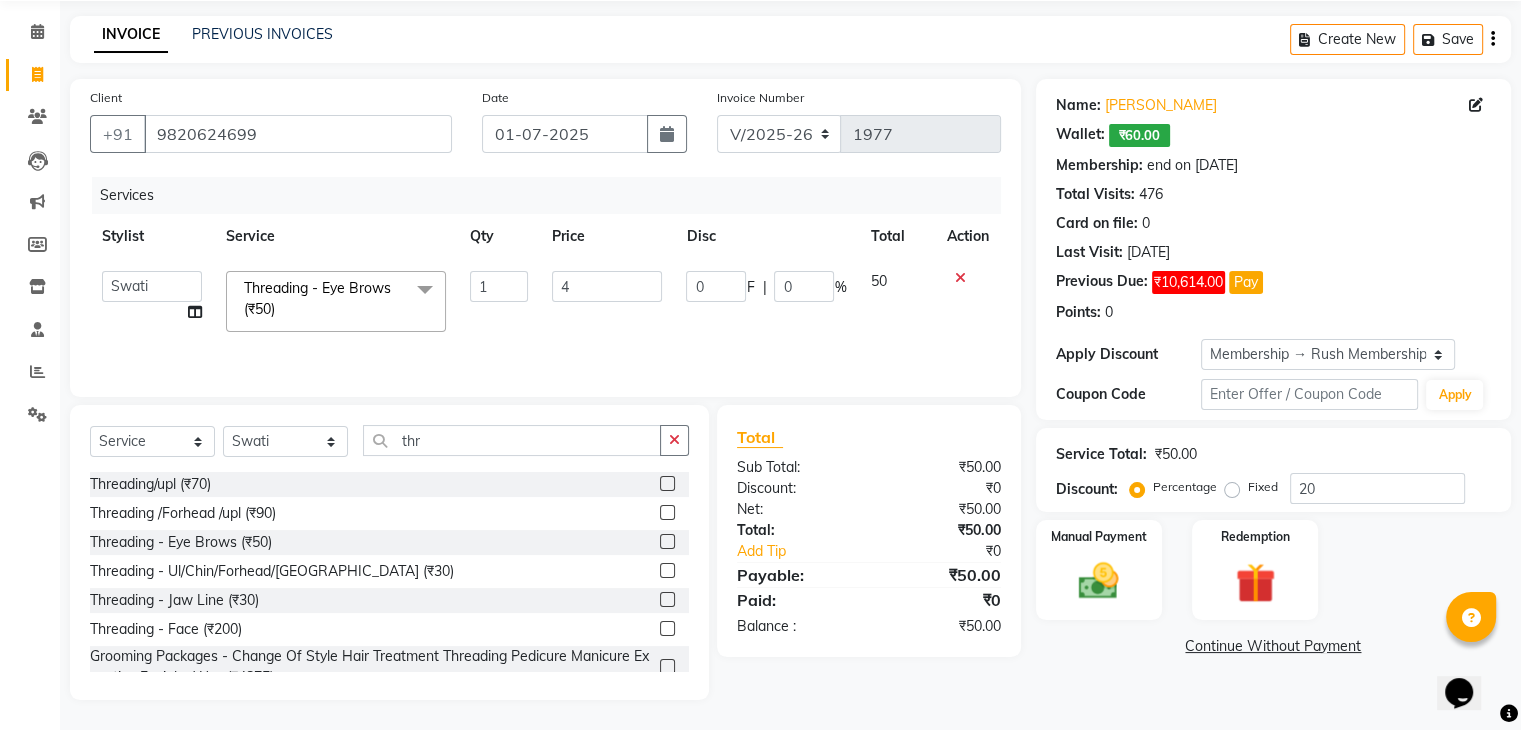 type on "40" 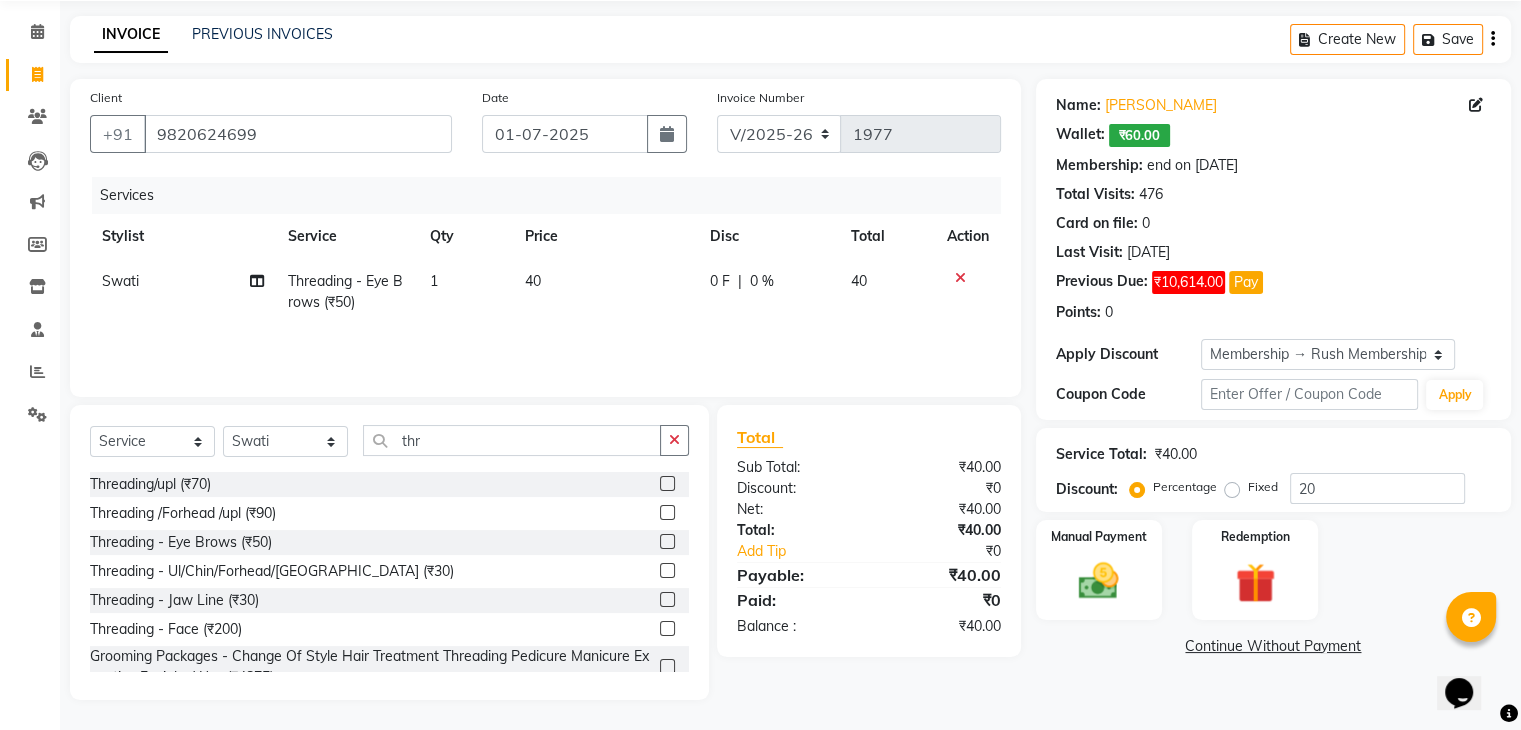 click on "Services Stylist Service Qty Price Disc Total Action Swati Threading - Eye Brows (₹50) 1 40 0 F | 0 % 40" 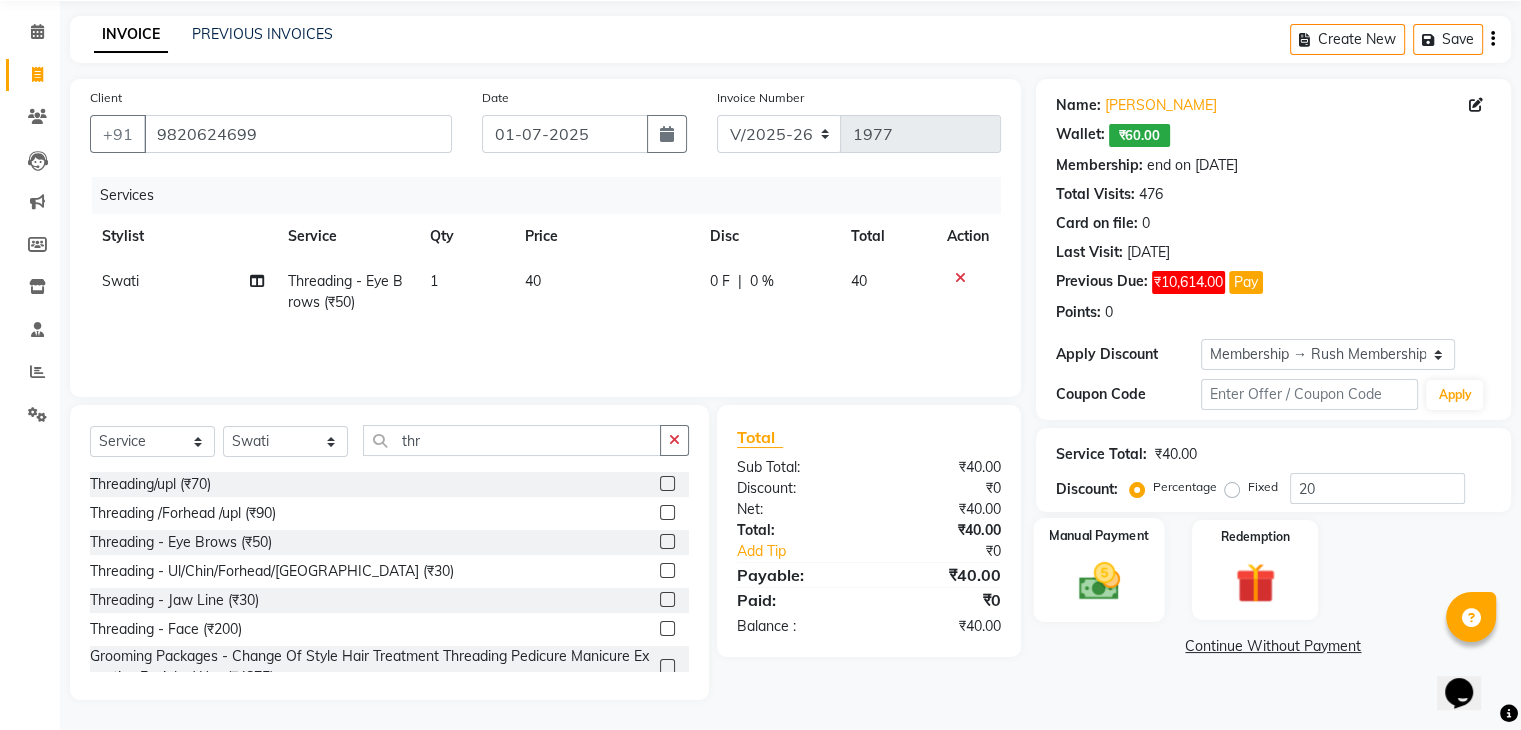 click on "Manual Payment" 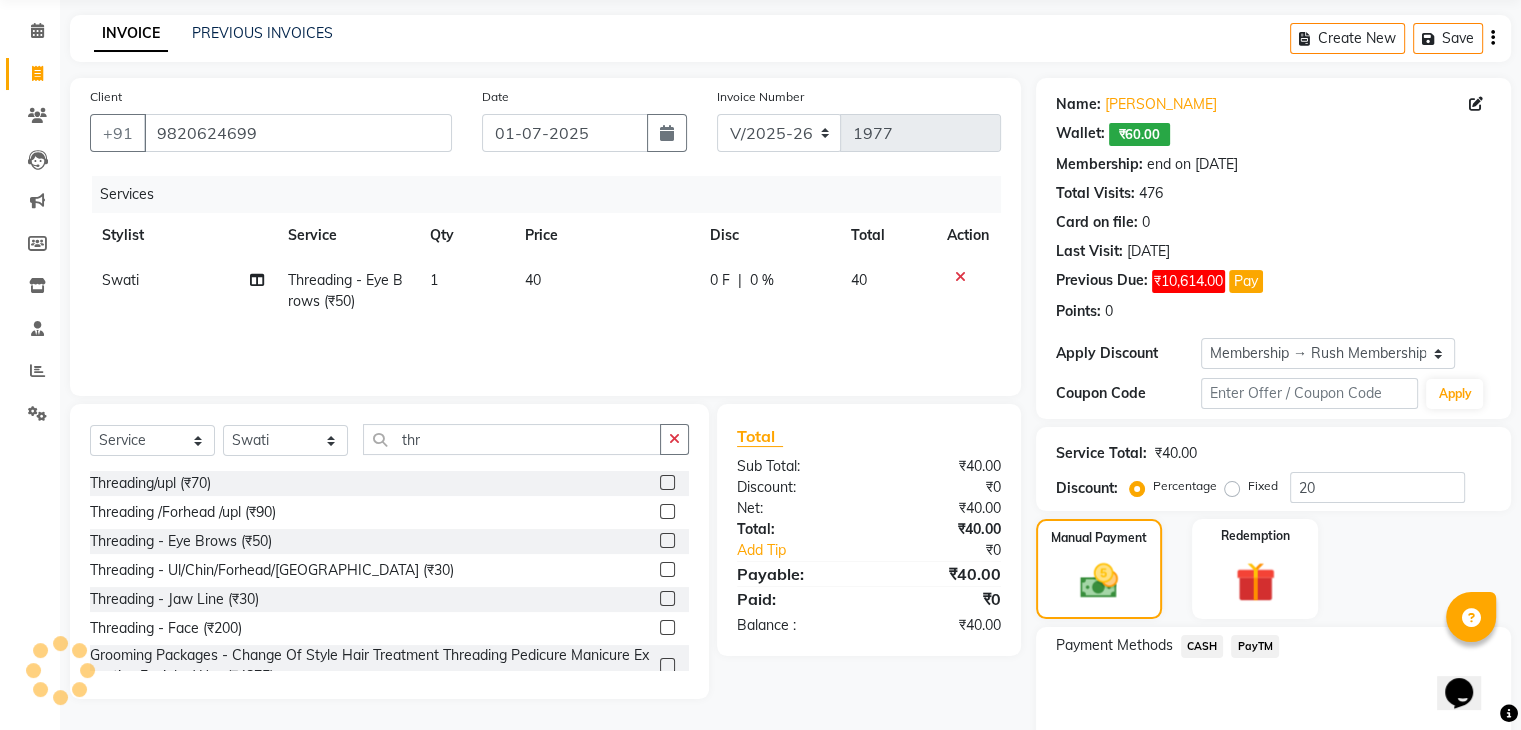 click on "CASH" 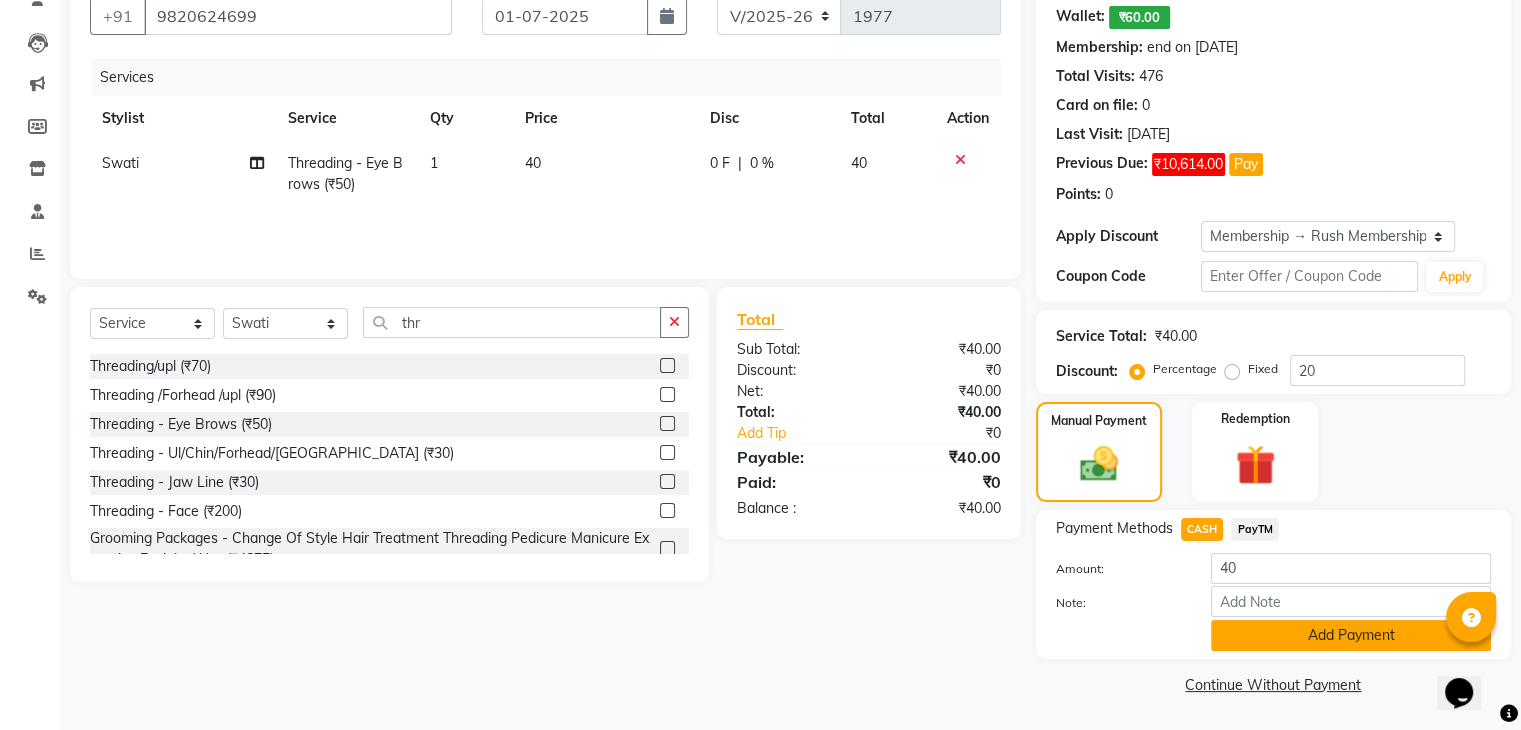 click on "Add Payment" 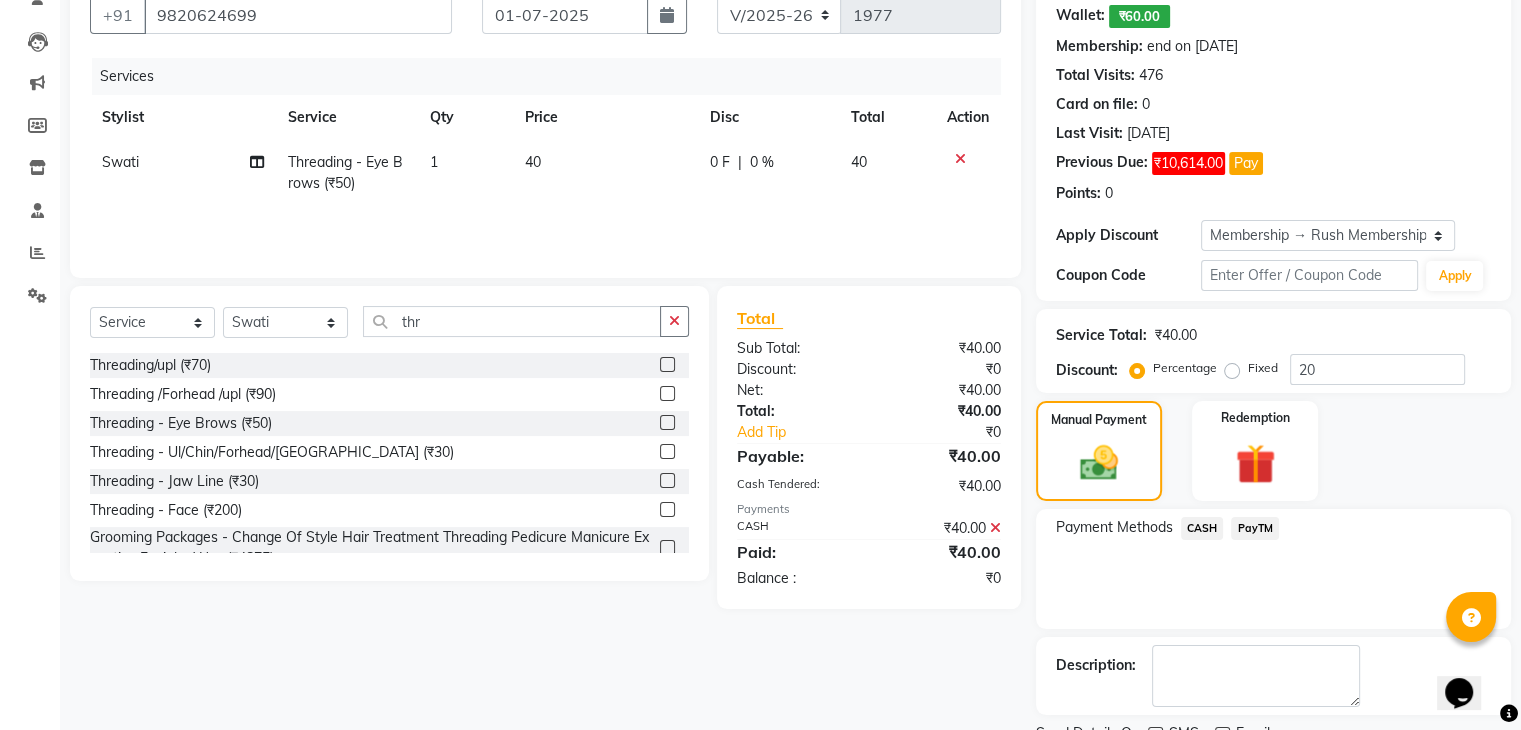 scroll, scrollTop: 272, scrollLeft: 0, axis: vertical 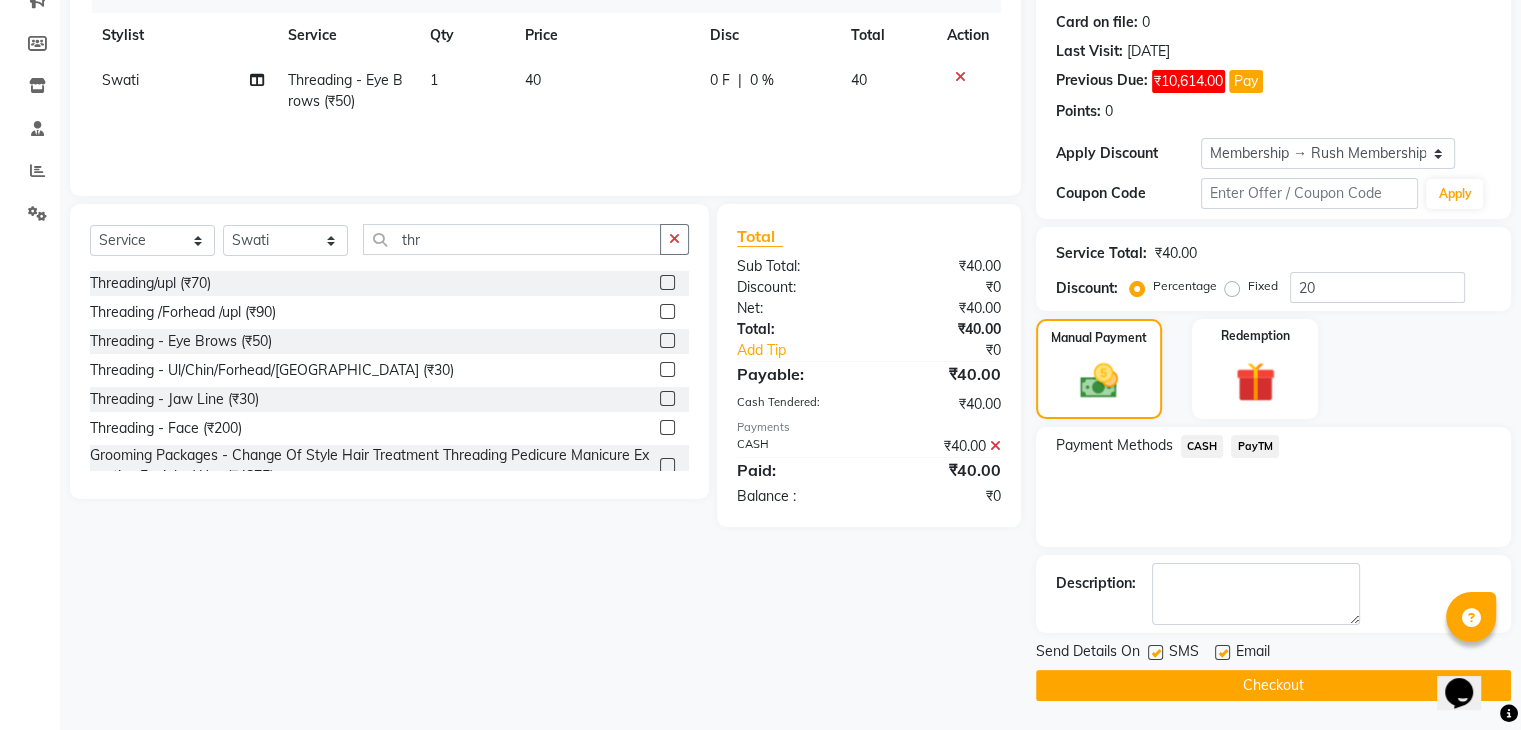 click 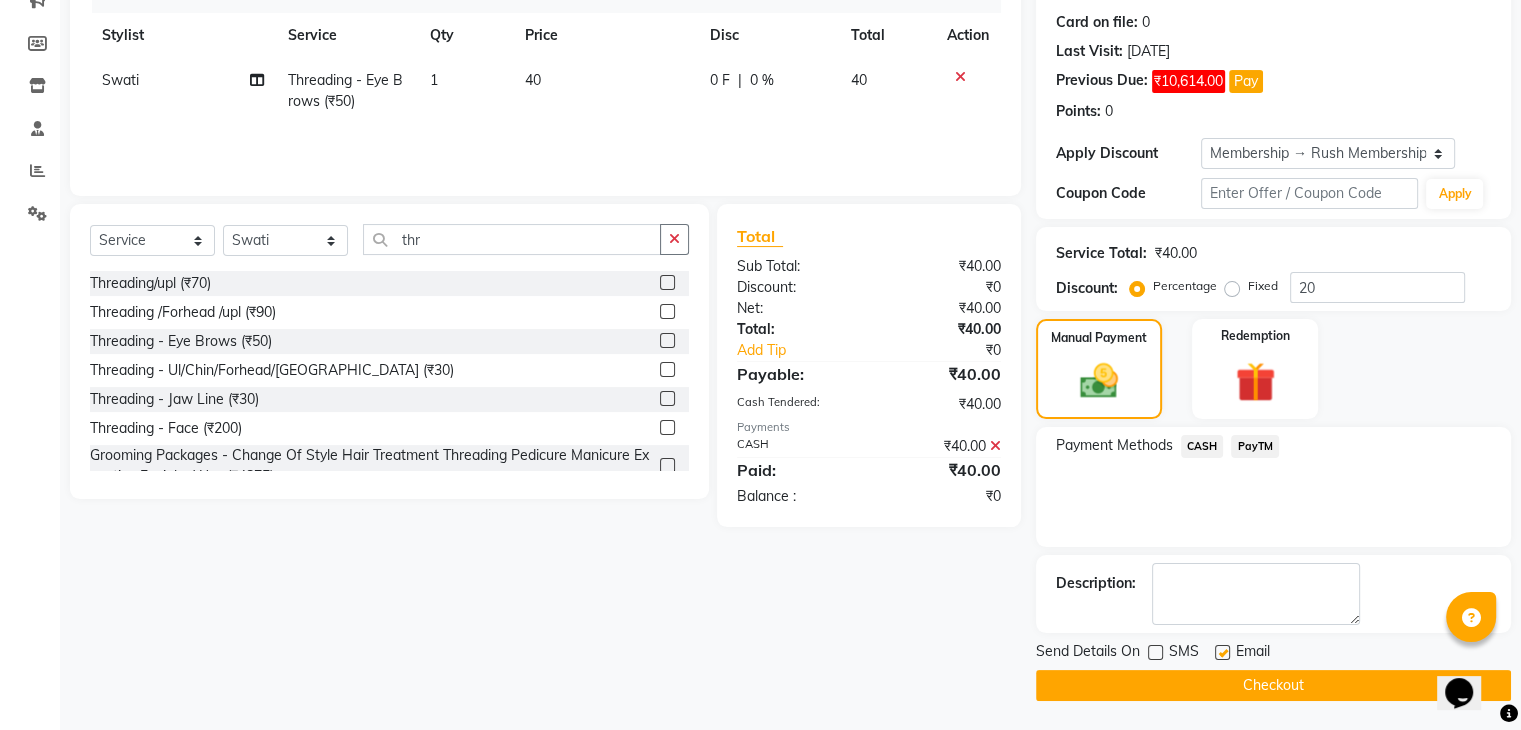 click 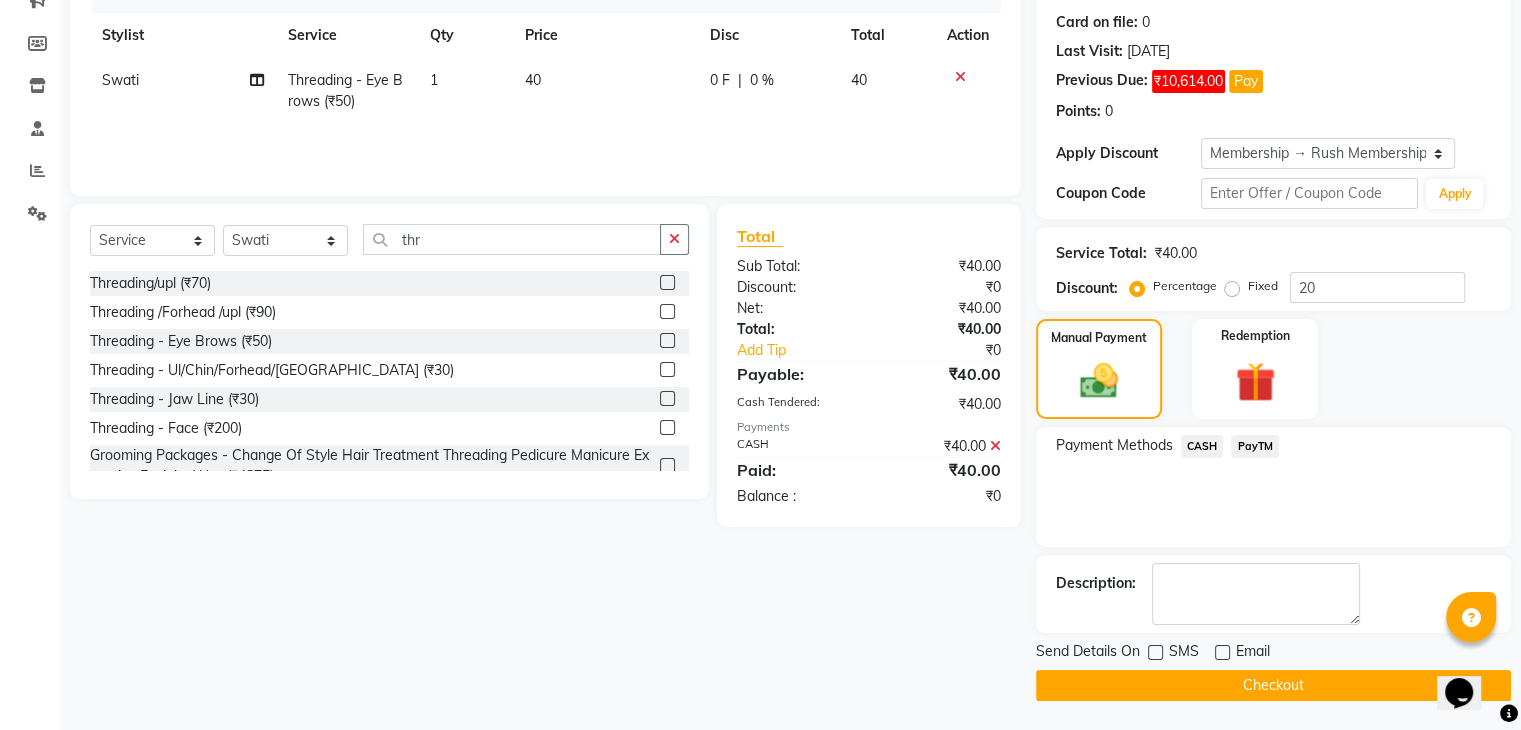 click on "Checkout" 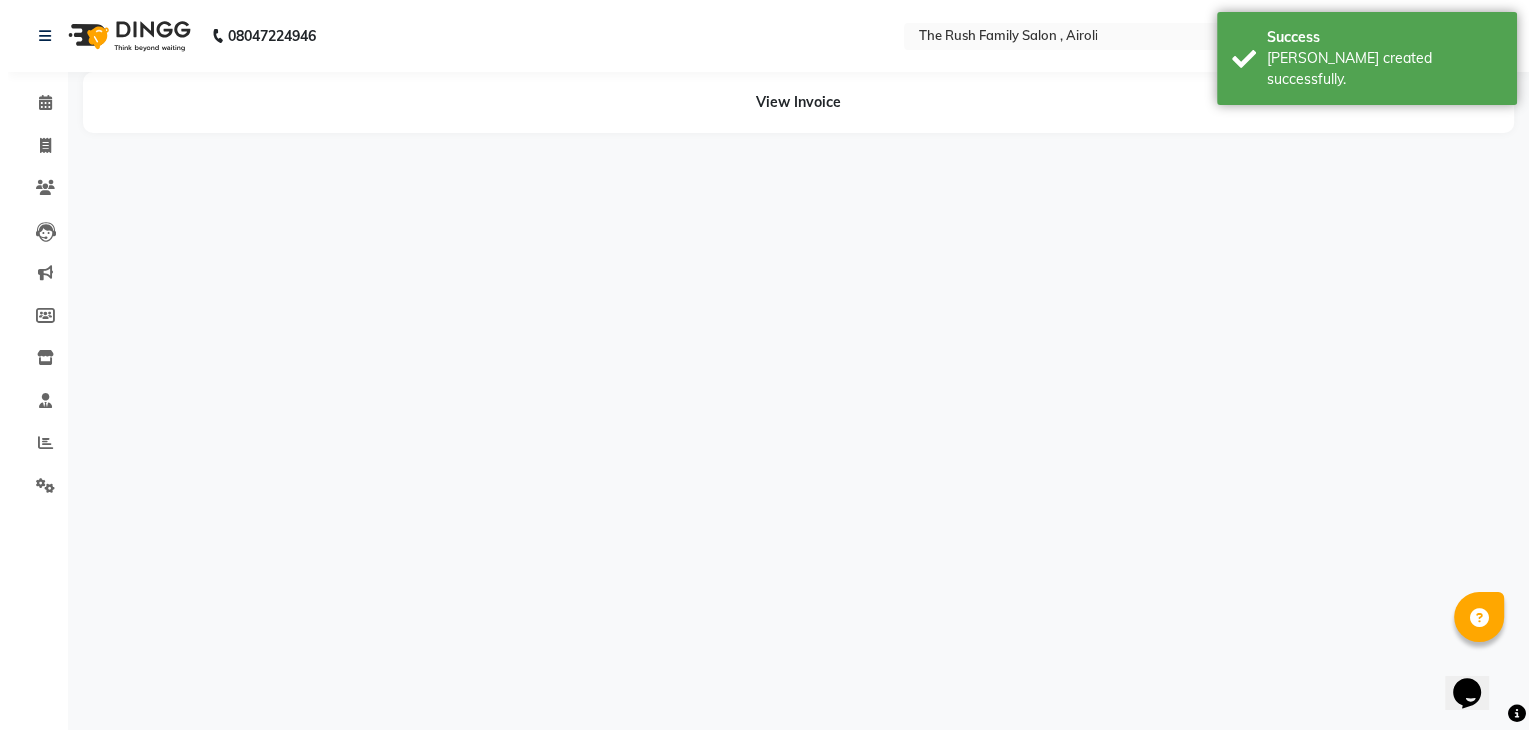 scroll, scrollTop: 0, scrollLeft: 0, axis: both 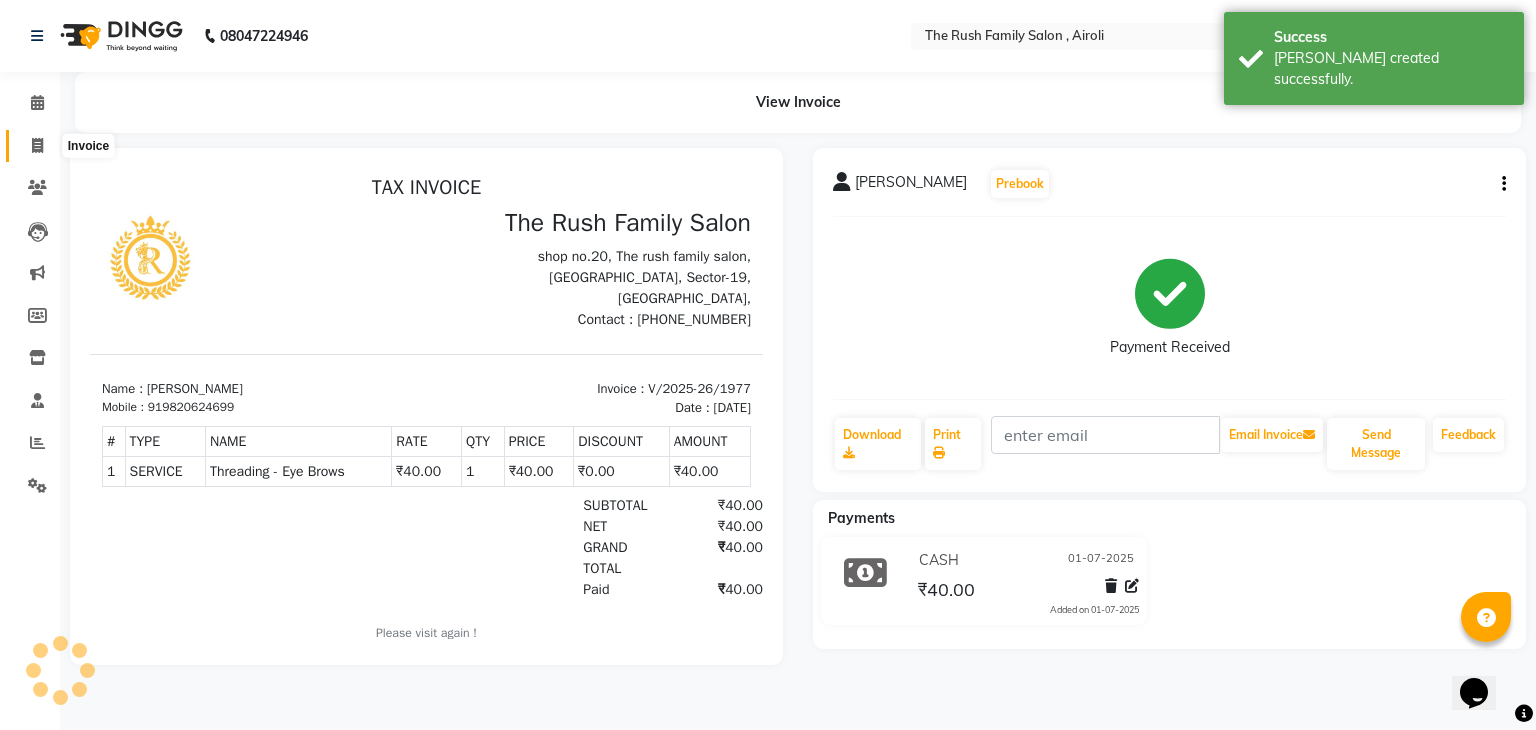 click 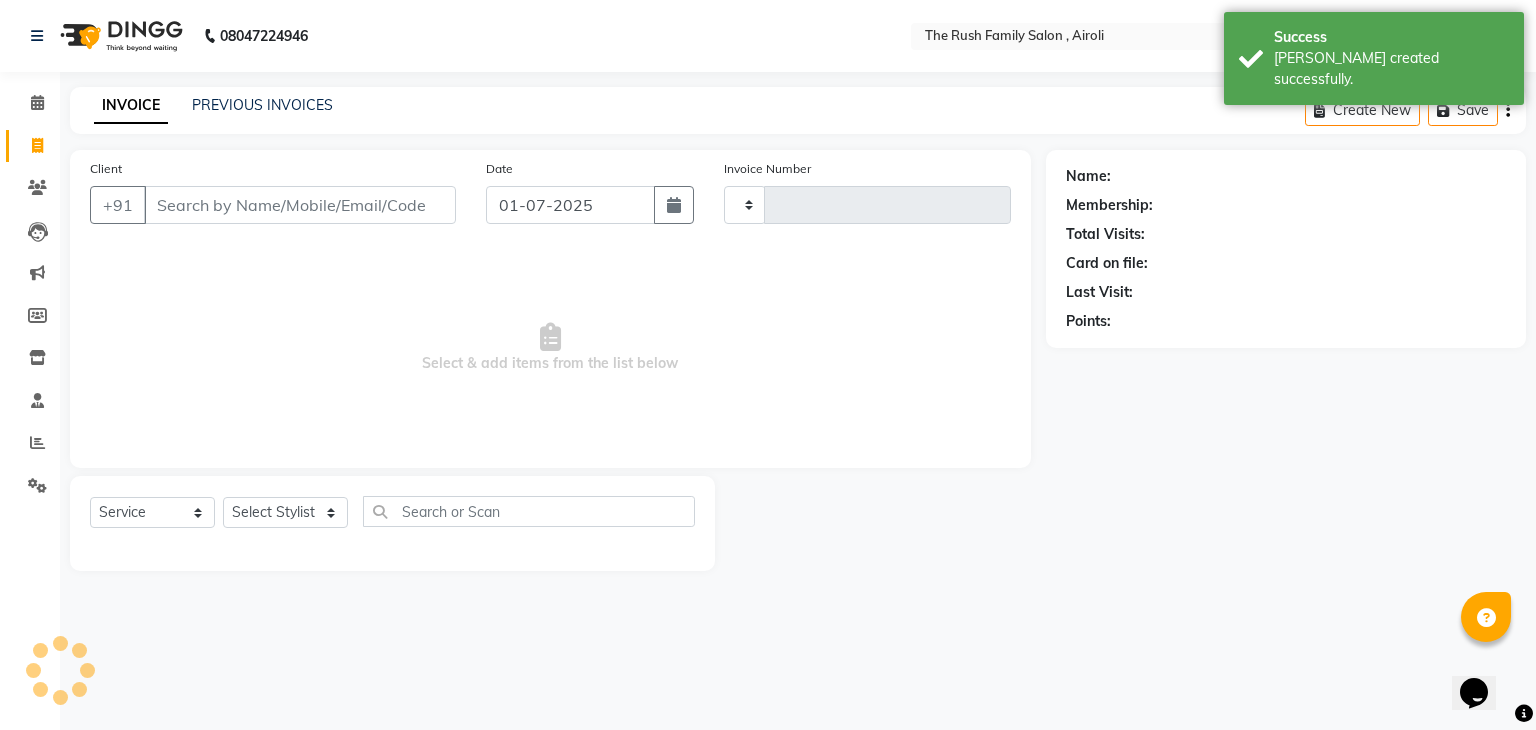 type on "1978" 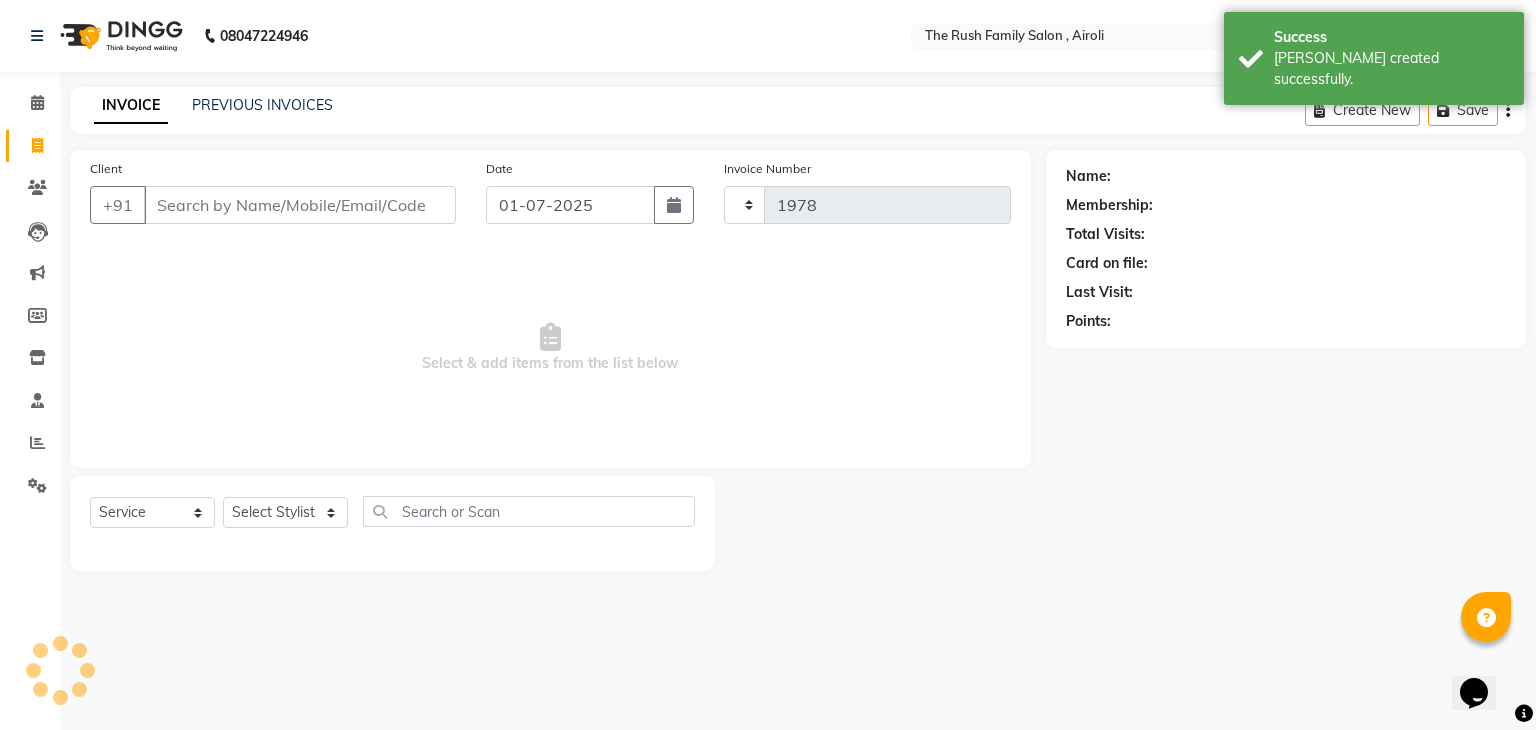 select on "5419" 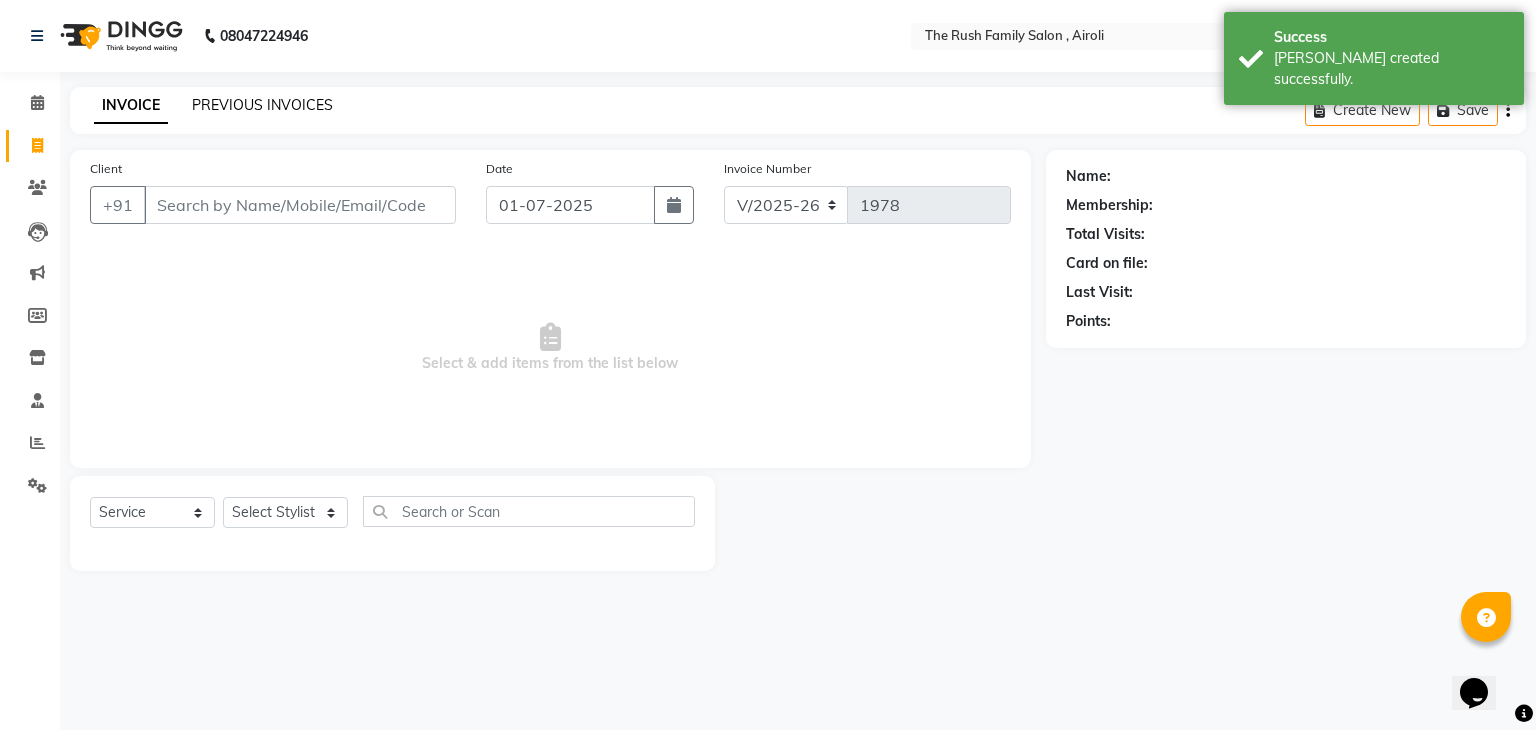 click on "PREVIOUS INVOICES" 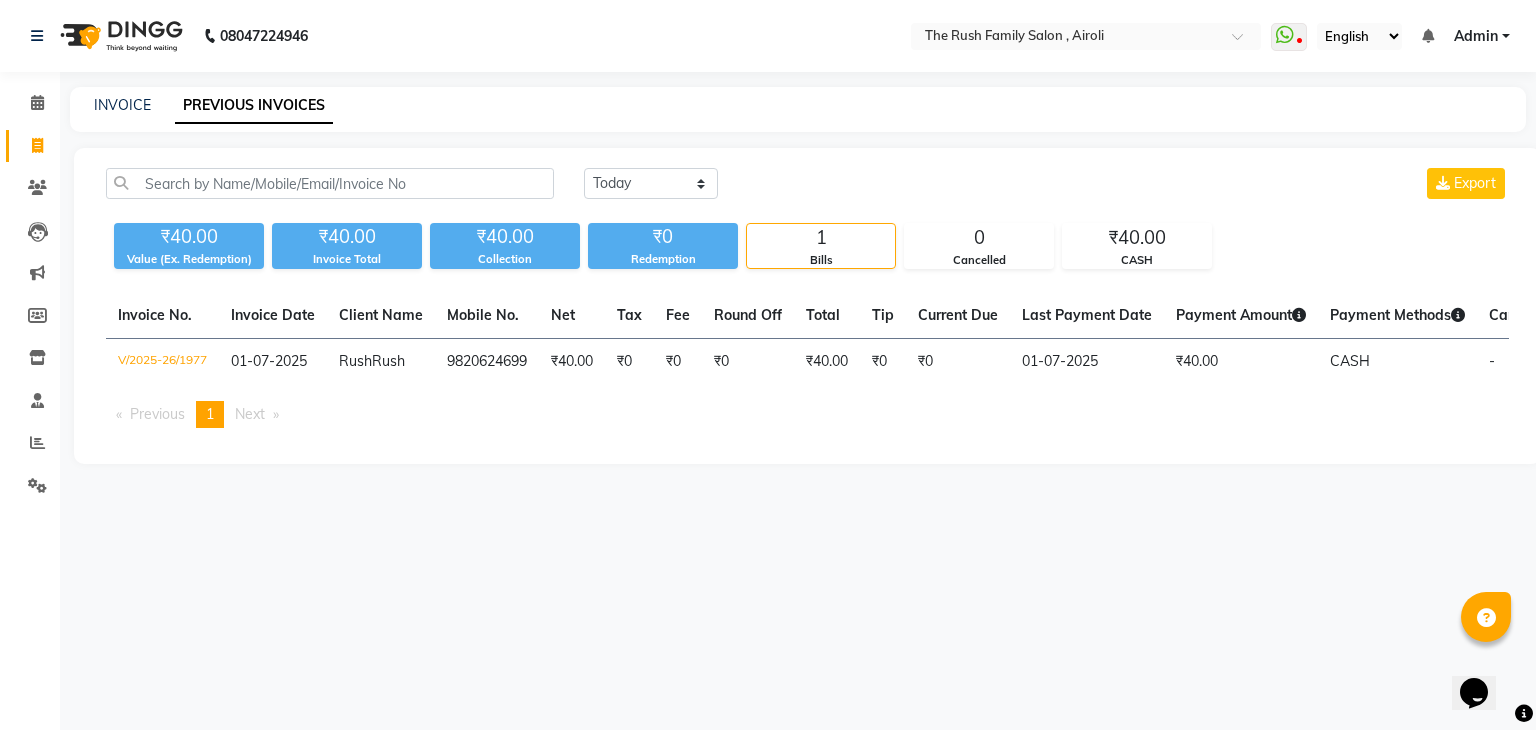 drag, startPoint x: 685, startPoint y: 161, endPoint x: 697, endPoint y: 201, distance: 41.761227 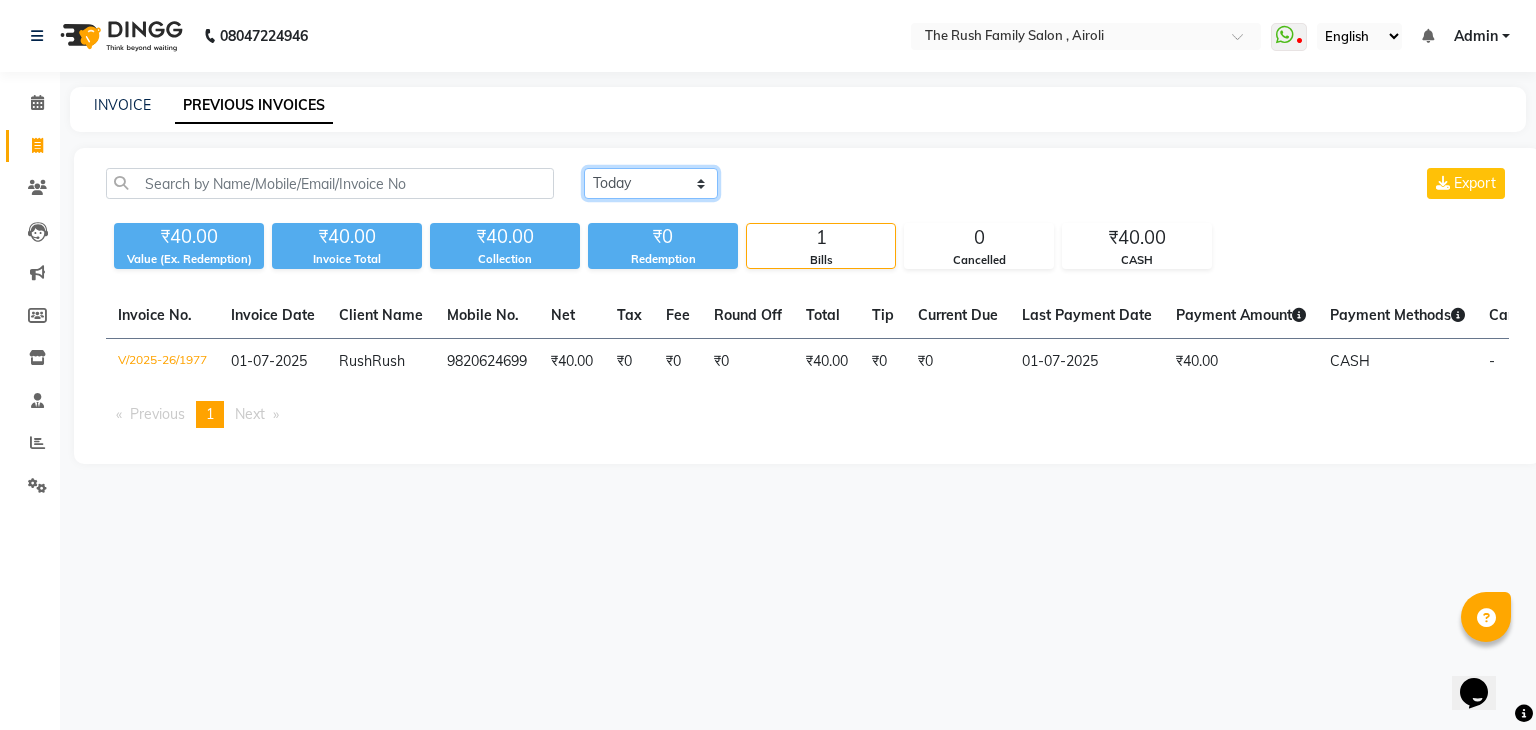 drag, startPoint x: 697, startPoint y: 181, endPoint x: 626, endPoint y: 237, distance: 90.426765 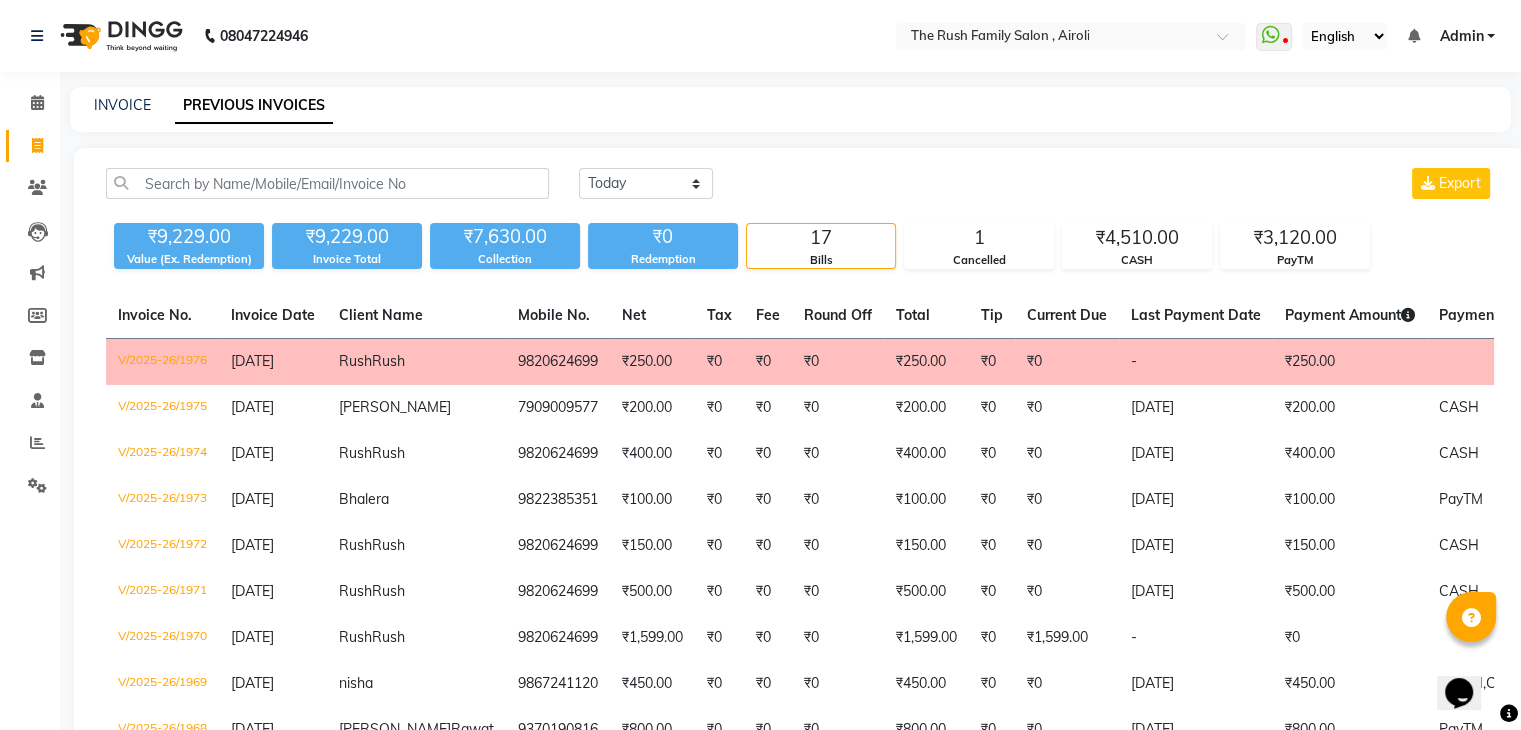 click on "₹250.00" 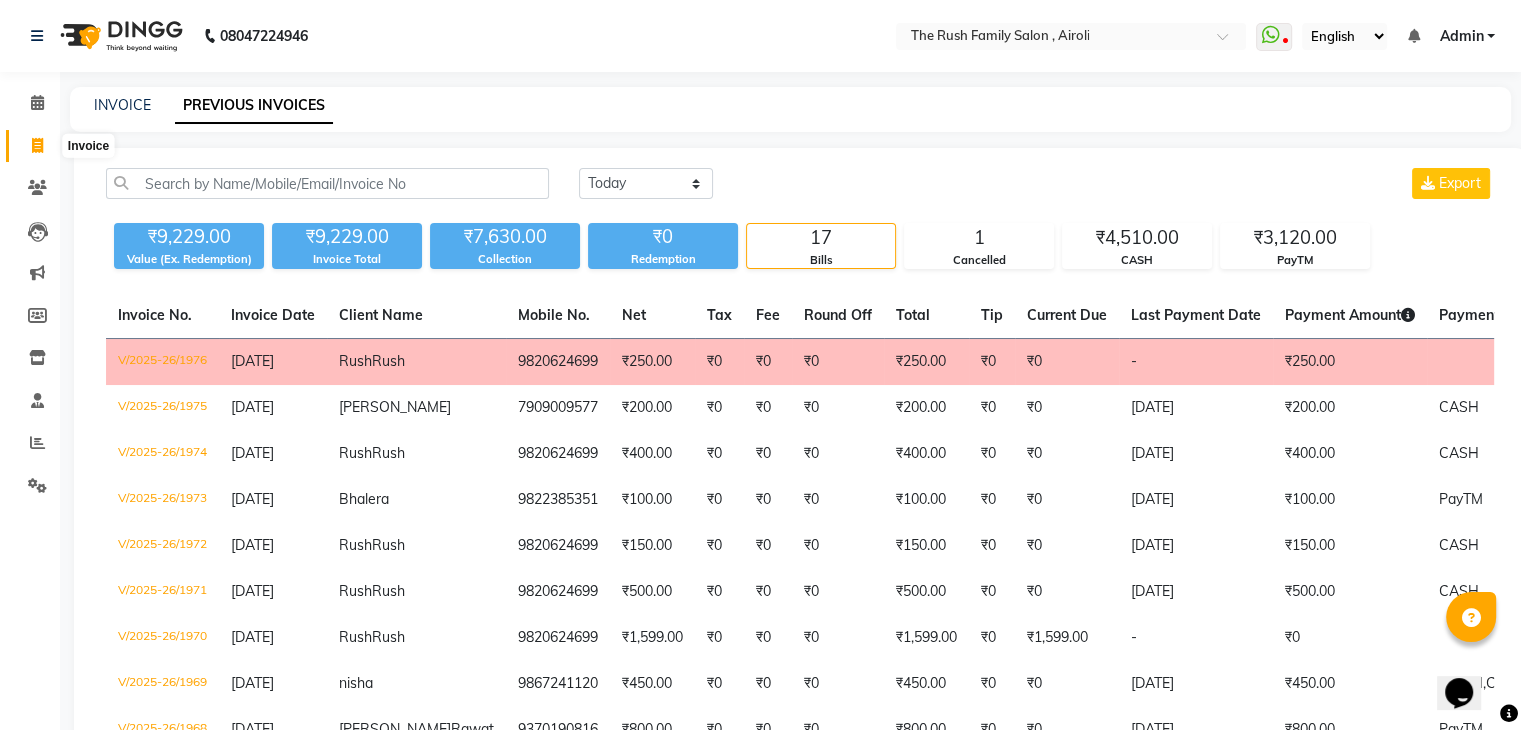 click 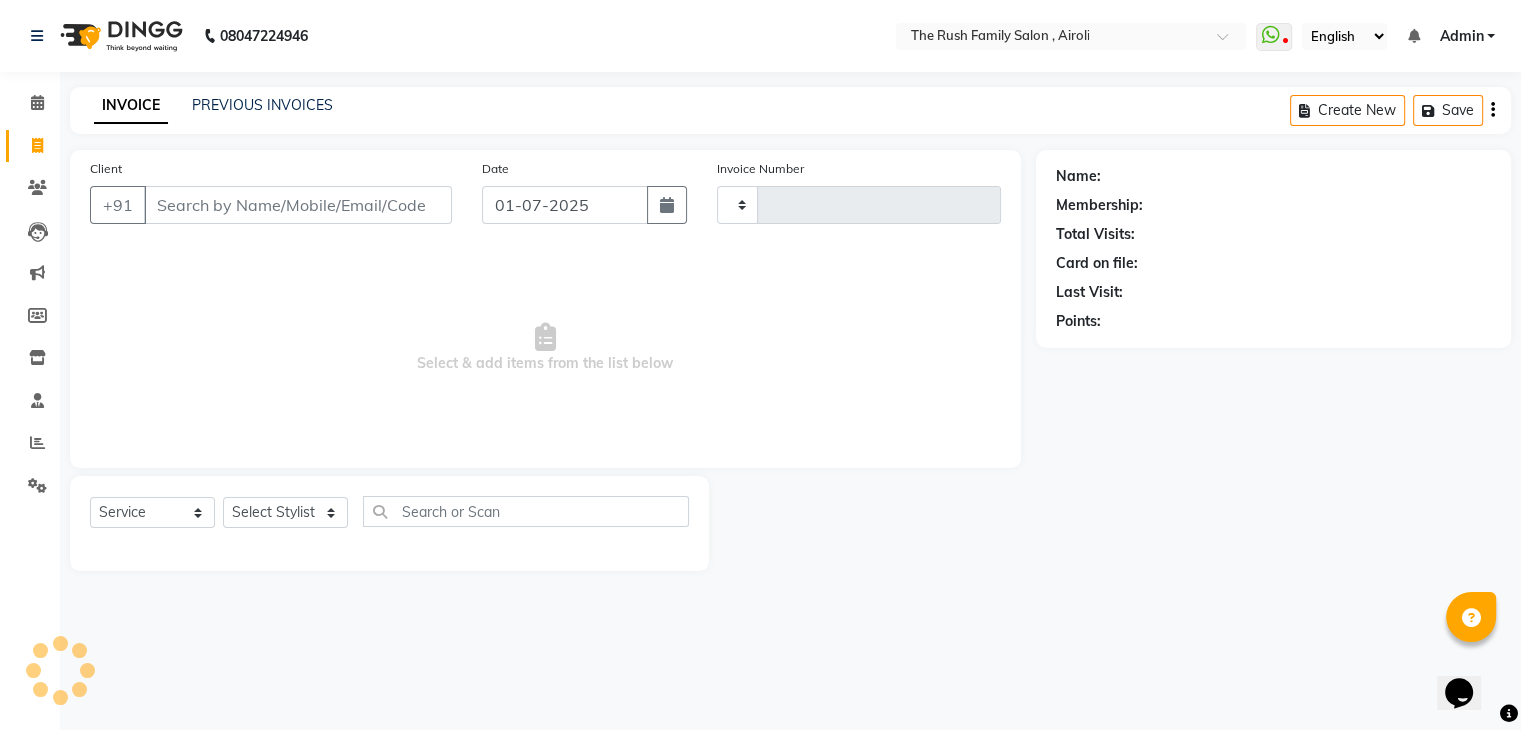 type on "1979" 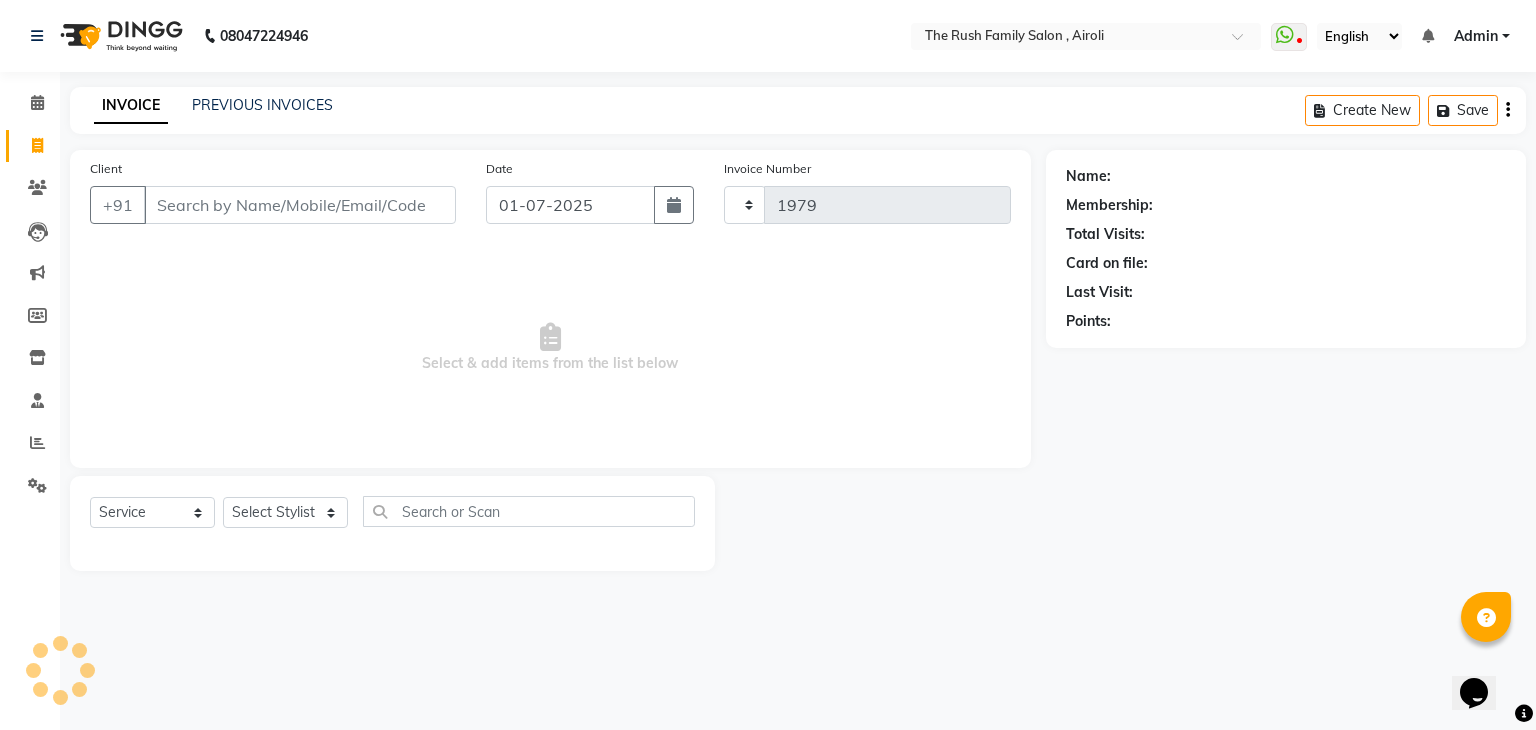 select on "5419" 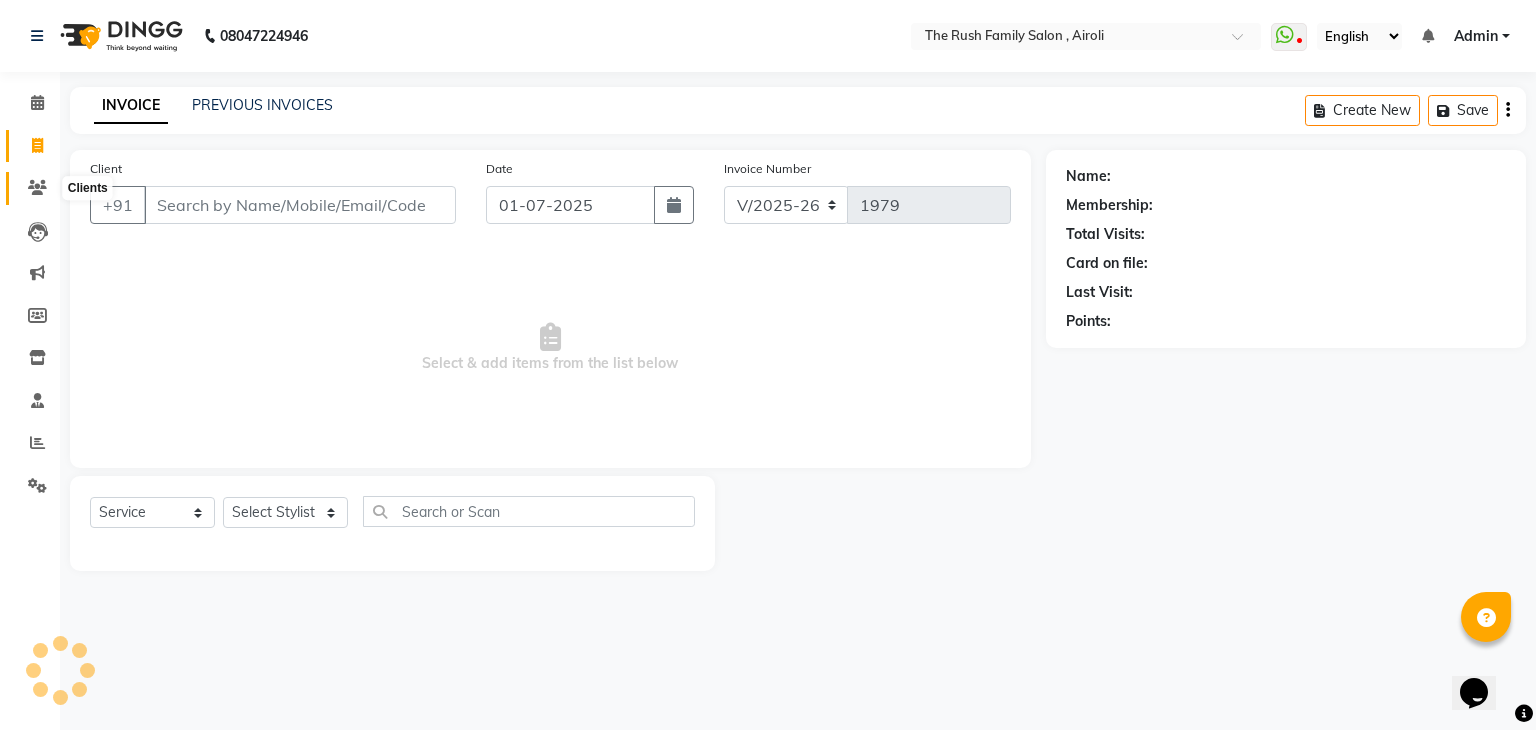 click 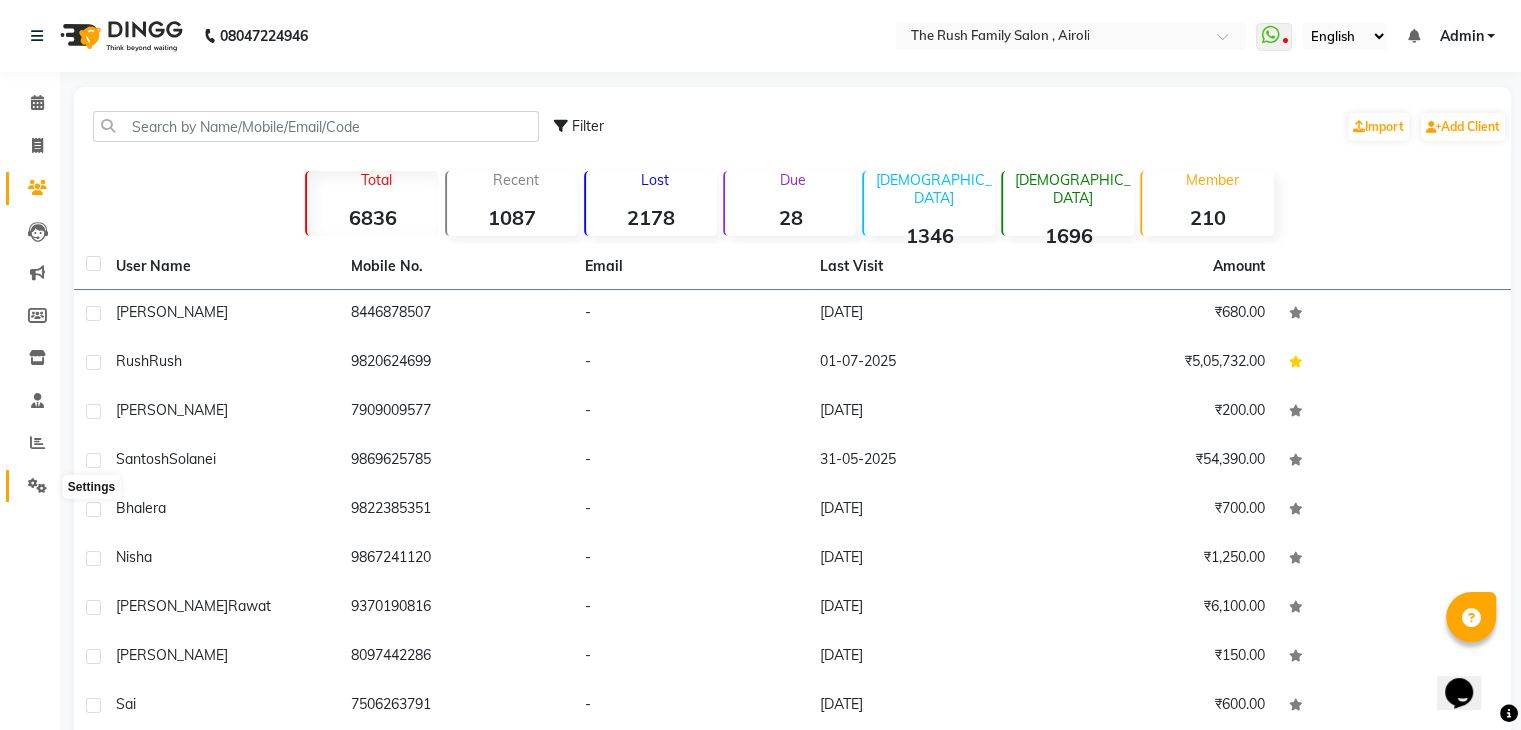 click 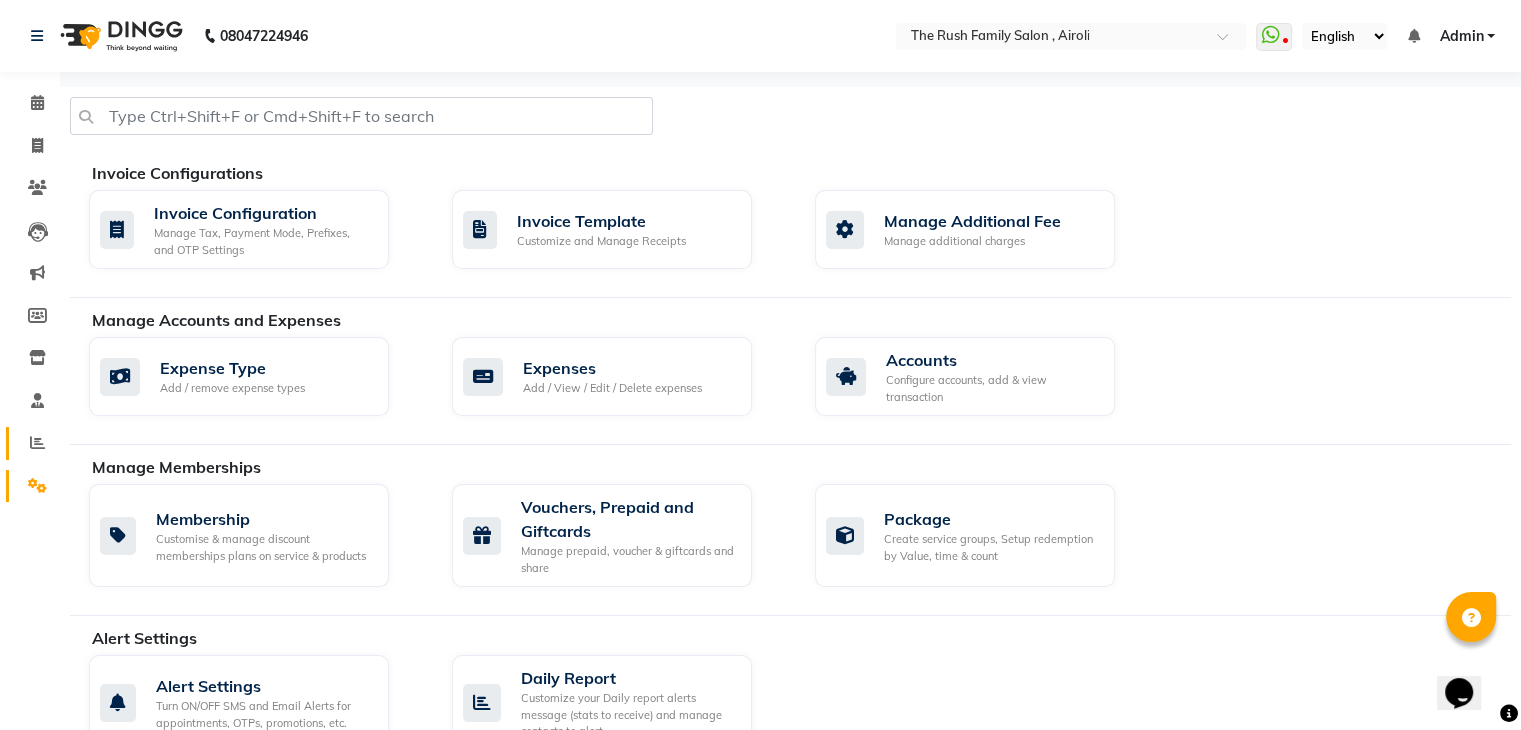 click on "Reports" 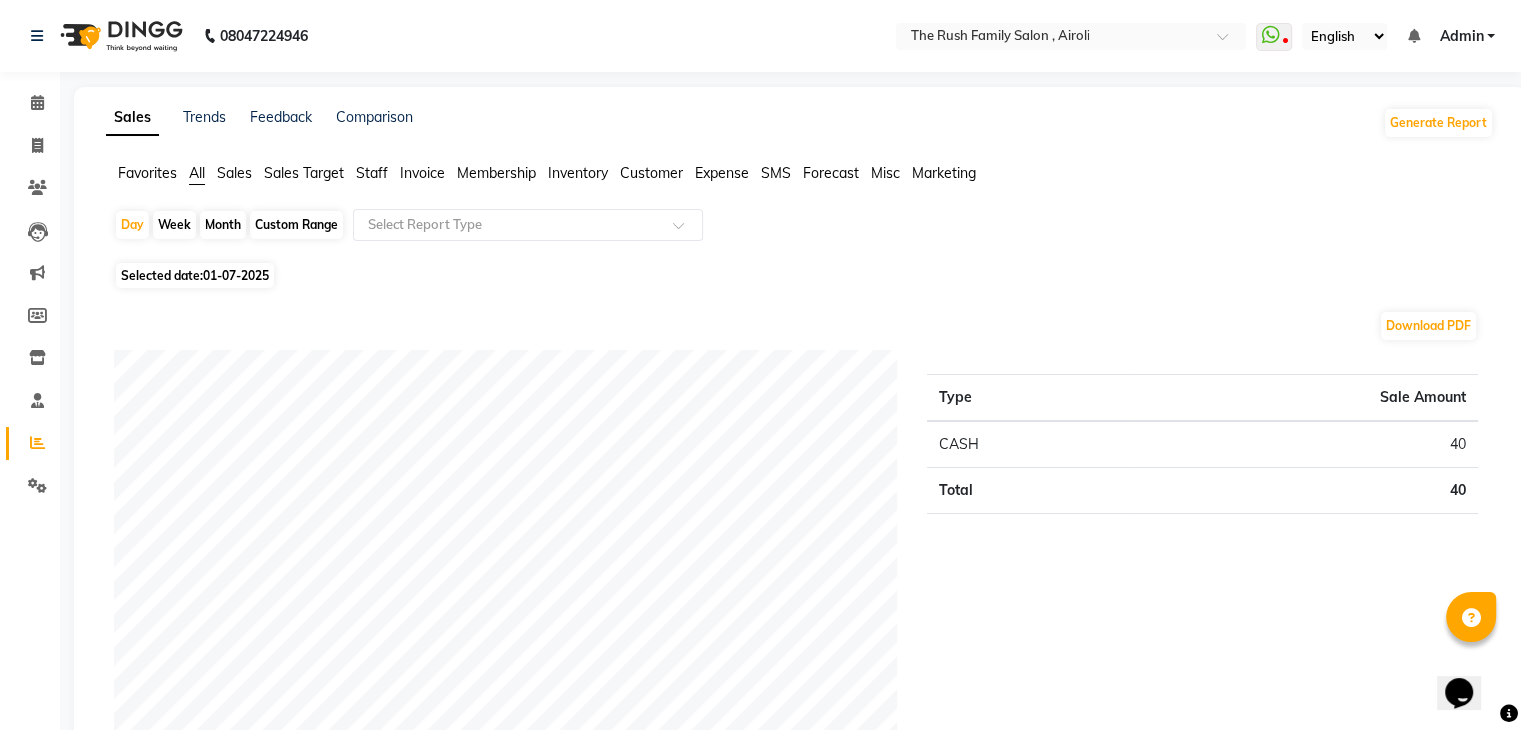 click on "01-07-2025" 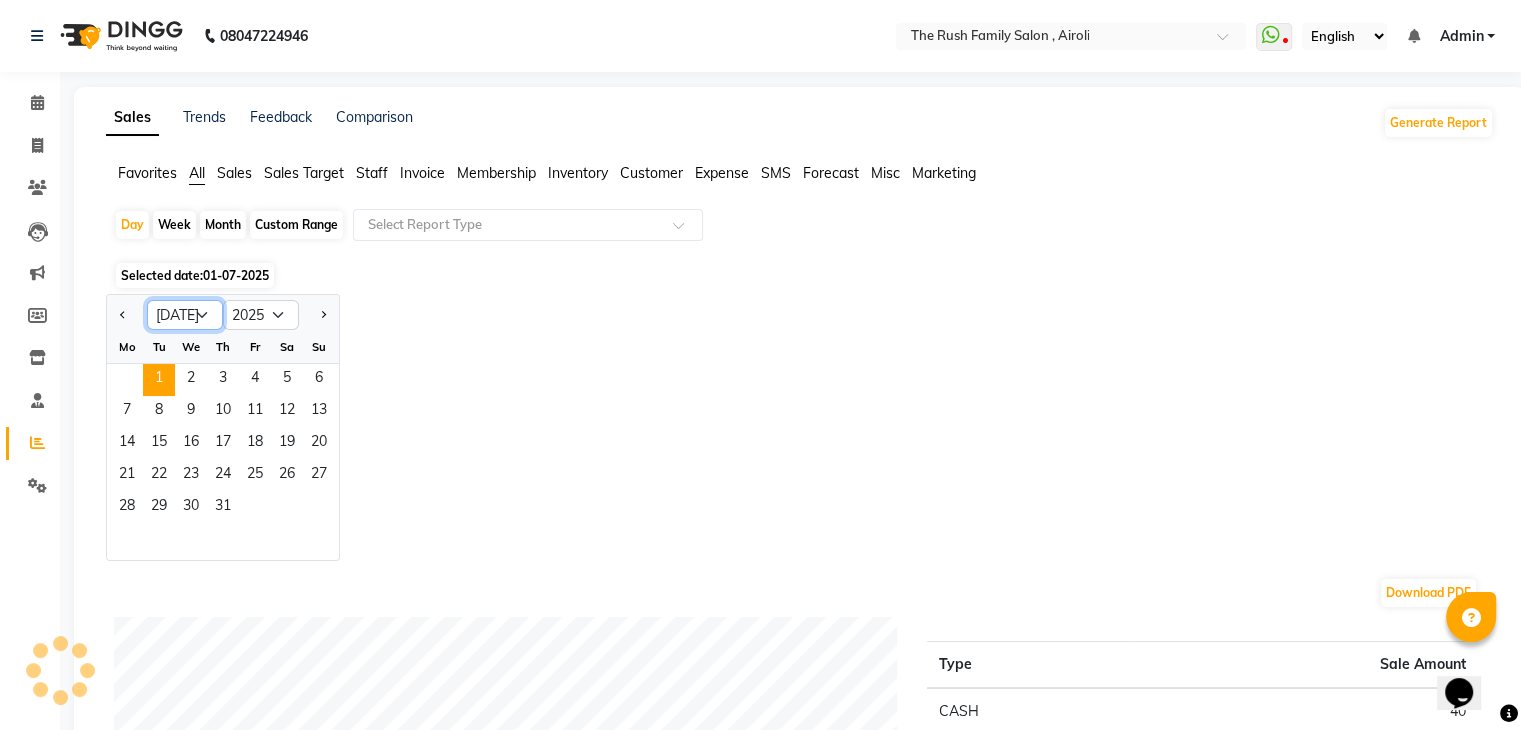 click on "Jan Feb Mar Apr May Jun Jul Aug Sep Oct Nov Dec" 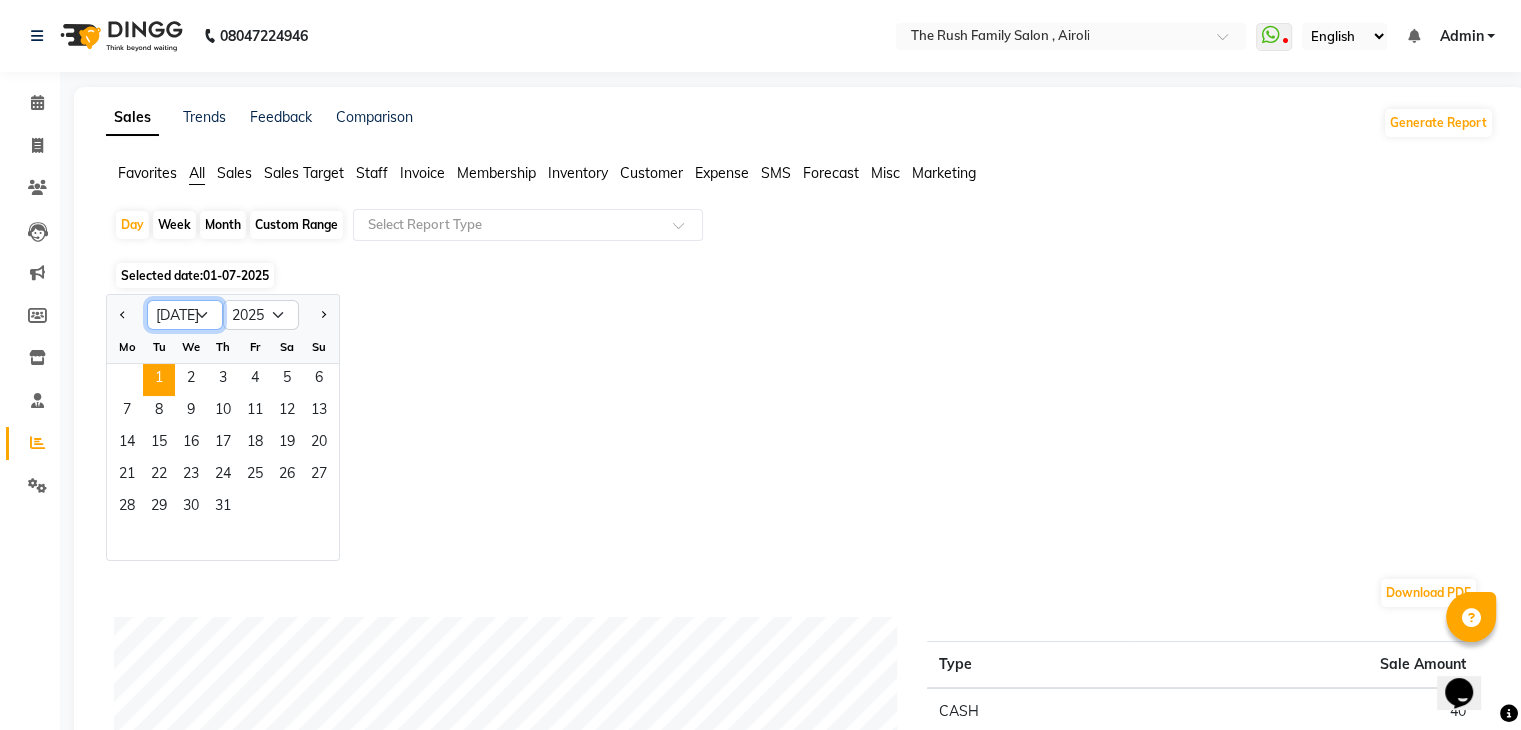 select on "6" 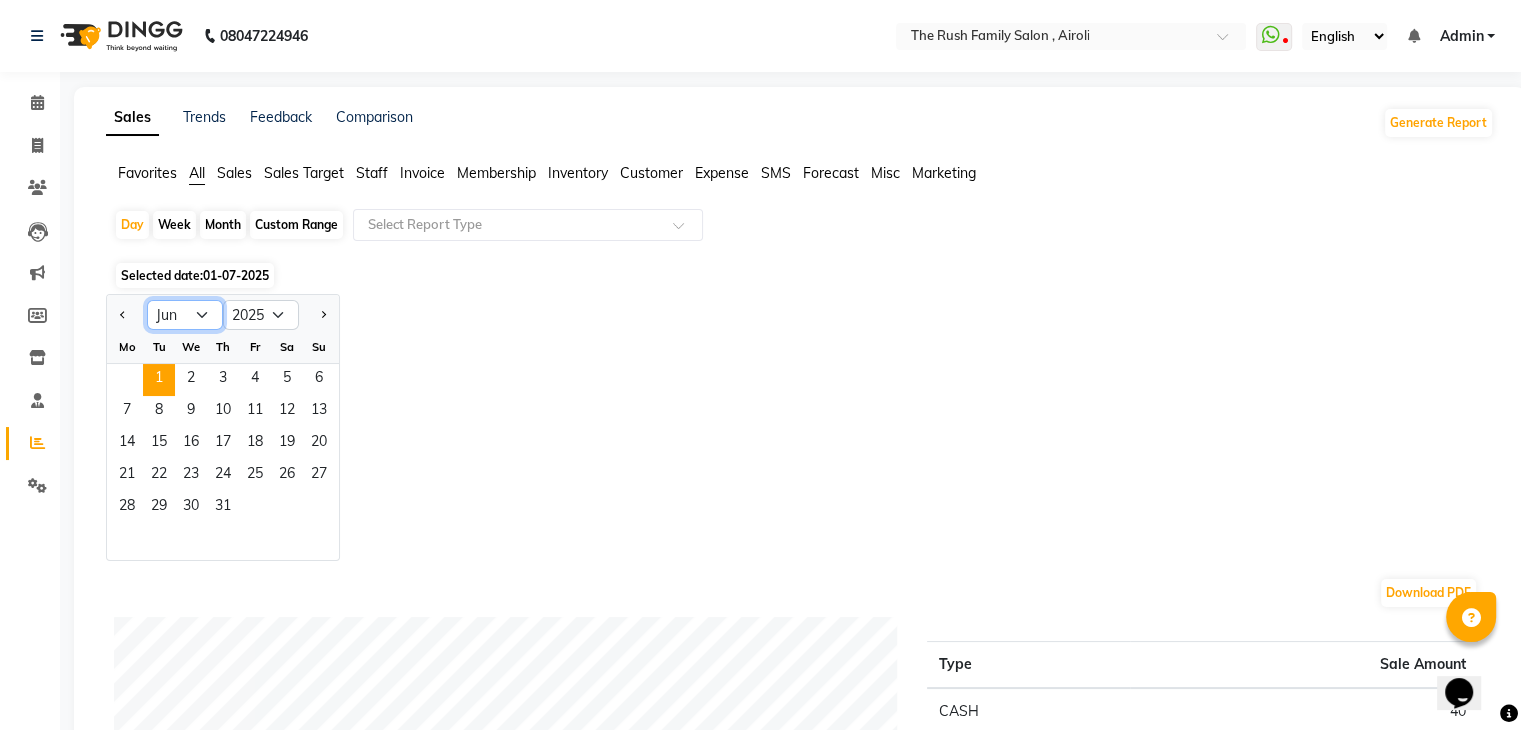 click on "Jan Feb Mar Apr May Jun Jul Aug Sep Oct Nov Dec" 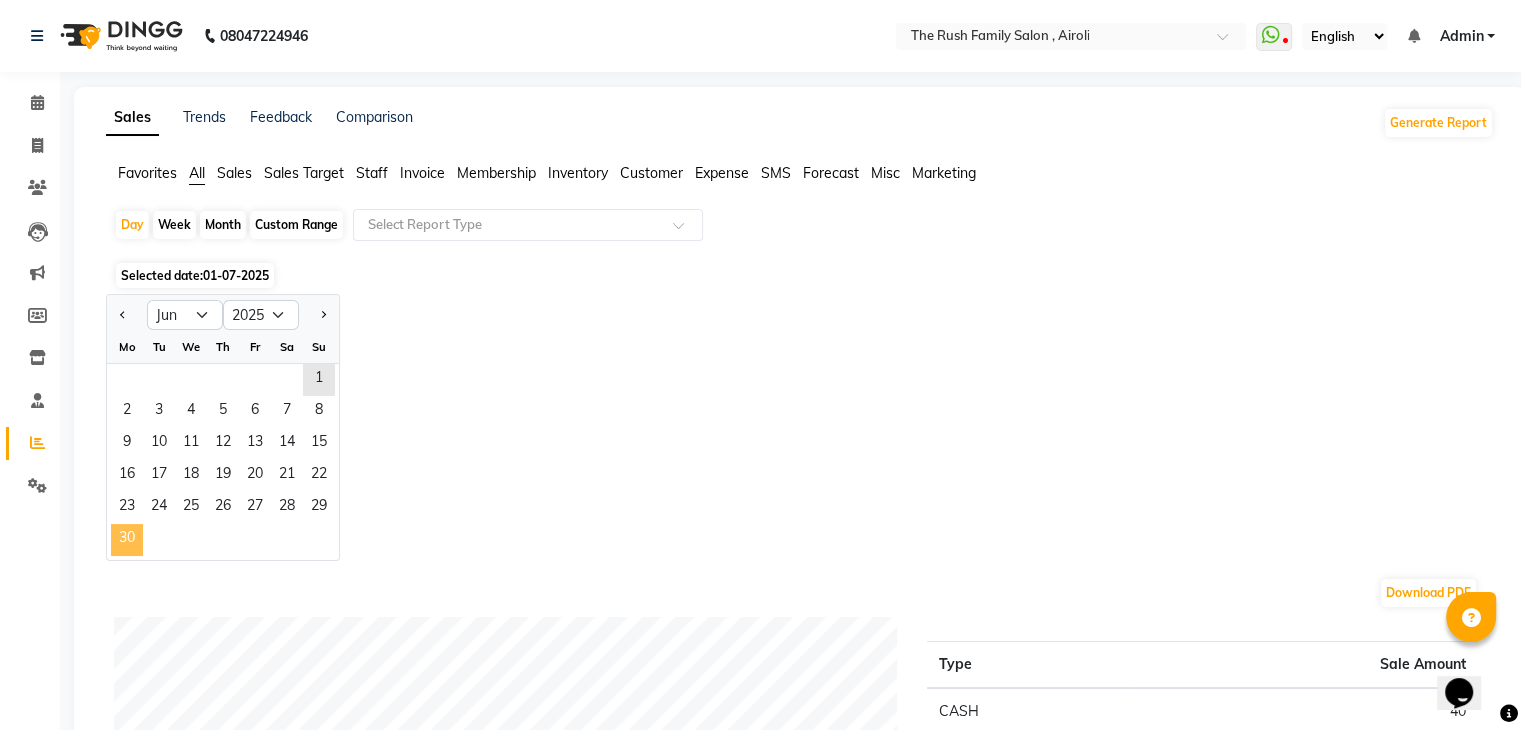 click on "30" 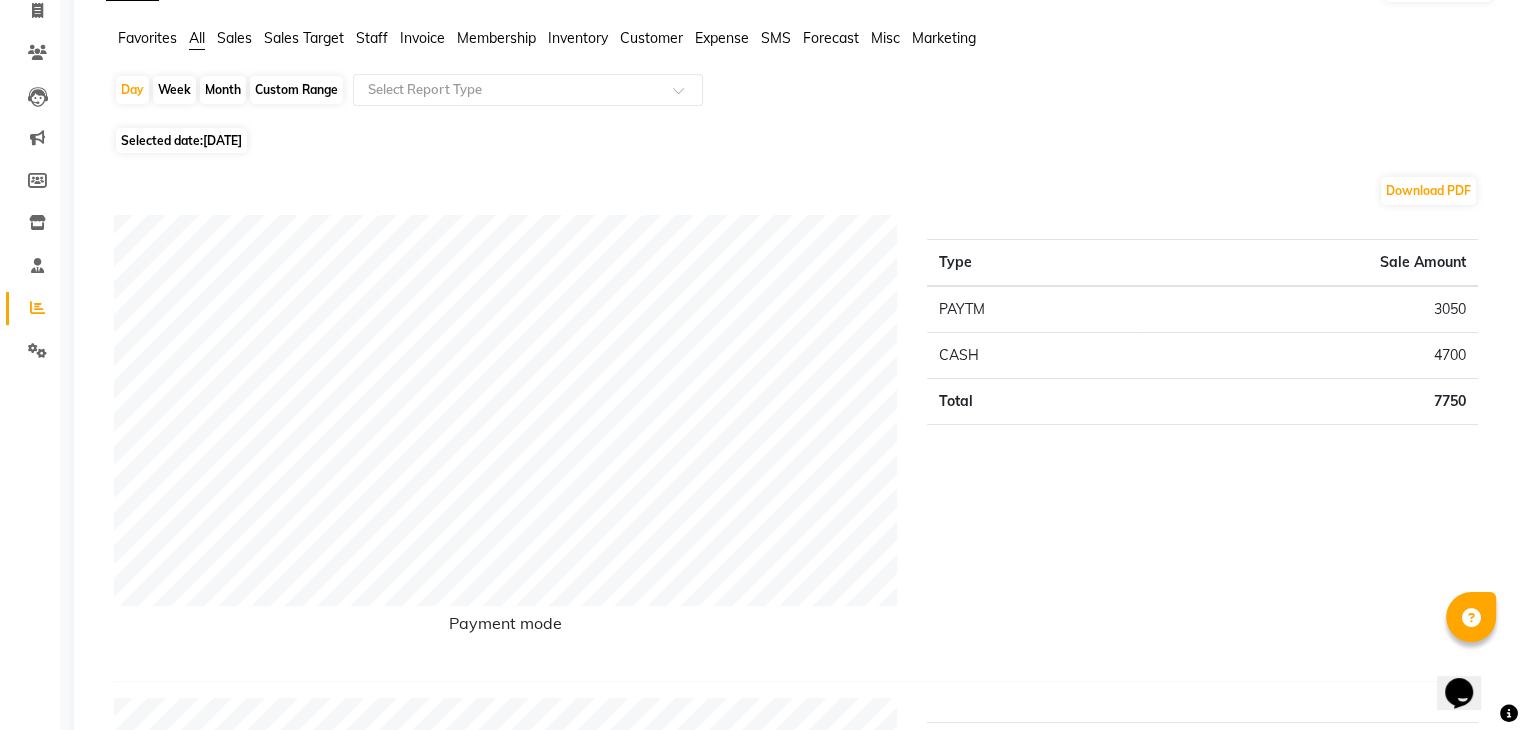 scroll, scrollTop: 0, scrollLeft: 0, axis: both 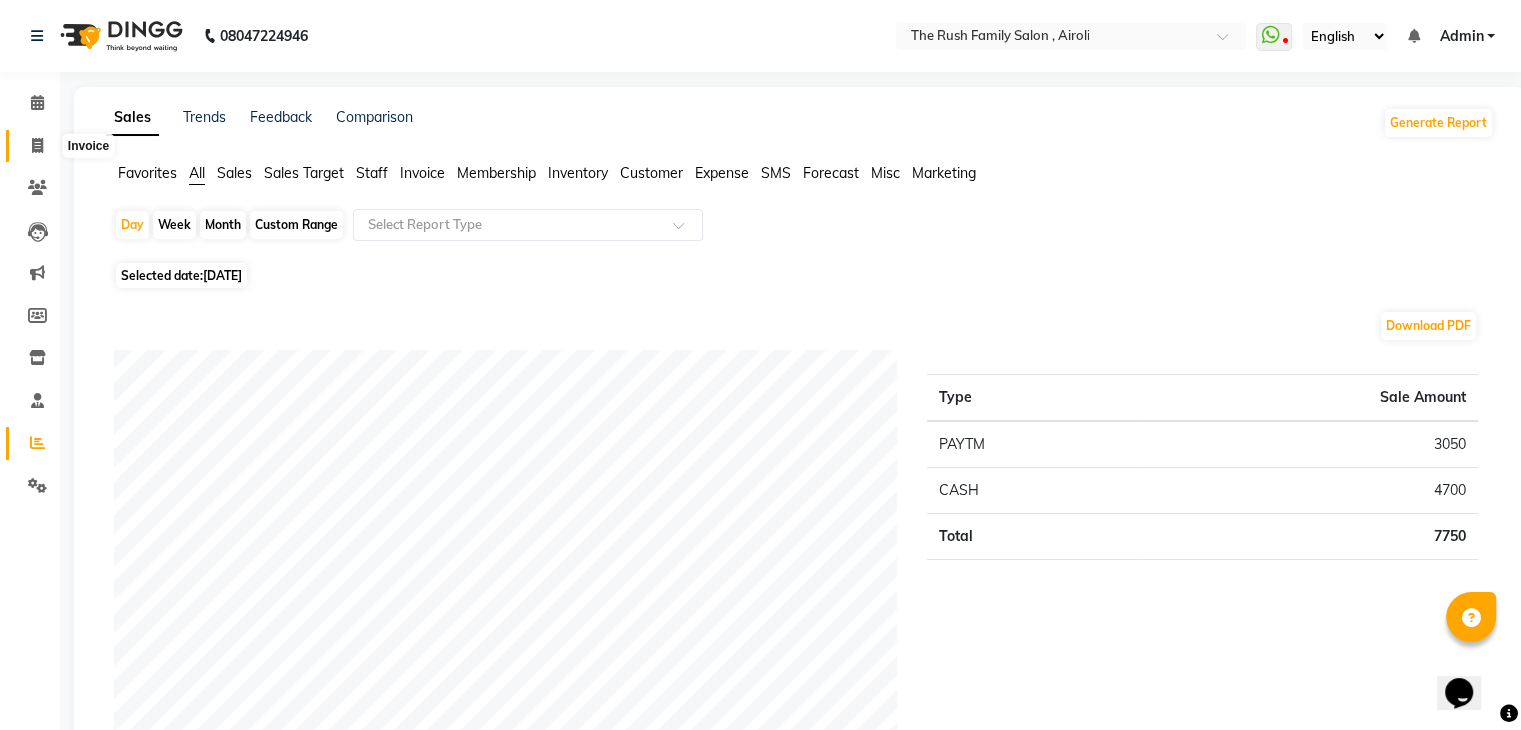 click 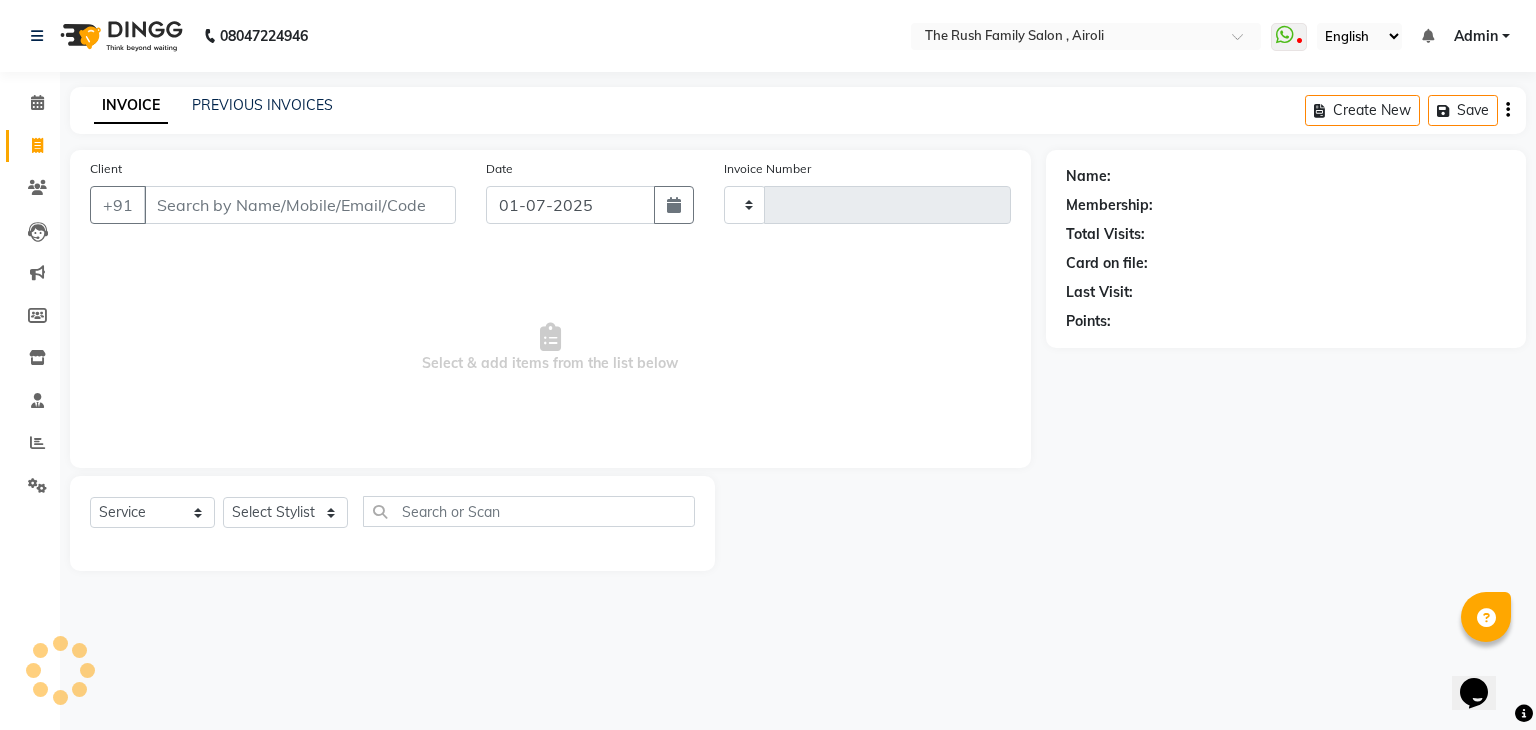type on "1979" 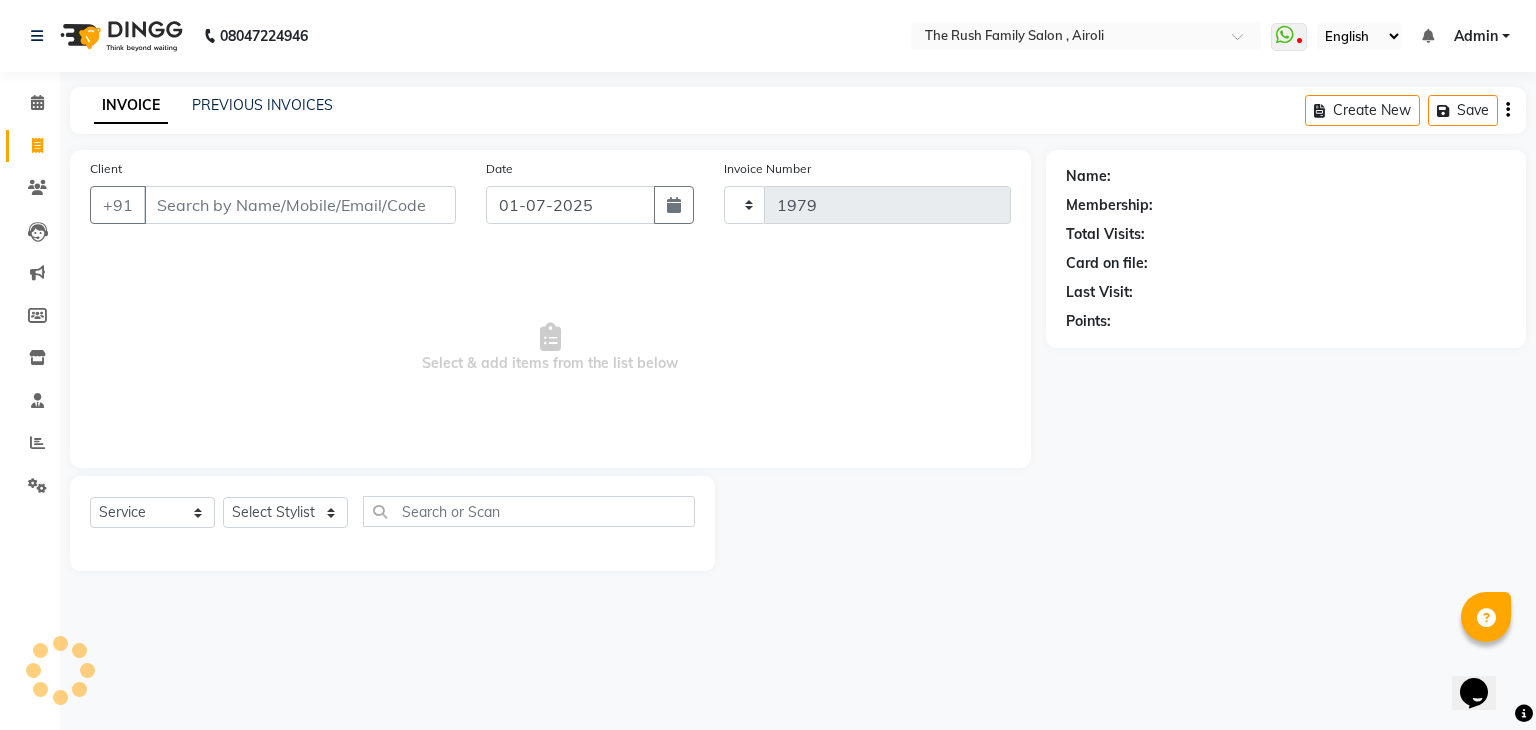 select on "5419" 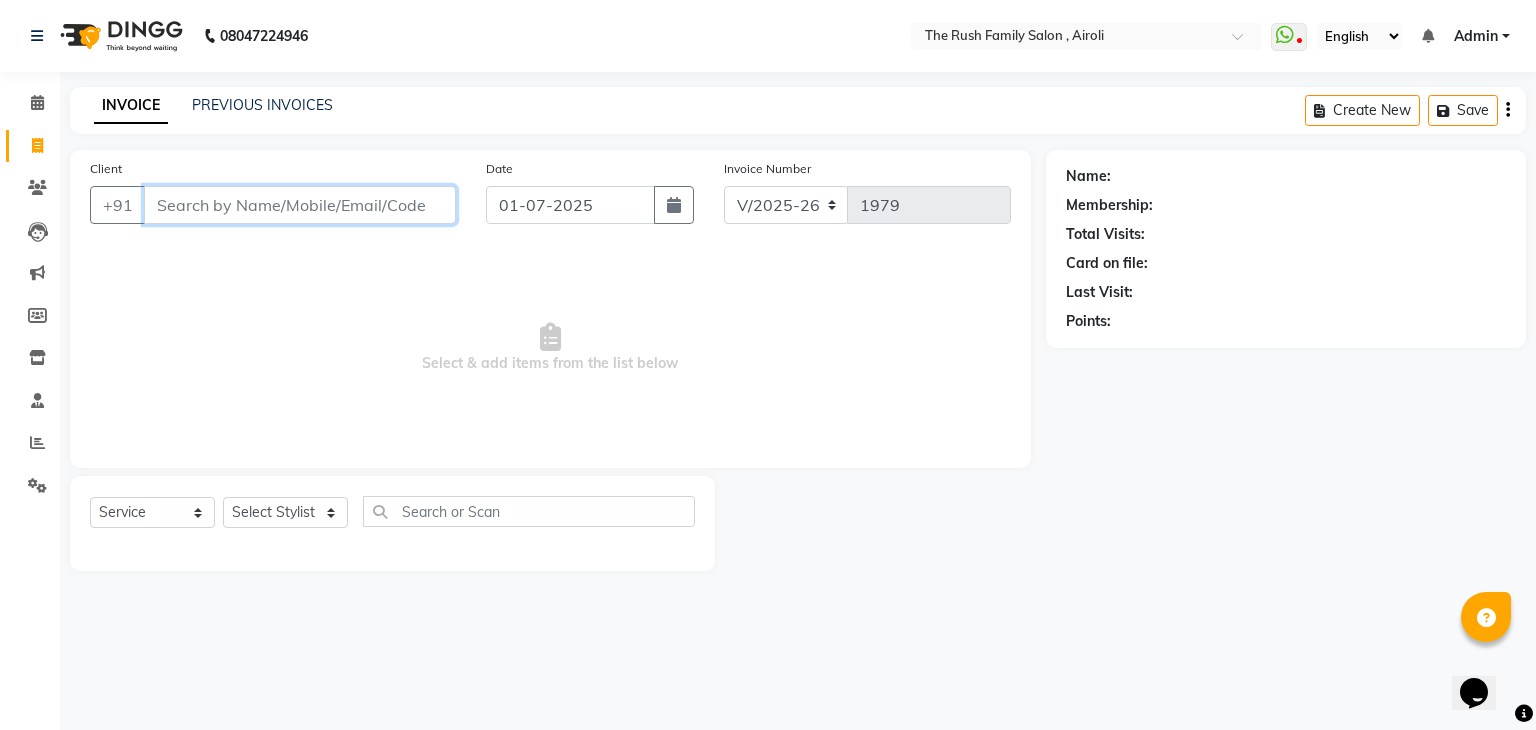 click on "Client" at bounding box center [300, 205] 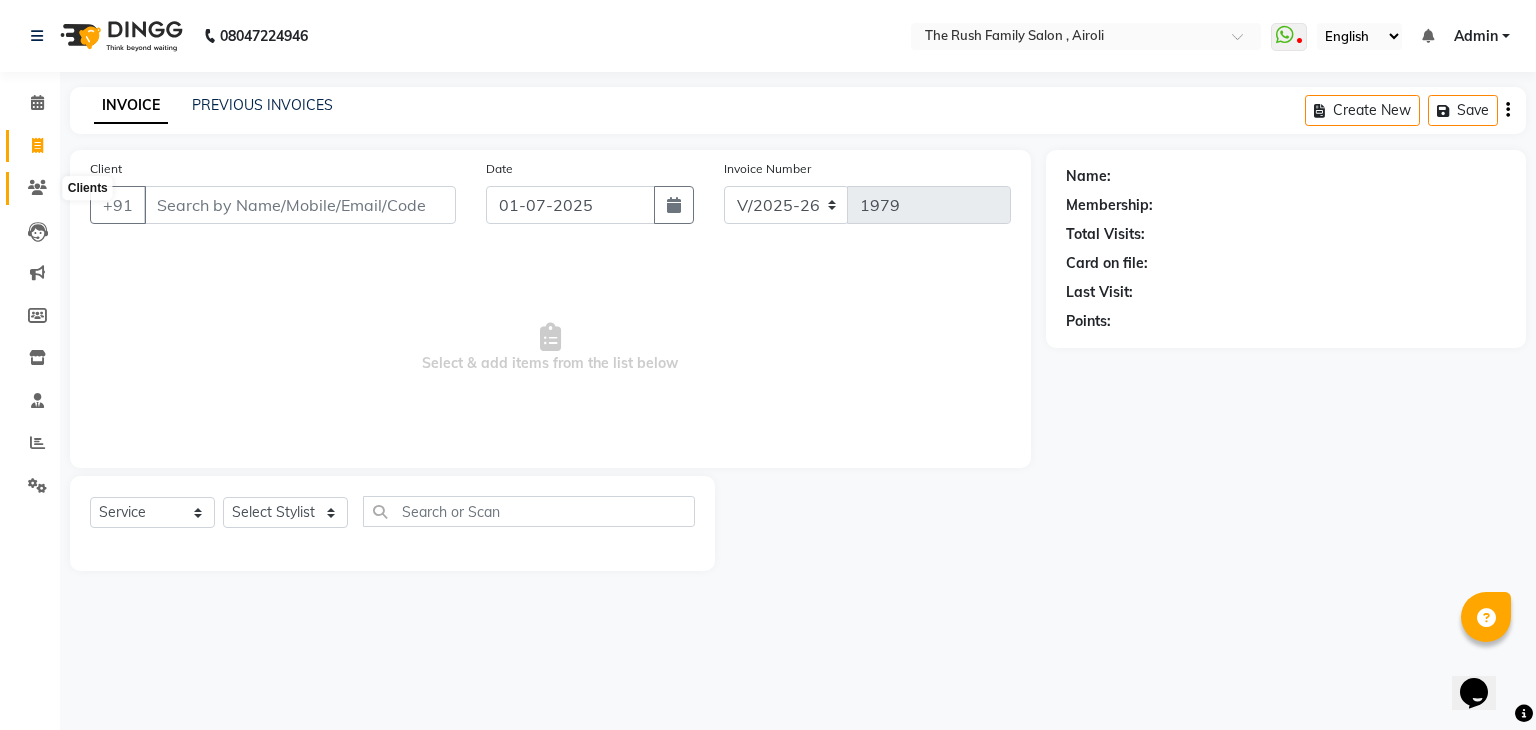 click 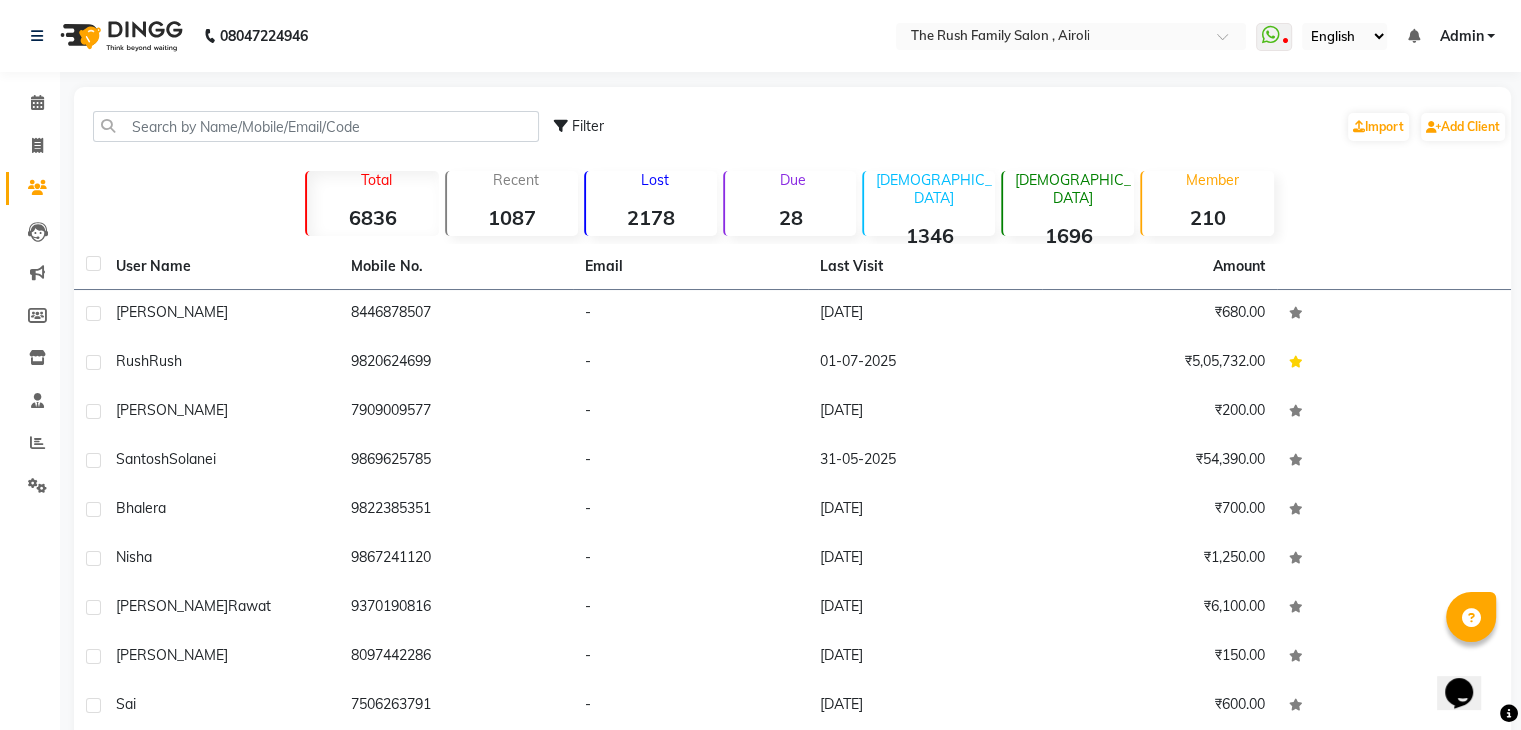 click on "2178" 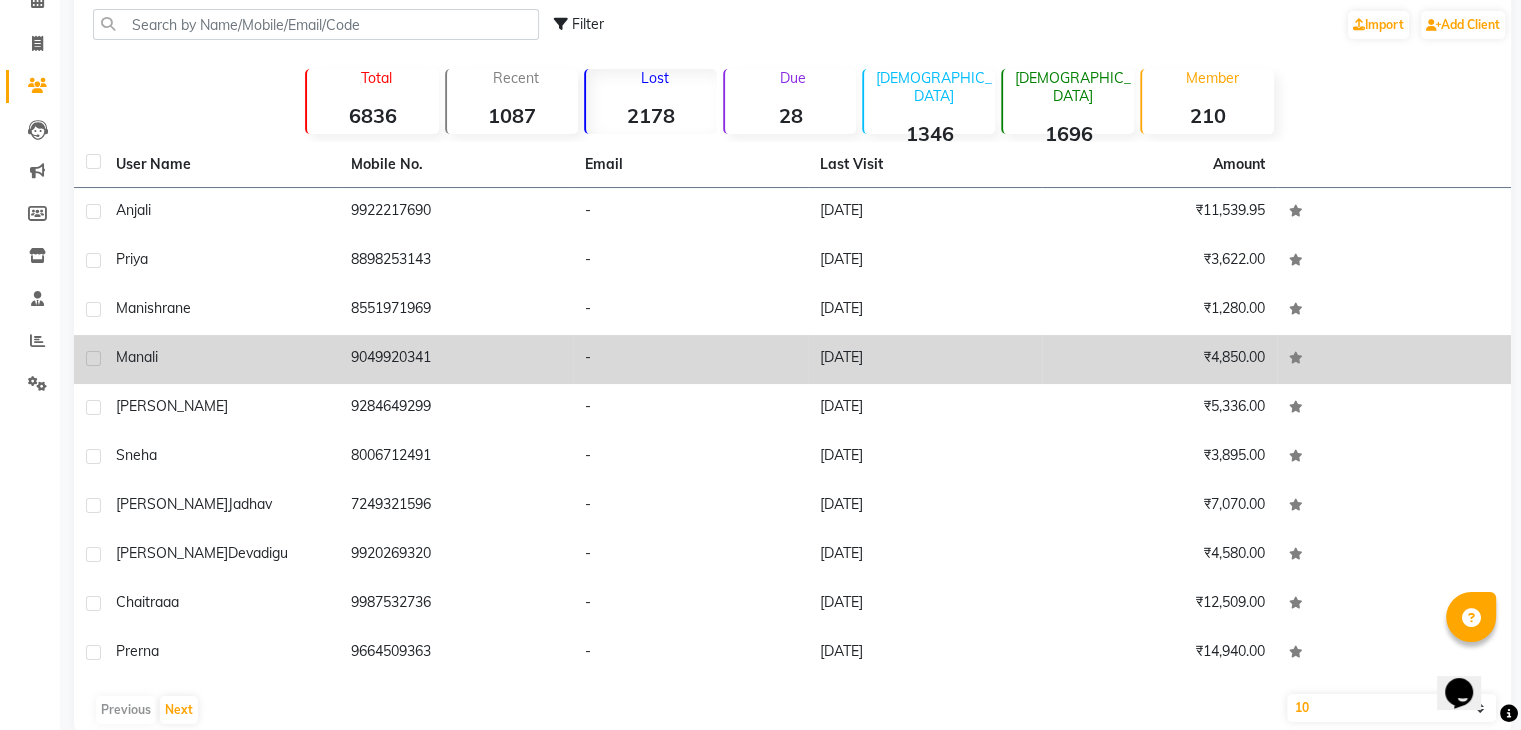 scroll, scrollTop: 136, scrollLeft: 0, axis: vertical 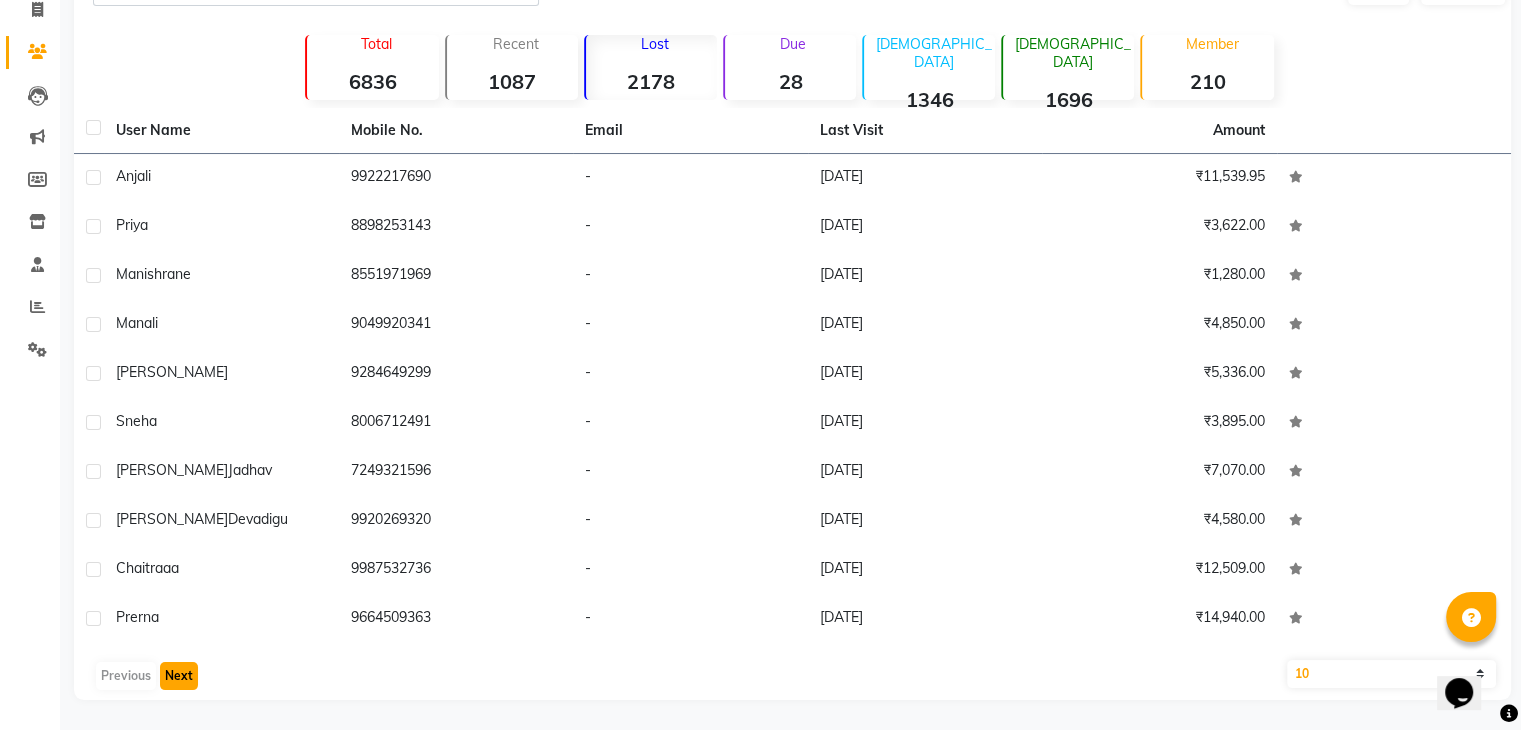 click on "Next" 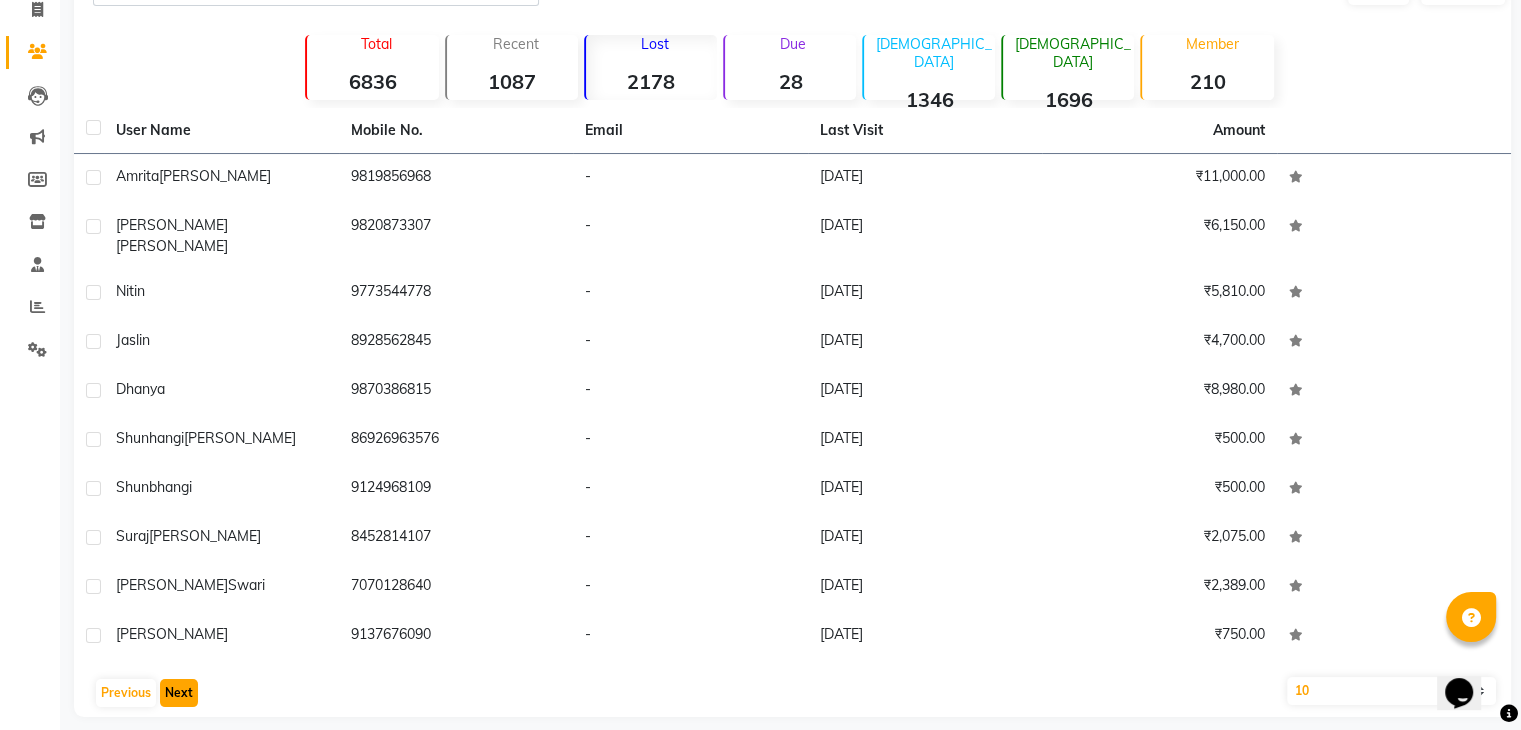 click on "Next" 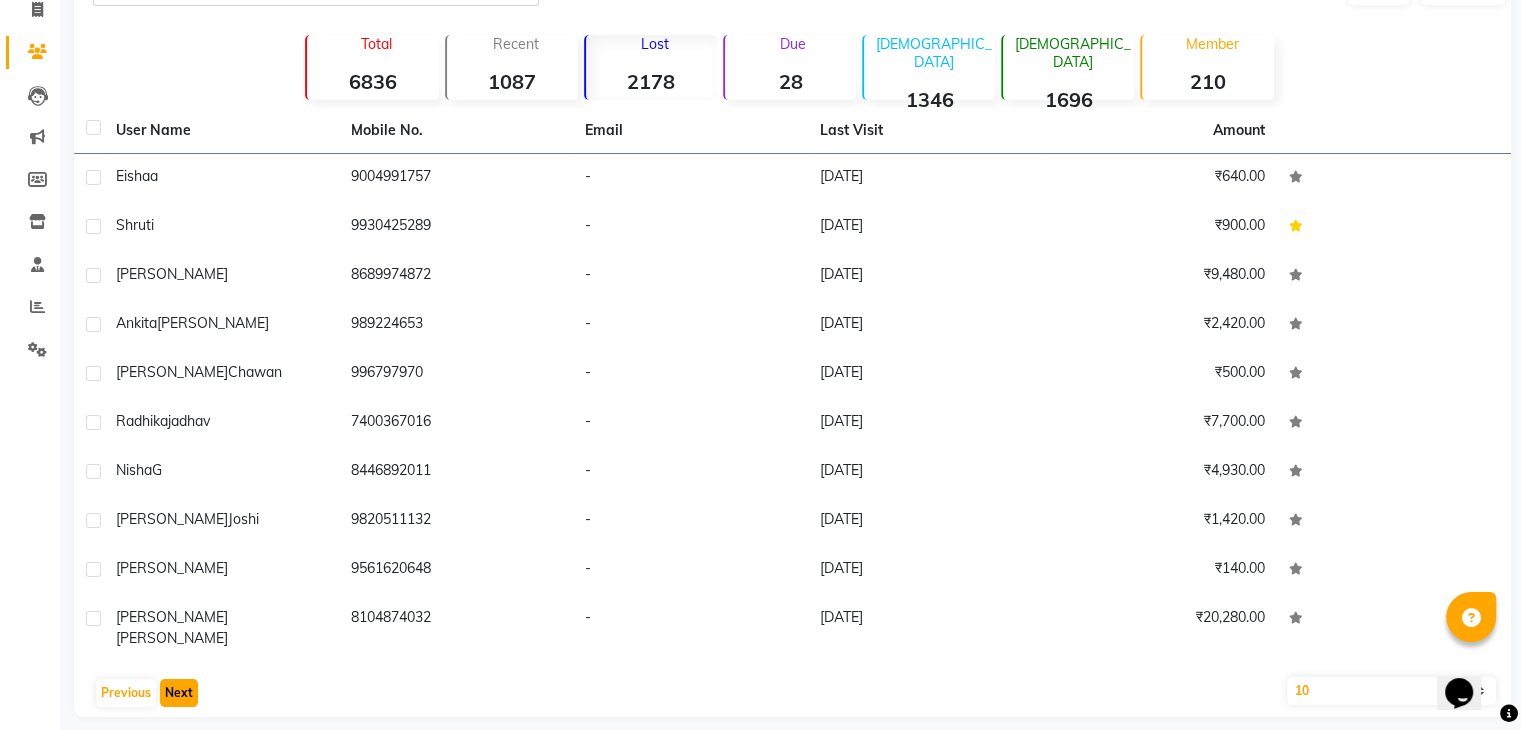 click on "Next" 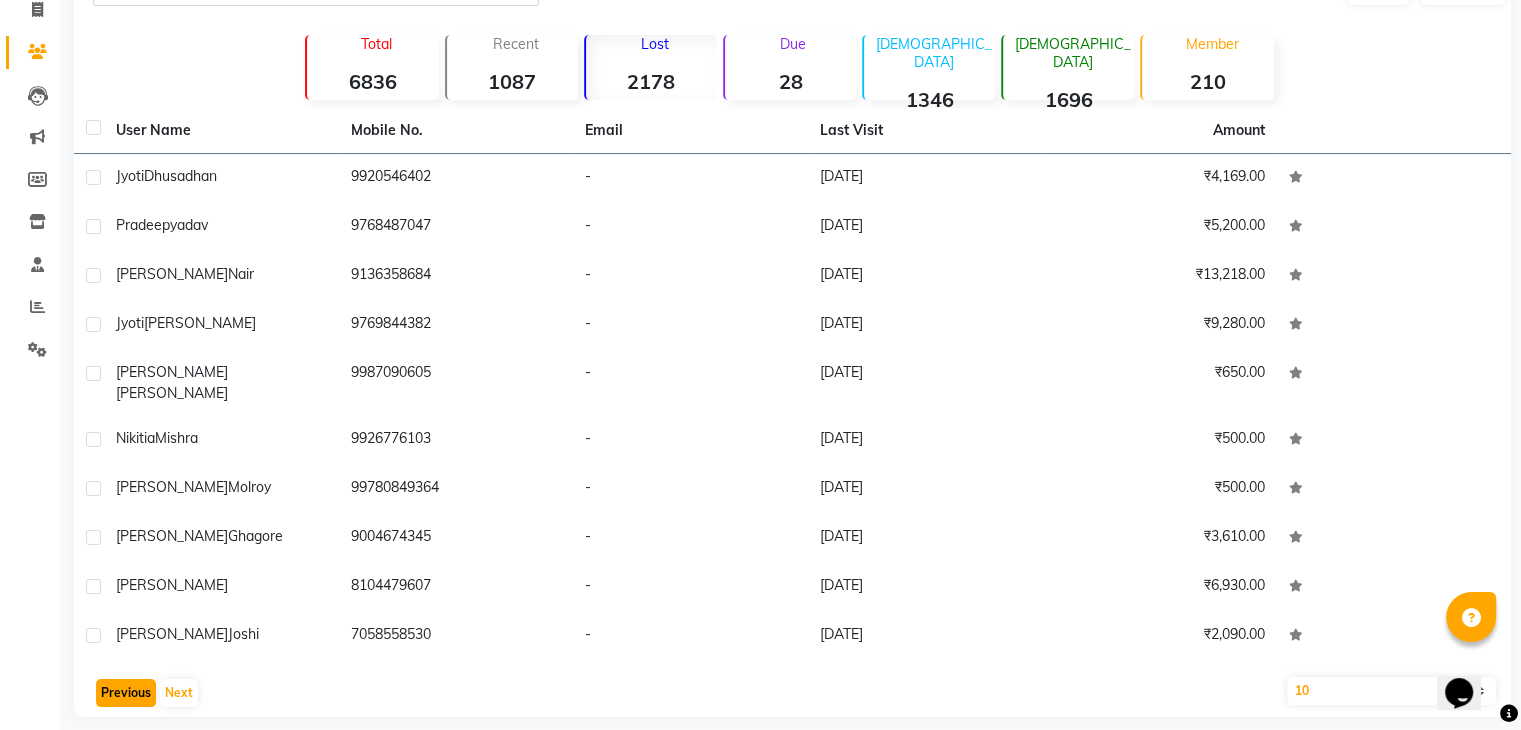 click on "Previous" 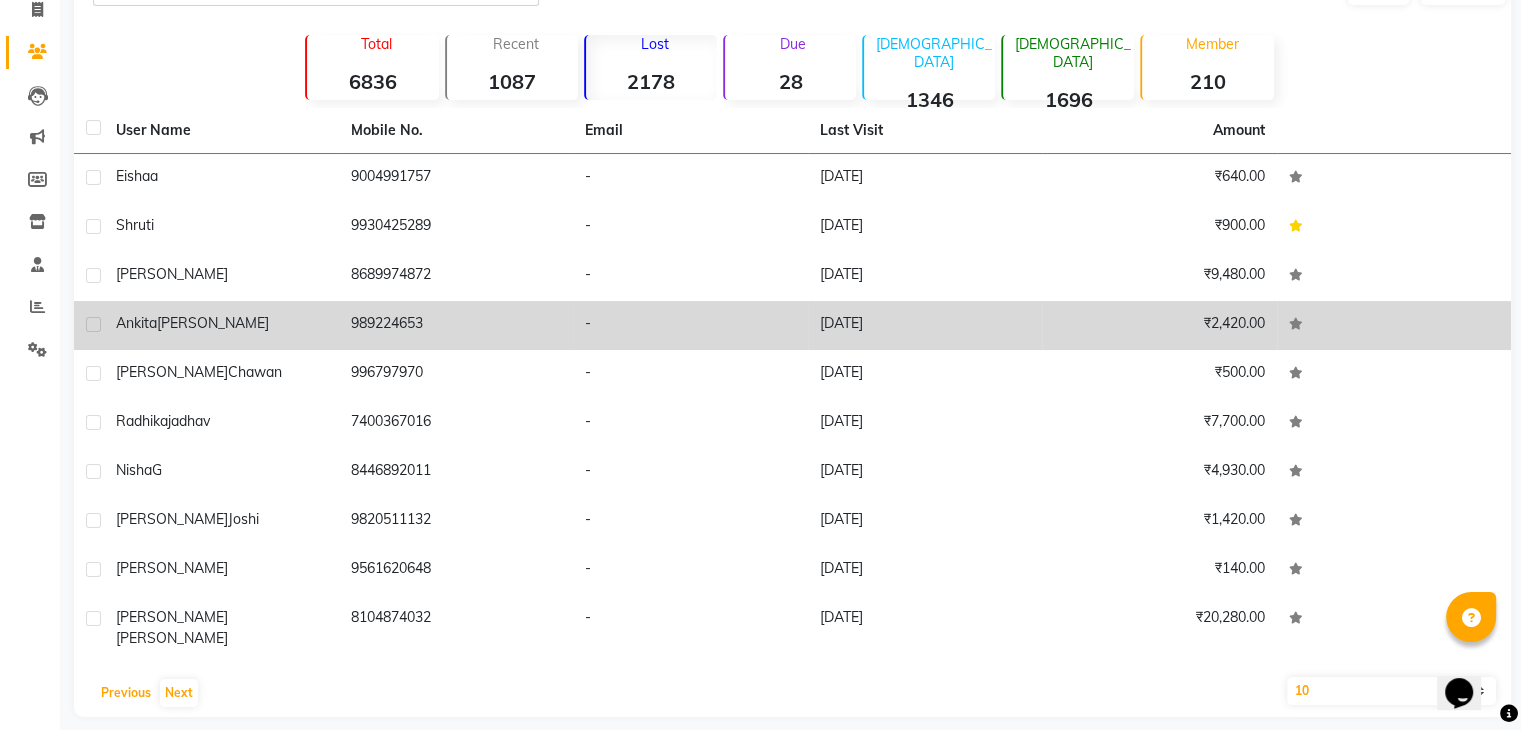 scroll, scrollTop: 0, scrollLeft: 0, axis: both 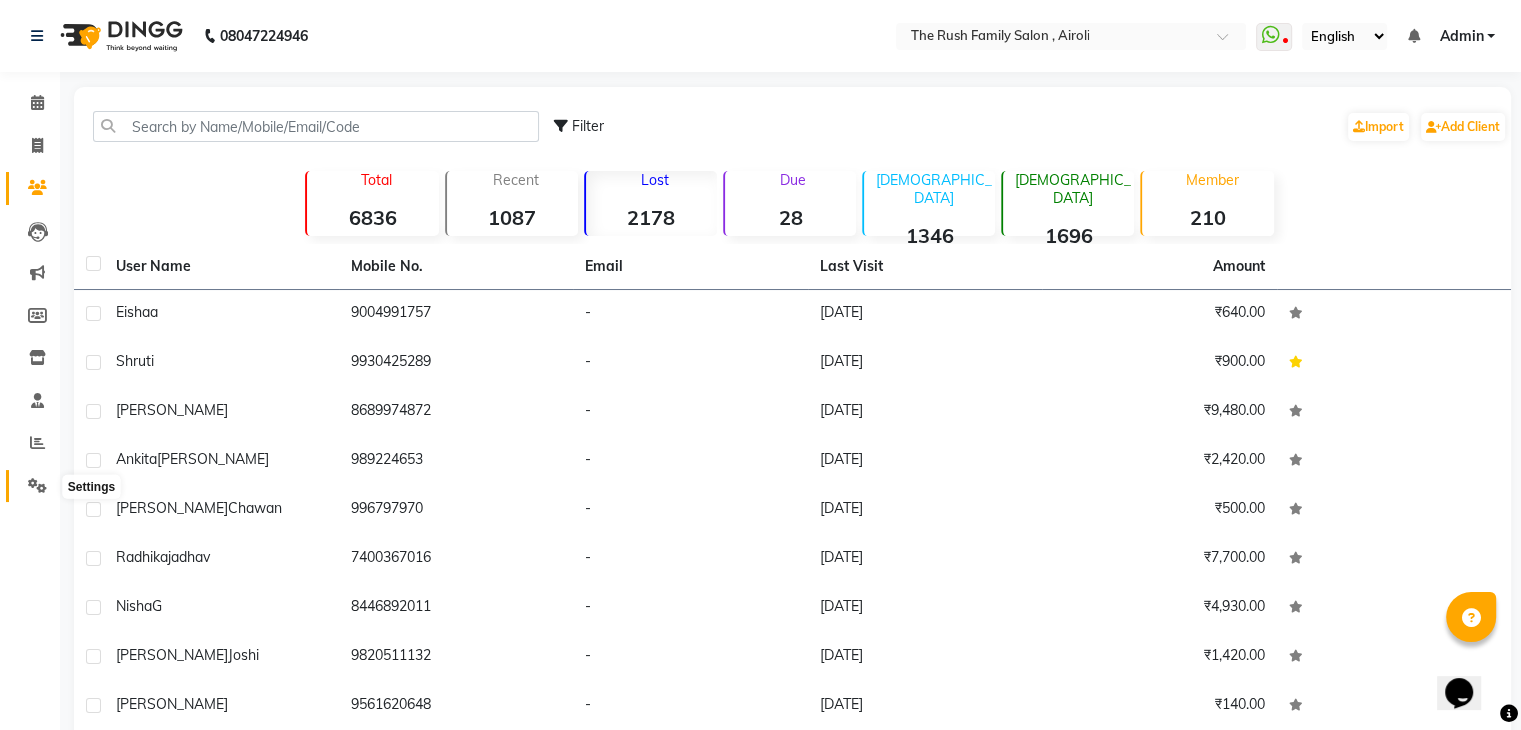 click 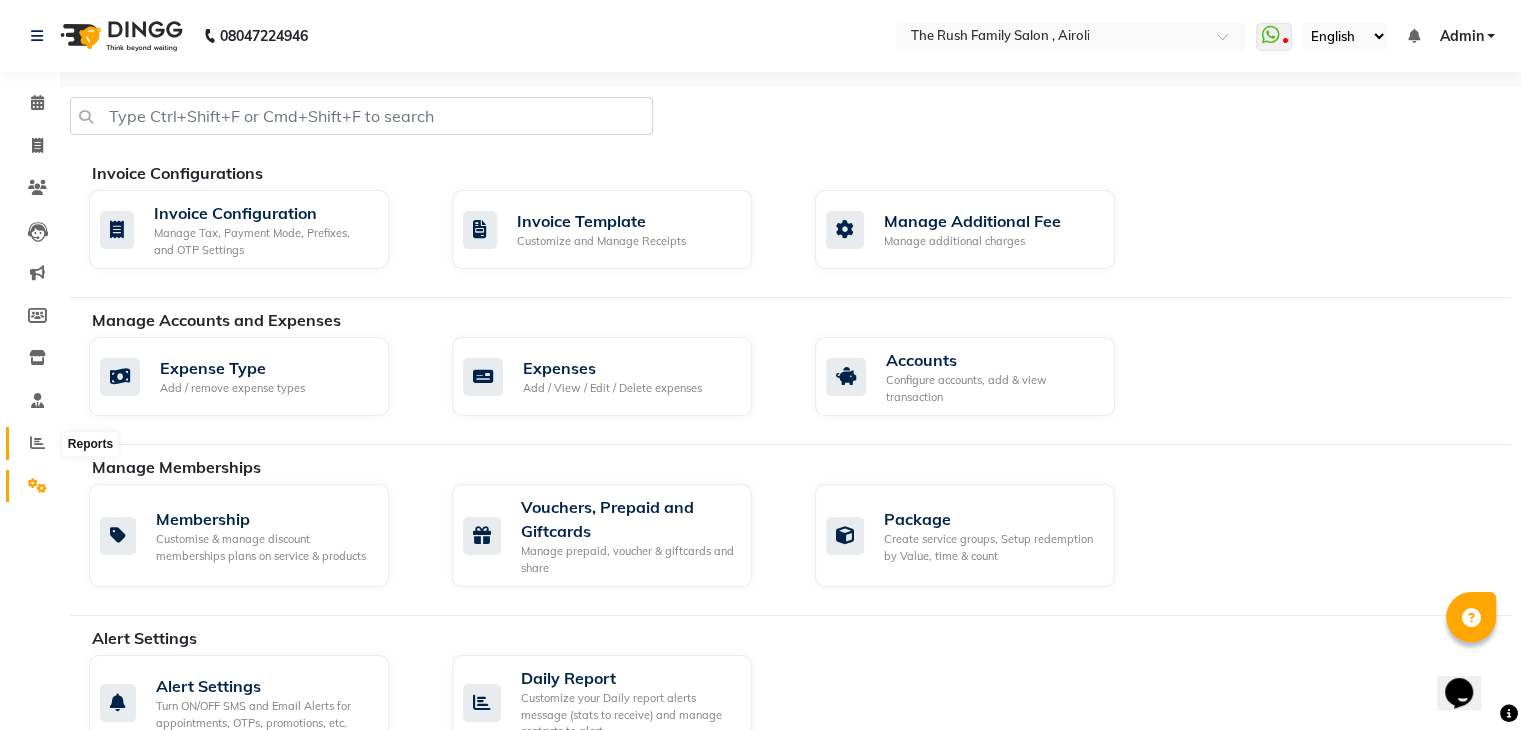 click 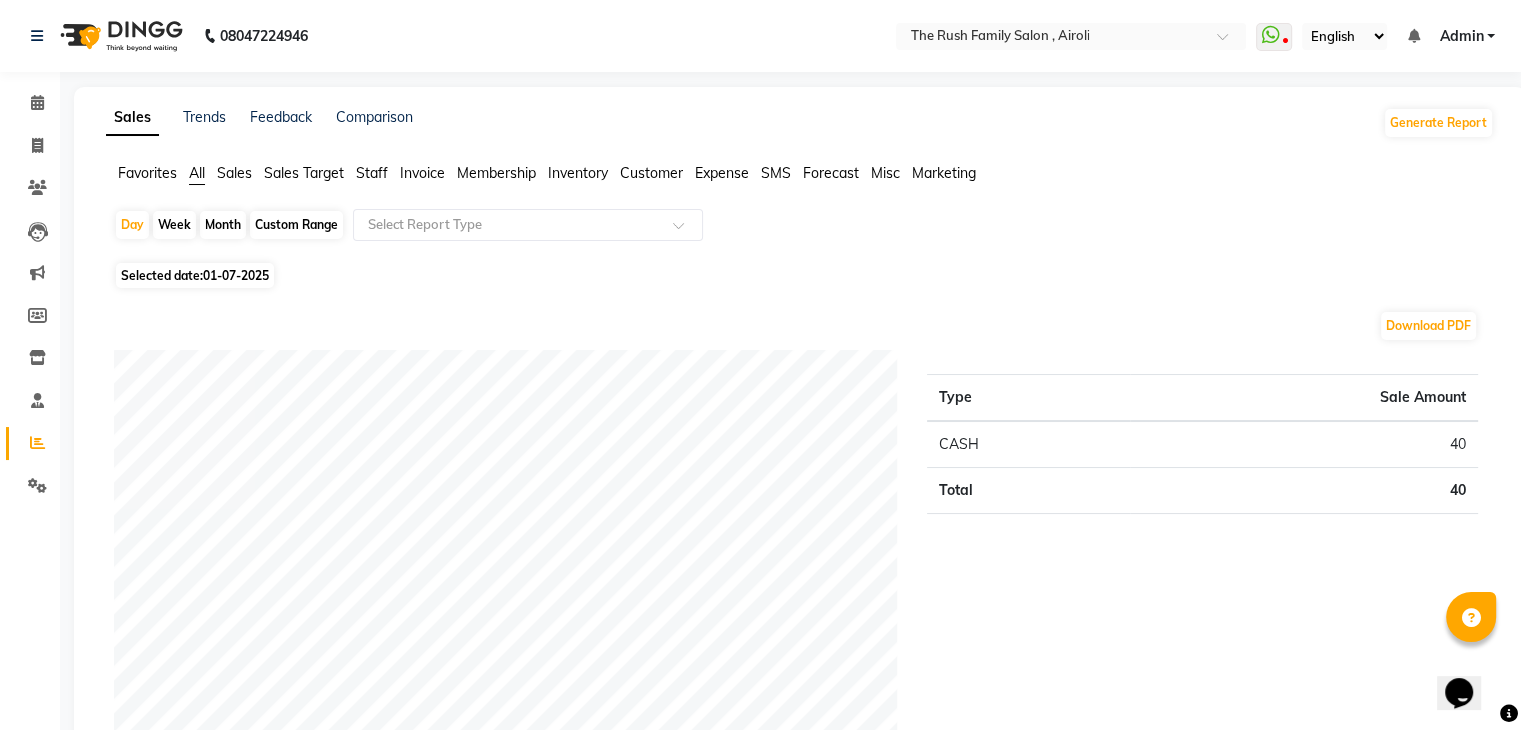 click on "Selected date:  01-07-2025" 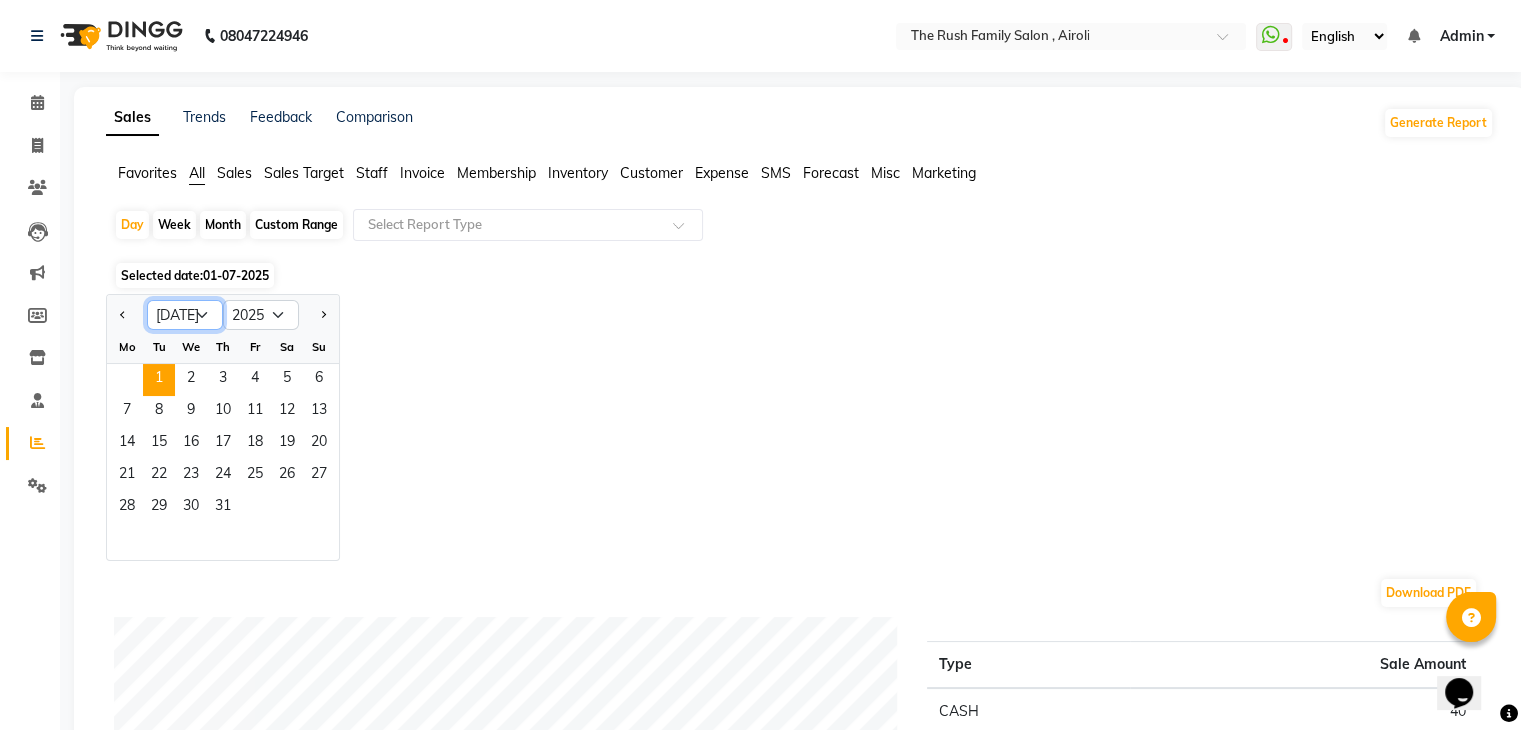 click on "Jan Feb Mar Apr May Jun Jul Aug Sep Oct Nov Dec" 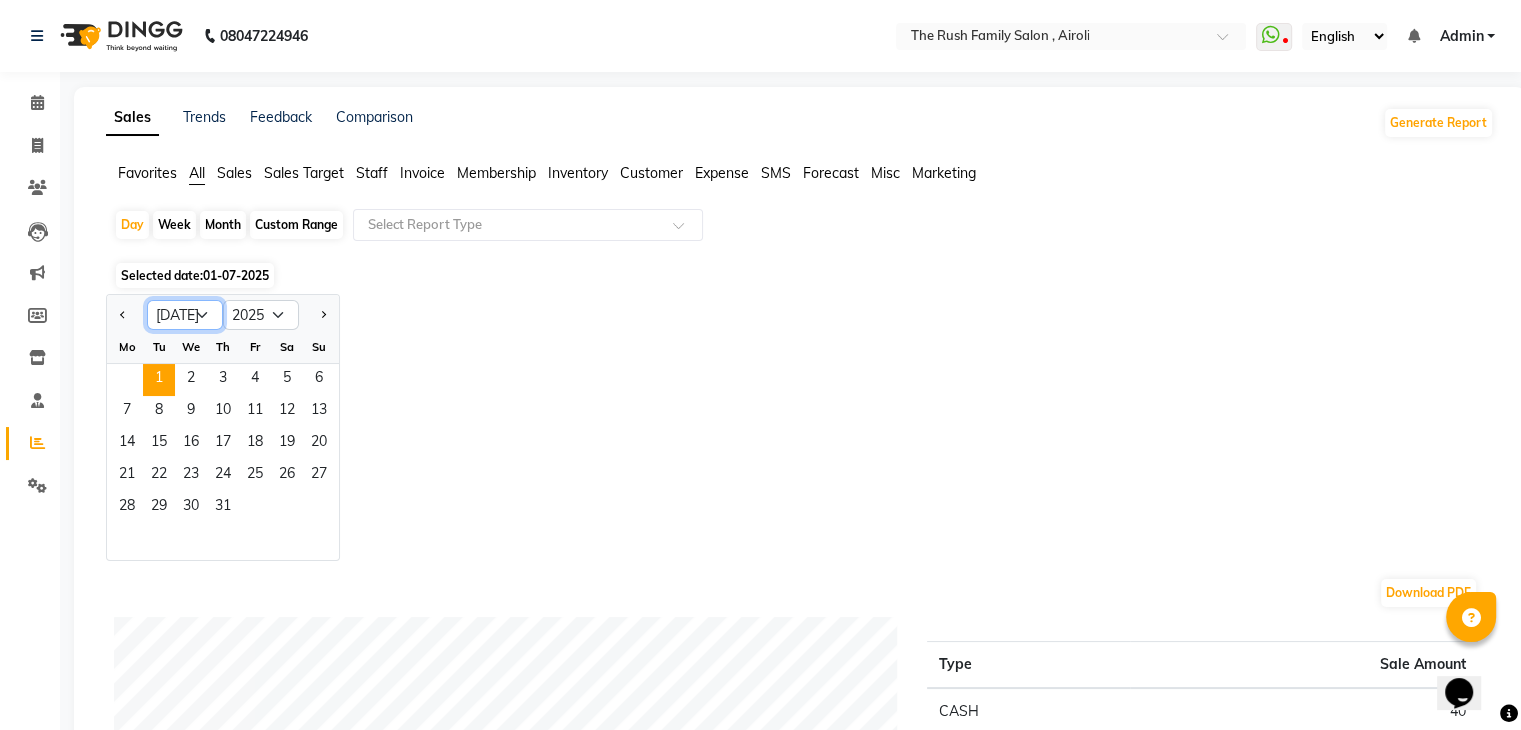 select on "6" 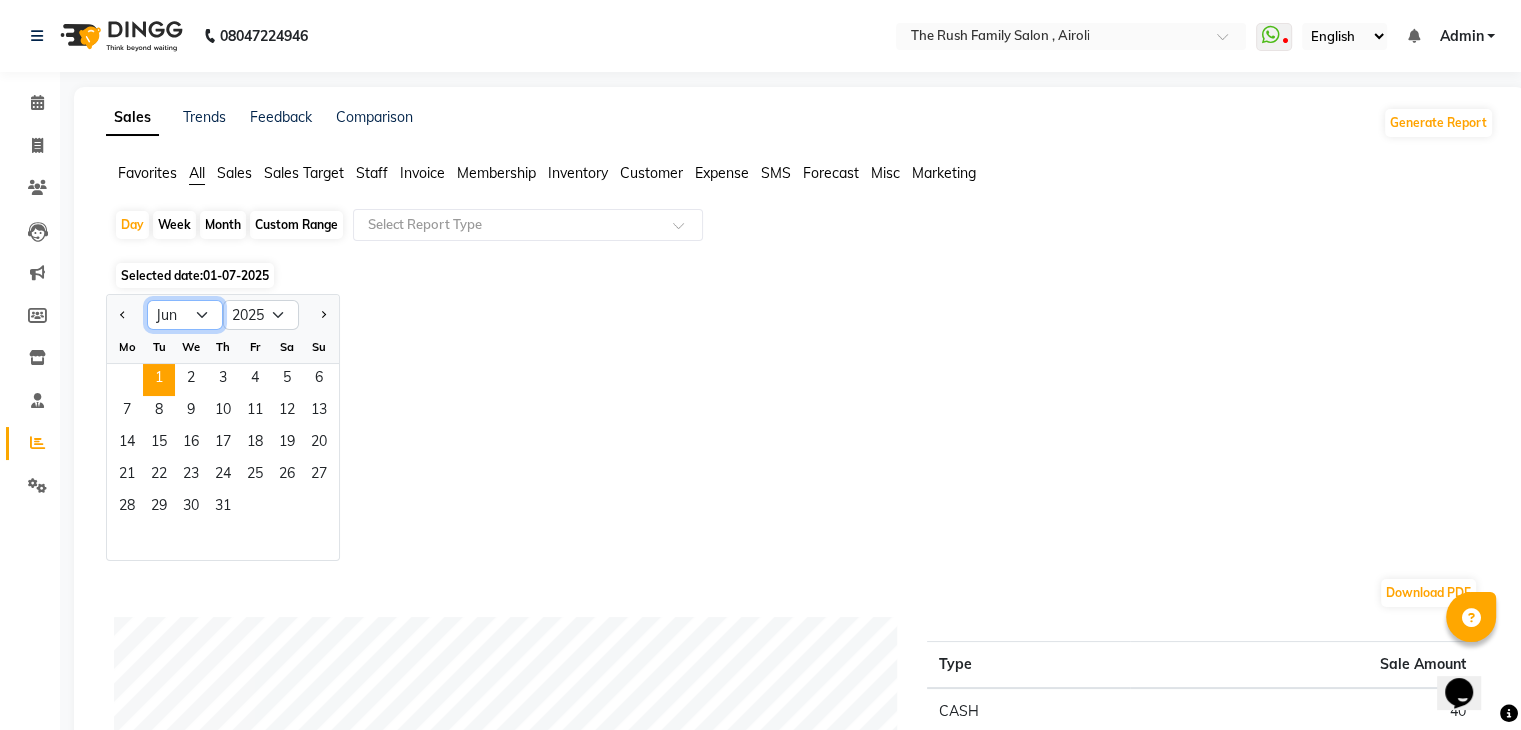 click on "Jan Feb Mar Apr May Jun Jul Aug Sep Oct Nov Dec" 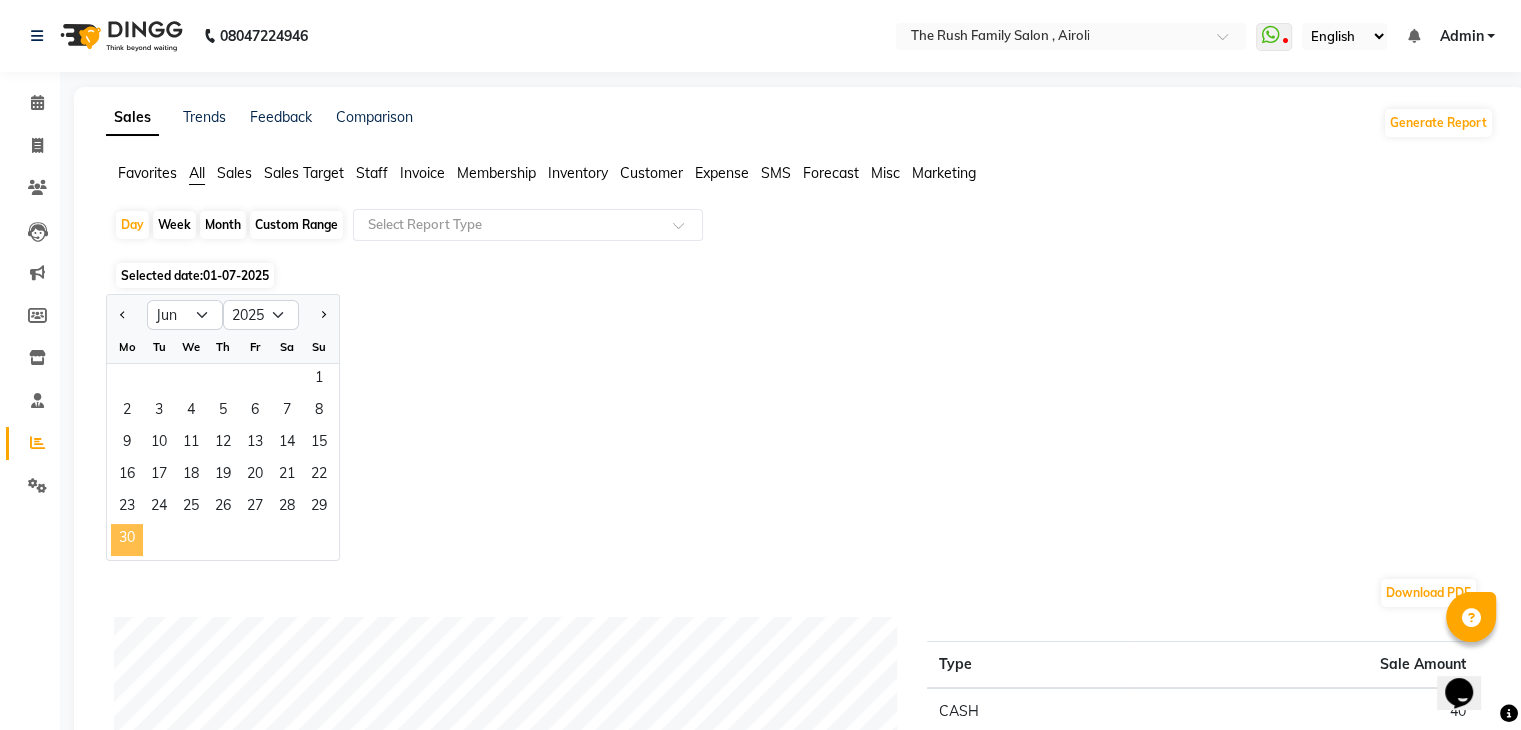 click on "30" 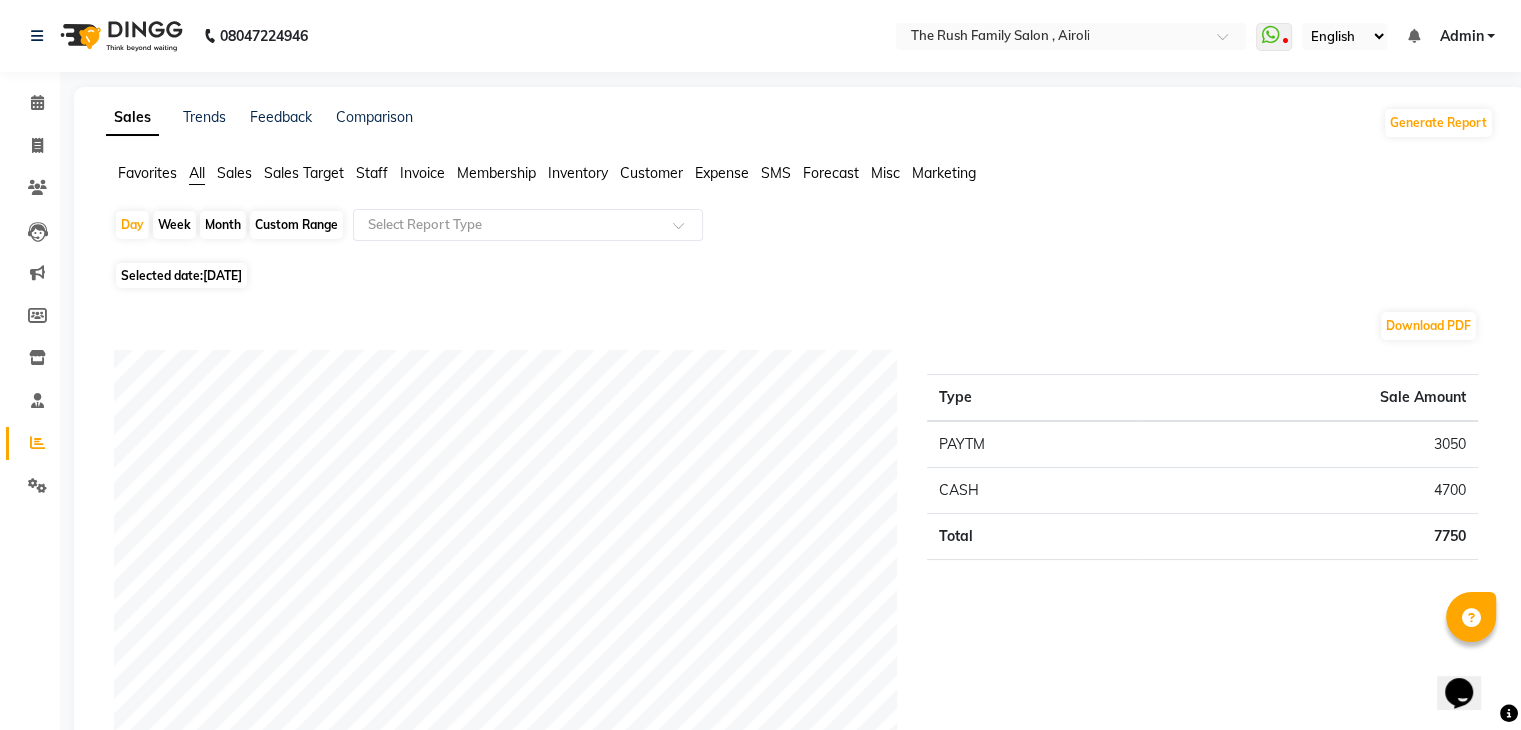 click on "Day   Week   Month   Custom Range  Select Report Type" 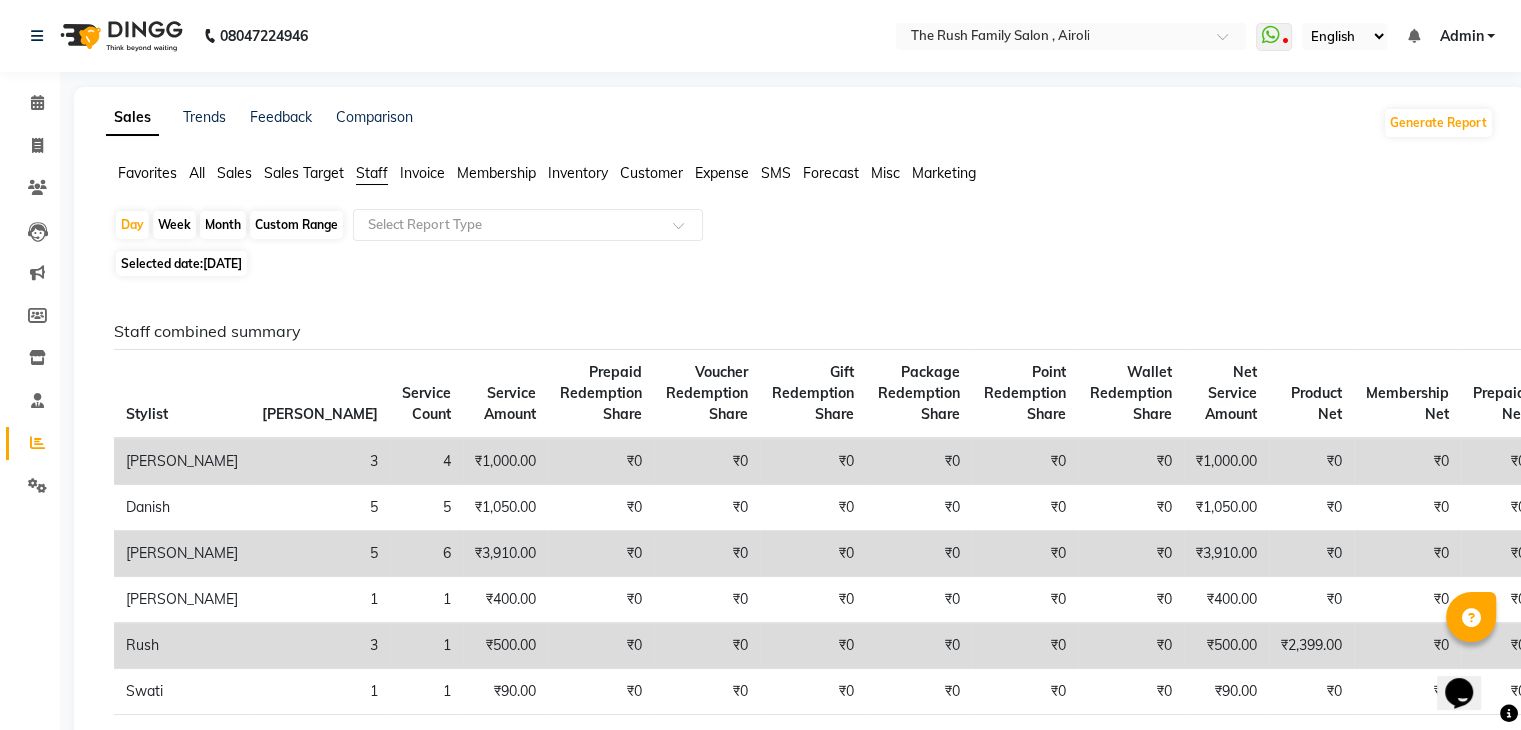 click on "Month" 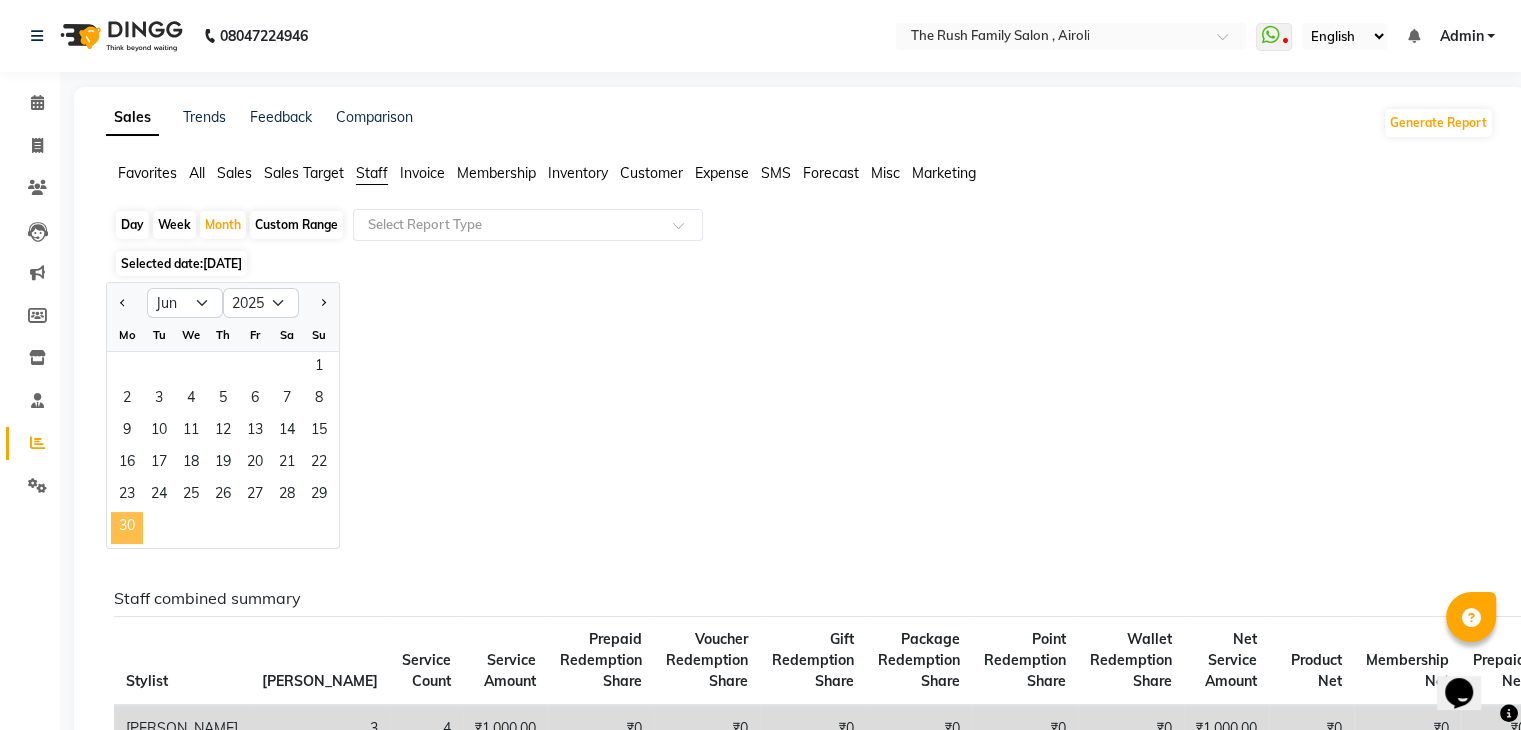 click on "30" 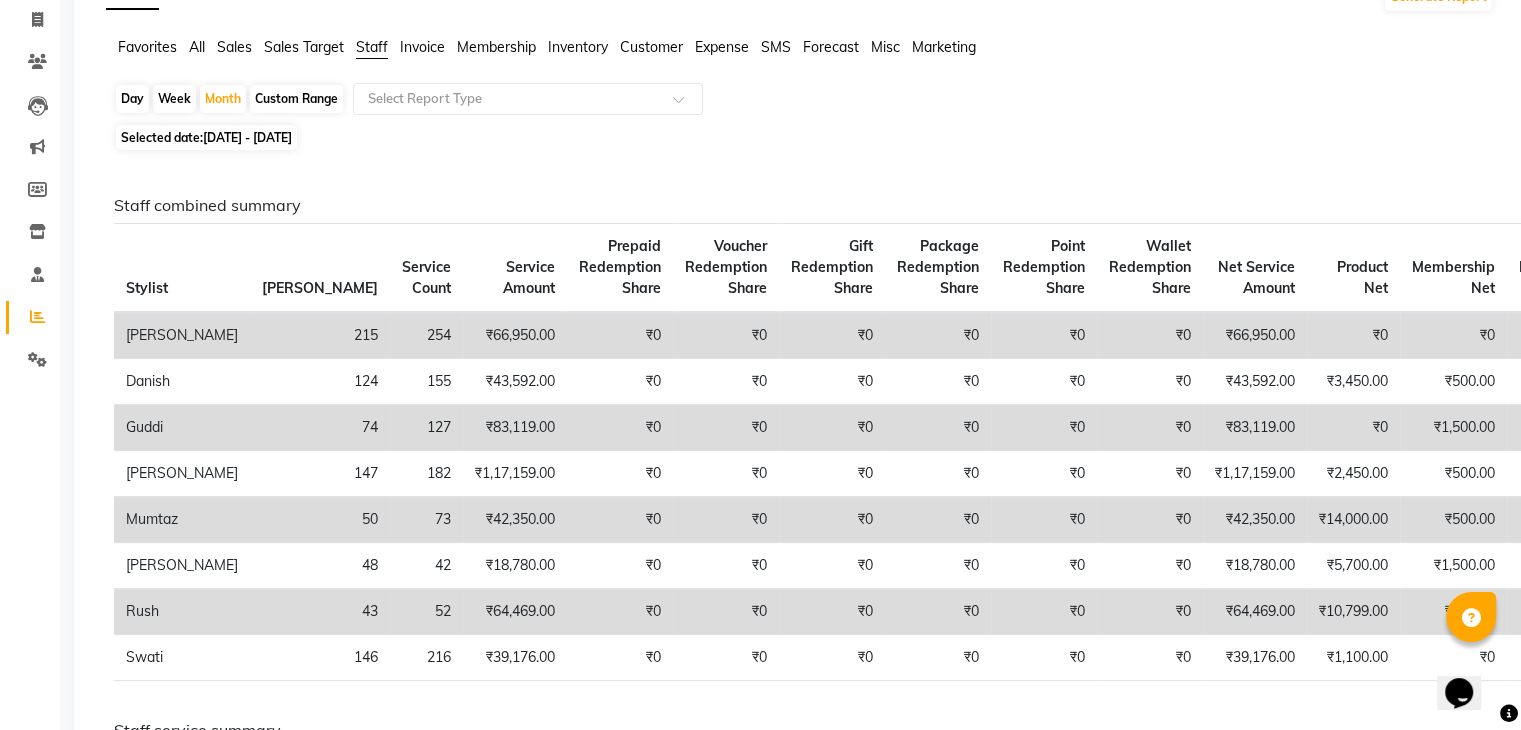 scroll, scrollTop: 0, scrollLeft: 0, axis: both 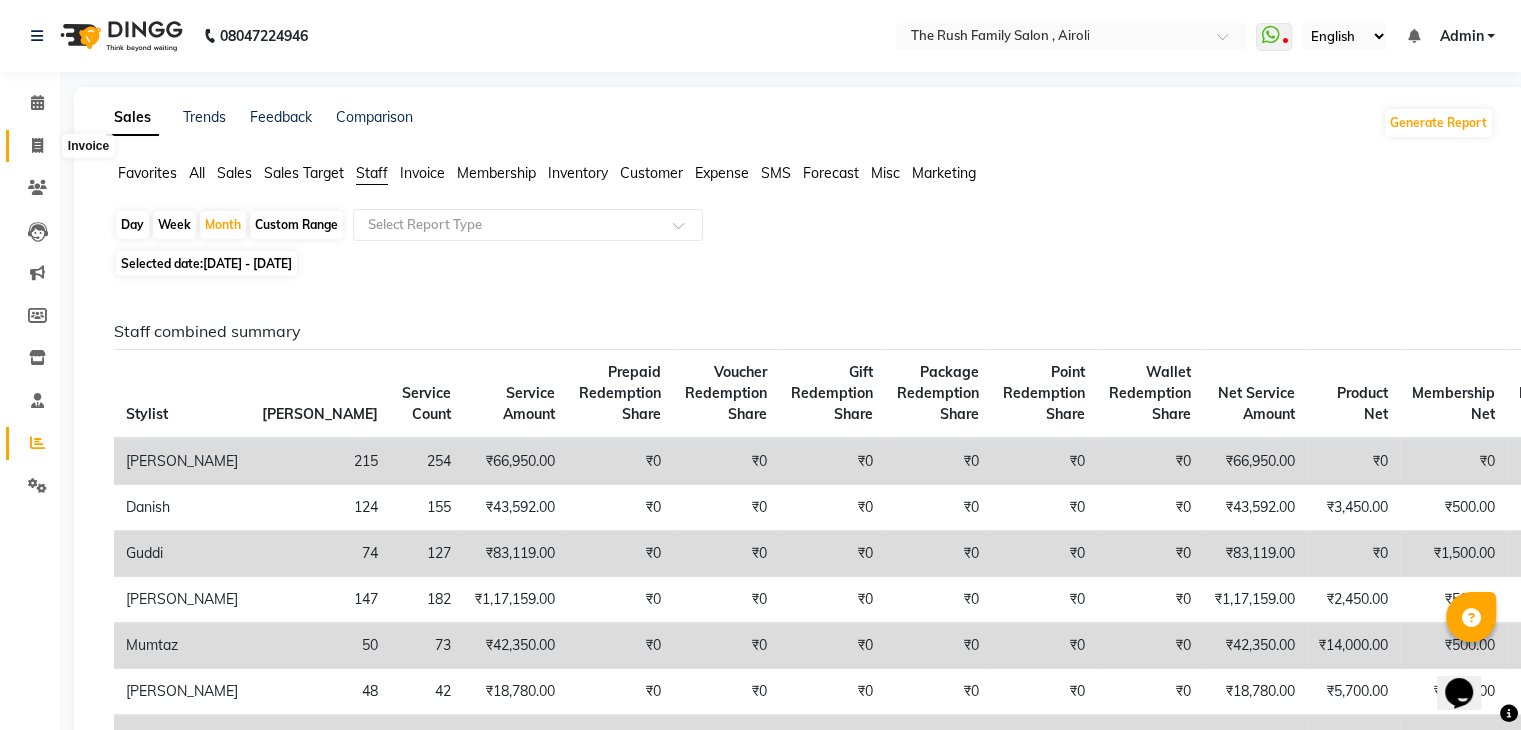 click 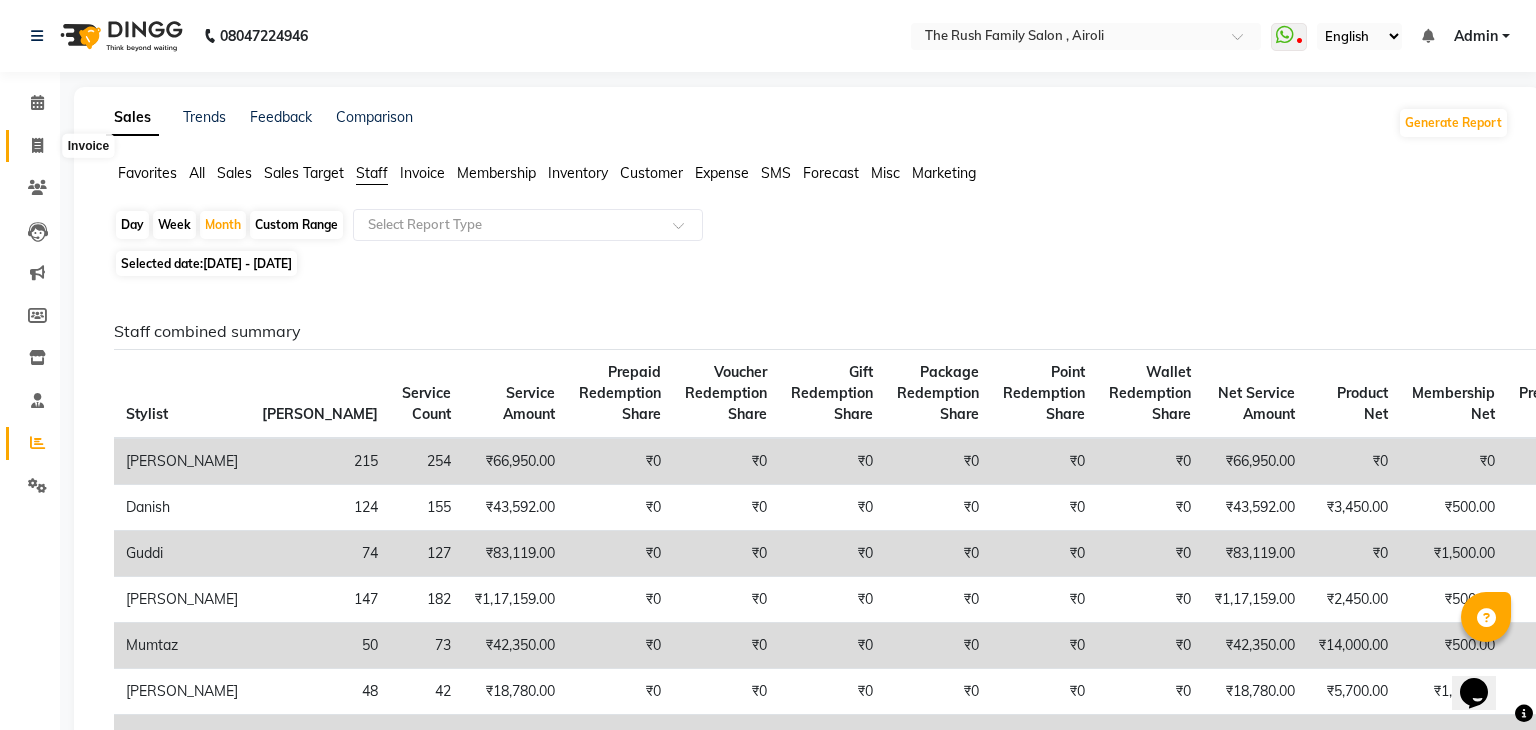select on "5419" 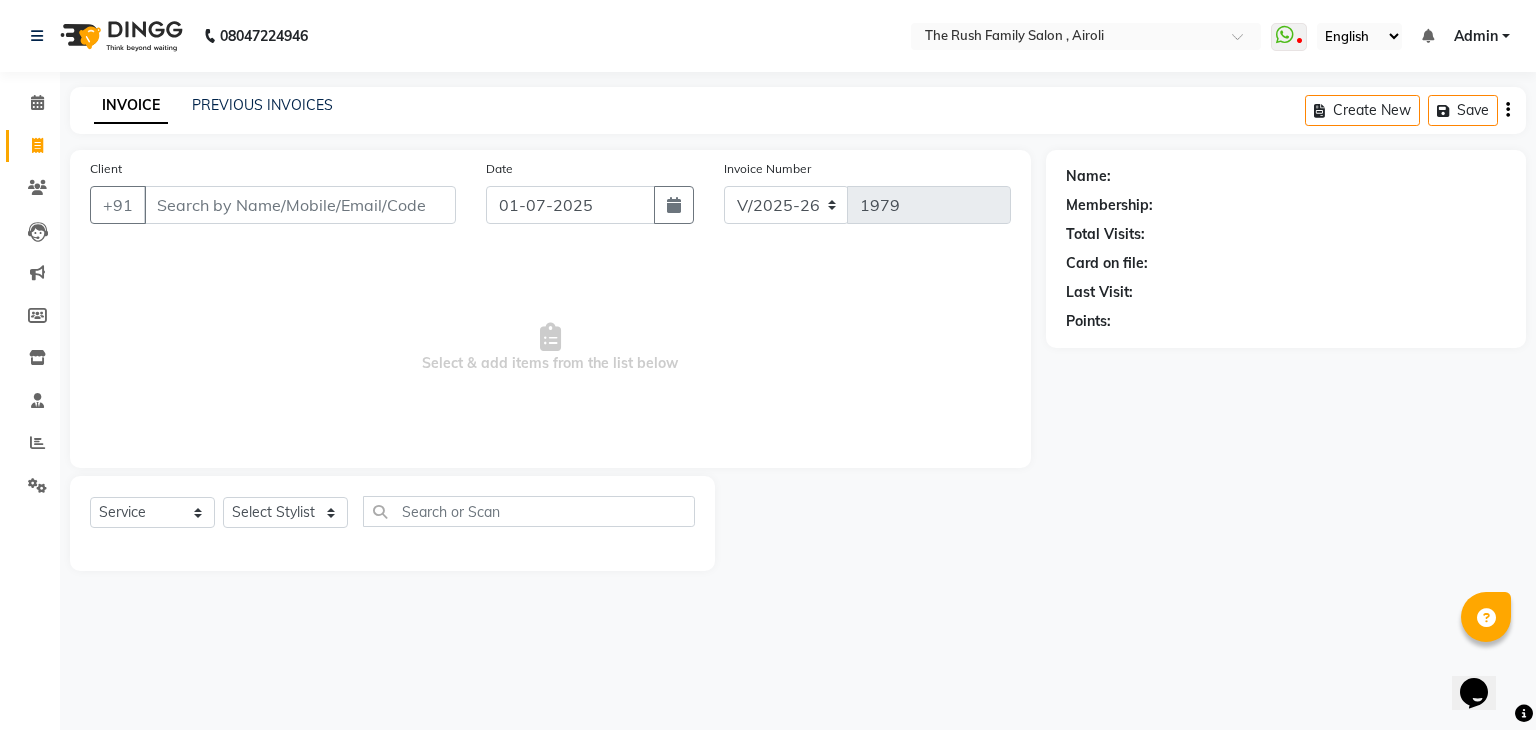 click 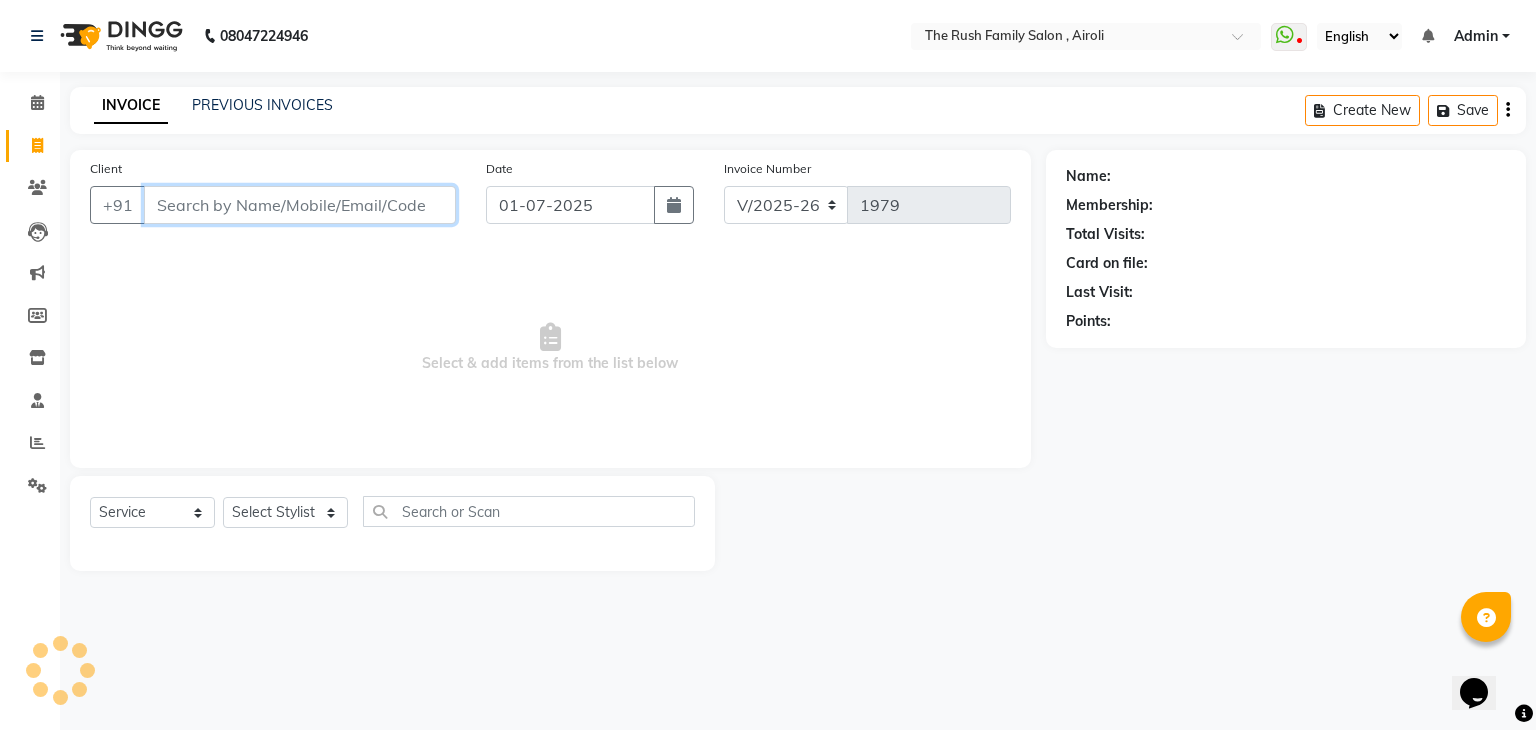 click on "Client" at bounding box center (300, 205) 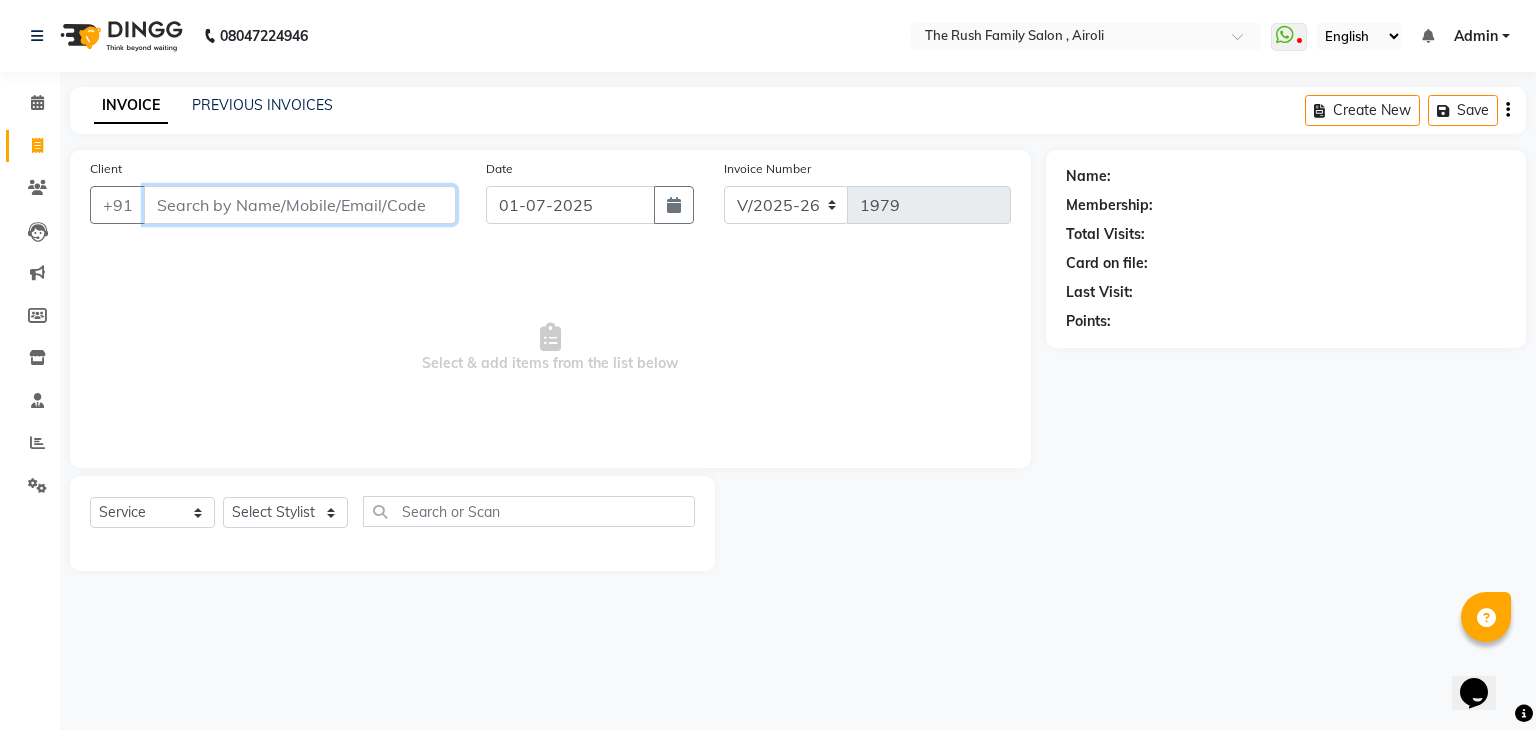 click on "Client" at bounding box center (300, 205) 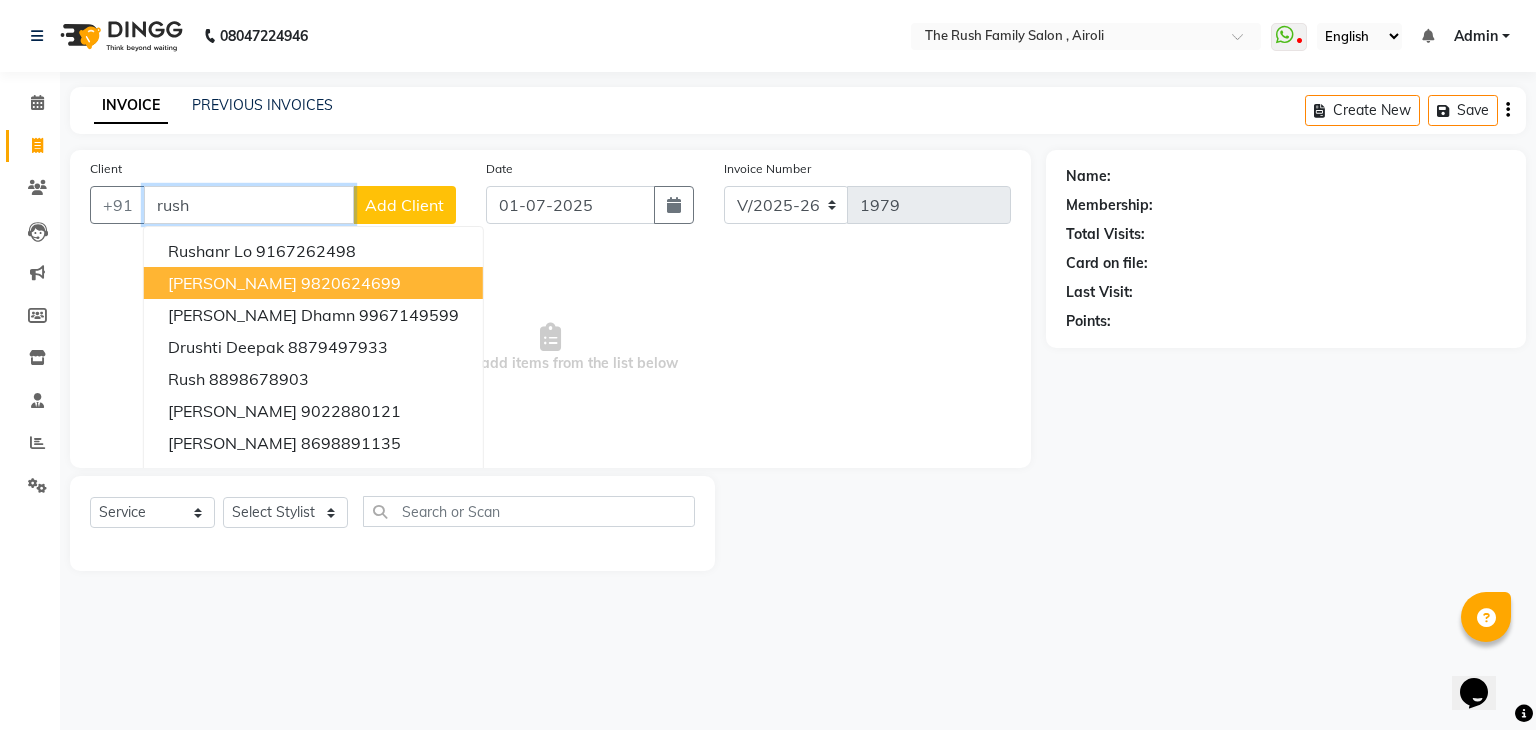 click on "9820624699" at bounding box center [351, 283] 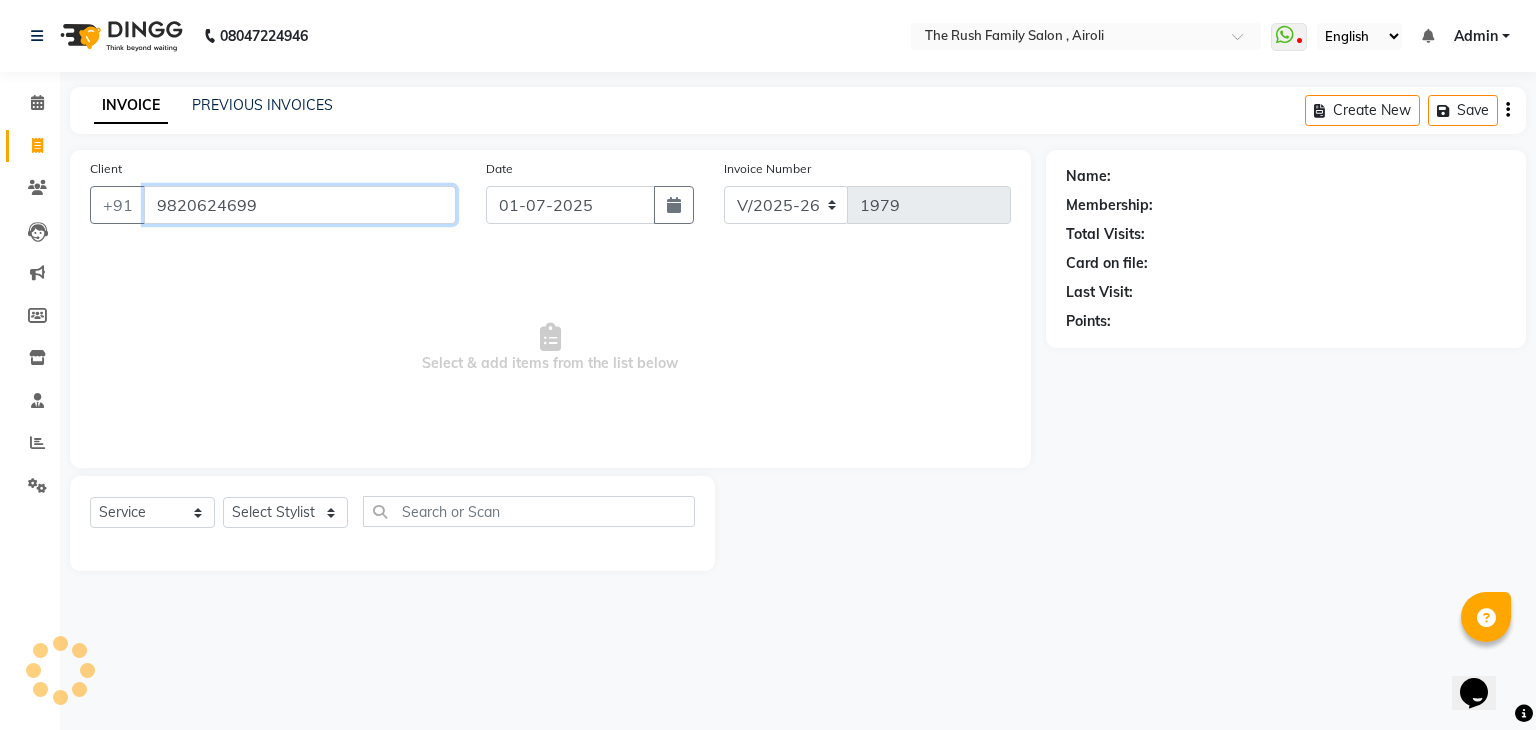 type on "9820624699" 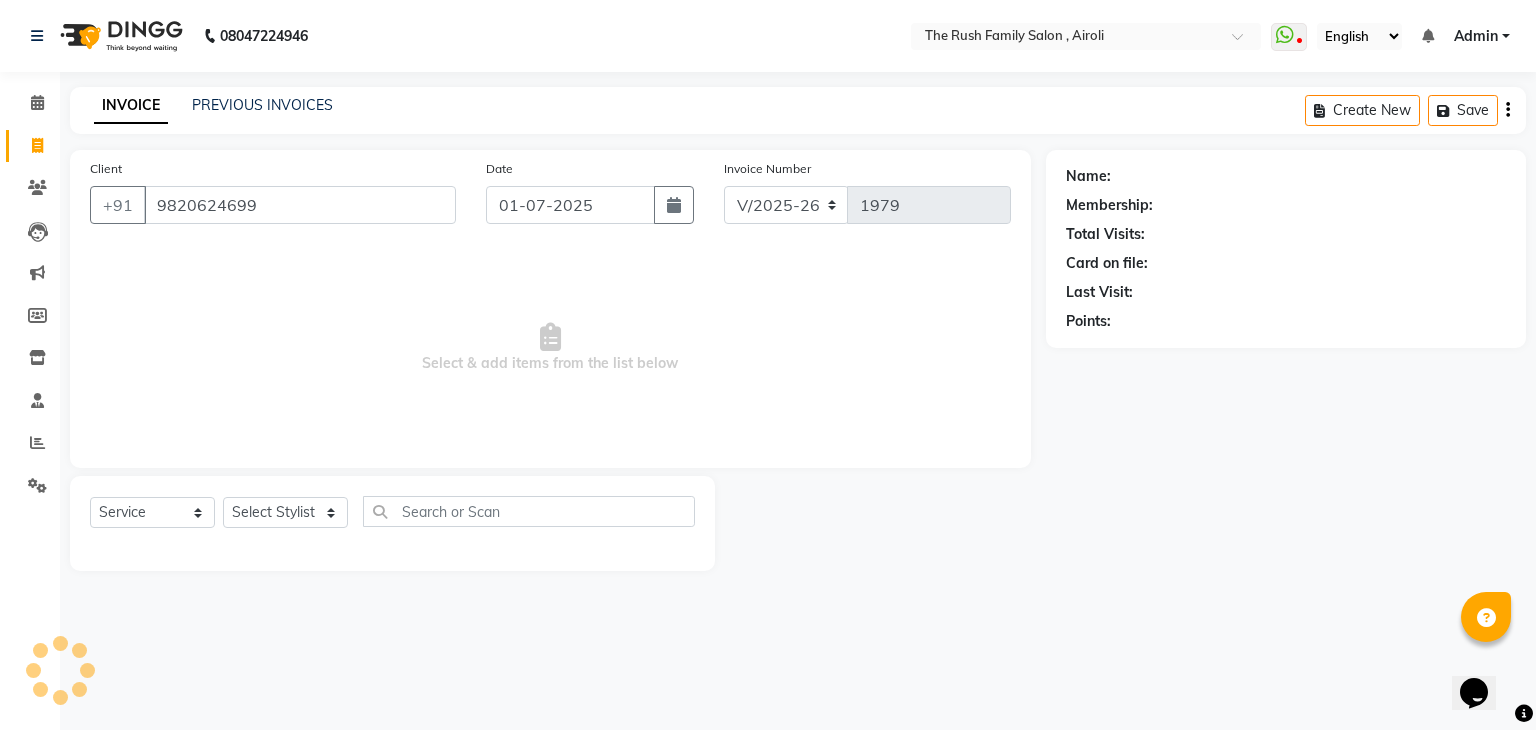 select on "1: Object" 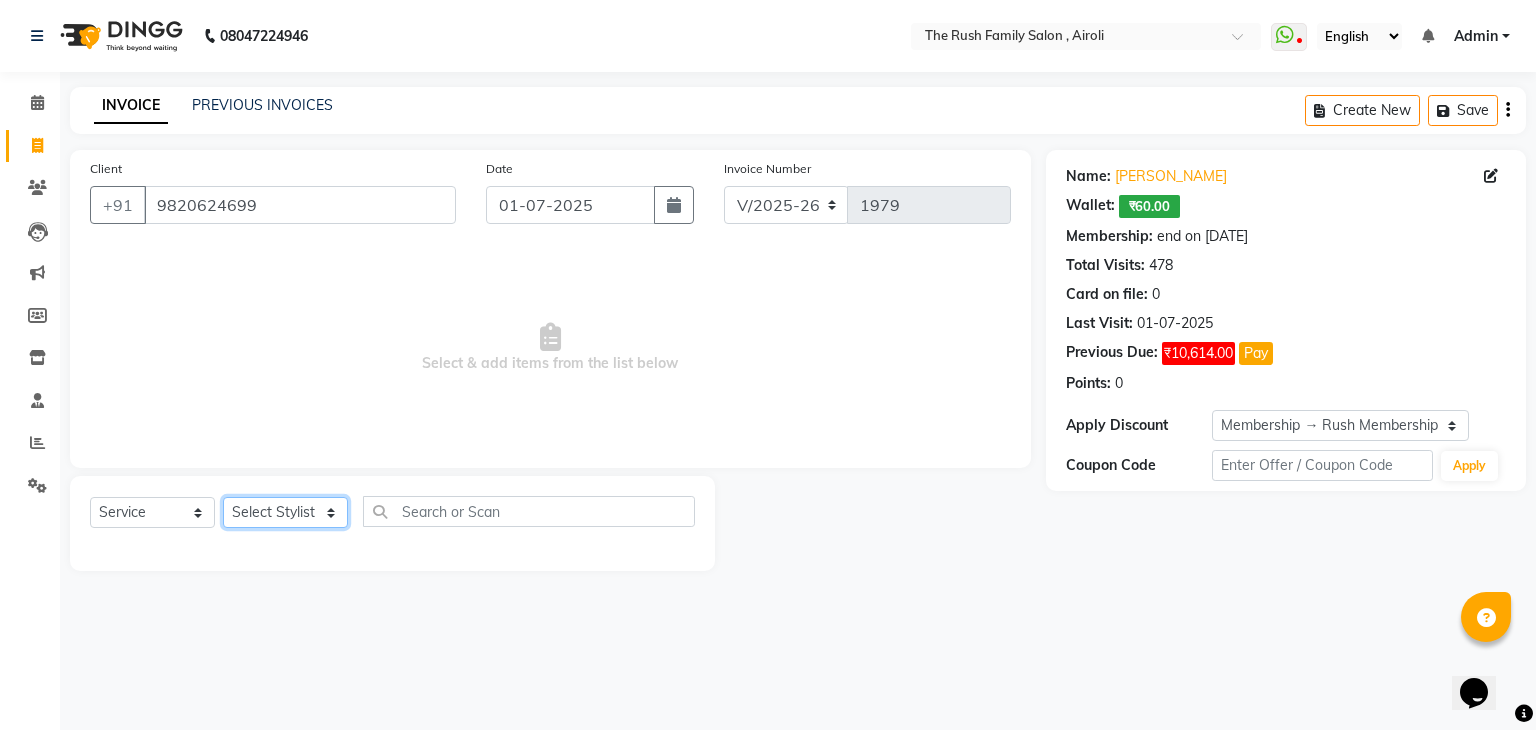 click on "Select Stylist Ajaz Danish Guddi Jayesh  mumtaz   nishu Riya    Rush Swati" 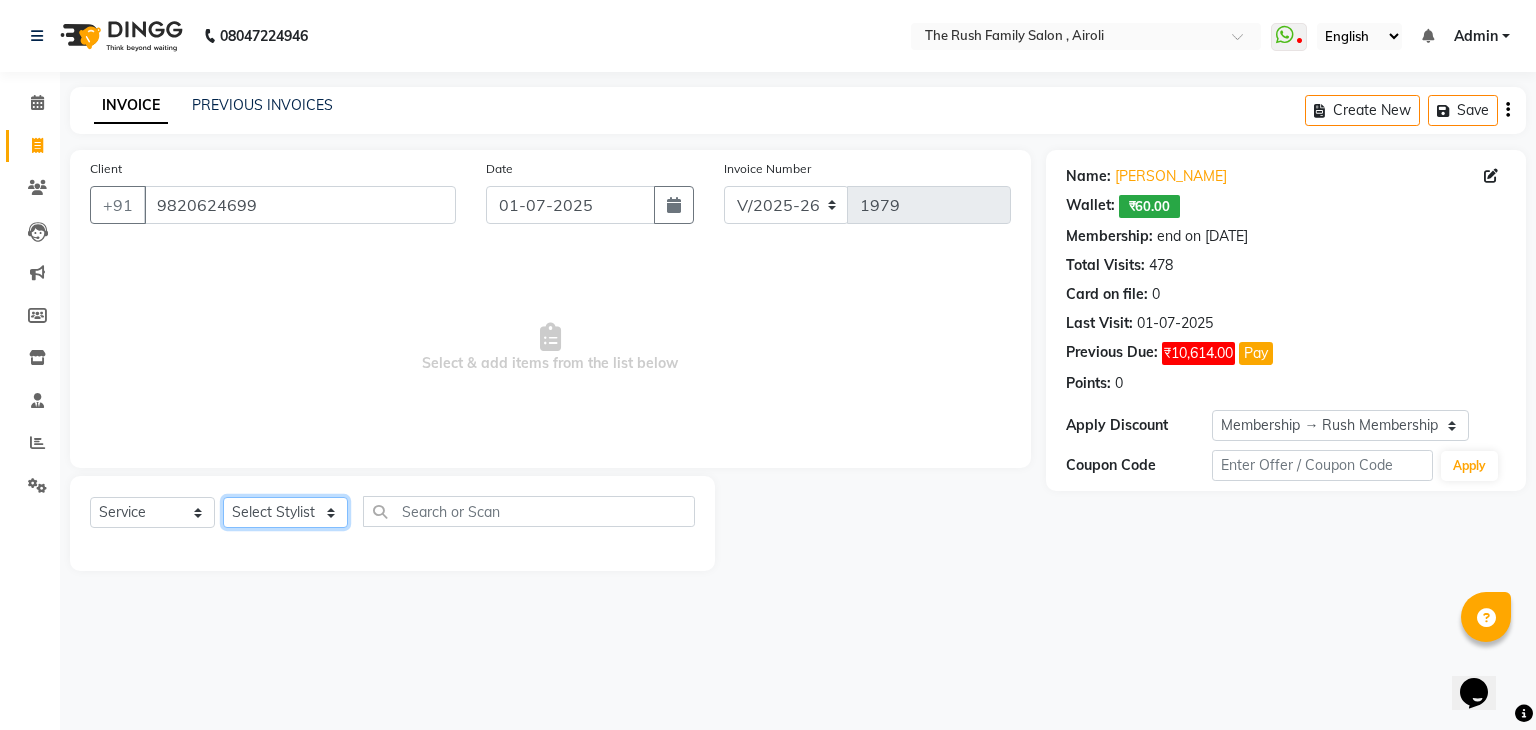 select on "53300" 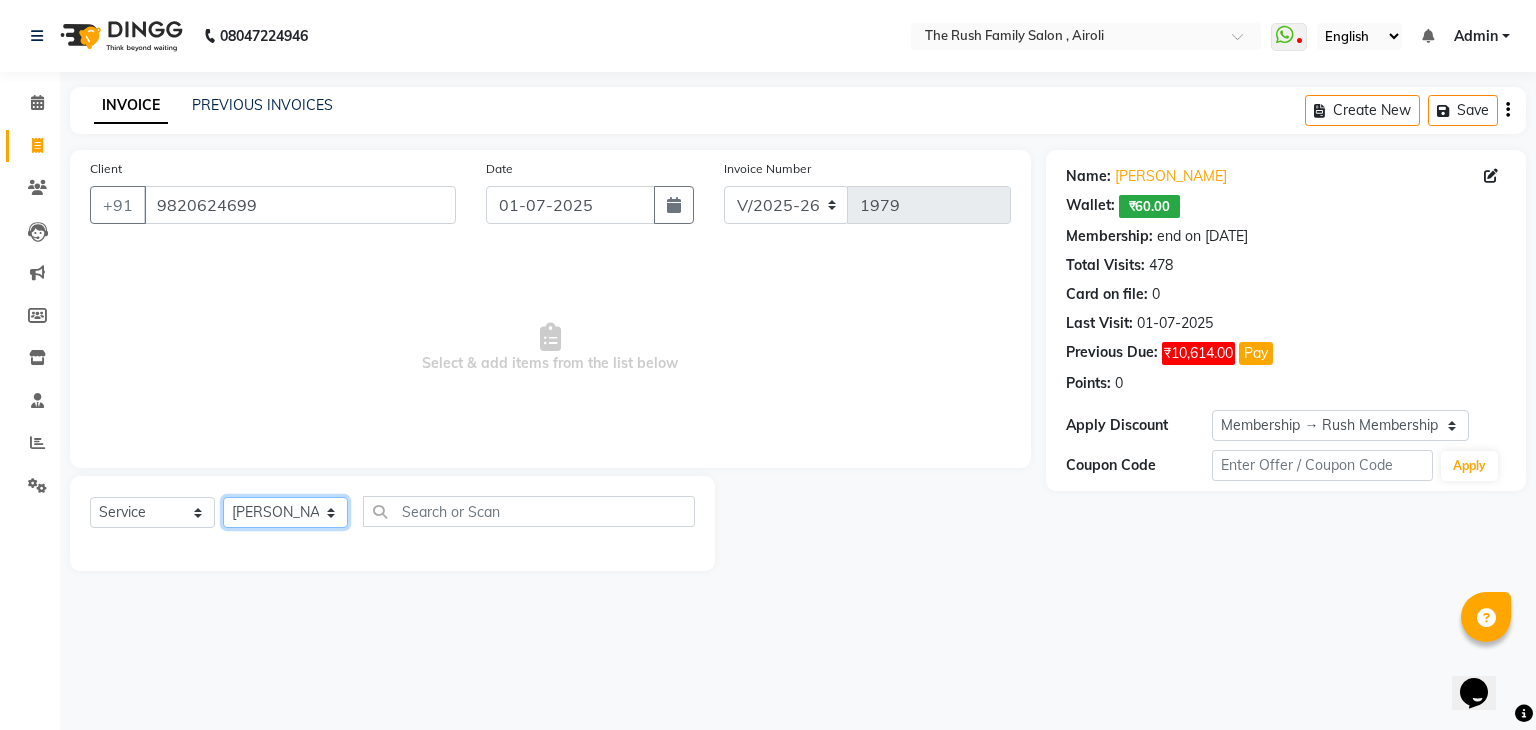 click on "Select Stylist Ajaz Danish Guddi Jayesh  mumtaz   nishu Riya    Rush Swati" 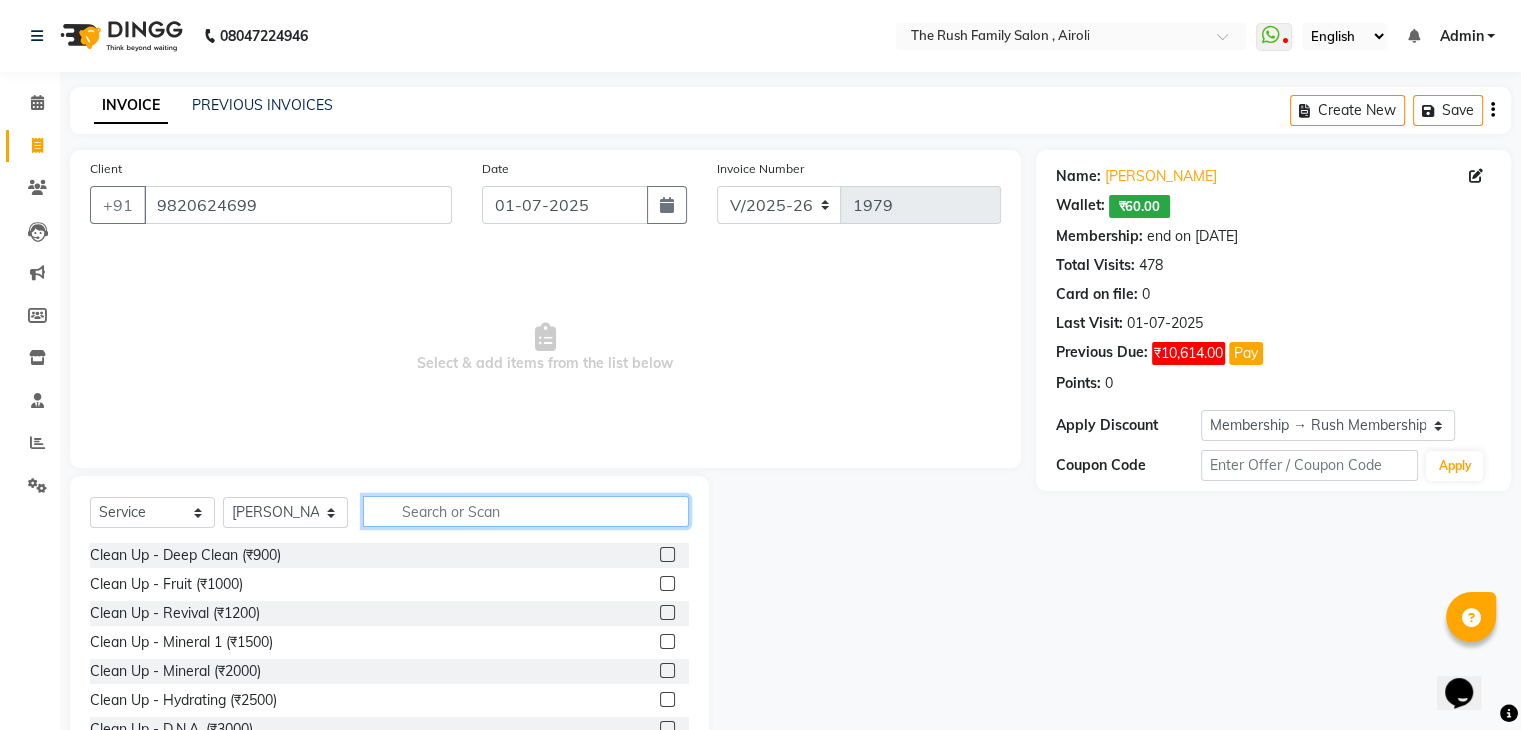 click 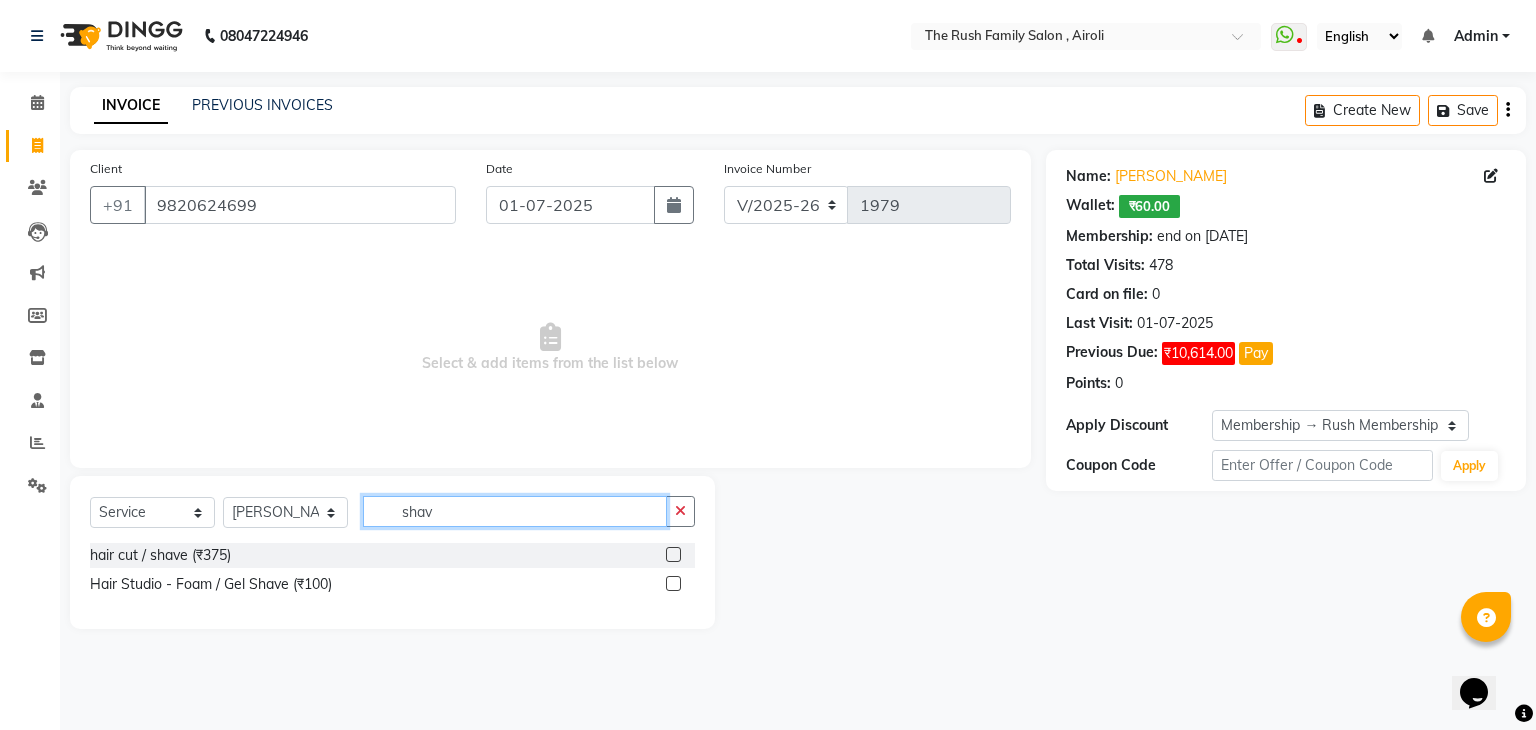 type on "shav" 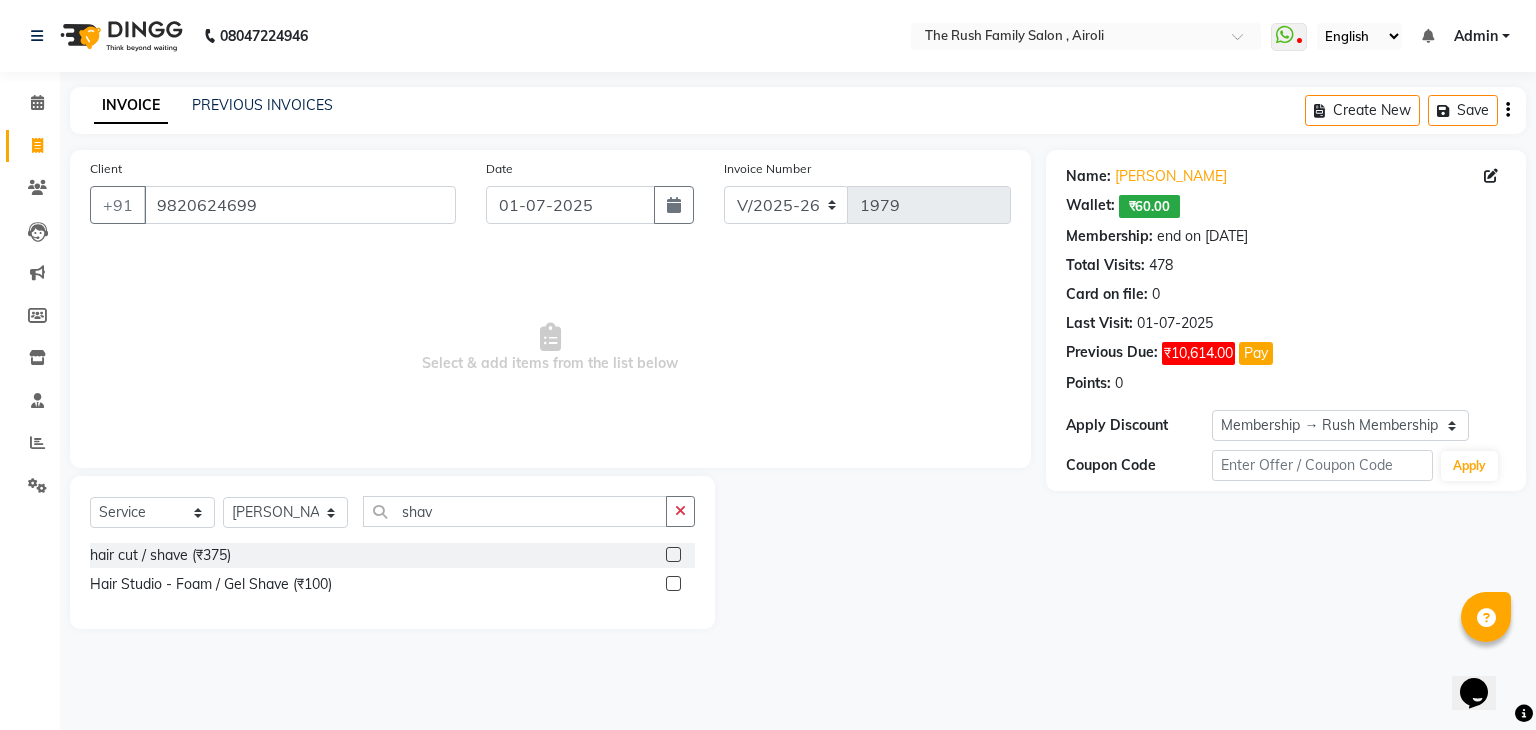 click 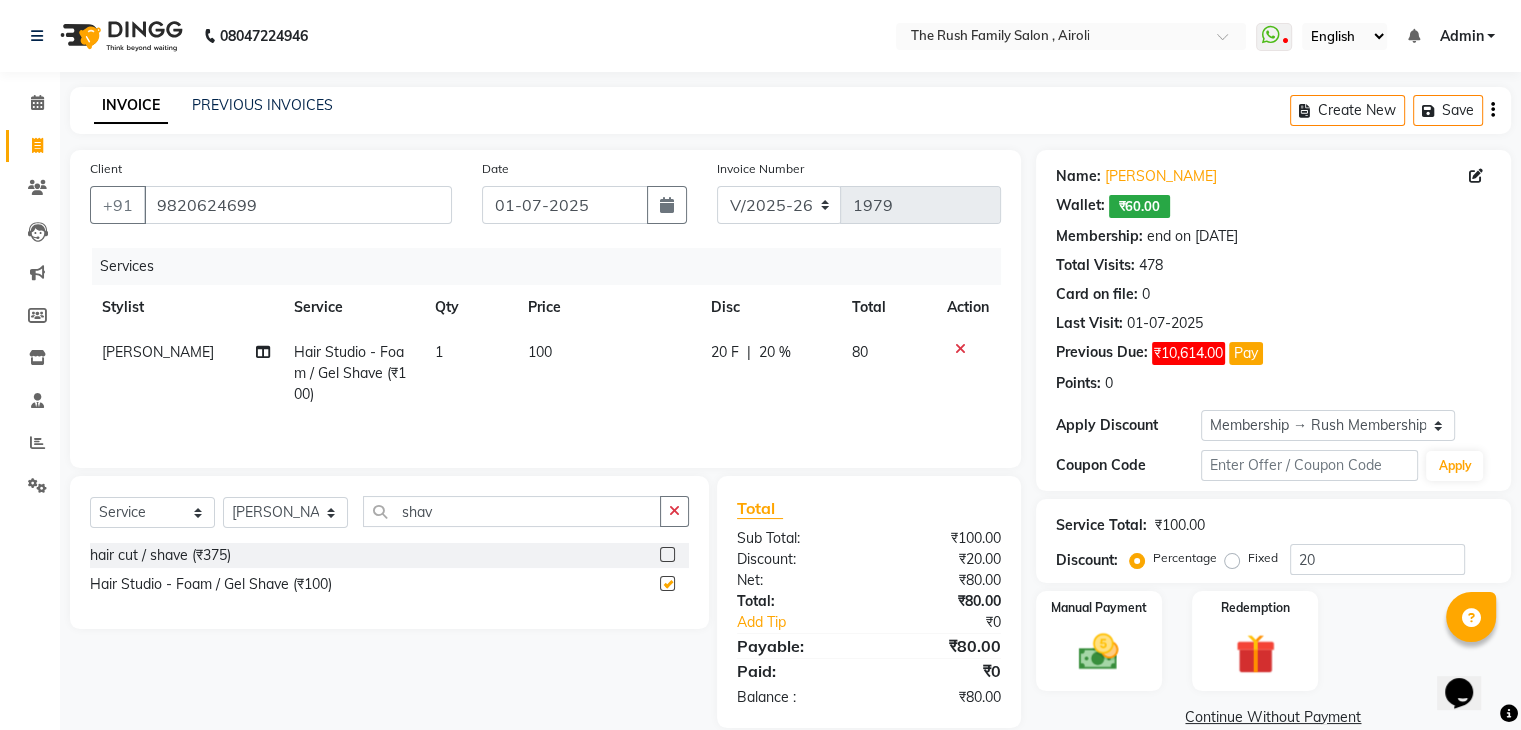 checkbox on "false" 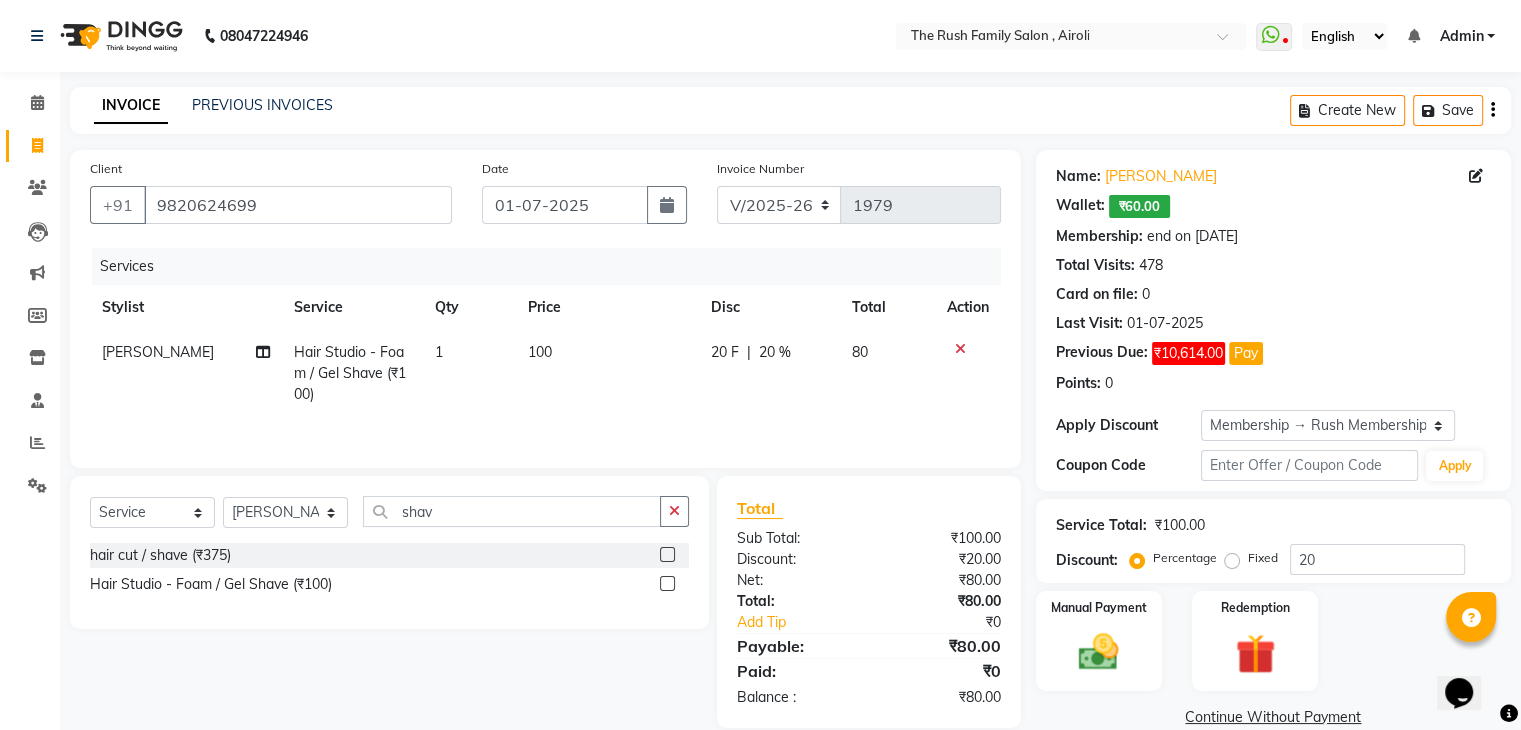 click on "20 F | 20 %" 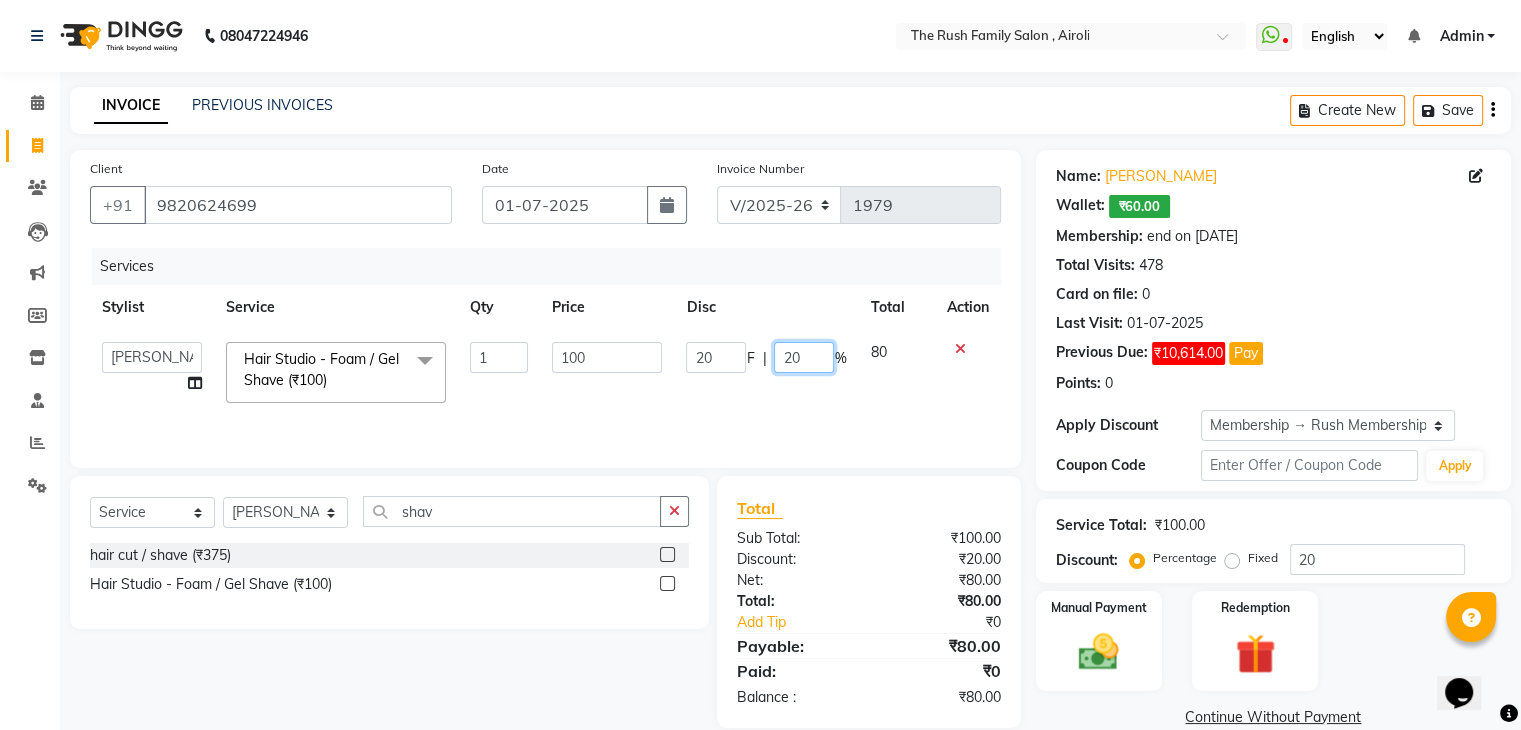 click on "20" 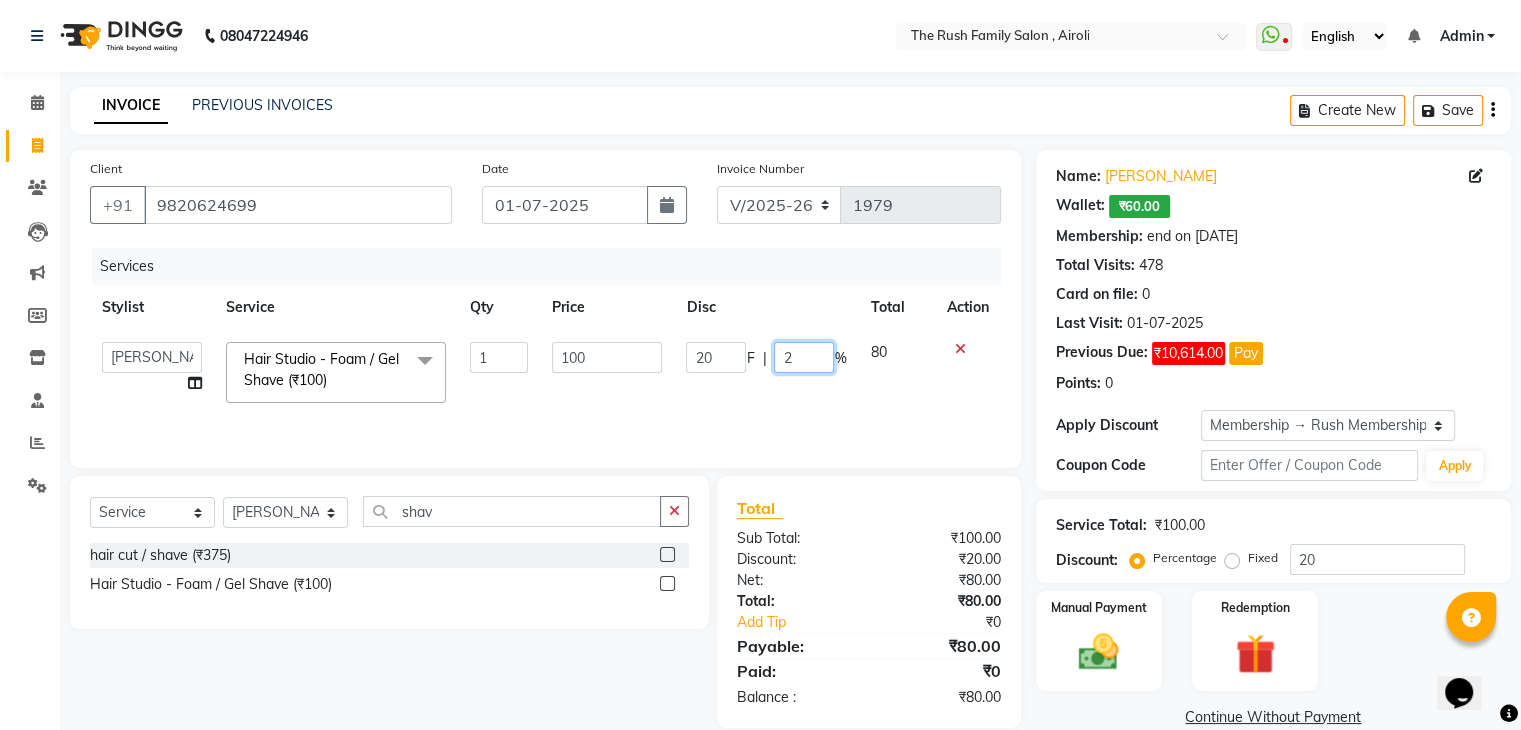 type 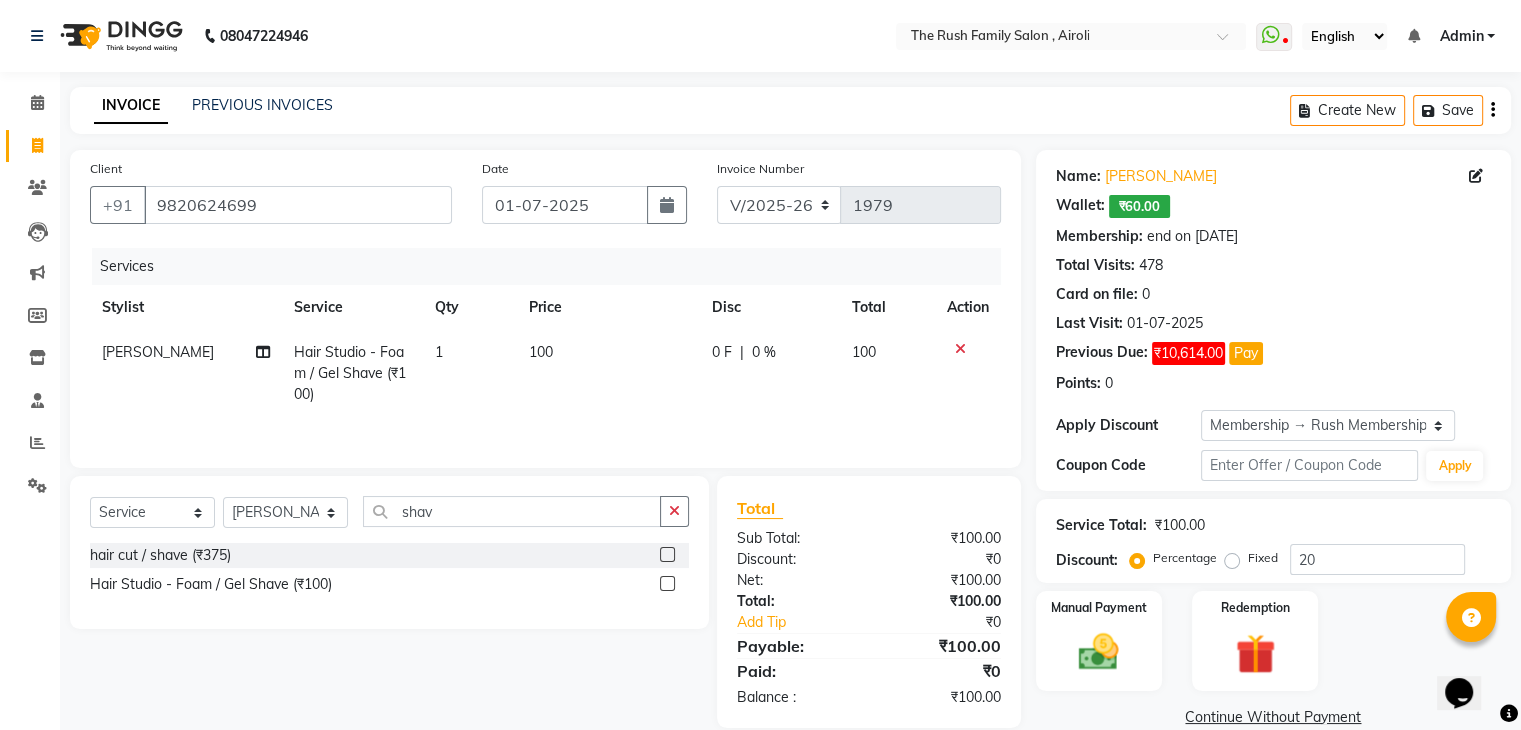 click 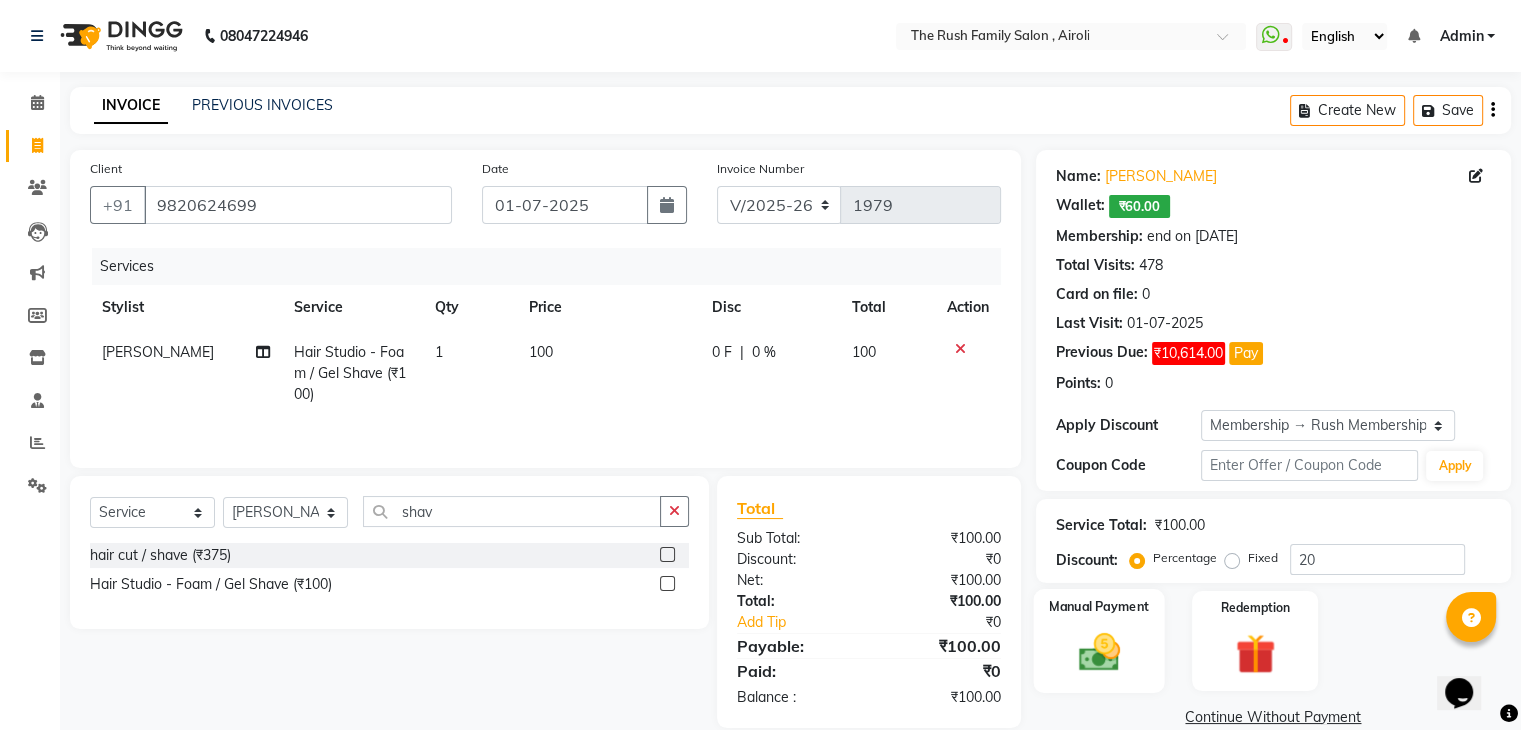 click 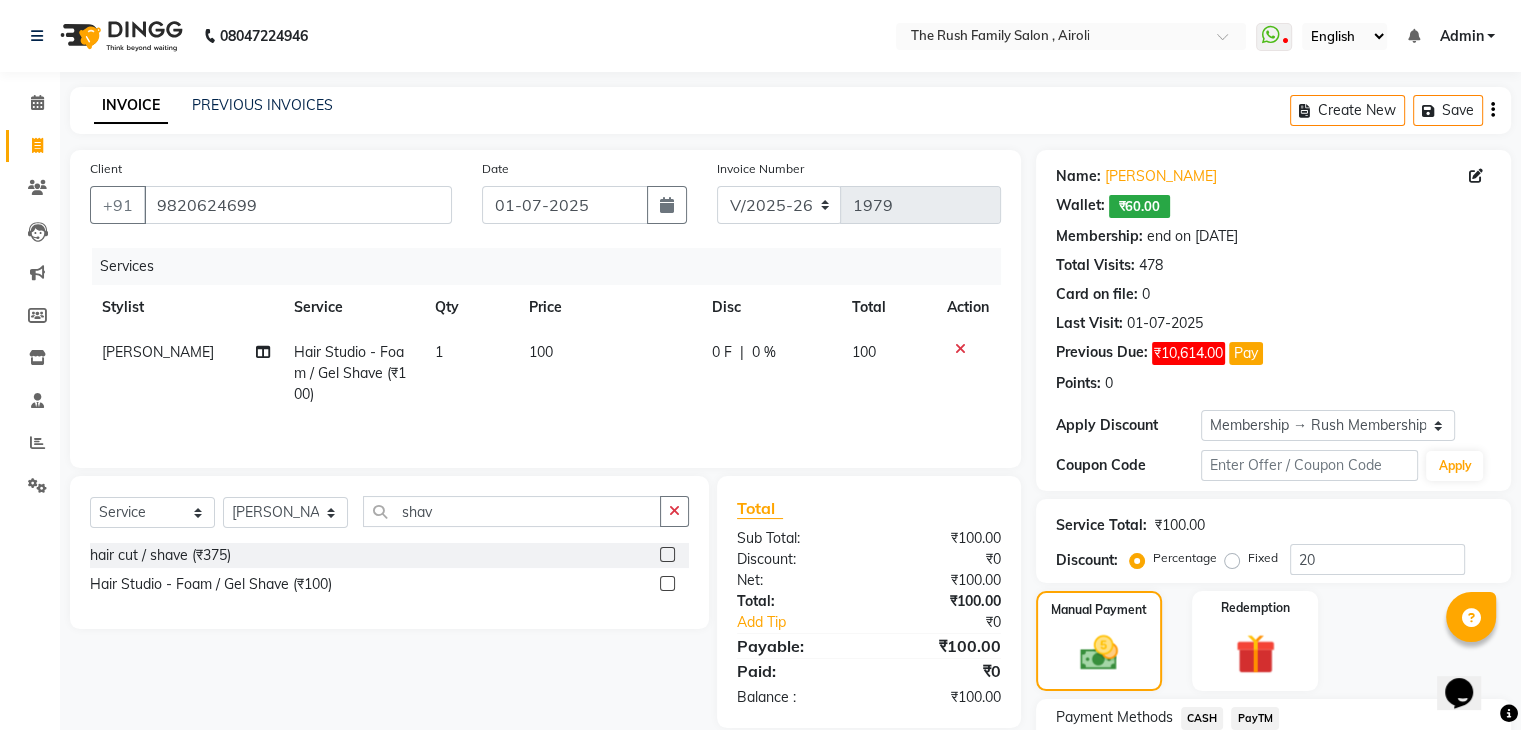 click on "CASH" 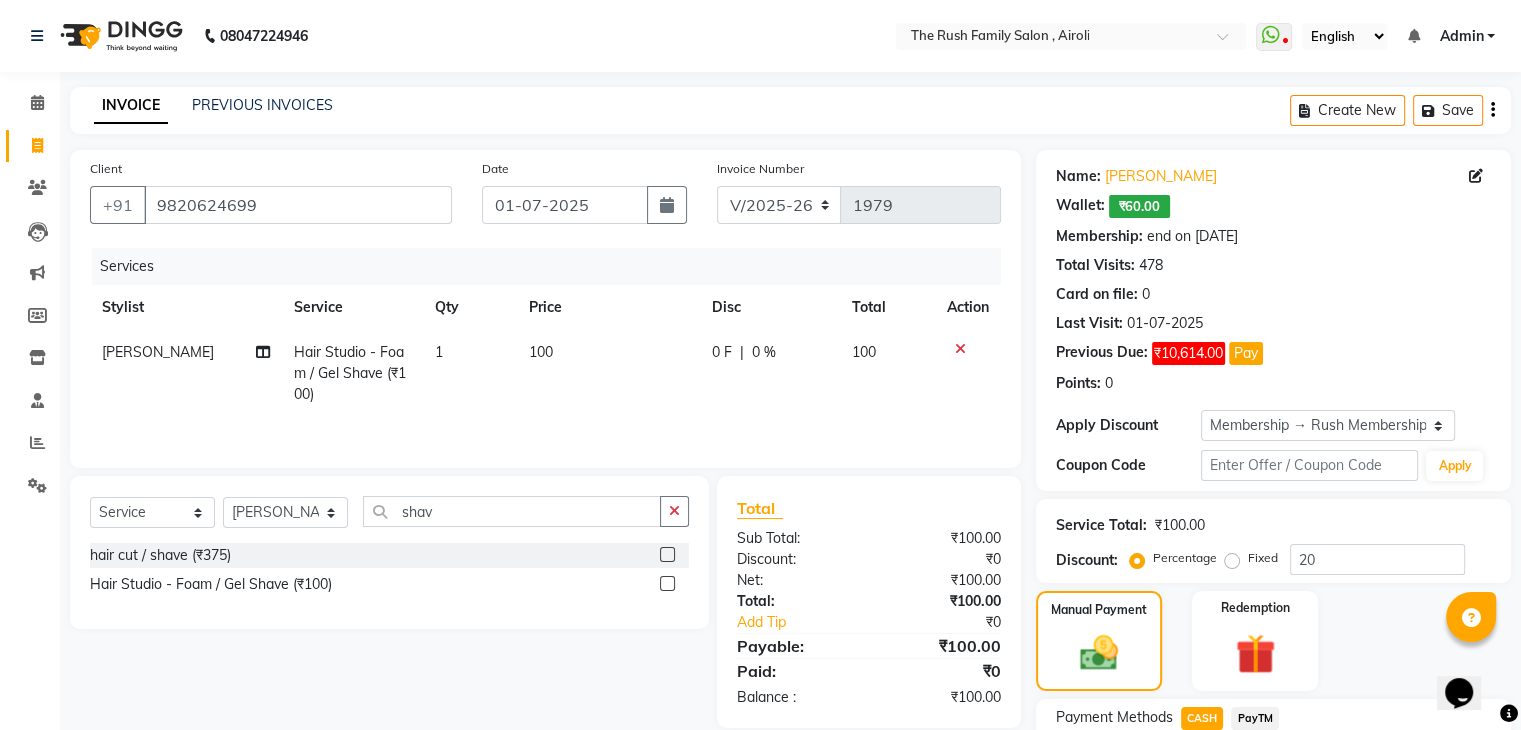 scroll, scrollTop: 190, scrollLeft: 0, axis: vertical 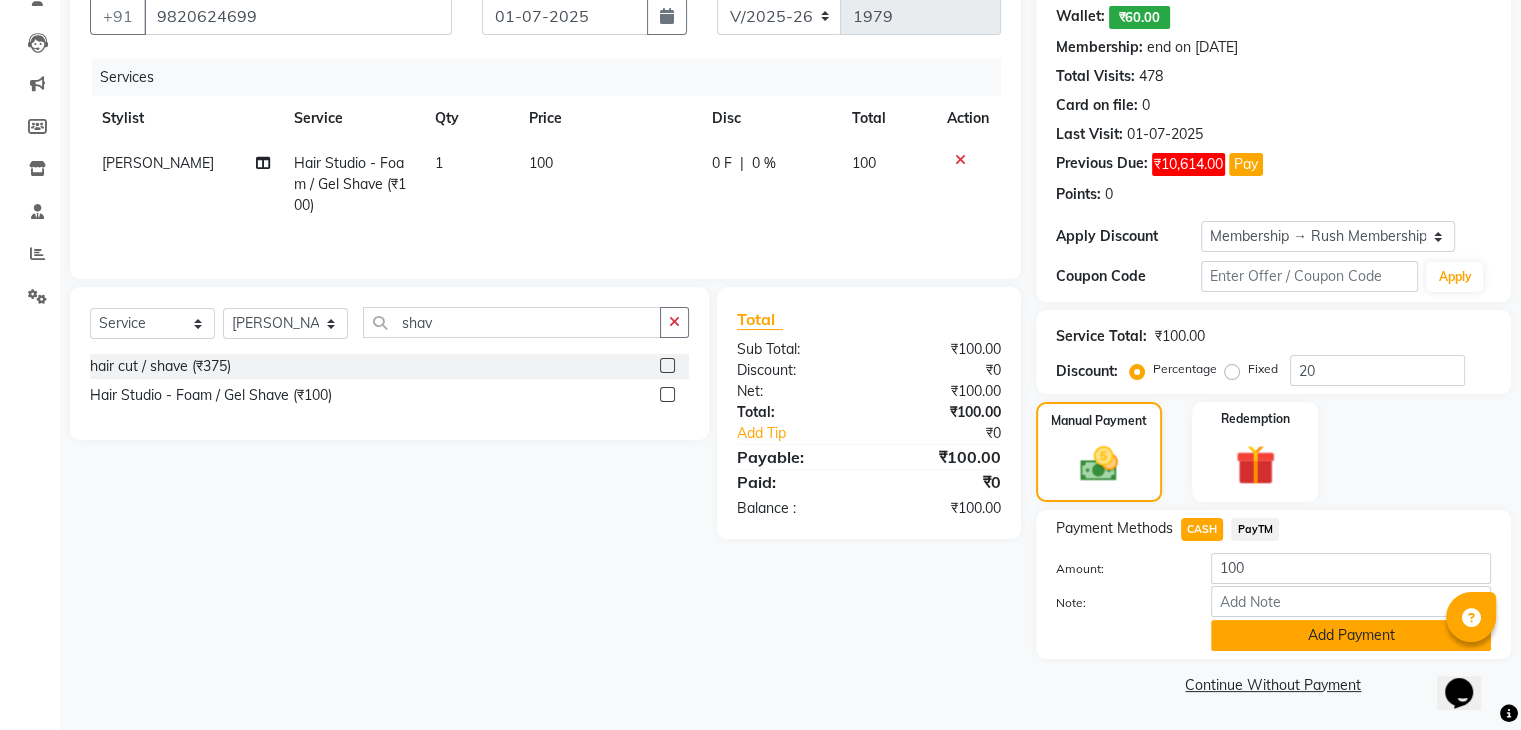 click on "Add Payment" 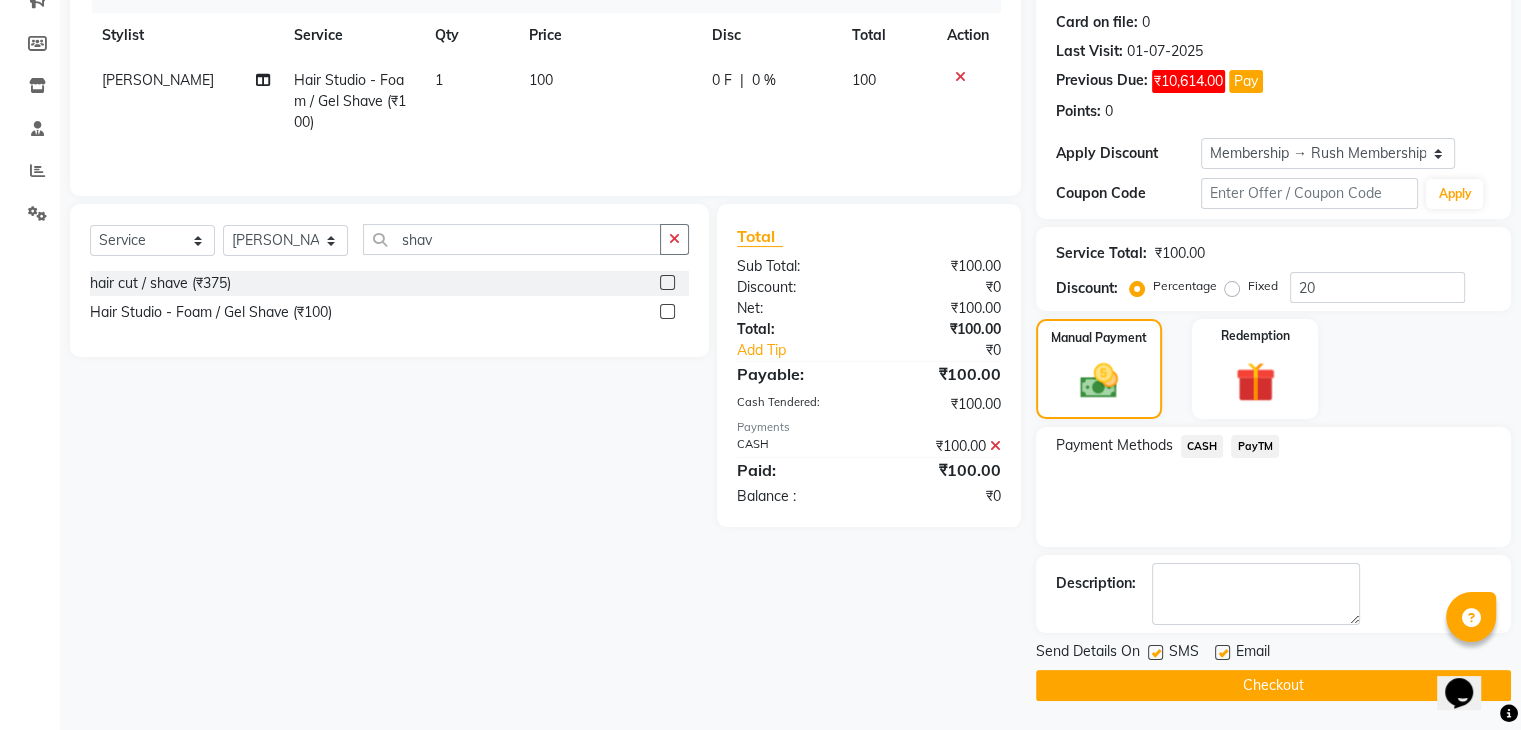 click 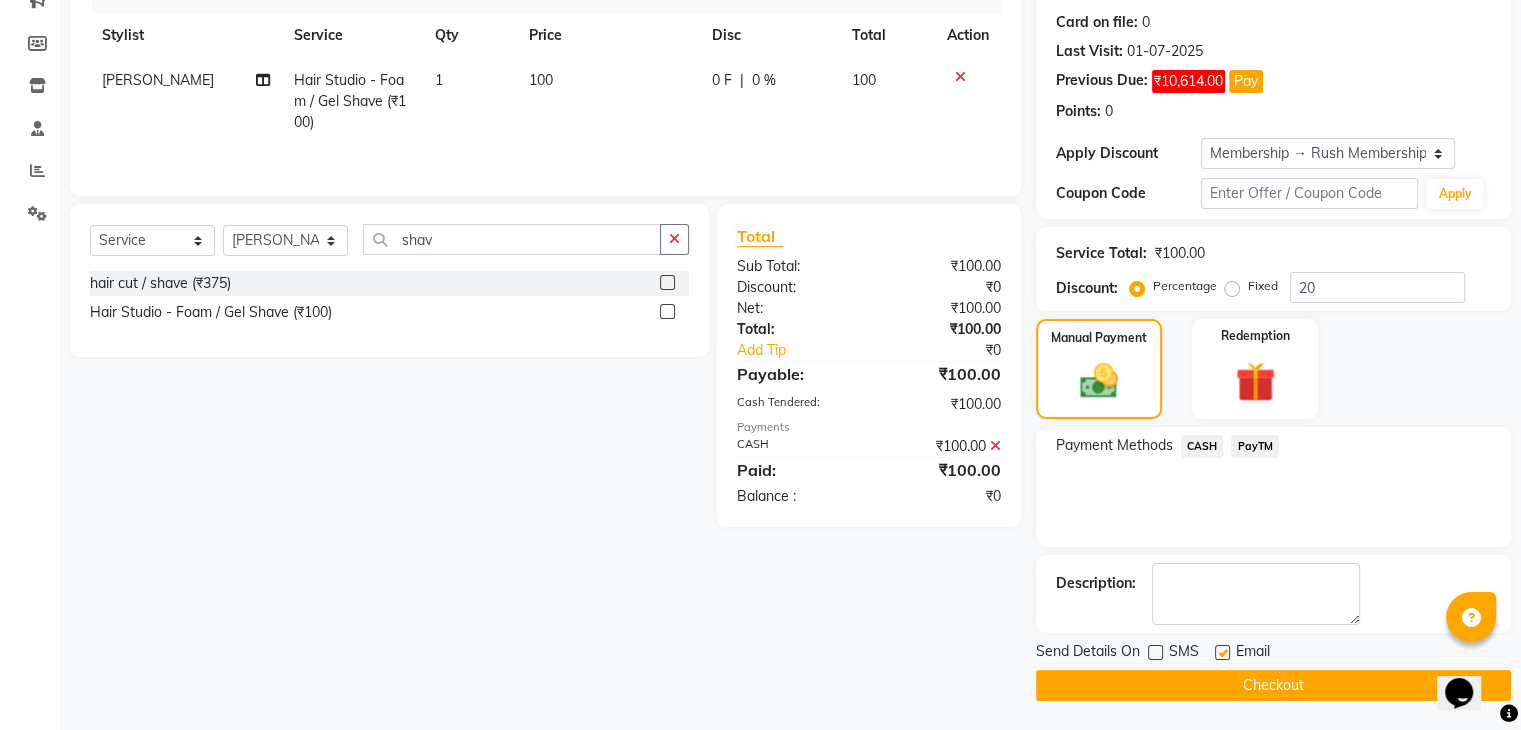 click 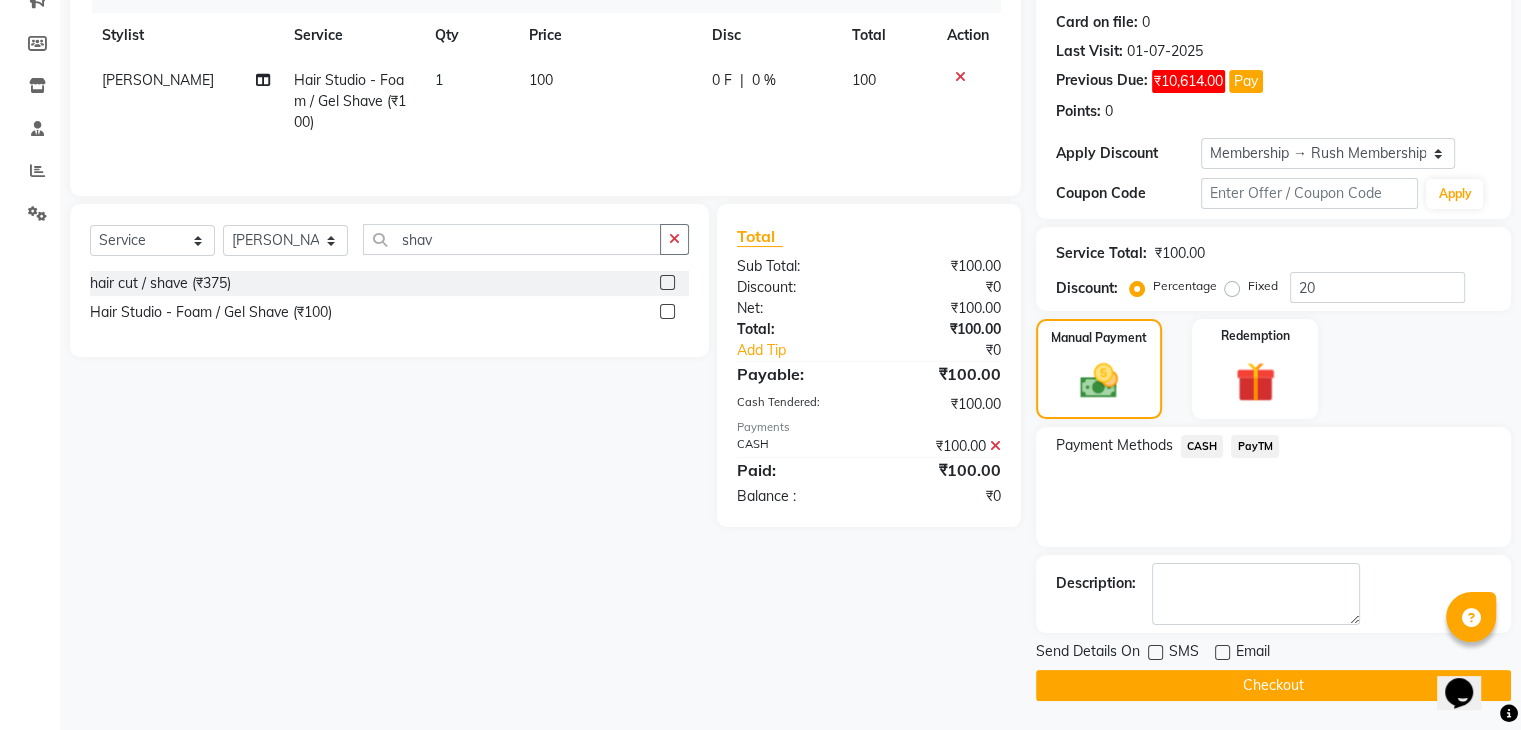 click on "Checkout" 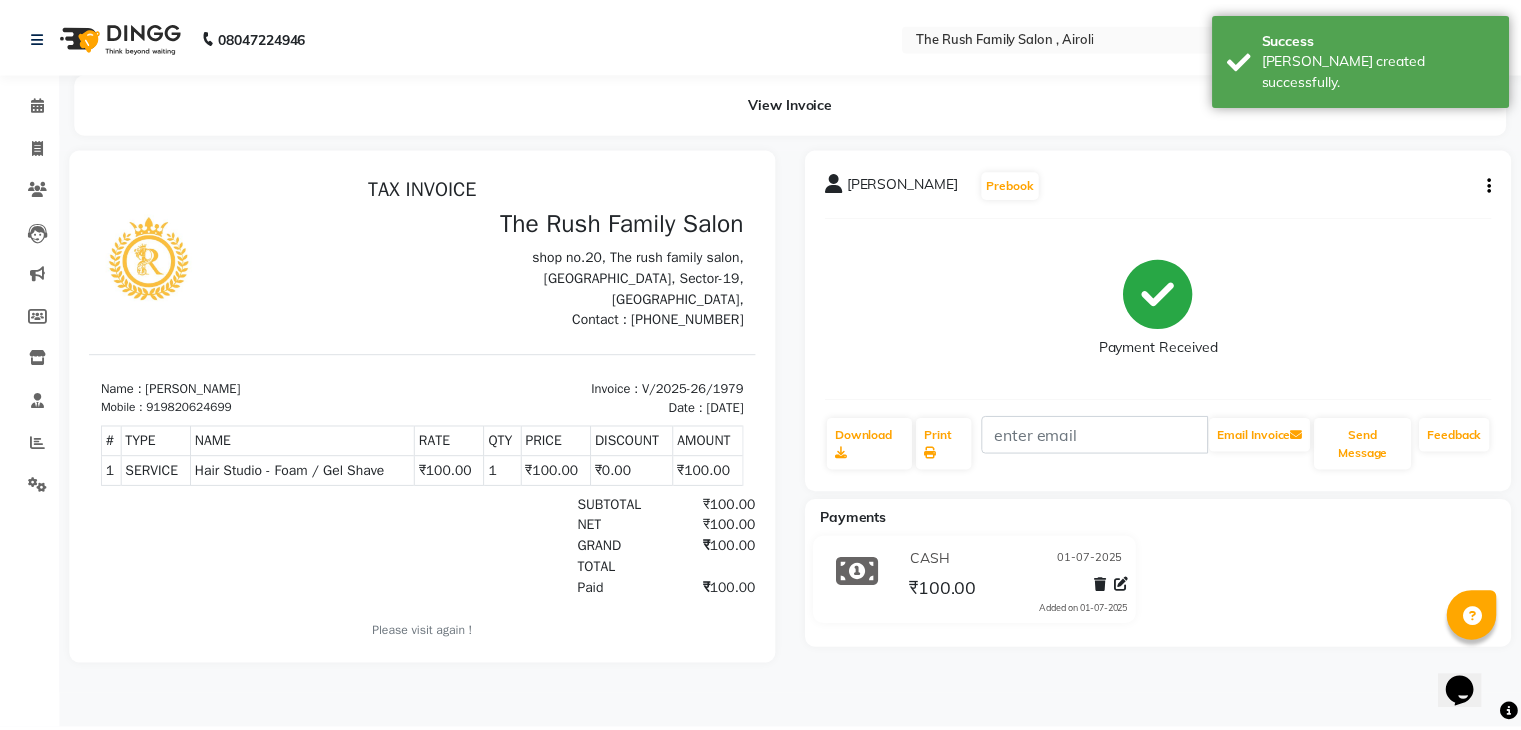 scroll, scrollTop: 0, scrollLeft: 0, axis: both 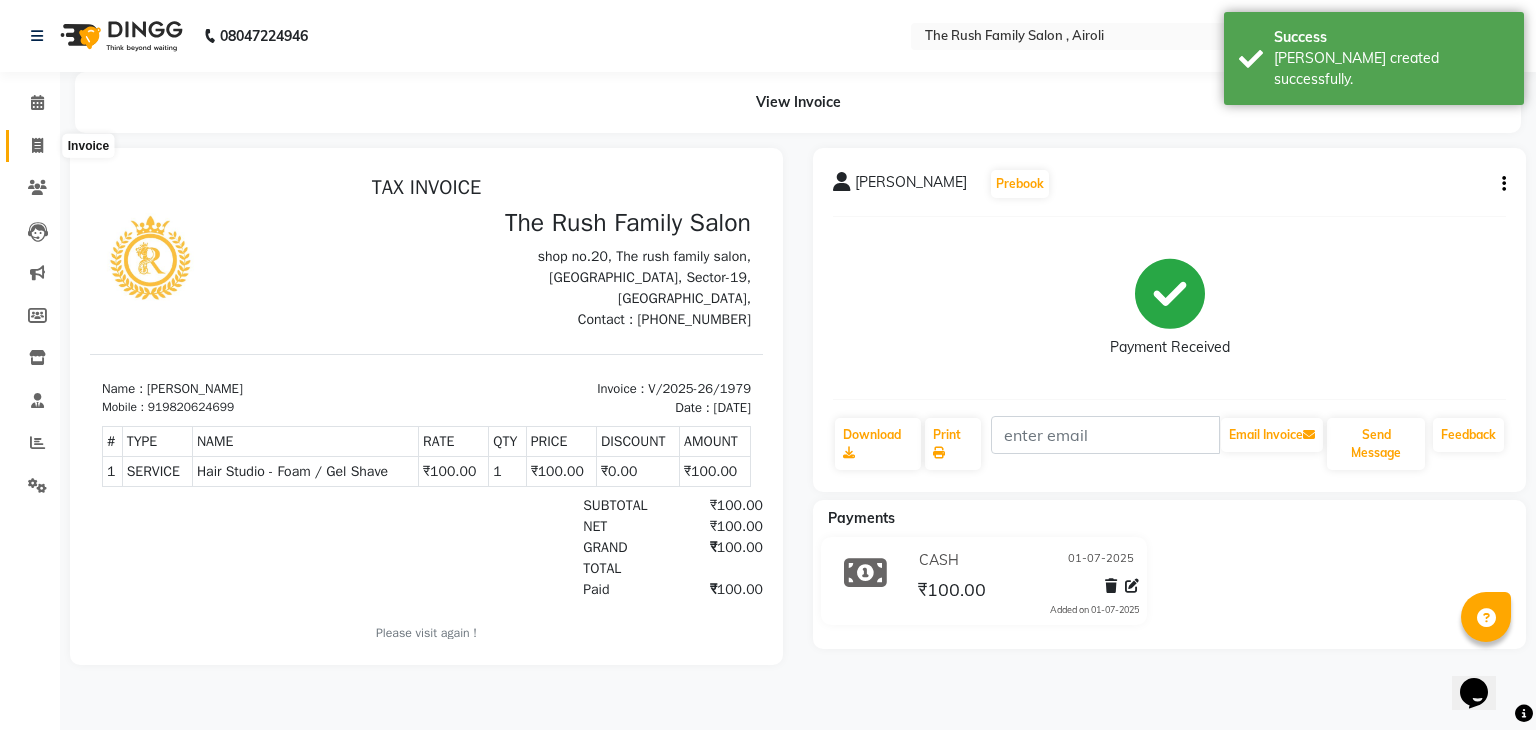 click 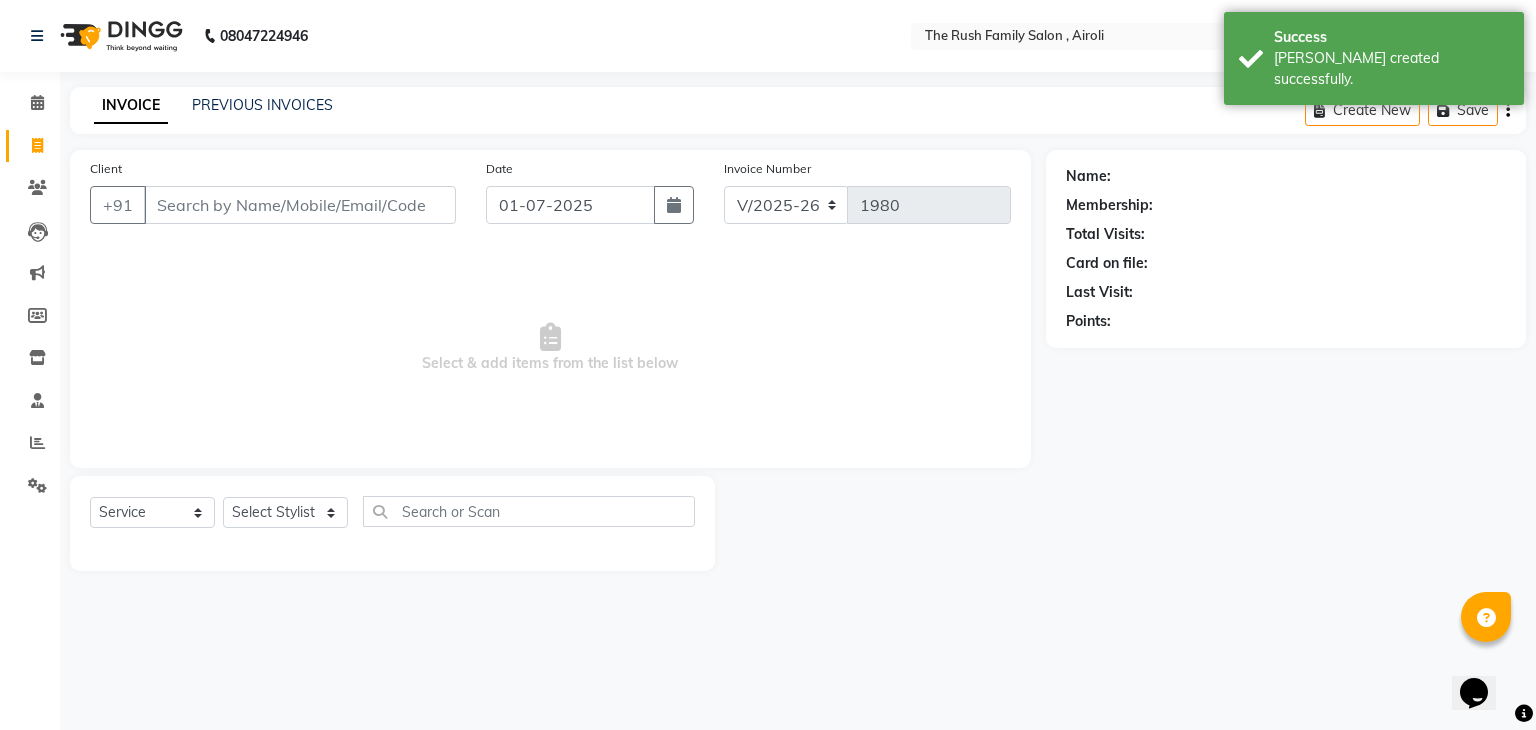 click on "Client" at bounding box center [300, 205] 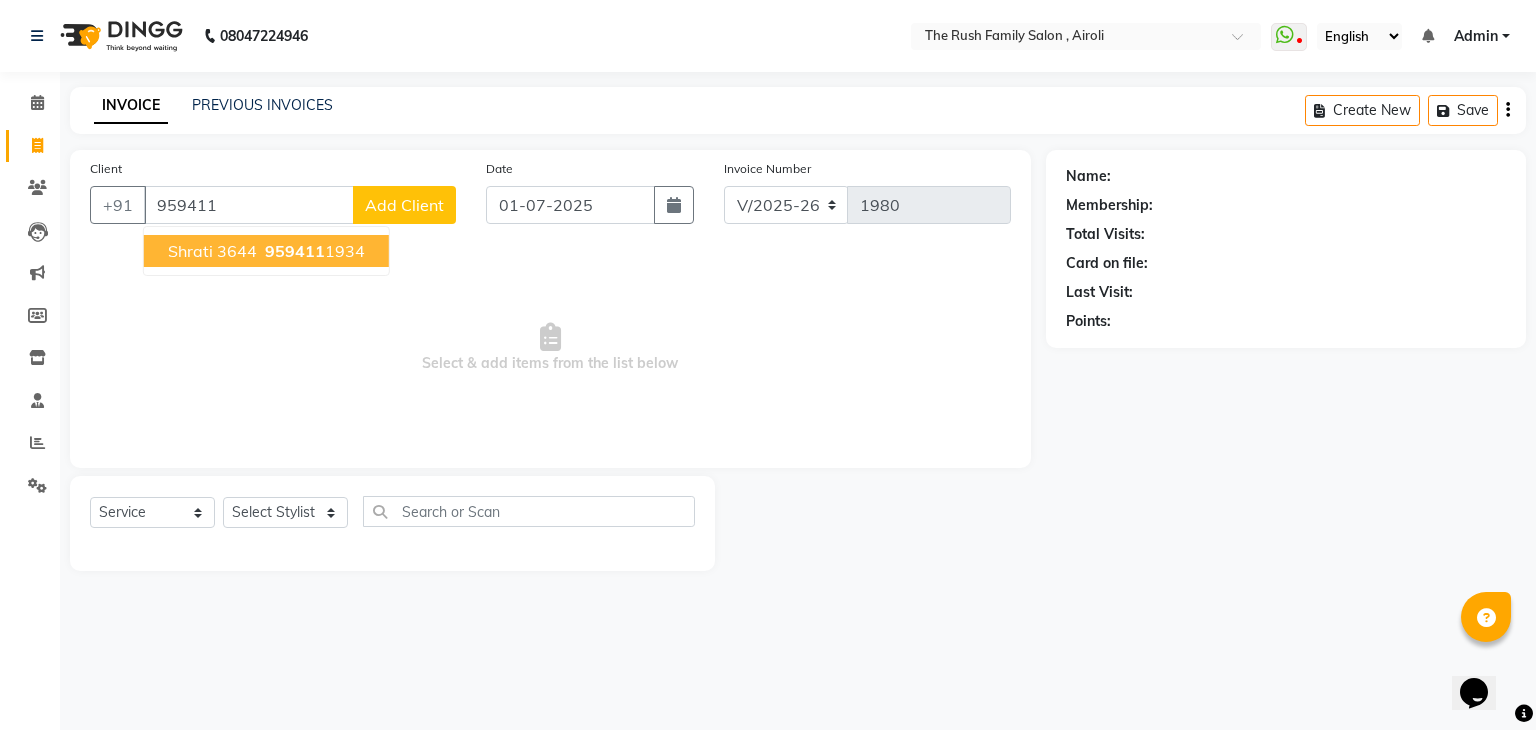 click on "959411 1934" at bounding box center [313, 251] 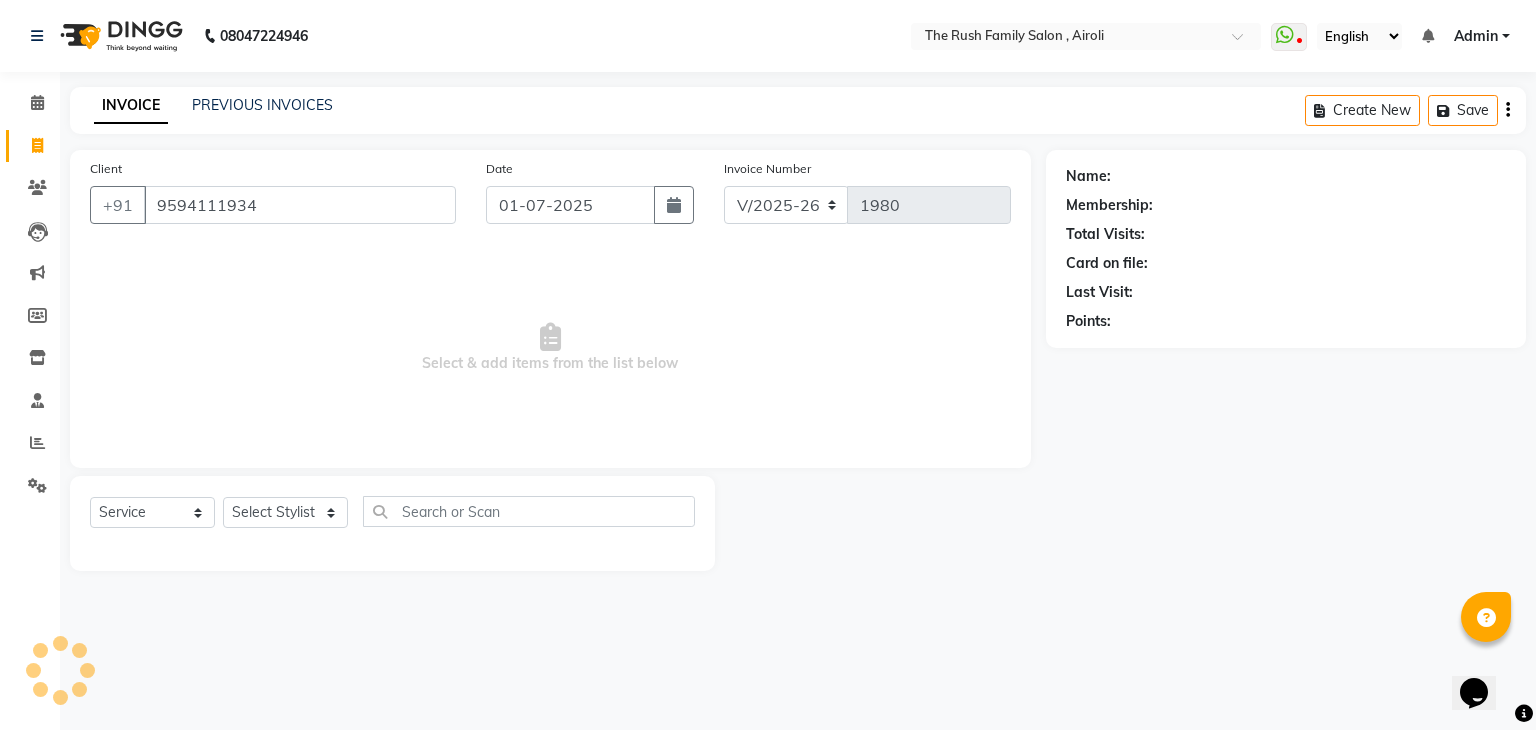 type on "9594111934" 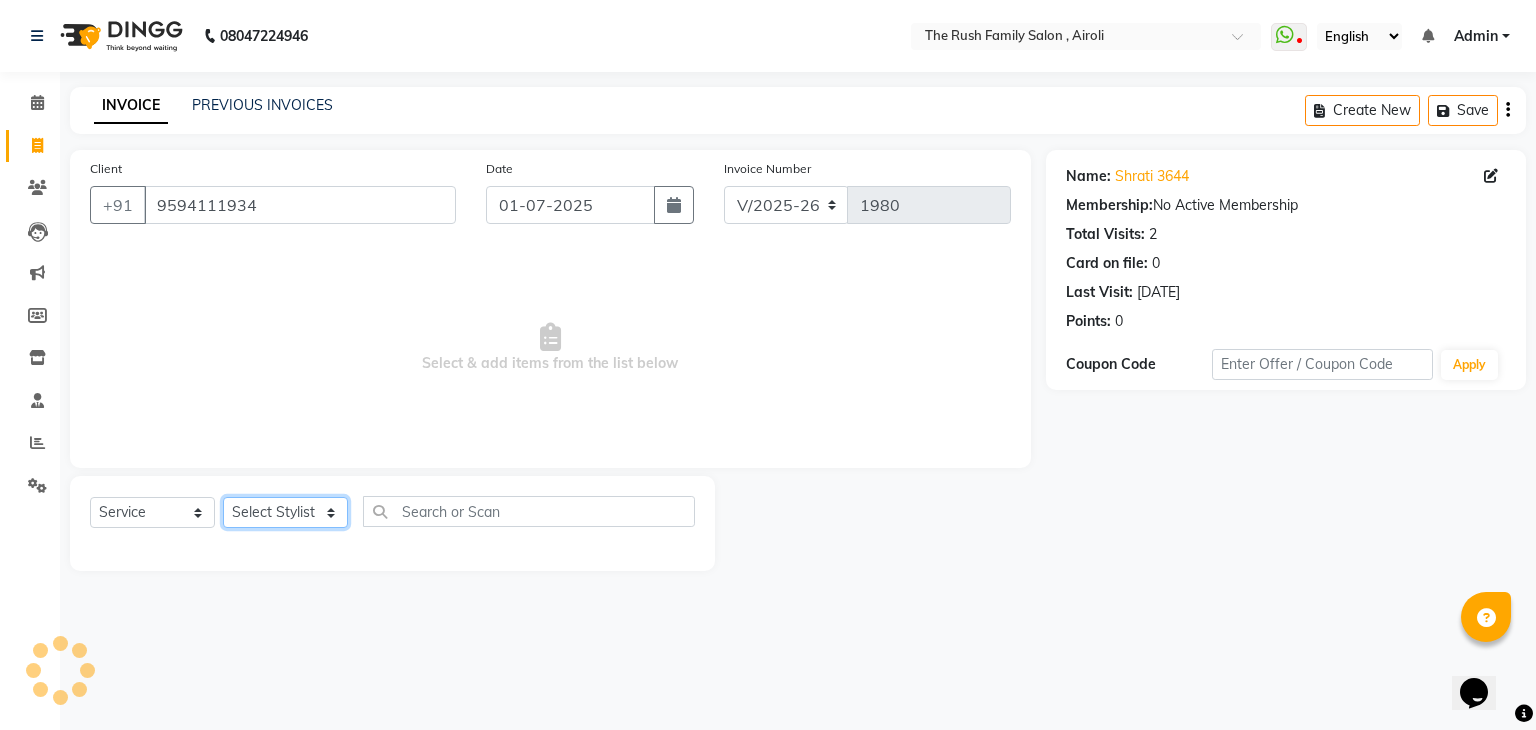 click on "Select Stylist Ajaz Danish Guddi Jayesh  mumtaz   nishu Riya    Rush Swati" 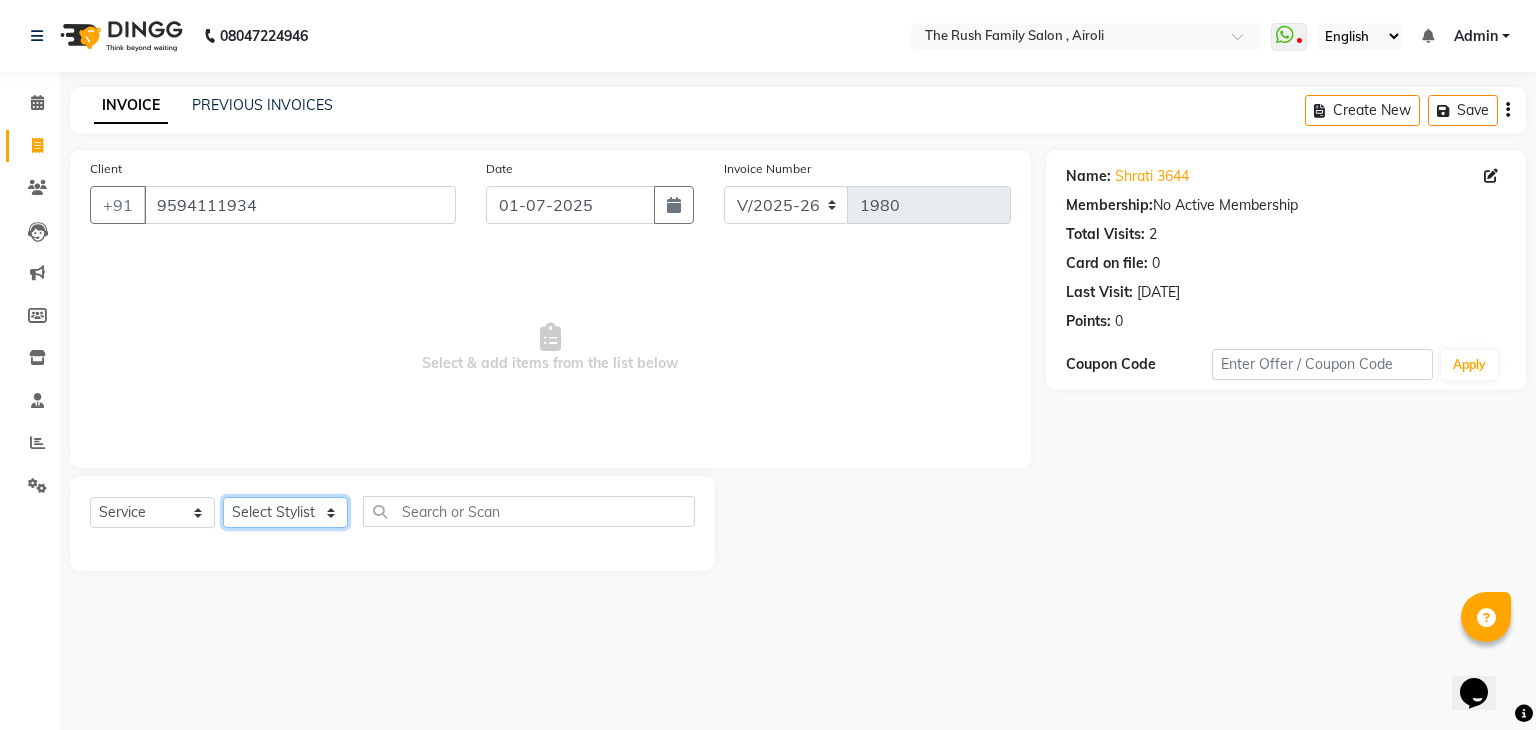 select on "68107" 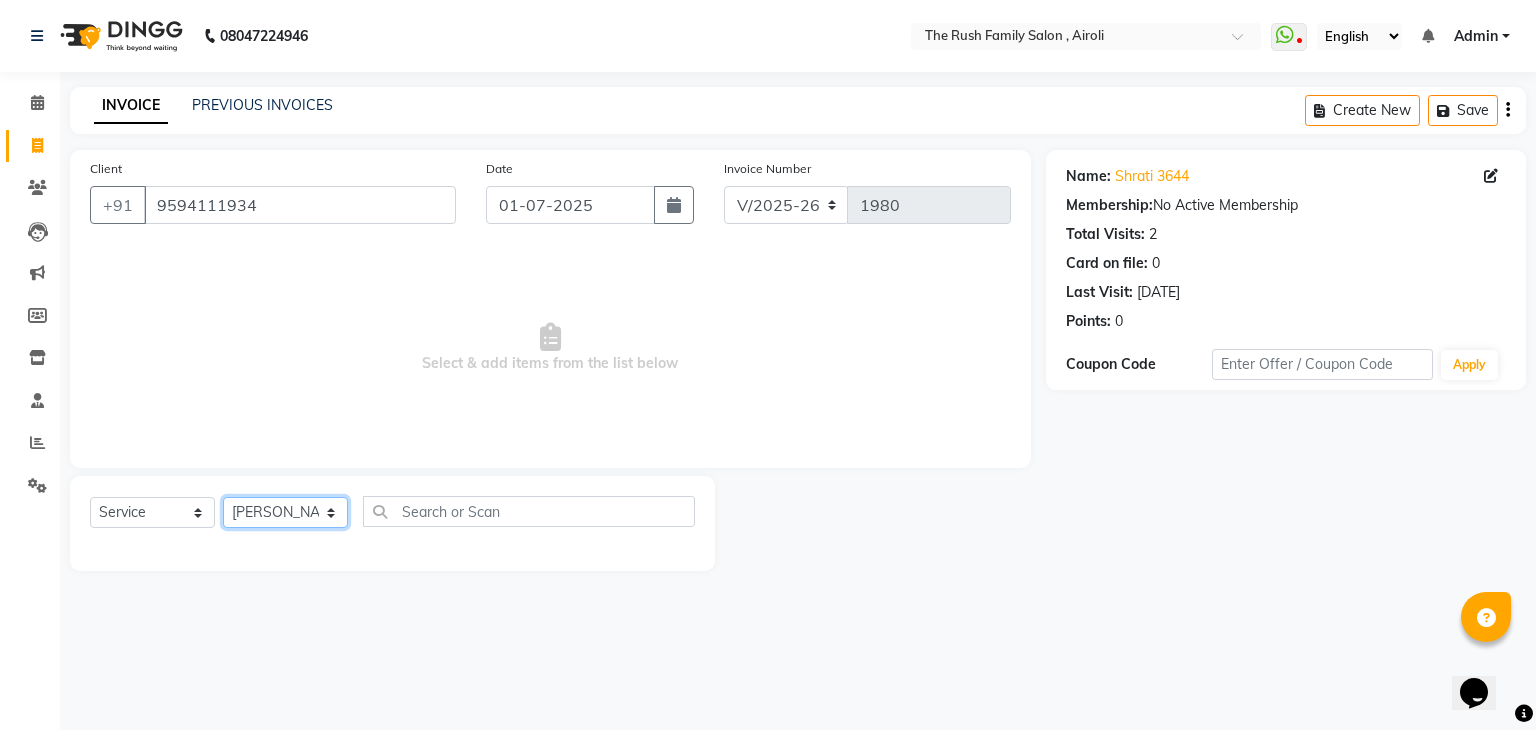 click on "Select Stylist Ajaz Danish Guddi Jayesh  mumtaz   nishu Riya    Rush Swati" 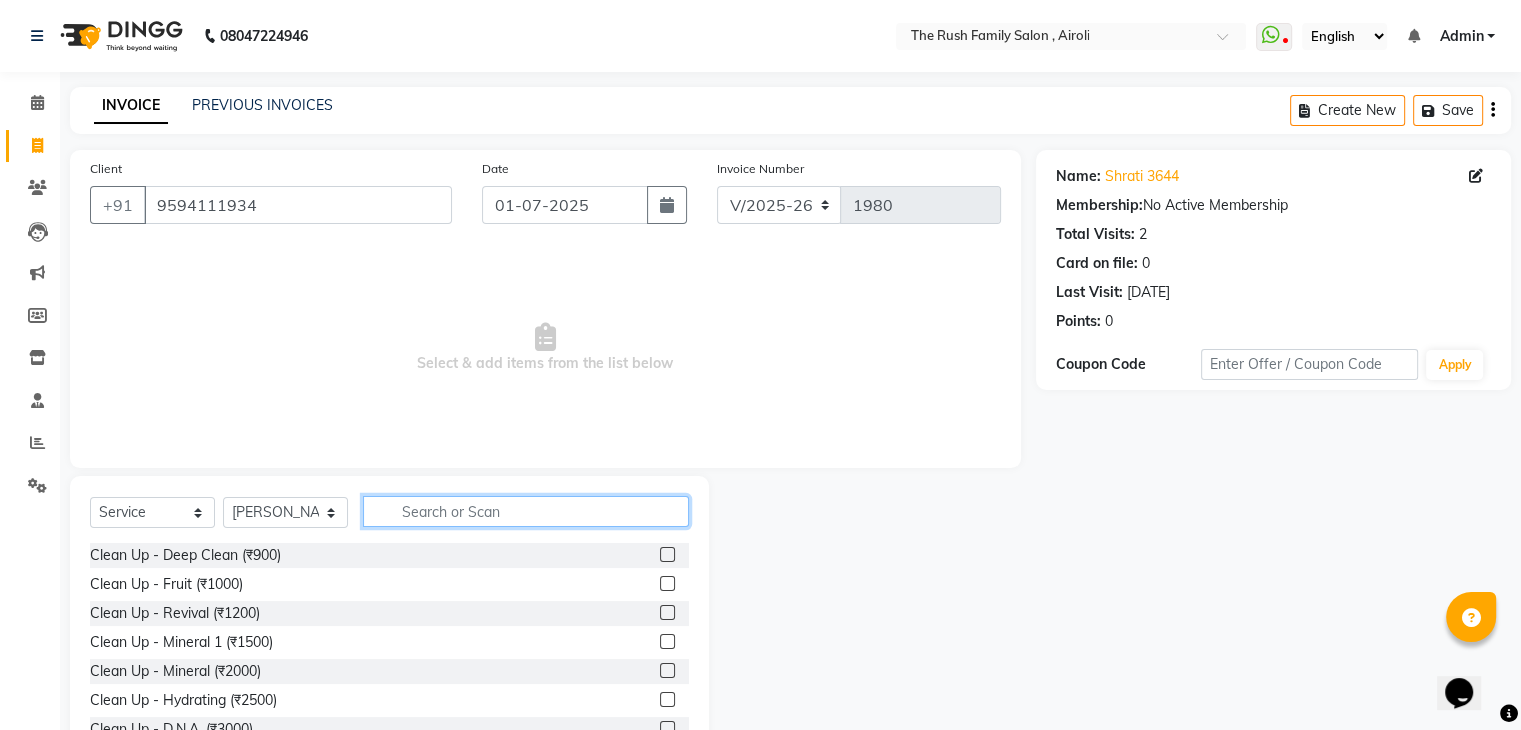 click 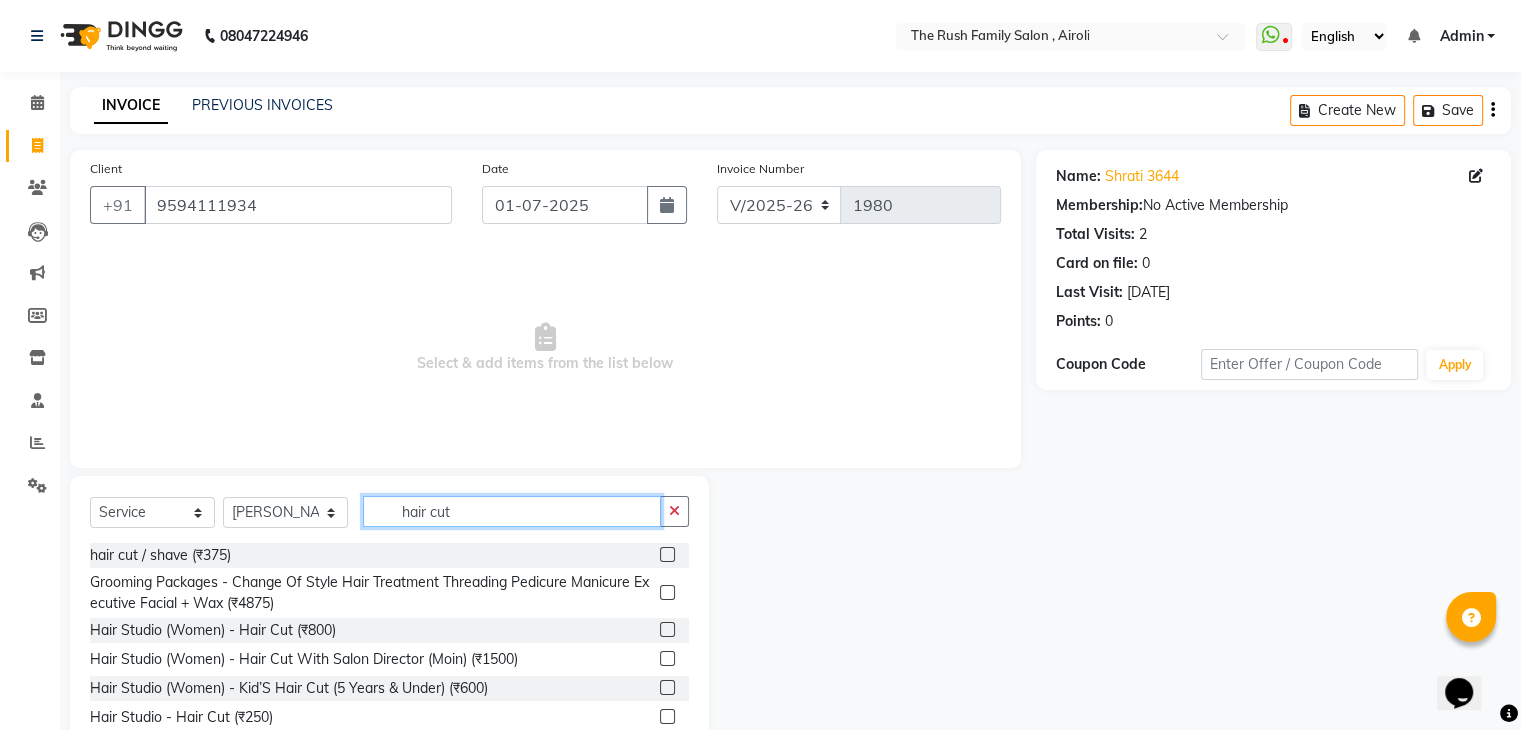 type on "hair cut" 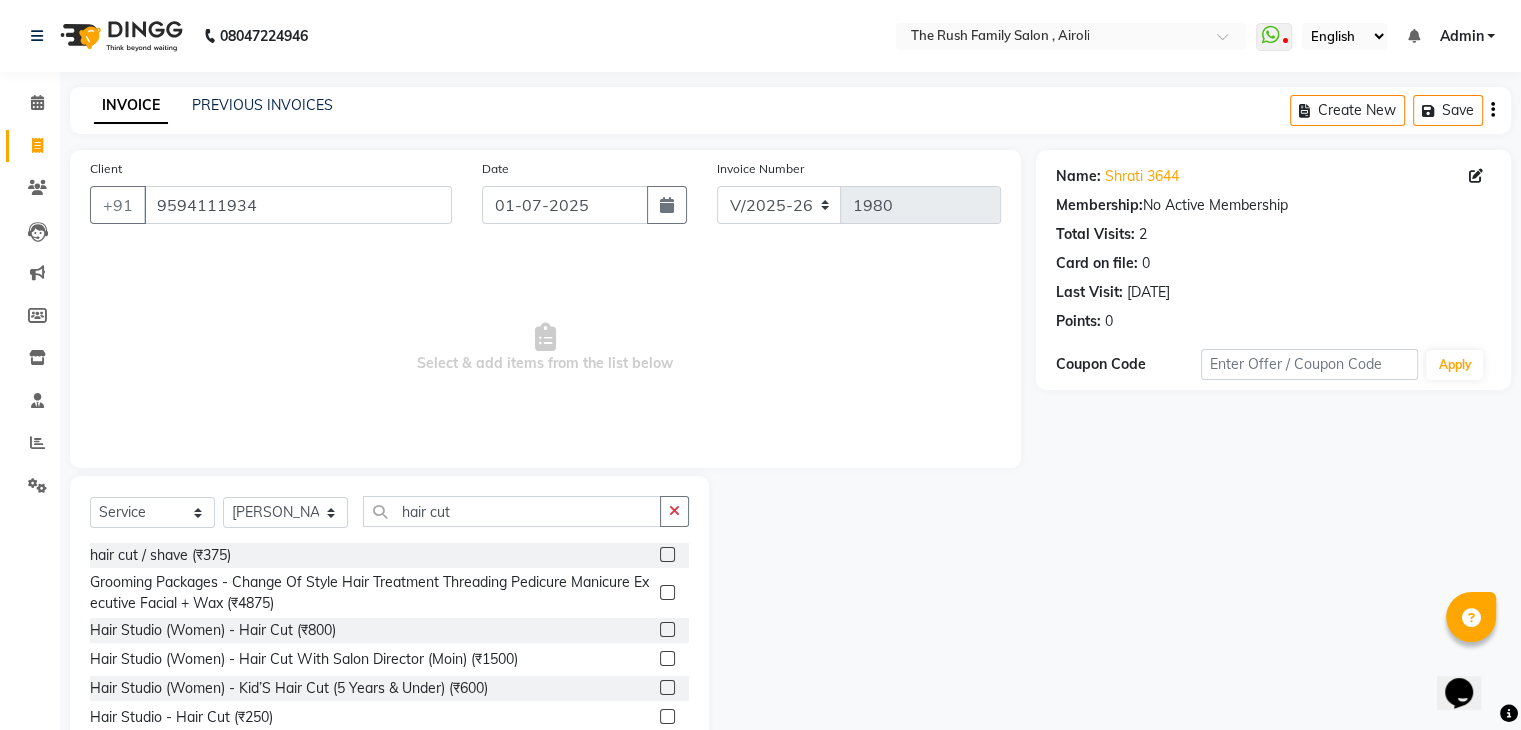 click 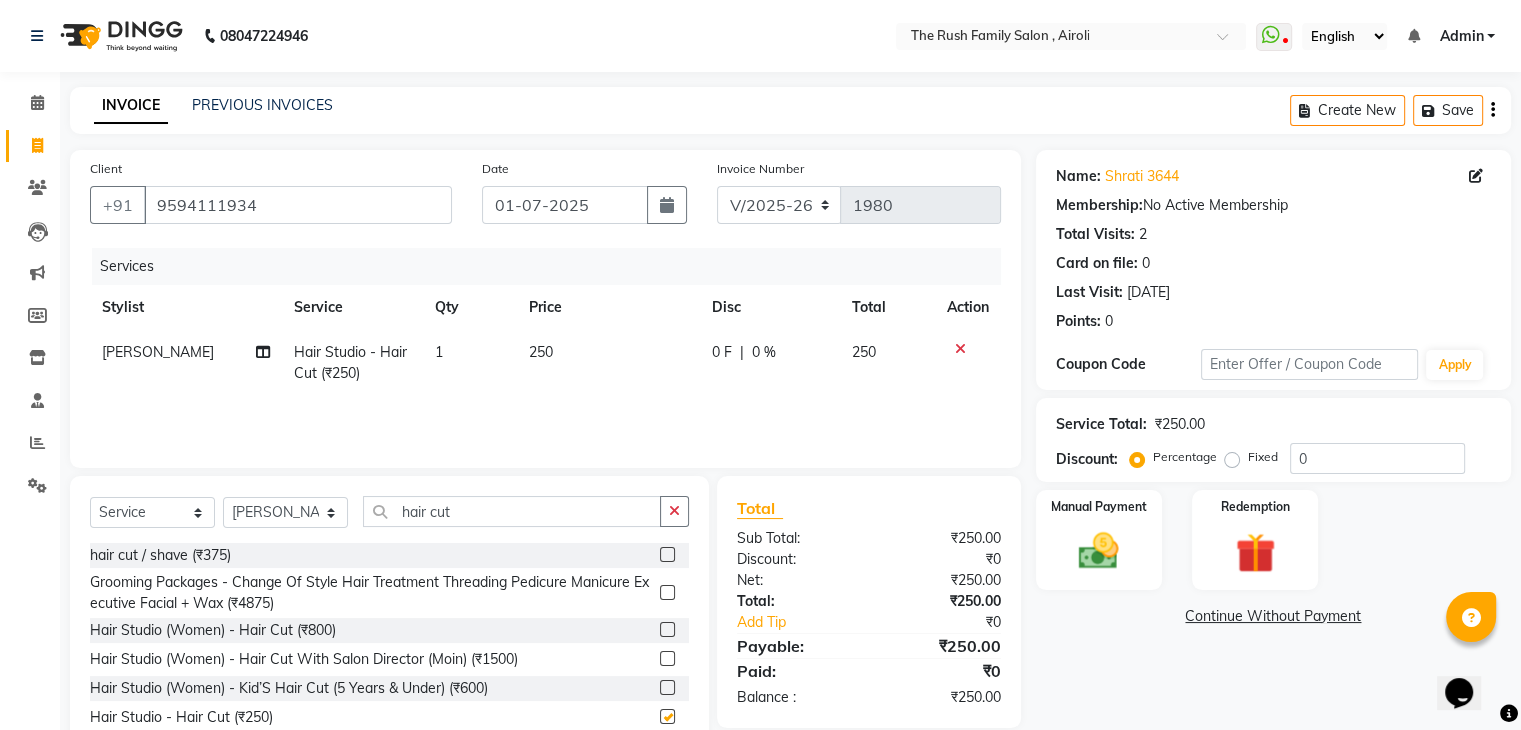 checkbox on "false" 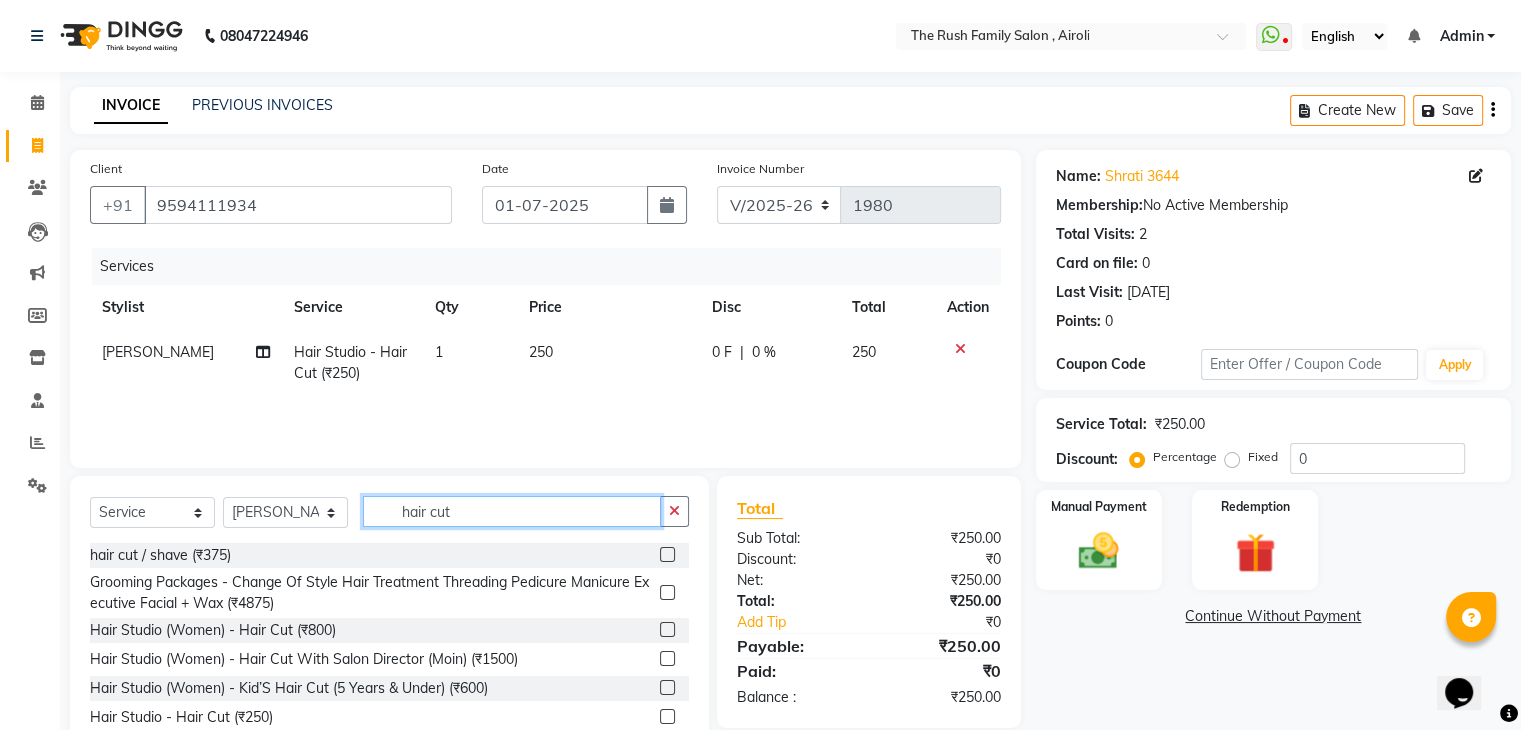 click on "hair cut" 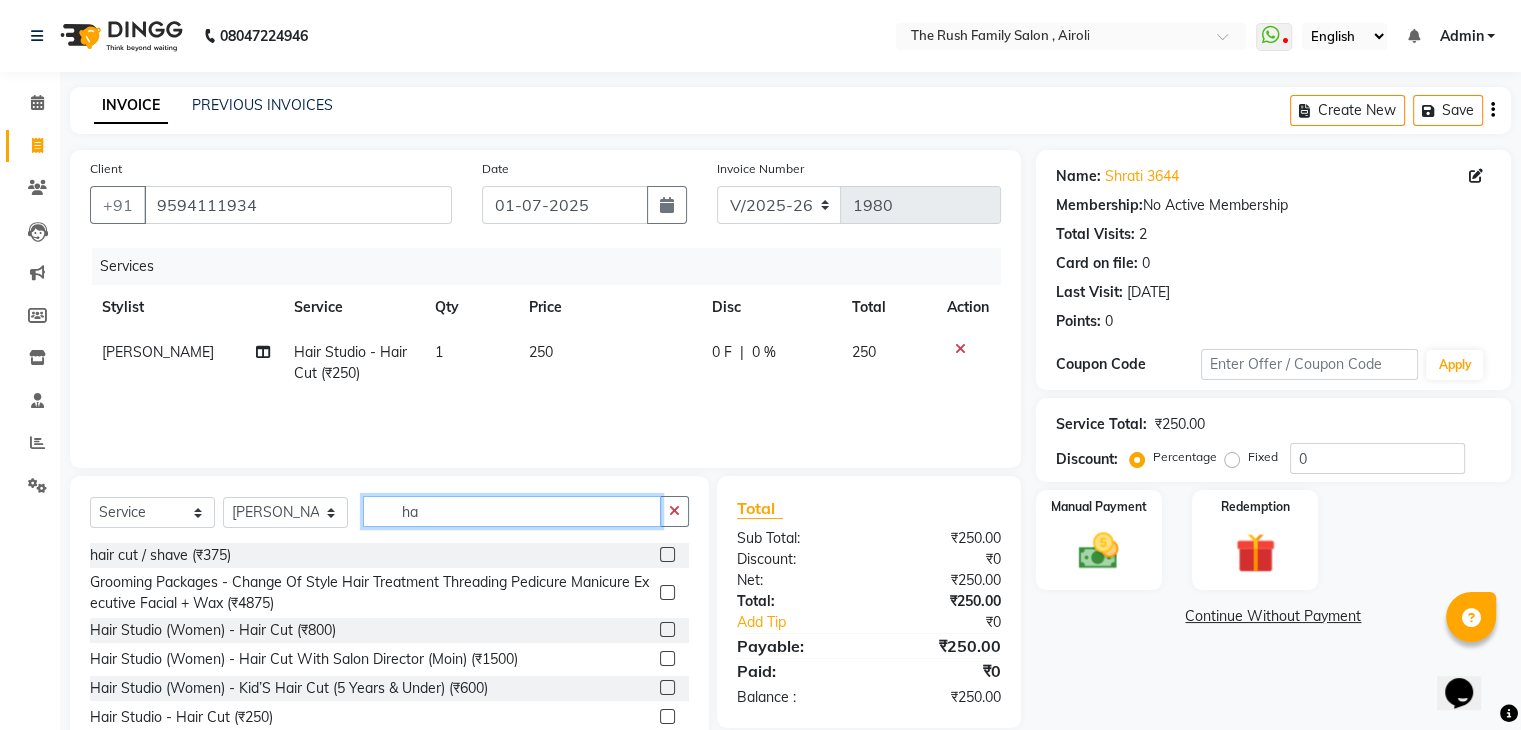 type on "h" 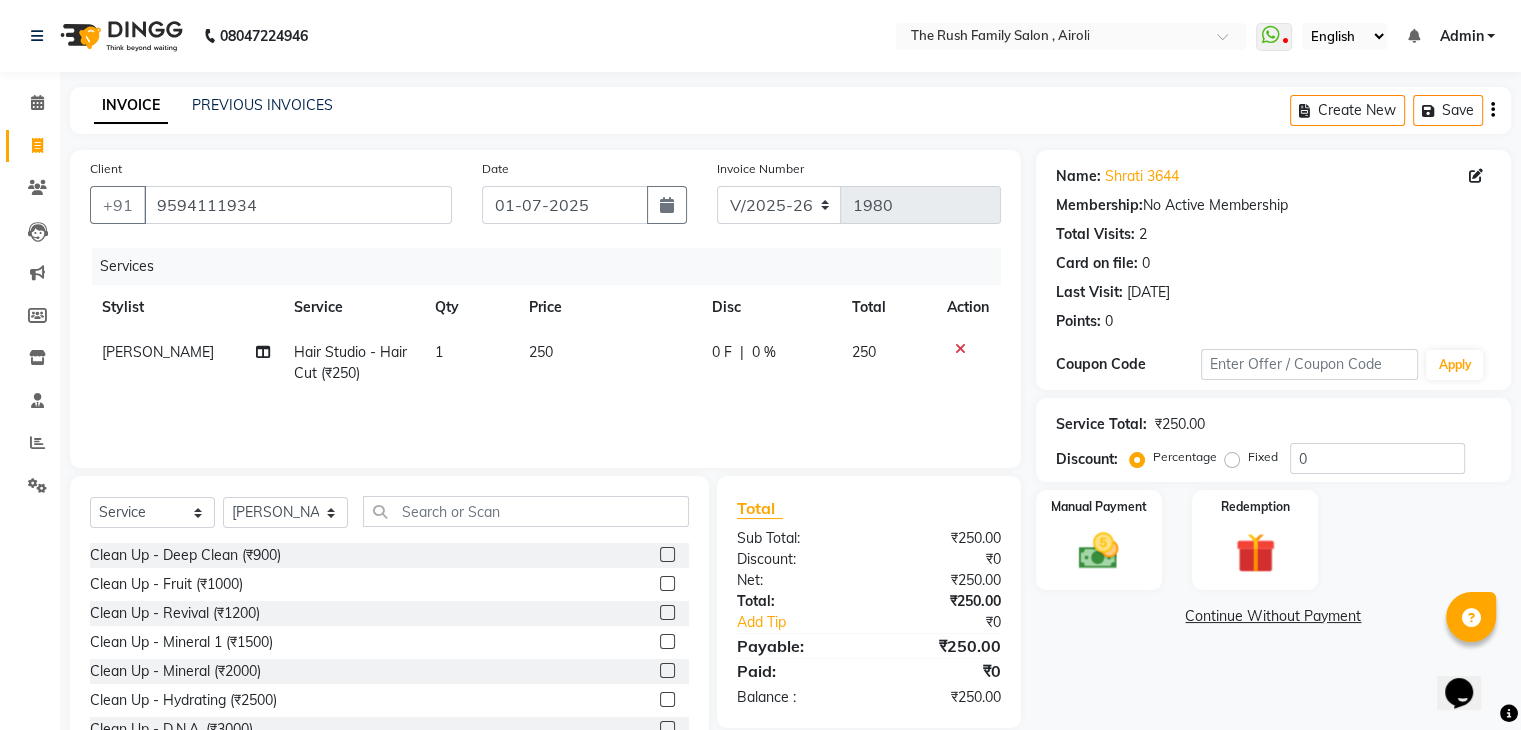 drag, startPoint x: 533, startPoint y: 514, endPoint x: 951, endPoint y: 371, distance: 441.78387 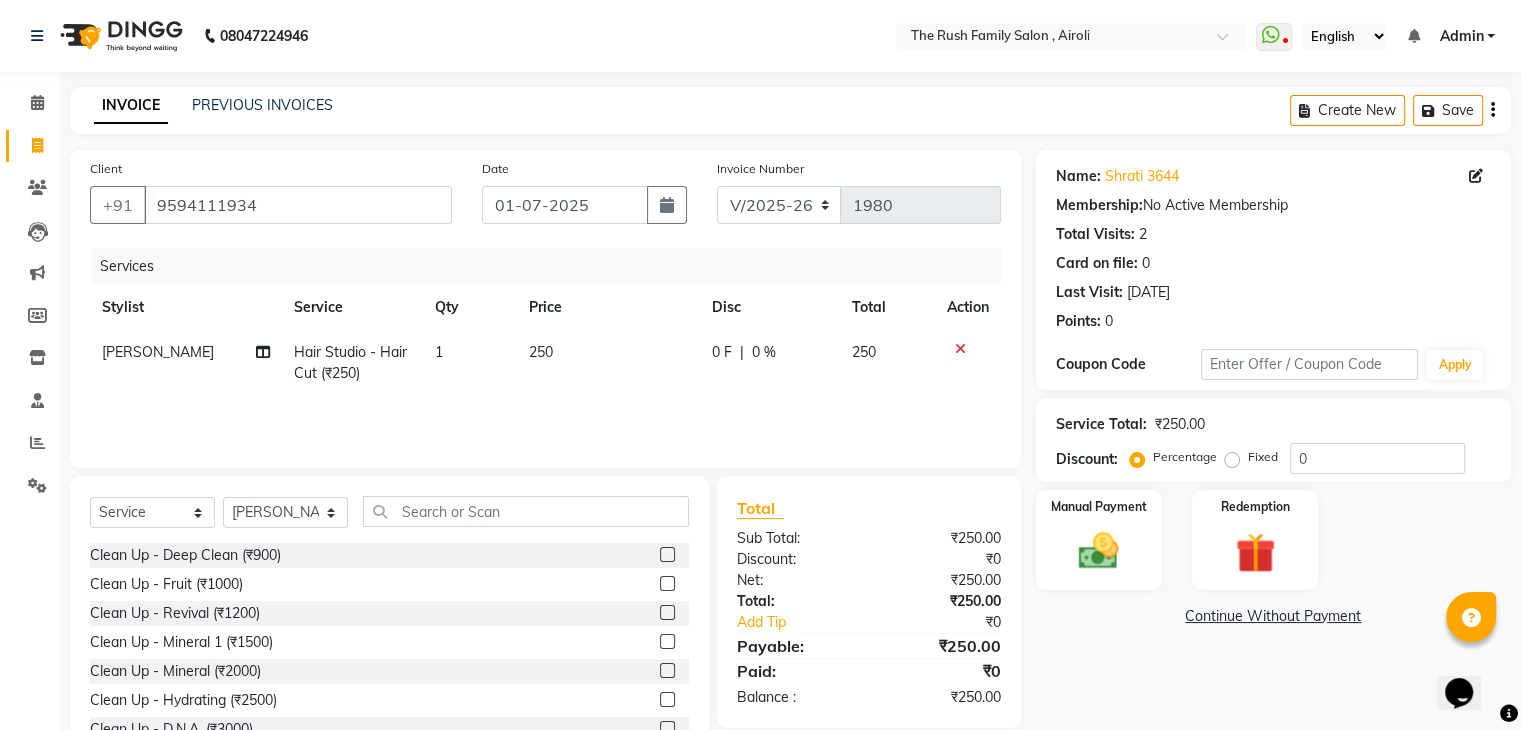 click 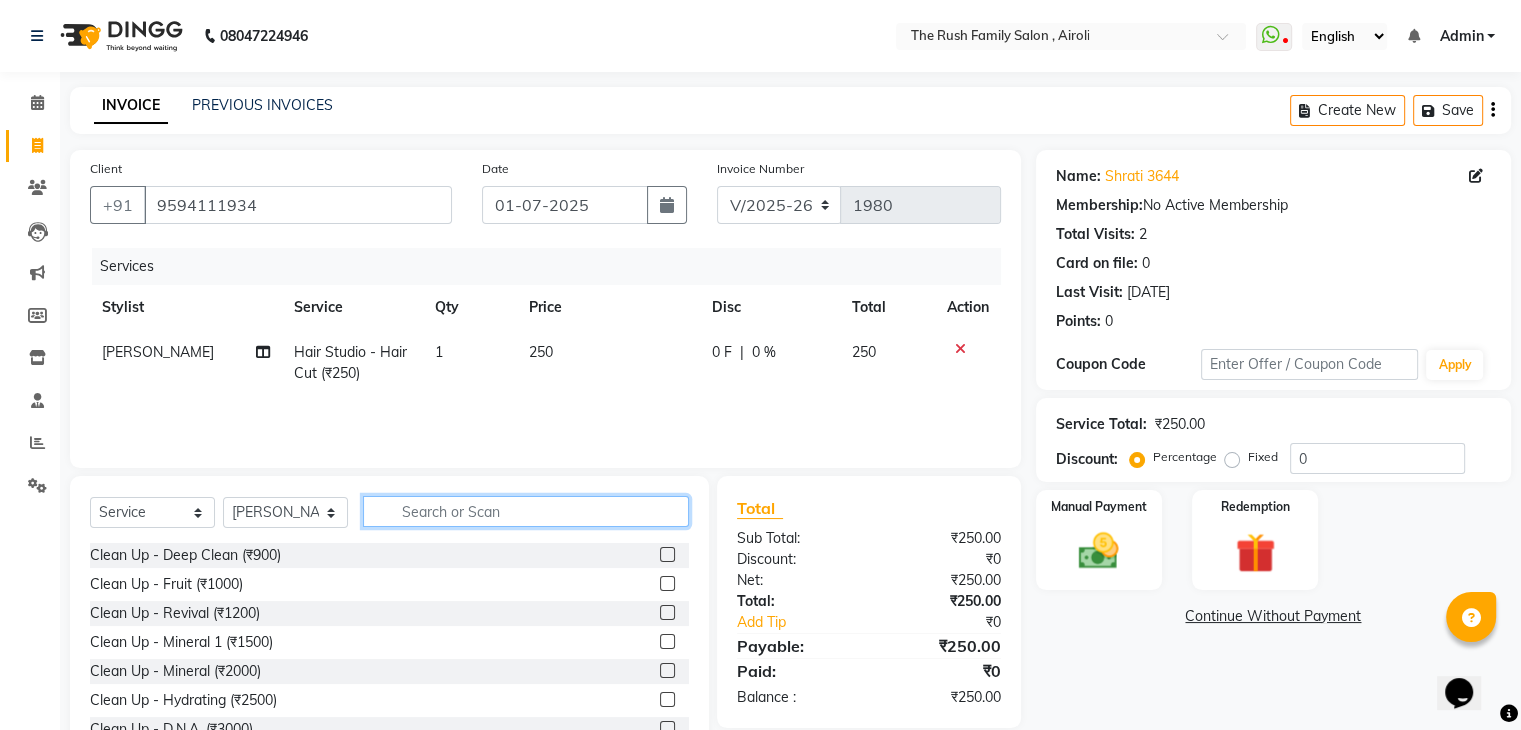 click 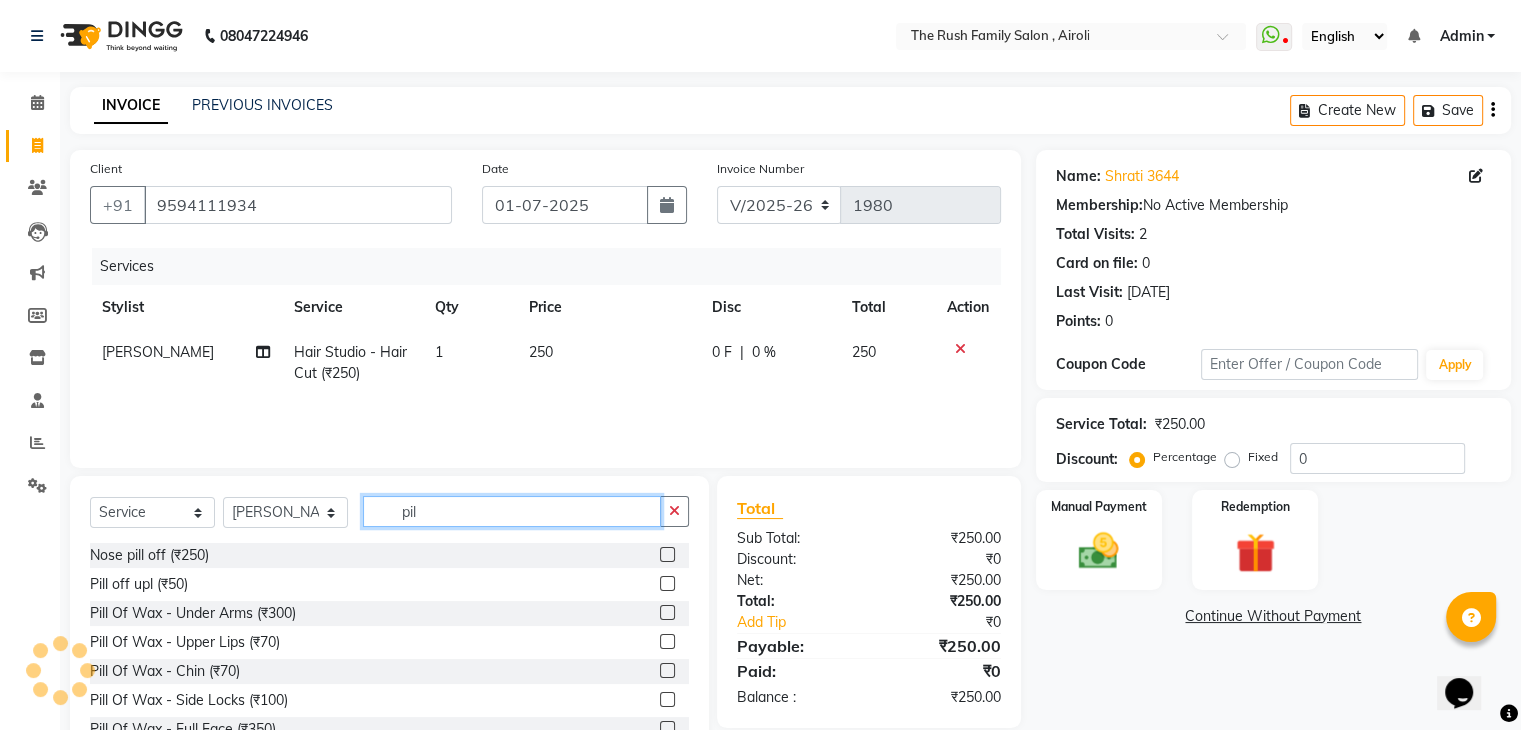 type on "pil" 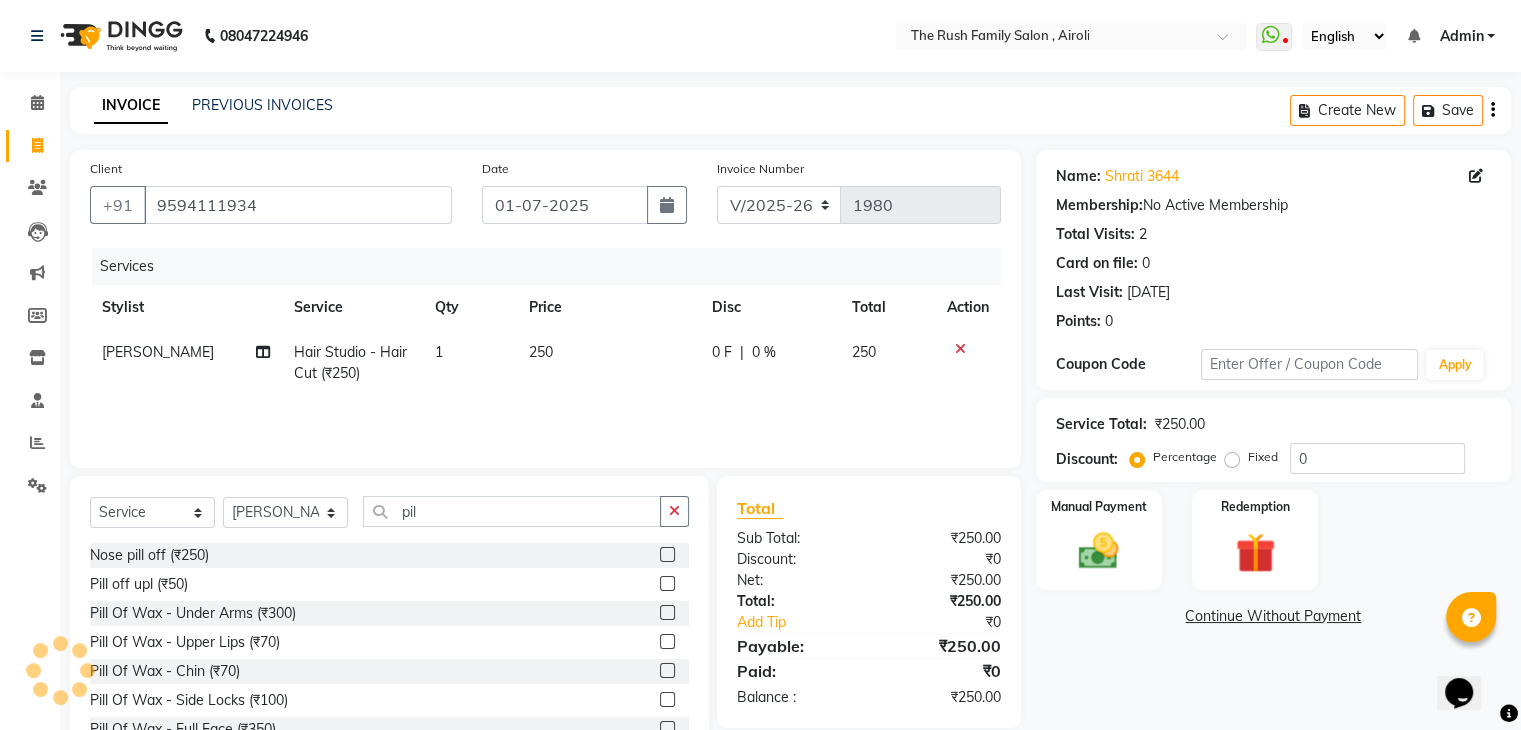click 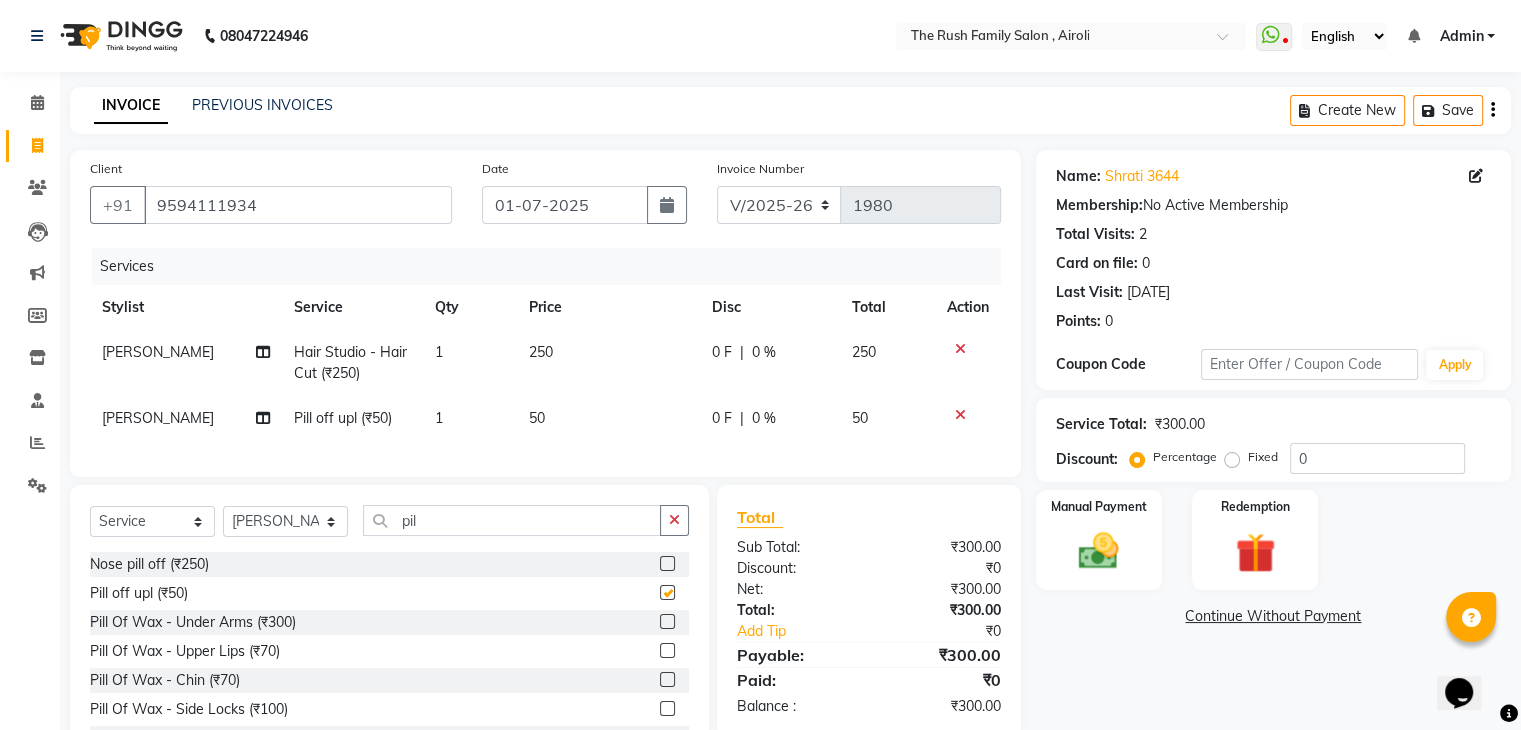 checkbox on "false" 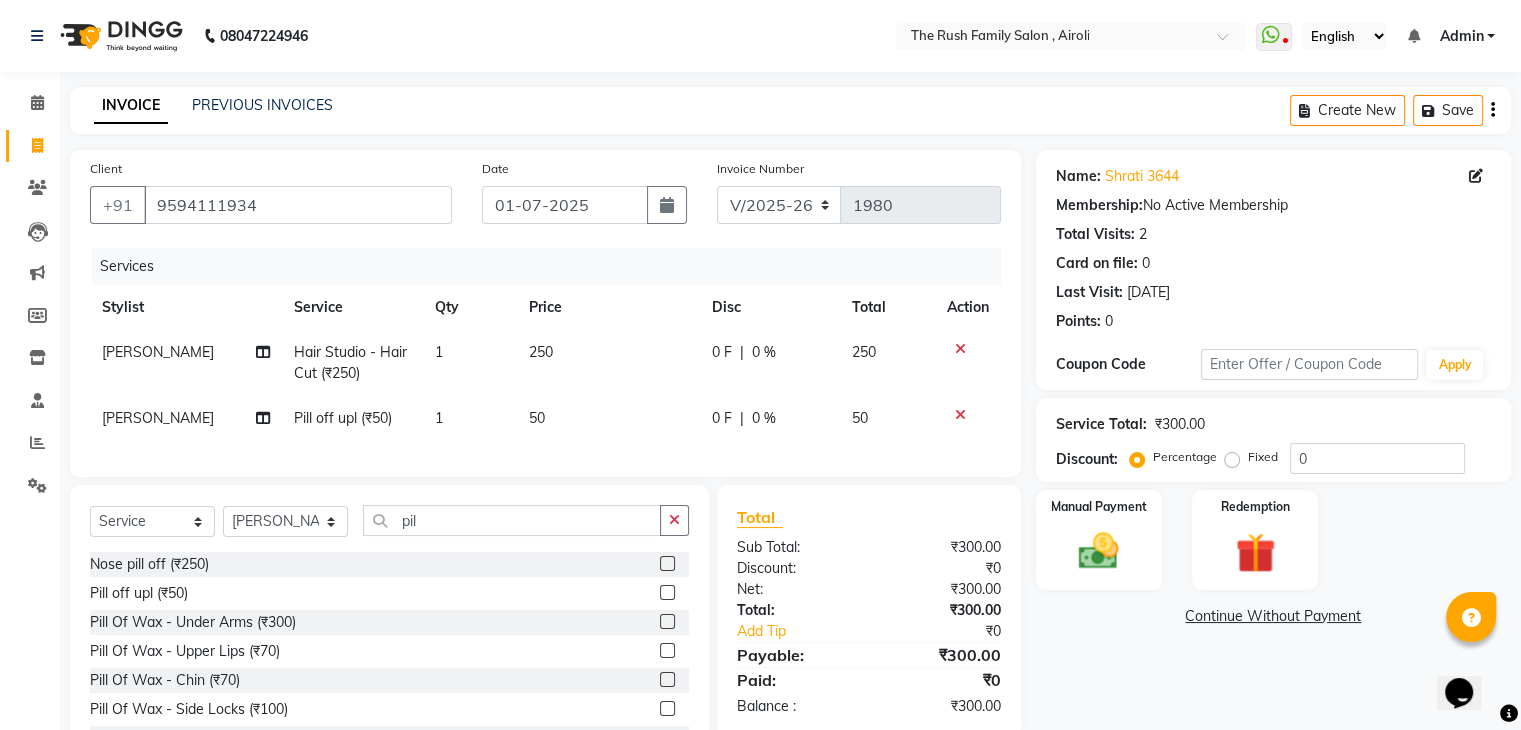 click on "[PERSON_NAME]" 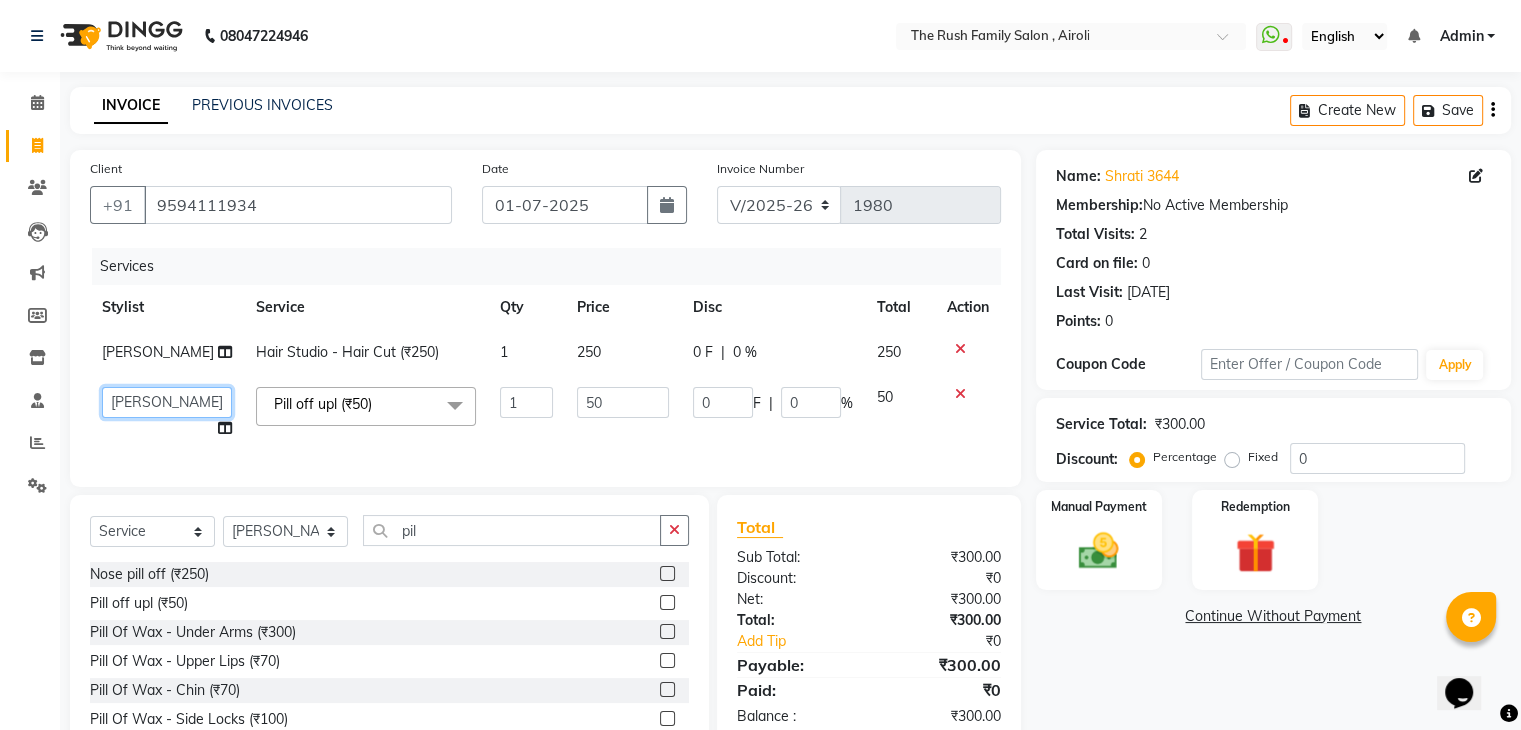 drag, startPoint x: 144, startPoint y: 421, endPoint x: 148, endPoint y: 563, distance: 142.05632 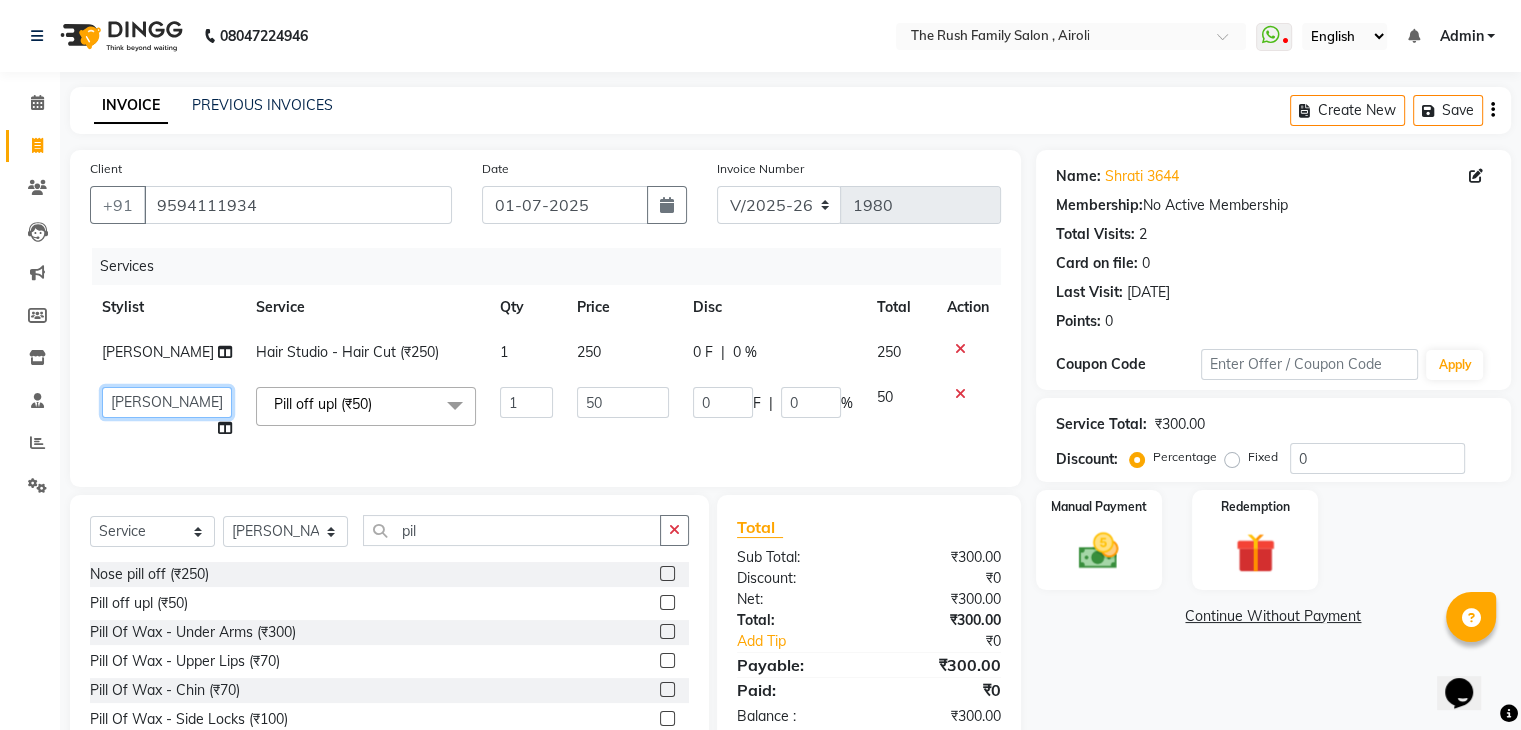 click on "Client +91 9594111934 Date 01-07-2025 Invoice Number V/2025 V/2025-26 1980 Services Stylist Service Qty Price Disc Total Action Jayesh Hair Studio - Hair Cut (₹250) 1 250 0 F | 0 % 250  Ajaz   Danish   Guddi   Jayesh    mumtaz     nishu   Riya      Rush   Swati  Pill off upl (₹50)  x Clean Up - Deep Clean (₹900) Clean Up - Fruit (₹1000) Clean Up - Revival (₹1200) Clean Up - Mineral 1 (₹1500) Clean Up - Mineral (₹2000) Clean Up - Hydrating (₹2500) Clean Up - D.N.A. (₹3000) lice treatment (₹2000) power dose [per bottle ] (₹500) pigmantation facial (₹1000) protein spa (₹2500) Bota smooth (₹8000) Bota smooth  (₹10000) bota smooth (₹6500) Protein hair spa (₹1600) nanoplatia (₹2500) Hair protein spa (₹2000) Protein spaa (₹3500) Foot spa (₹800) Protein spa (₹3000) Nose pill off (₹250) hair spa dandruff treatment (₹3500) Threading/upl (₹70) Threading /Forhead /upl (₹90) Botosmooth (₹7000) Pigmentation treatment (₹3000) Hydra  facial (₹7000) Ola plex (₹5000)" 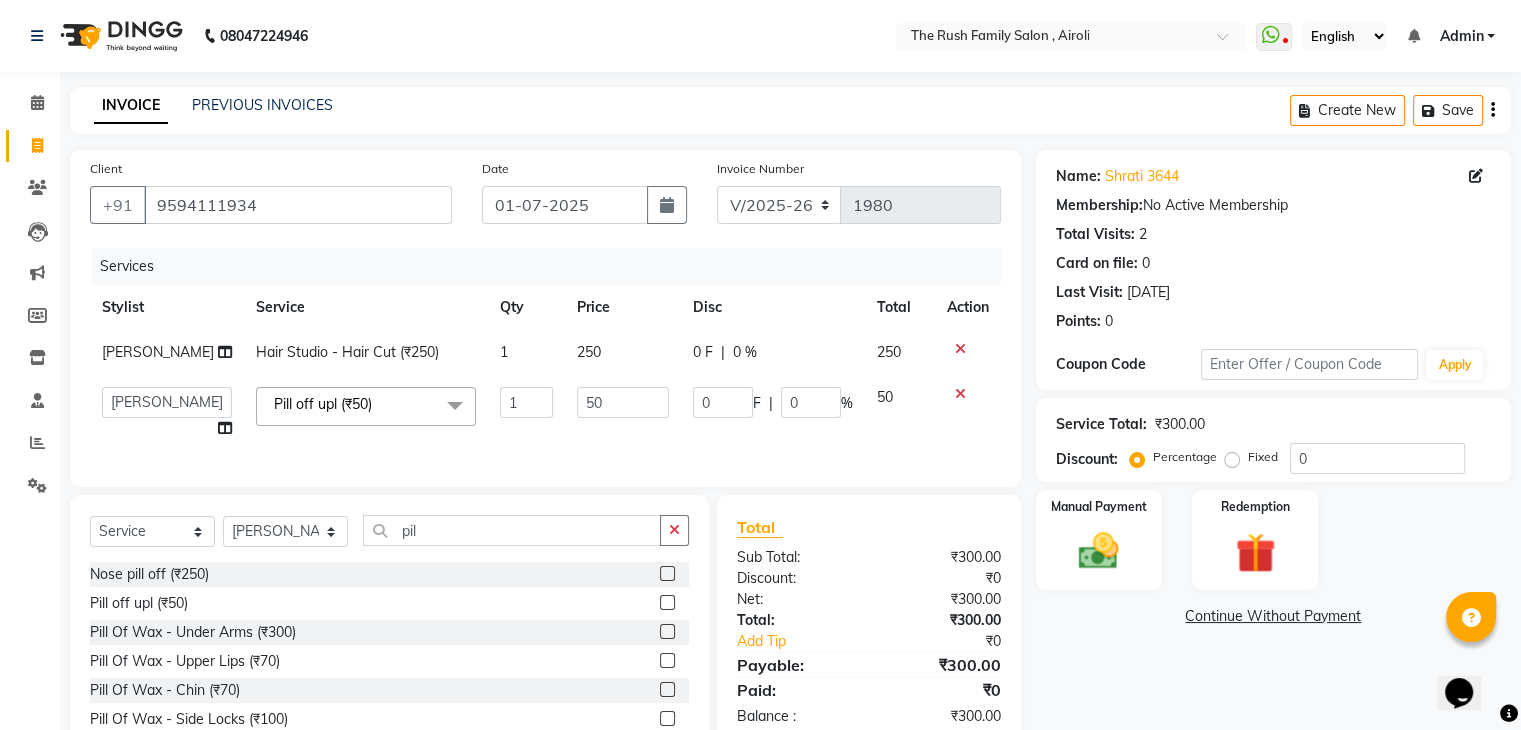 select on "37514" 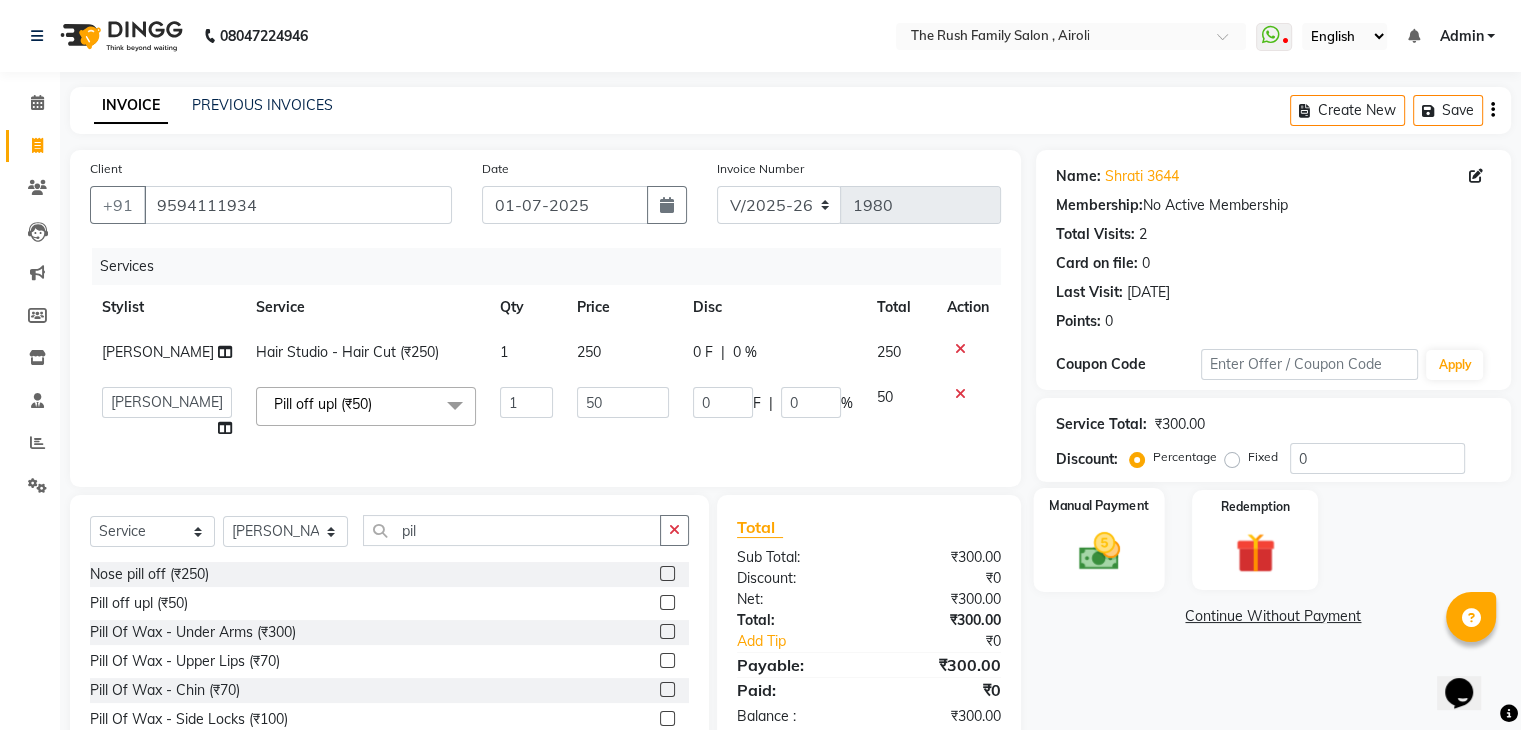 click 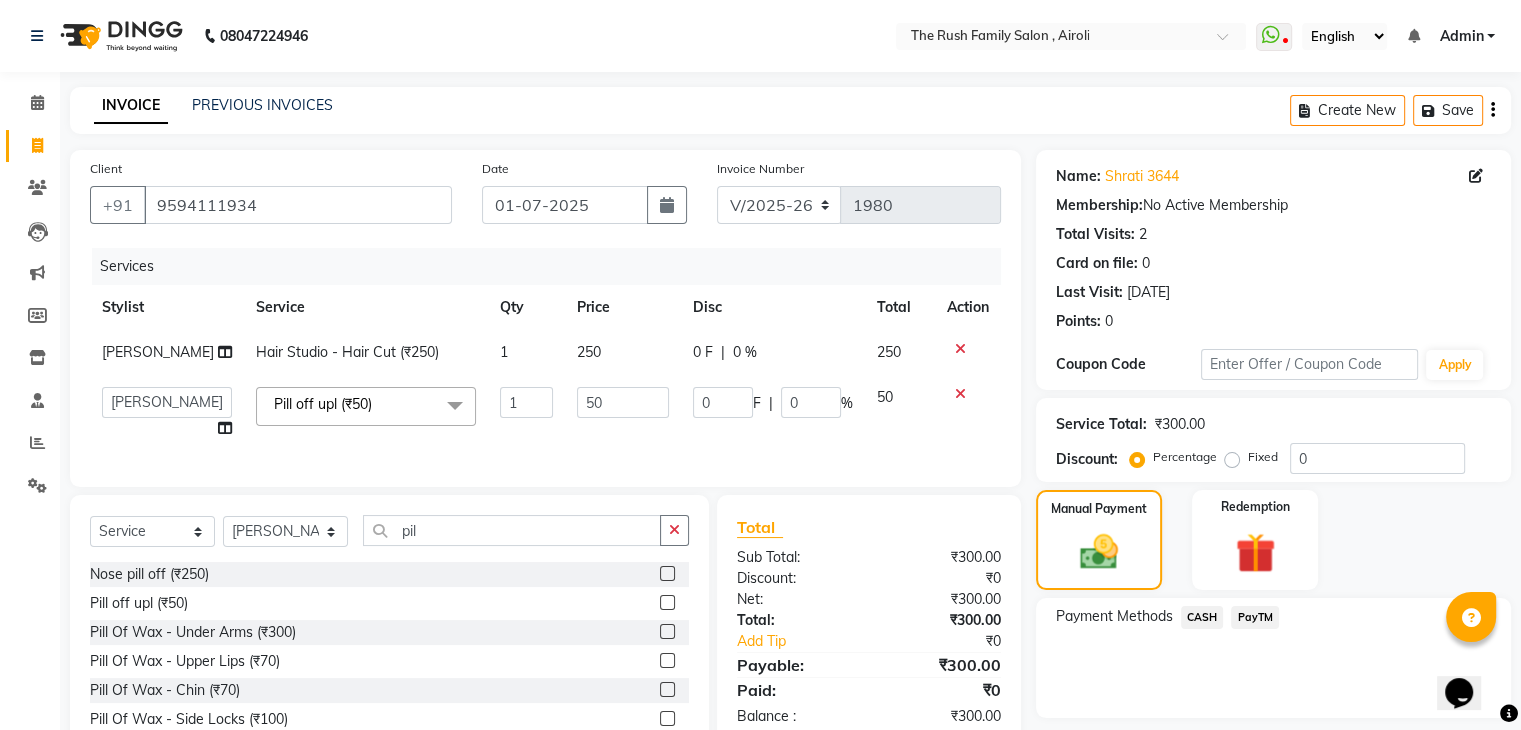 click on "PayTM" 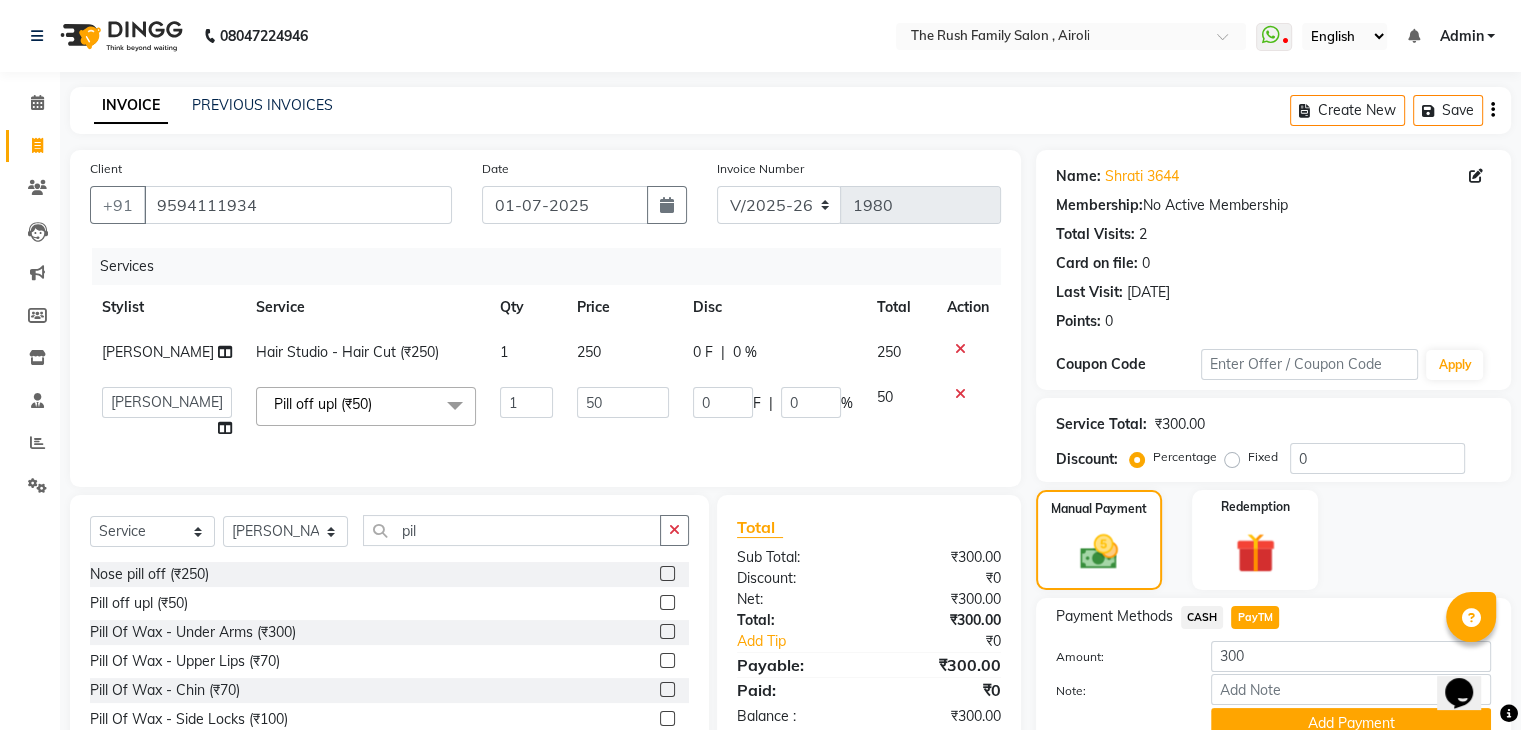 scroll, scrollTop: 106, scrollLeft: 0, axis: vertical 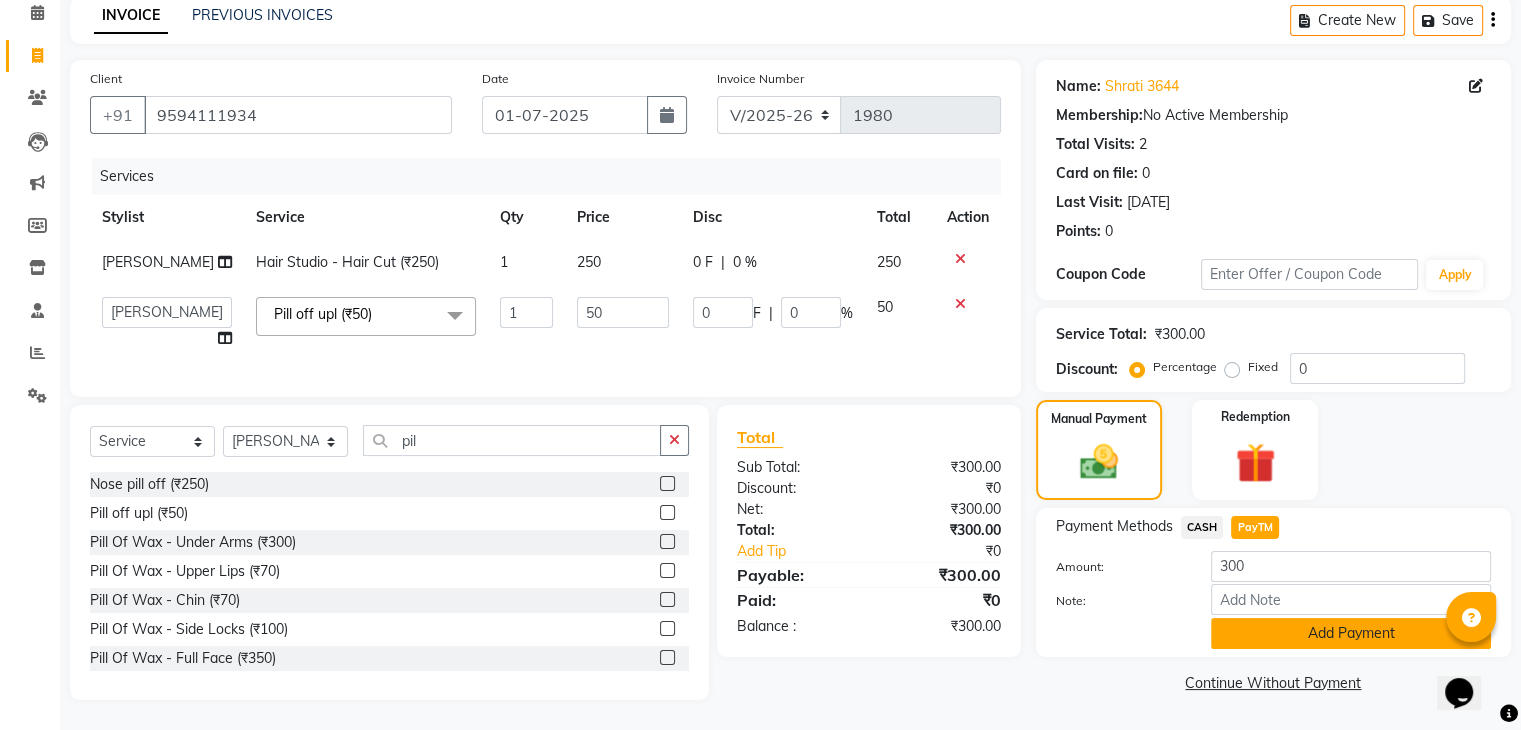 click on "Add Payment" 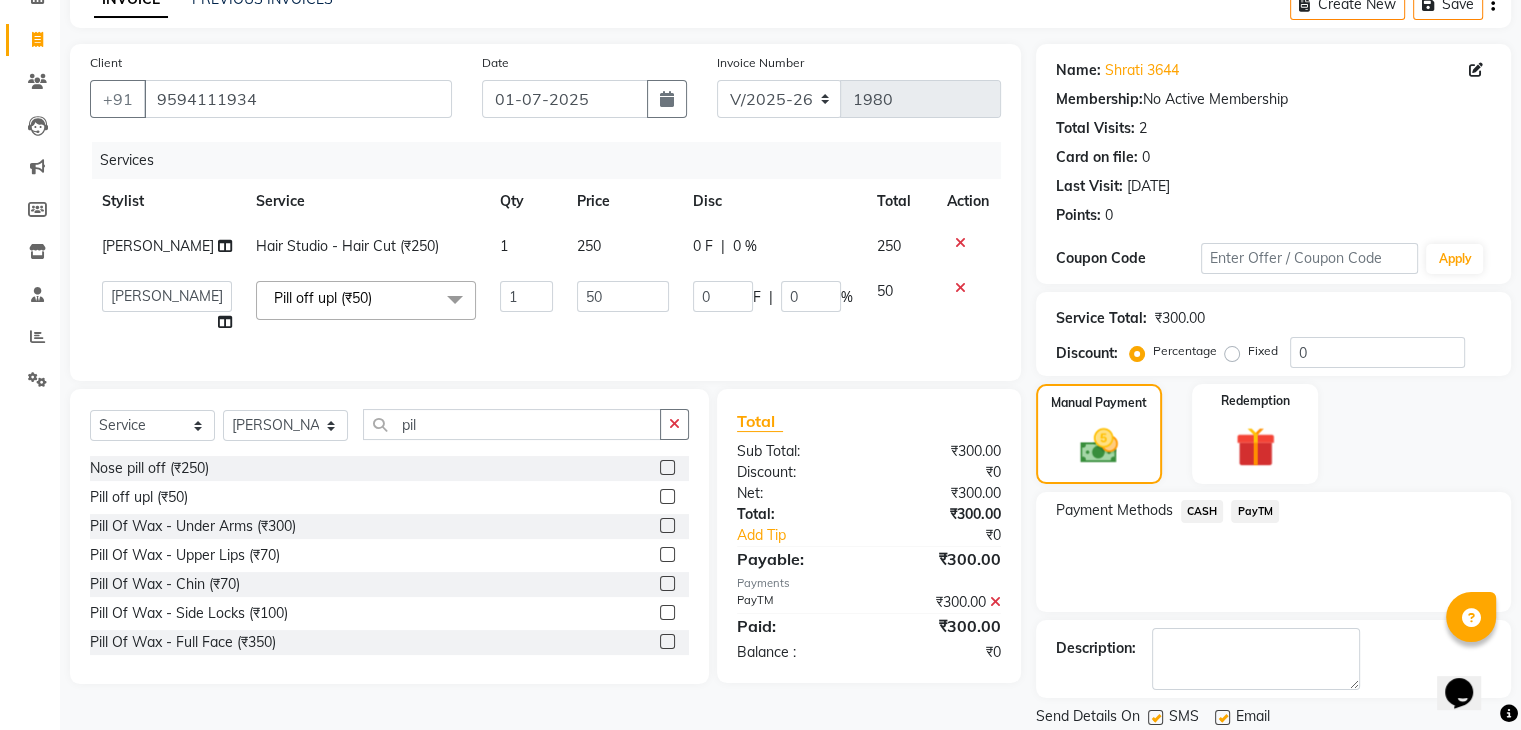 scroll, scrollTop: 171, scrollLeft: 0, axis: vertical 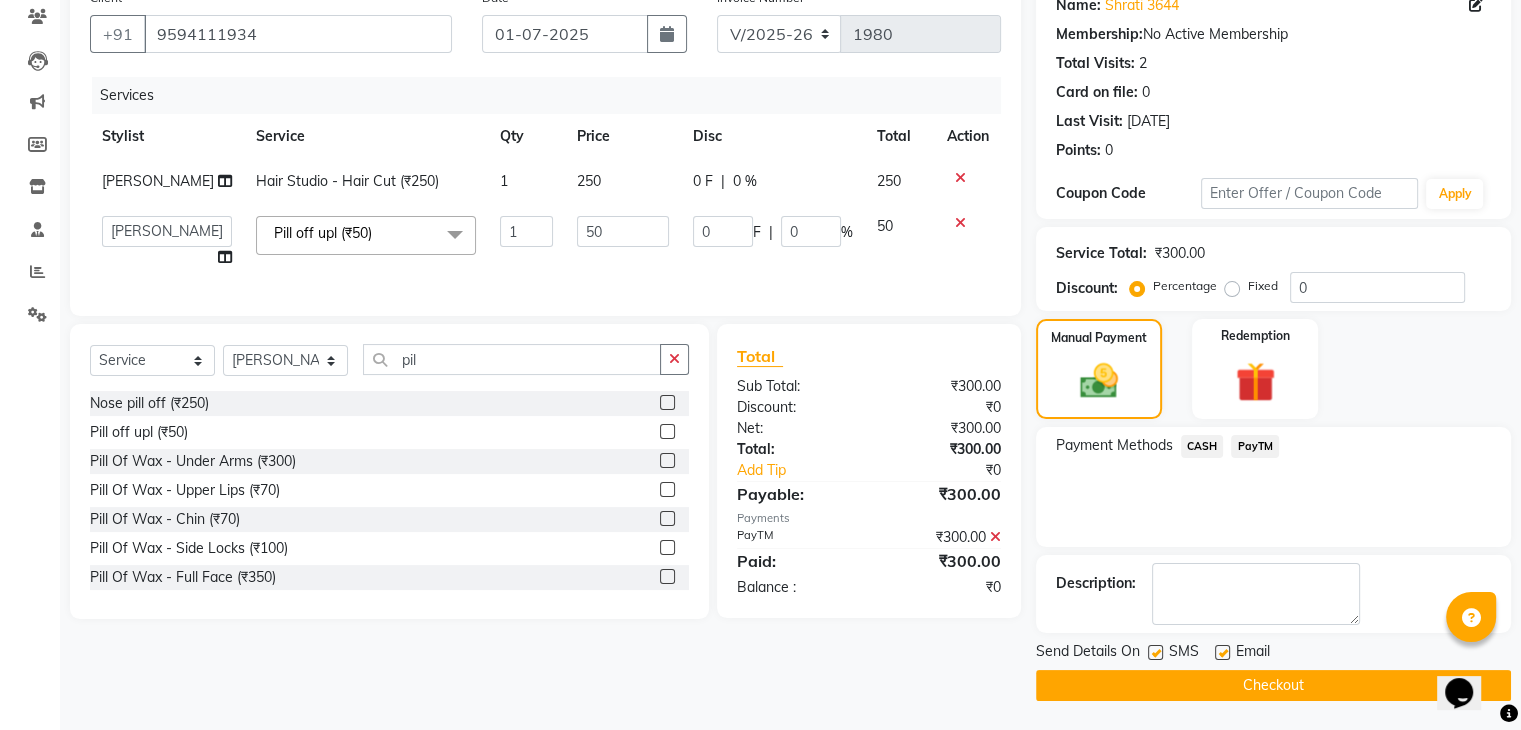 click on "SMS" 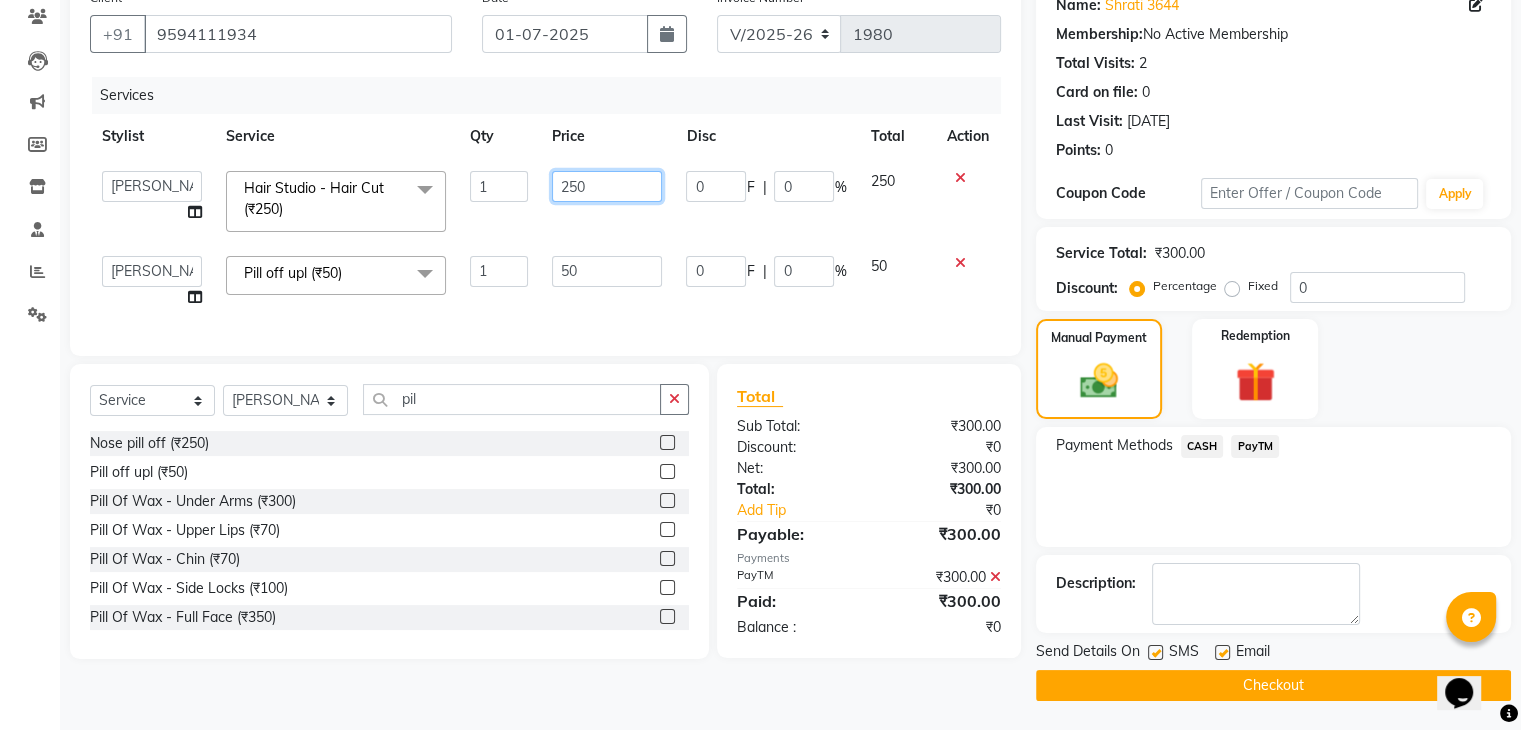 click on "250" 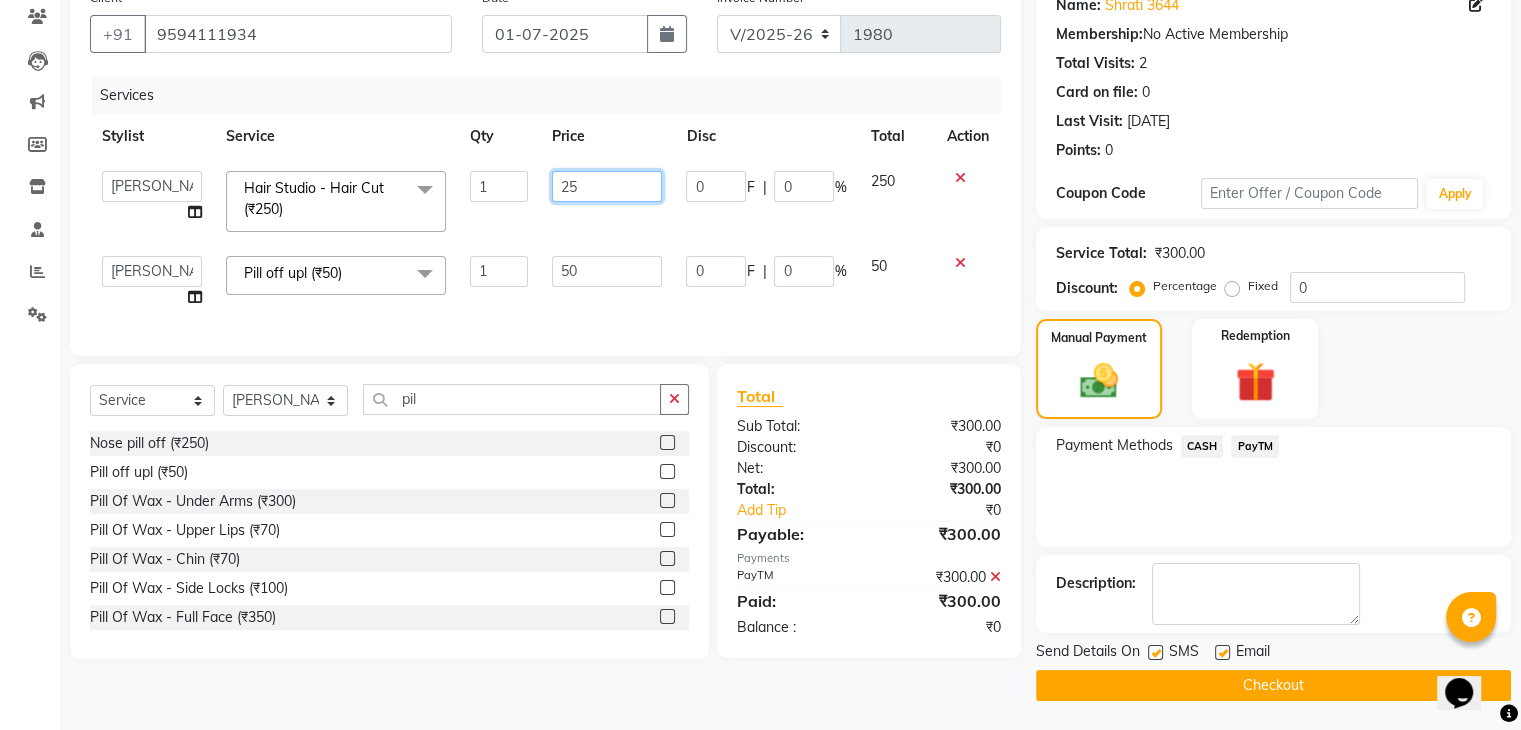 type on "2" 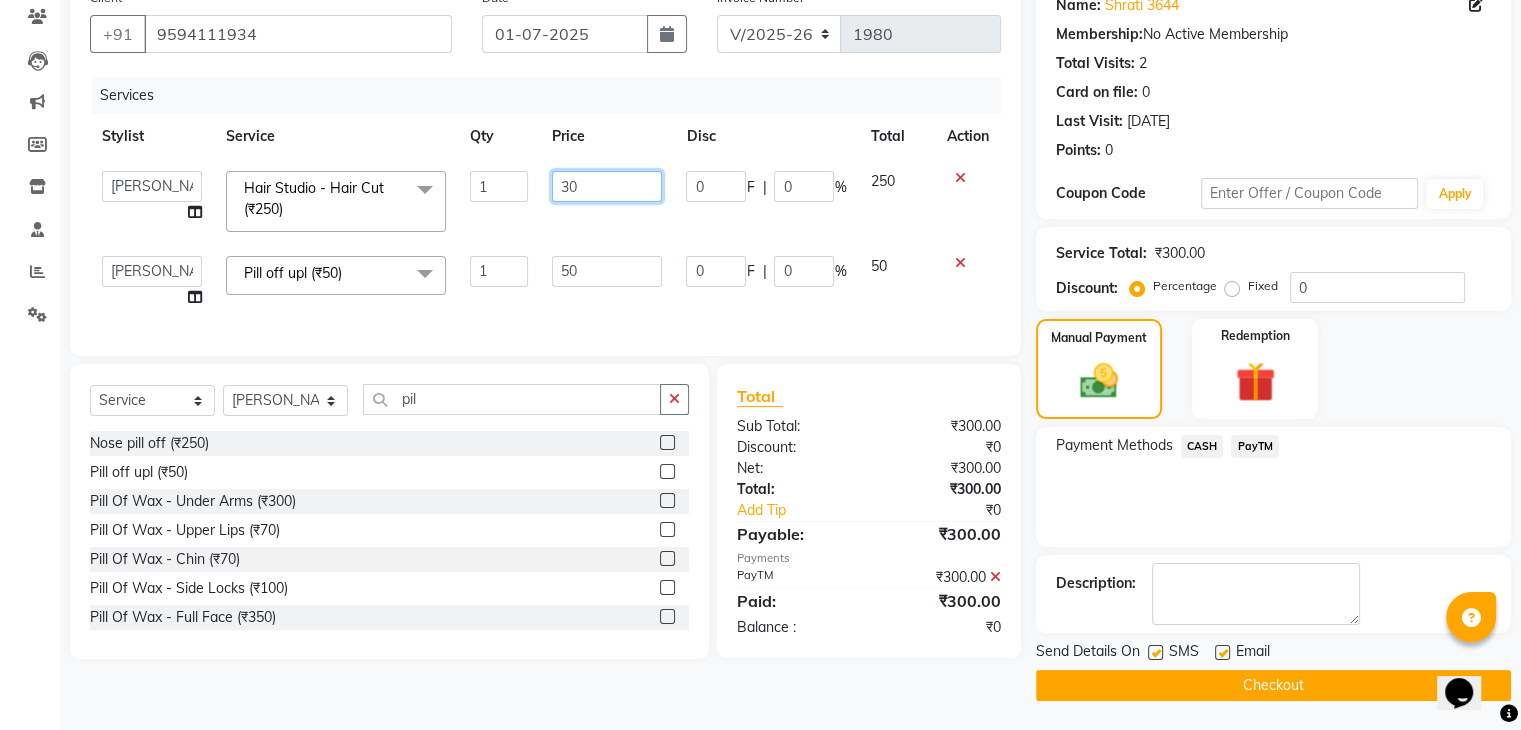 type on "300" 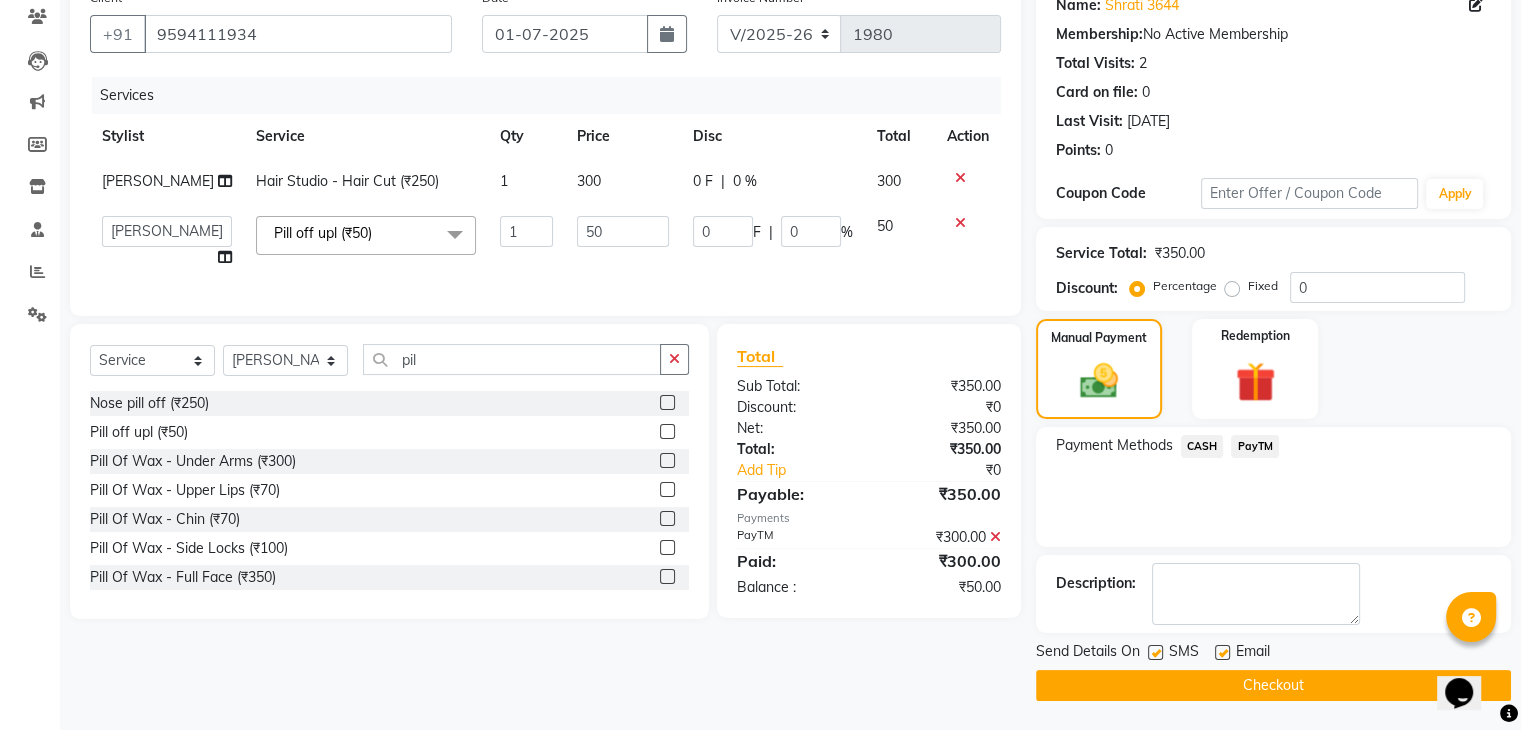 click on "0 F | 0 %" 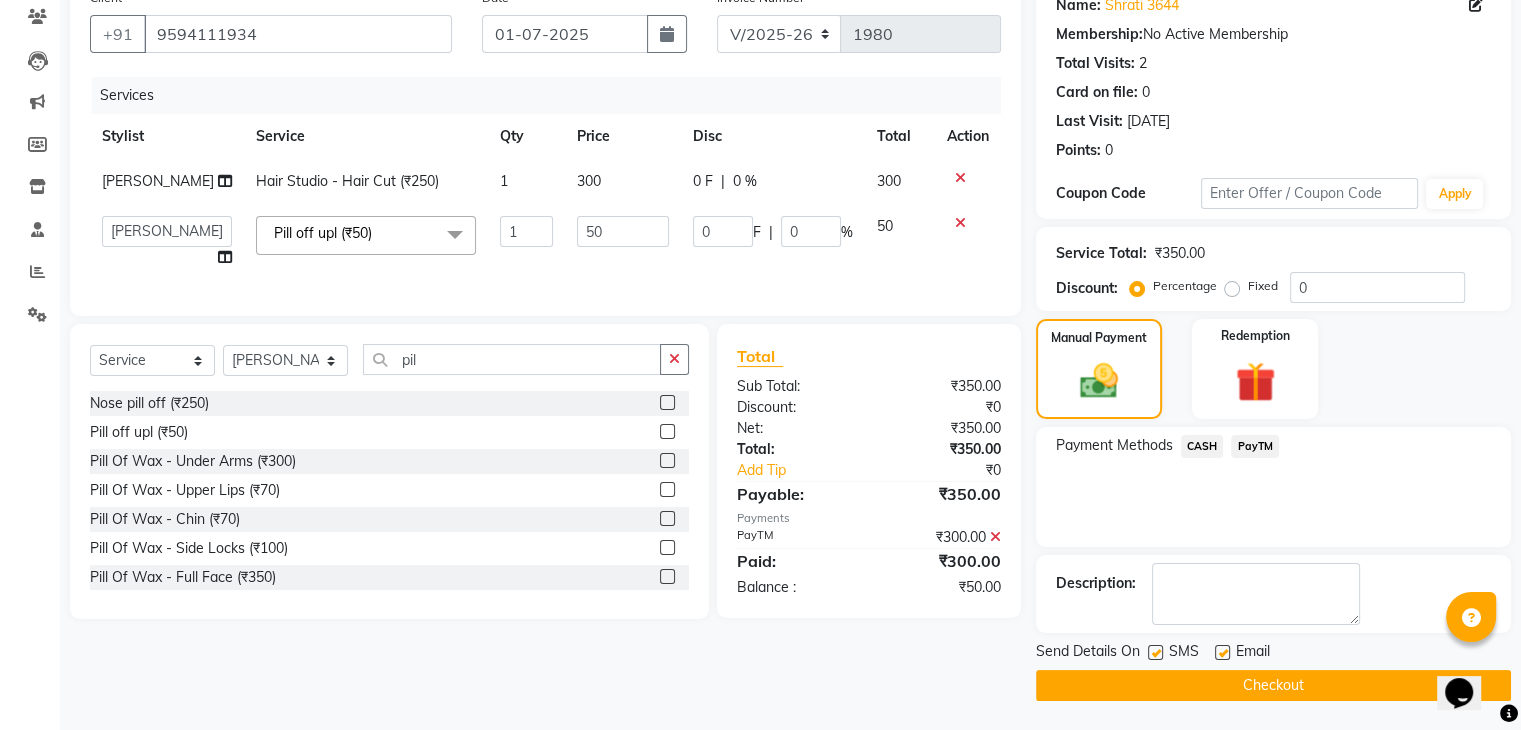 select on "68107" 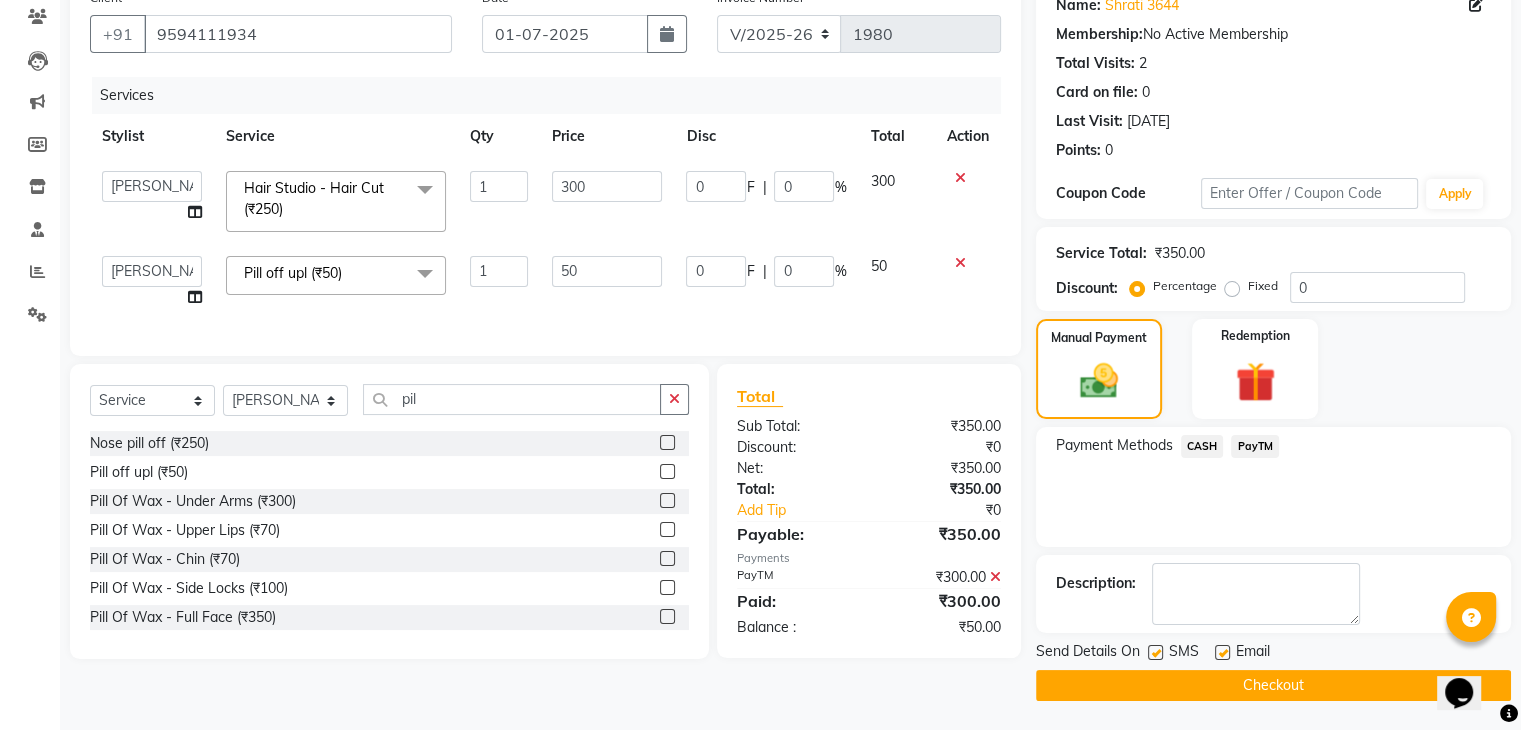 click on "0" 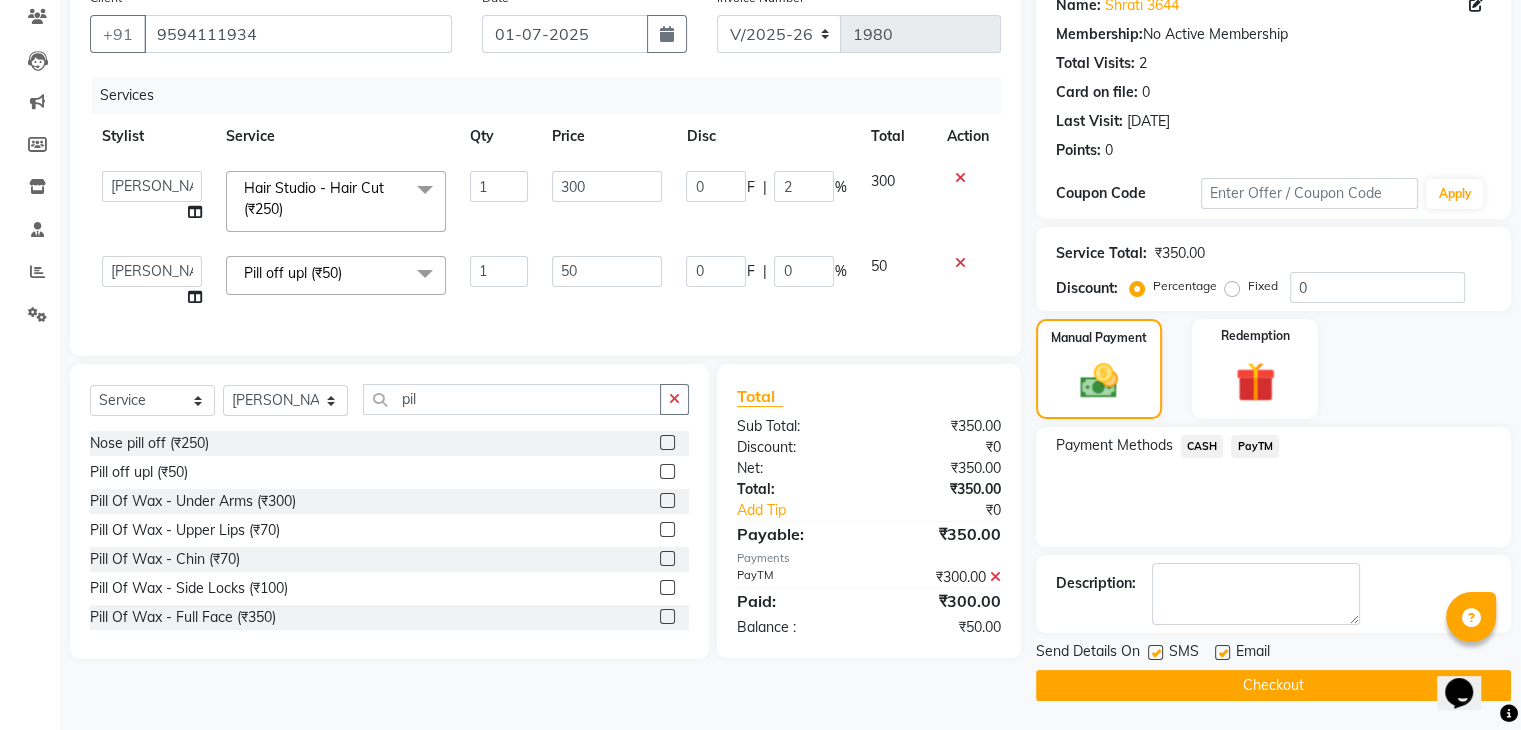 type on "20" 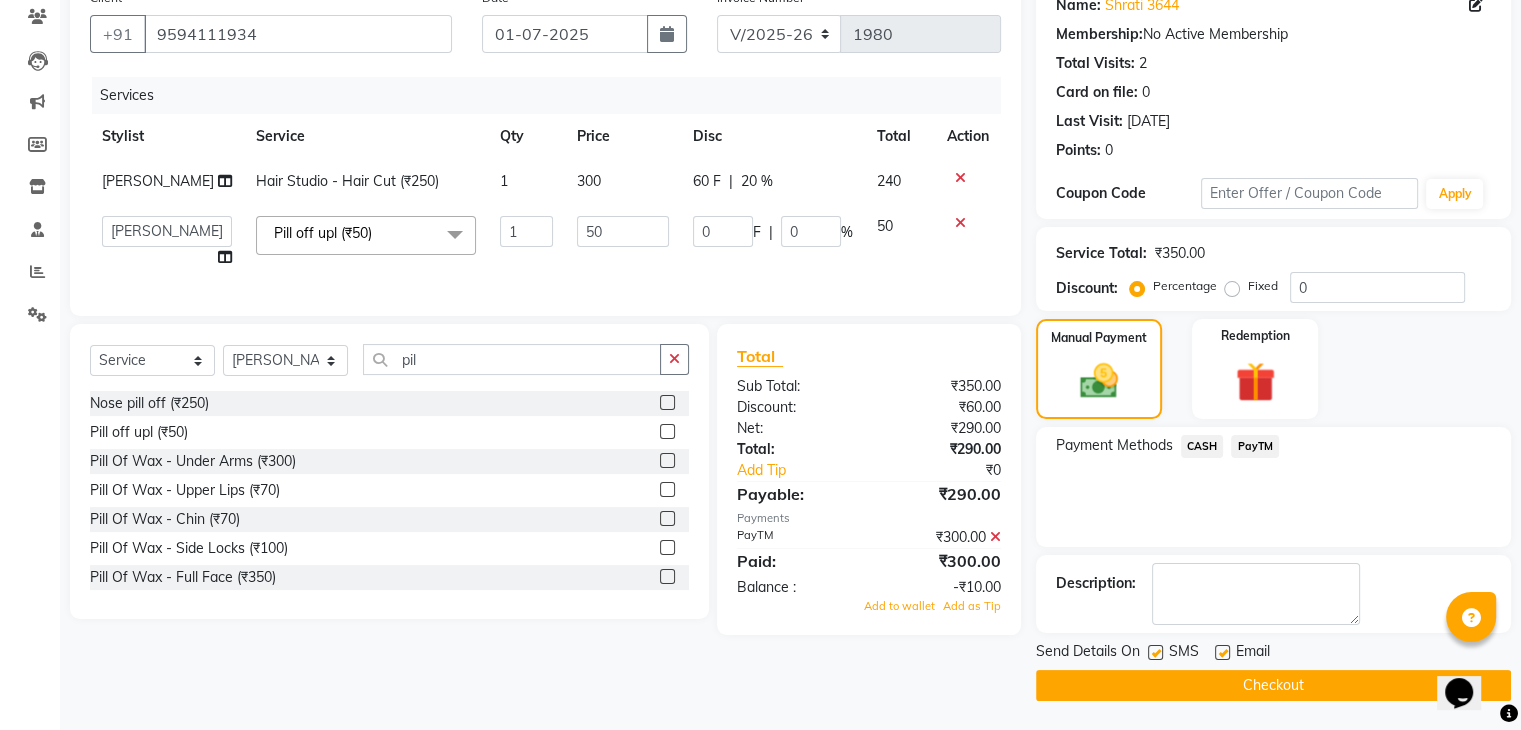 click on "Jayesh Hair Studio - Hair Cut (₹250) 1 300 60 F | 20 % 240  Ajaz   Danish   Guddi   Jayesh    mumtaz     nishu   Riya      Rush   Swati  Pill off upl (₹50)  x Clean Up - Deep Clean Clean Up - Fruit Clean Up - Revival Clean Up - Mineral 1 Clean Up - Mineral Clean Up - Hydrating Clean Up - D.N.A. lice treatment power dose [per bottle ] pigmantation facial protein spa Bota smooth Bota smooth  bota smooth Protein hair spa nanoplatia Hair protein spa Protein spaa Foot spa Protein spa Nose pill off hair spa dandruff treatment Threading/upl Threading /Forhead /upl Botosmooth Pigmentation treatment Hydra  facial hair cut / shave Pill off upl Advance payment Diamond clean up Botoplatia  hair colour face massage hair setting Nanoplaqstia charcoal mask Dandruff +protein spa Advance payment Gel polish Keratin hair spa Nail extension Nail extension remover saari drapping Highlits  Loreal hair spa Ola plex L.E.D facial  Wash / Blow dry face scrub Loreal shampoo \ conditiner package  Double touch up Facials - Fruit 1 0" 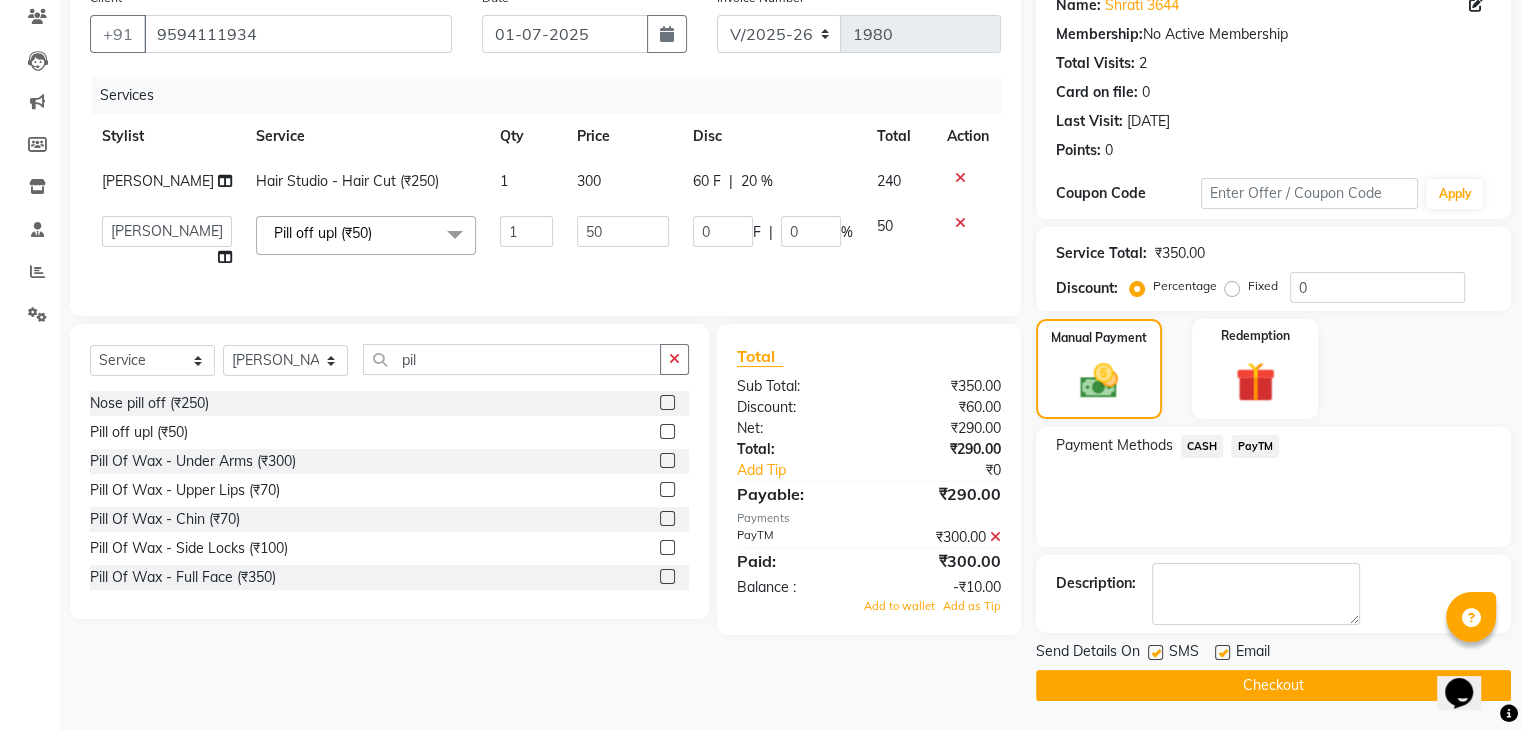 select on "68107" 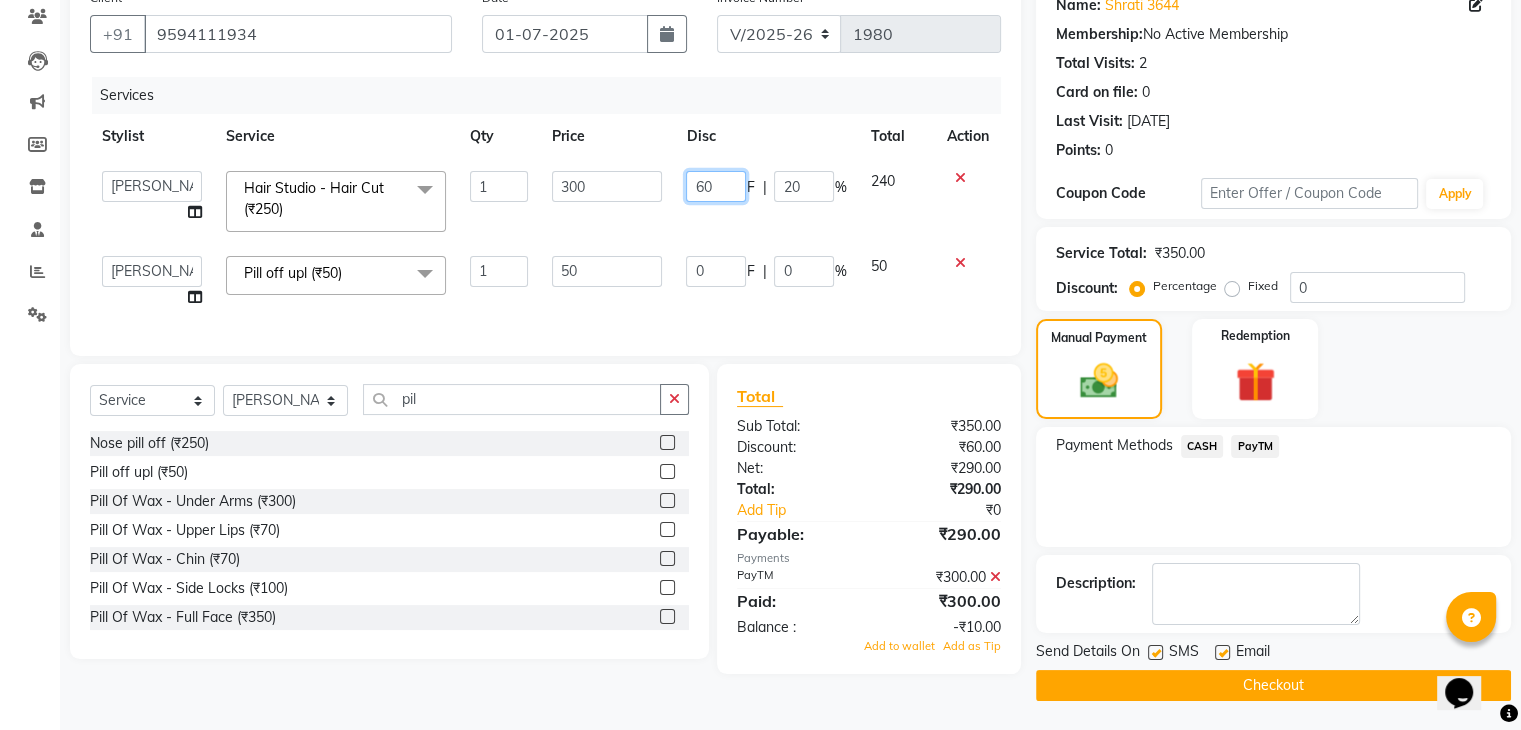 click on "60" 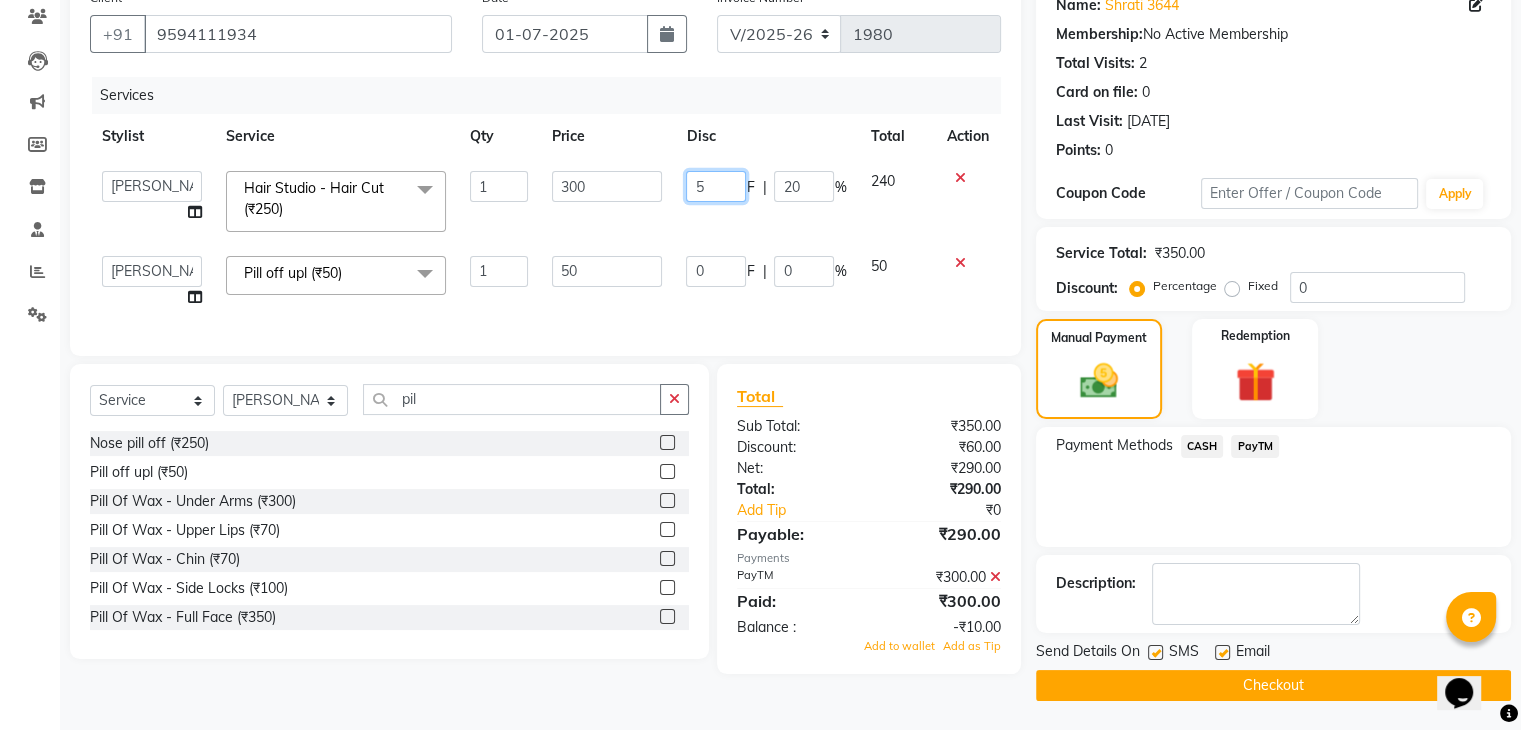 type on "50" 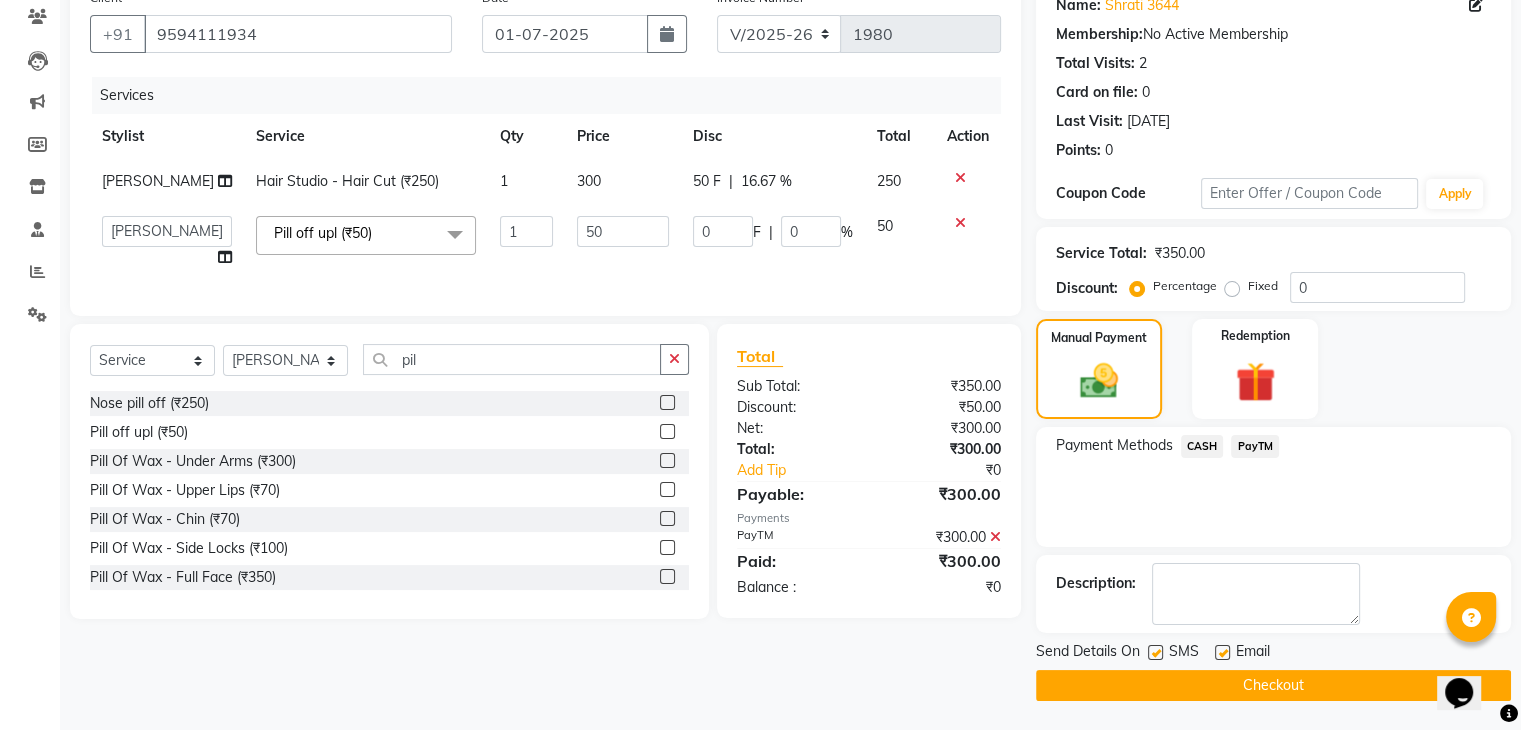 click on "Jayesh Hair Studio - Hair Cut (₹250) 1 300 50 F | 16.67 % 250  Ajaz   Danish   Guddi   Jayesh    mumtaz     nishu   Riya      Rush   Swati  Pill off upl (₹50)  x Clean Up - Deep Clean Clean Up - Fruit Clean Up - Revival Clean Up - Mineral 1 Clean Up - Mineral Clean Up - Hydrating Clean Up - D.N.A. lice treatment power dose [per bottle ] pigmantation facial protein spa Bota smooth Bota smooth  bota smooth Protein hair spa nanoplatia Hair protein spa Protein spaa Foot spa Protein spa Nose pill off hair spa dandruff treatment Threading/upl Threading /Forhead /upl Botosmooth Pigmentation treatment Hydra  facial hair cut / shave Pill off upl Advance payment Diamond clean up Botoplatia  hair colour face massage hair setting Nanoplaqstia charcoal mask Dandruff +protein spa Advance payment Gel polish Keratin hair spa Nail extension Nail extension remover saari drapping Highlits  Loreal hair spa Ola plex L.E.D facial  Wash / Blow dry face scrub Loreal shampoo \ conditiner package  Double touch up Facials - Fruit" 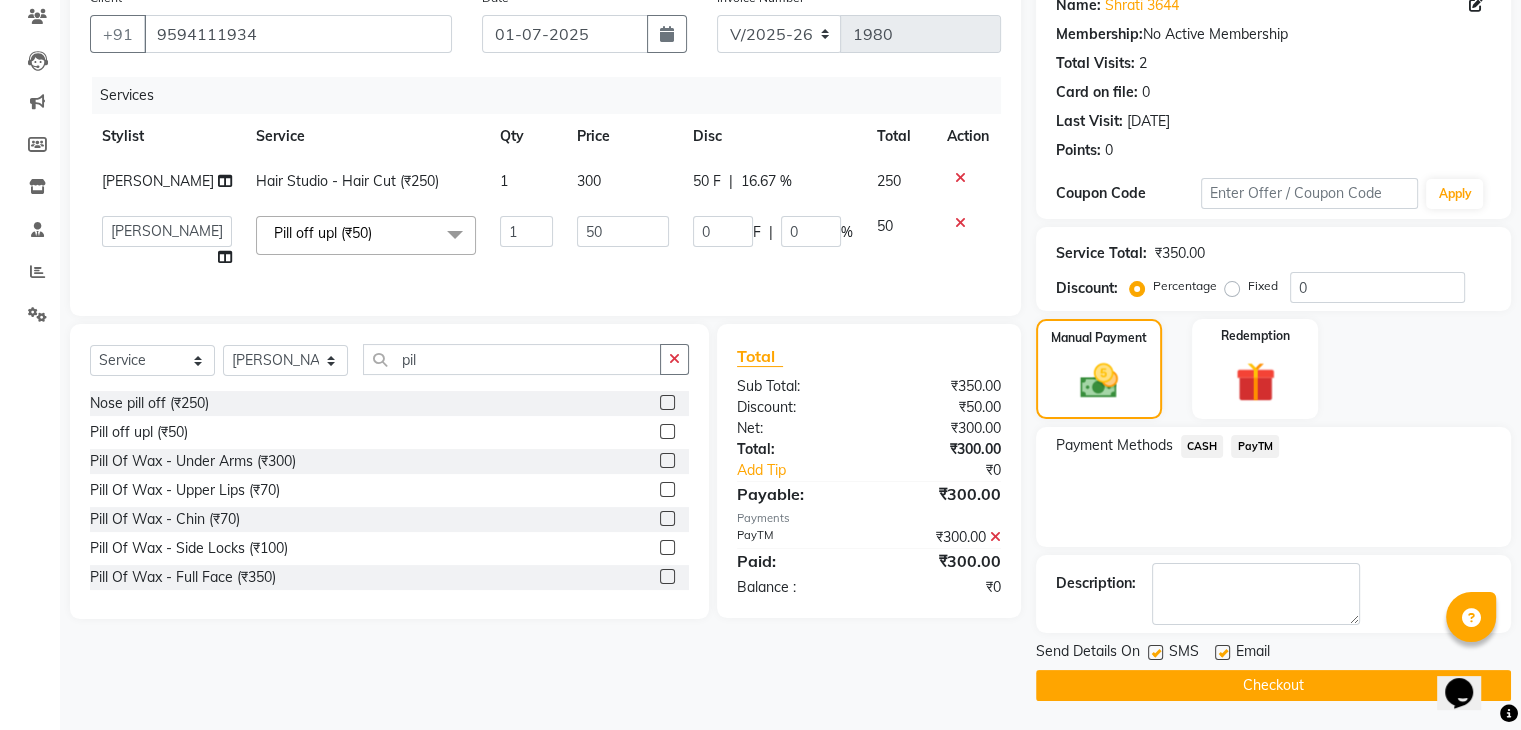 click on "Checkout" 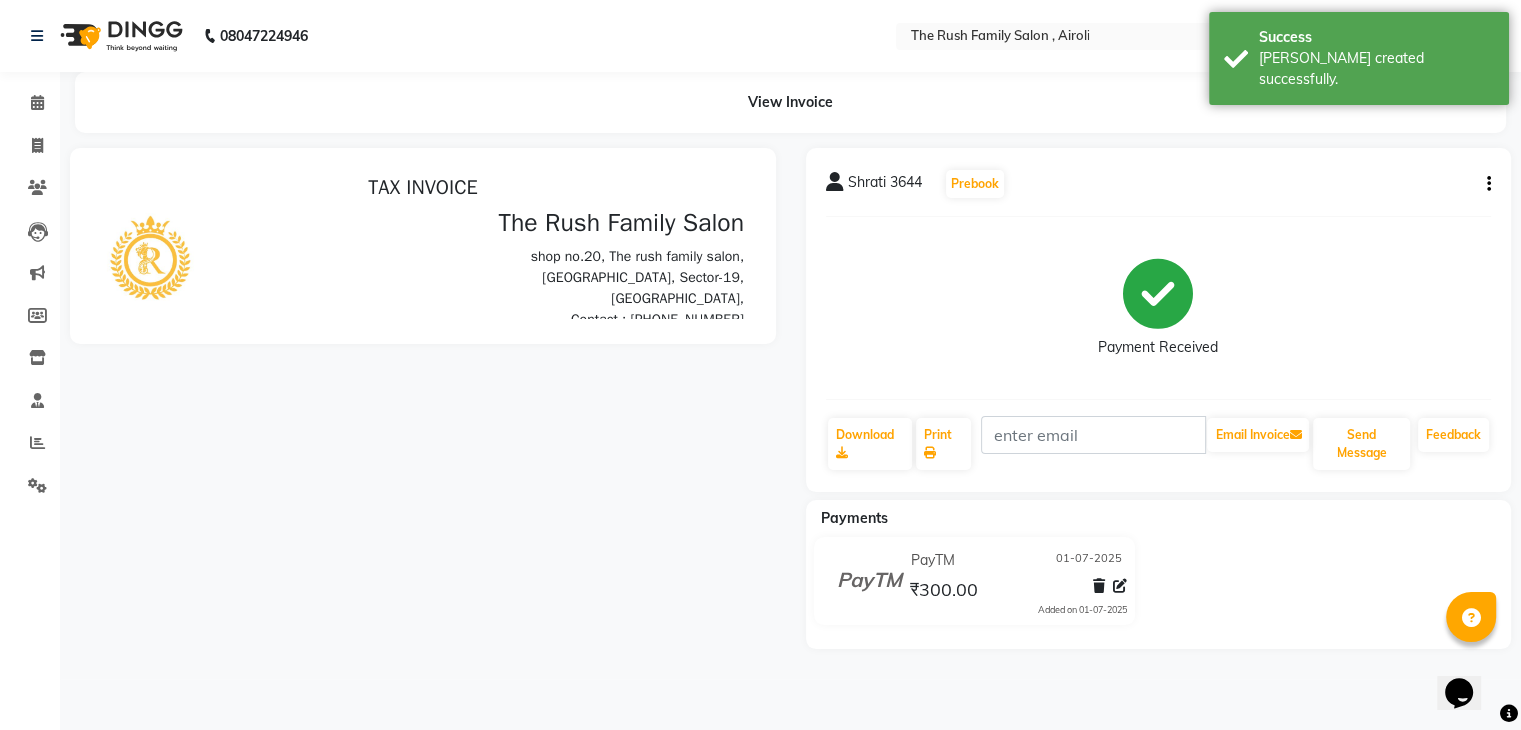 scroll, scrollTop: 0, scrollLeft: 0, axis: both 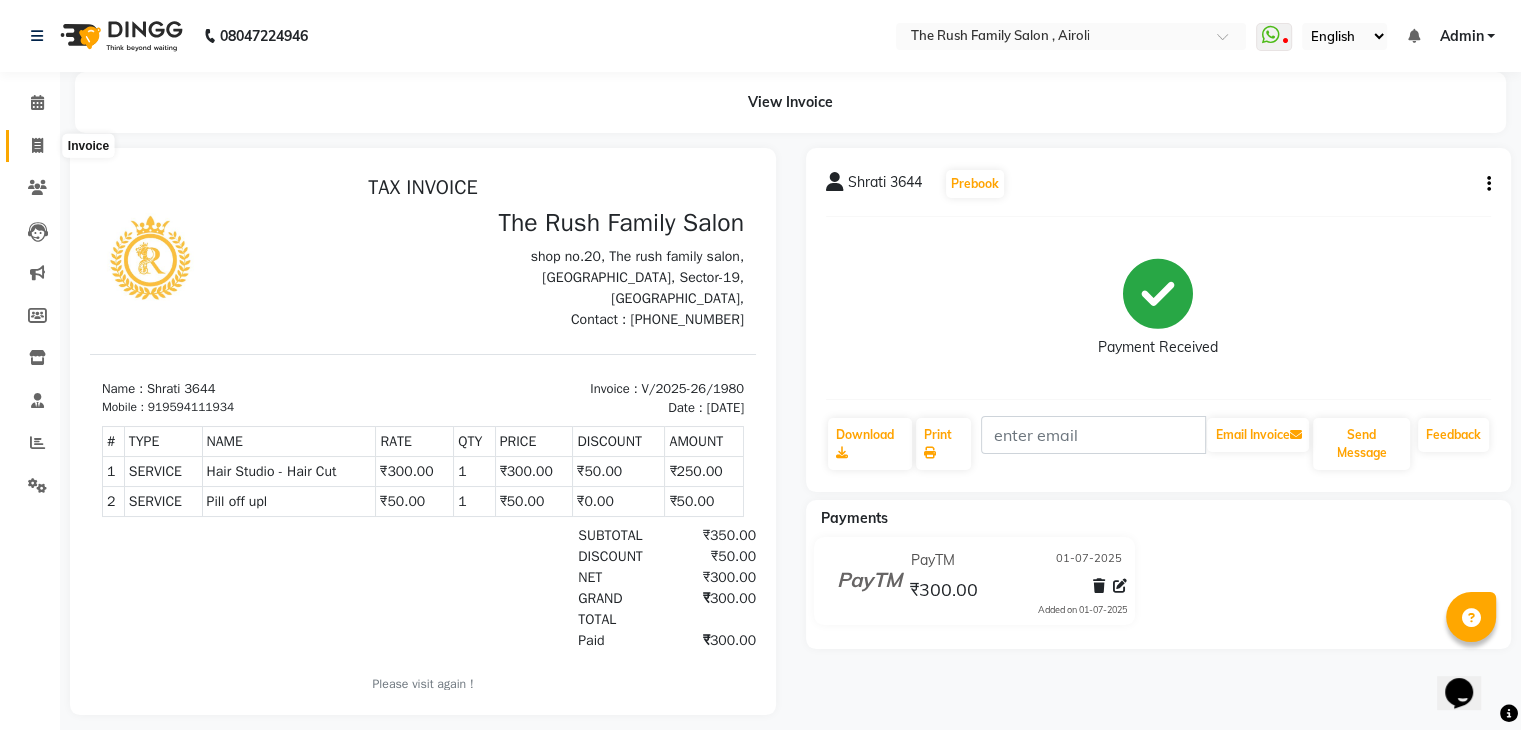 click 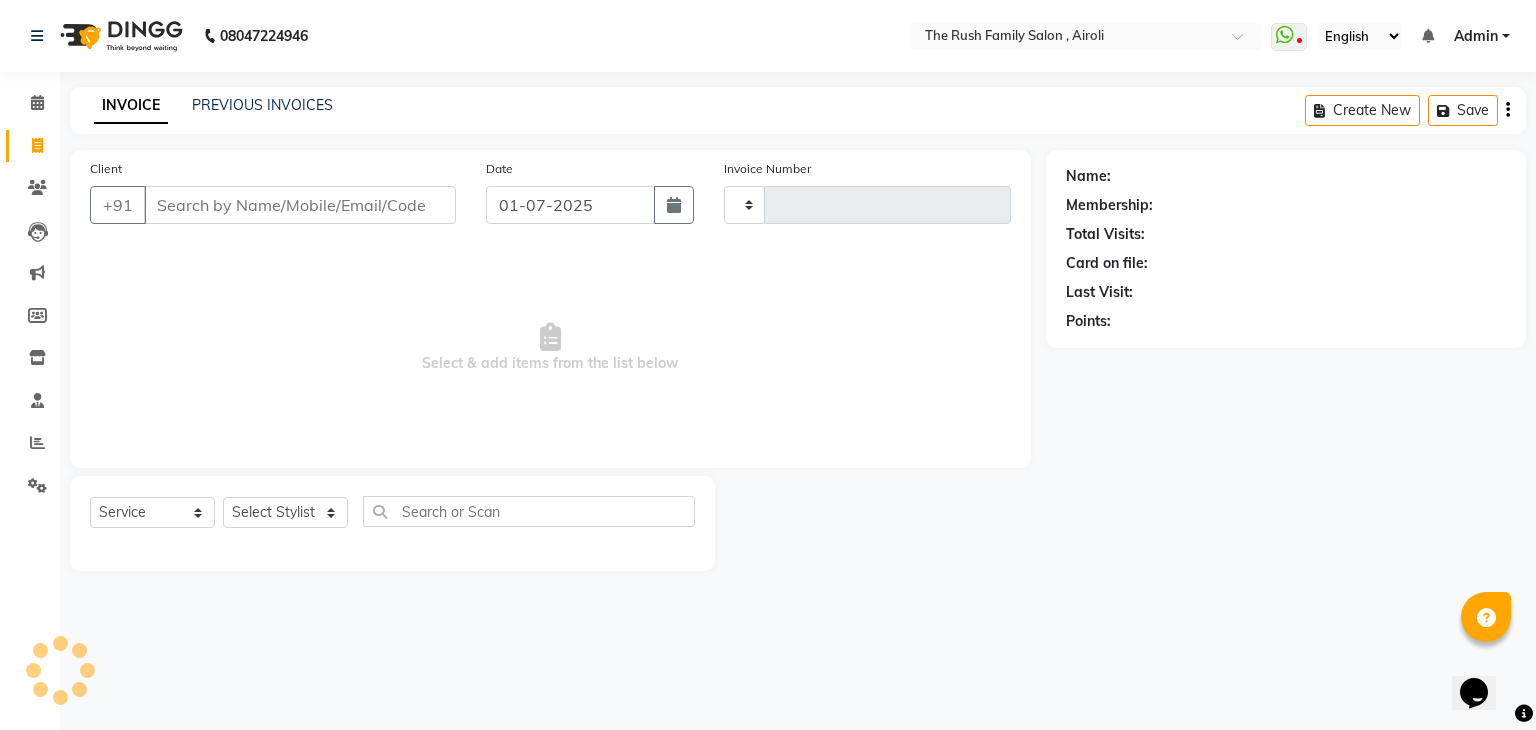 type on "1981" 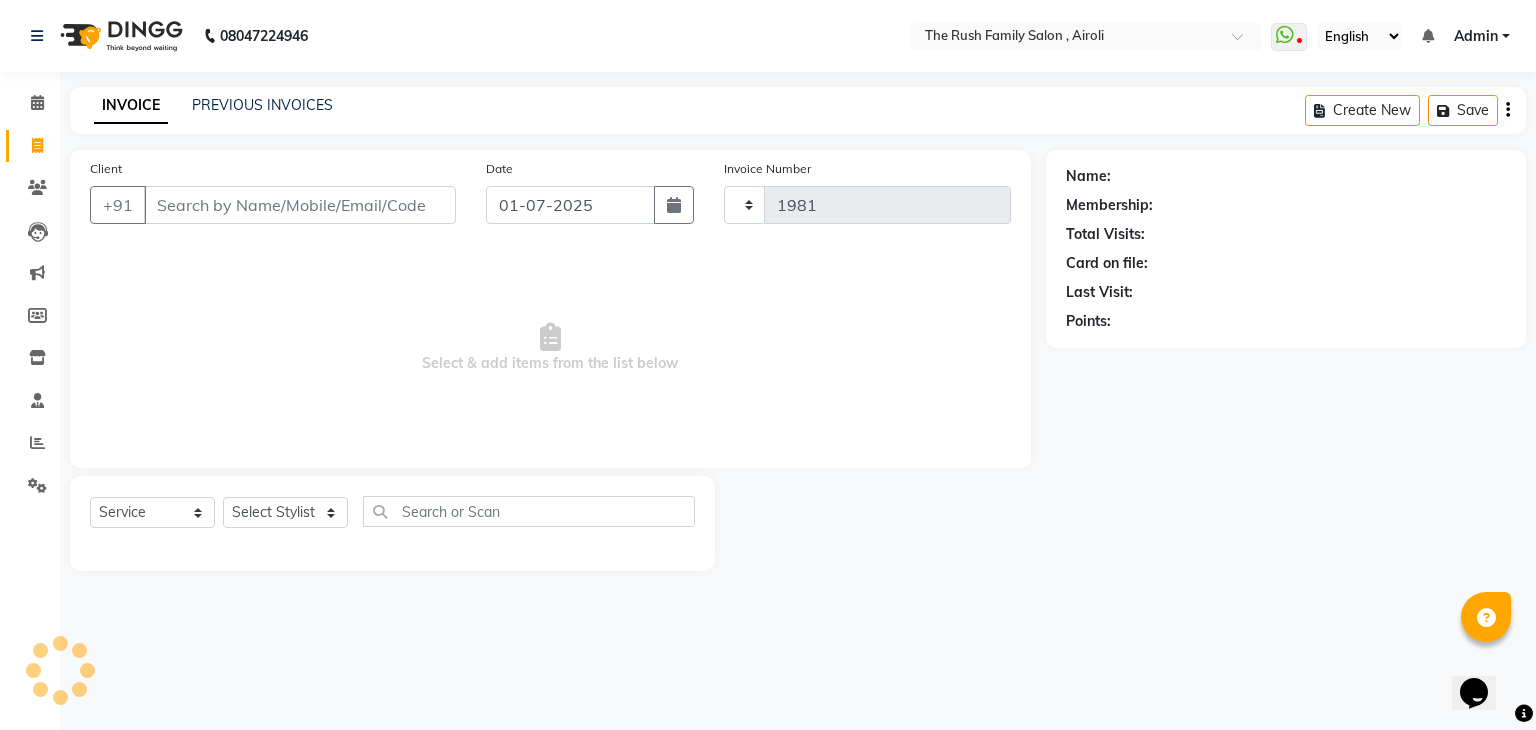 select on "5419" 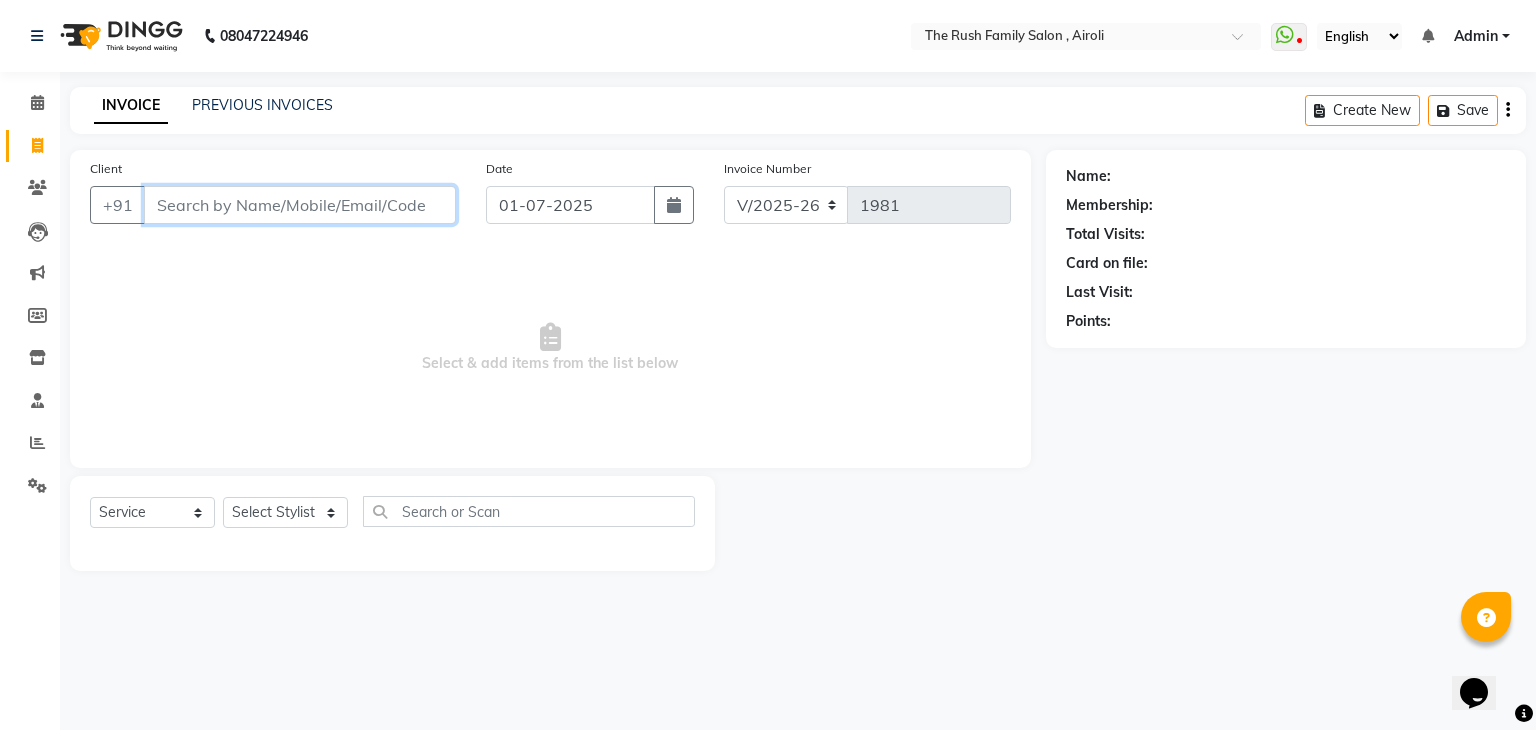 click on "Client" at bounding box center [300, 205] 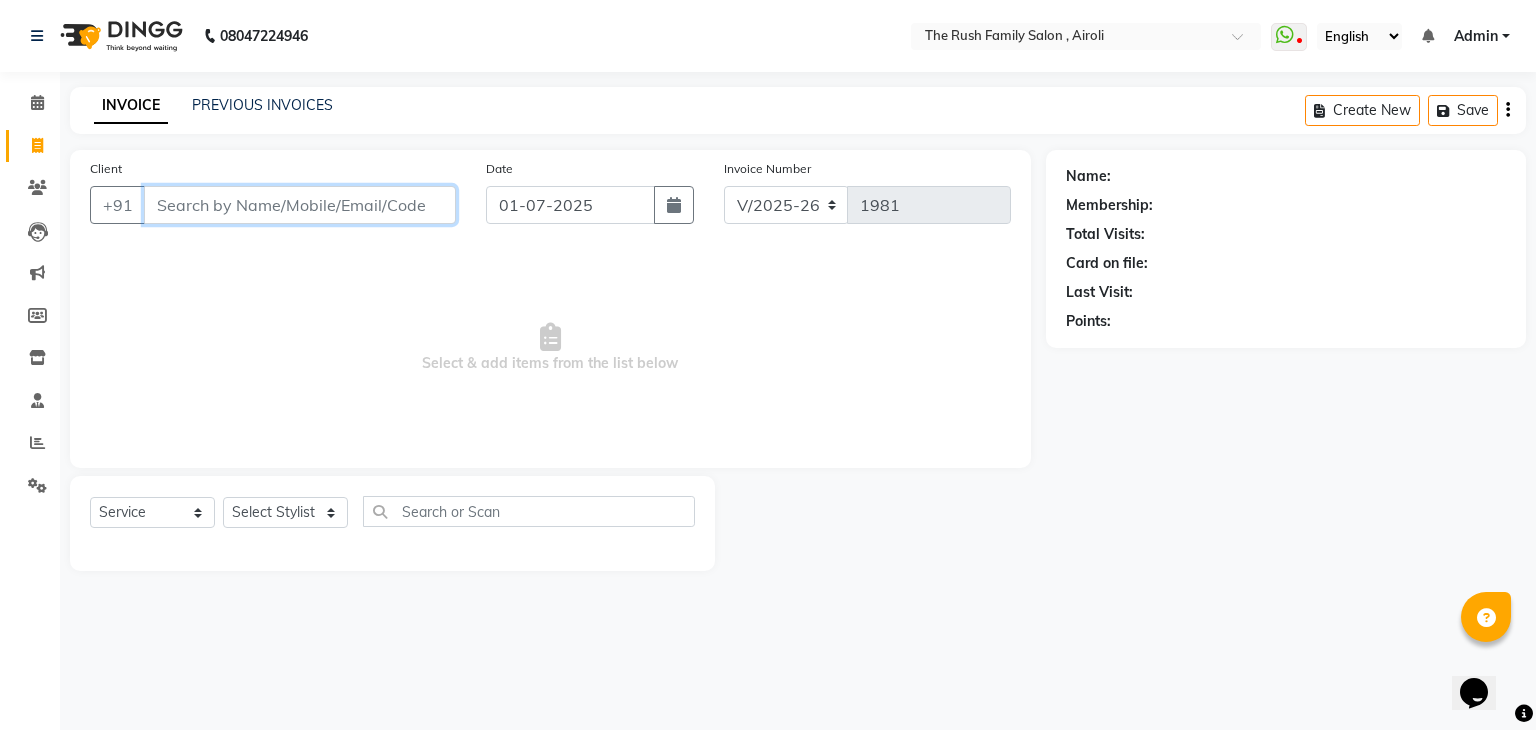 click on "Client" at bounding box center [300, 205] 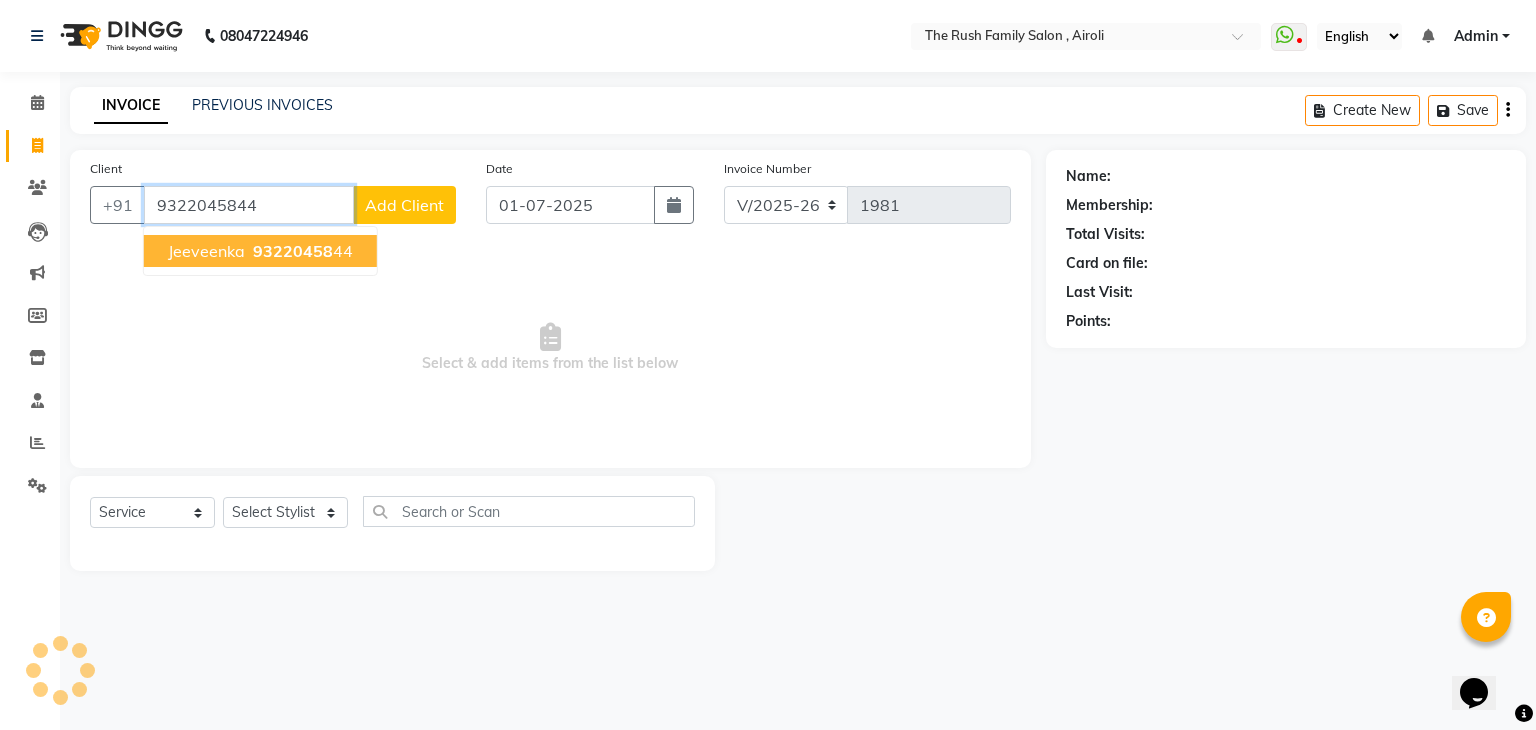type on "9322045844" 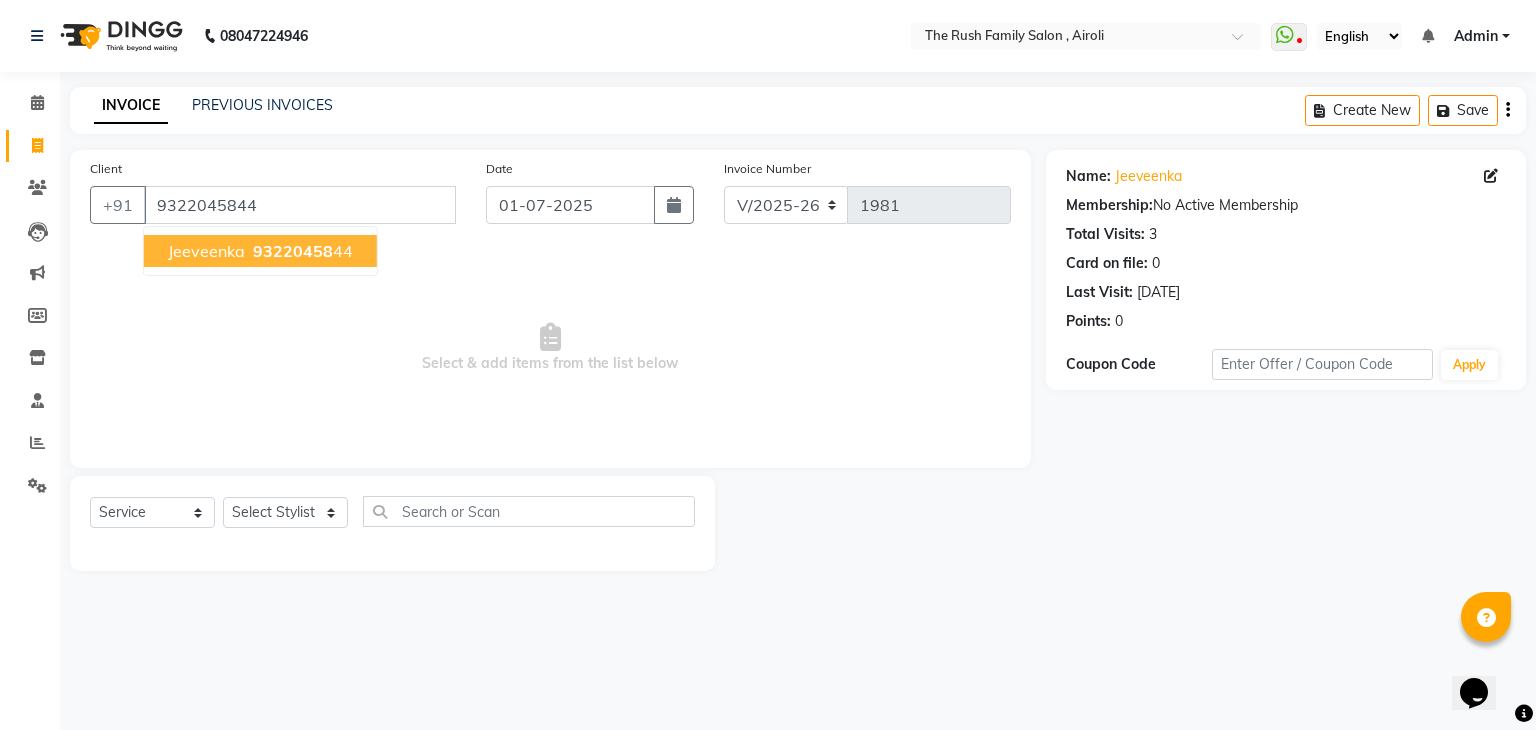 click on "93220458" at bounding box center (293, 251) 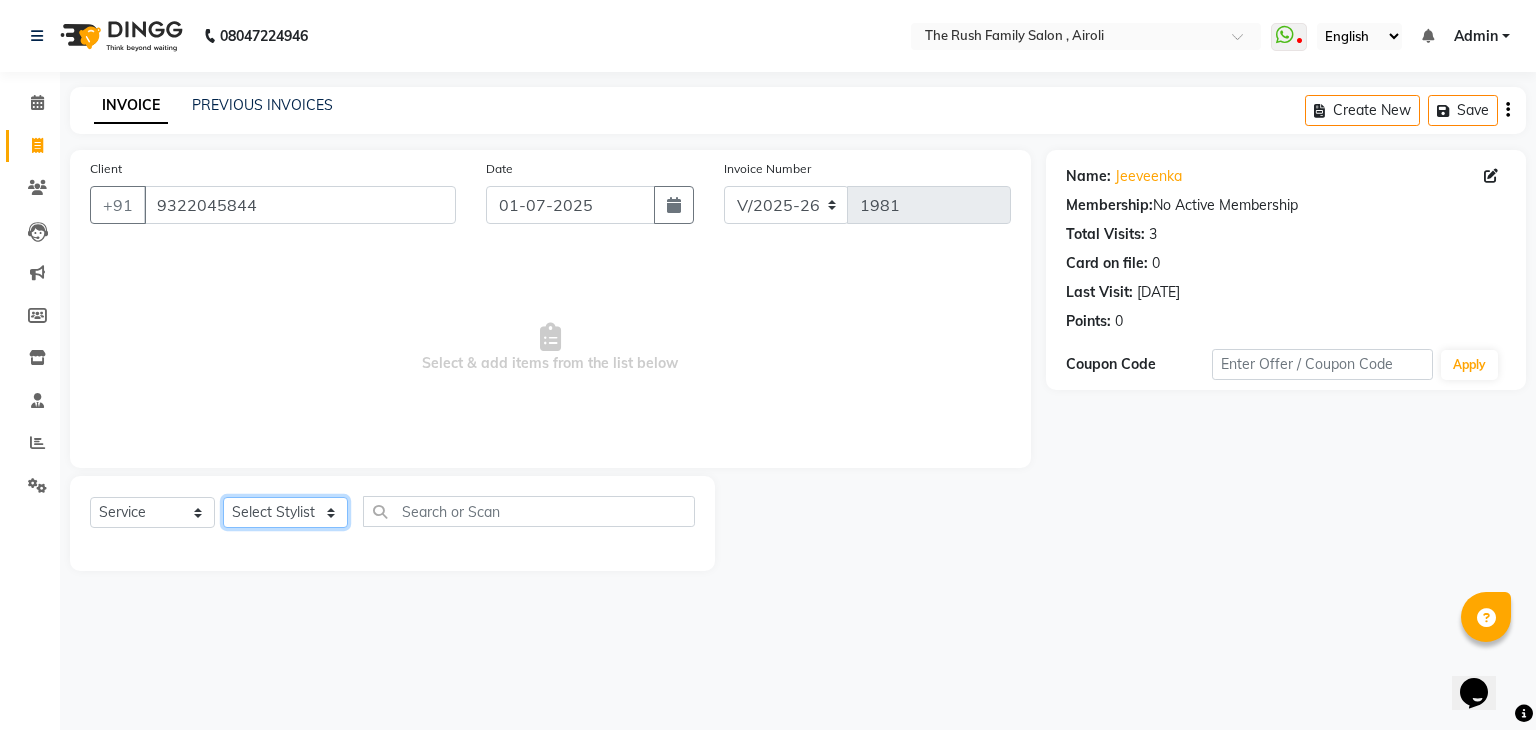 click on "Select Stylist Ajaz Danish Guddi Jayesh  mumtaz   nishu Riya    Rush Swati" 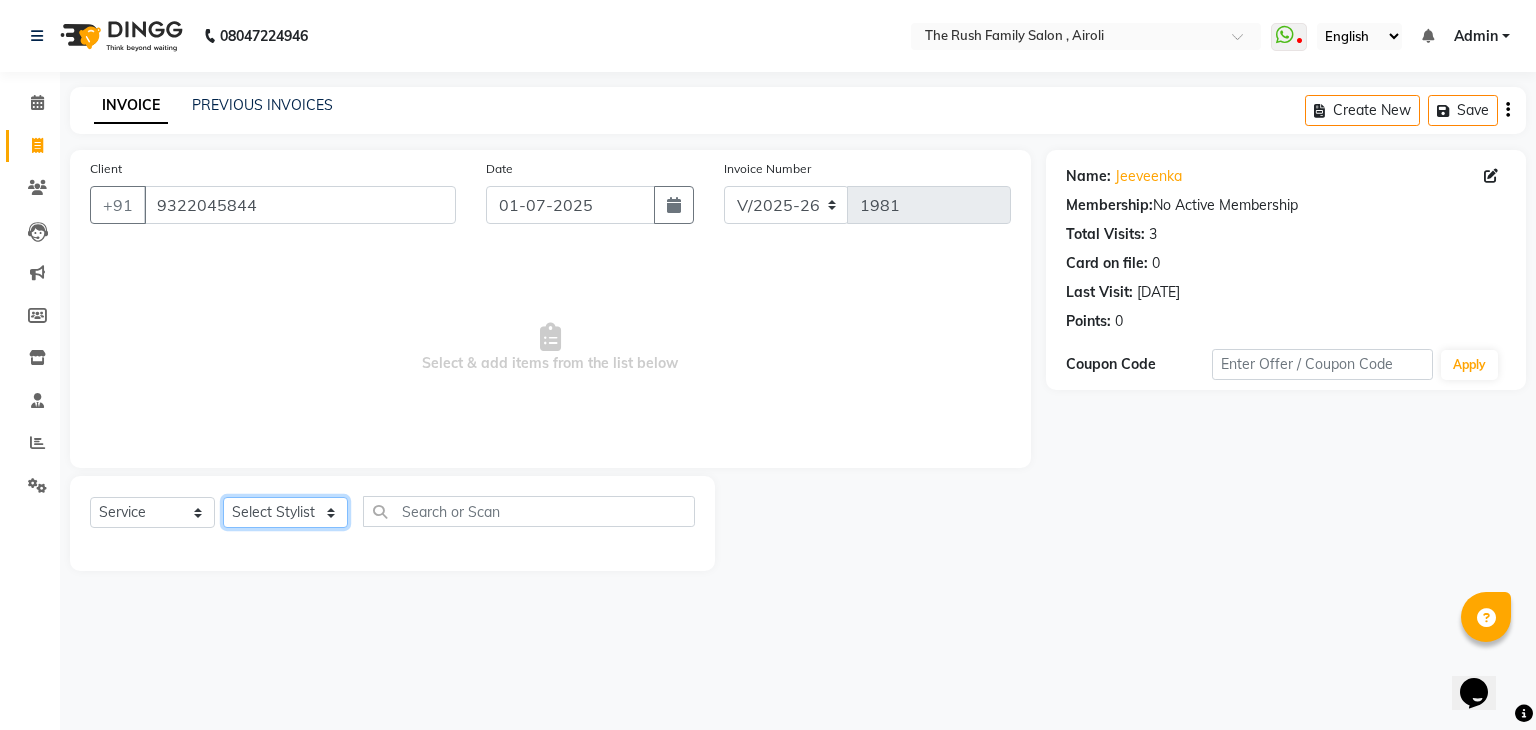 select on "77430" 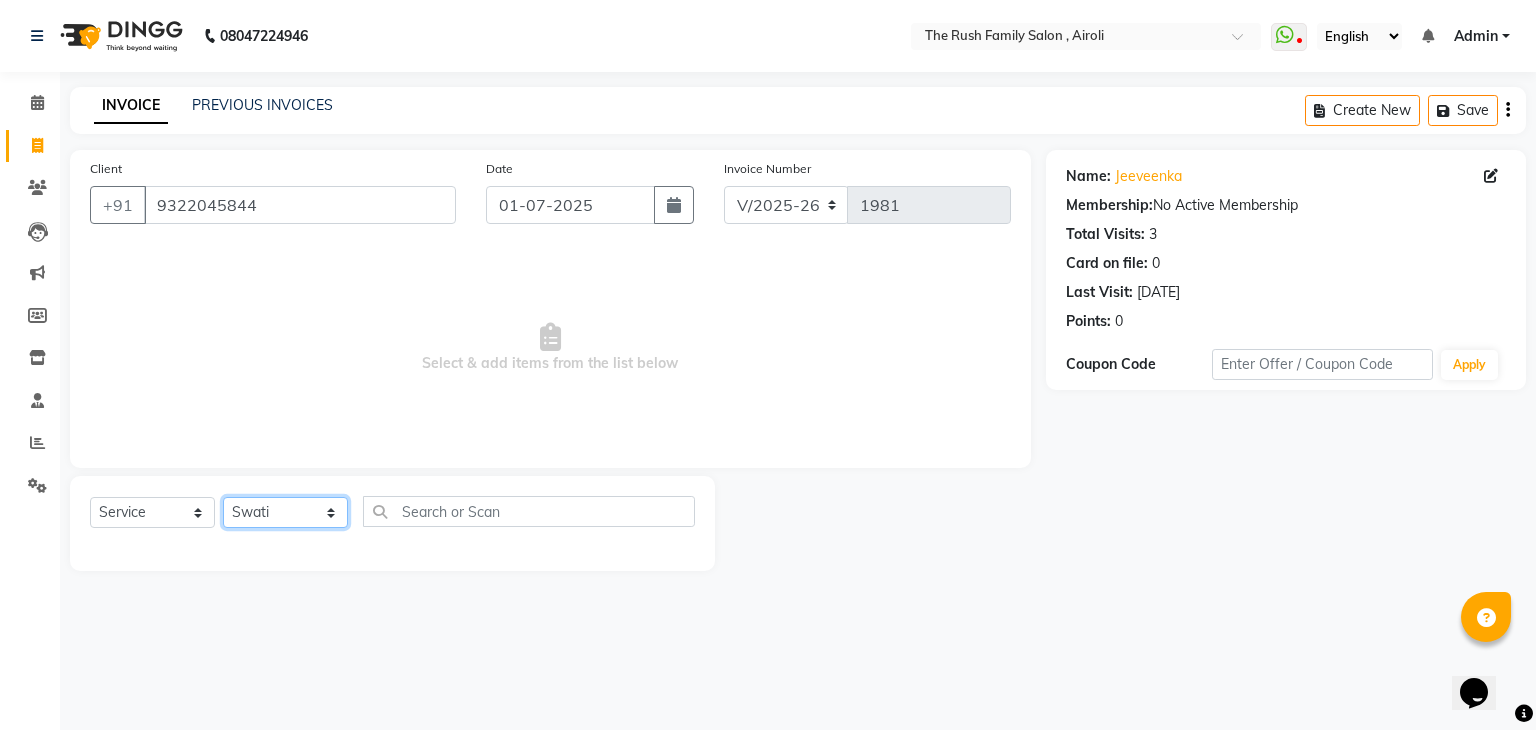 click on "Select Stylist Ajaz Danish Guddi Jayesh  mumtaz   nishu Riya    Rush Swati" 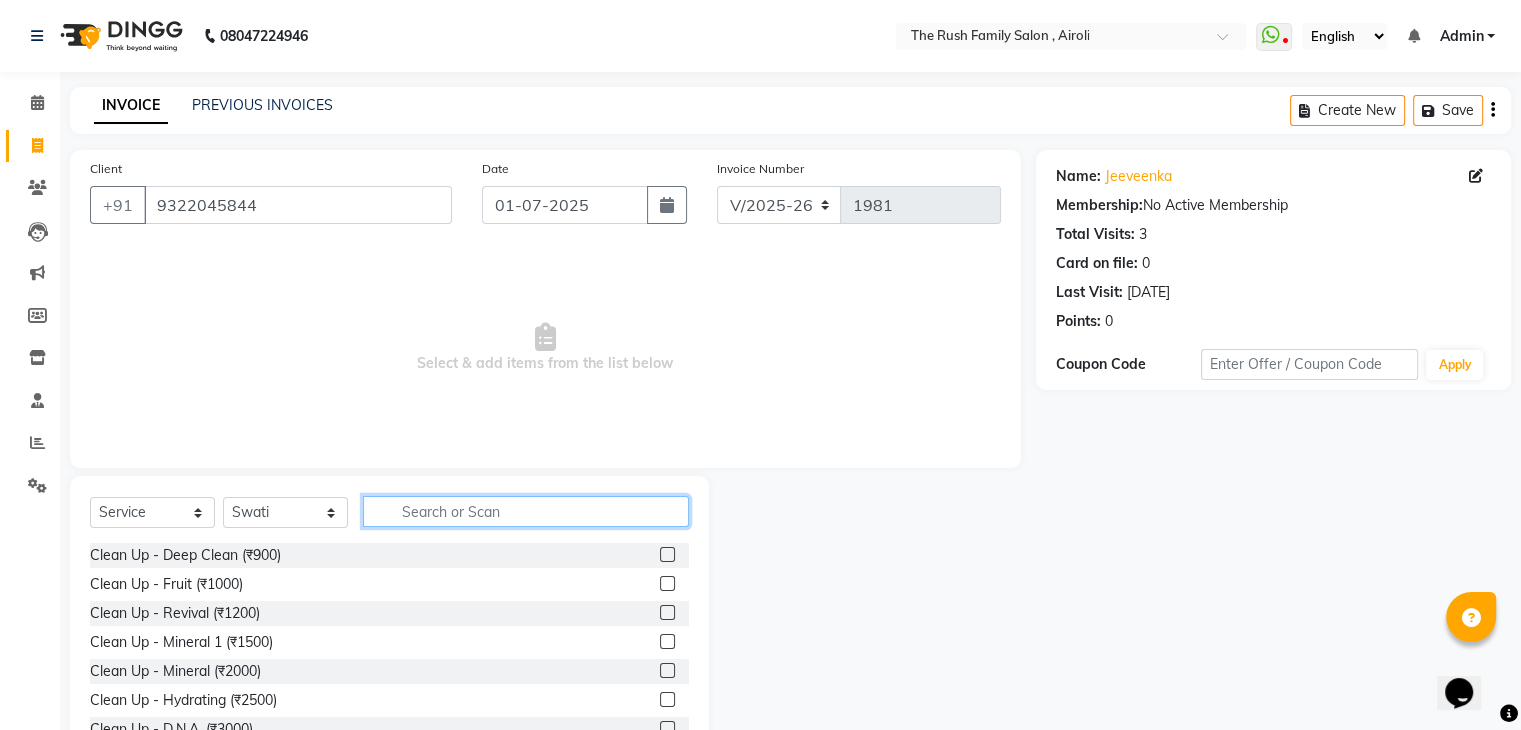 click 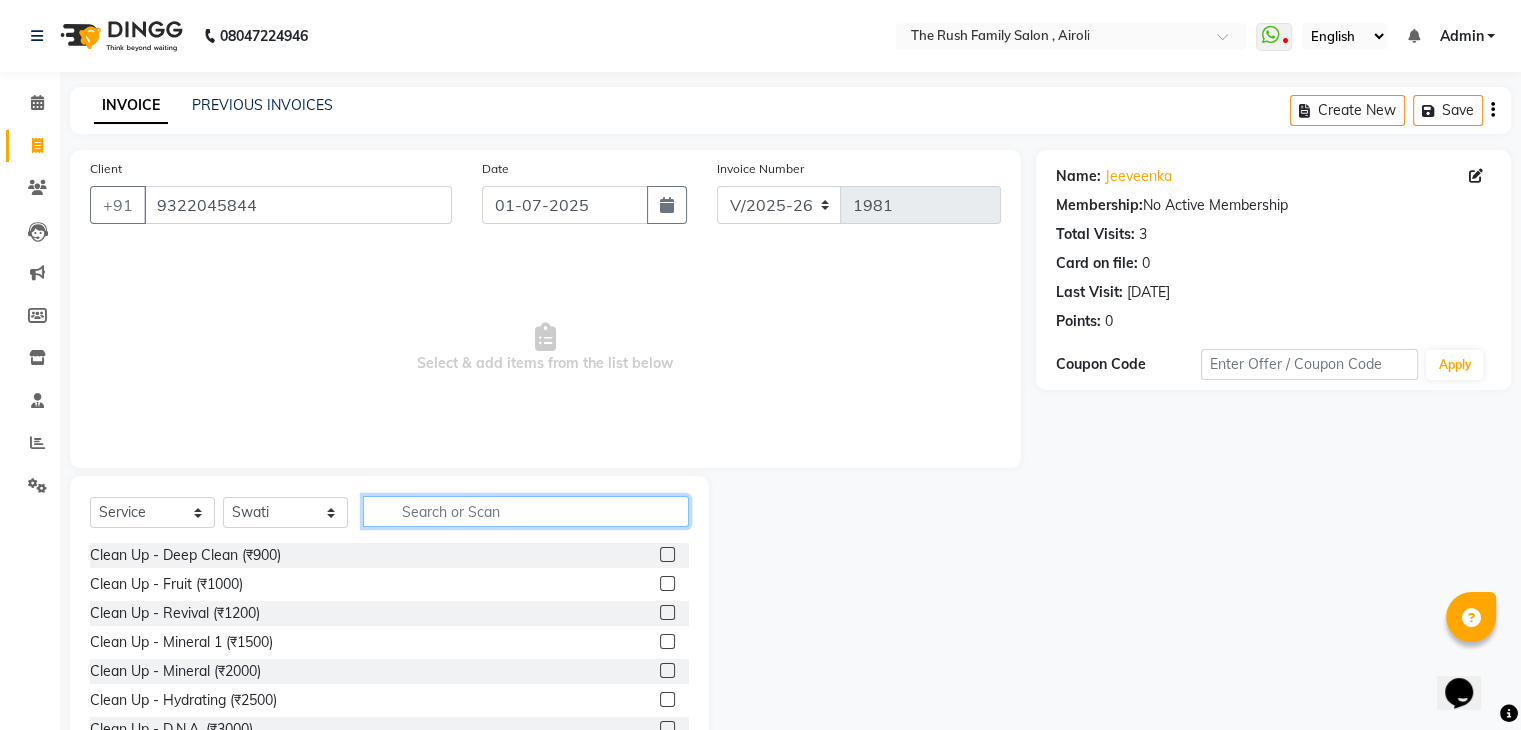 click 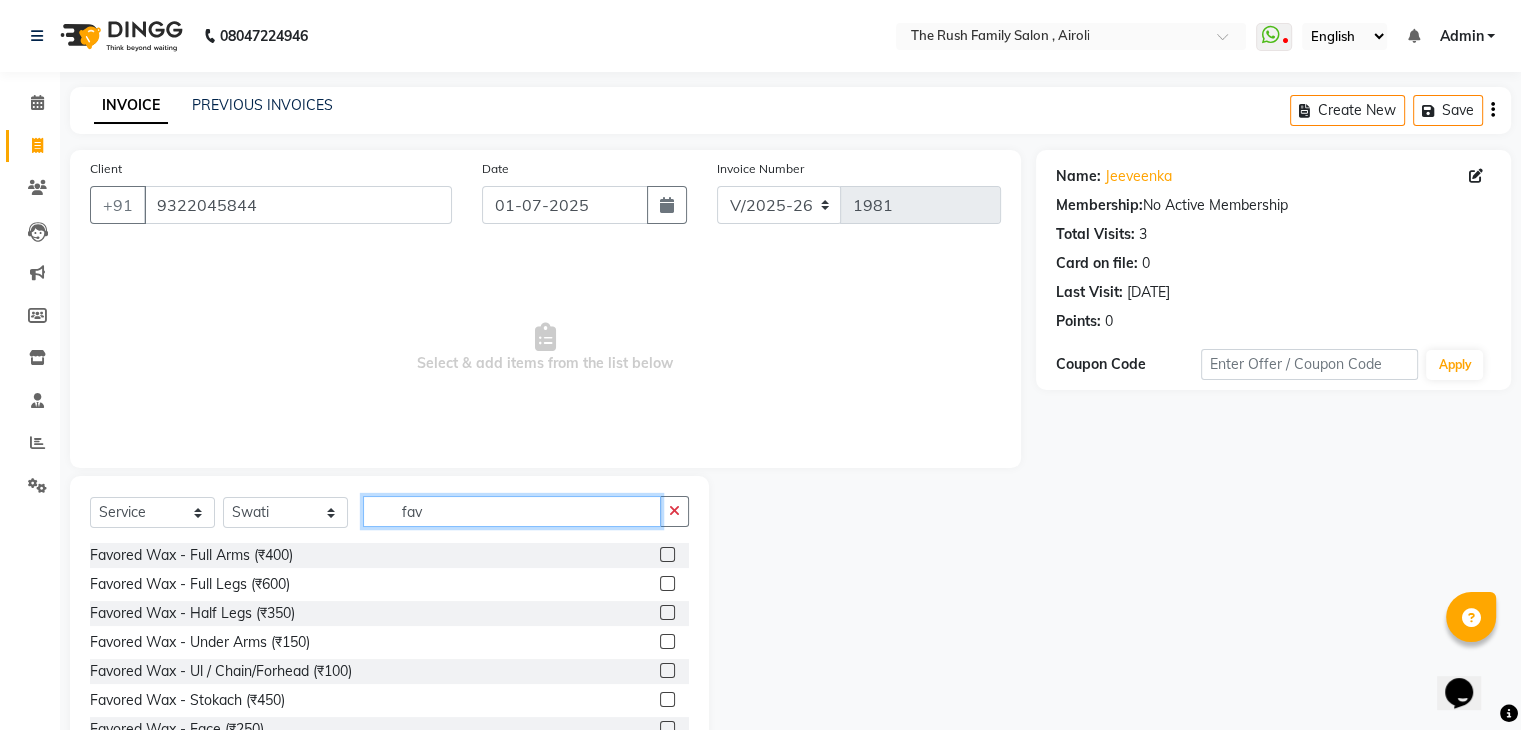 type on "fav" 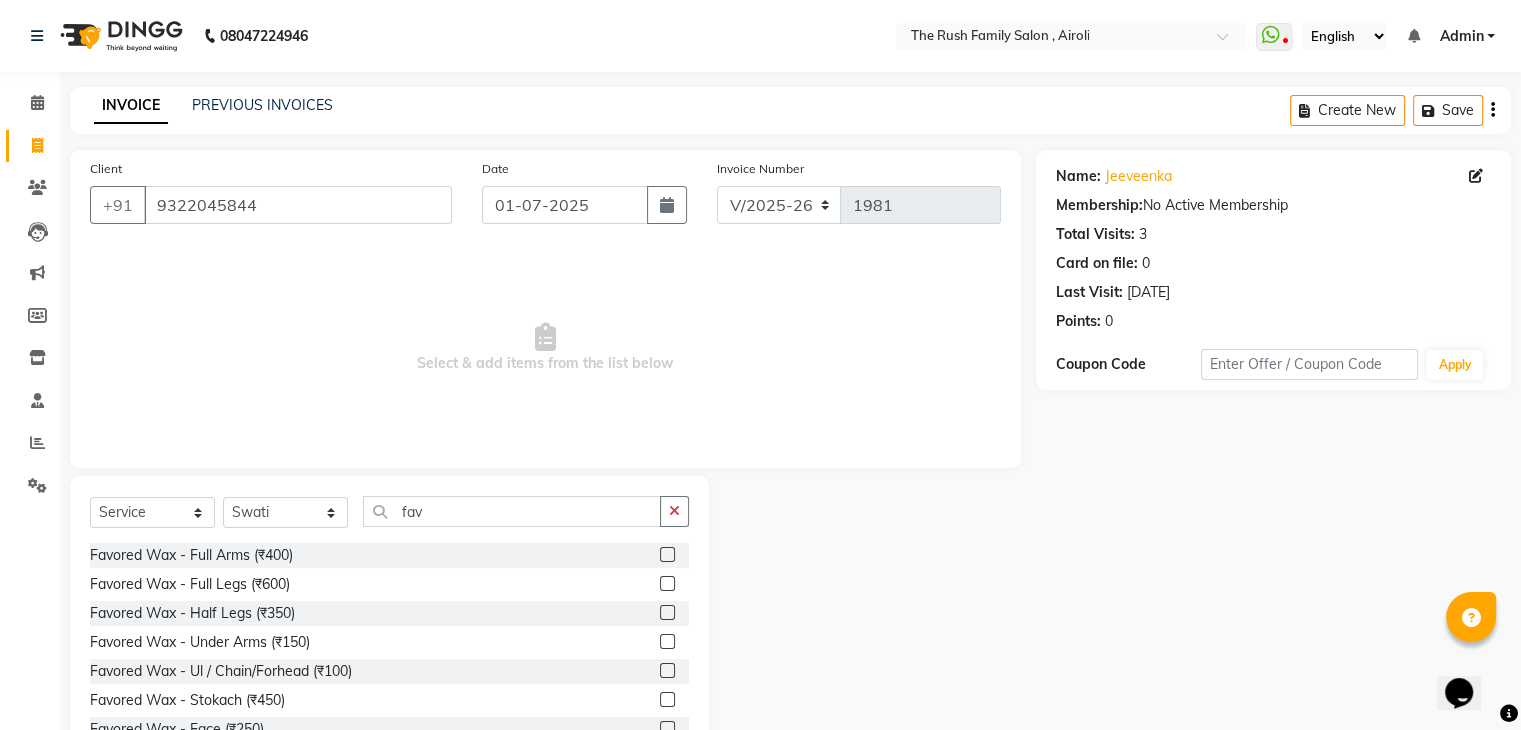 click 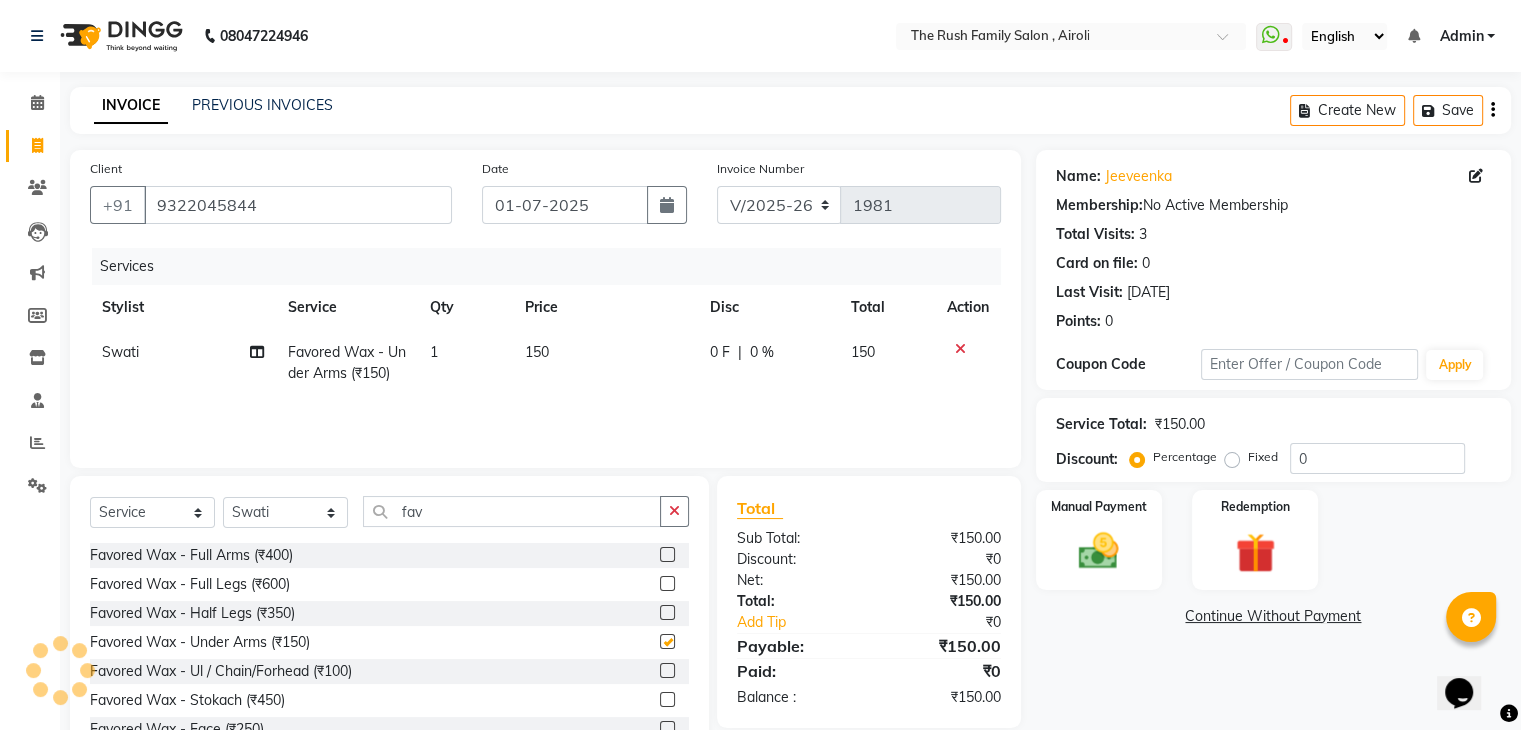 checkbox on "false" 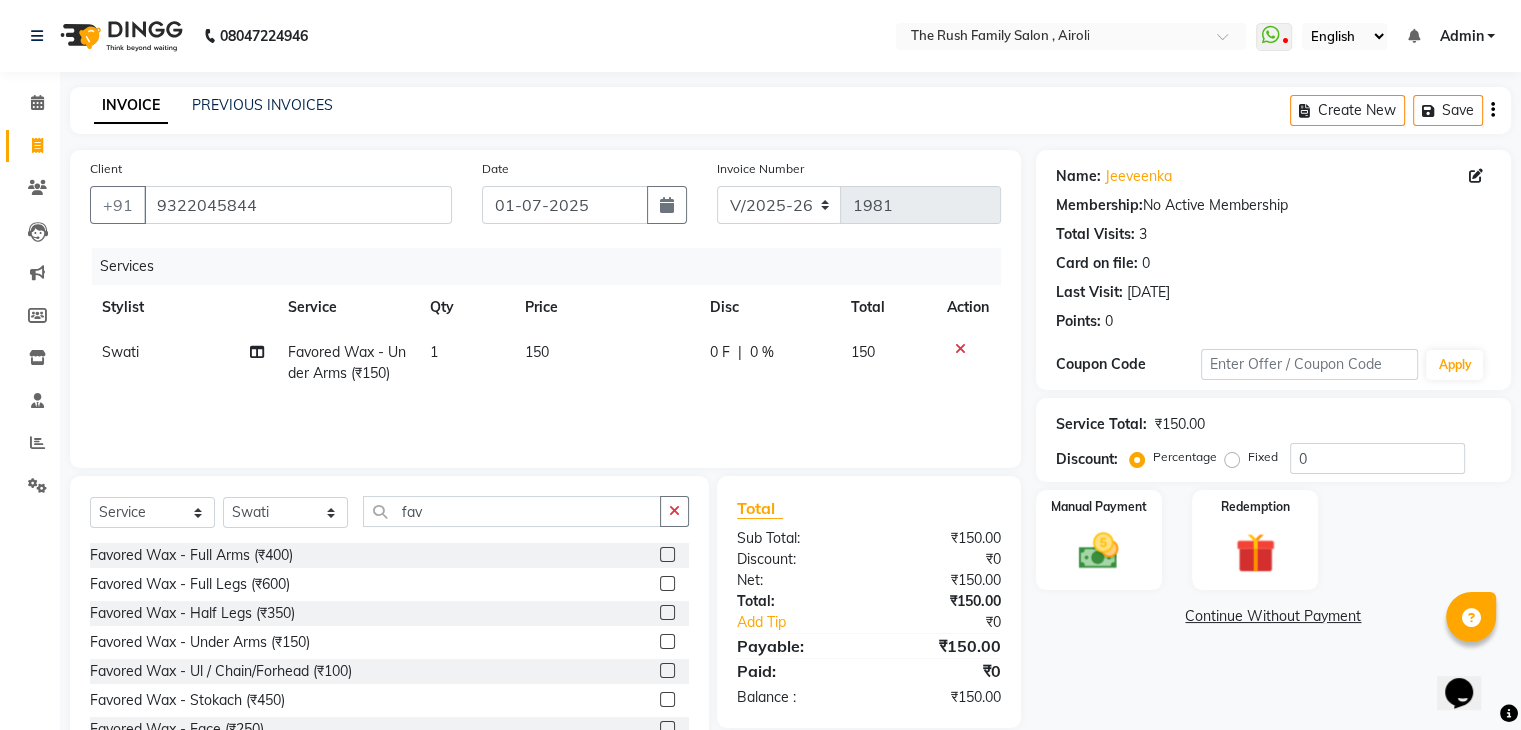 click on "Disc" 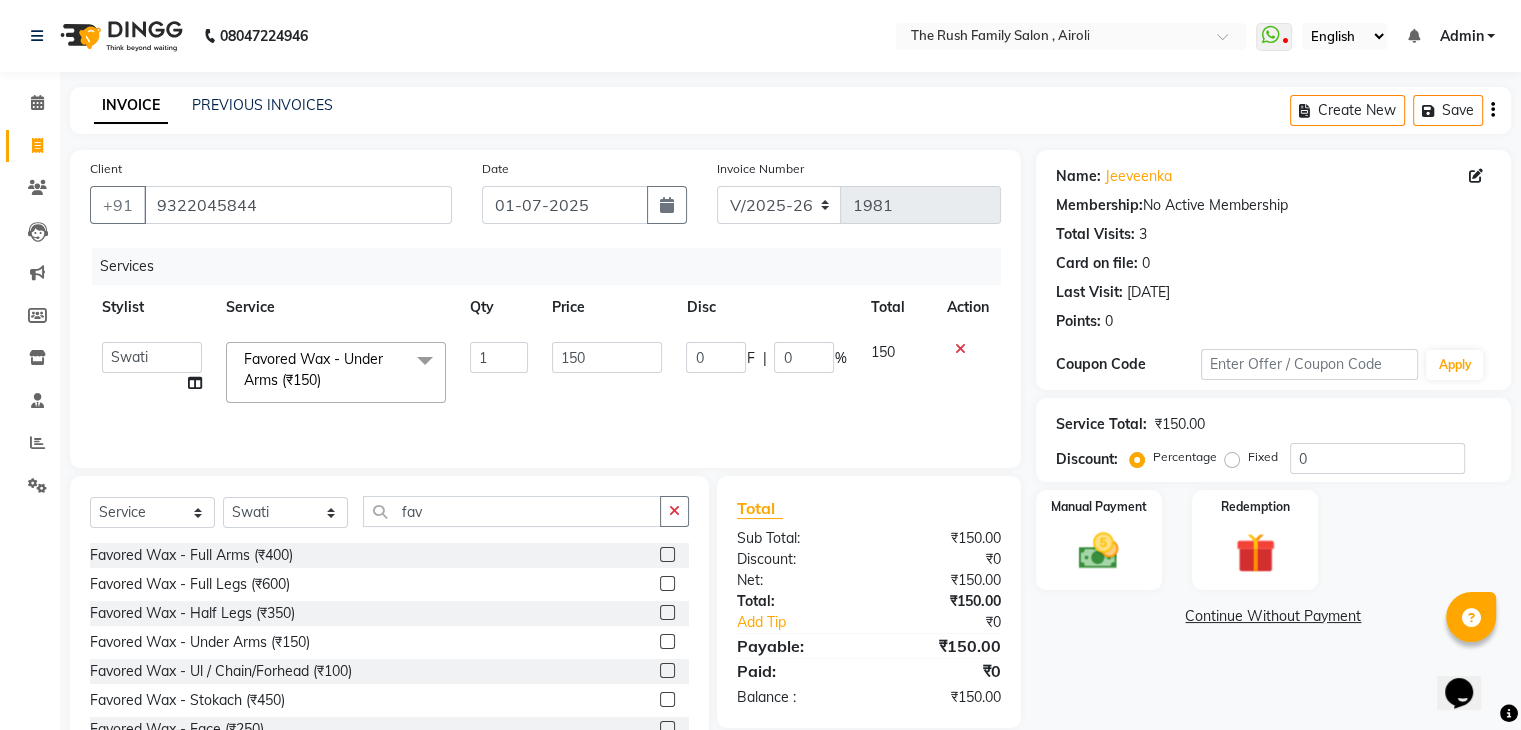 click on "0" 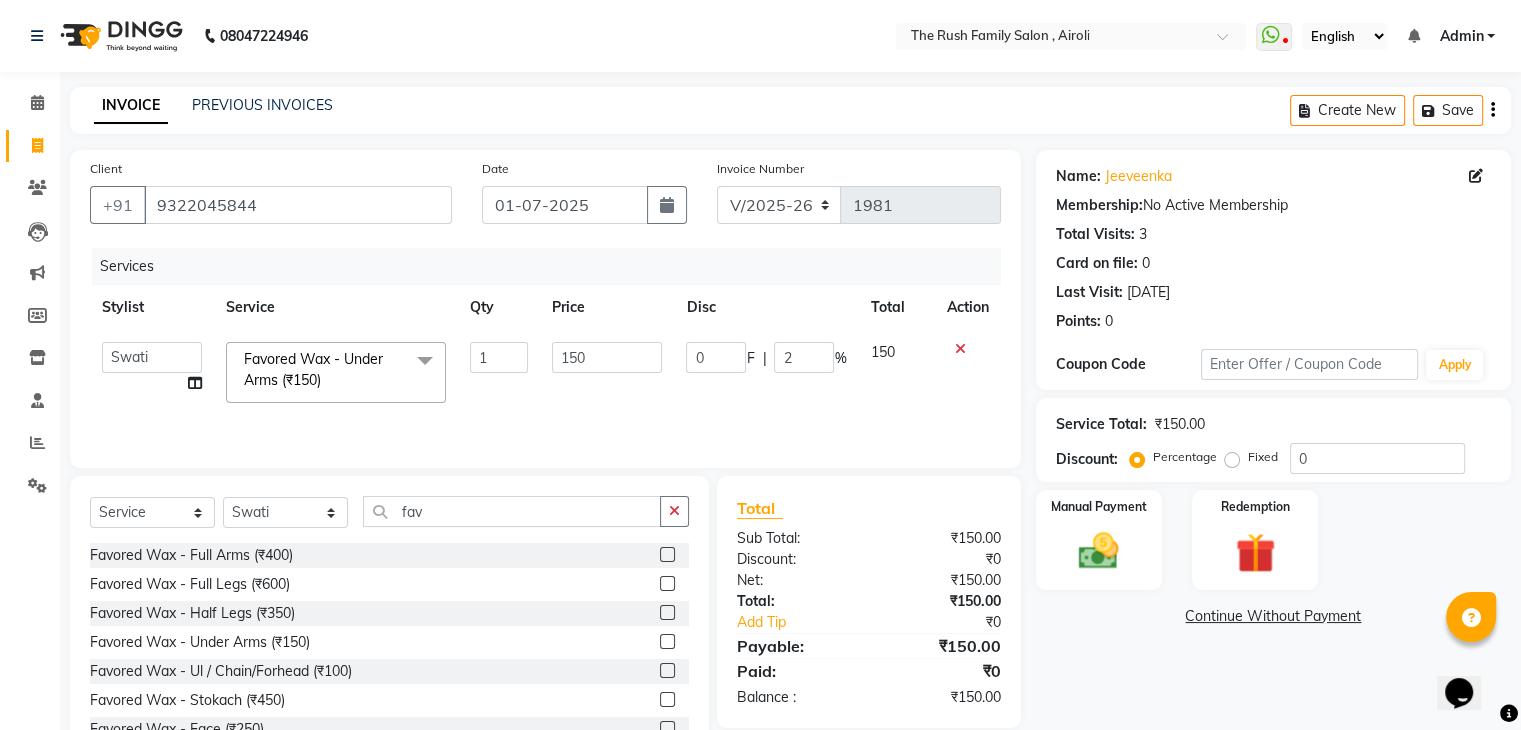 type on "20" 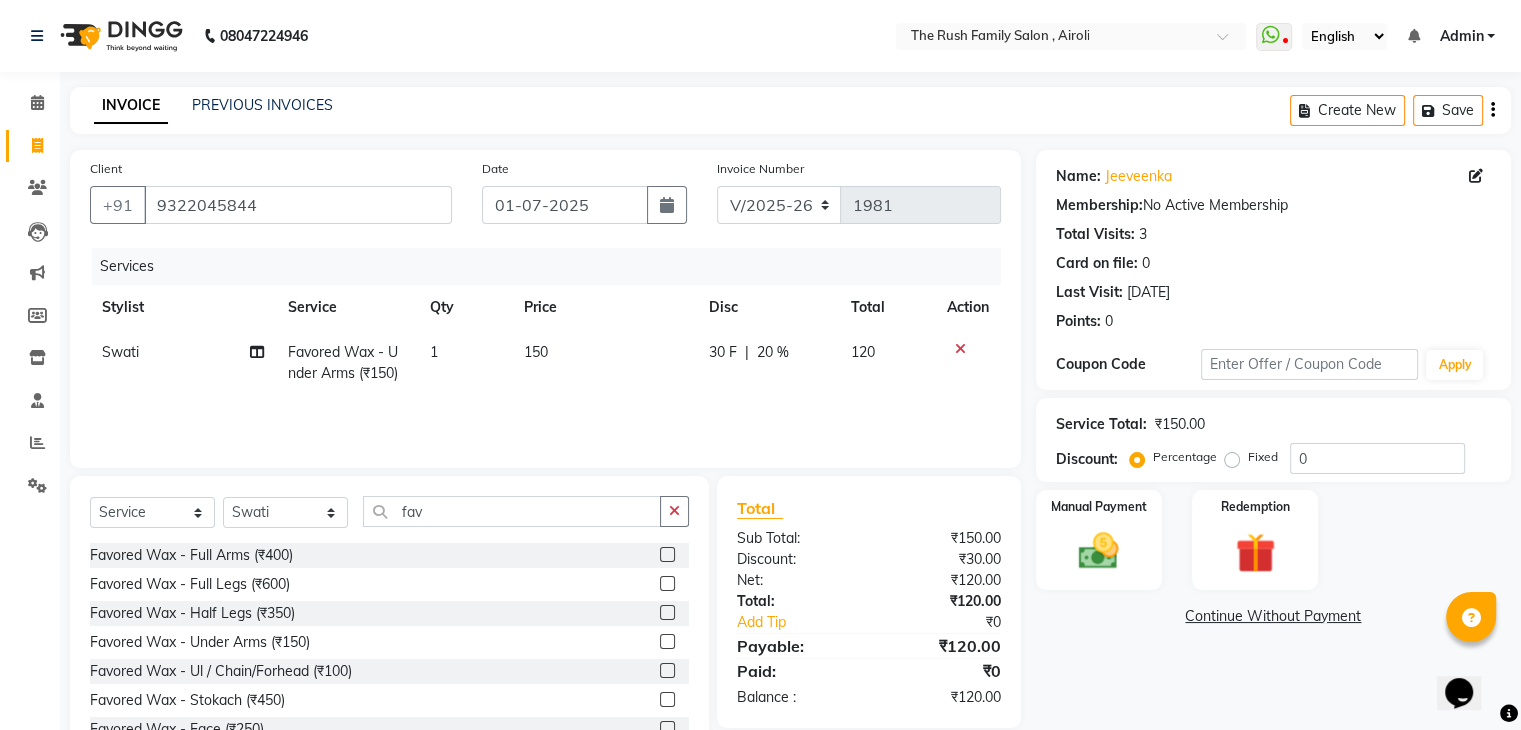 click on "120" 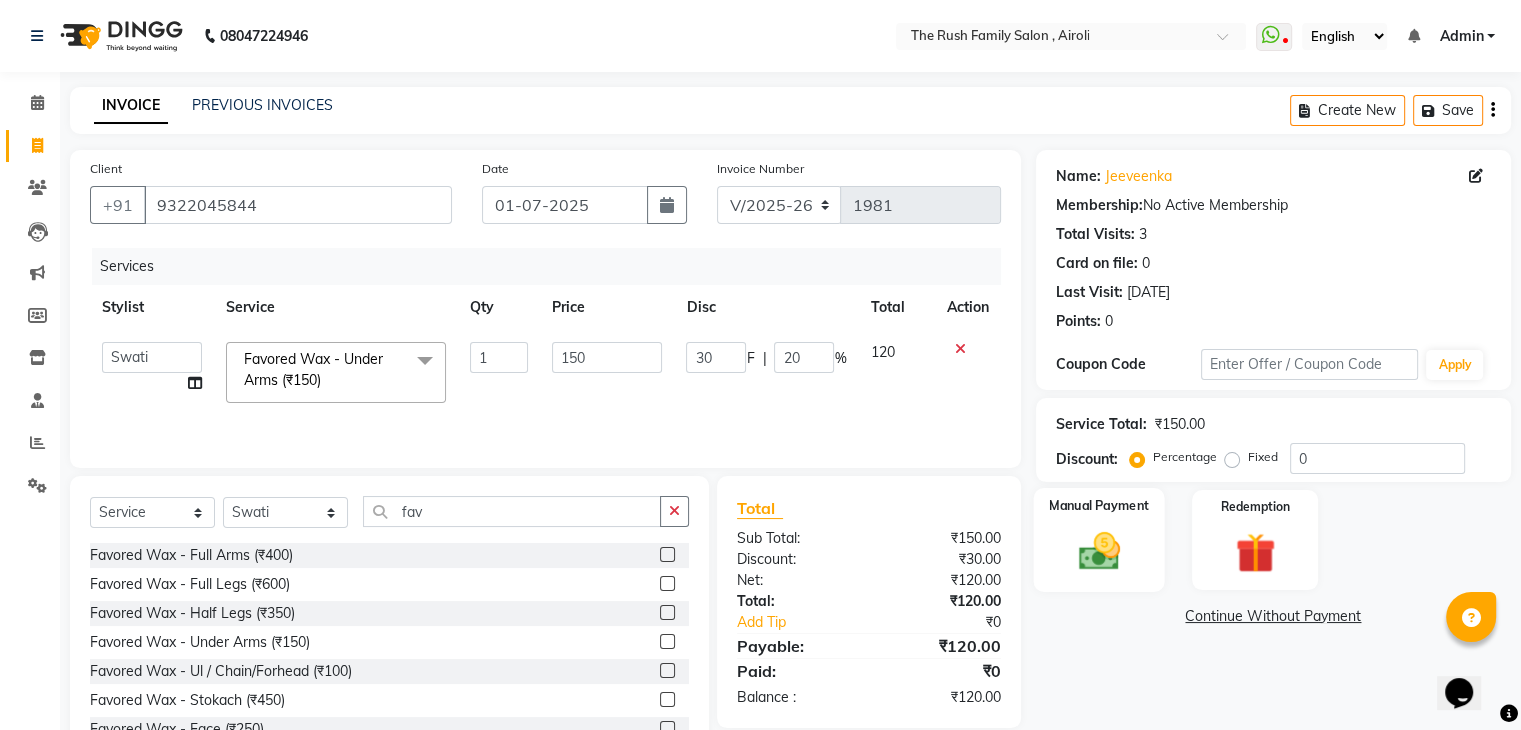 click 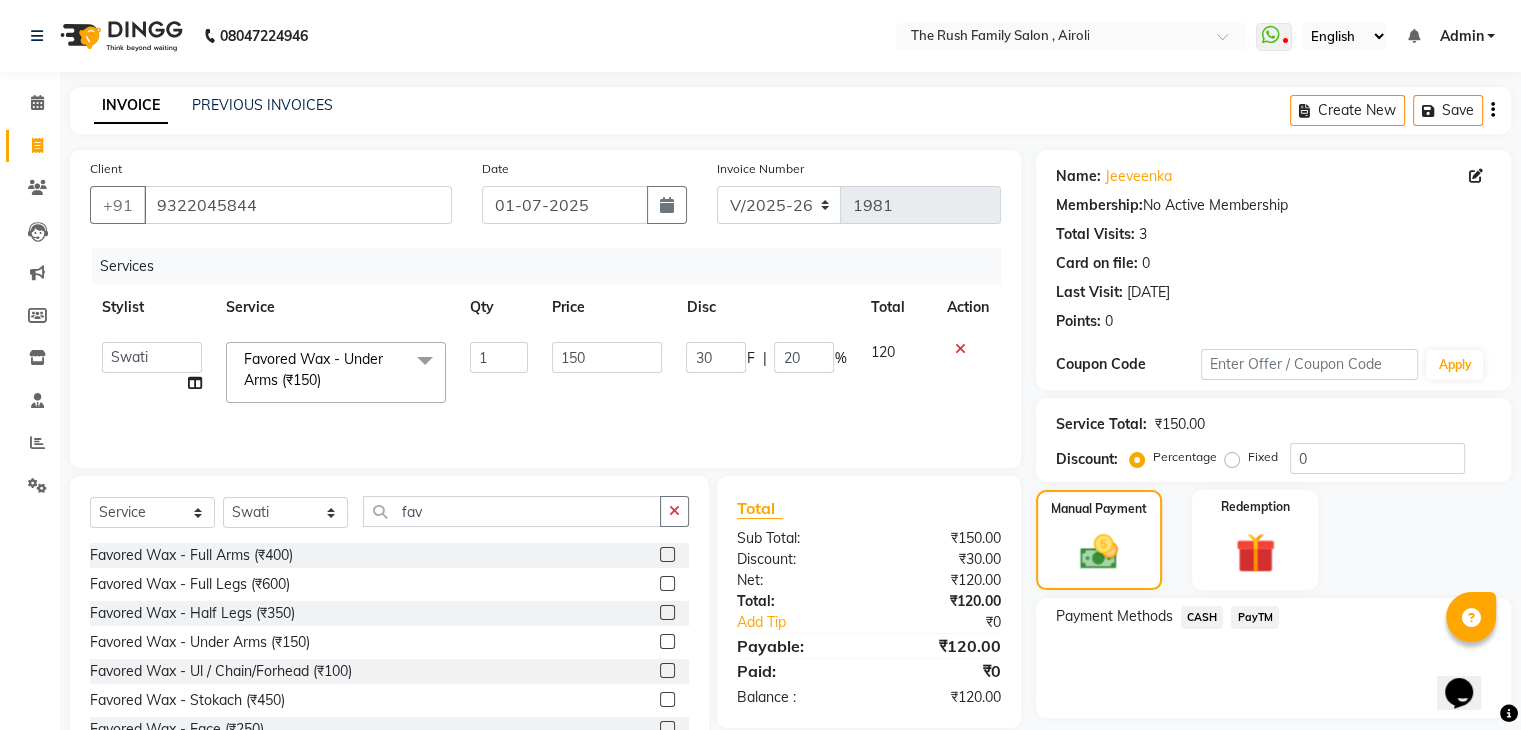 click on "PayTM" 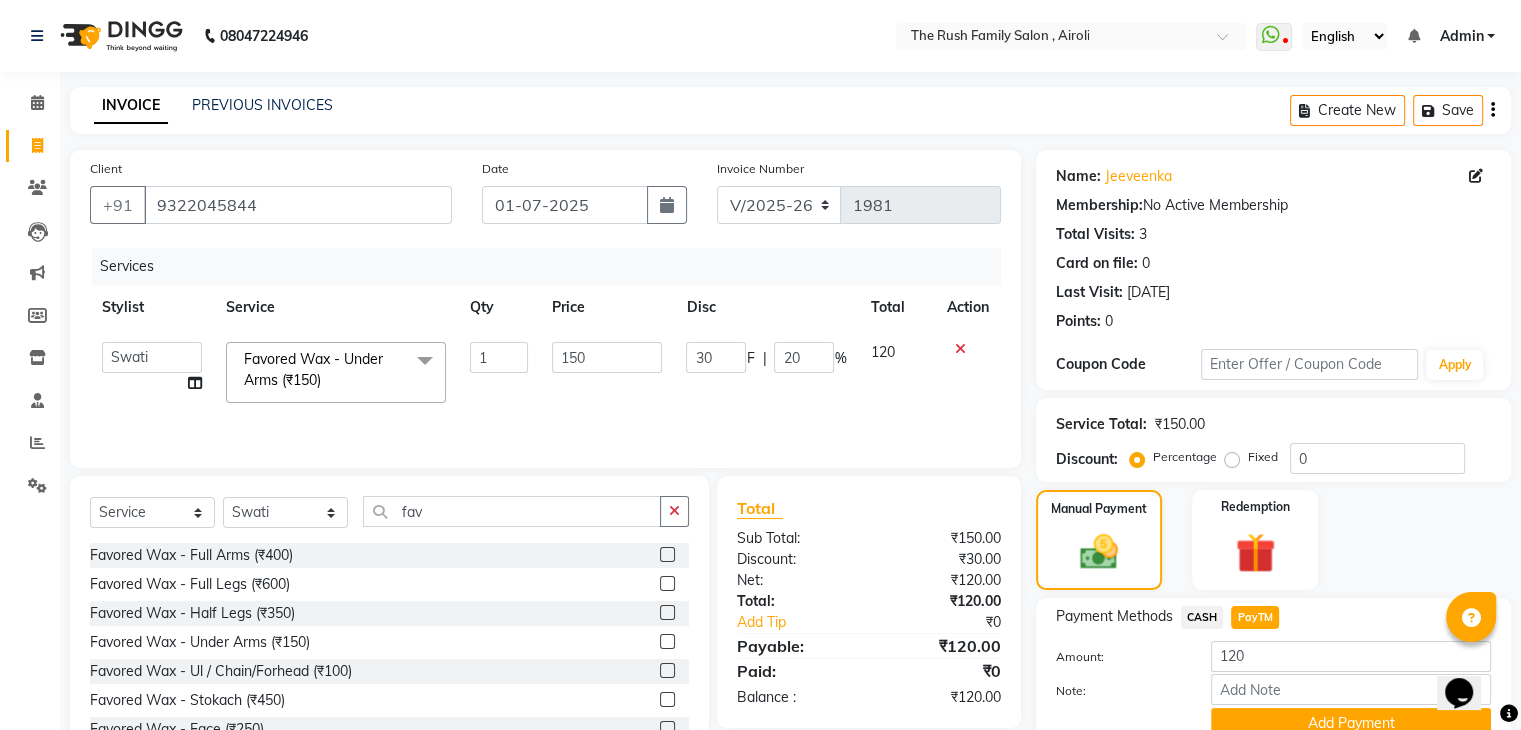 scroll, scrollTop: 89, scrollLeft: 0, axis: vertical 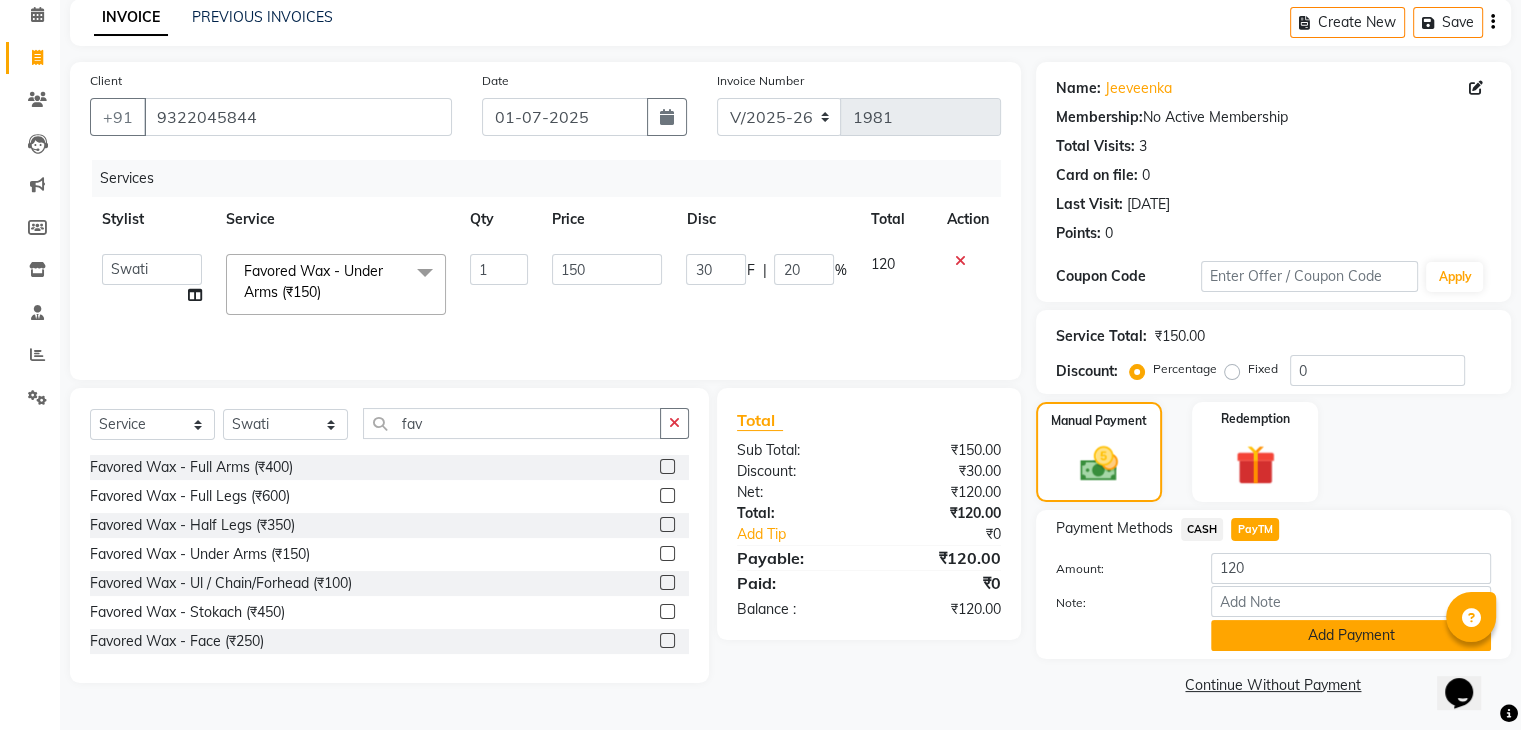 click on "Add Payment" 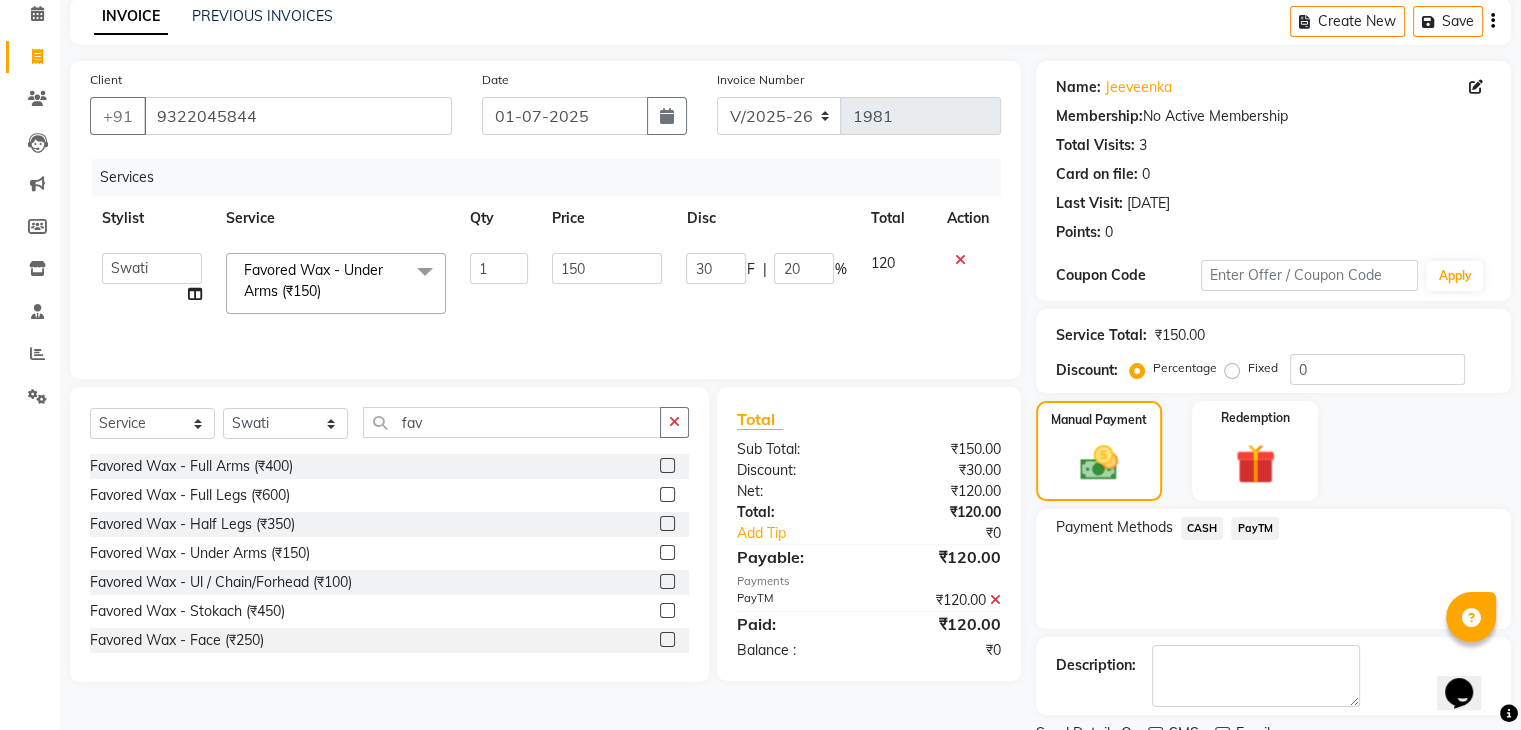 scroll, scrollTop: 171, scrollLeft: 0, axis: vertical 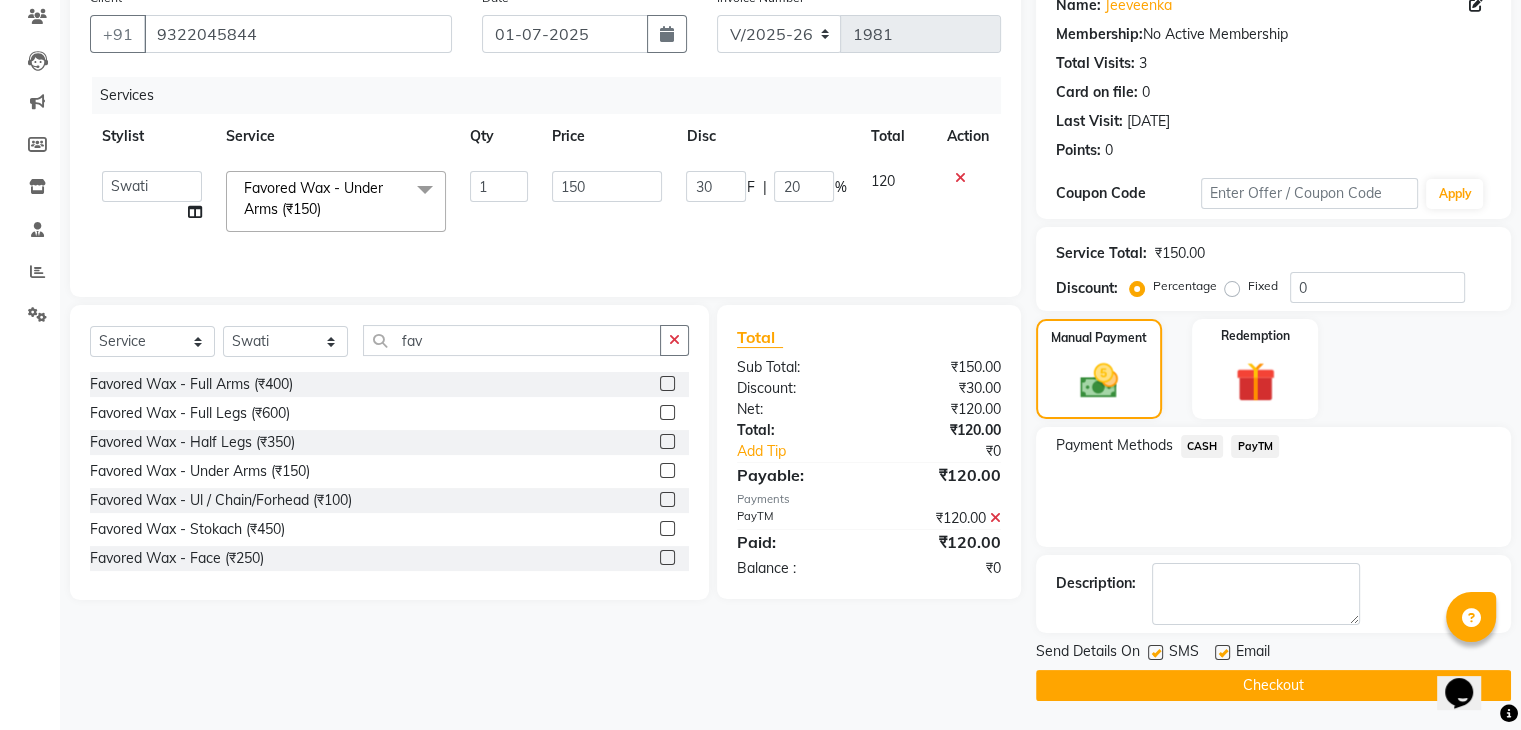 click on "Checkout" 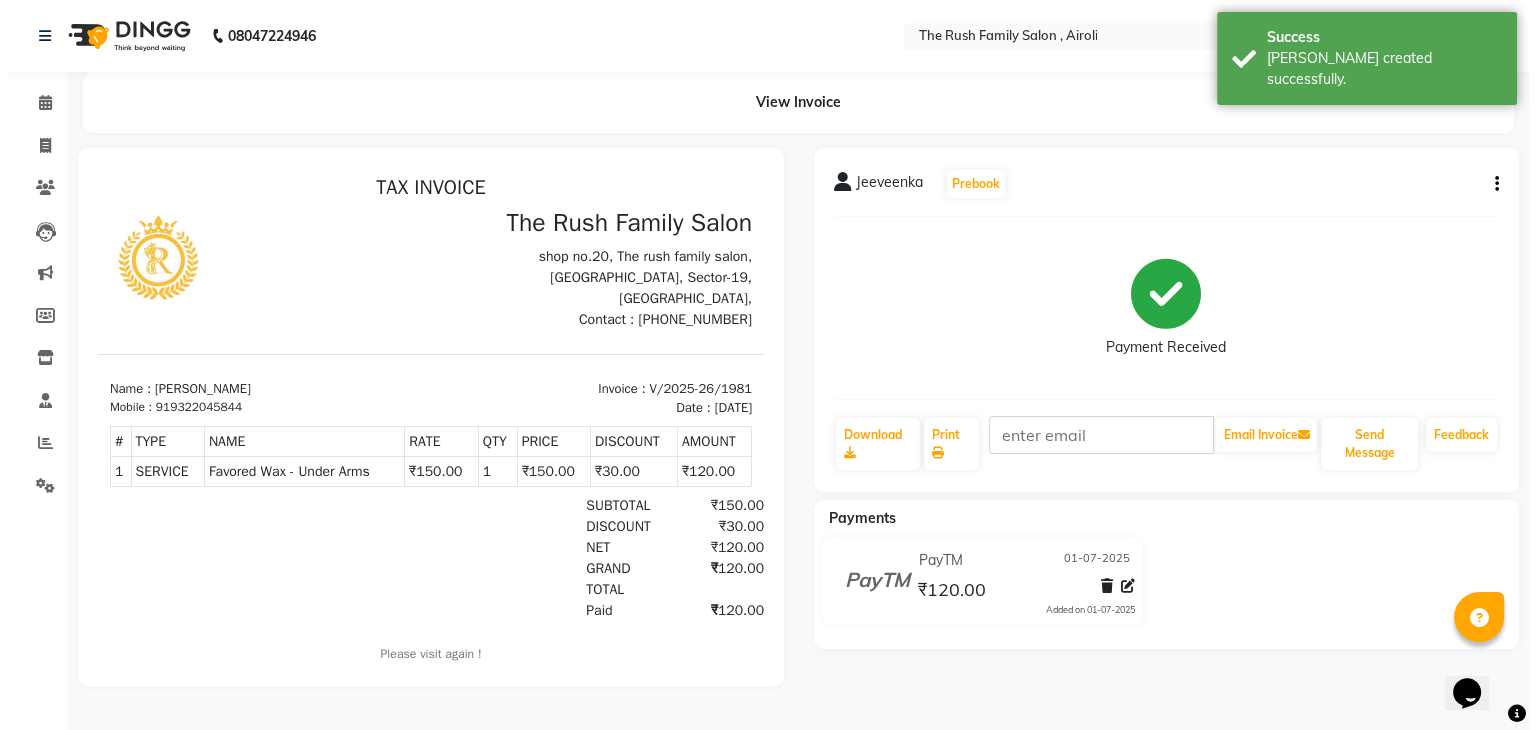scroll, scrollTop: 0, scrollLeft: 0, axis: both 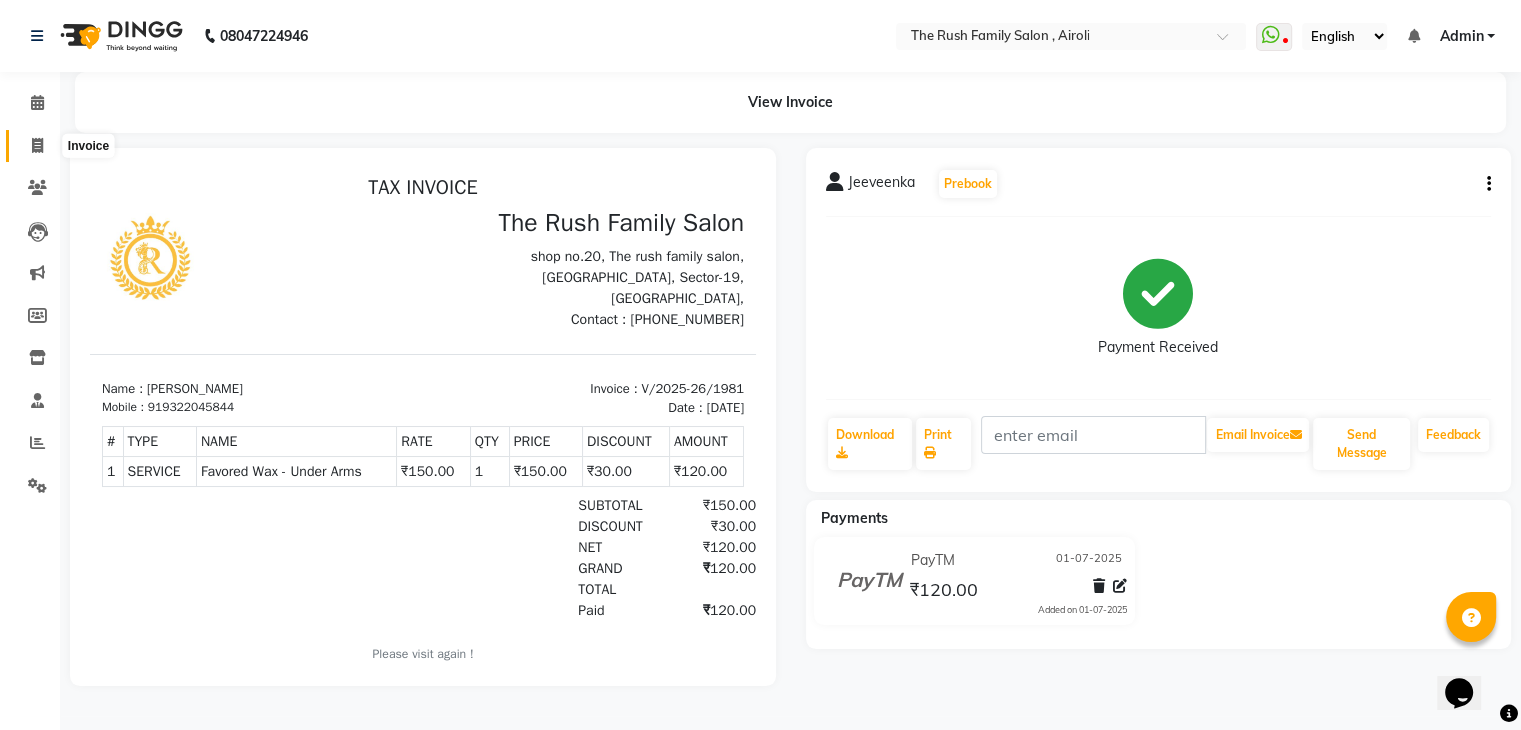 click 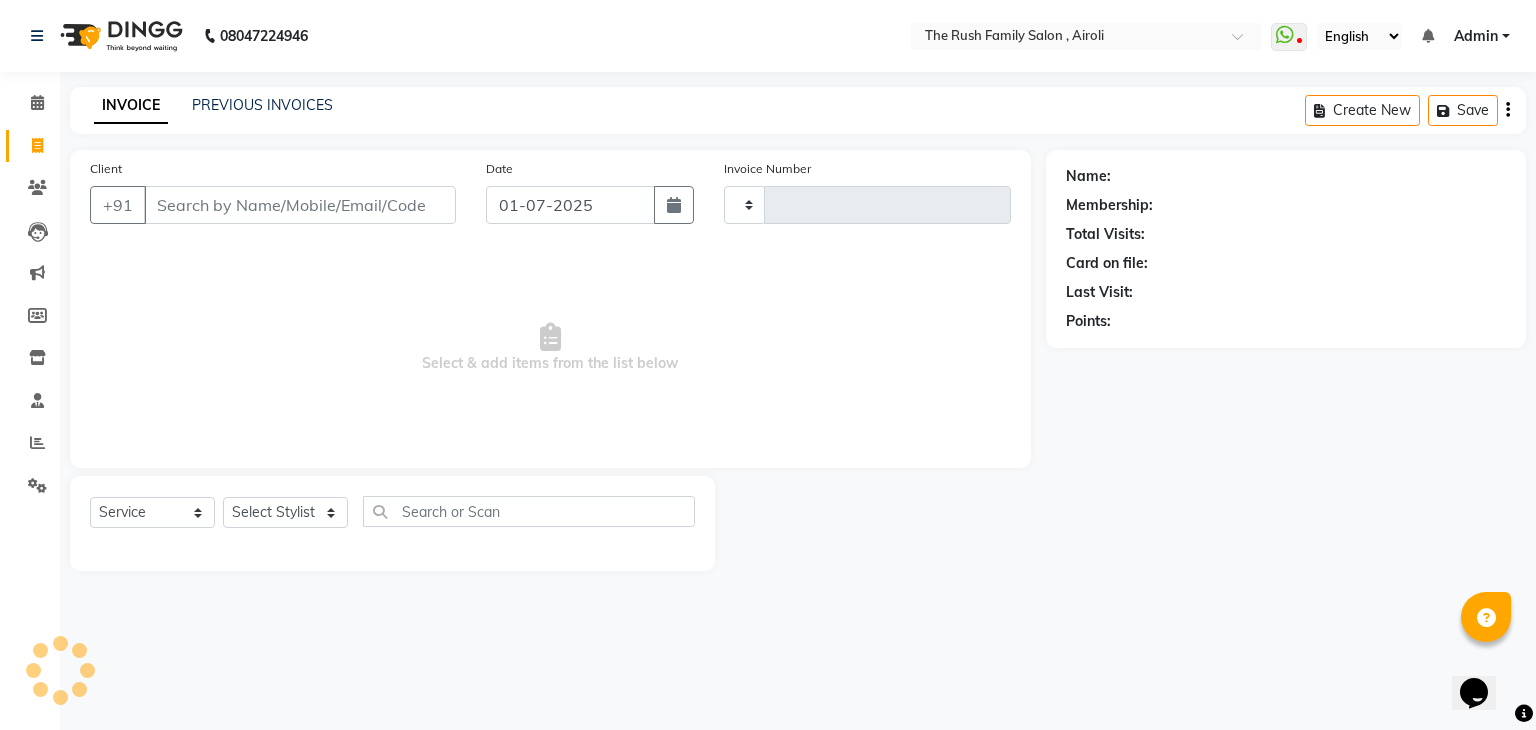 type on "1982" 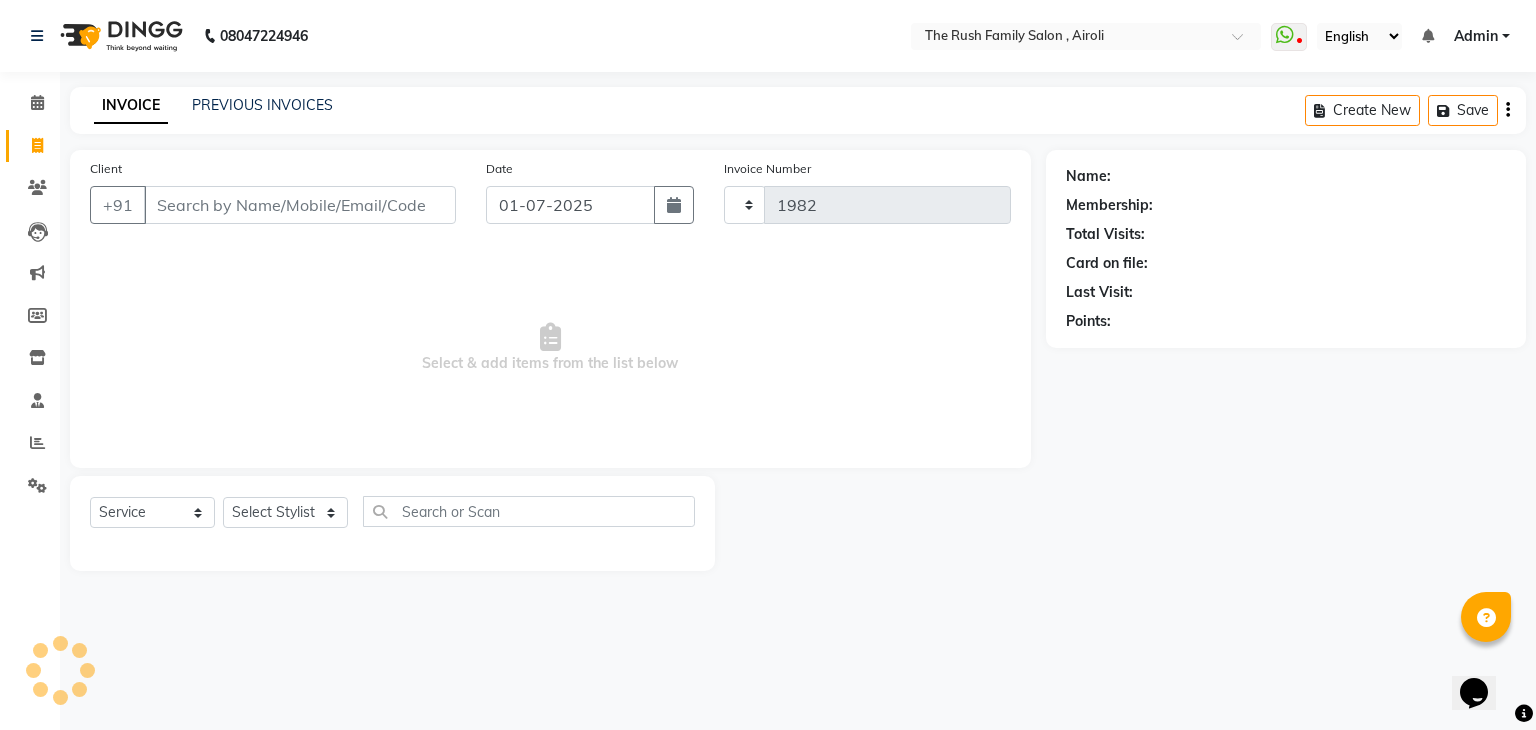 select on "5419" 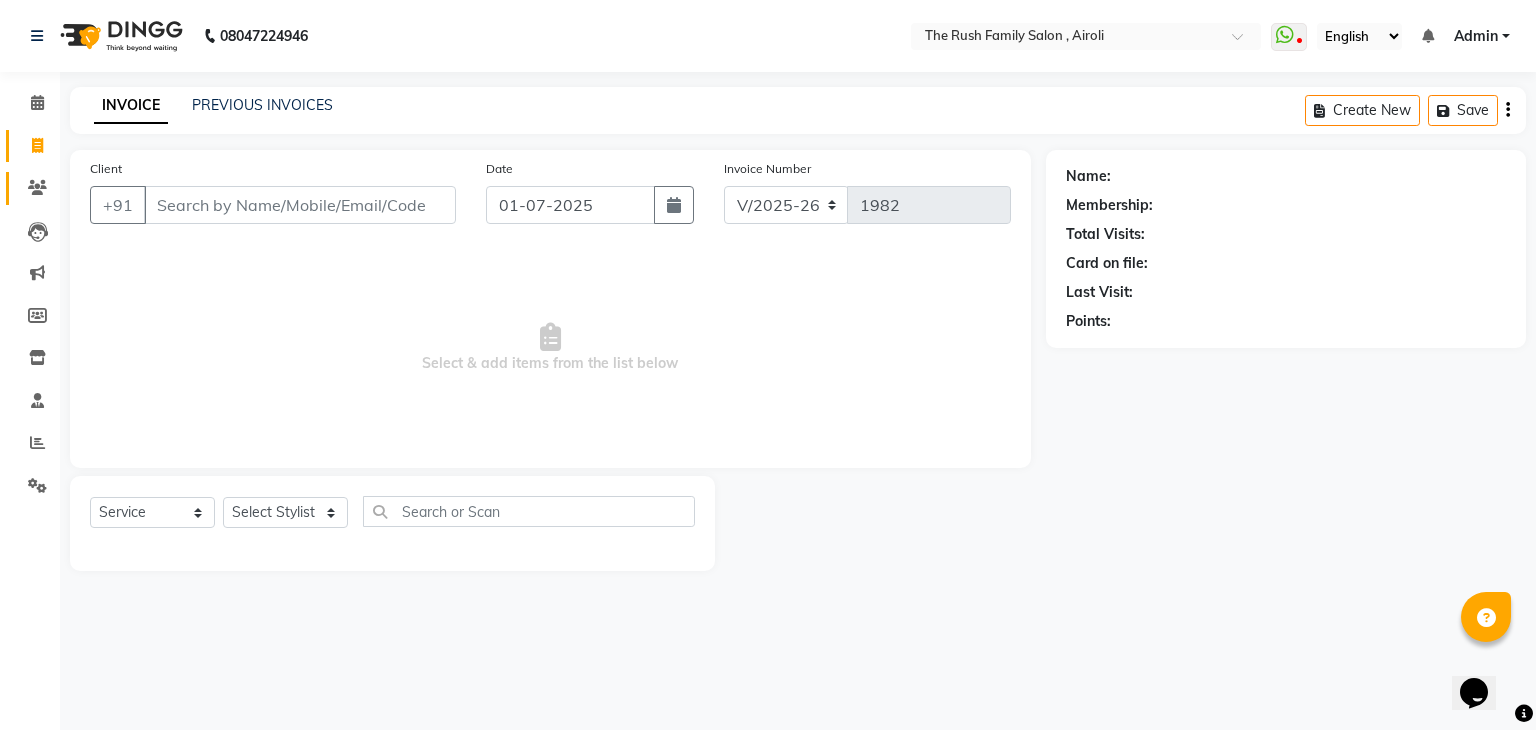 click 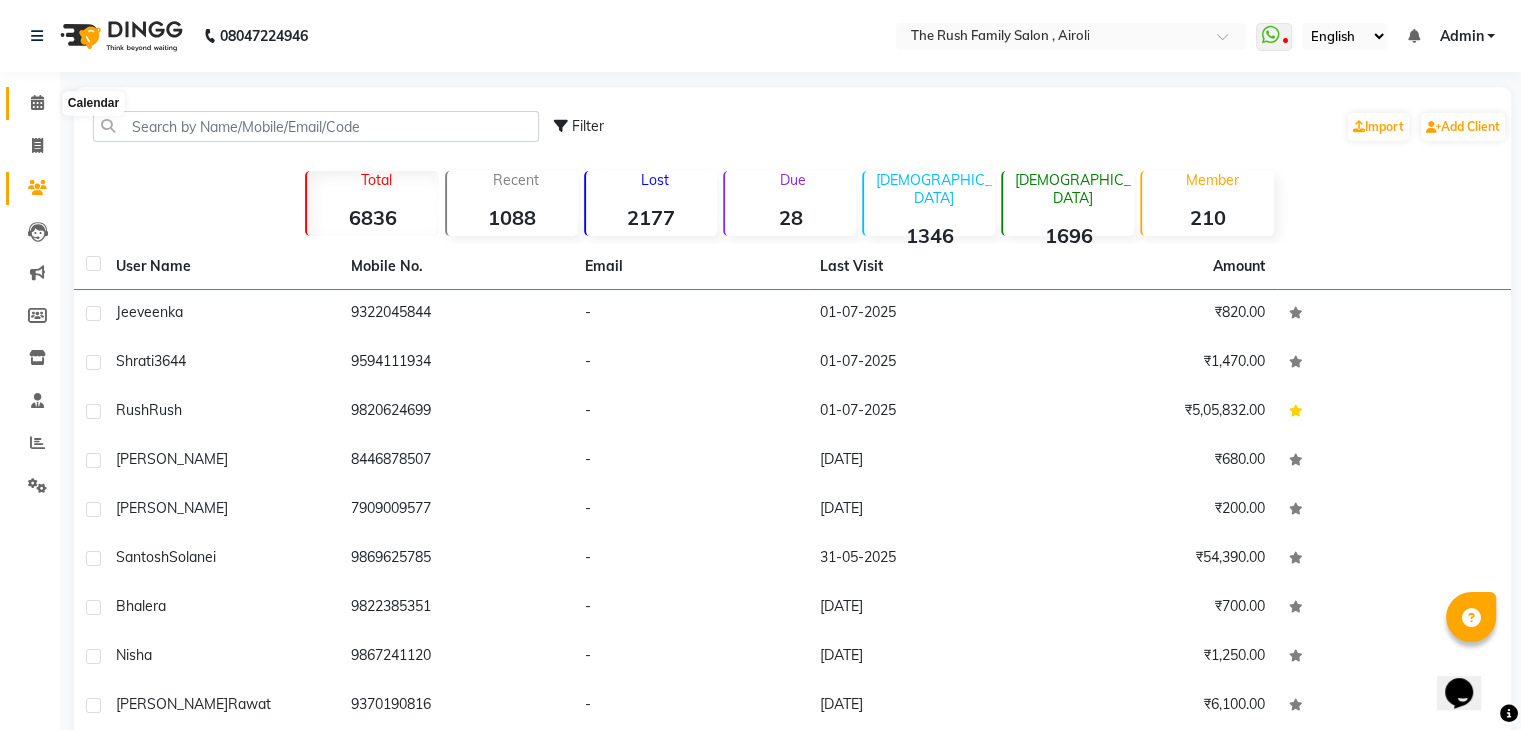 click 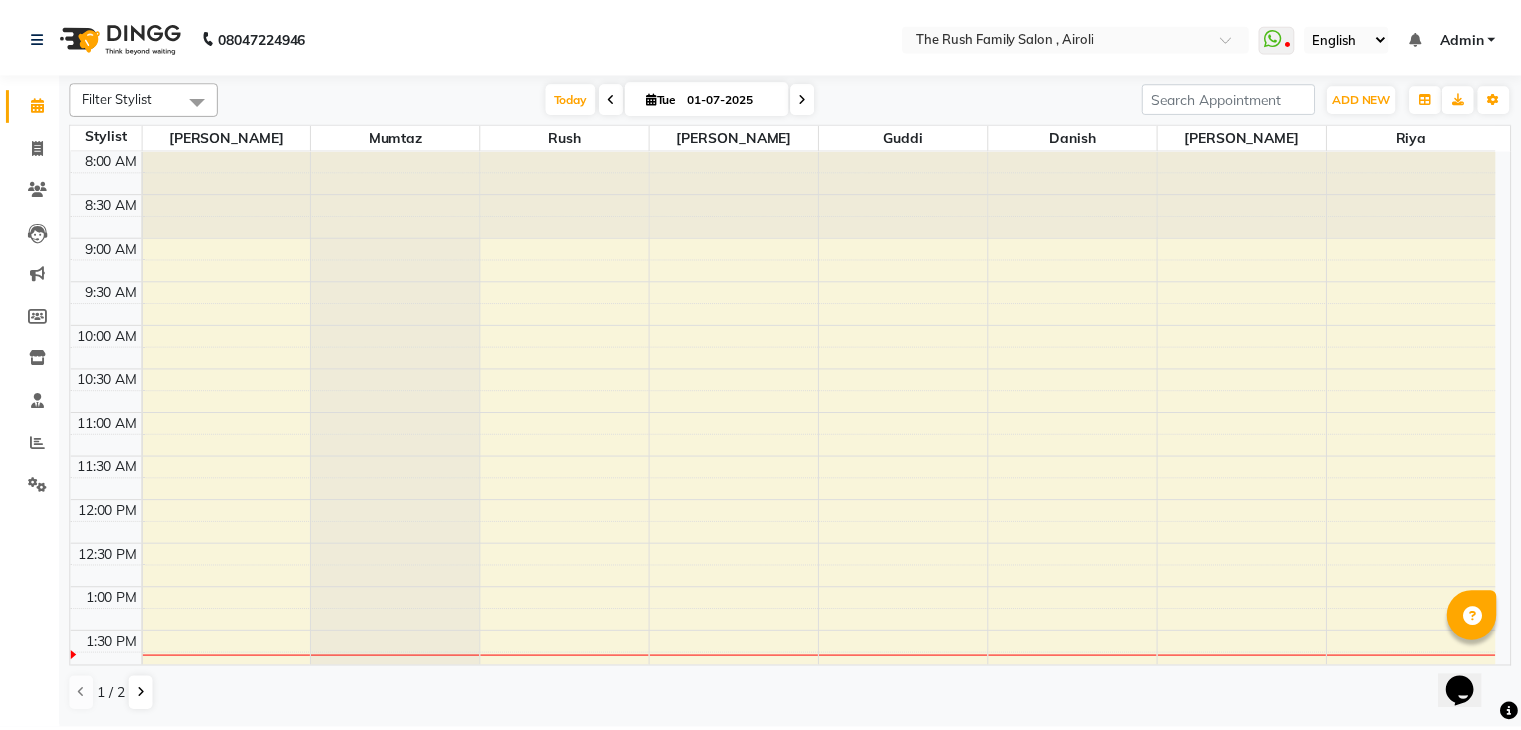 scroll, scrollTop: 0, scrollLeft: 0, axis: both 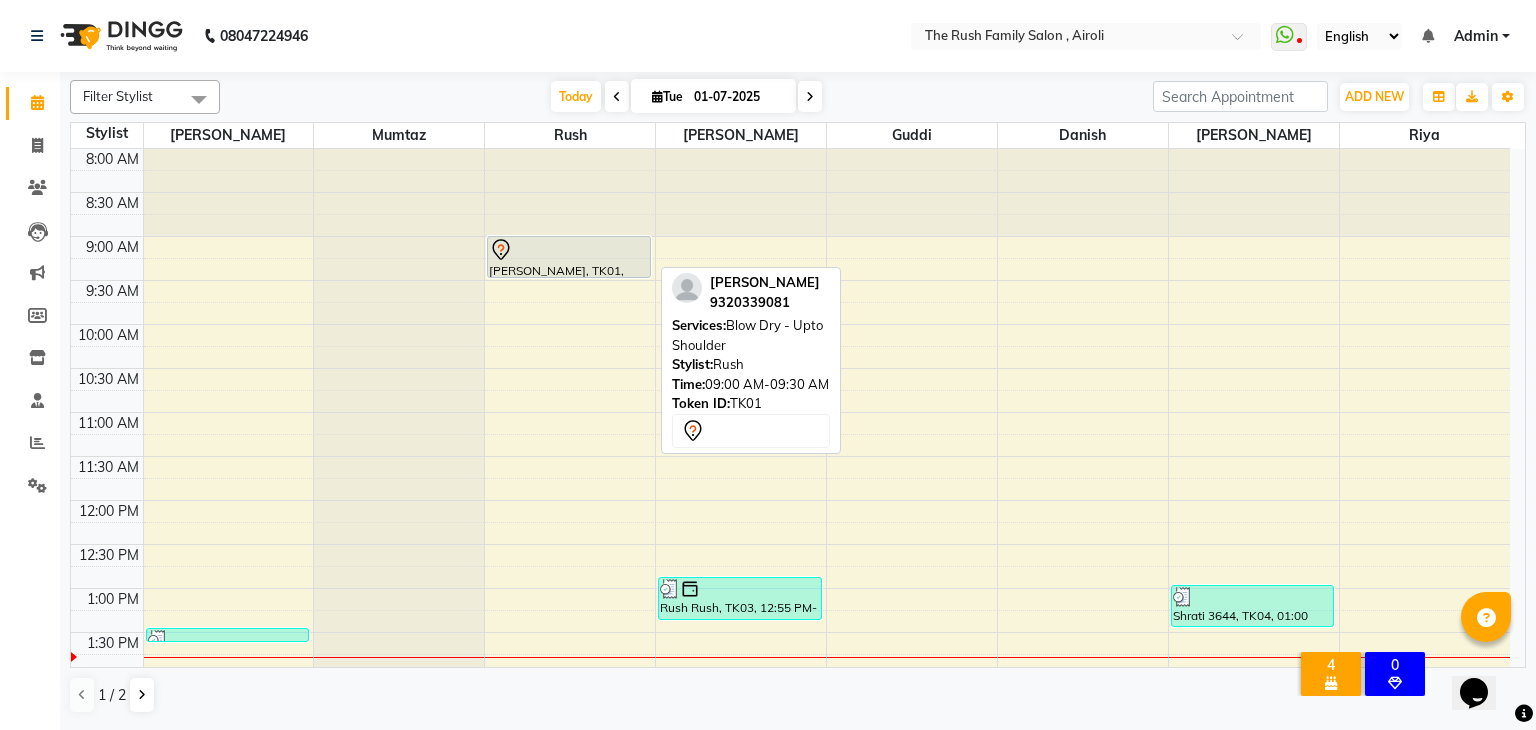 click on "smitaa rote, TK01, 09:00 AM-09:30 AM, Blow Dry - Upto Shoulder" at bounding box center (569, 257) 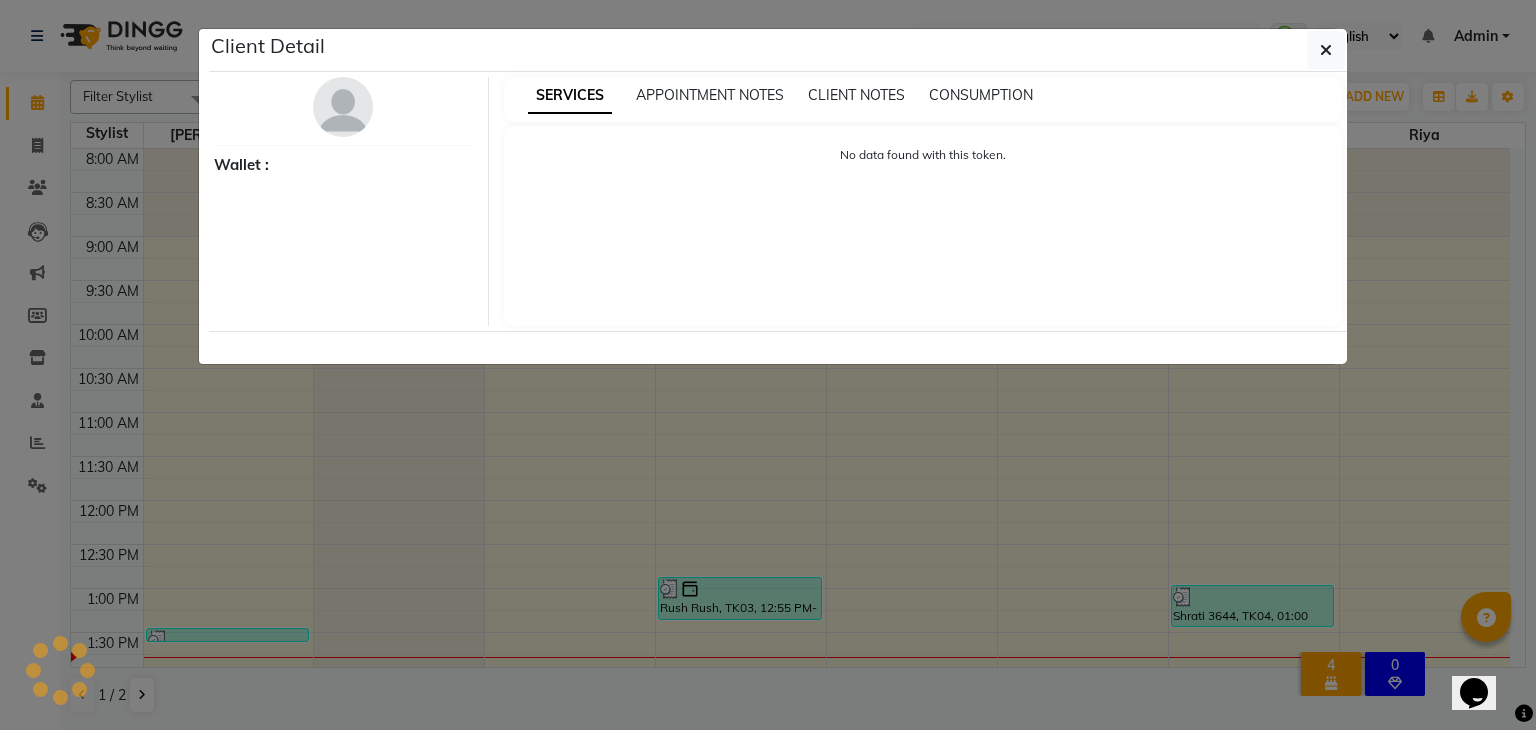 select on "7" 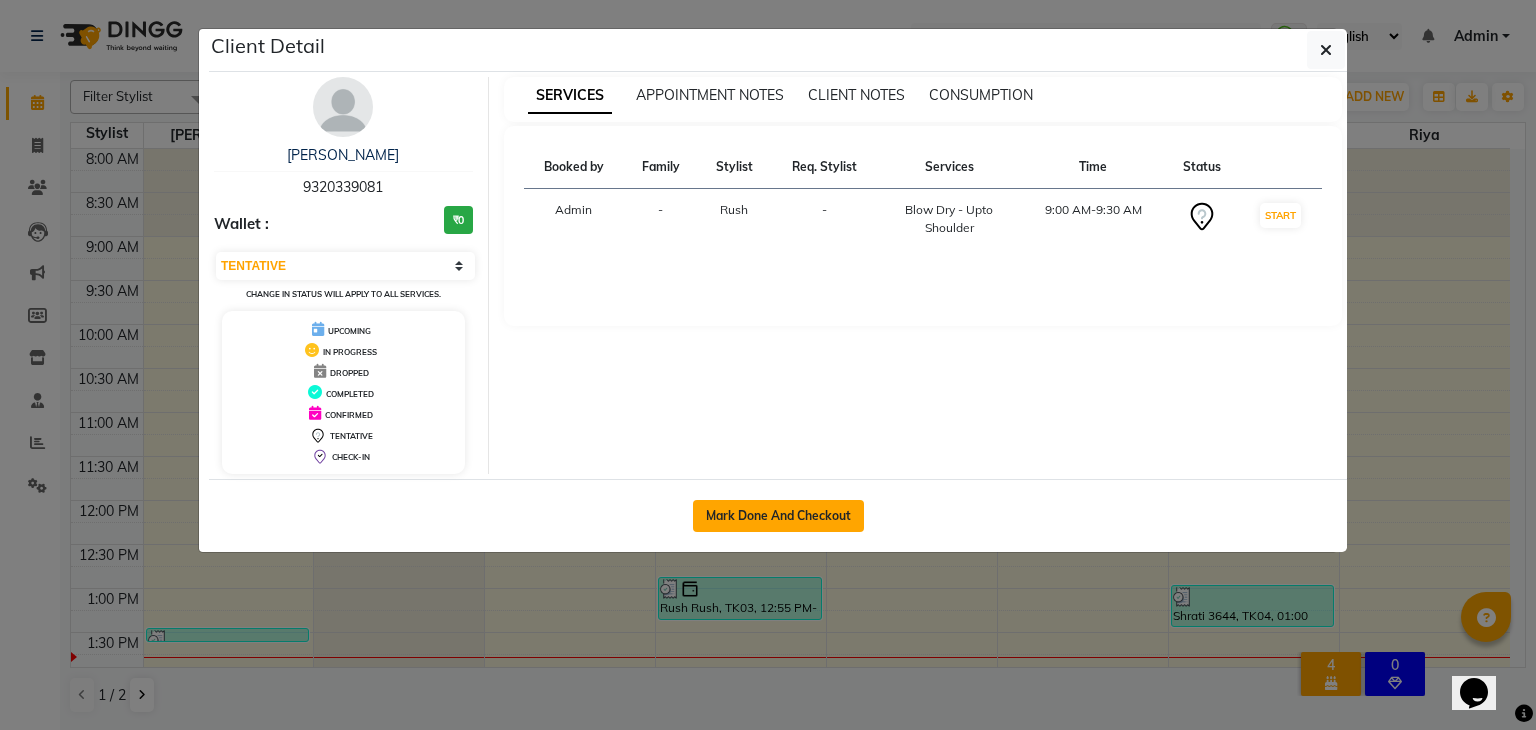 click on "Mark Done And Checkout" 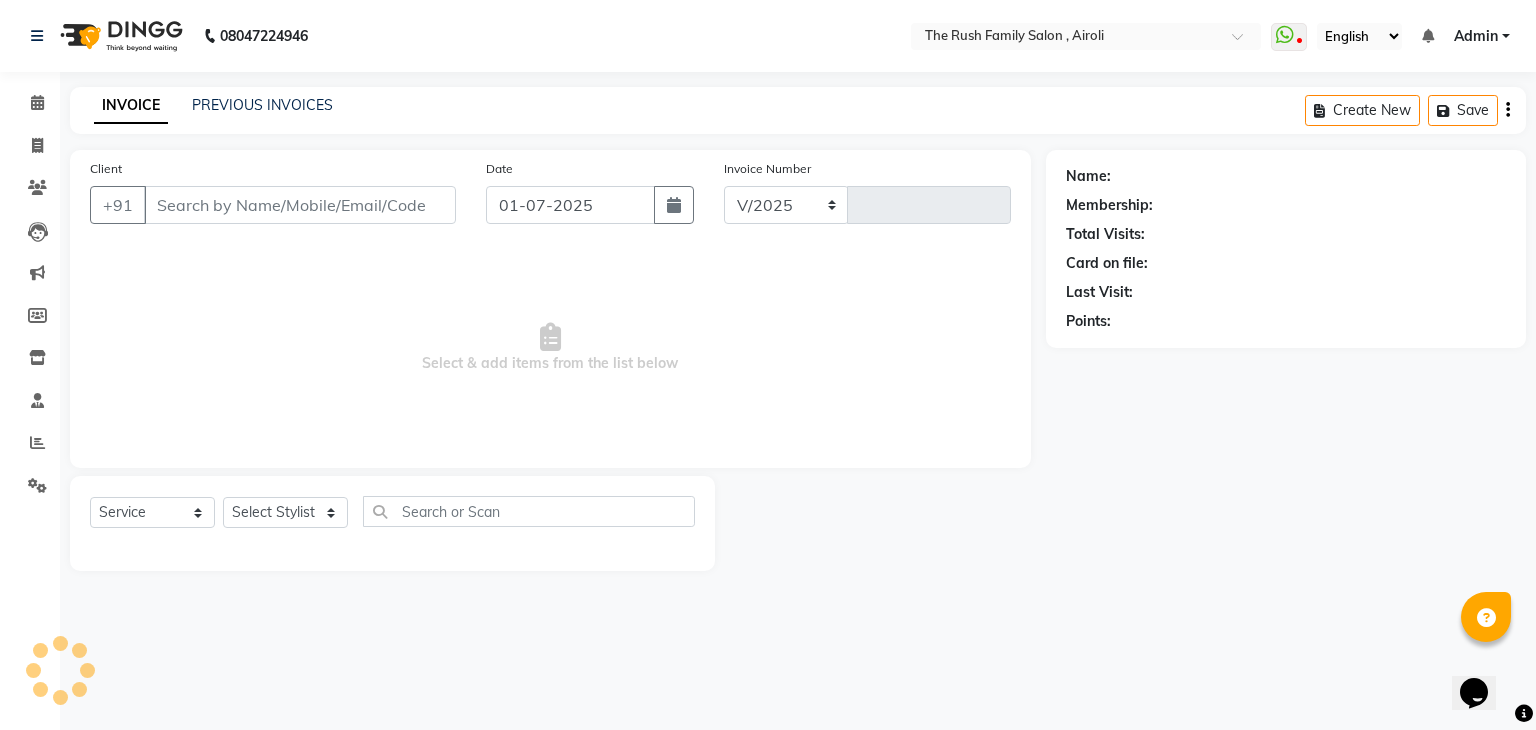 select on "5419" 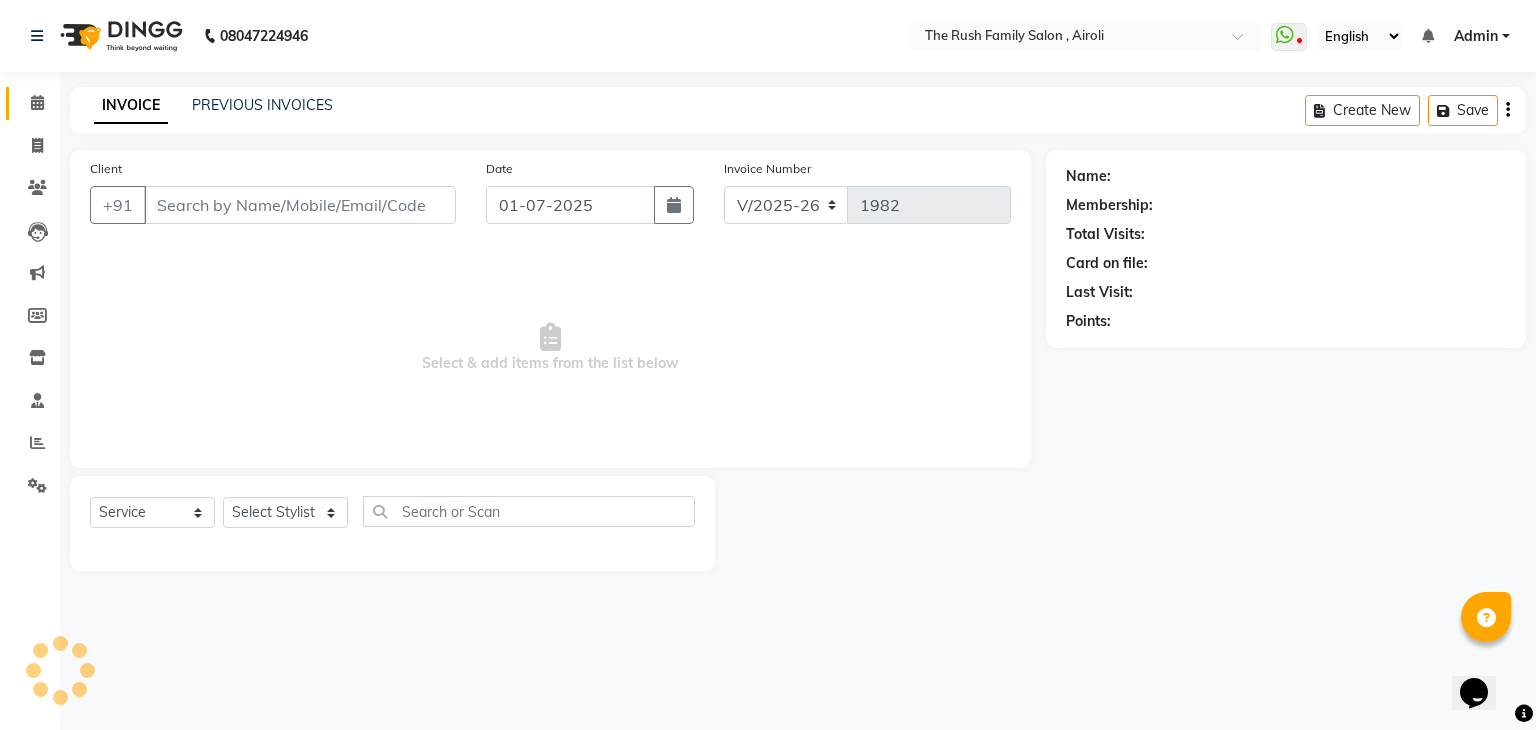 type on "9320339081" 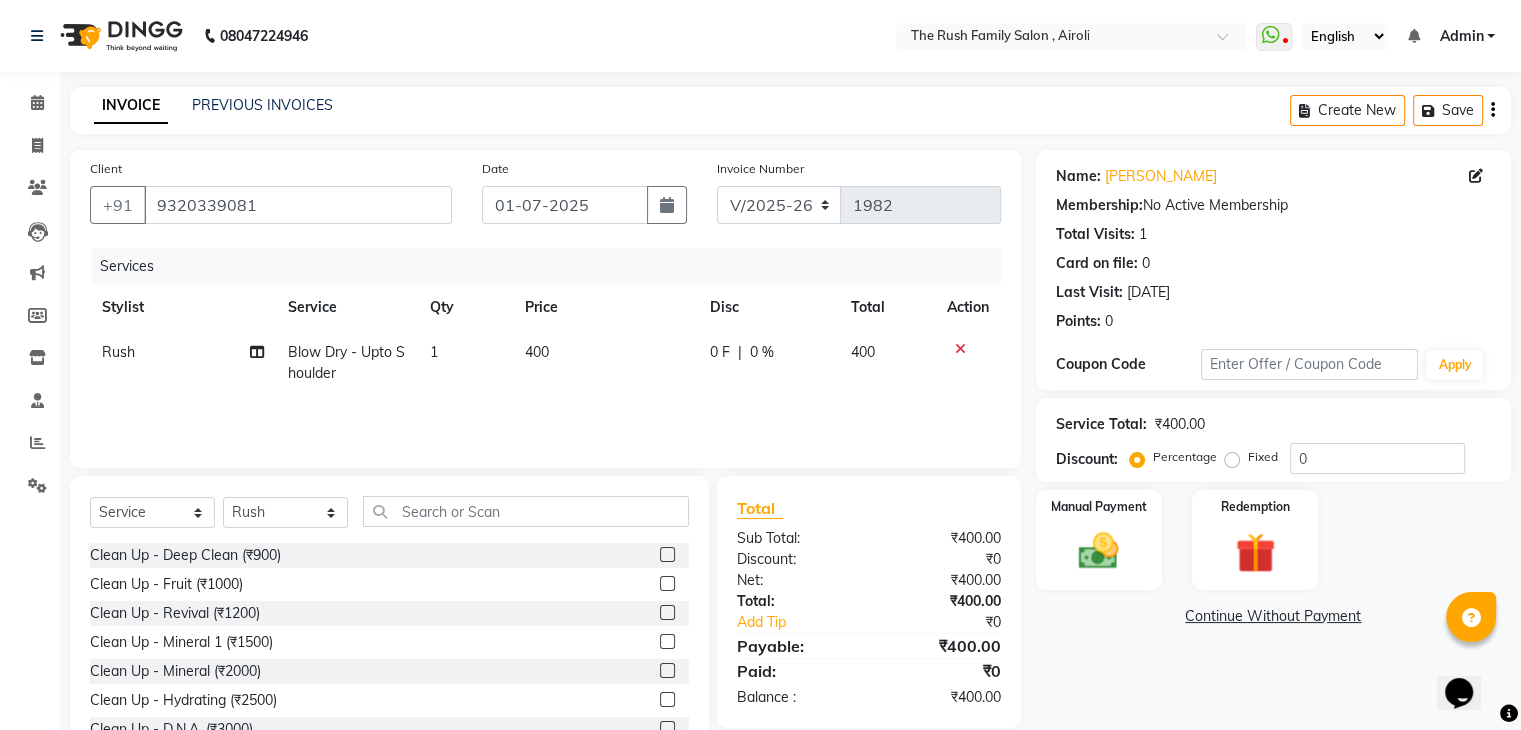 click on "400" 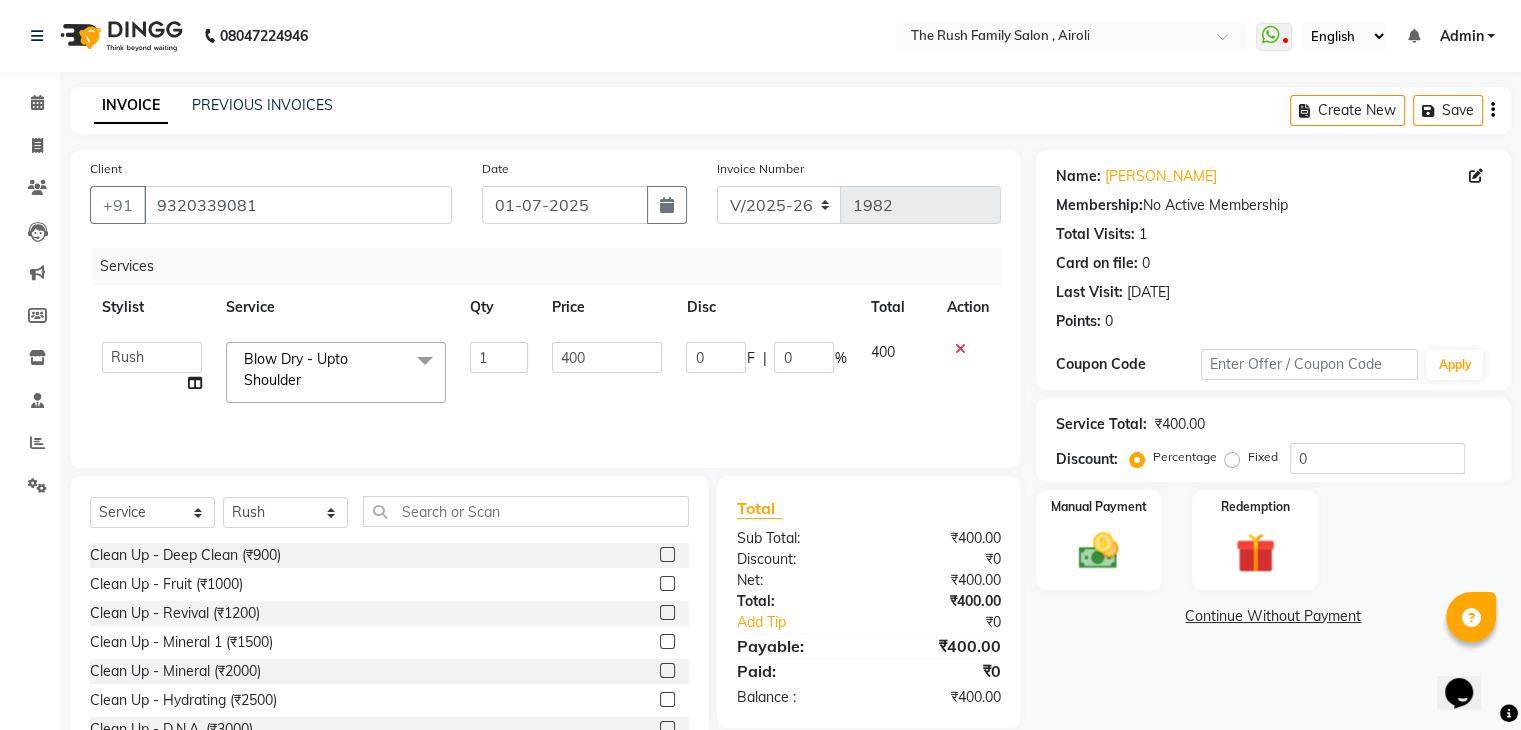 click 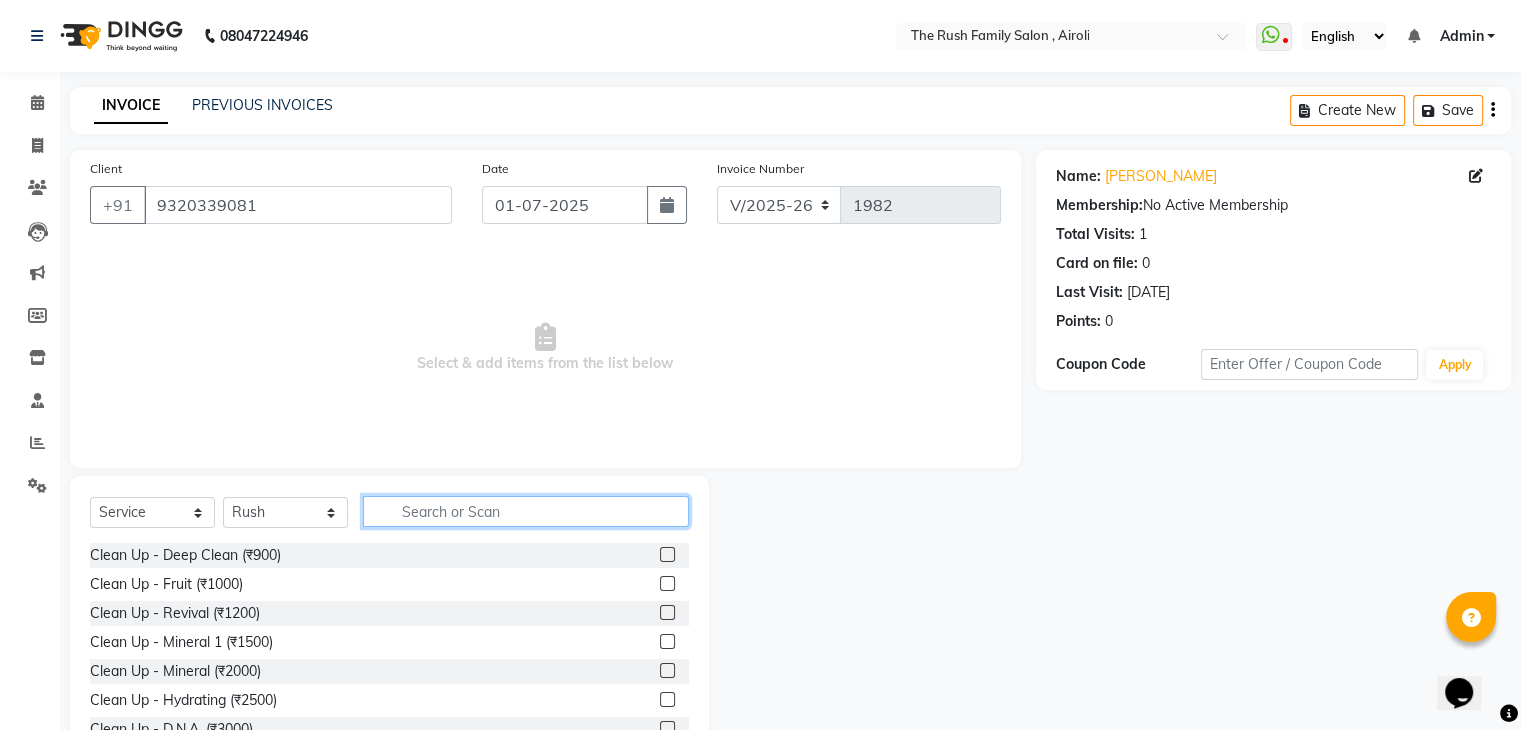 click 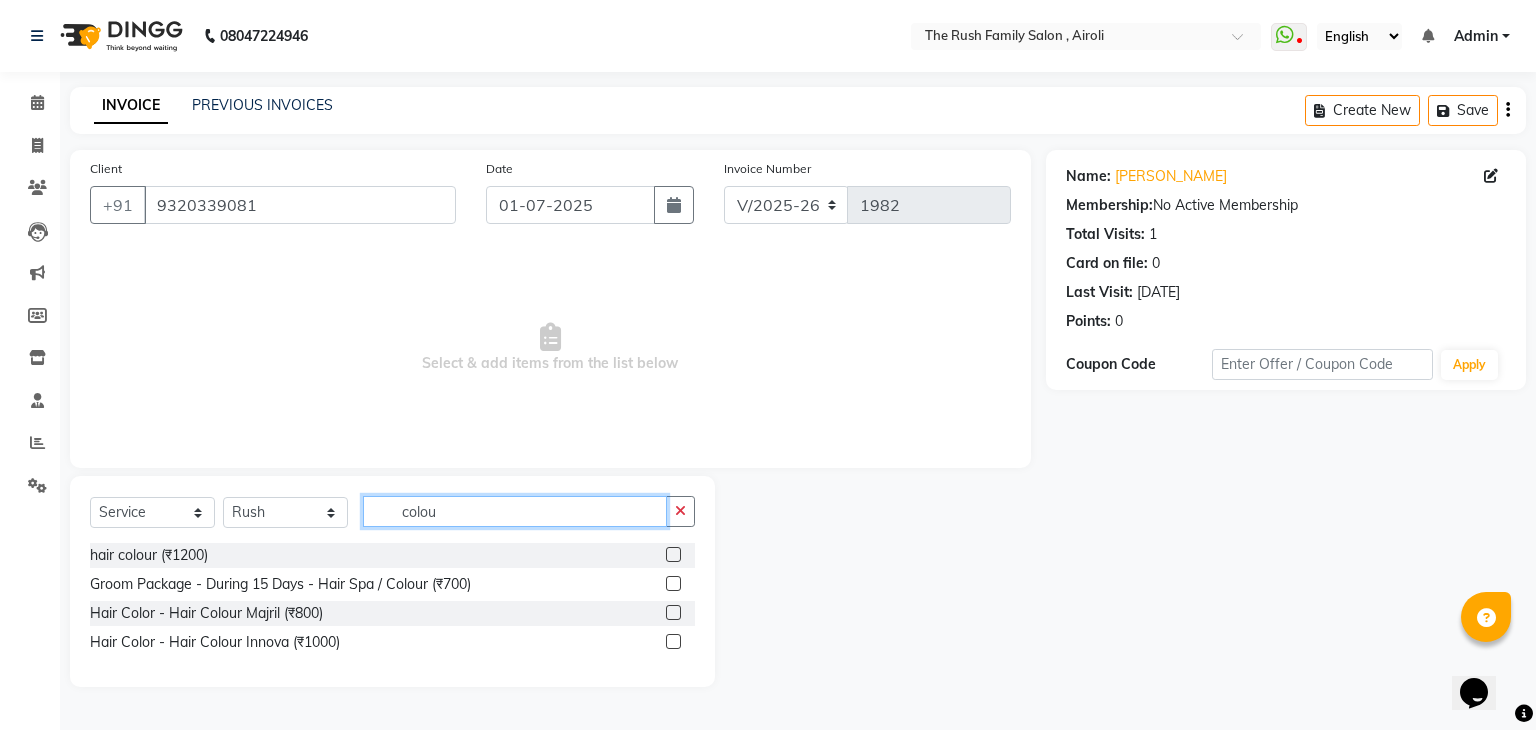 type on "colou" 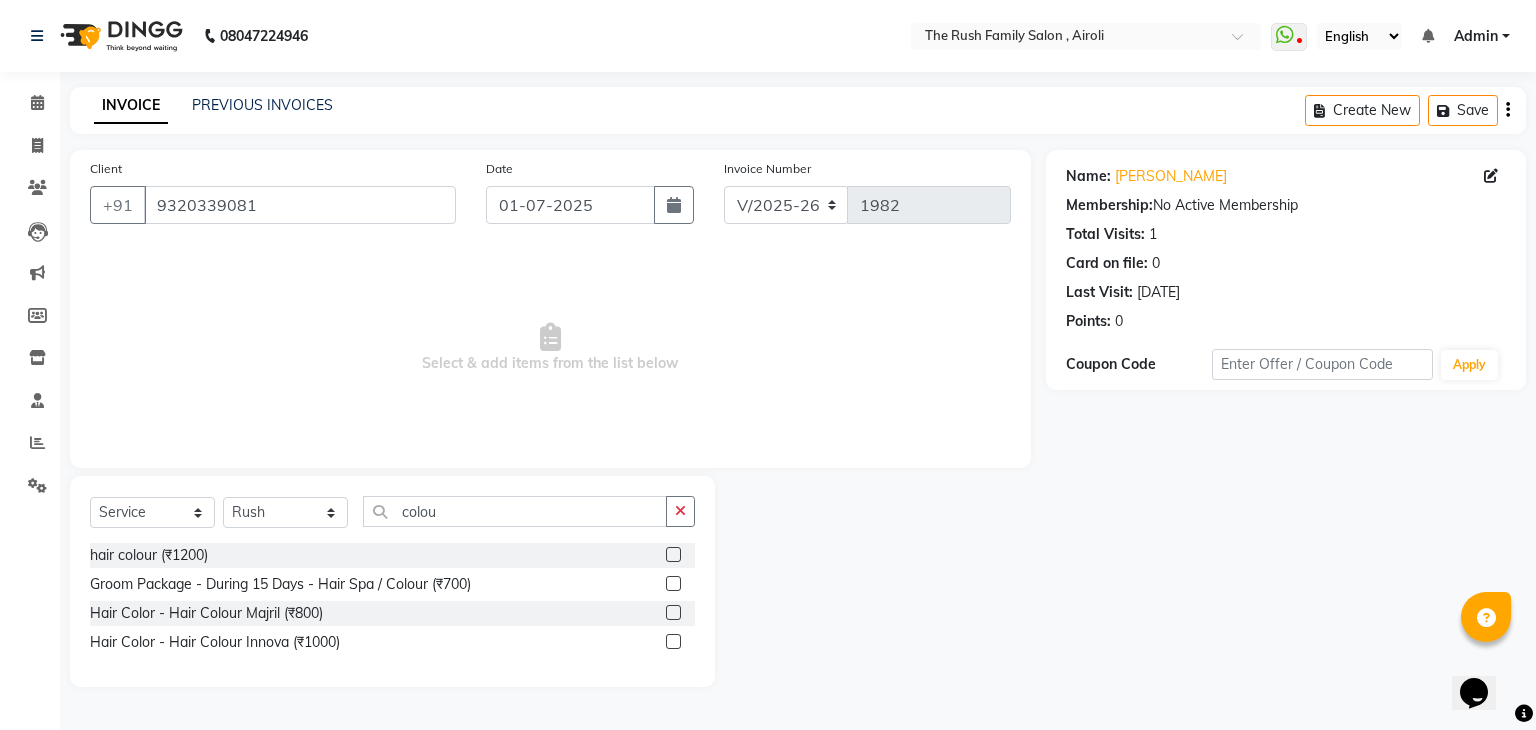 click 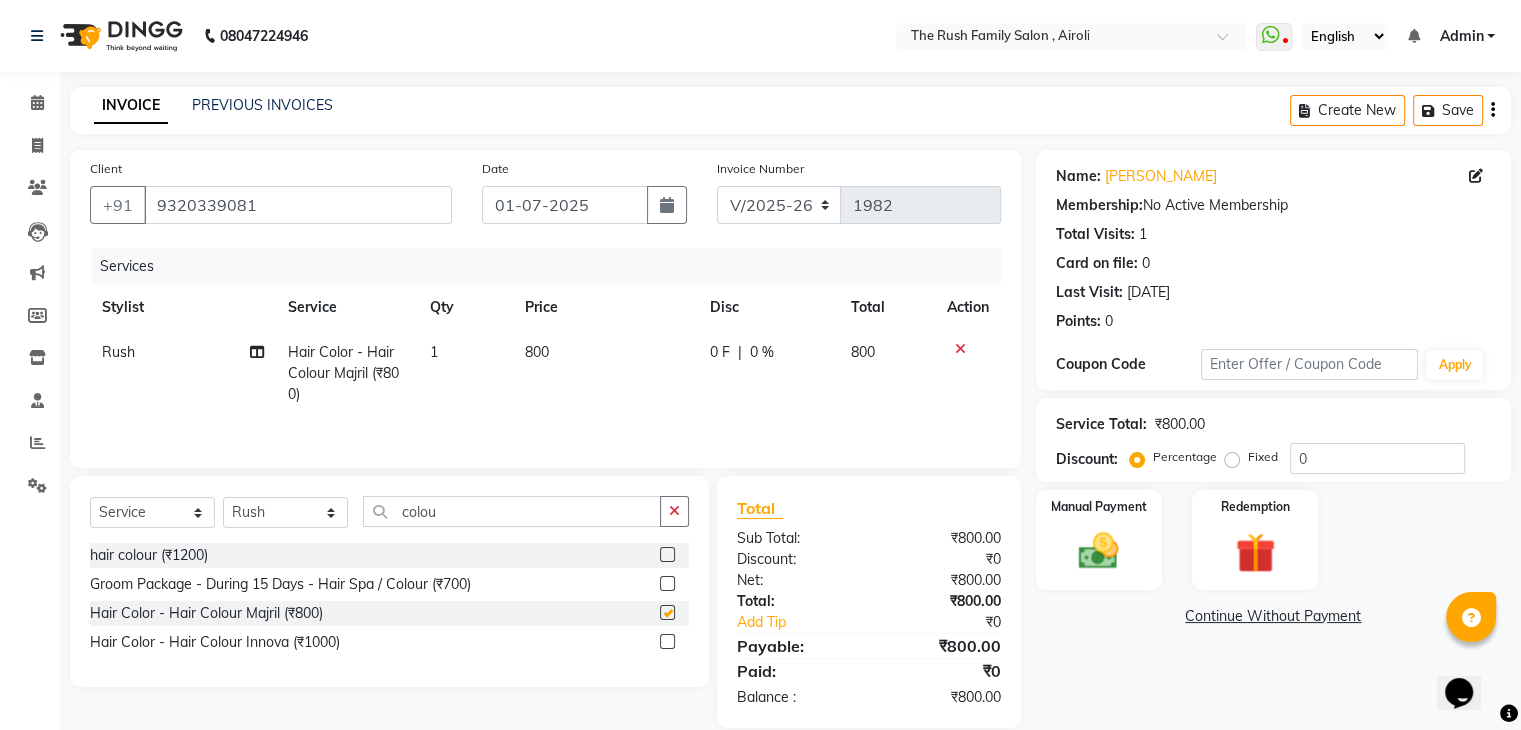 checkbox on "false" 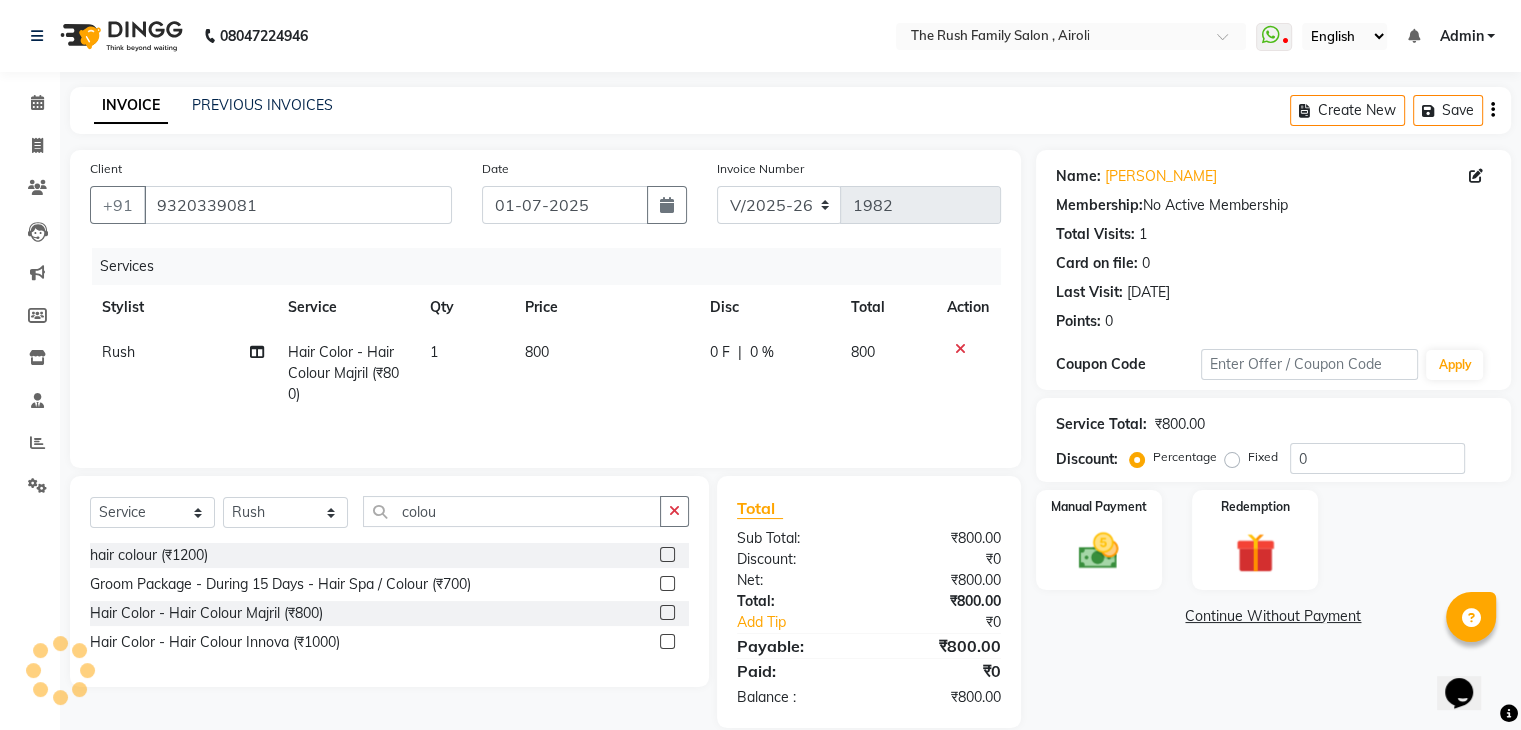 click on "800" 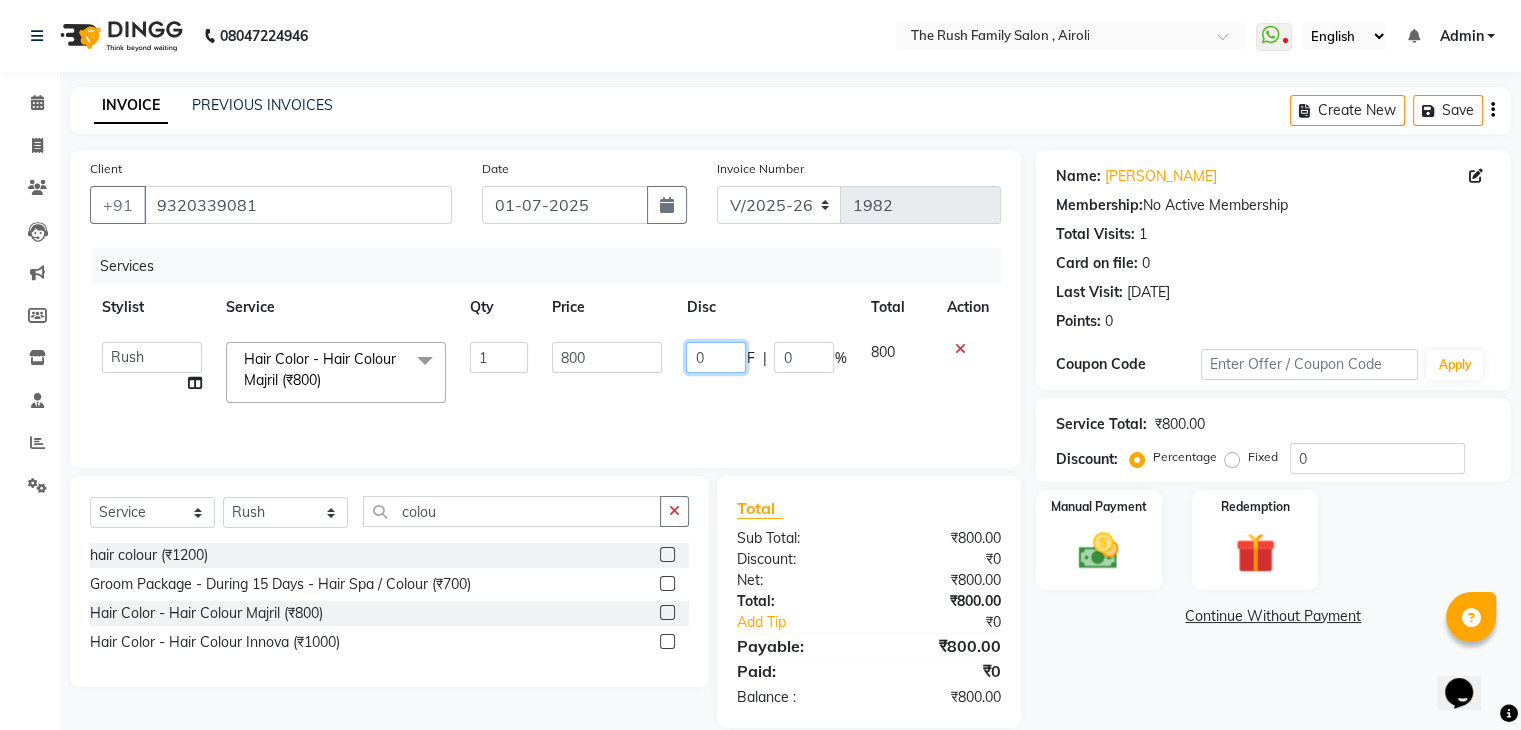 click on "0" 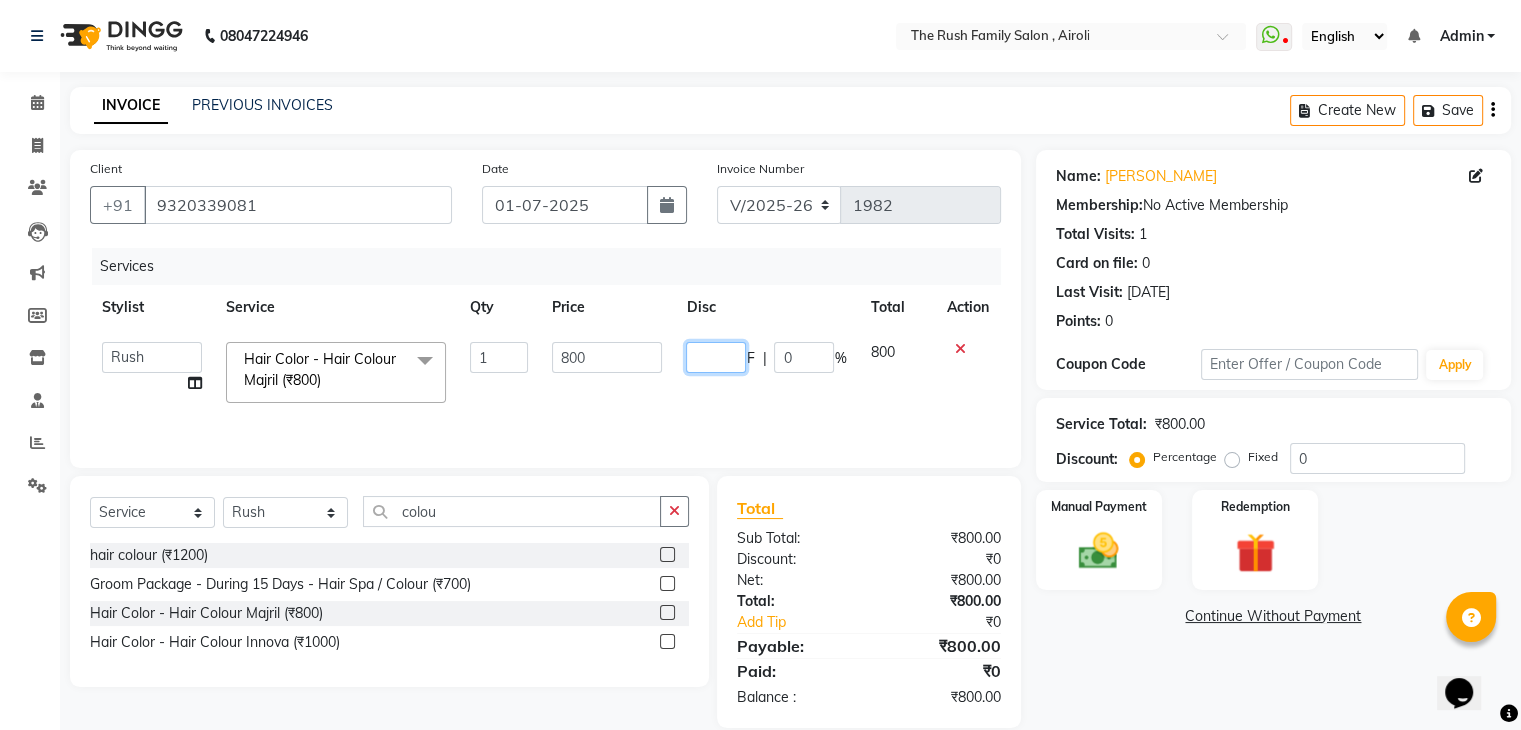 type on "4" 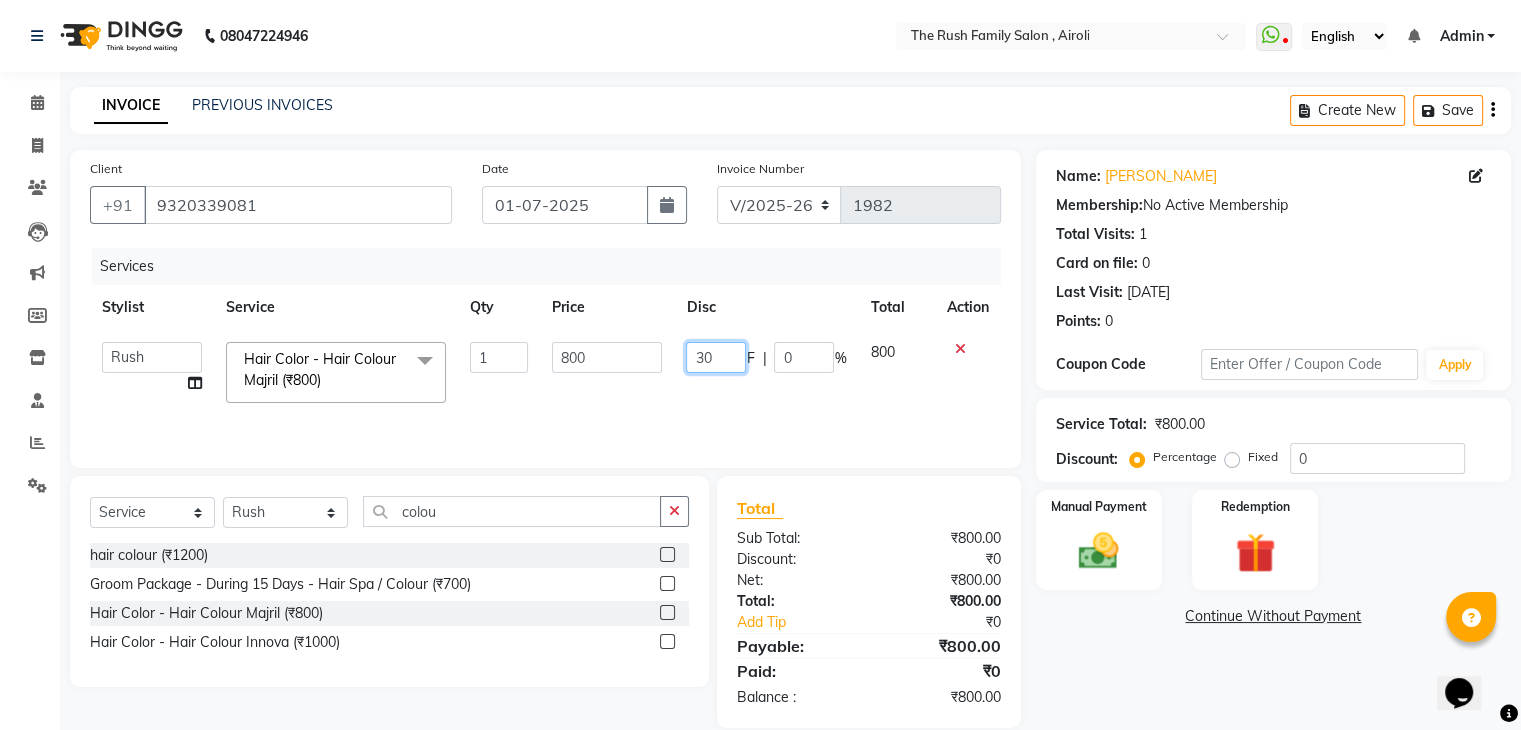 type on "300" 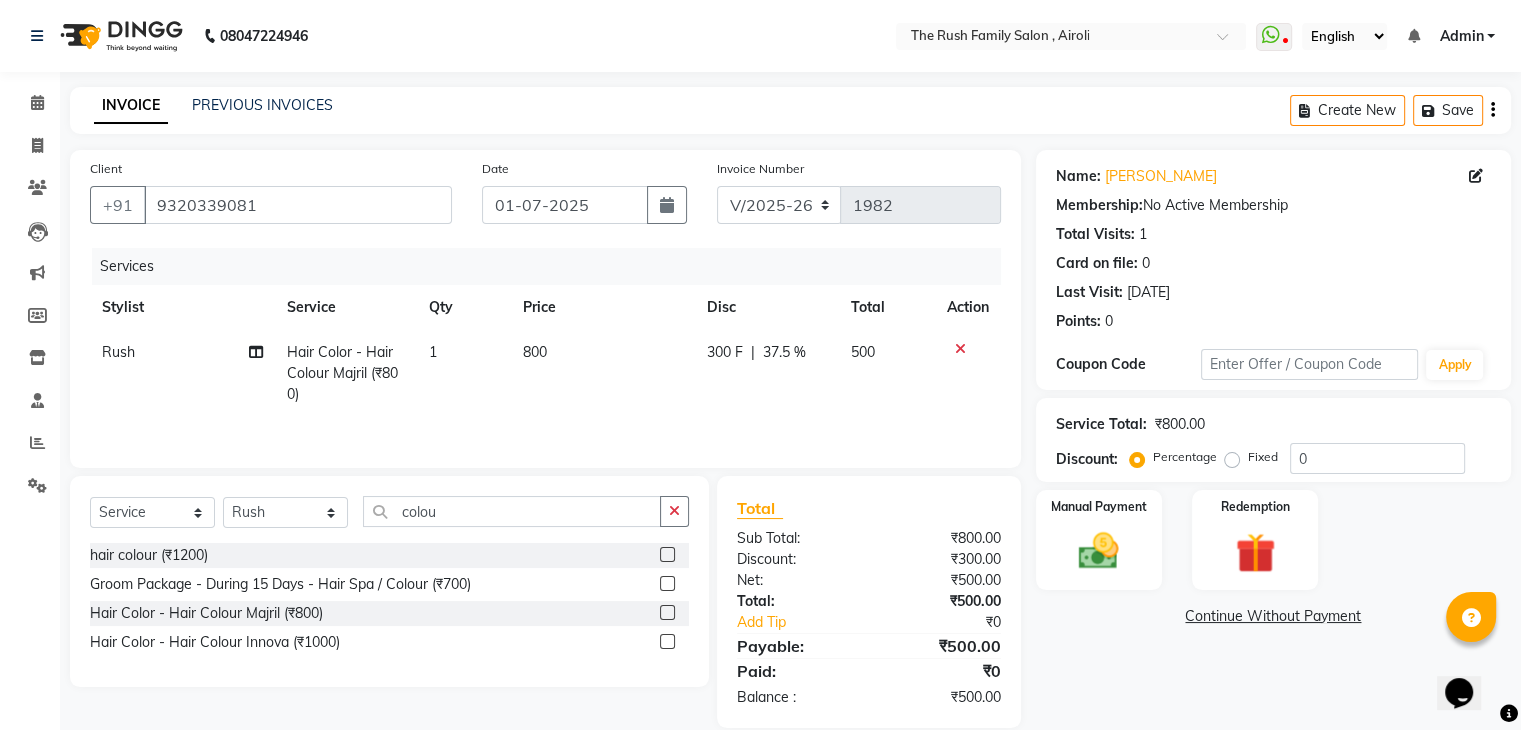 click on "Rush Hair Color - Hair Colour Majril (₹800) 1 800 300 F | 37.5 % 500" 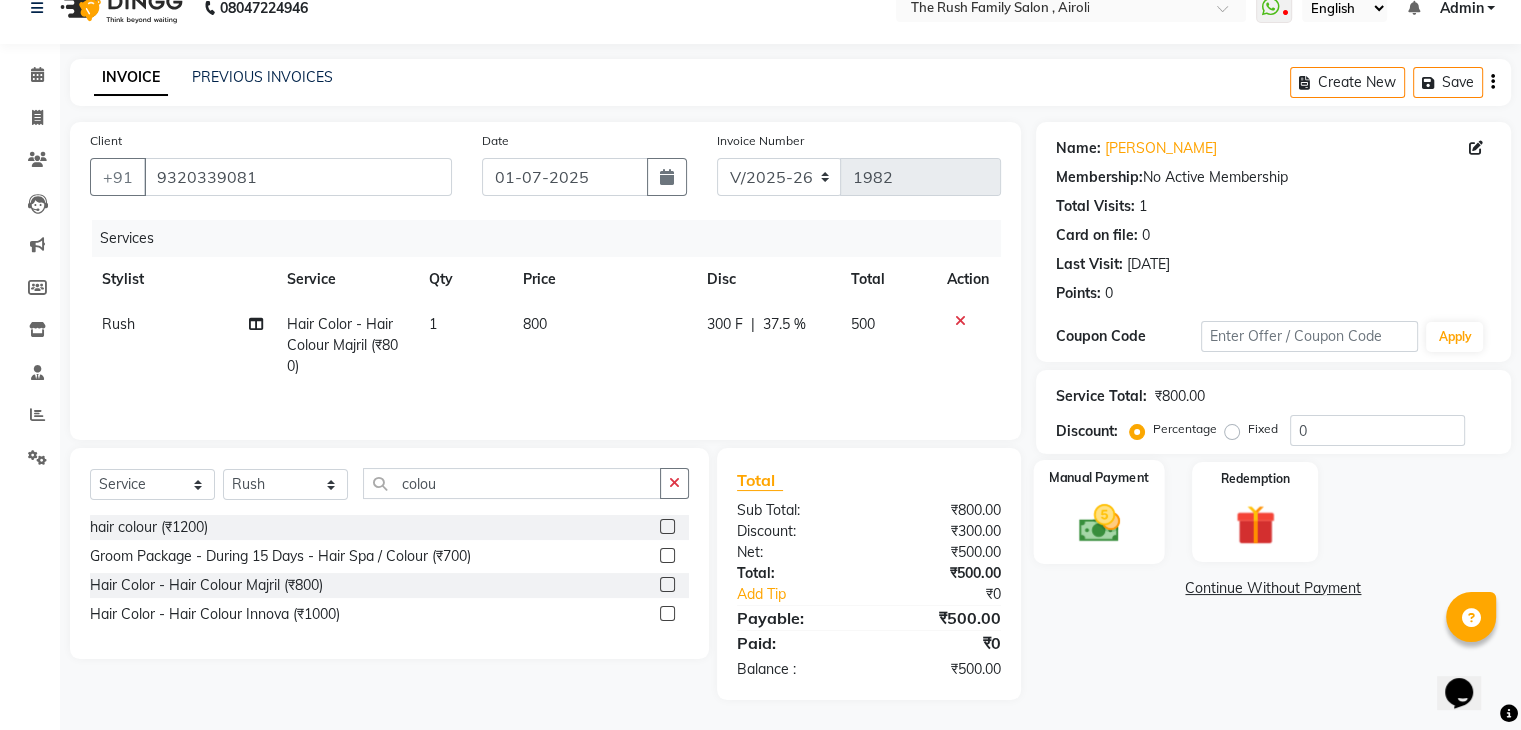 click on "Manual Payment" 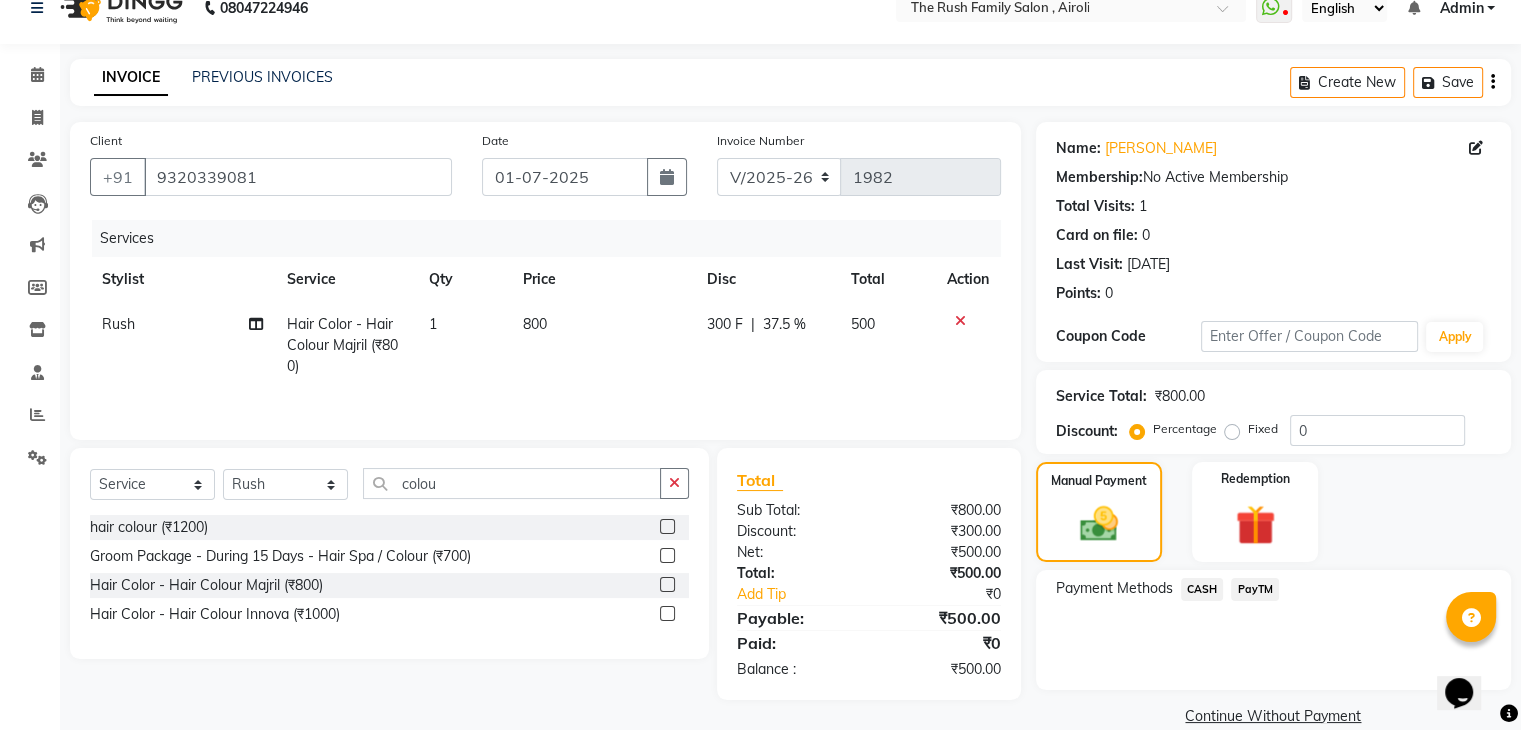 click on "PayTM" 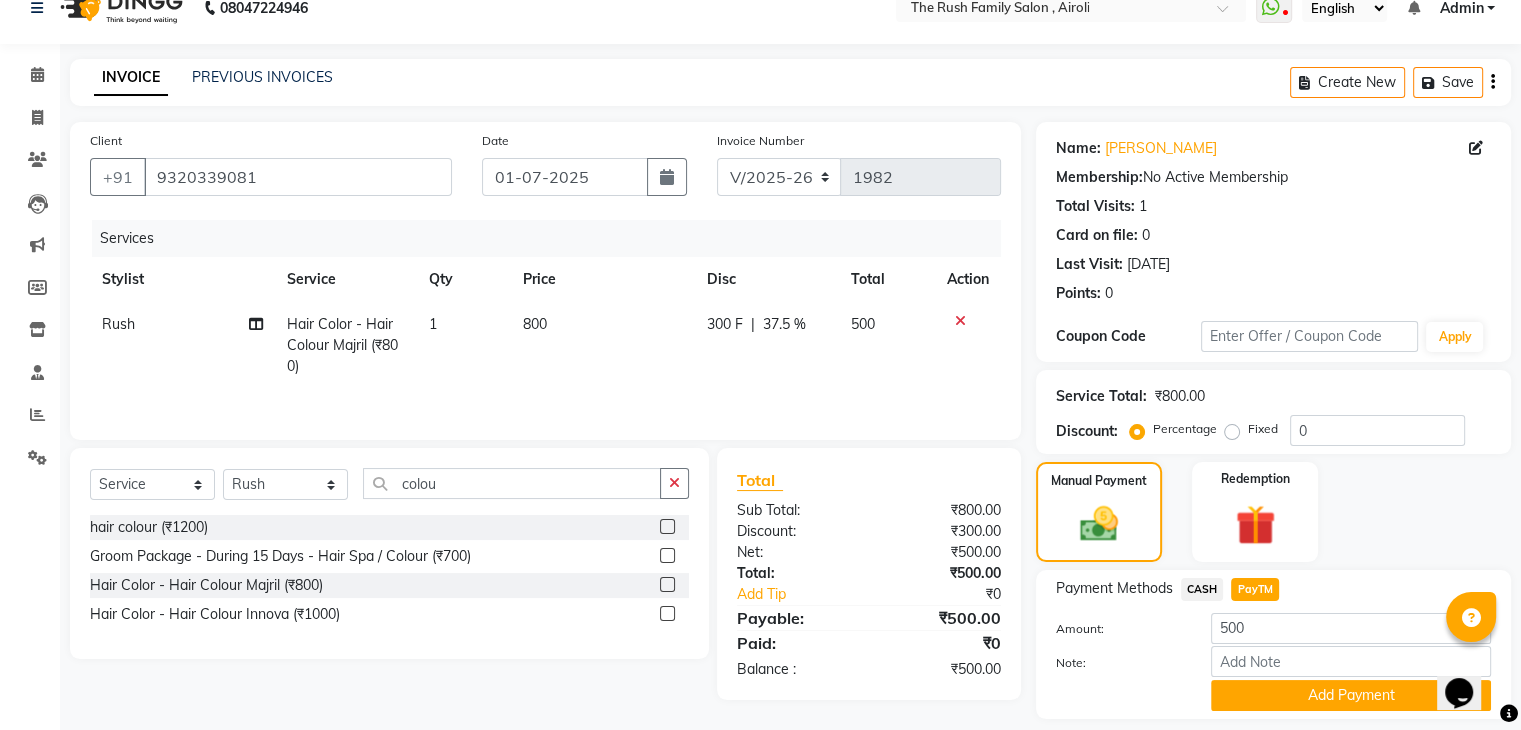 scroll, scrollTop: 89, scrollLeft: 0, axis: vertical 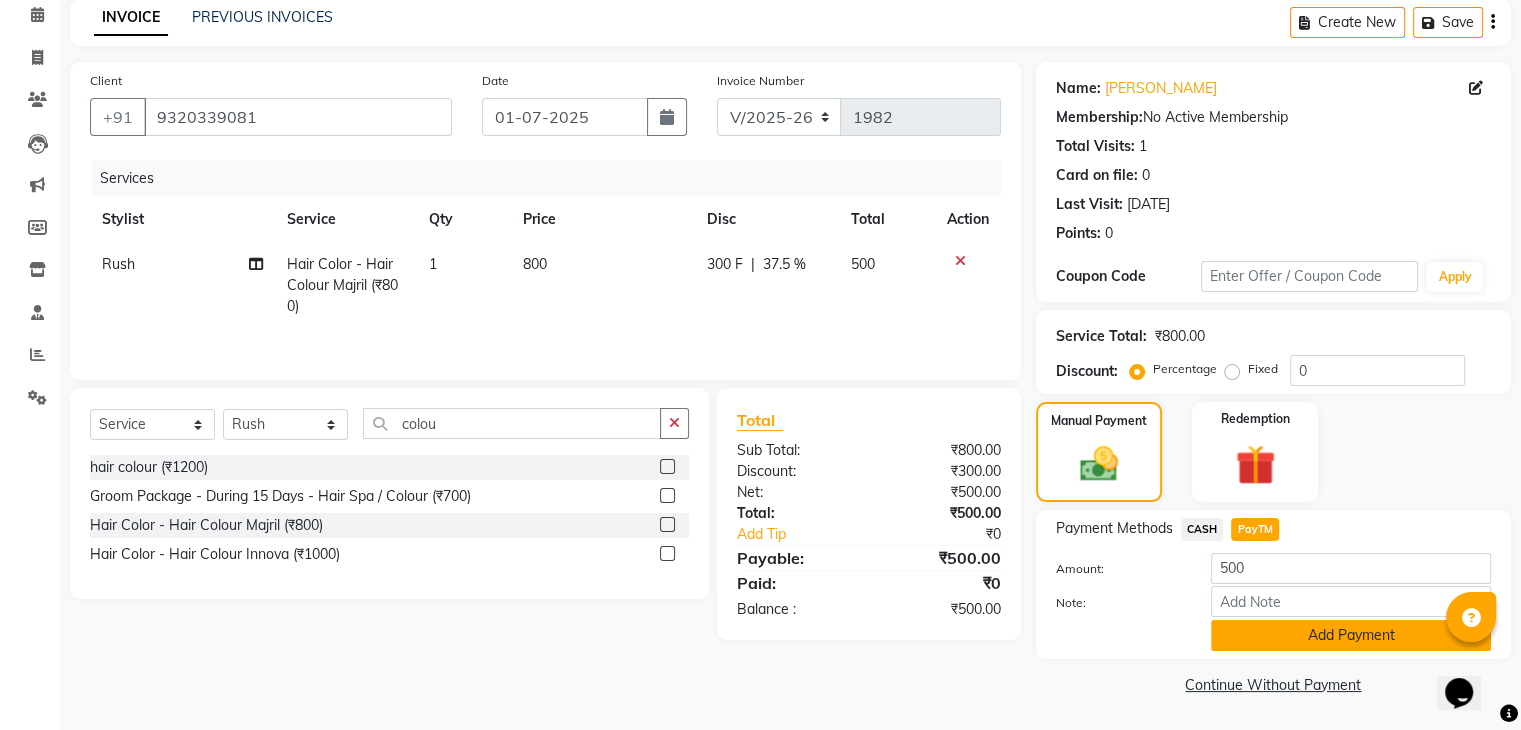 click on "Add Payment" 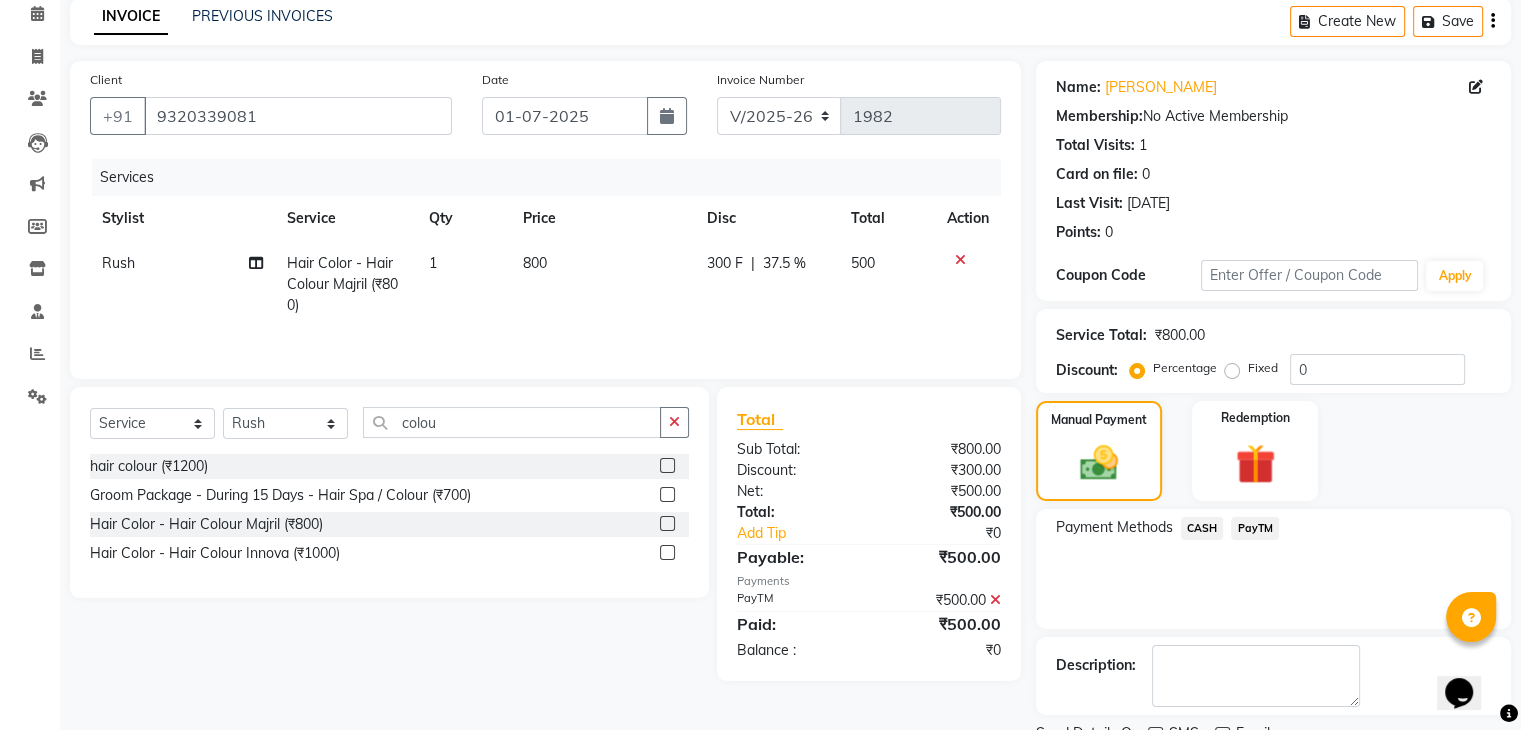 scroll, scrollTop: 171, scrollLeft: 0, axis: vertical 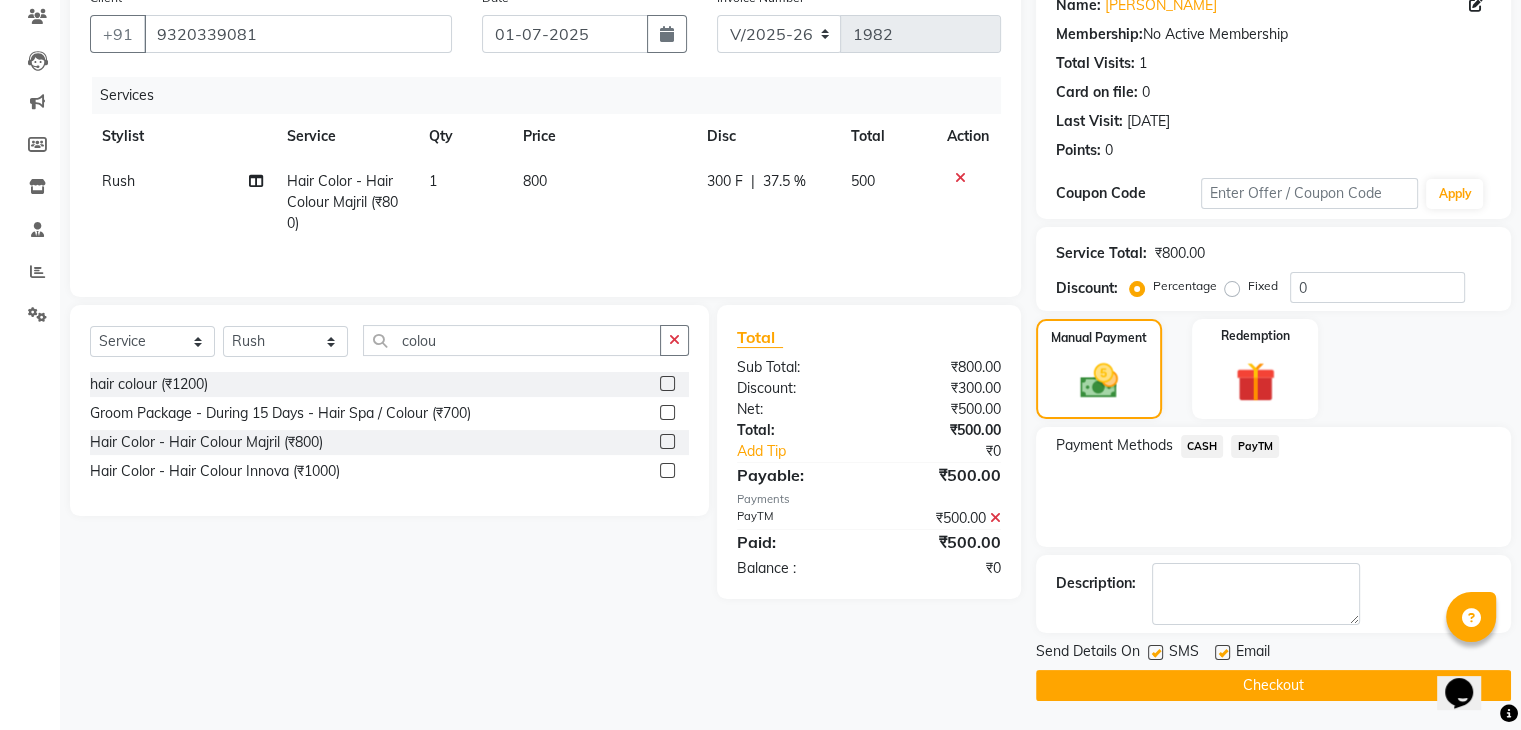 click 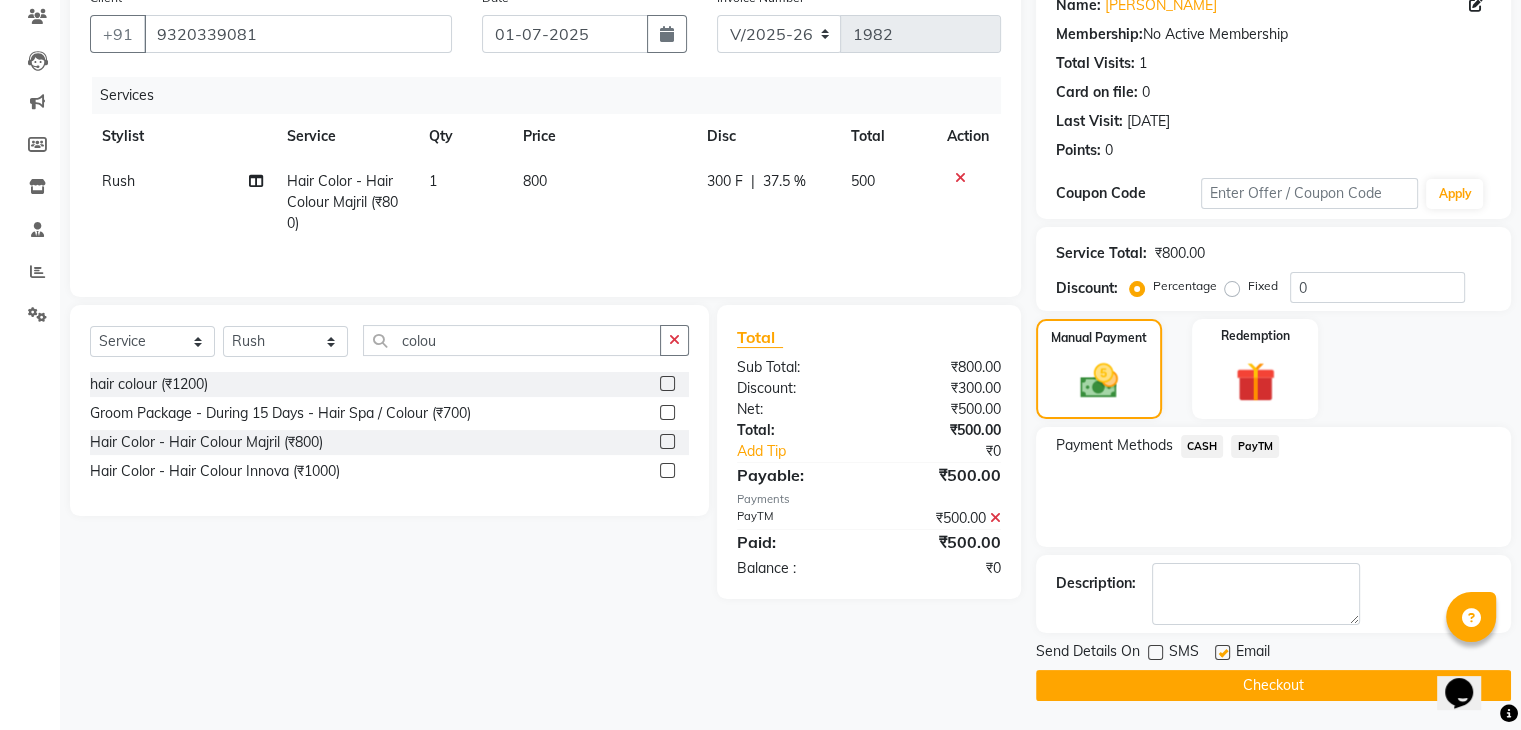click 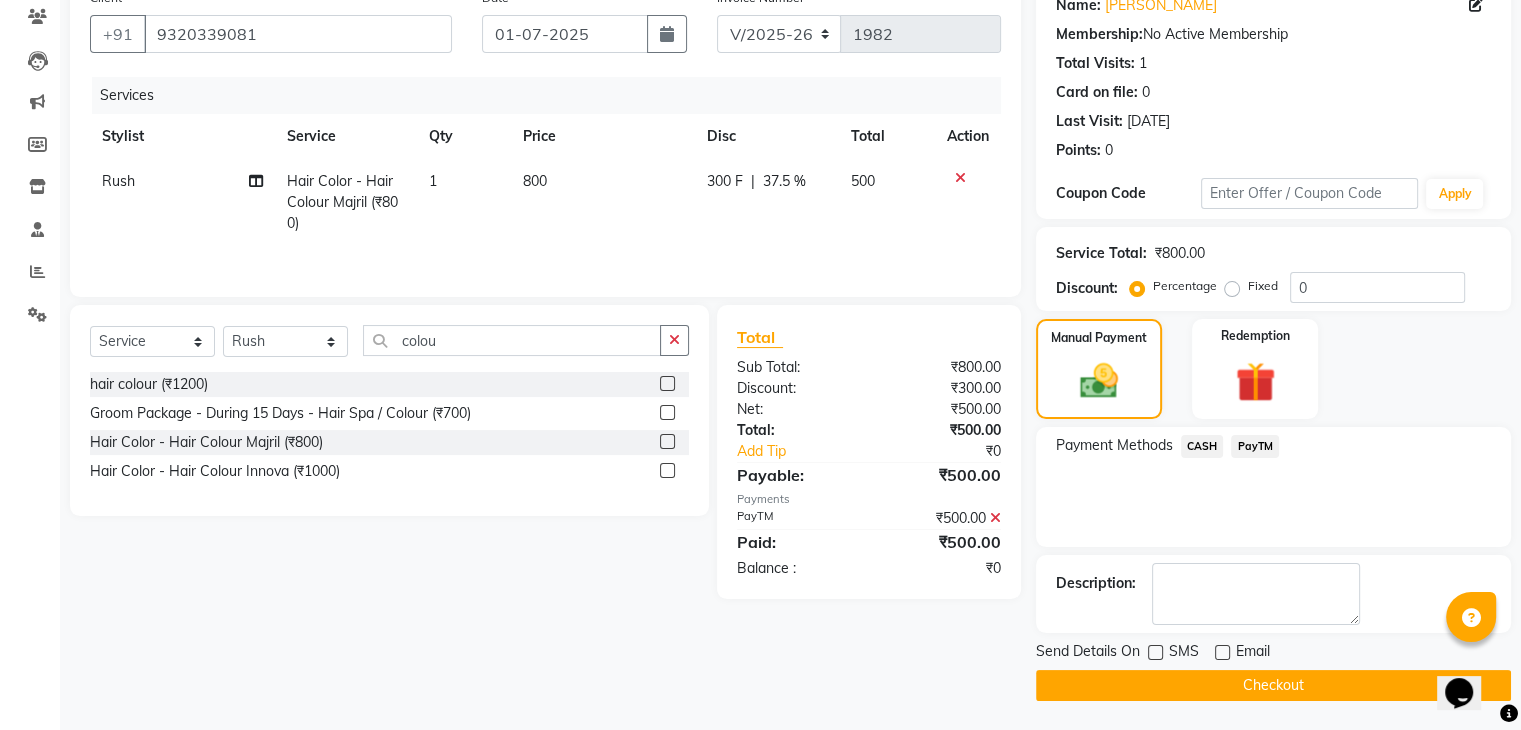 click on "Checkout" 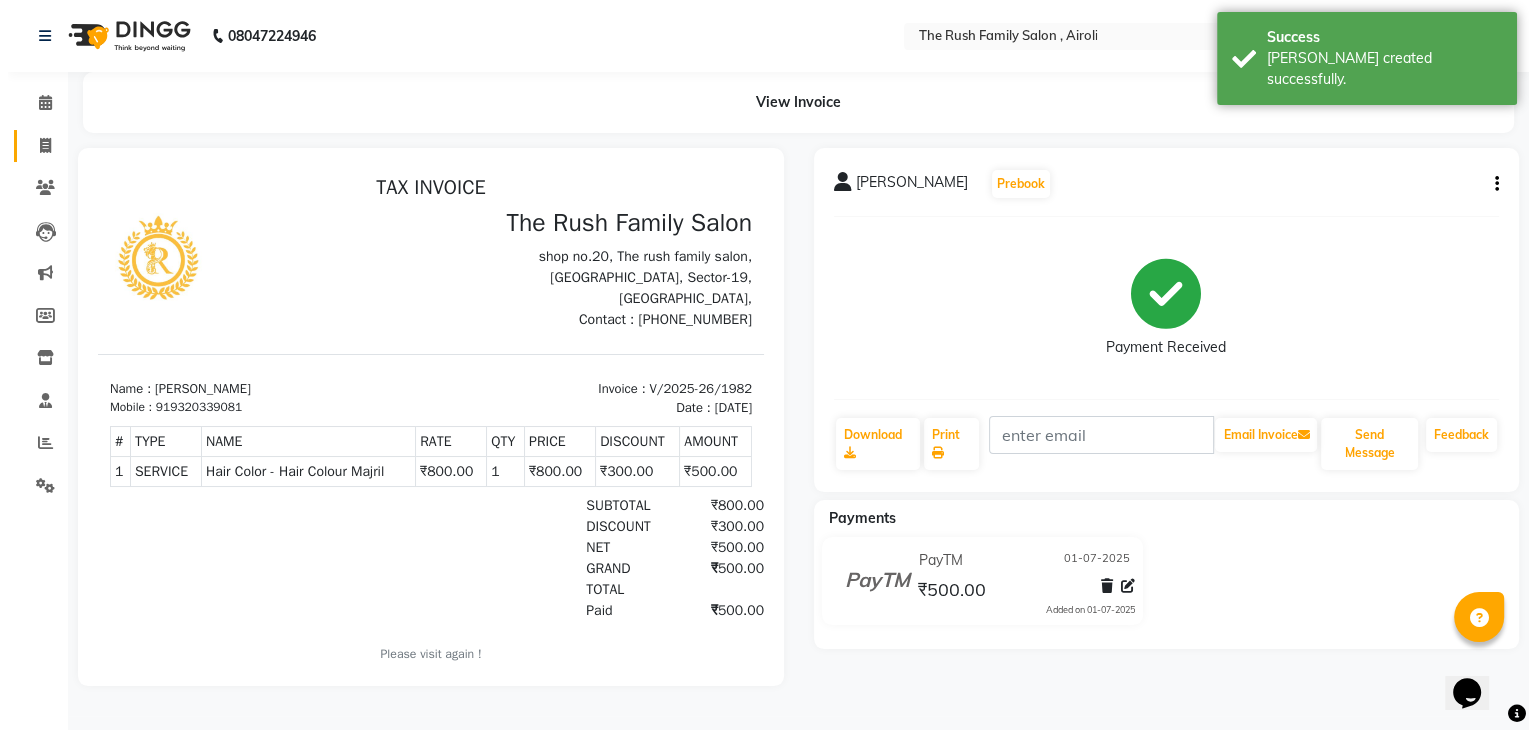scroll, scrollTop: 0, scrollLeft: 0, axis: both 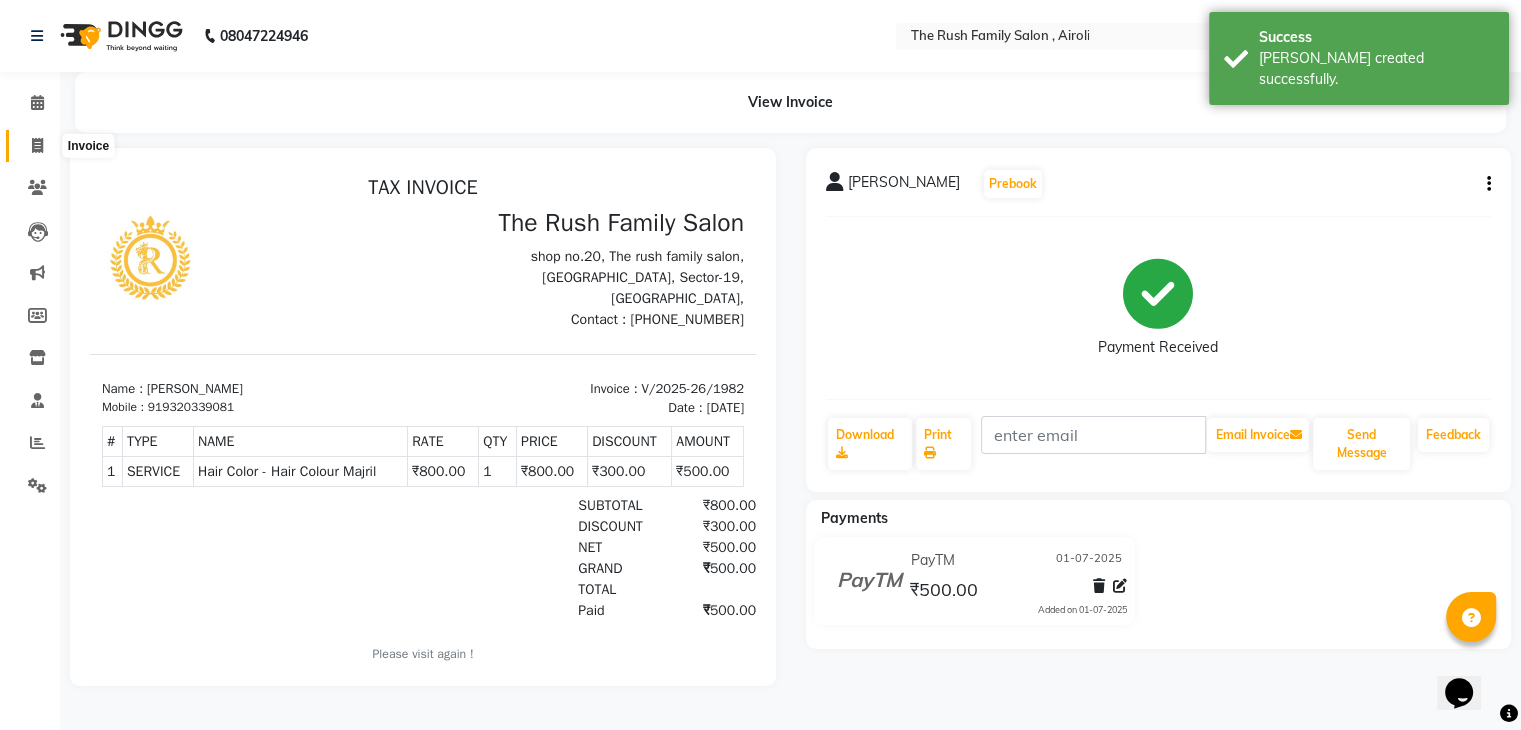 click 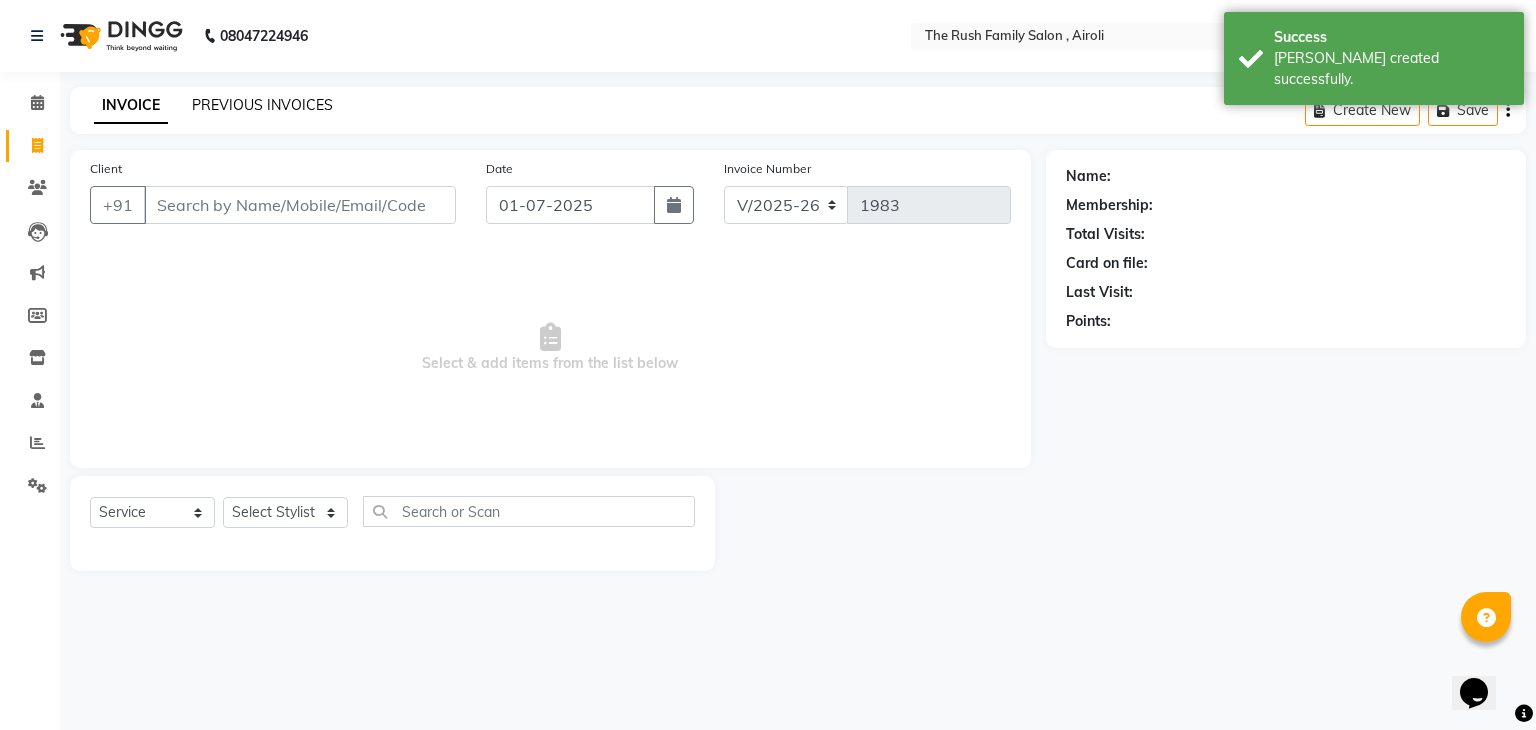 click on "PREVIOUS INVOICES" 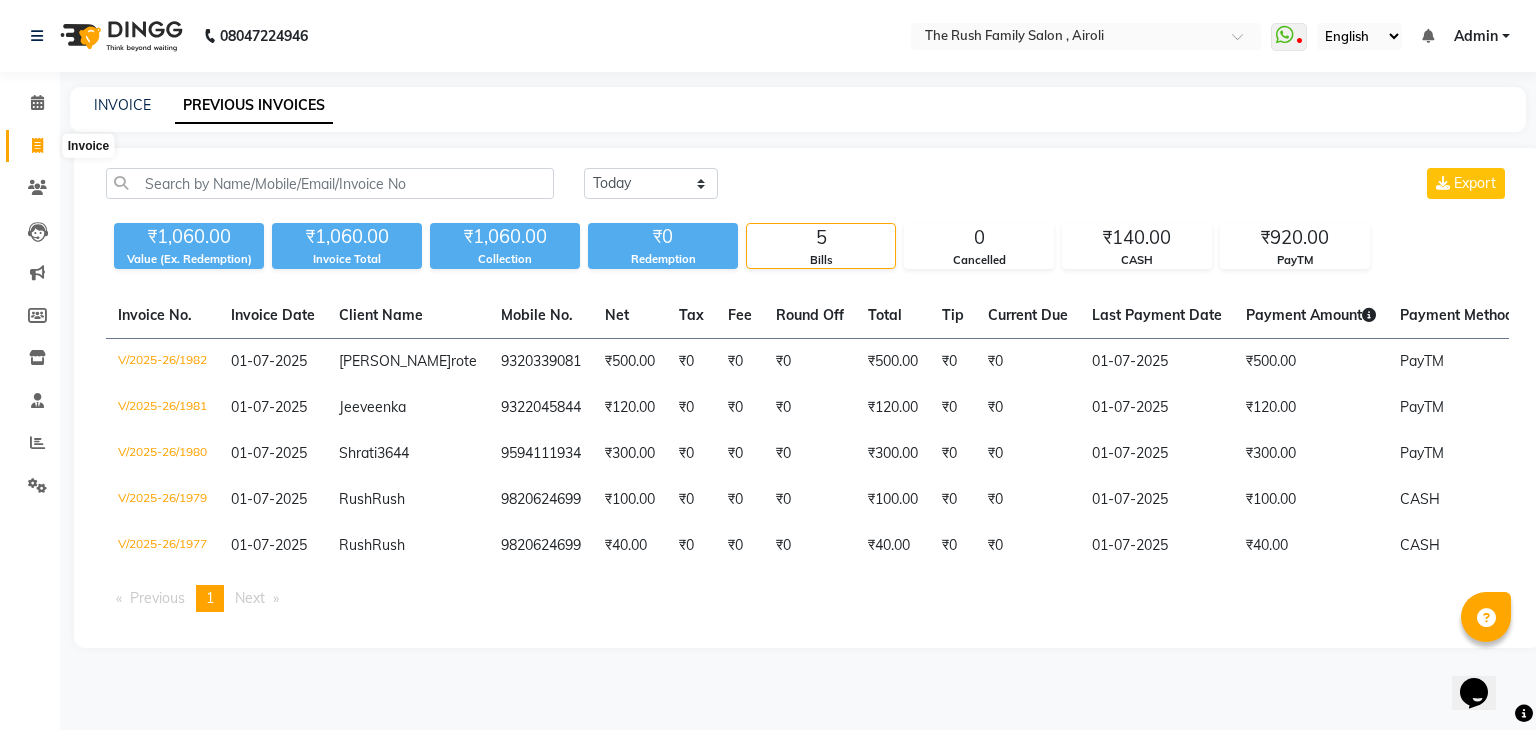 click 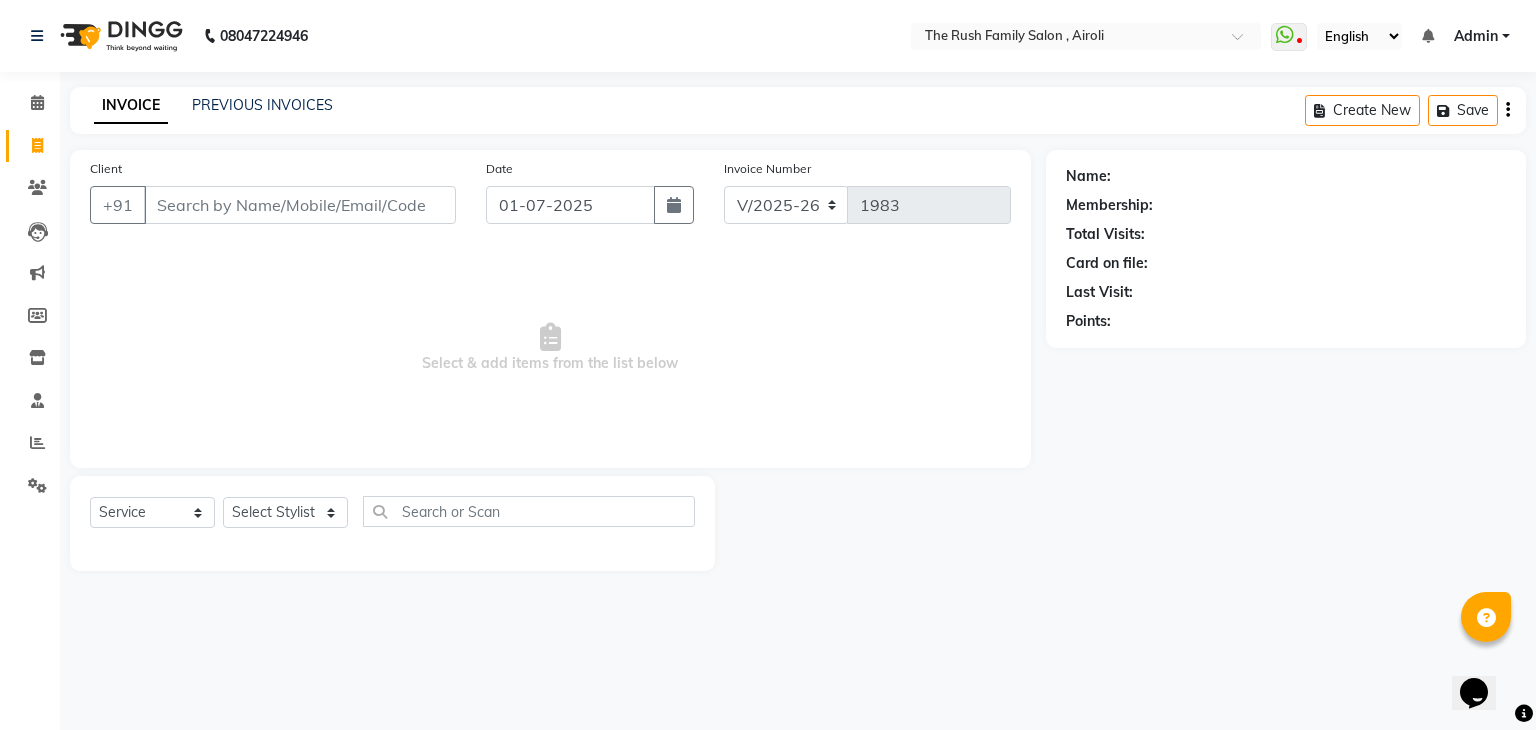 click 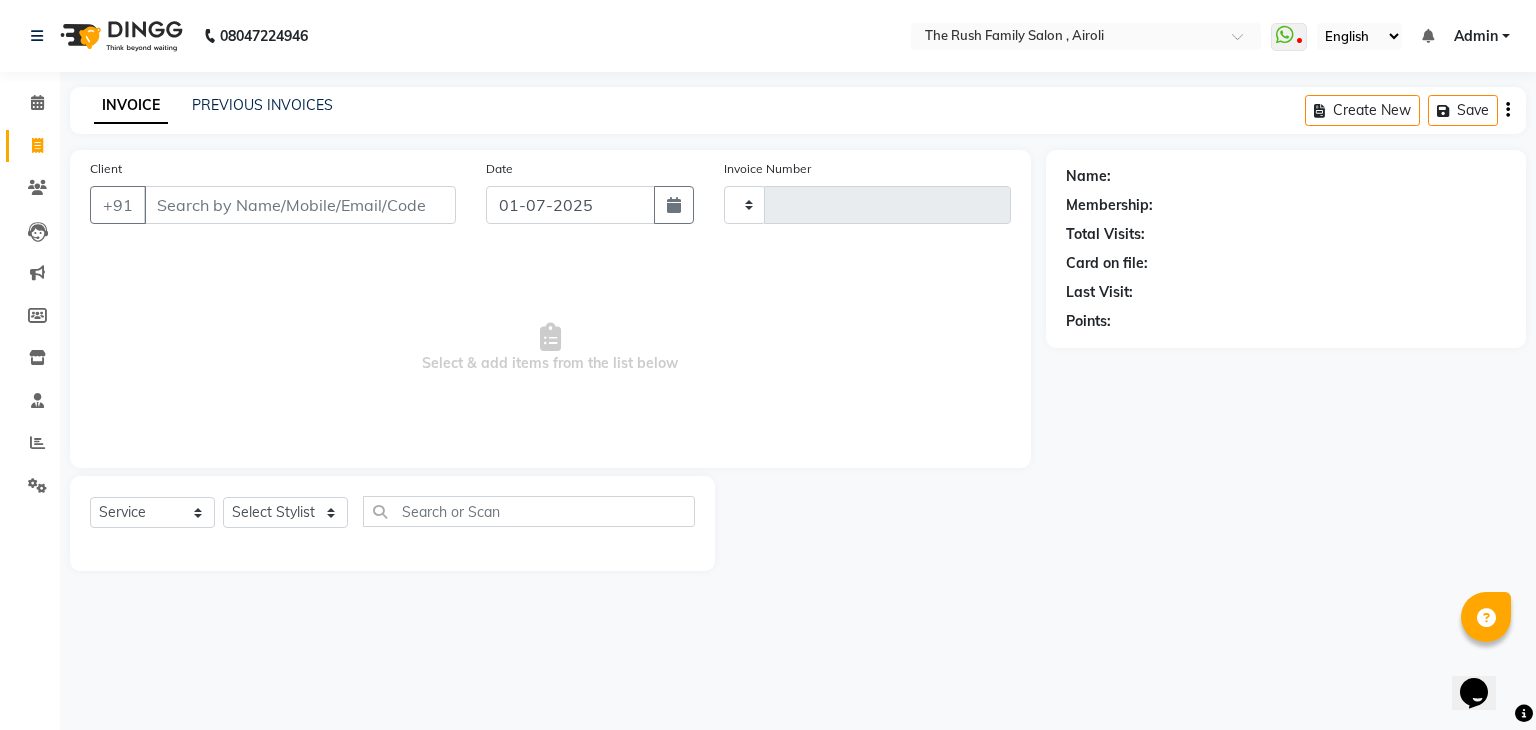 click 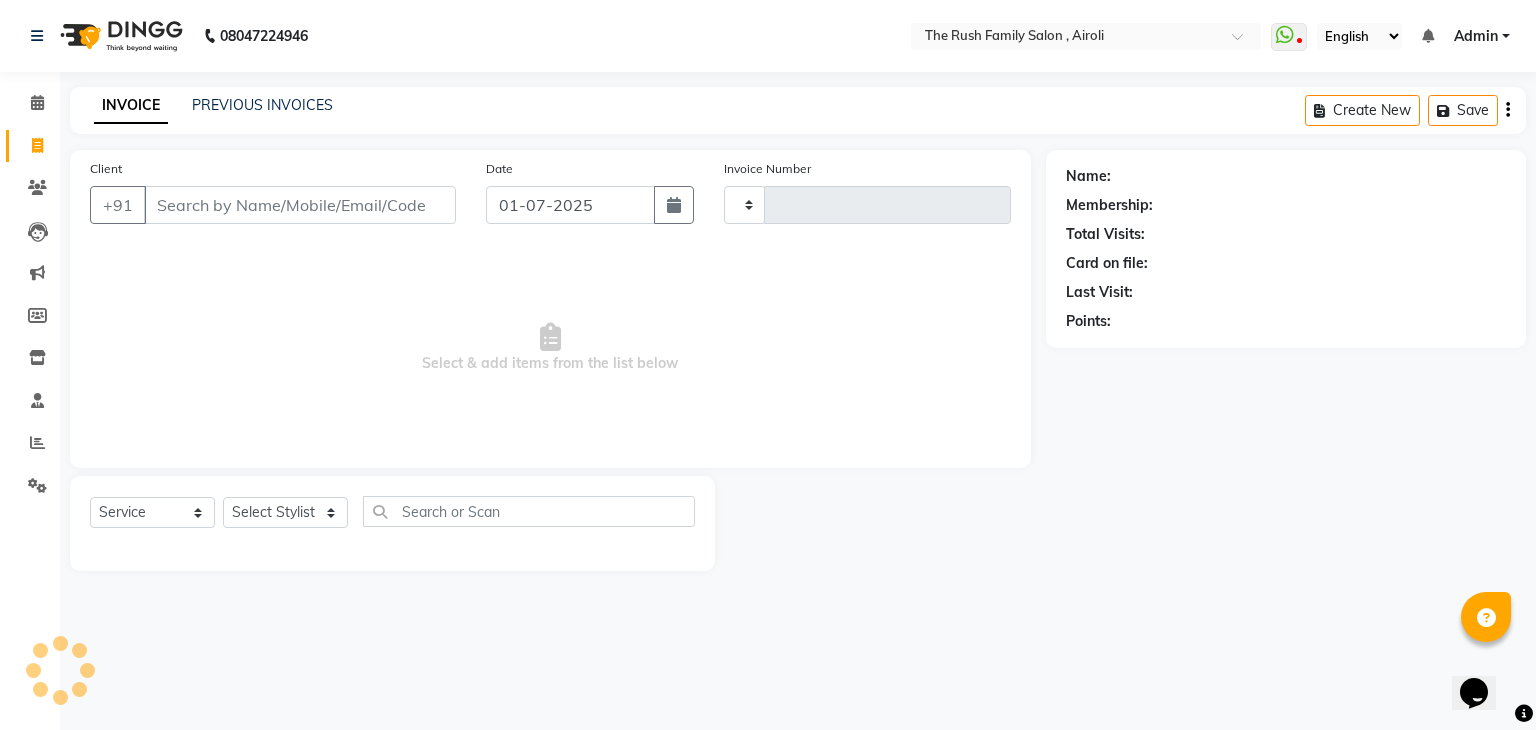 click 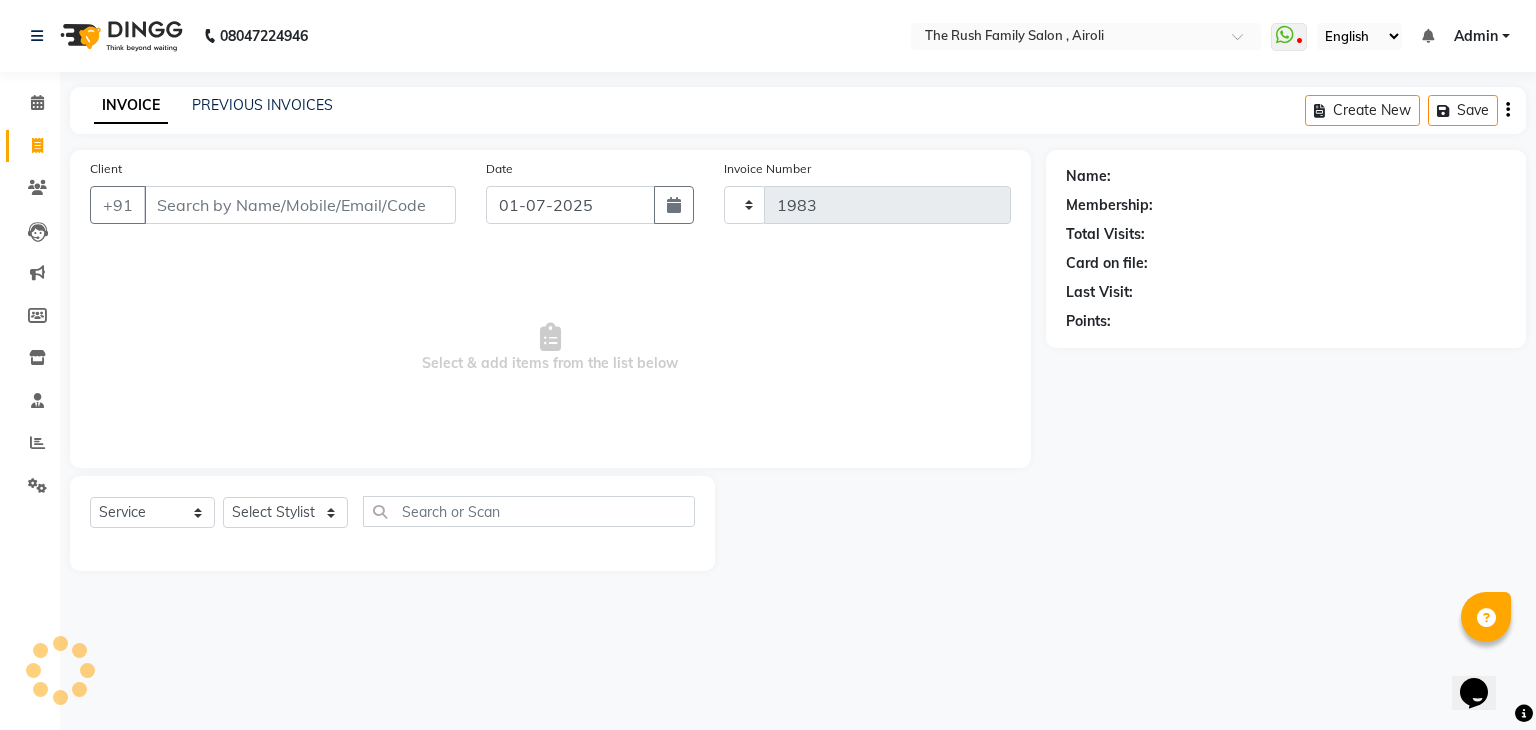 select on "5419" 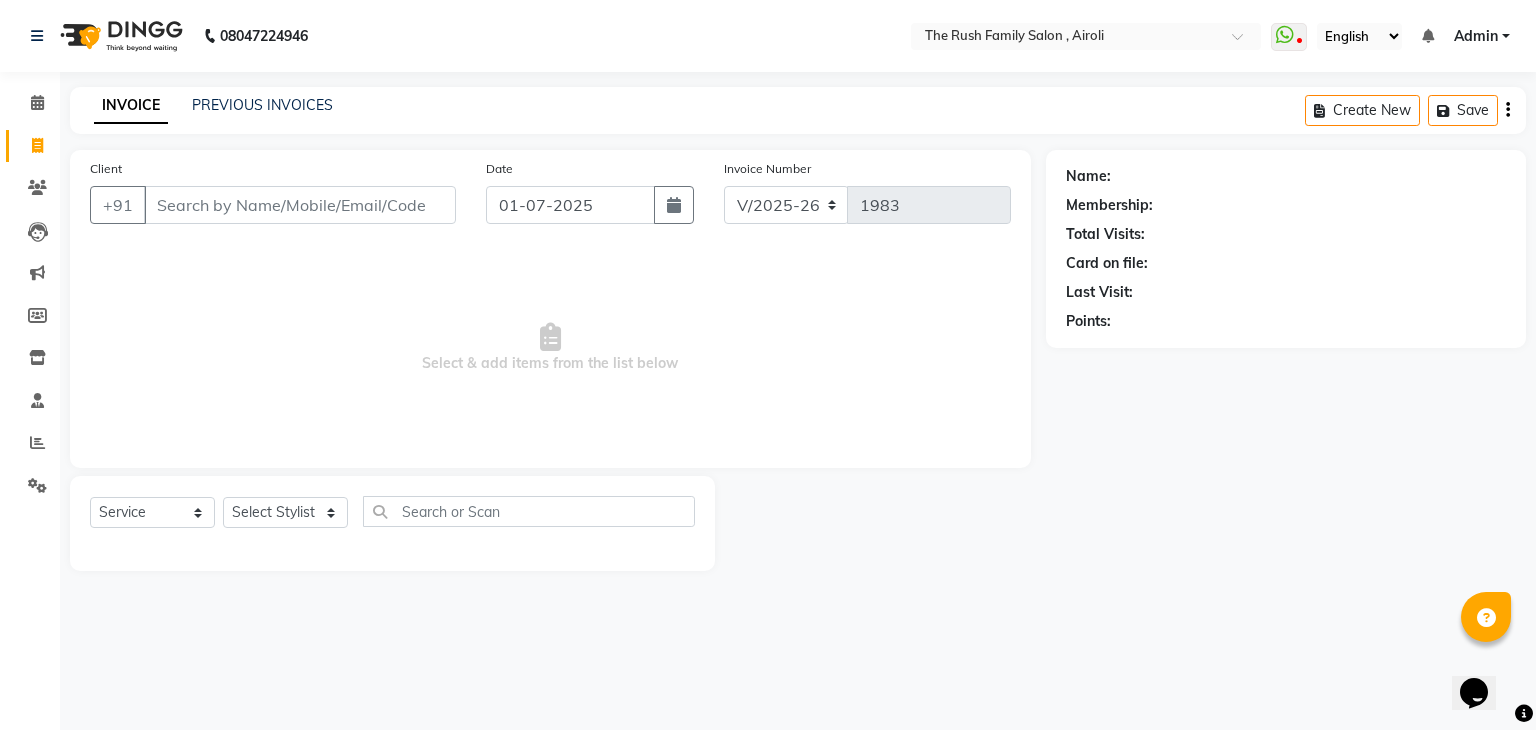 click on "Client" at bounding box center [300, 205] 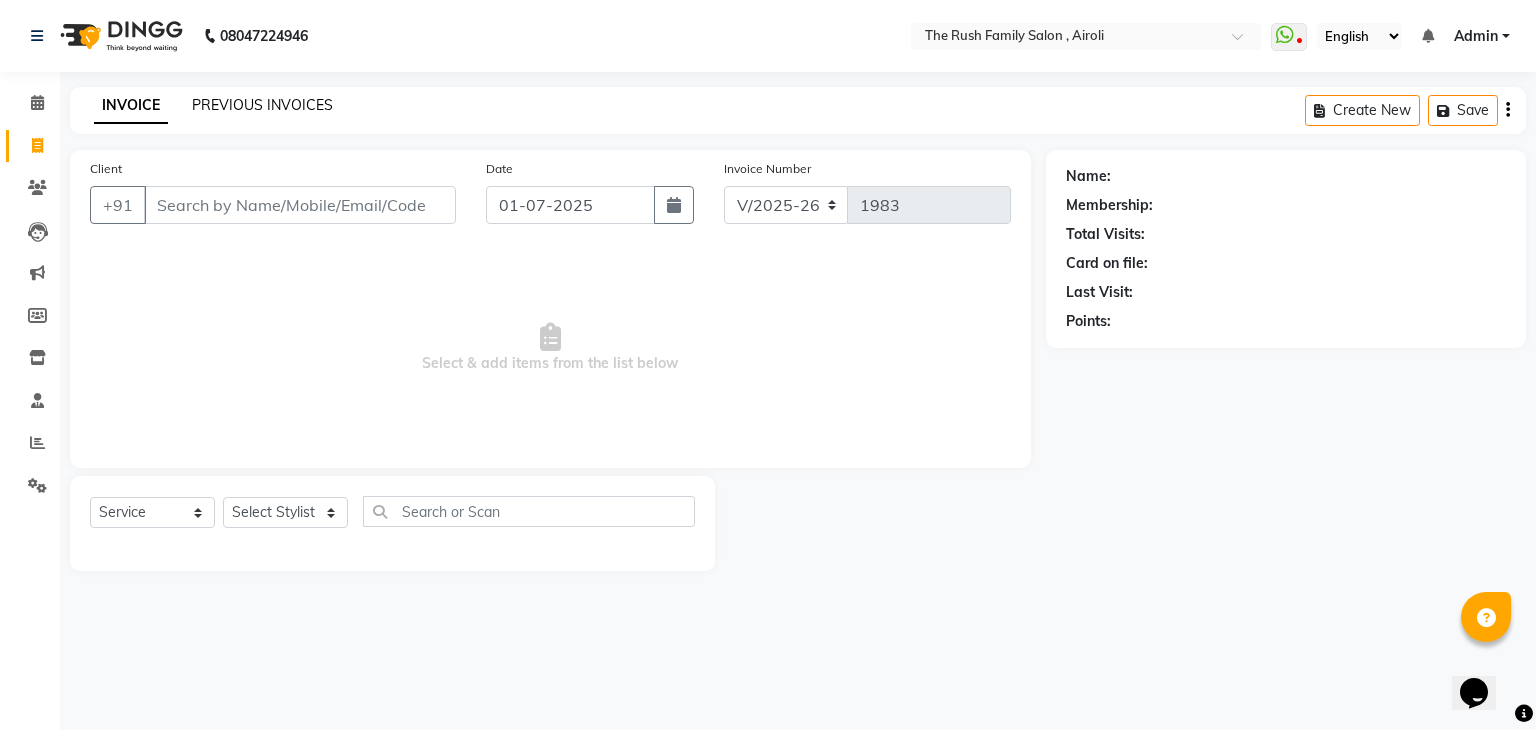 click on "PREVIOUS INVOICES" 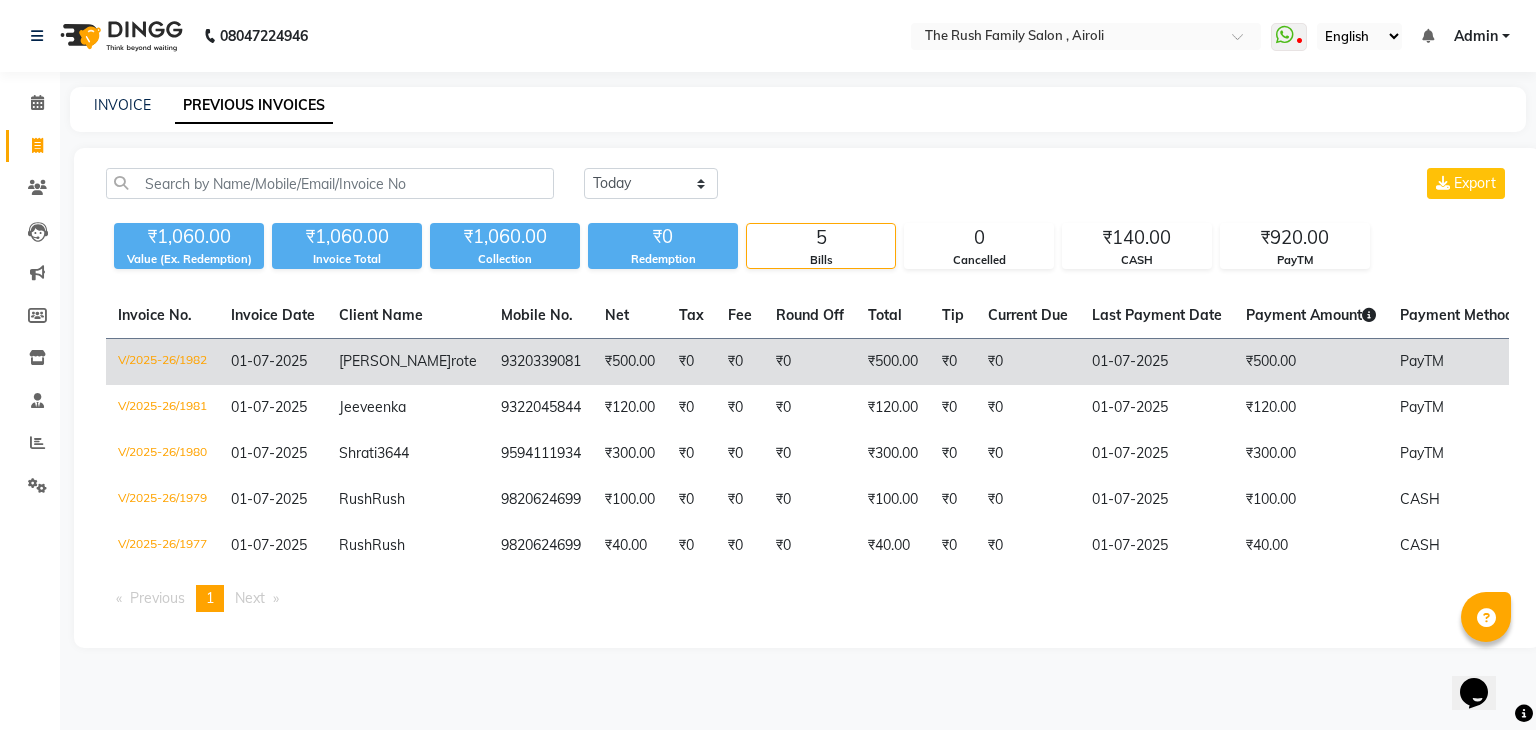 click on "₹0" 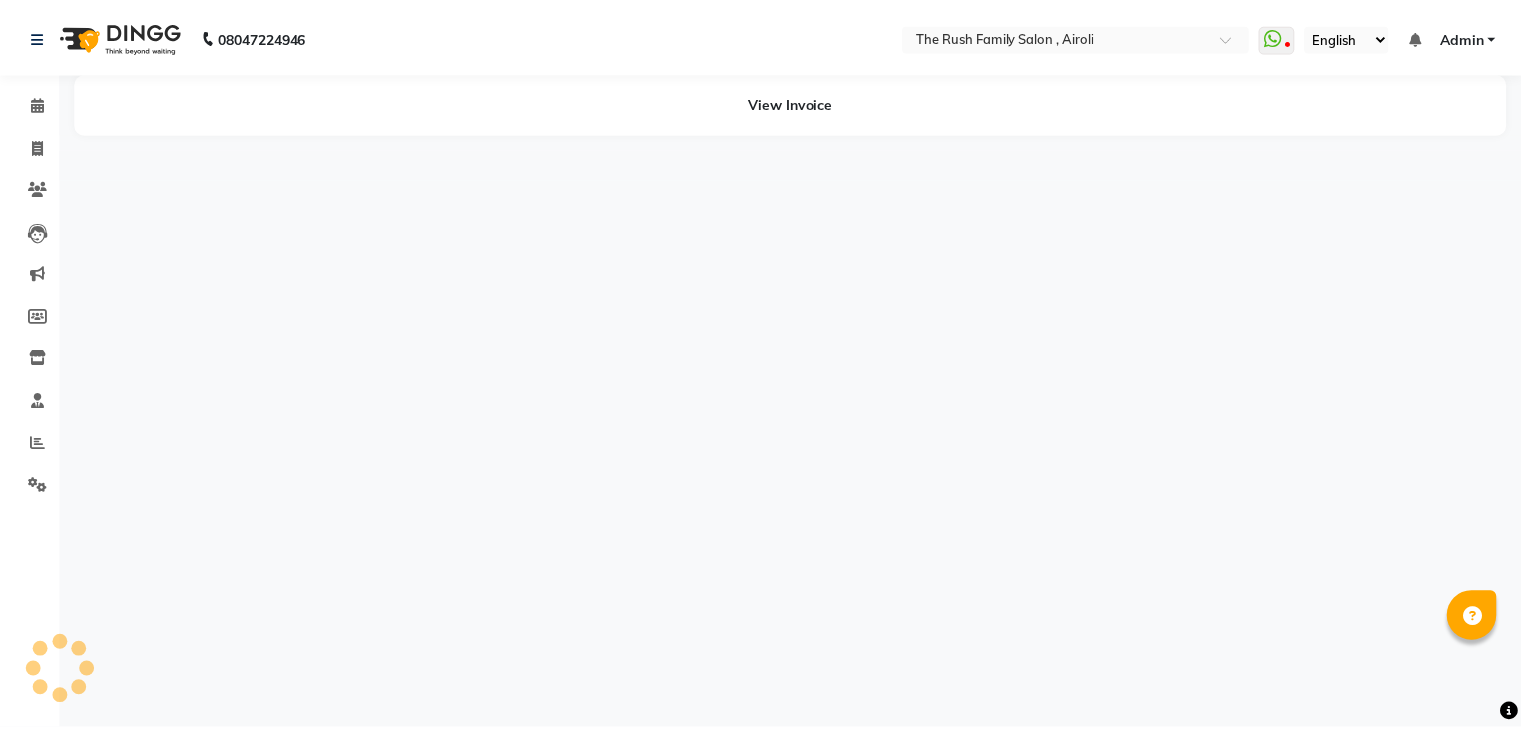scroll, scrollTop: 0, scrollLeft: 0, axis: both 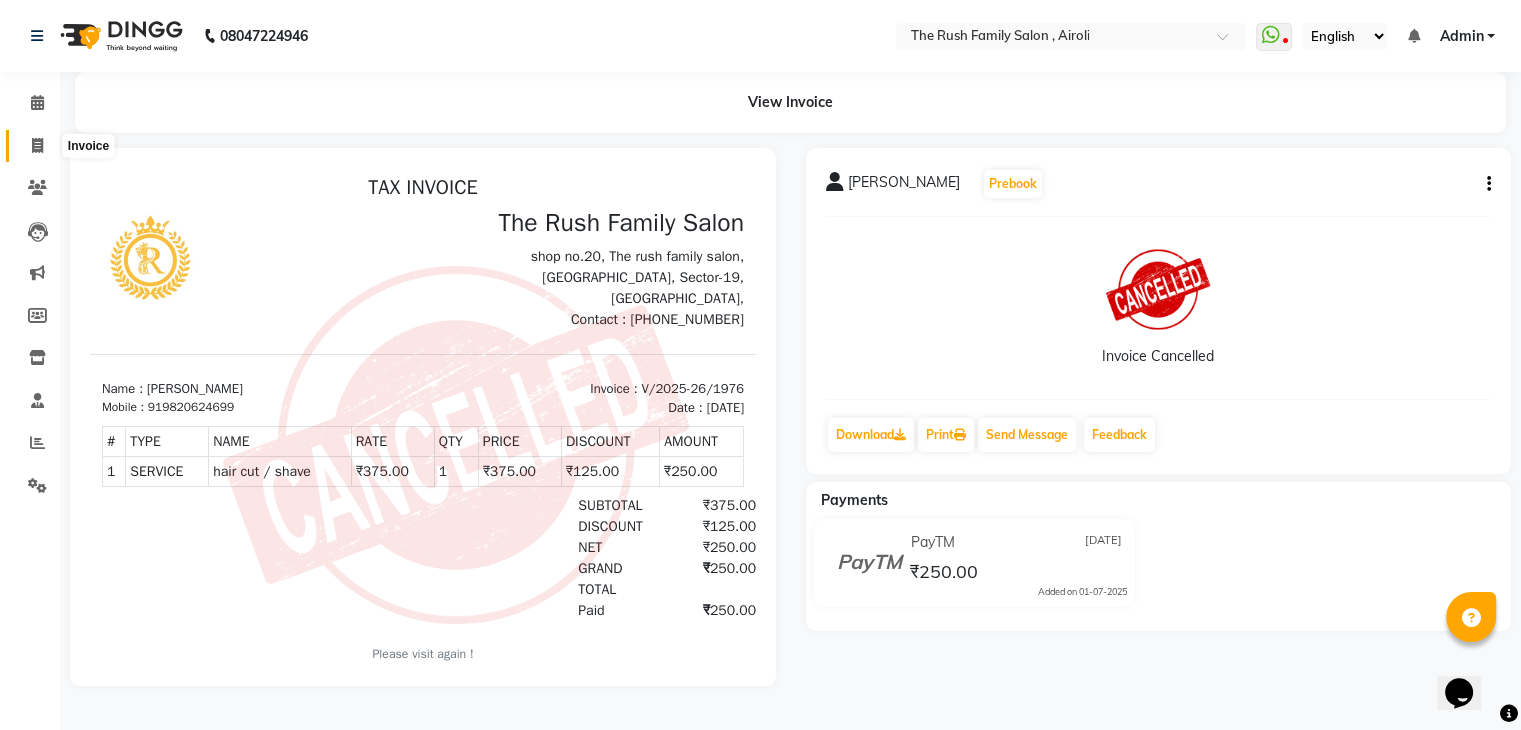 click 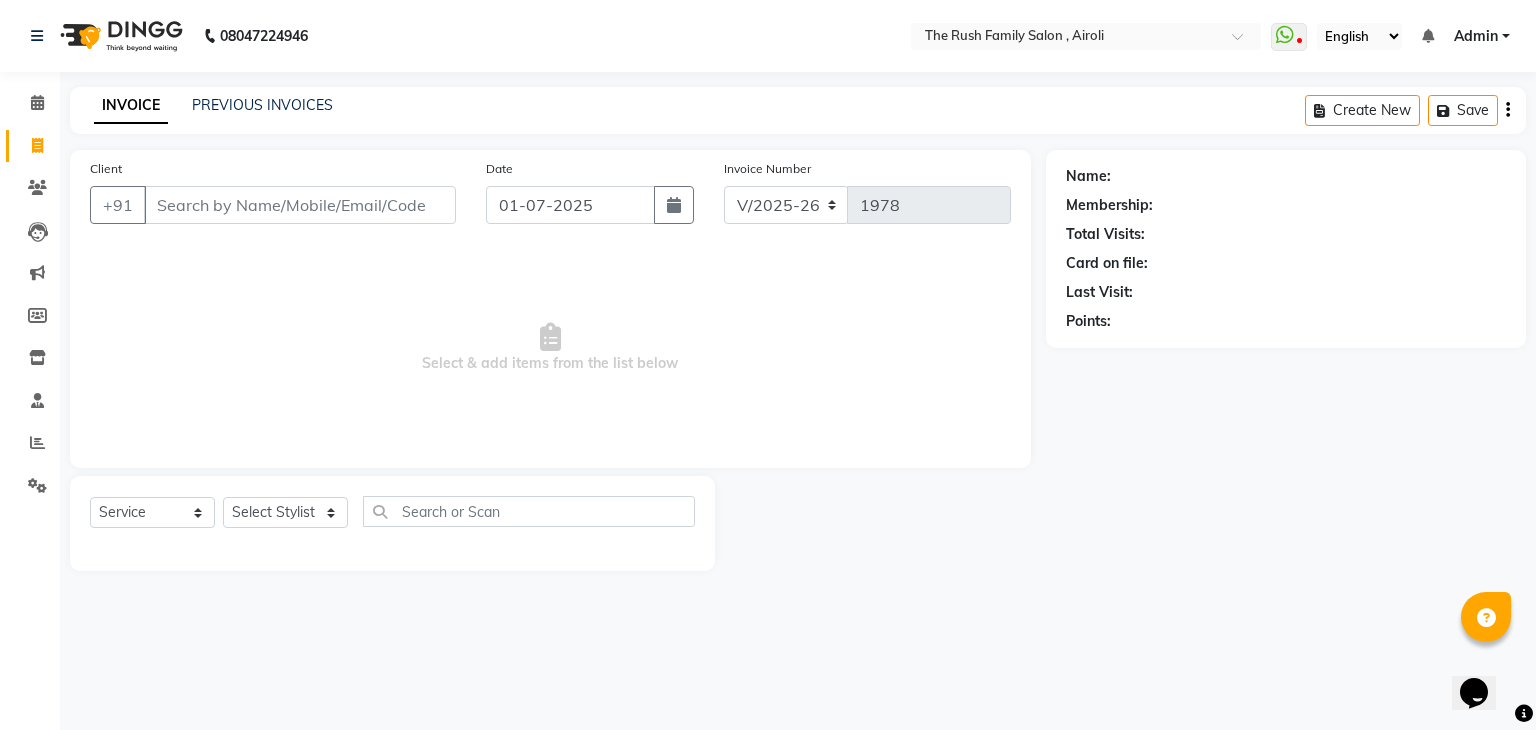 click on "Client" at bounding box center [300, 205] 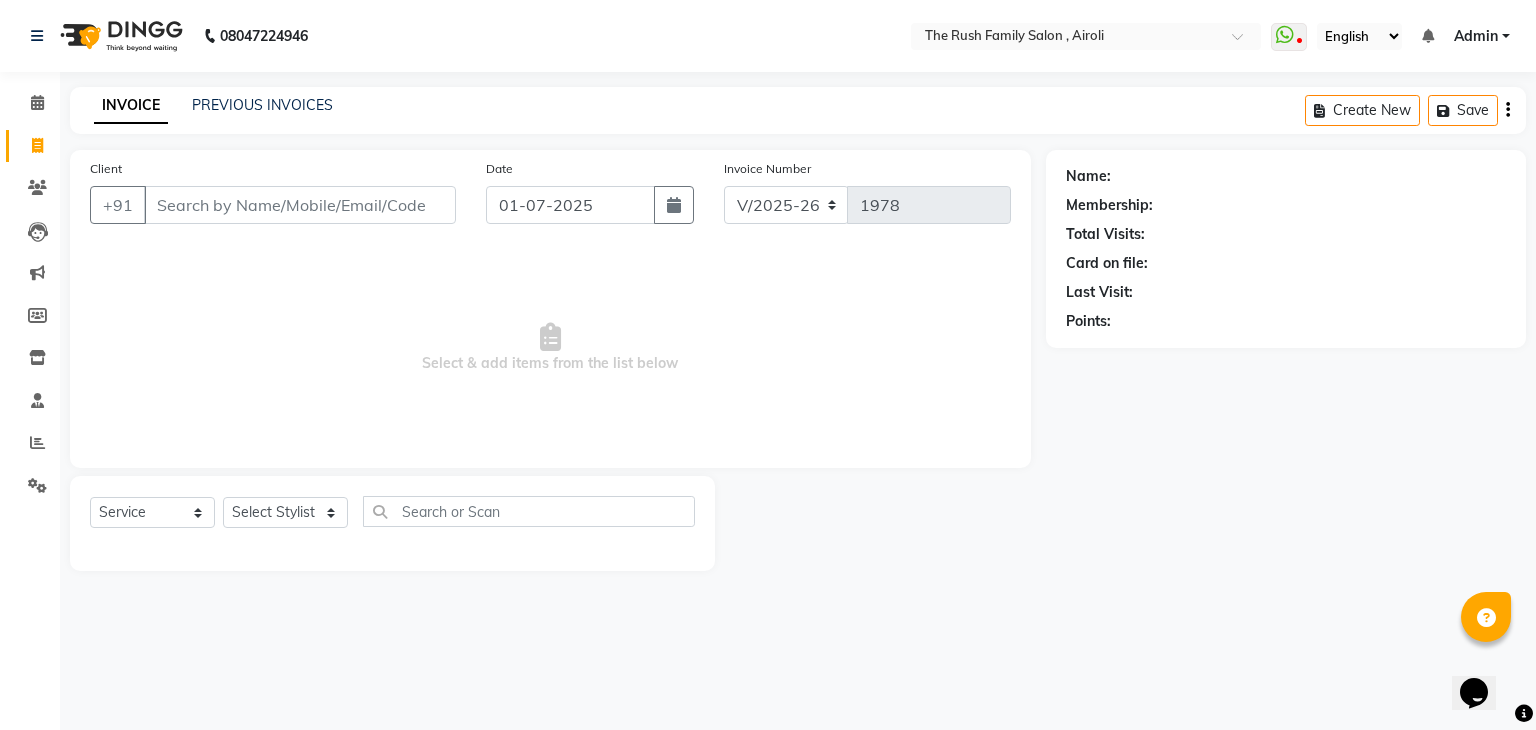 drag, startPoint x: 396, startPoint y: 209, endPoint x: 490, endPoint y: 253, distance: 103.788246 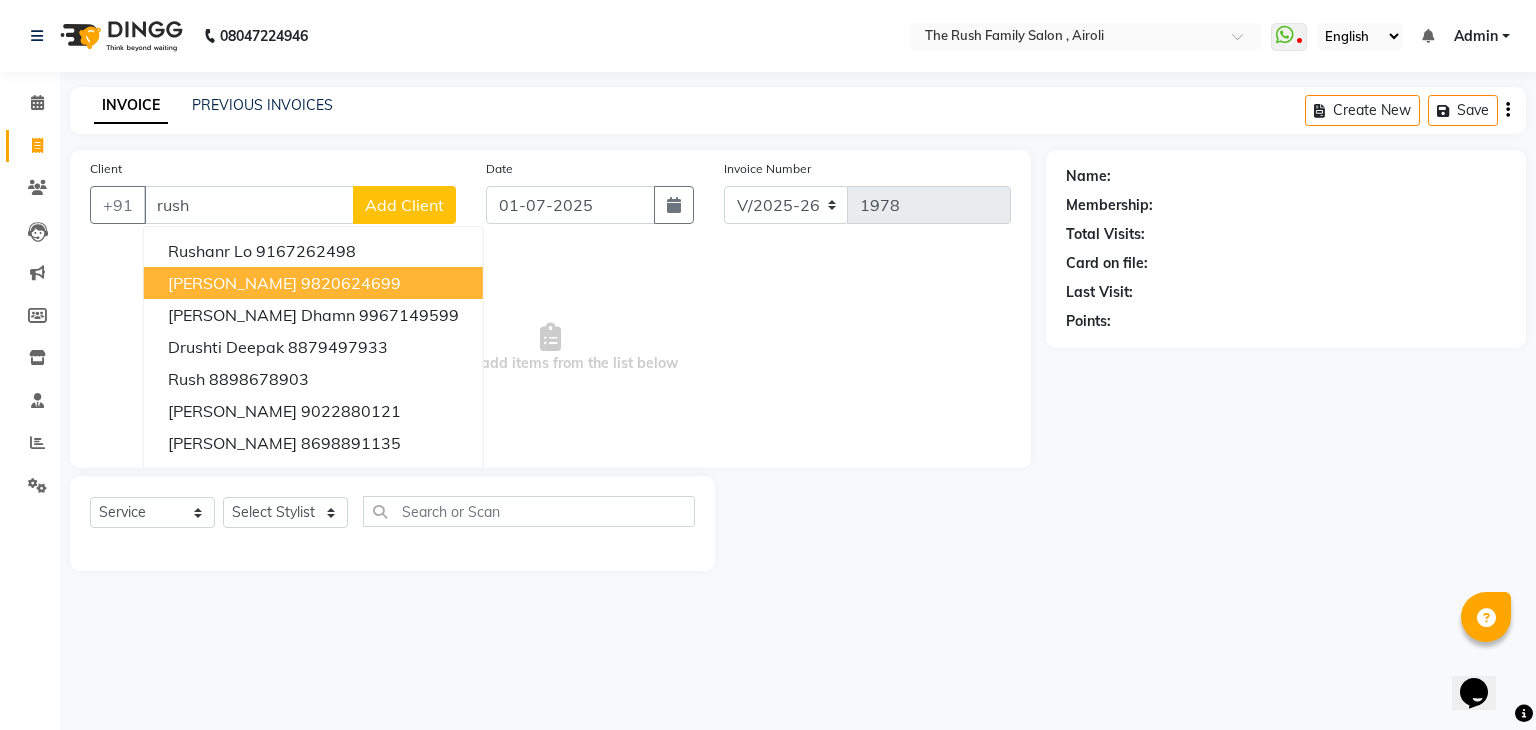 click on "9820624699" at bounding box center [351, 283] 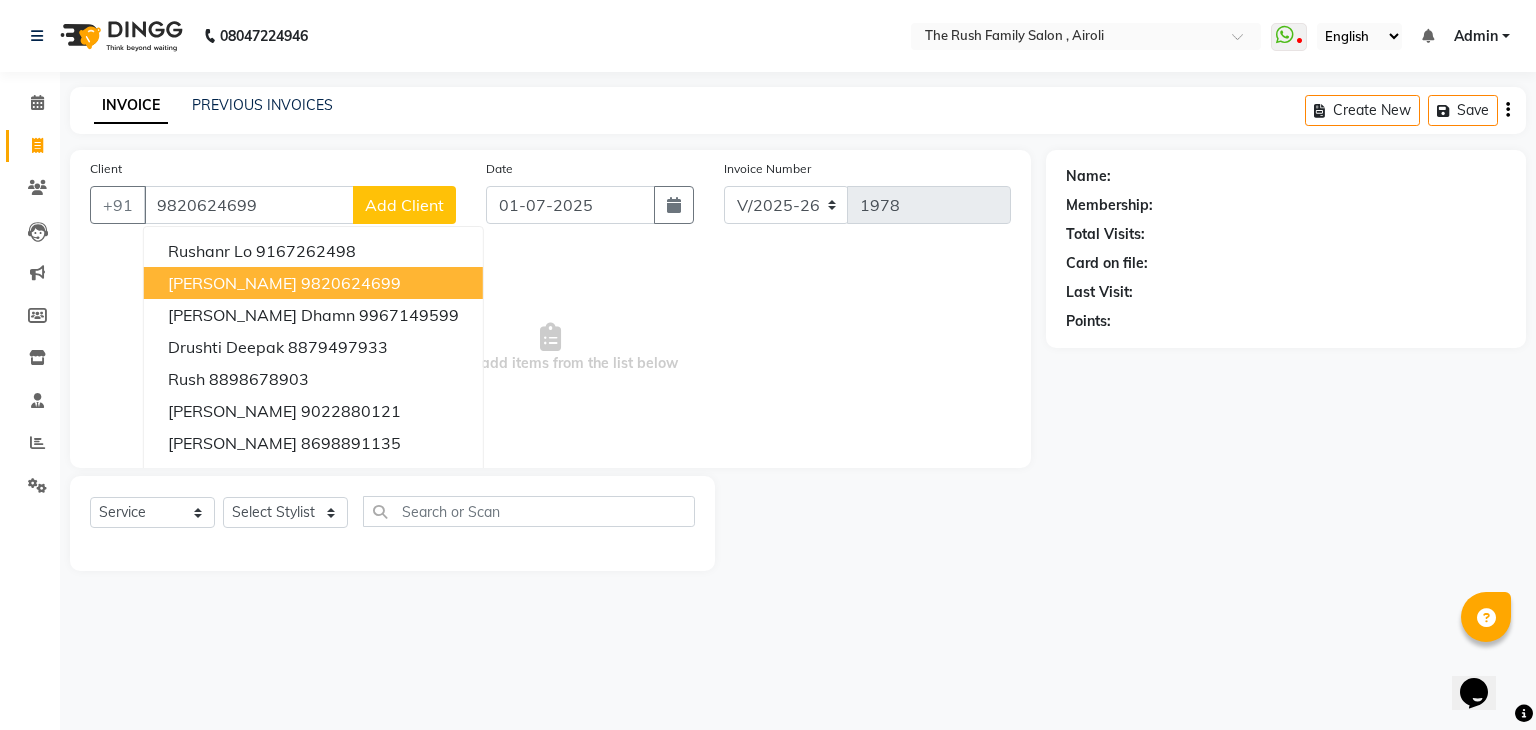 type on "9820624699" 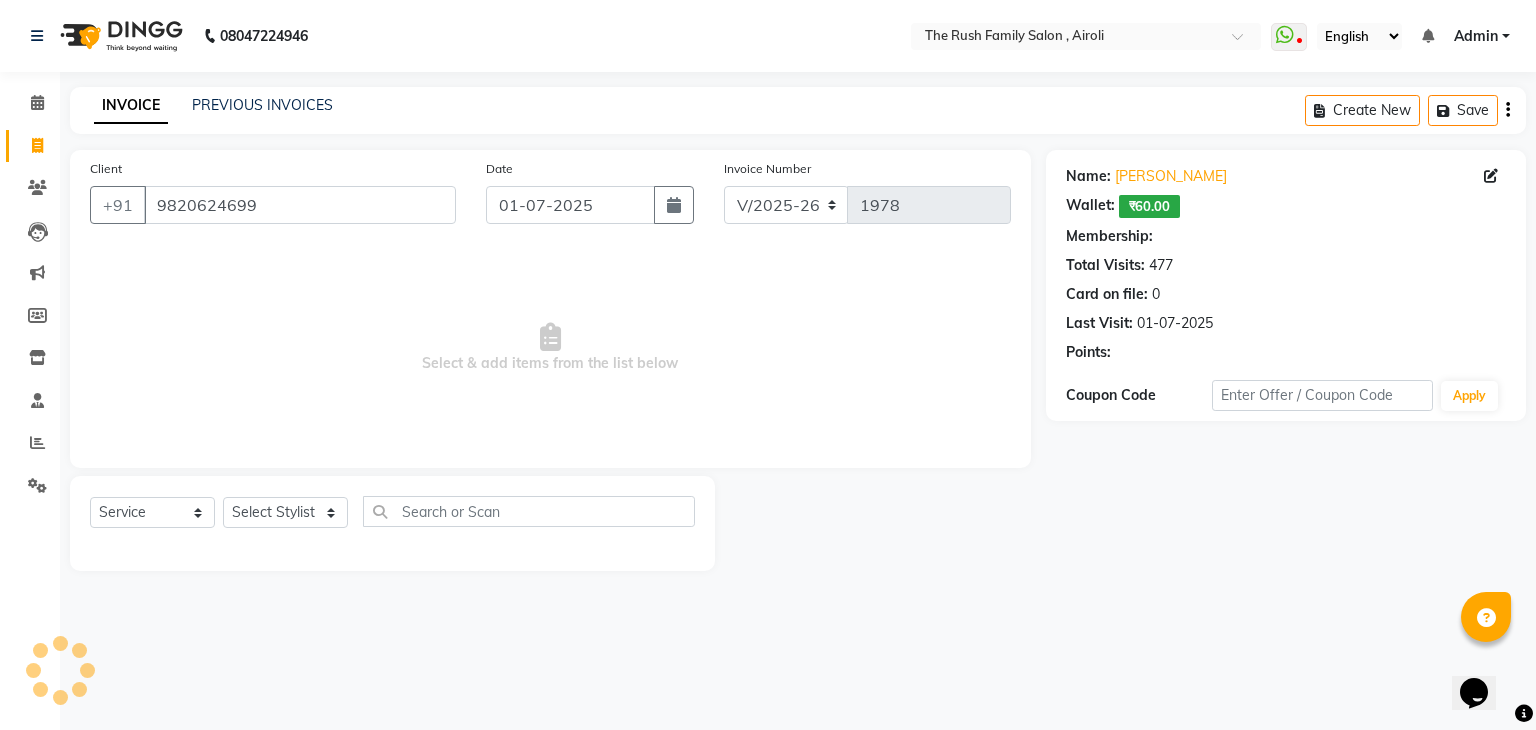 select on "1: Object" 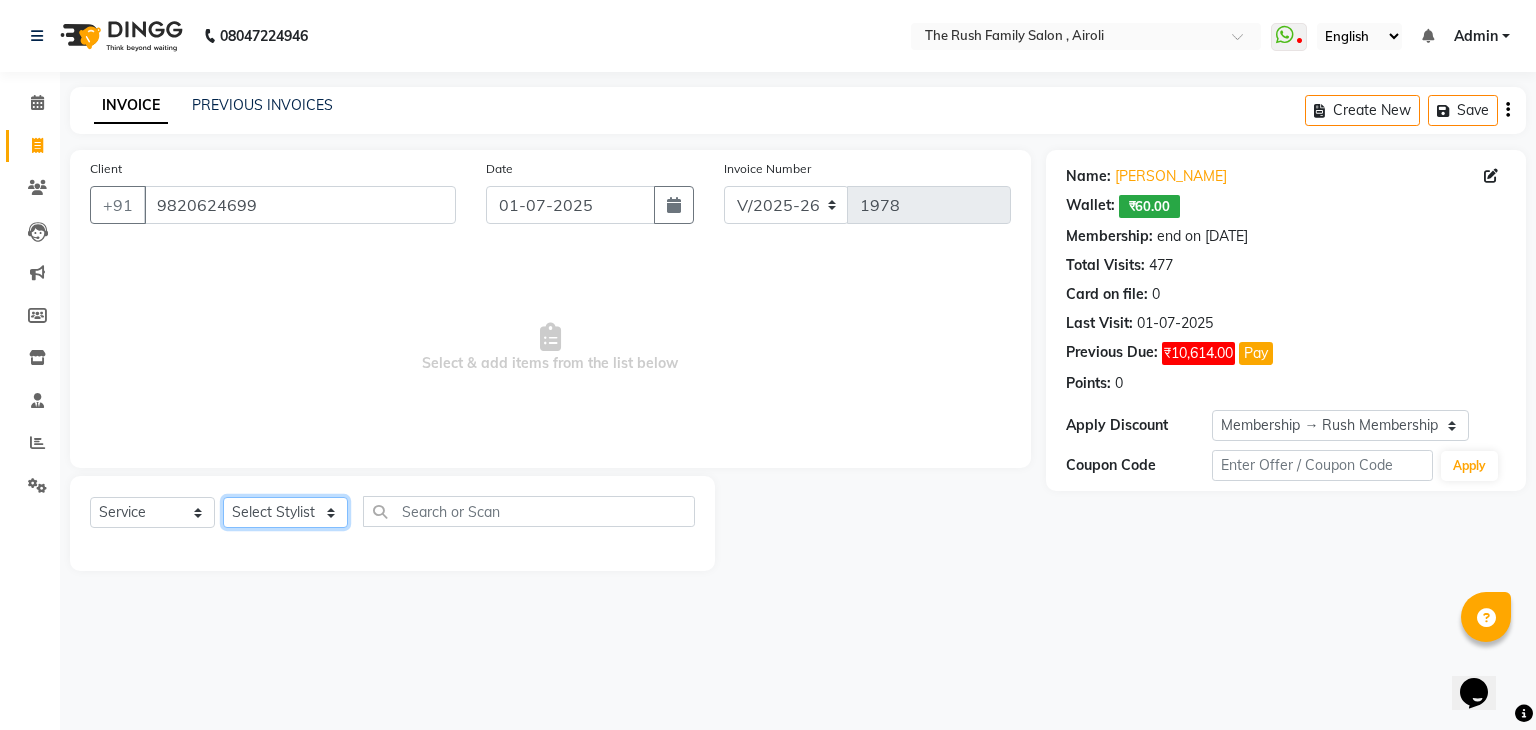 click on "Select Stylist [PERSON_NAME] Guddi [PERSON_NAME]   [PERSON_NAME] [PERSON_NAME]" 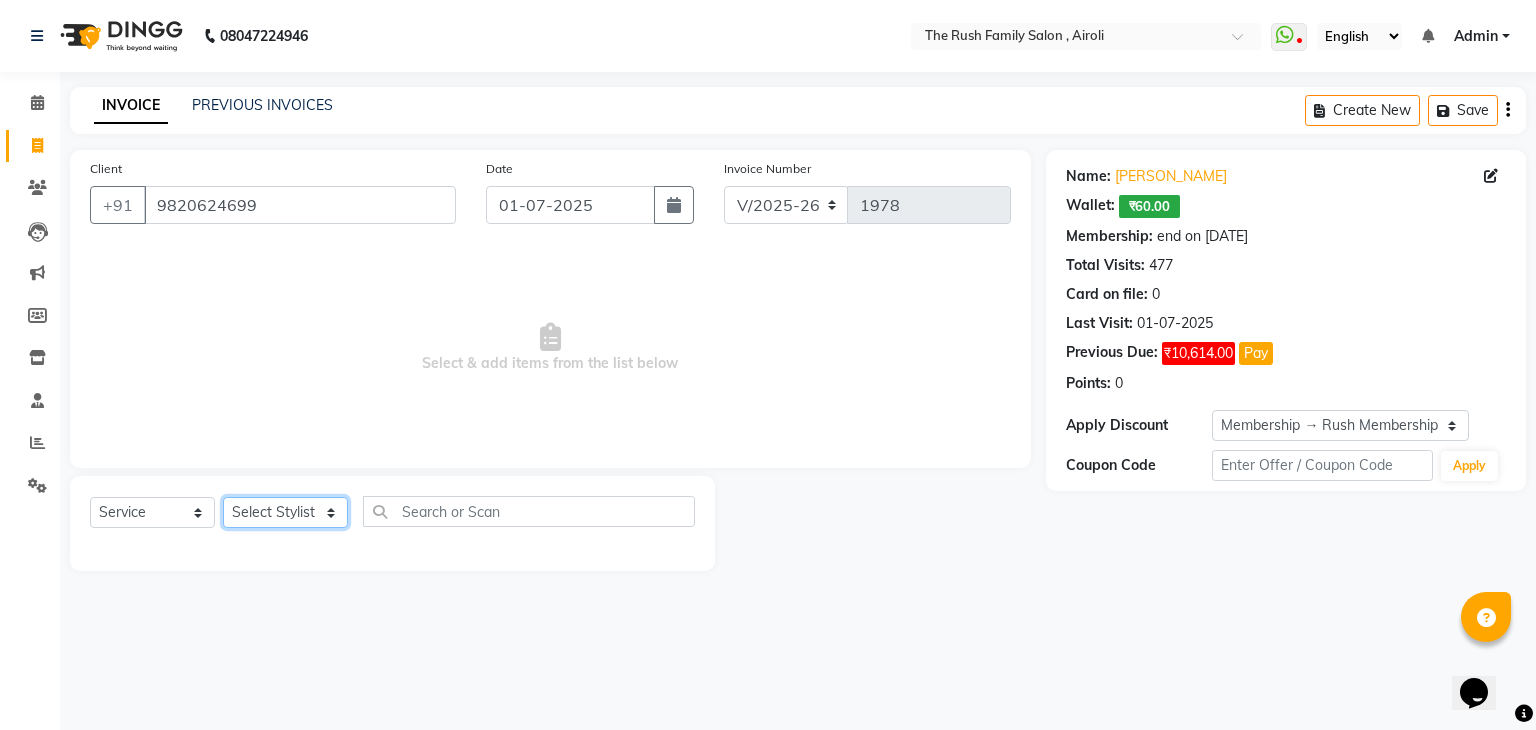 select on "53300" 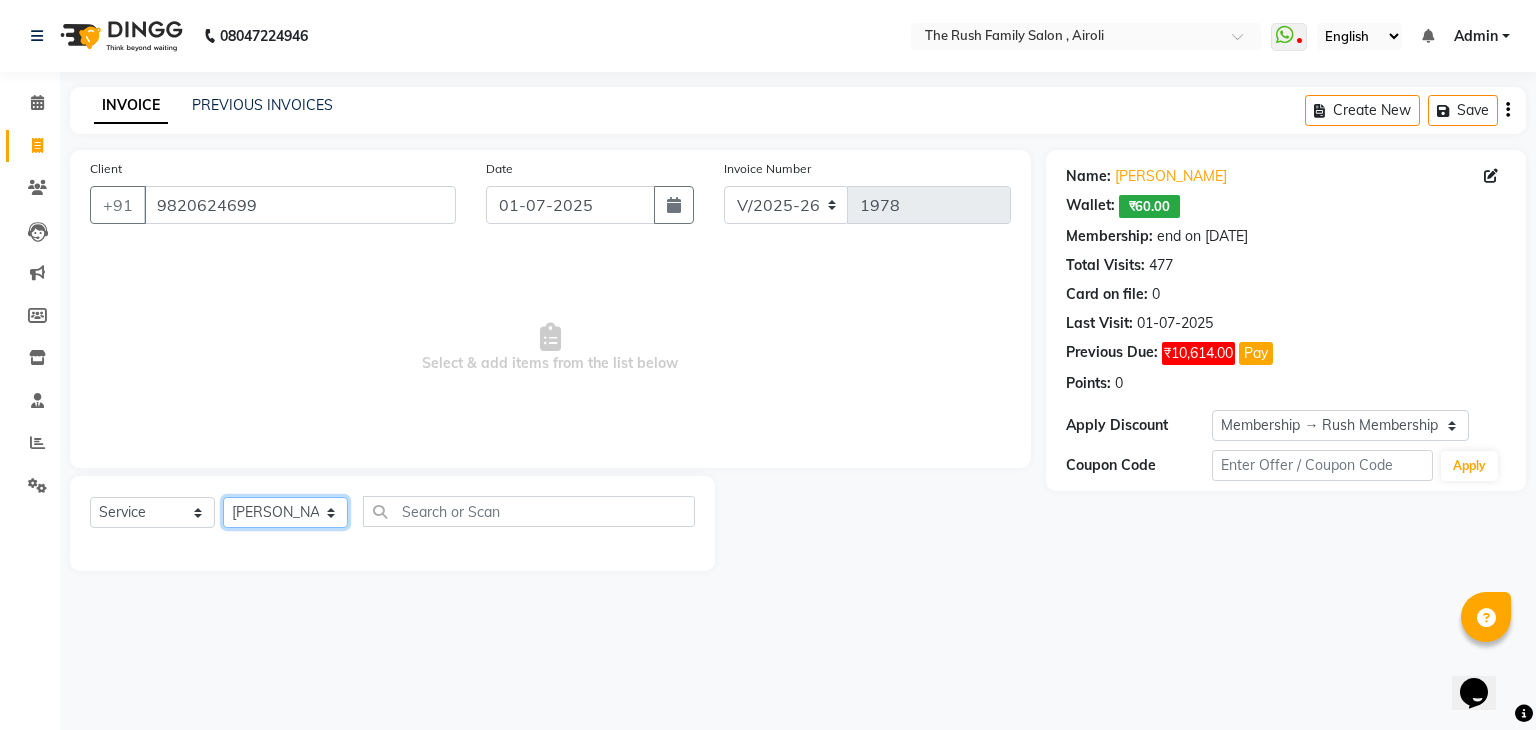 click on "Select Stylist [PERSON_NAME] Guddi [PERSON_NAME]   [PERSON_NAME] [PERSON_NAME]" 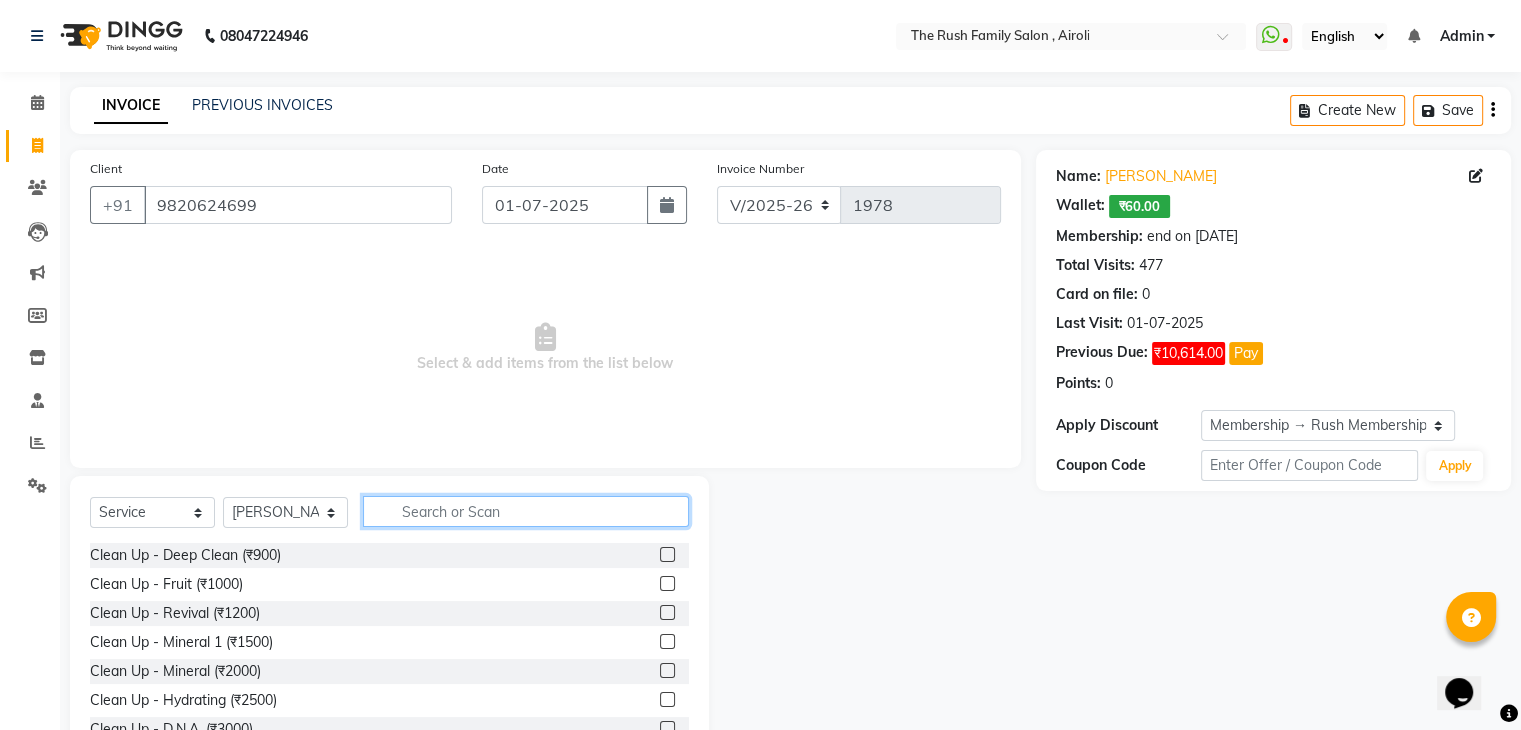 click 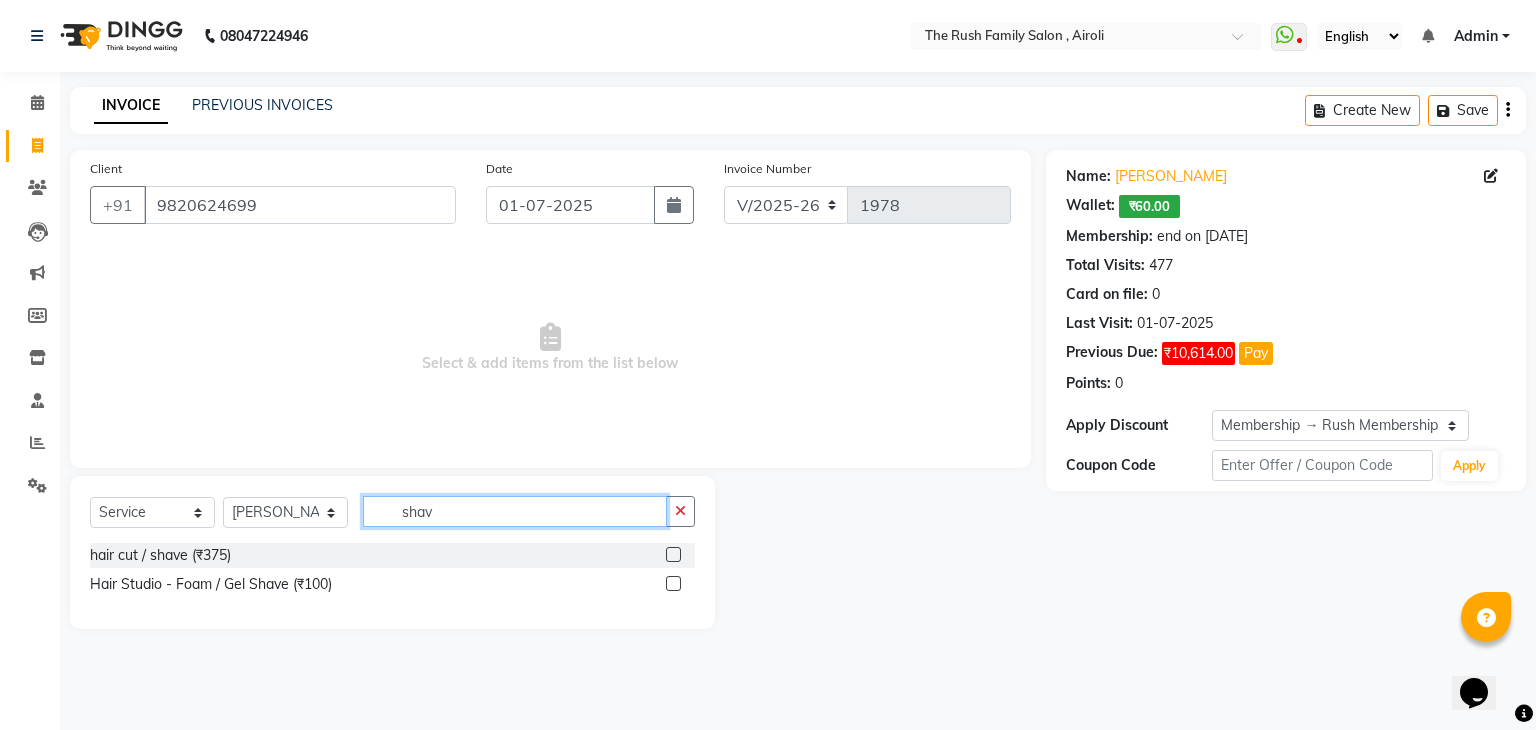type on "shav" 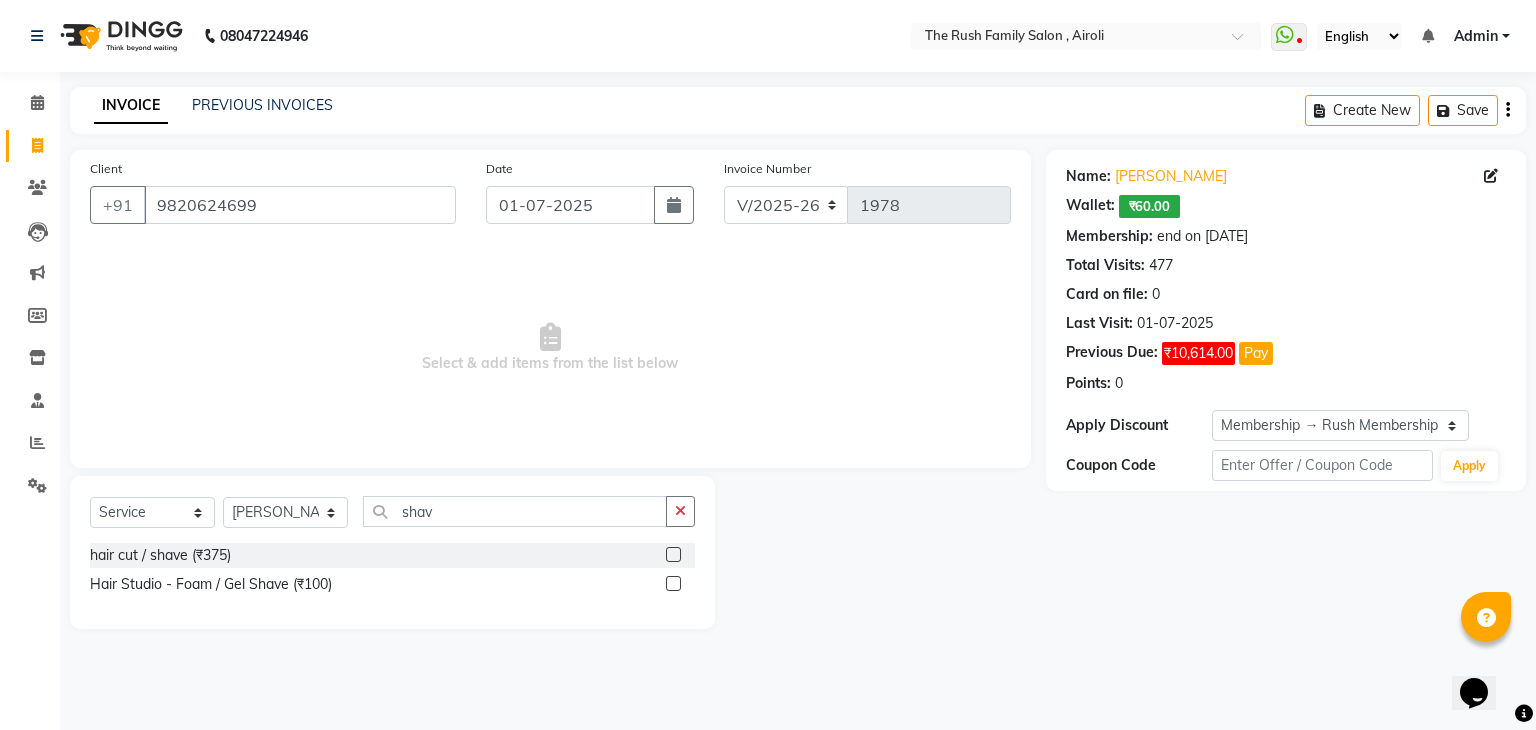 click 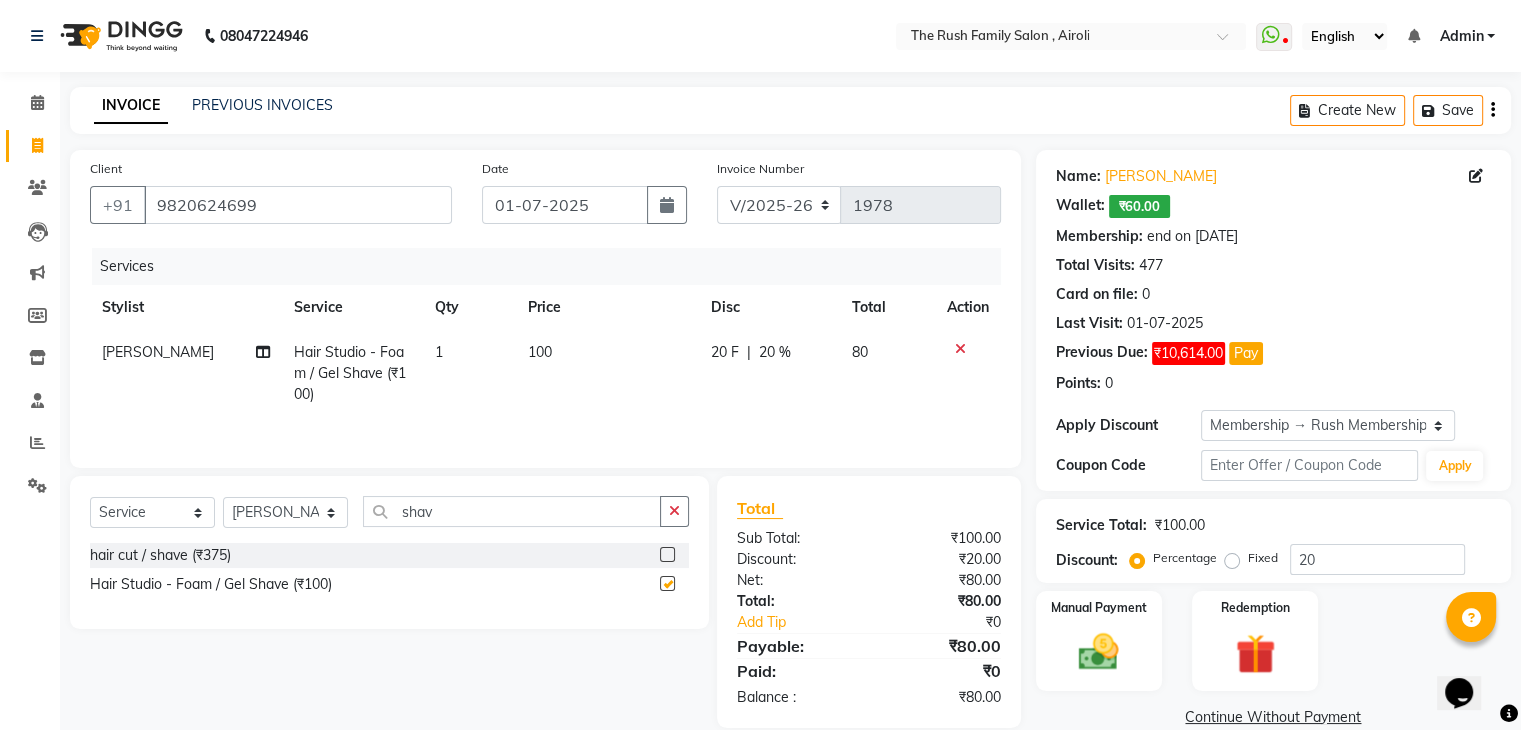 checkbox on "false" 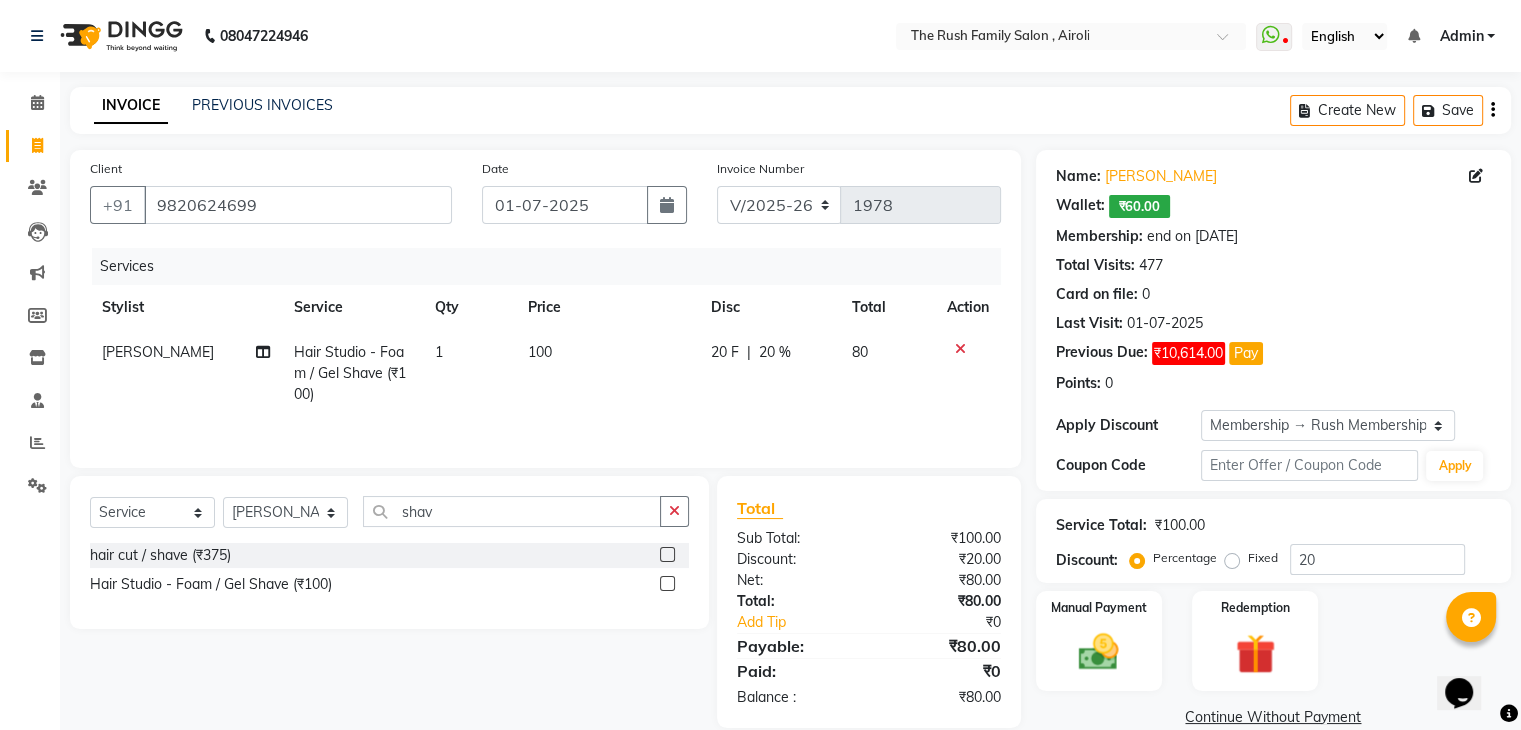 click on "20 F | 20 %" 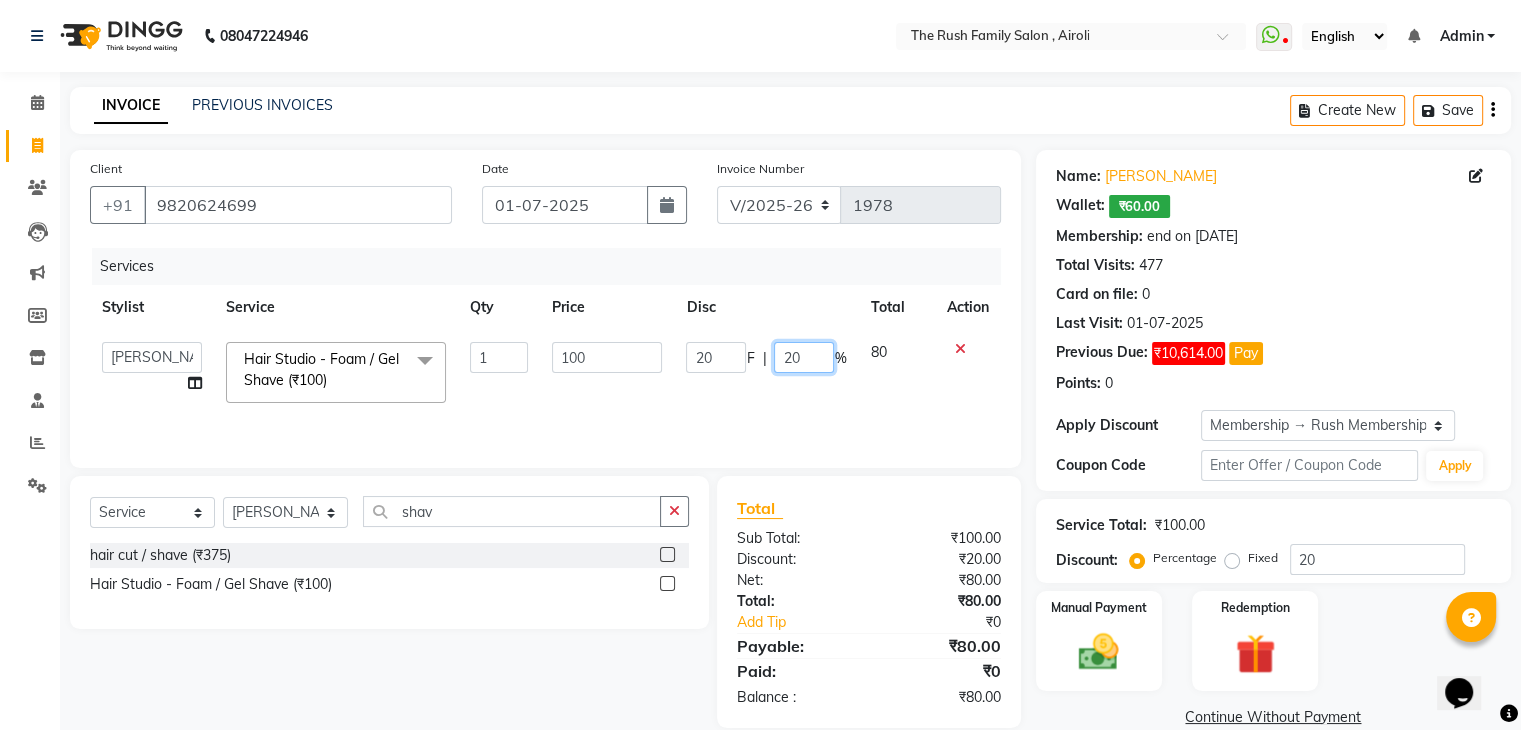 click on "20" 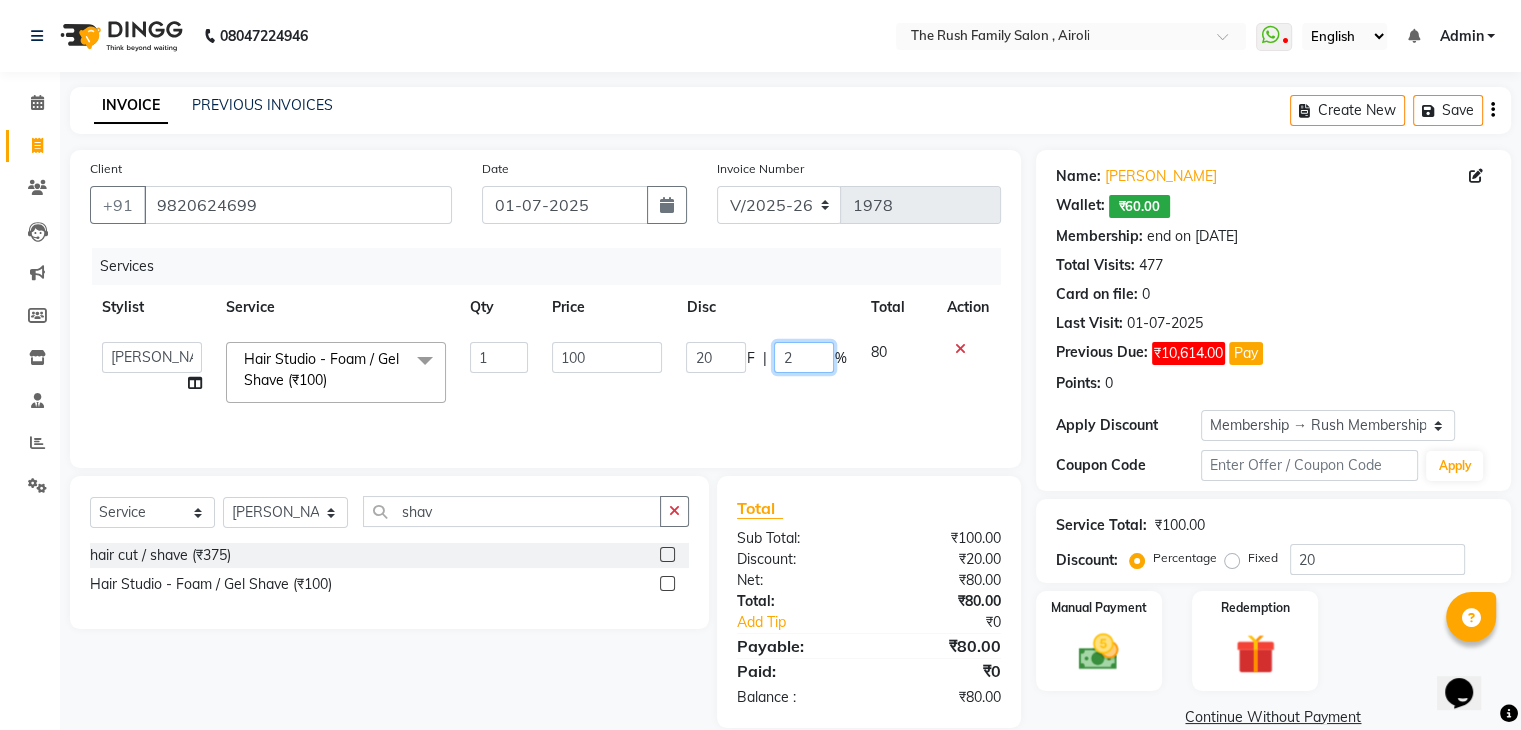 type 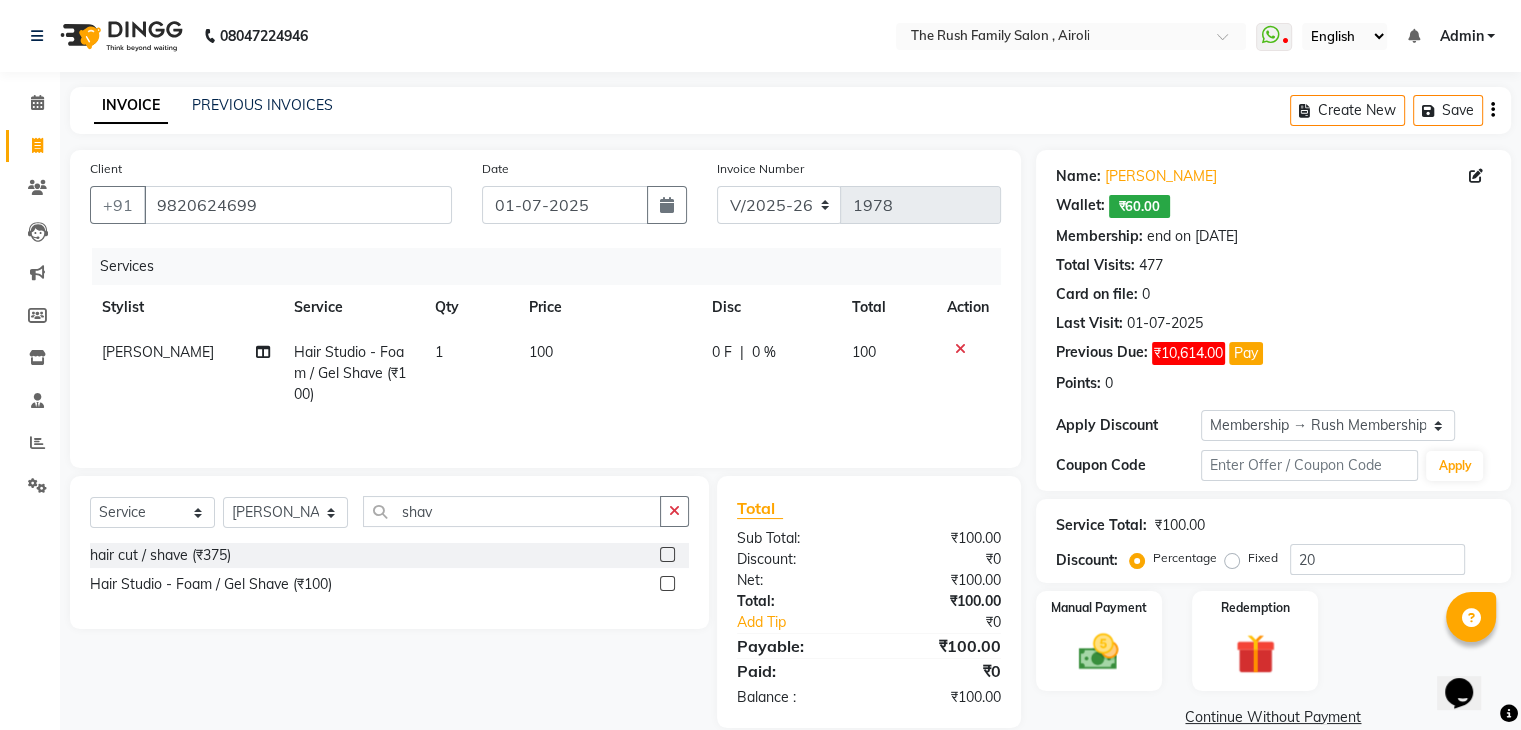 click on "100" 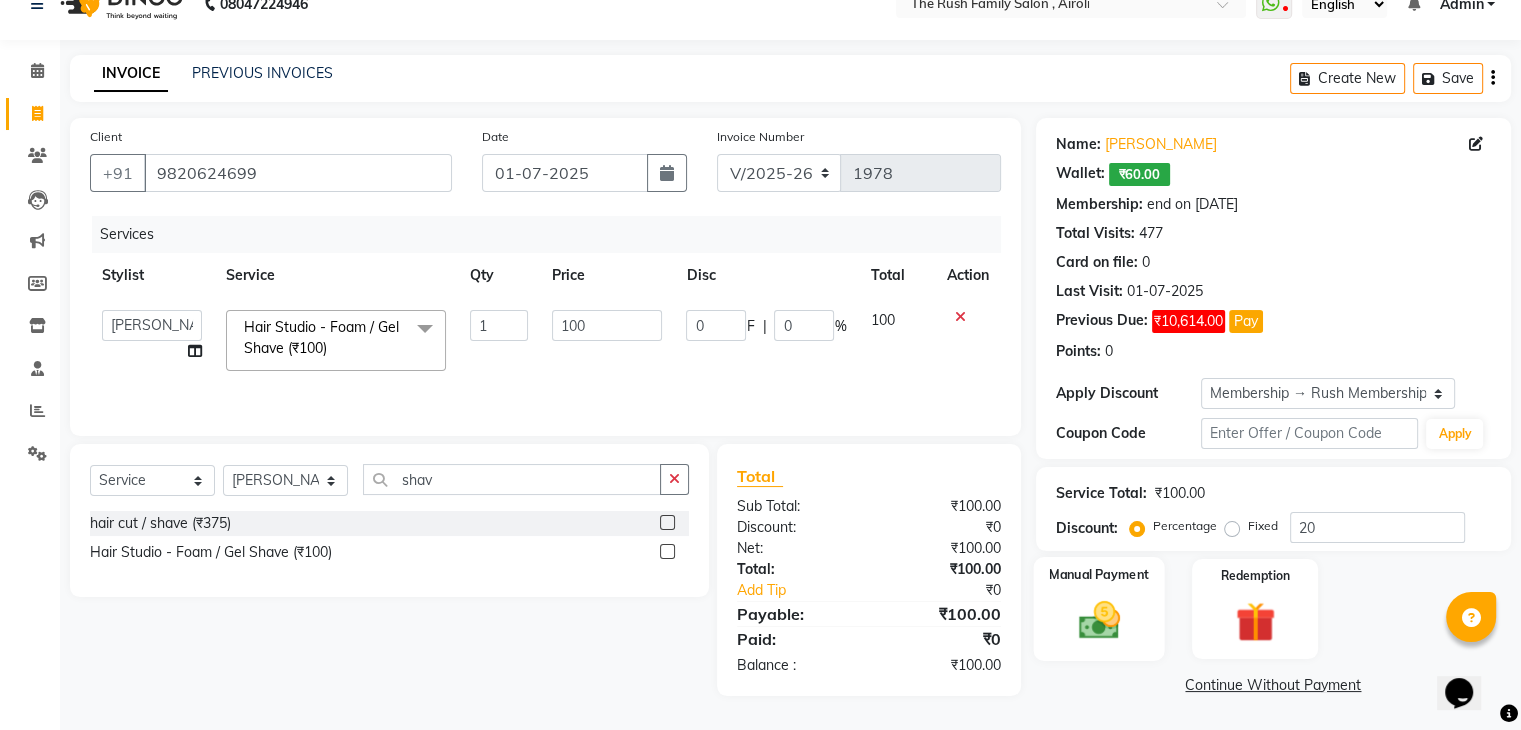 click 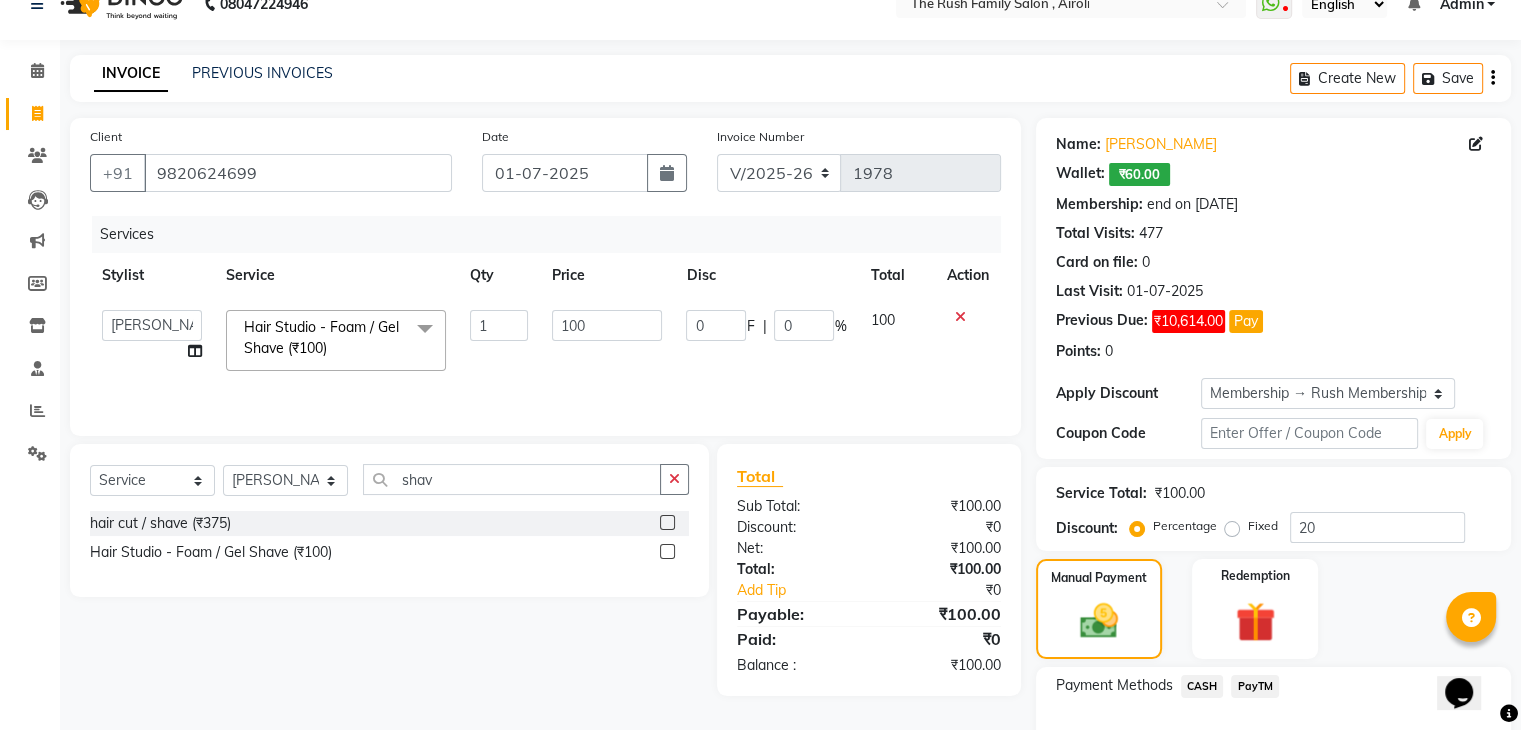 click on "CASH" 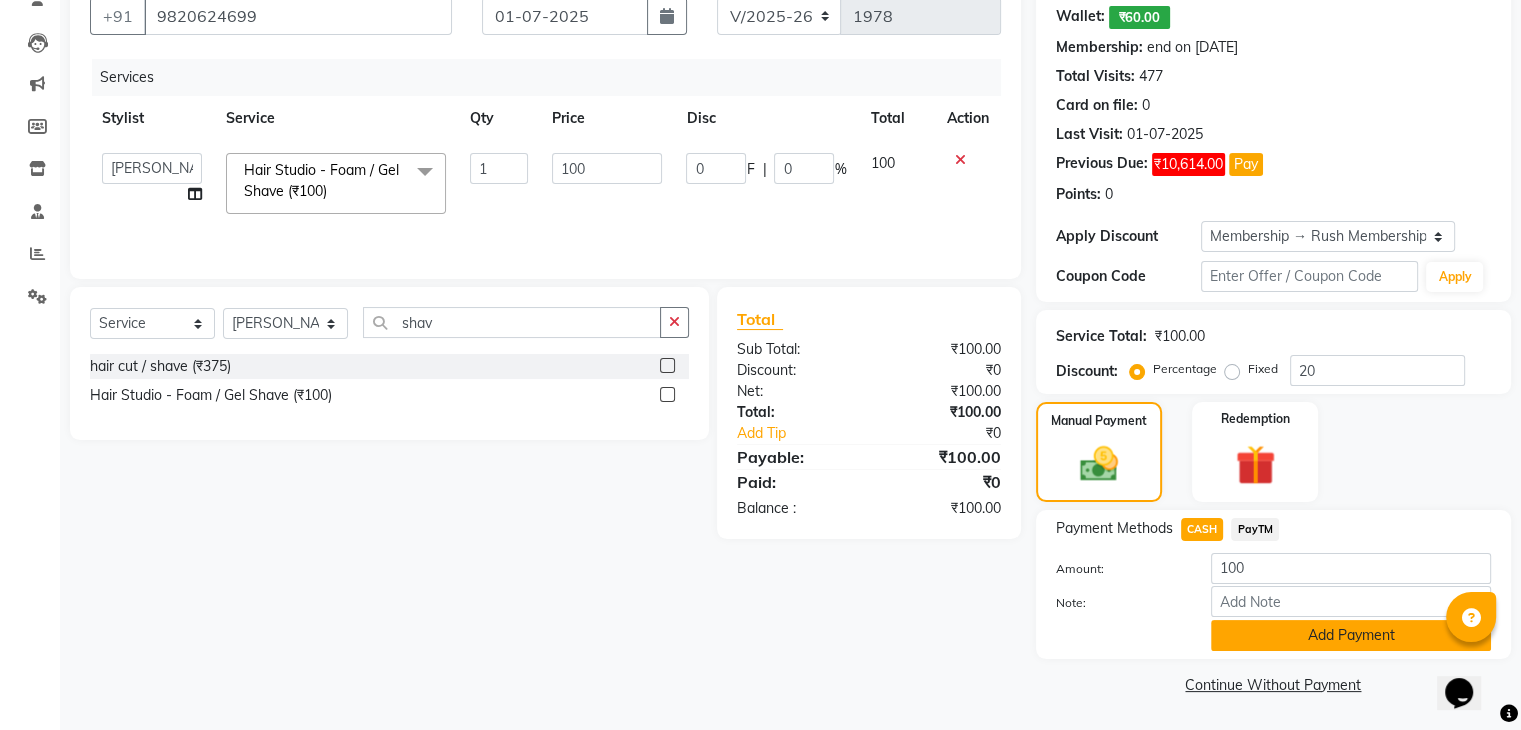 click on "Add Payment" 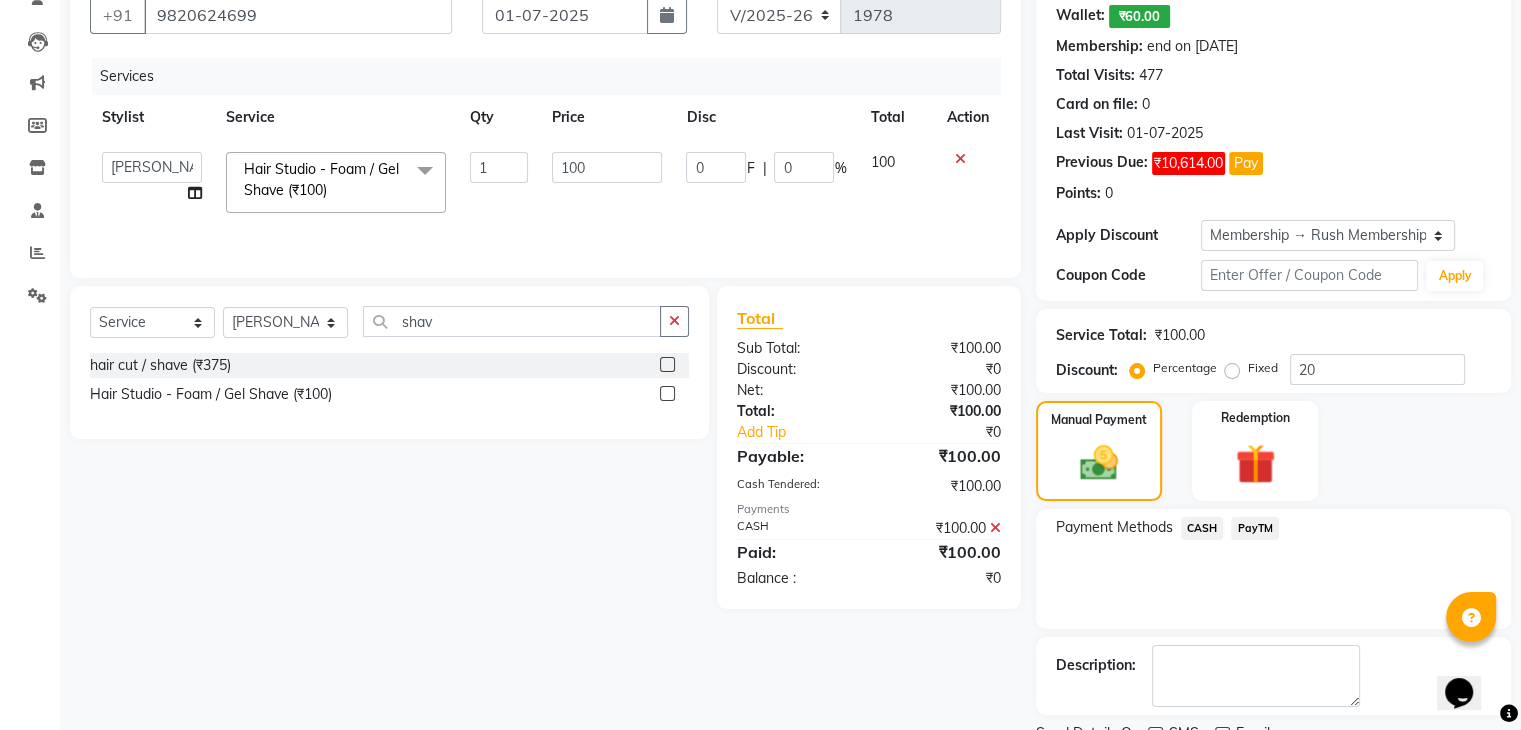 scroll, scrollTop: 272, scrollLeft: 0, axis: vertical 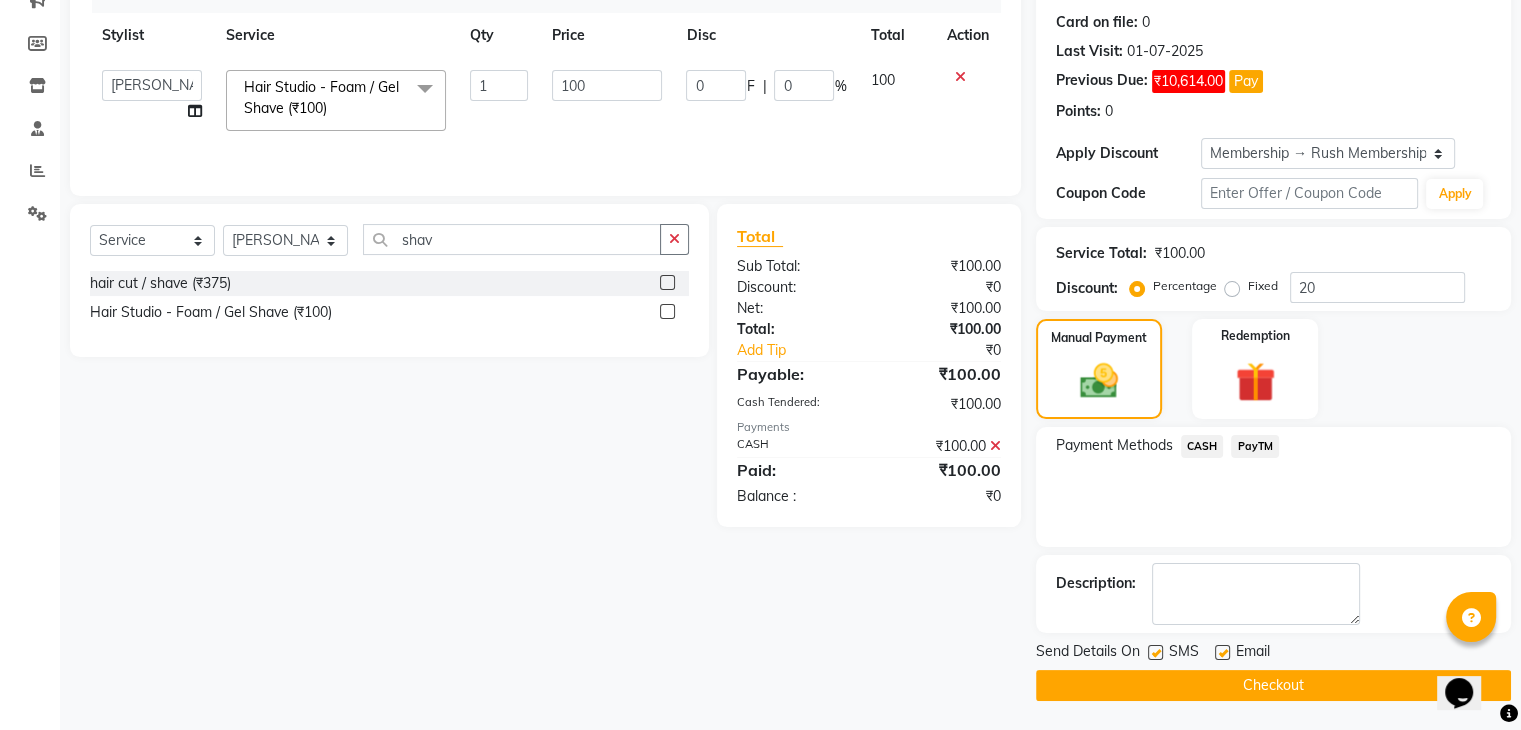 click 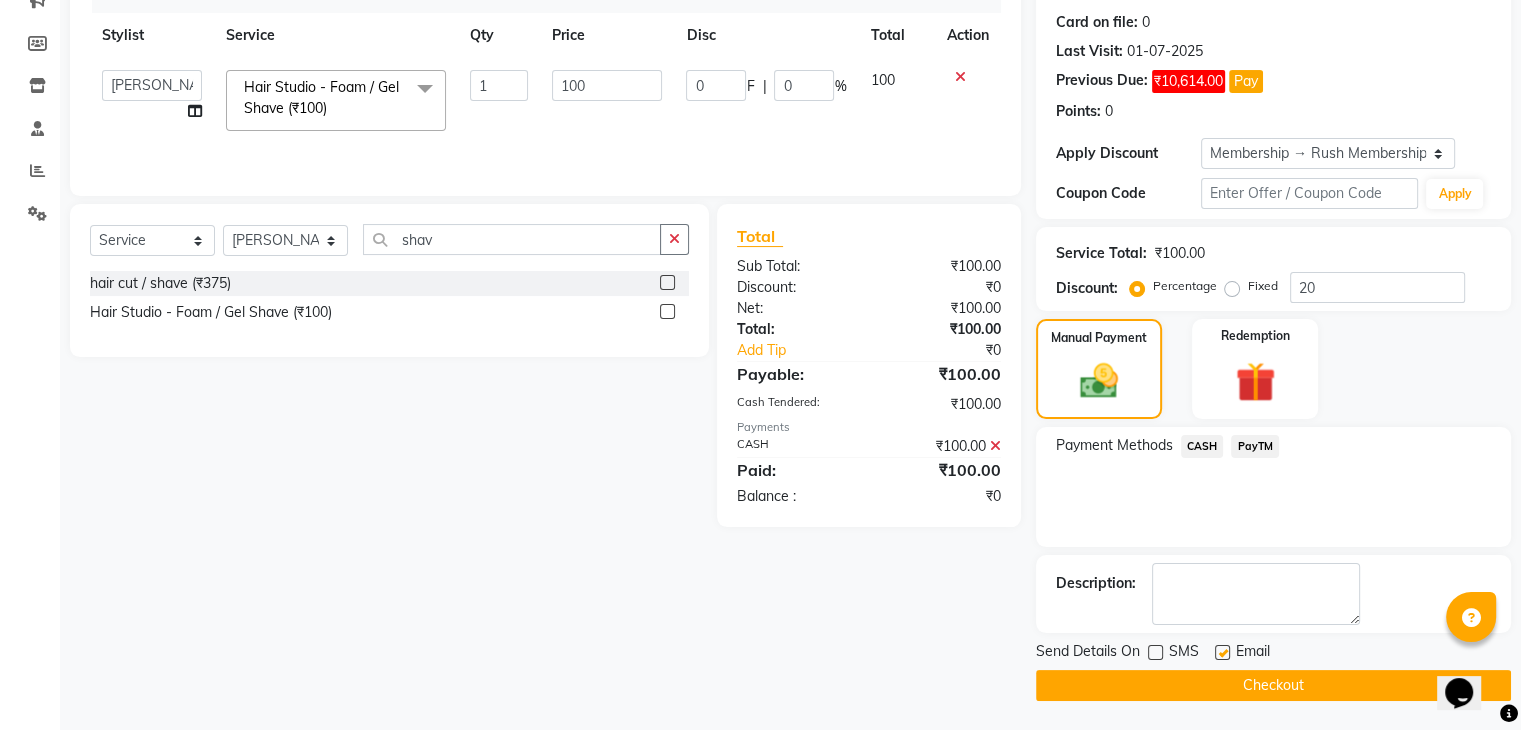 click 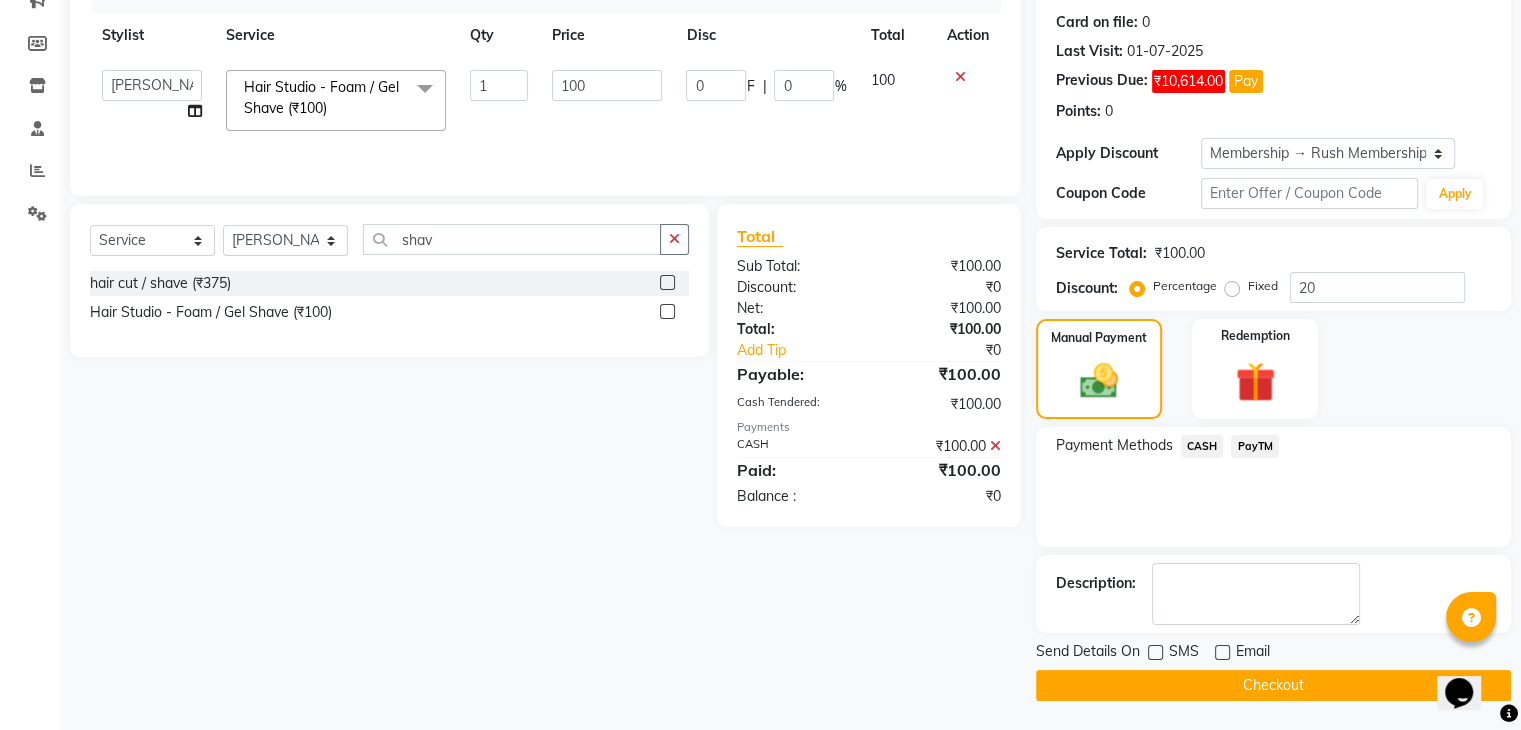 drag, startPoint x: 1205, startPoint y: 678, endPoint x: 633, endPoint y: 313, distance: 678.5344 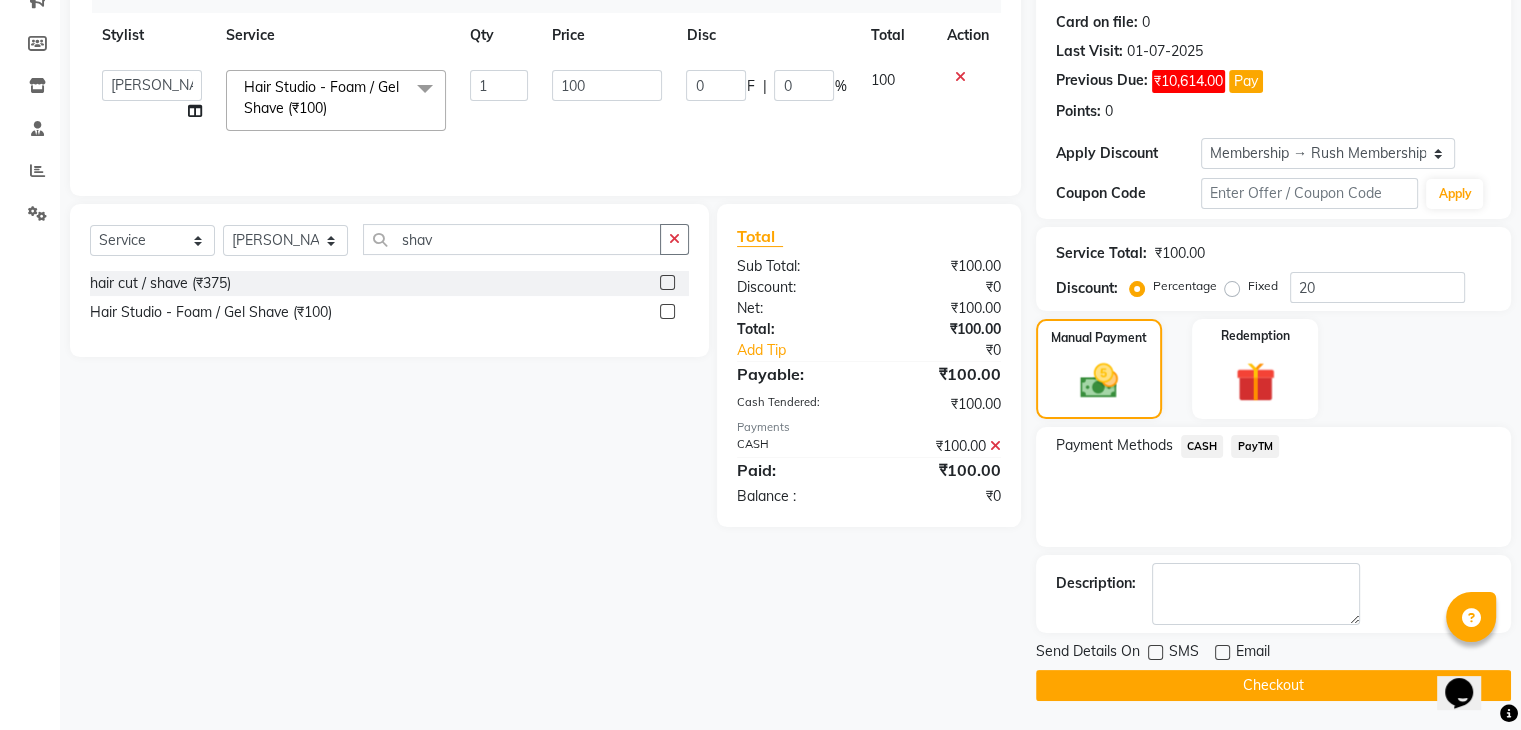 scroll, scrollTop: 0, scrollLeft: 0, axis: both 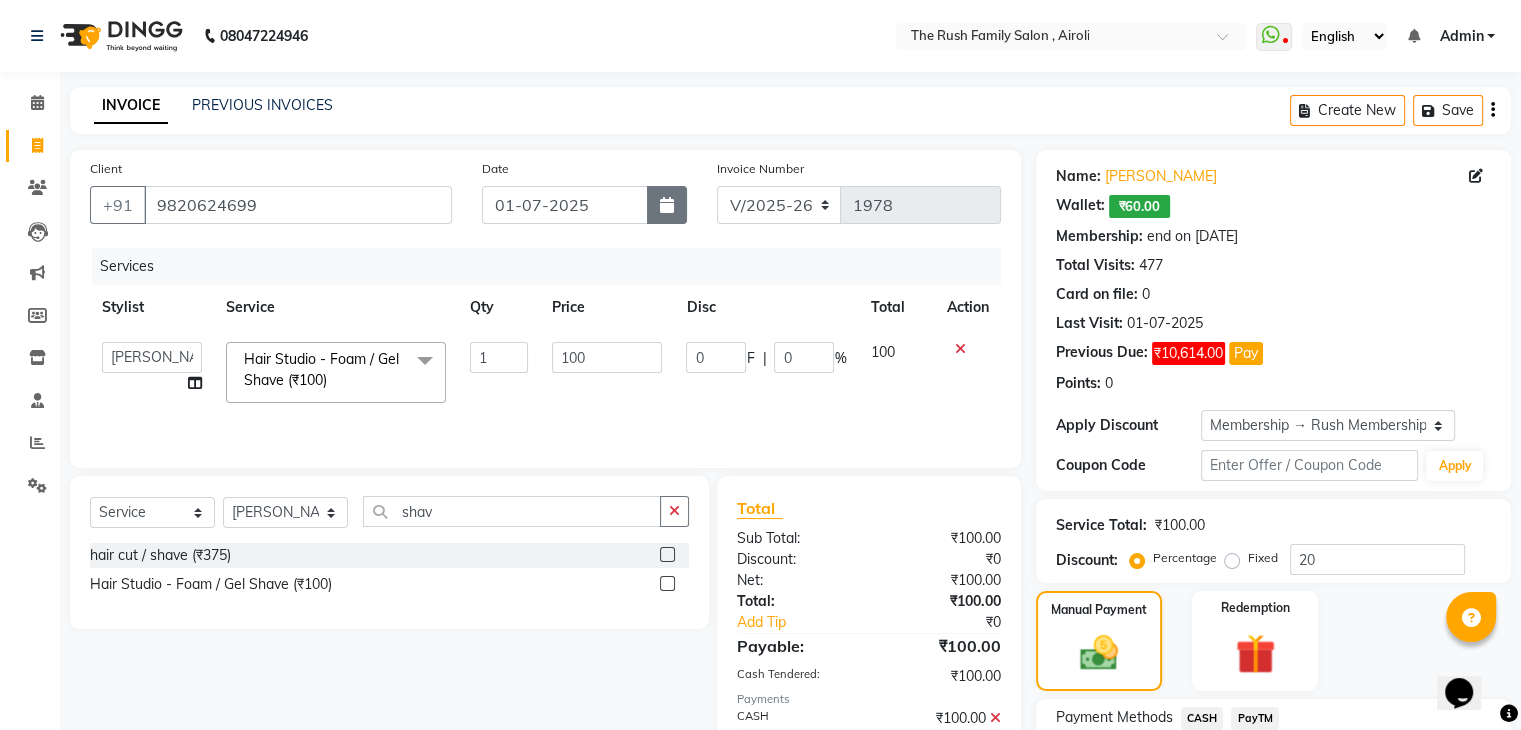 click 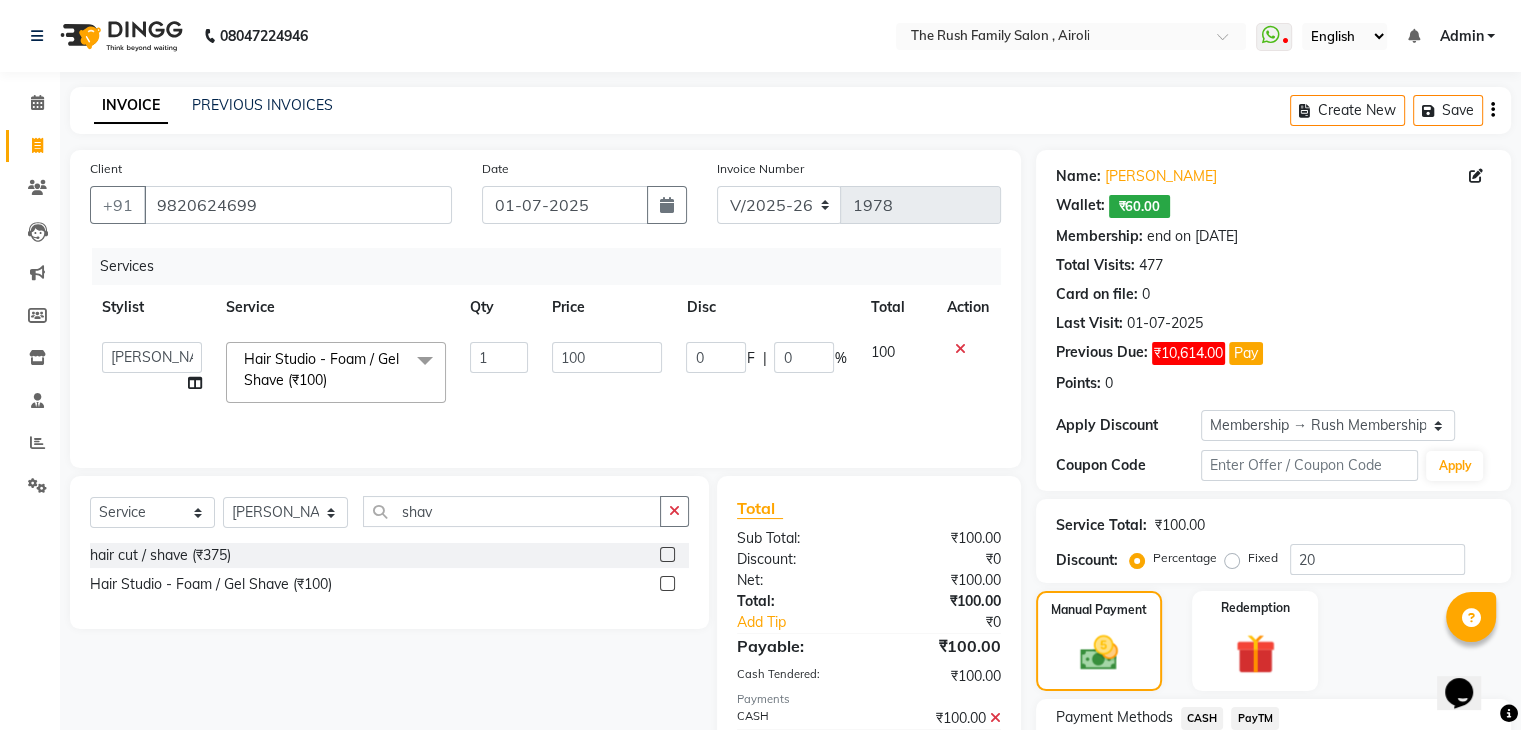 select on "7" 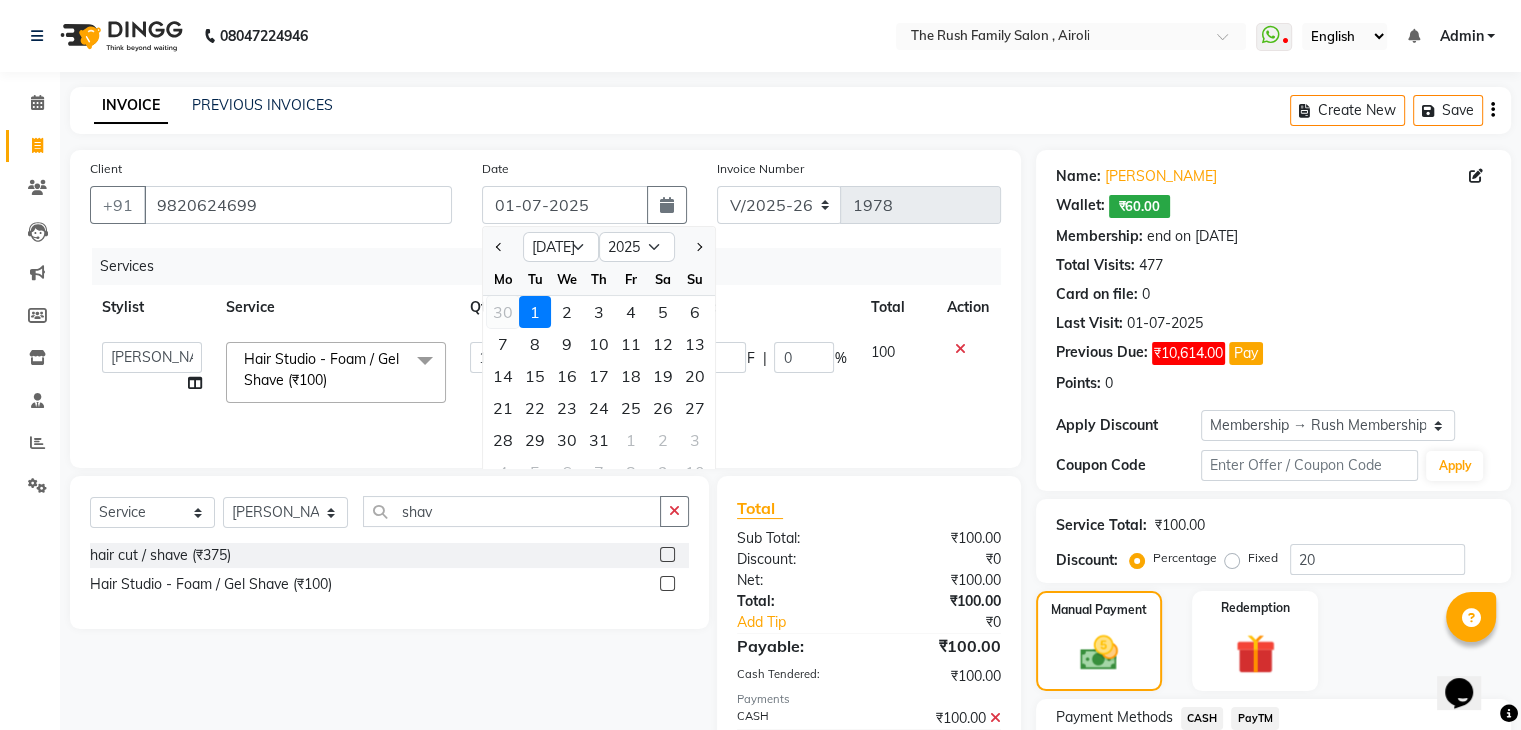 click on "30" 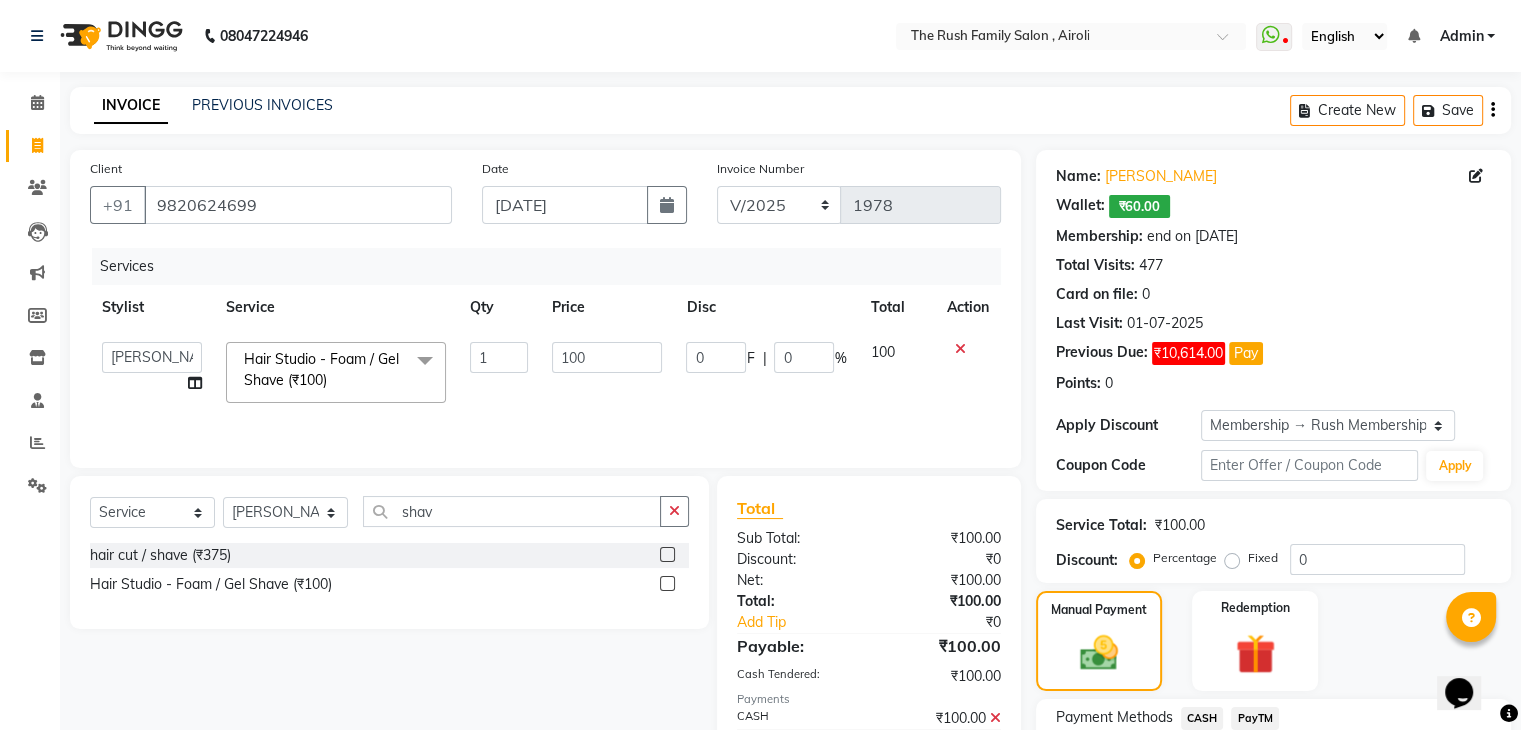 scroll, scrollTop: 272, scrollLeft: 0, axis: vertical 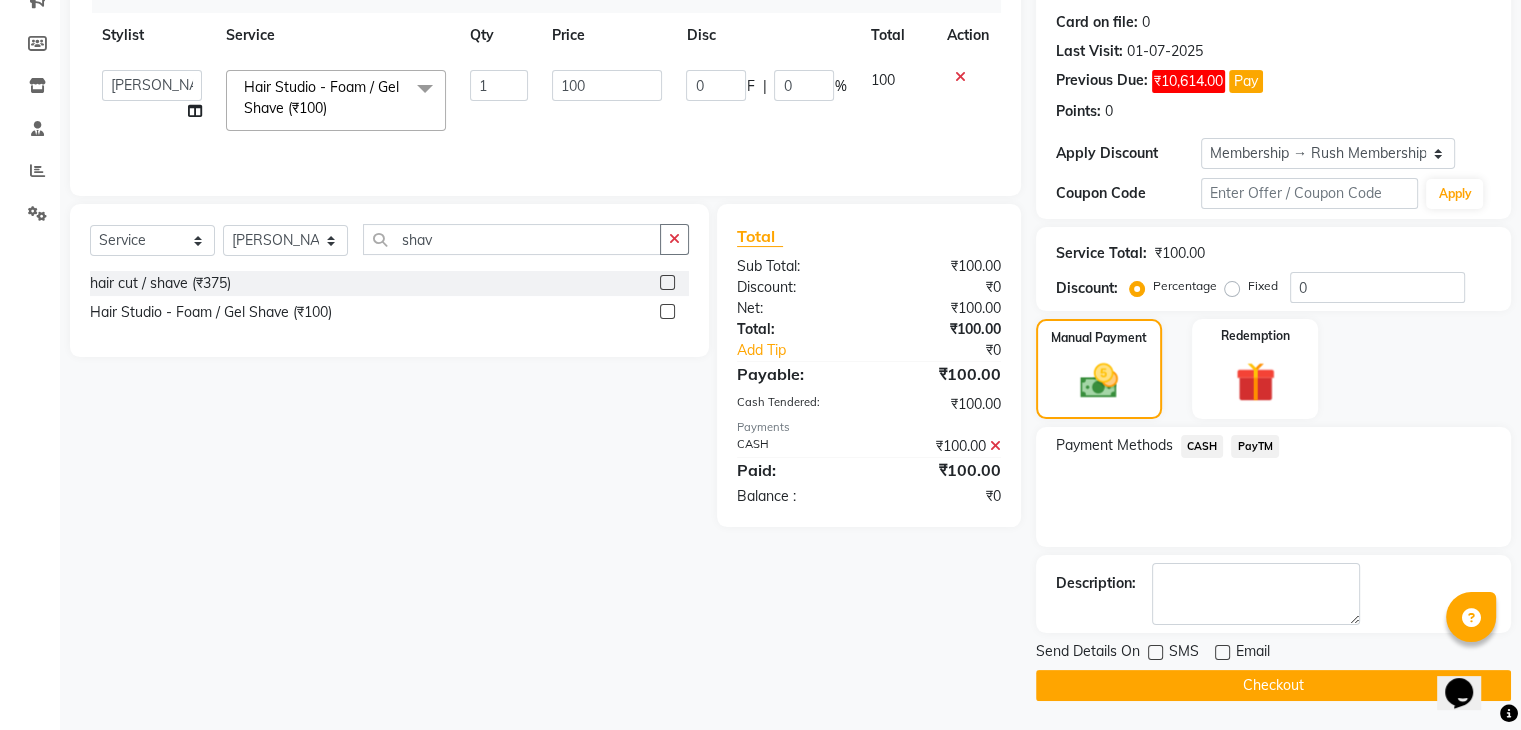 click on "Checkout" 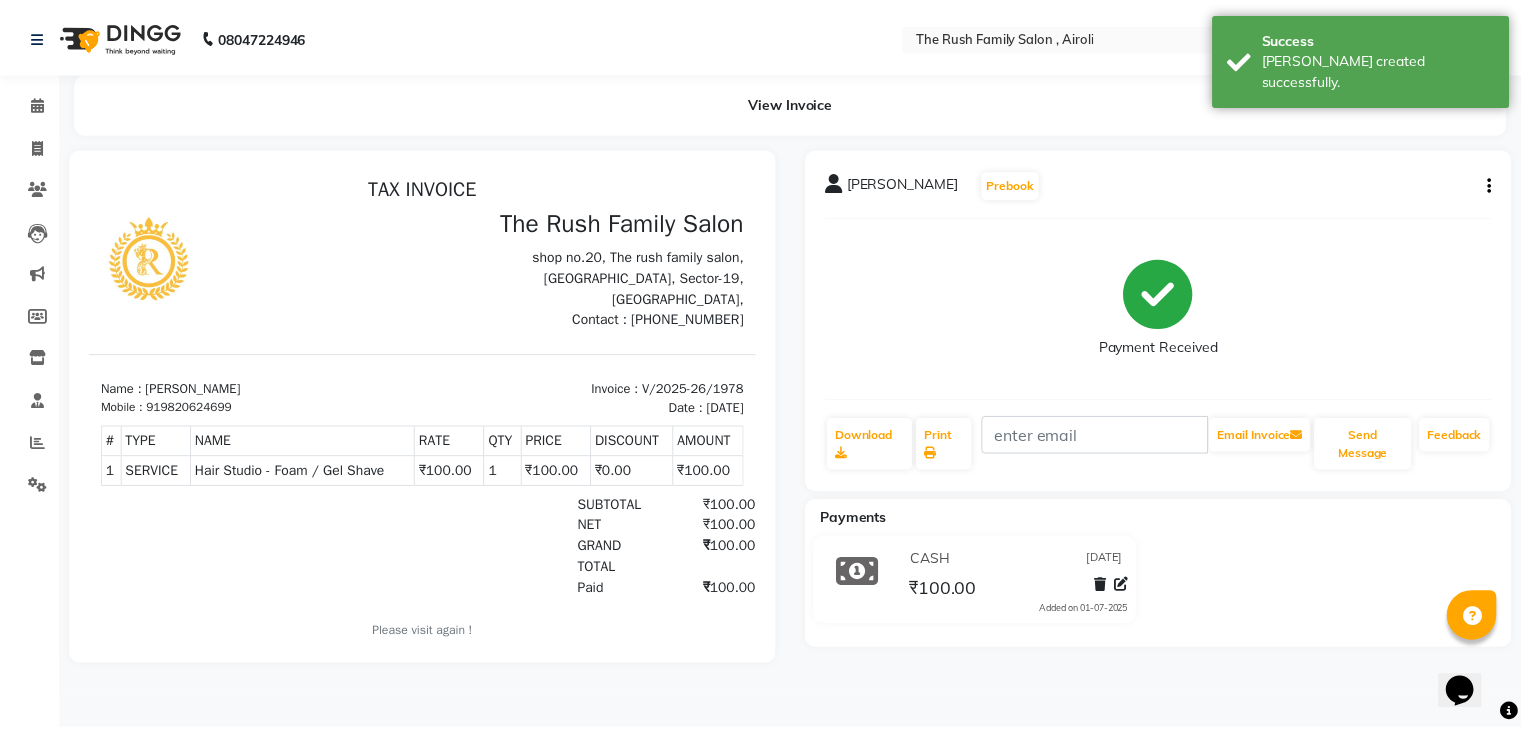 scroll, scrollTop: 0, scrollLeft: 0, axis: both 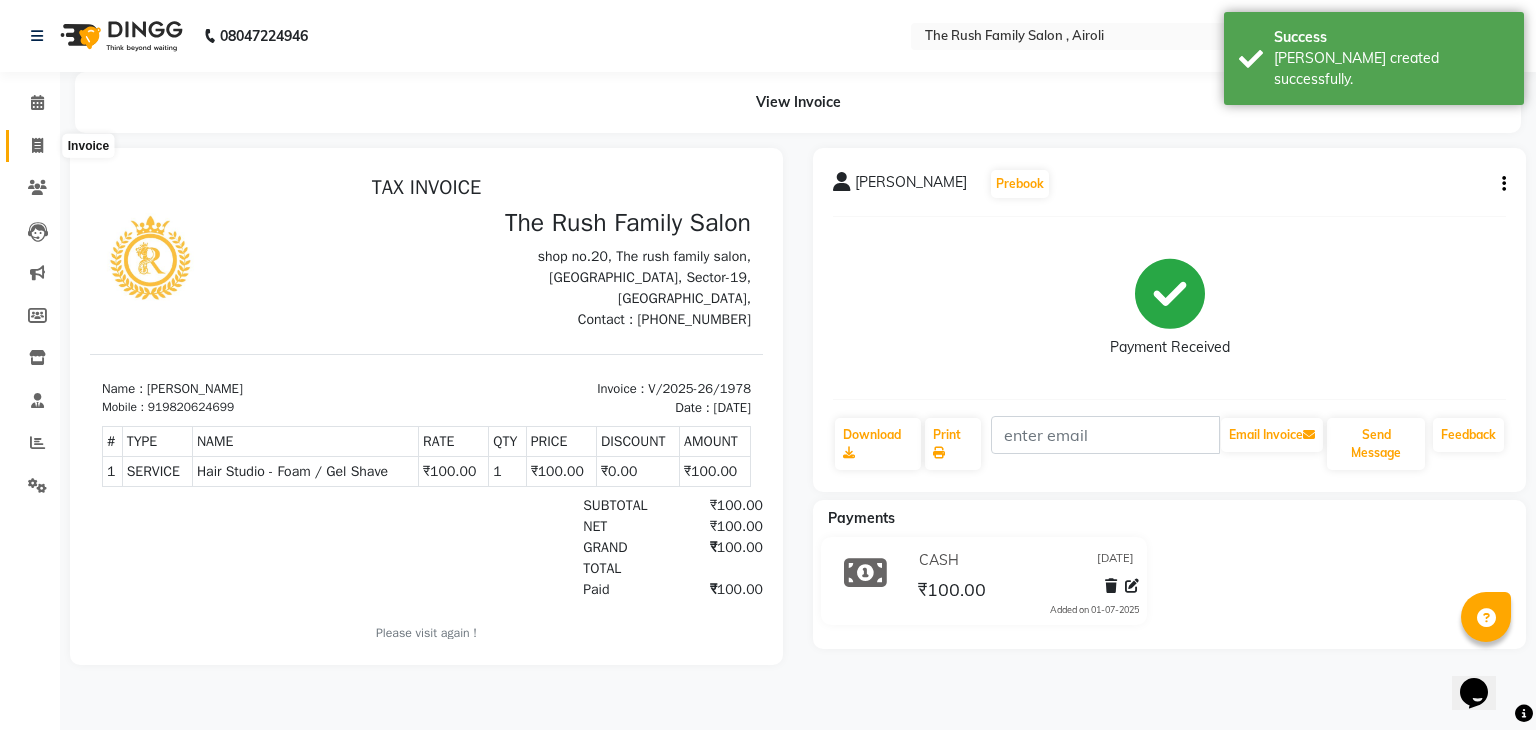 click 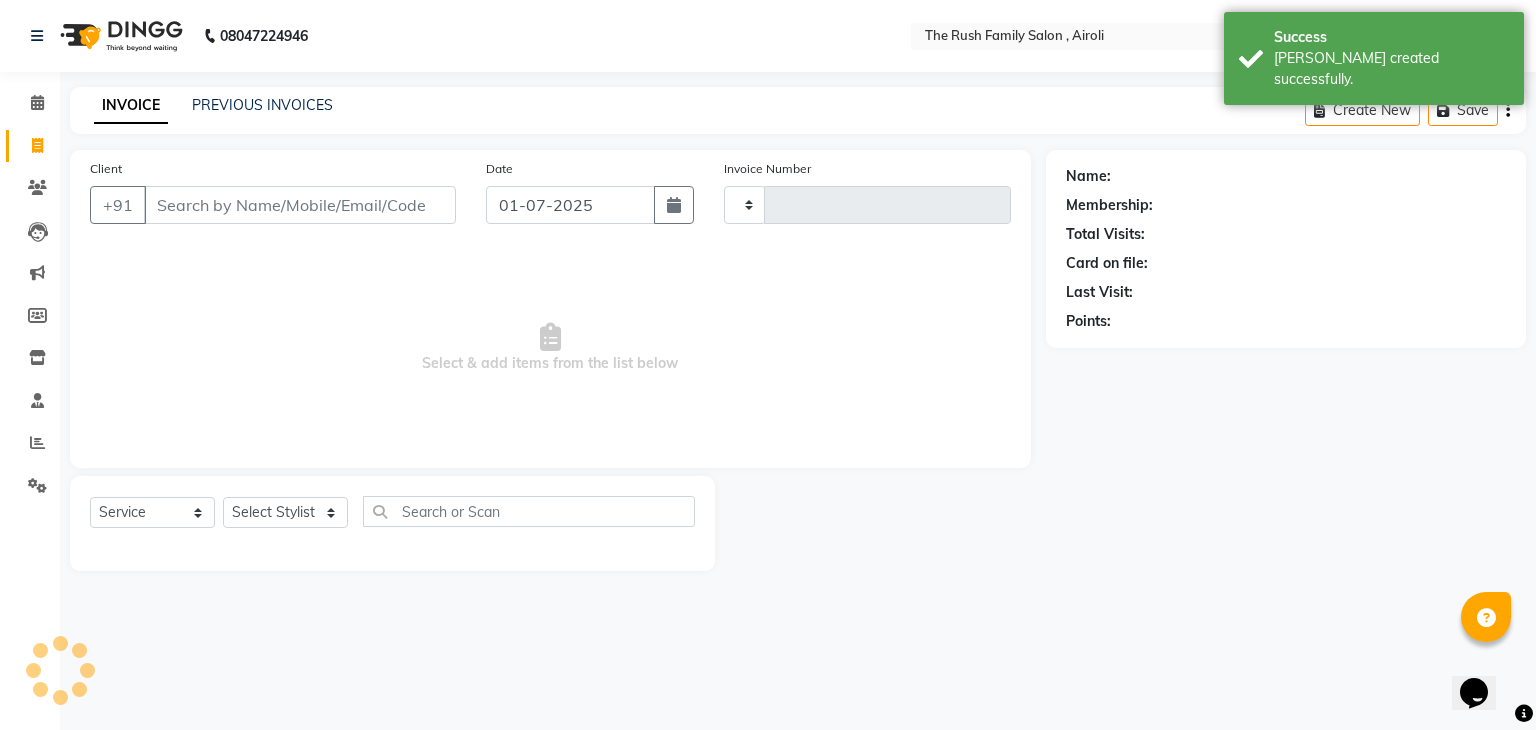 type on "1979" 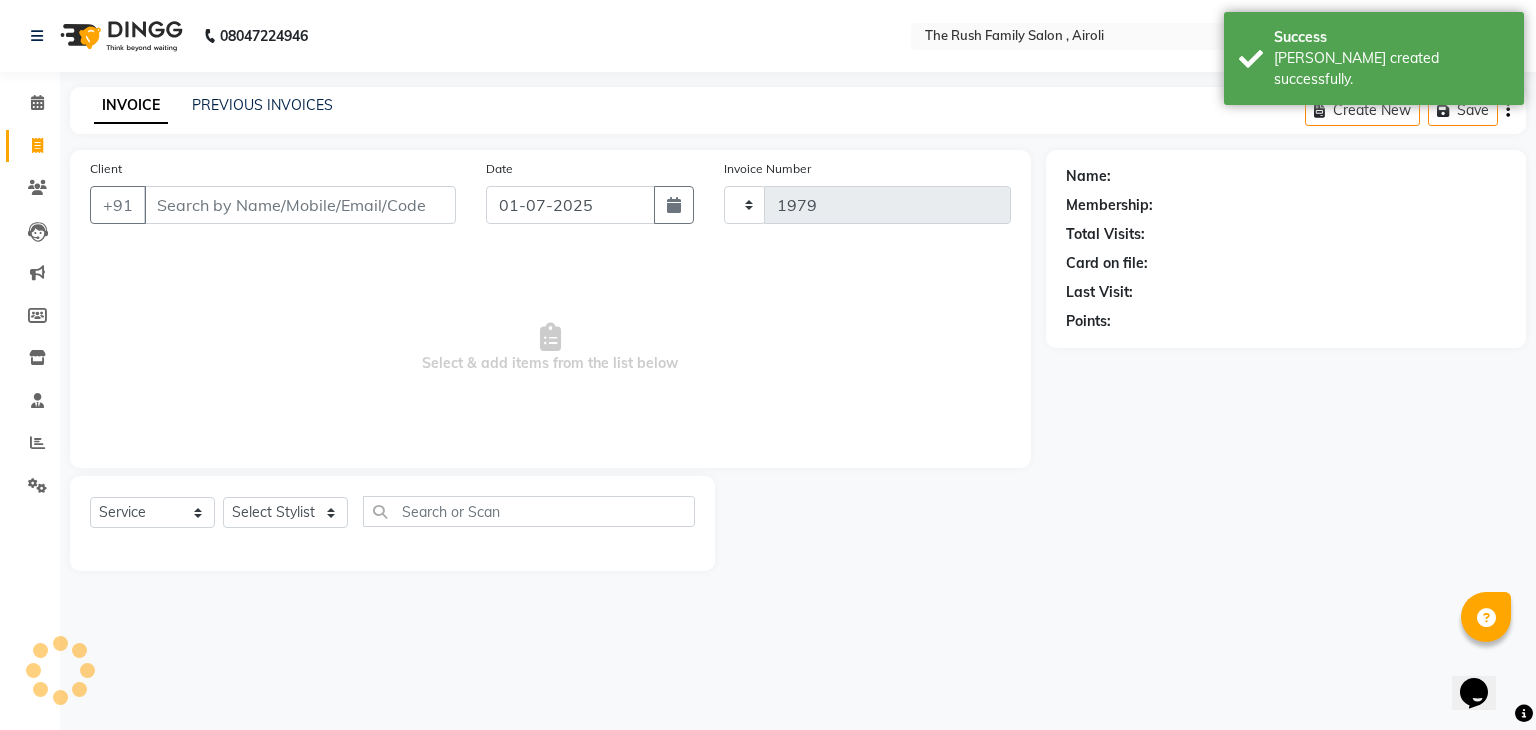 select on "5419" 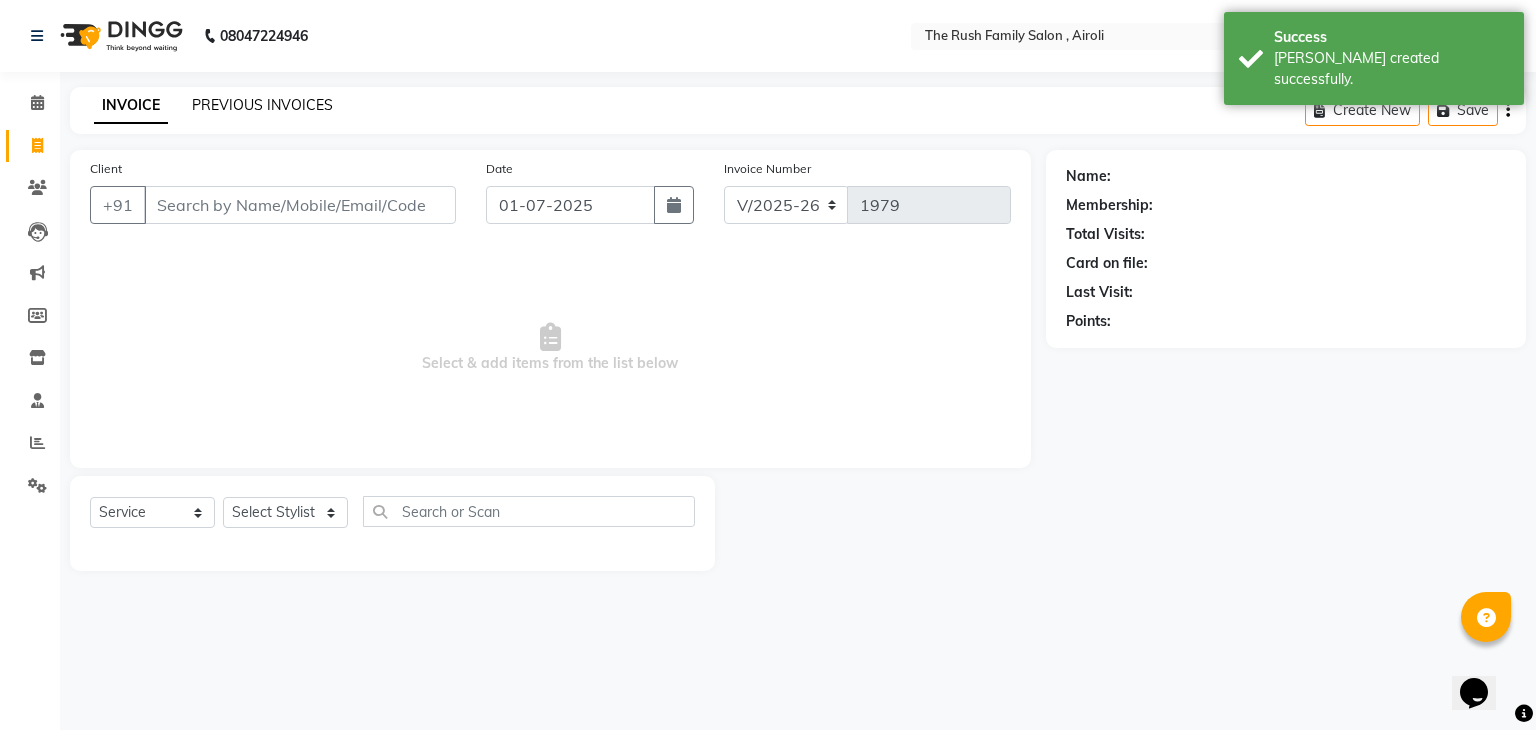 click on "PREVIOUS INVOICES" 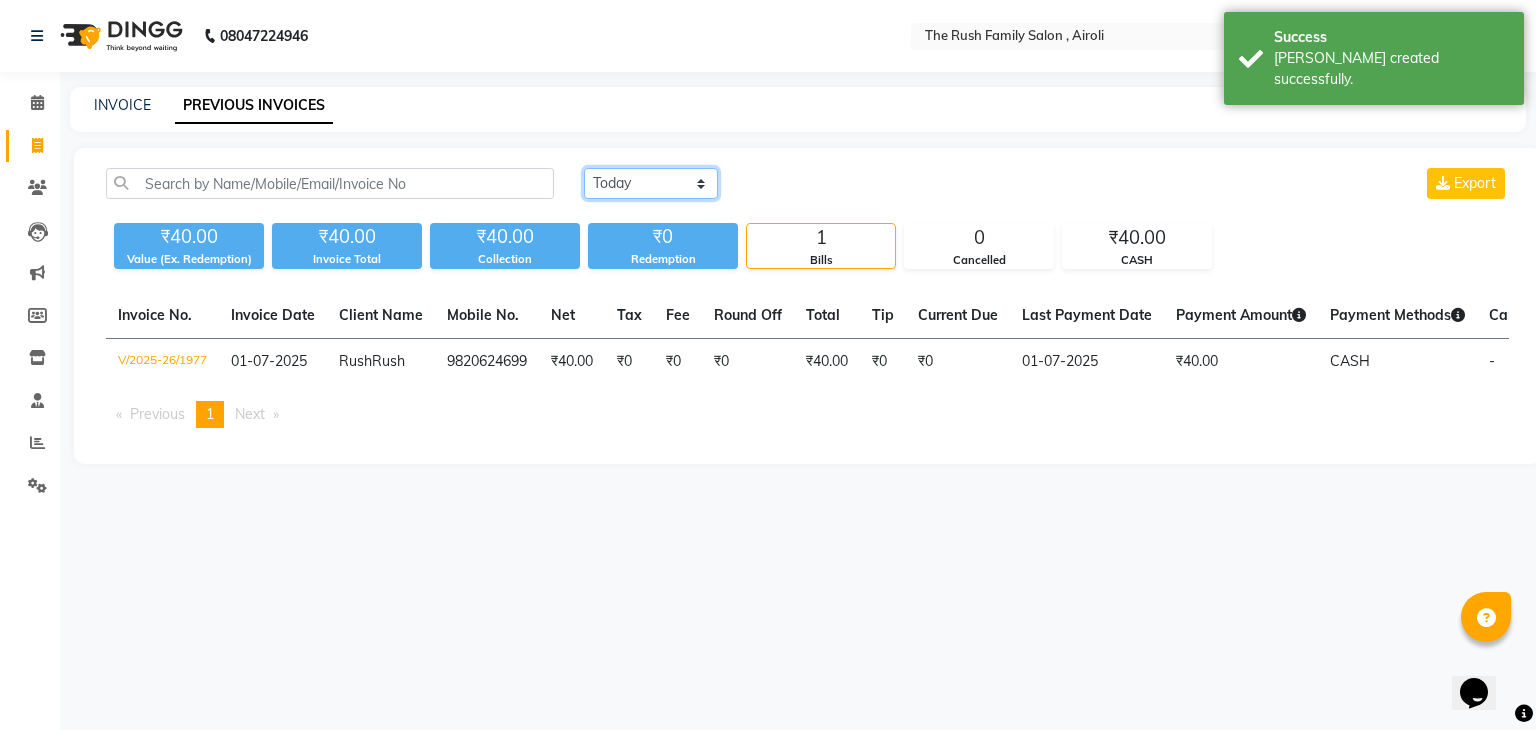 click on "[DATE] [DATE] Custom Range" 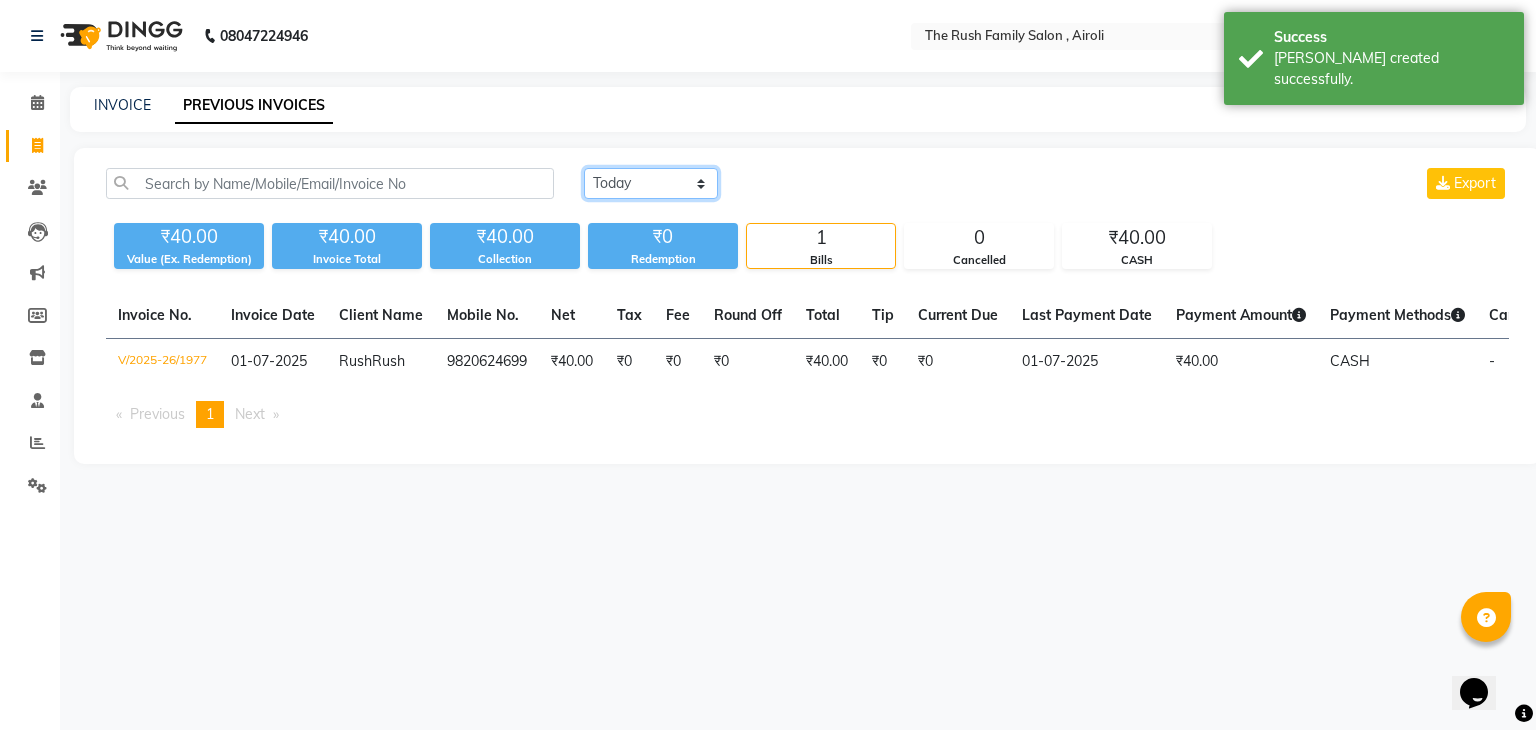 select on "[DATE]" 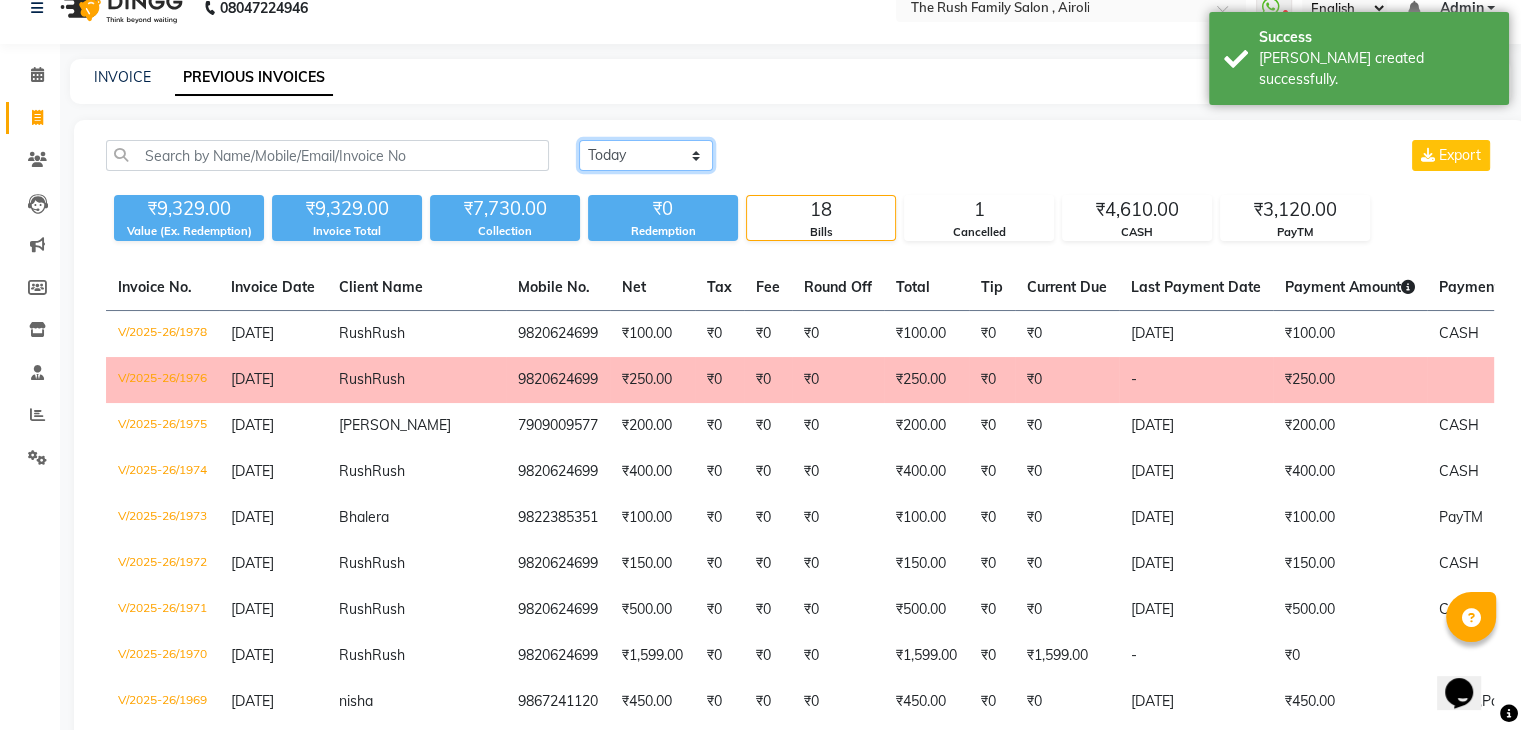 scroll, scrollTop: 31, scrollLeft: 0, axis: vertical 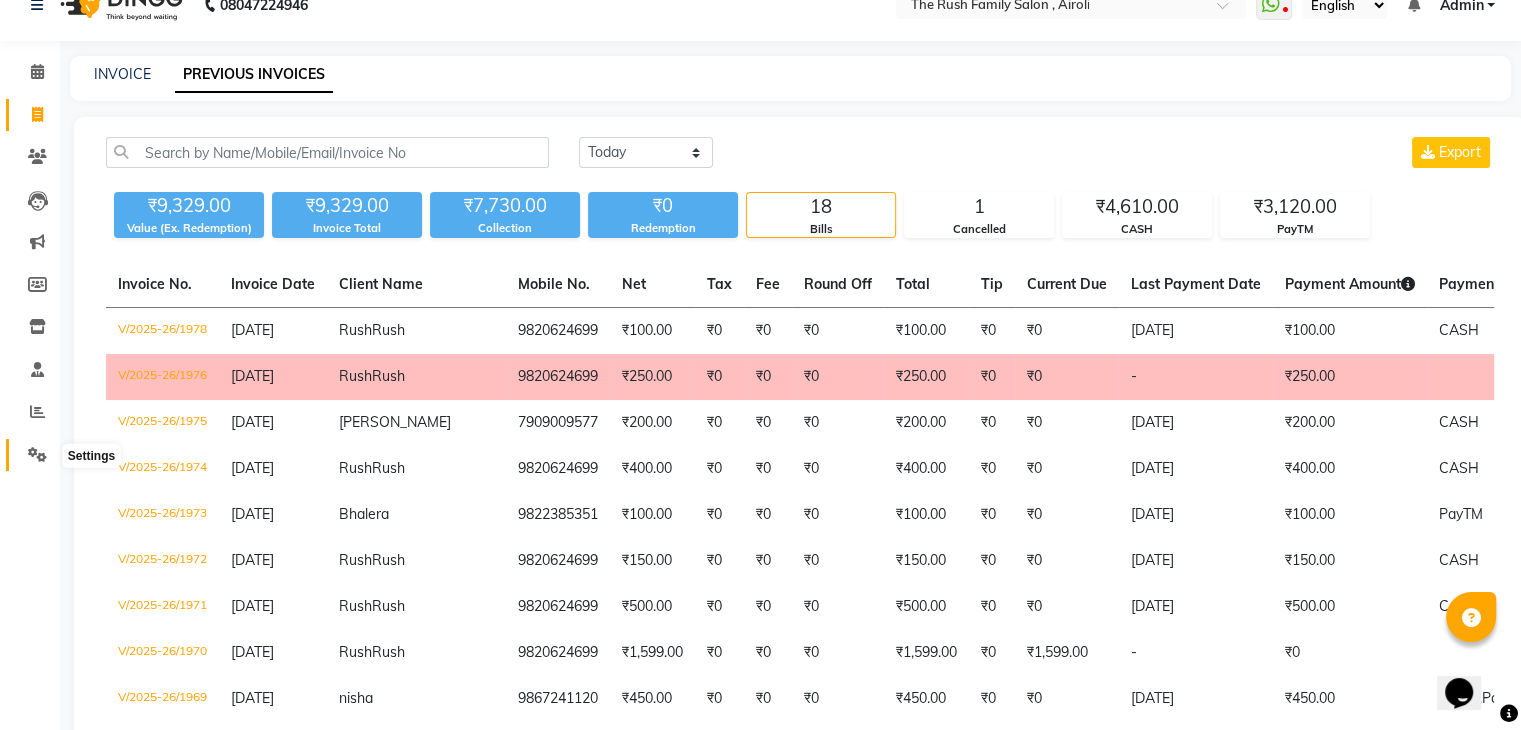 click 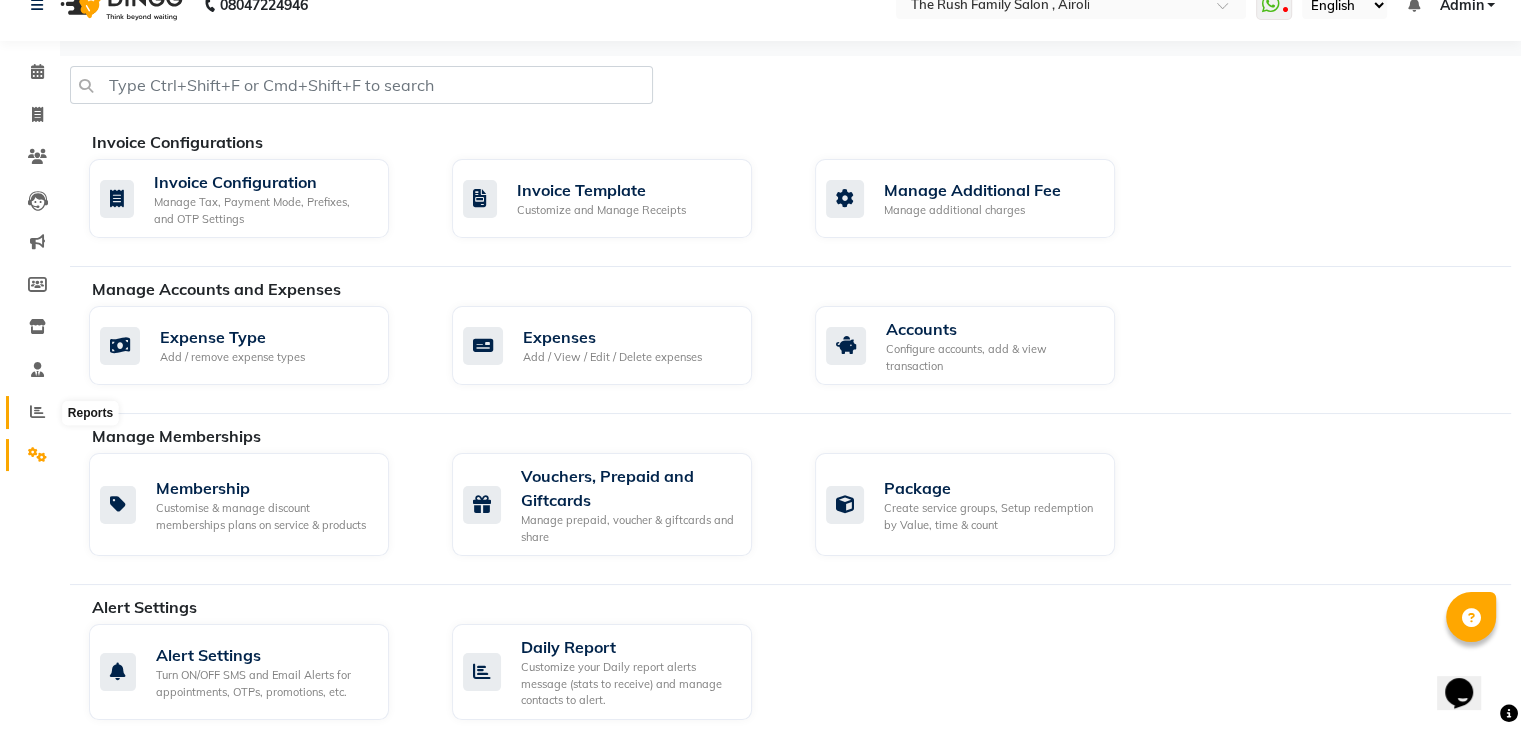 click 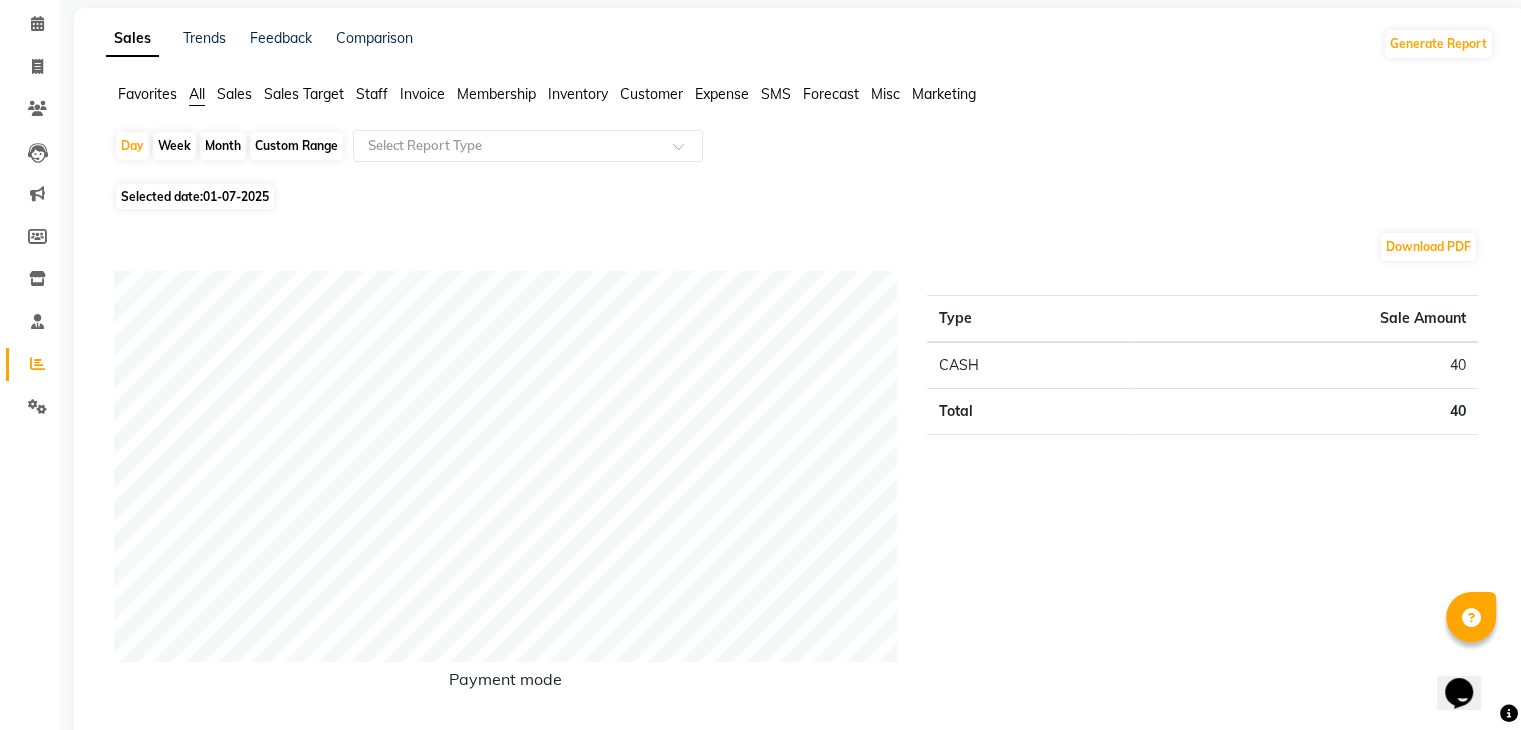 scroll, scrollTop: 0, scrollLeft: 0, axis: both 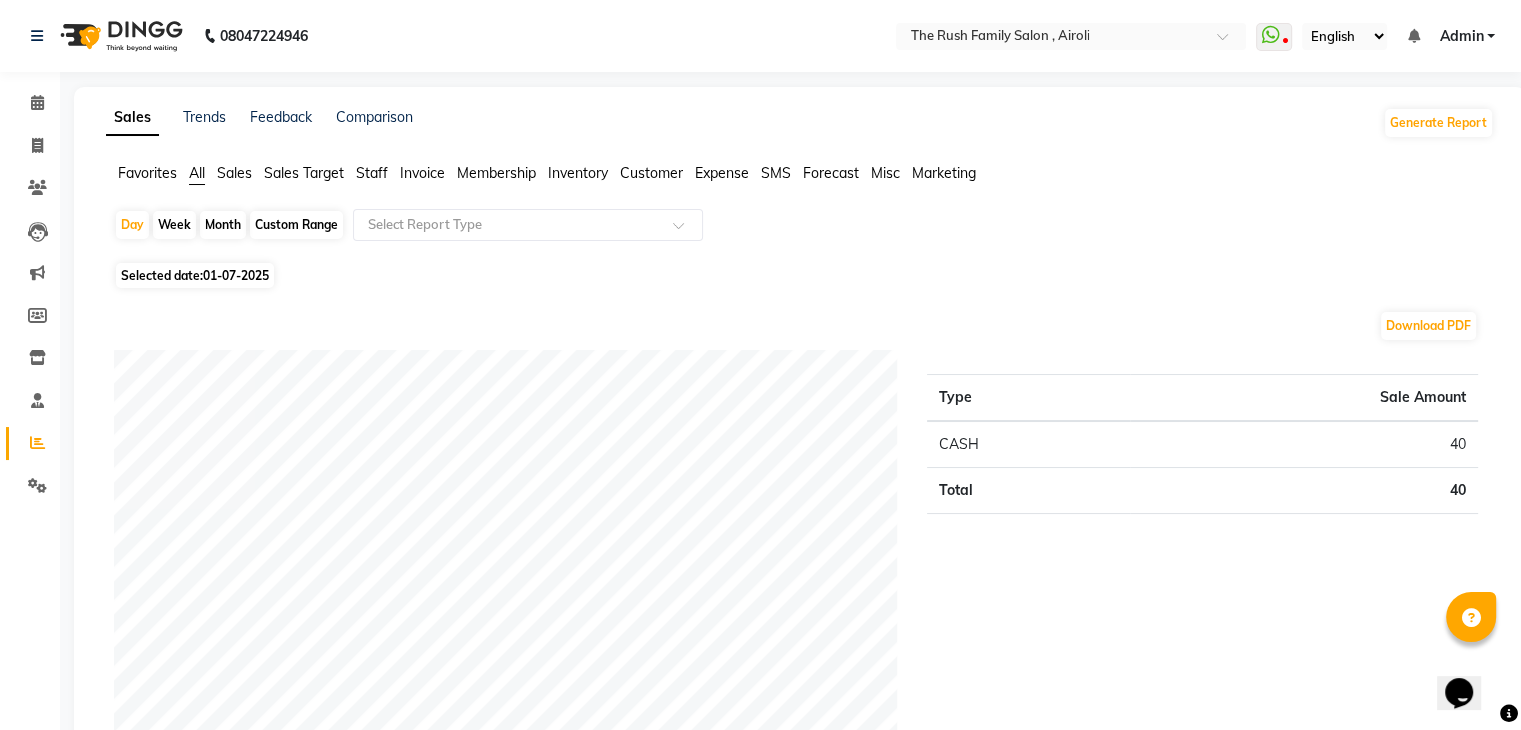 click on "01-07-2025" 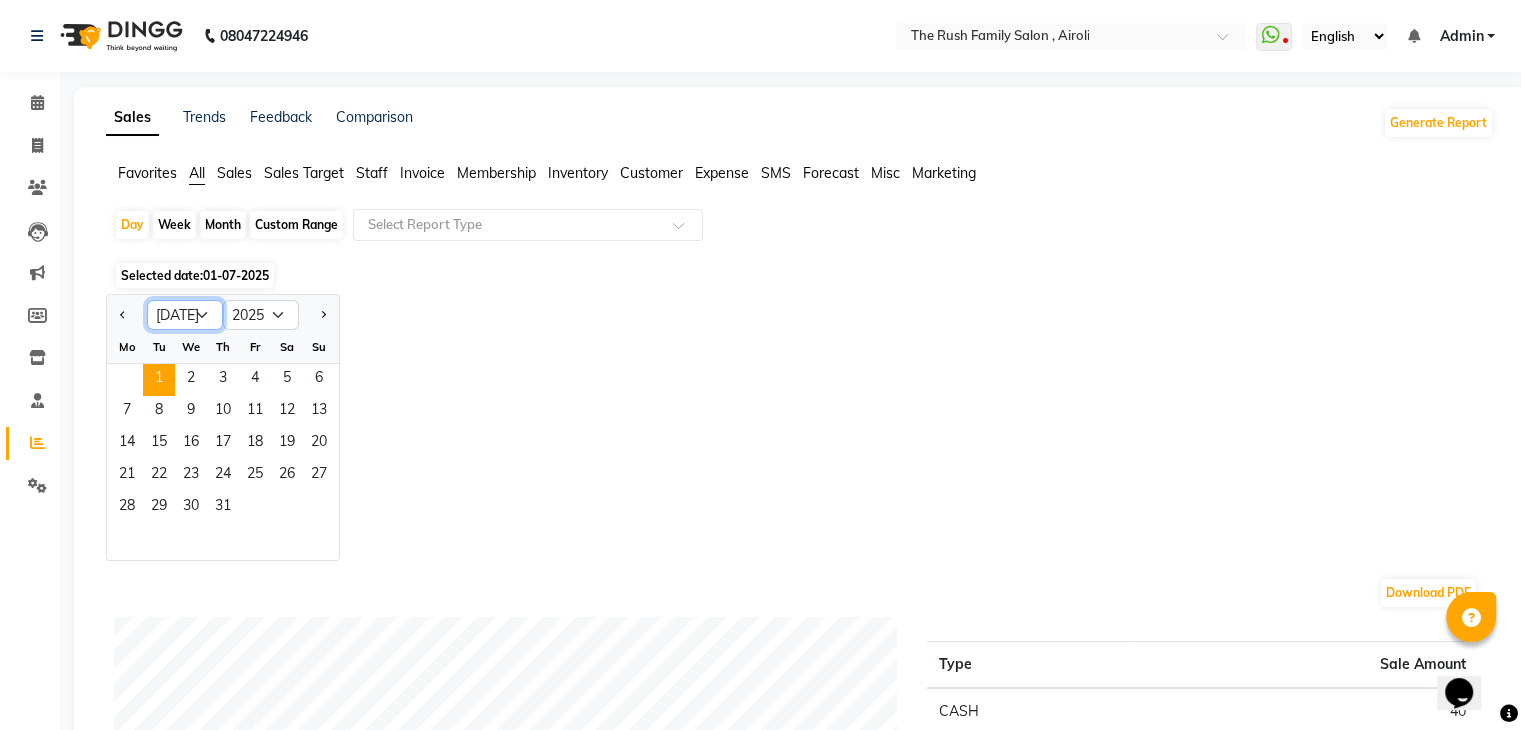 click on "Jan Feb Mar Apr May Jun Jul Aug Sep Oct Nov Dec" 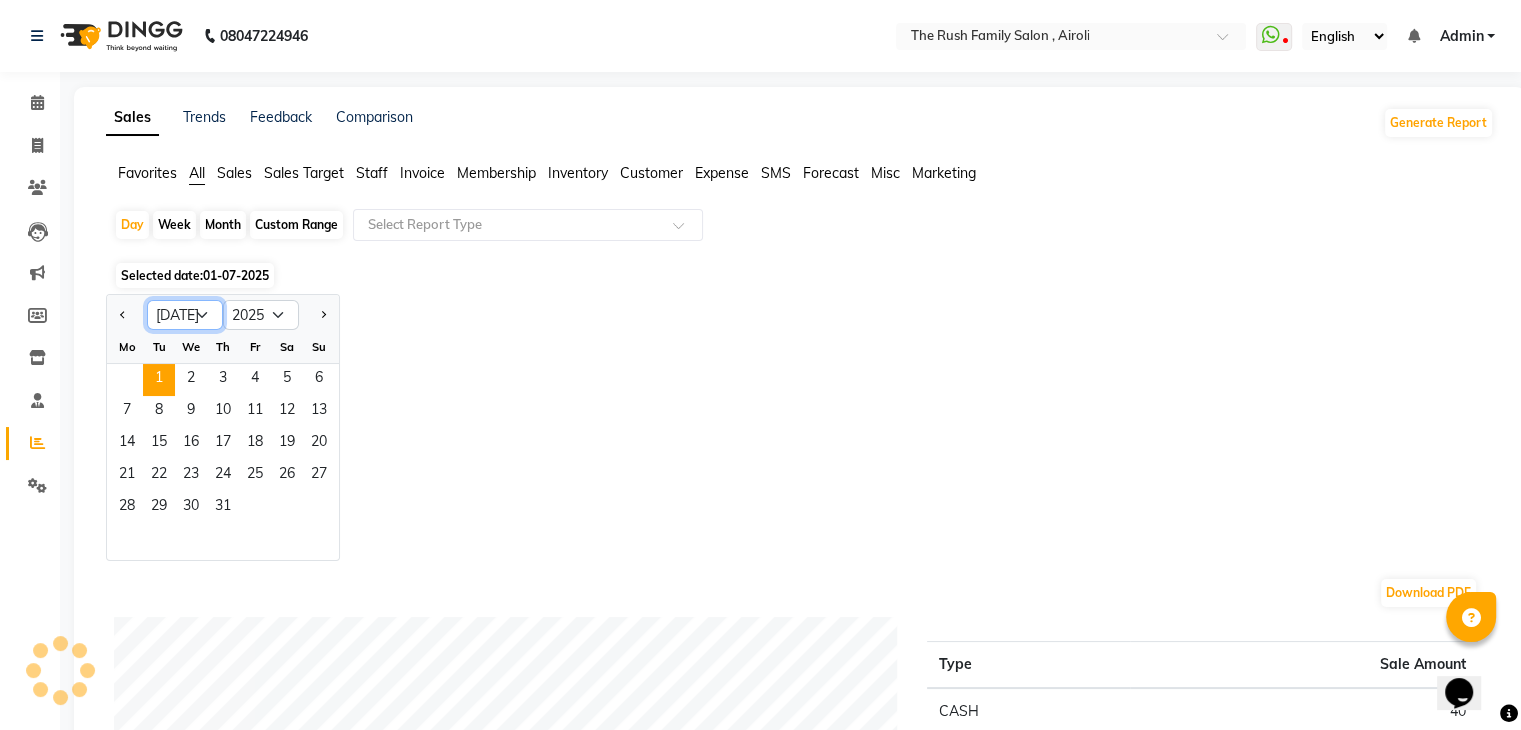 select on "6" 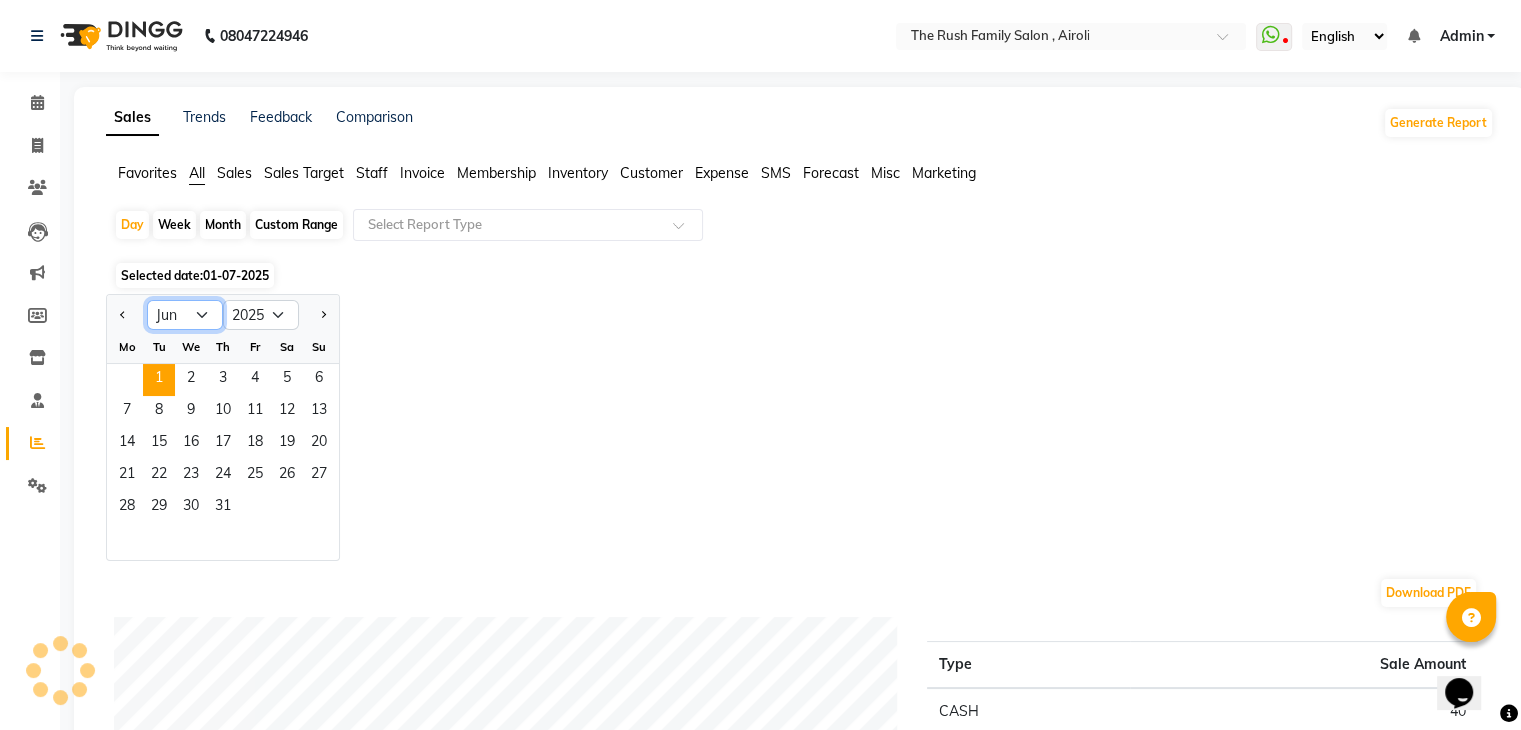 click on "Jan Feb Mar Apr May Jun Jul Aug Sep Oct Nov Dec" 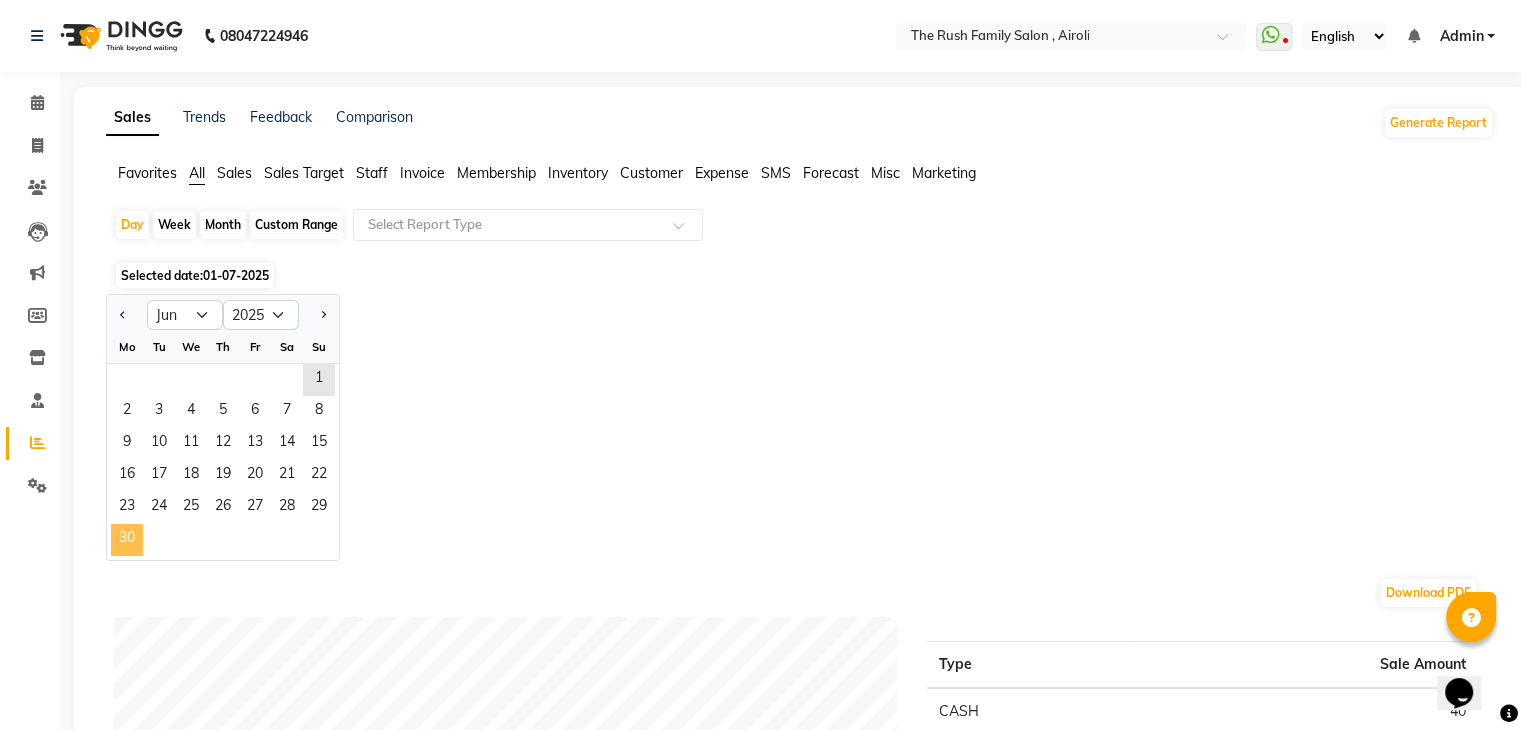 click on "30" 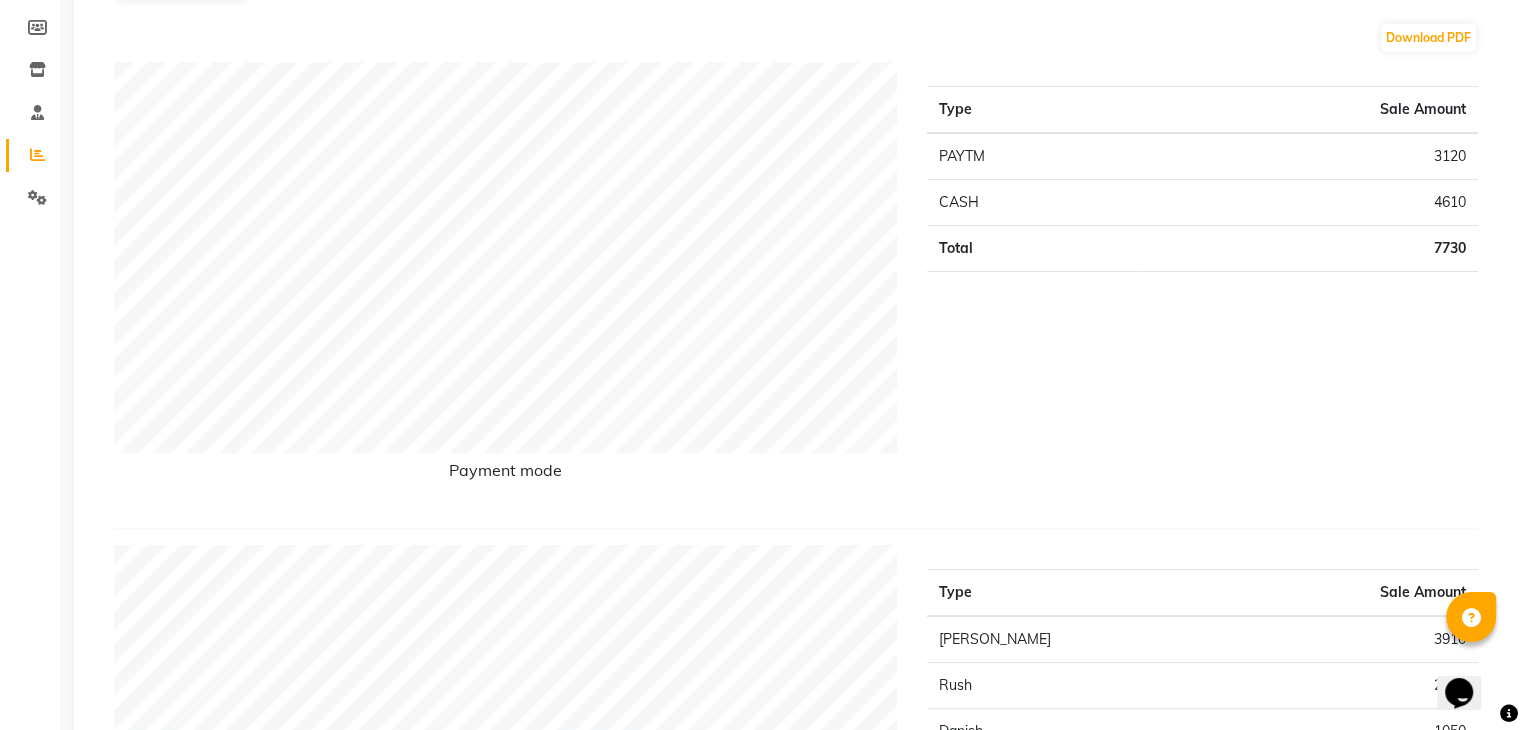 scroll, scrollTop: 0, scrollLeft: 0, axis: both 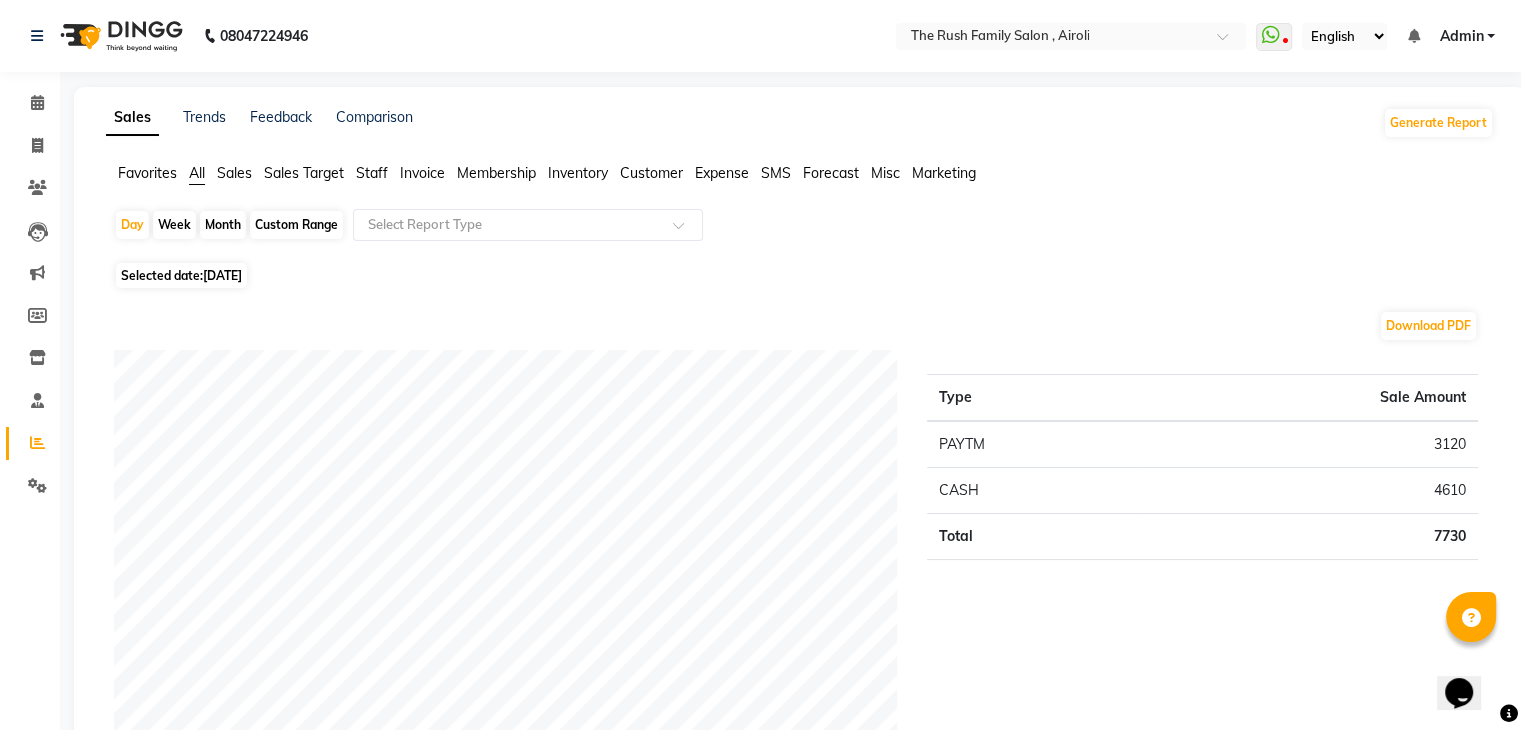 click on "Staff" 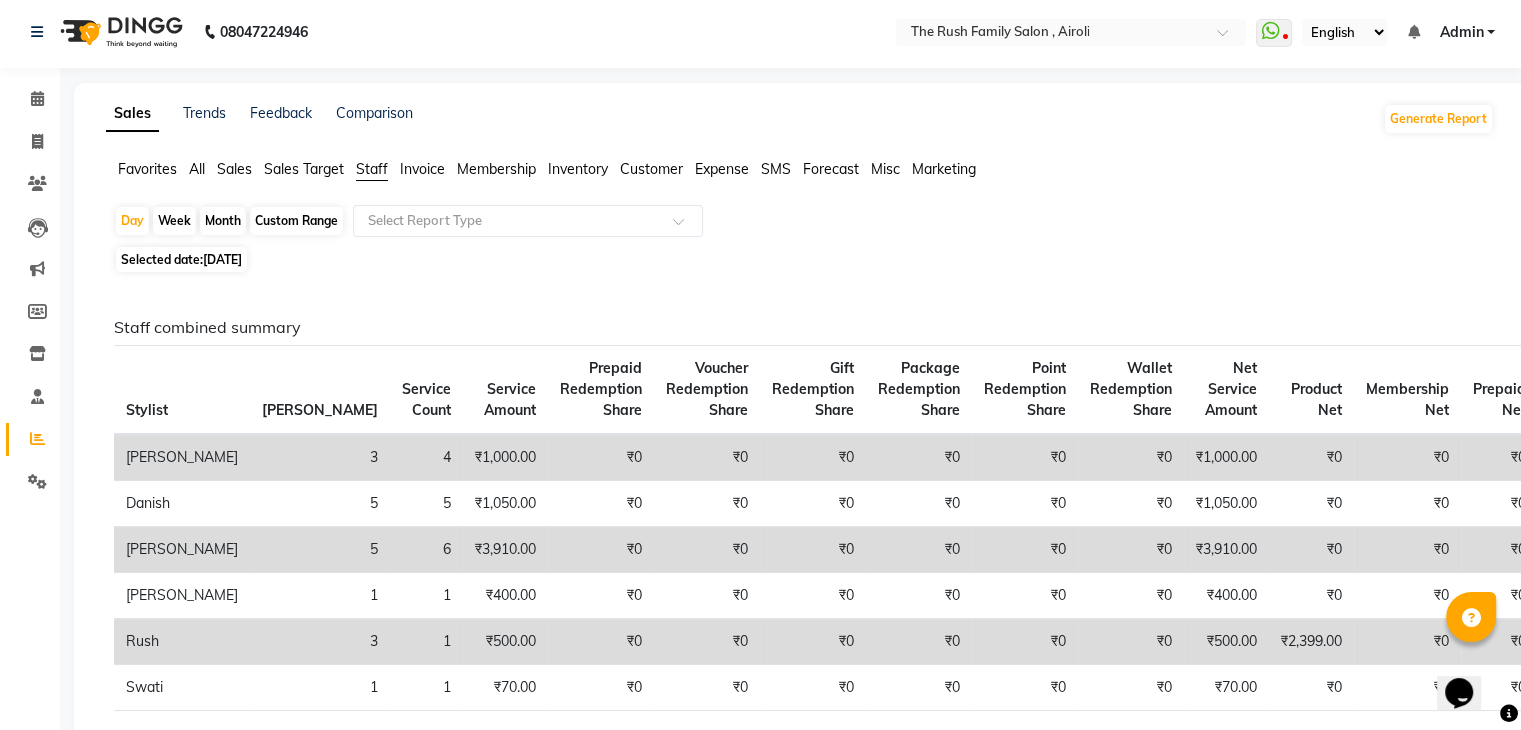 scroll, scrollTop: 0, scrollLeft: 0, axis: both 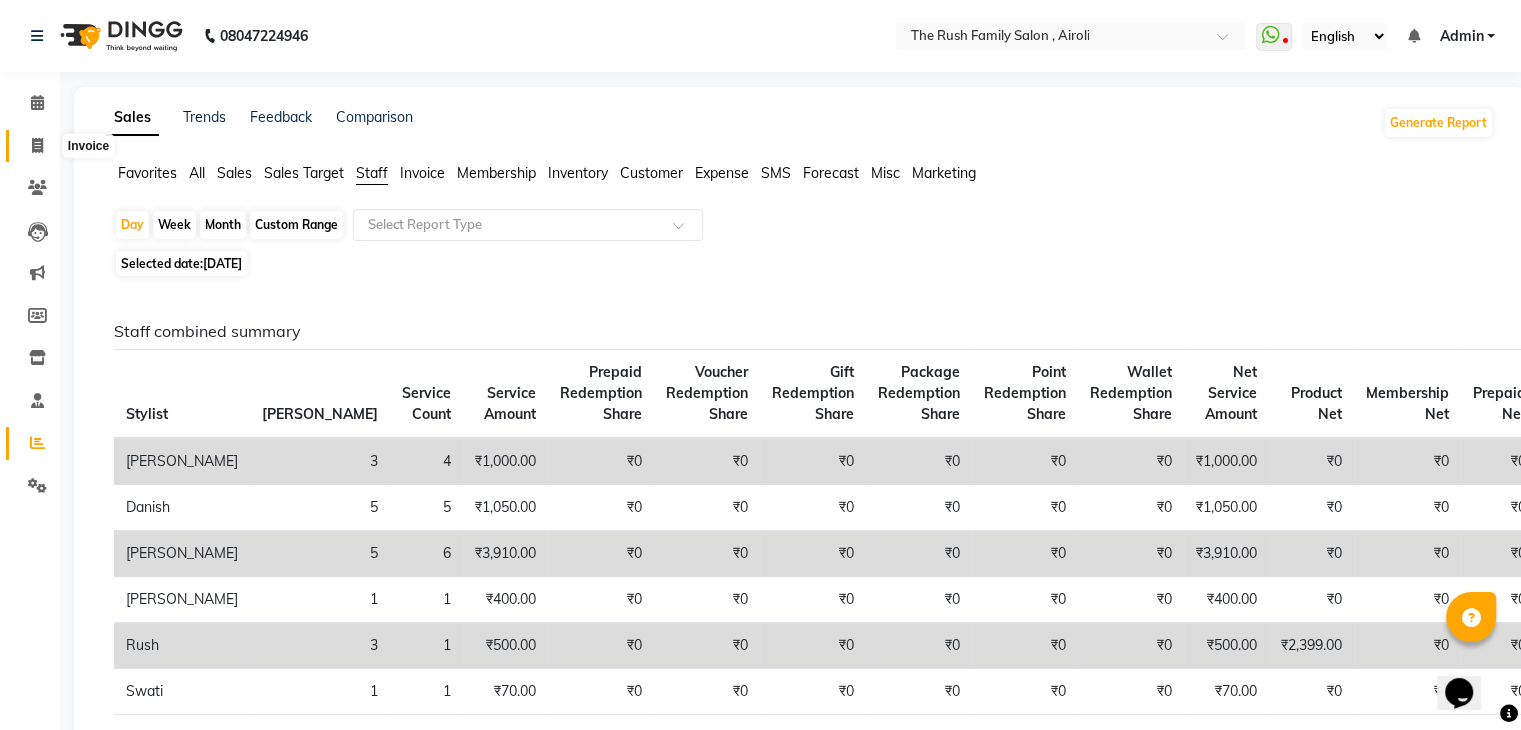 click 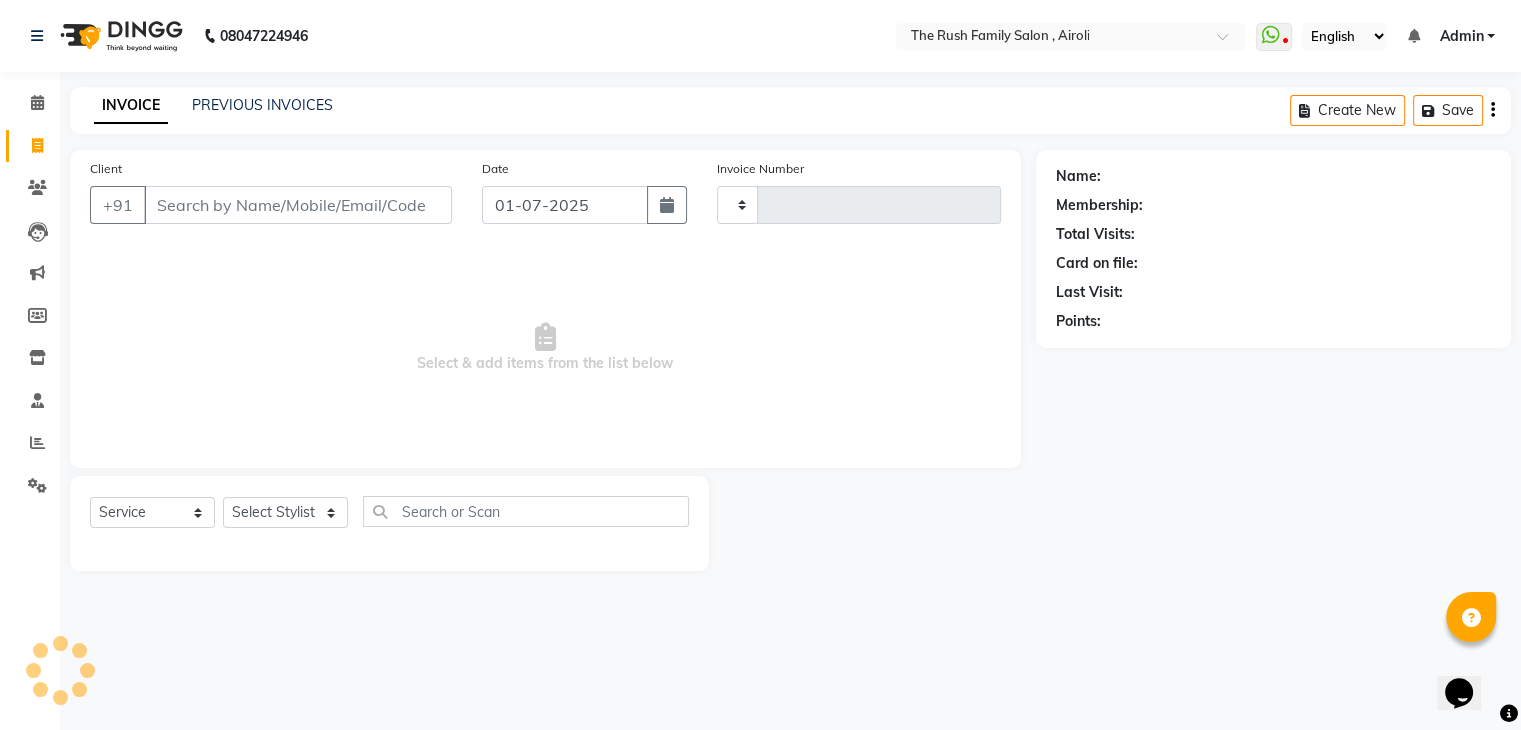type on "1979" 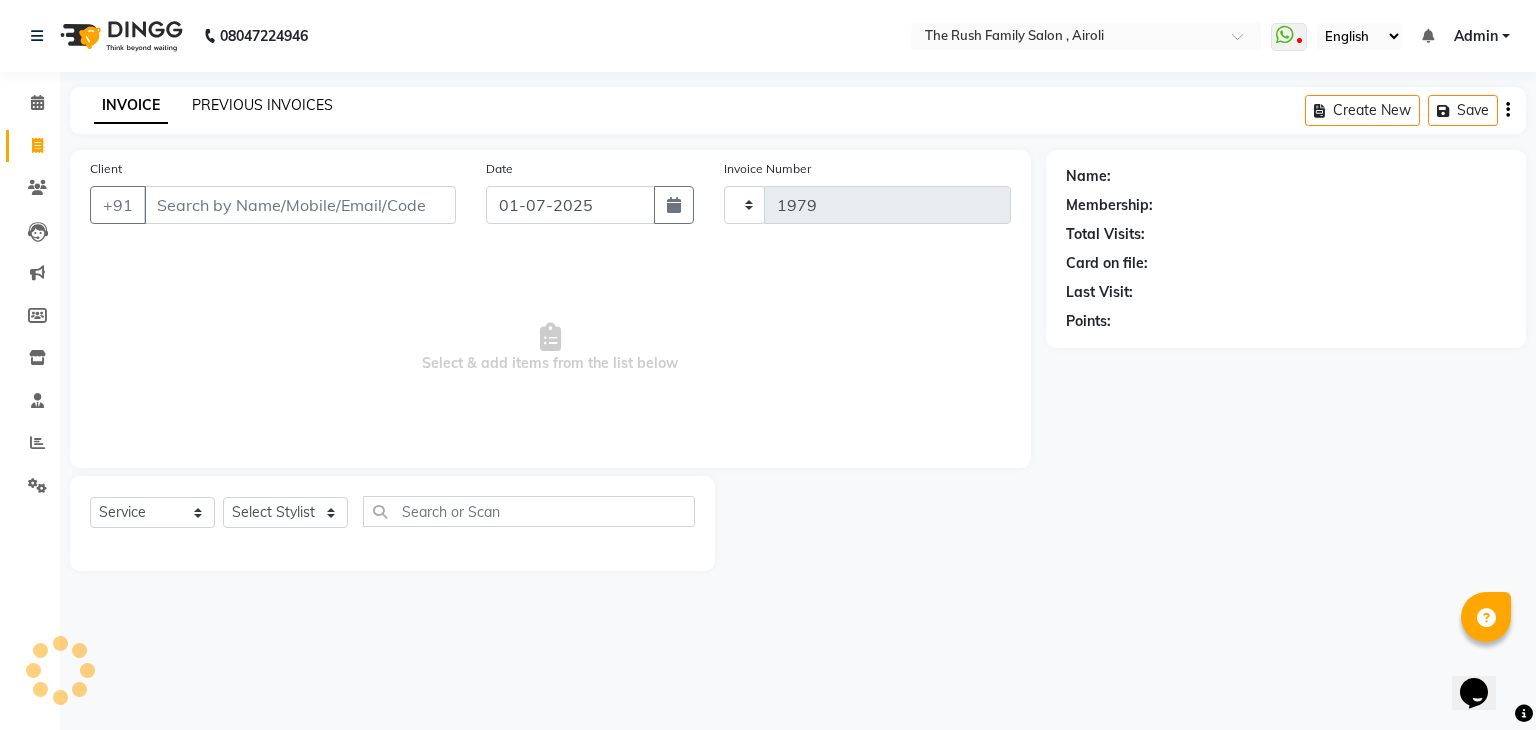 select on "5419" 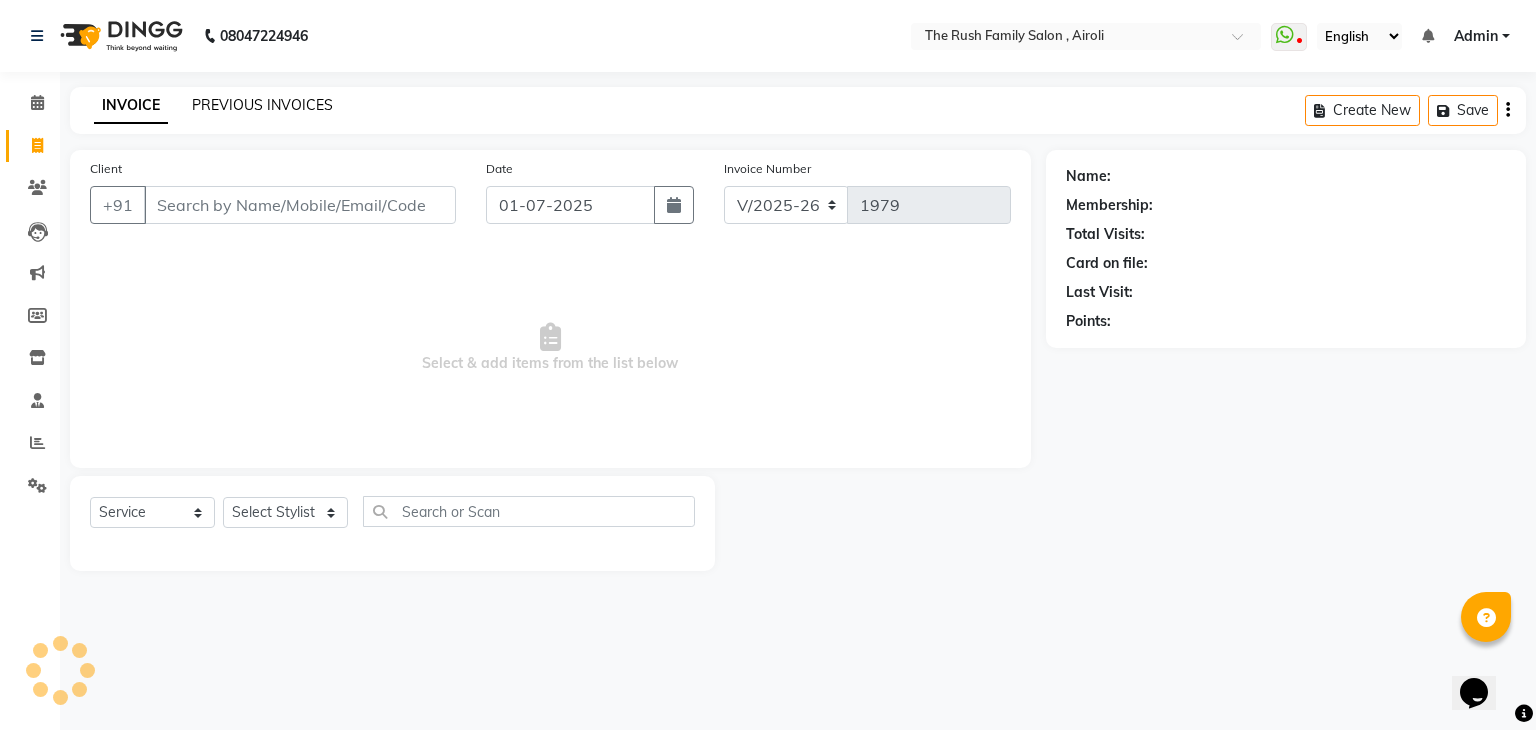 click on "PREVIOUS INVOICES" 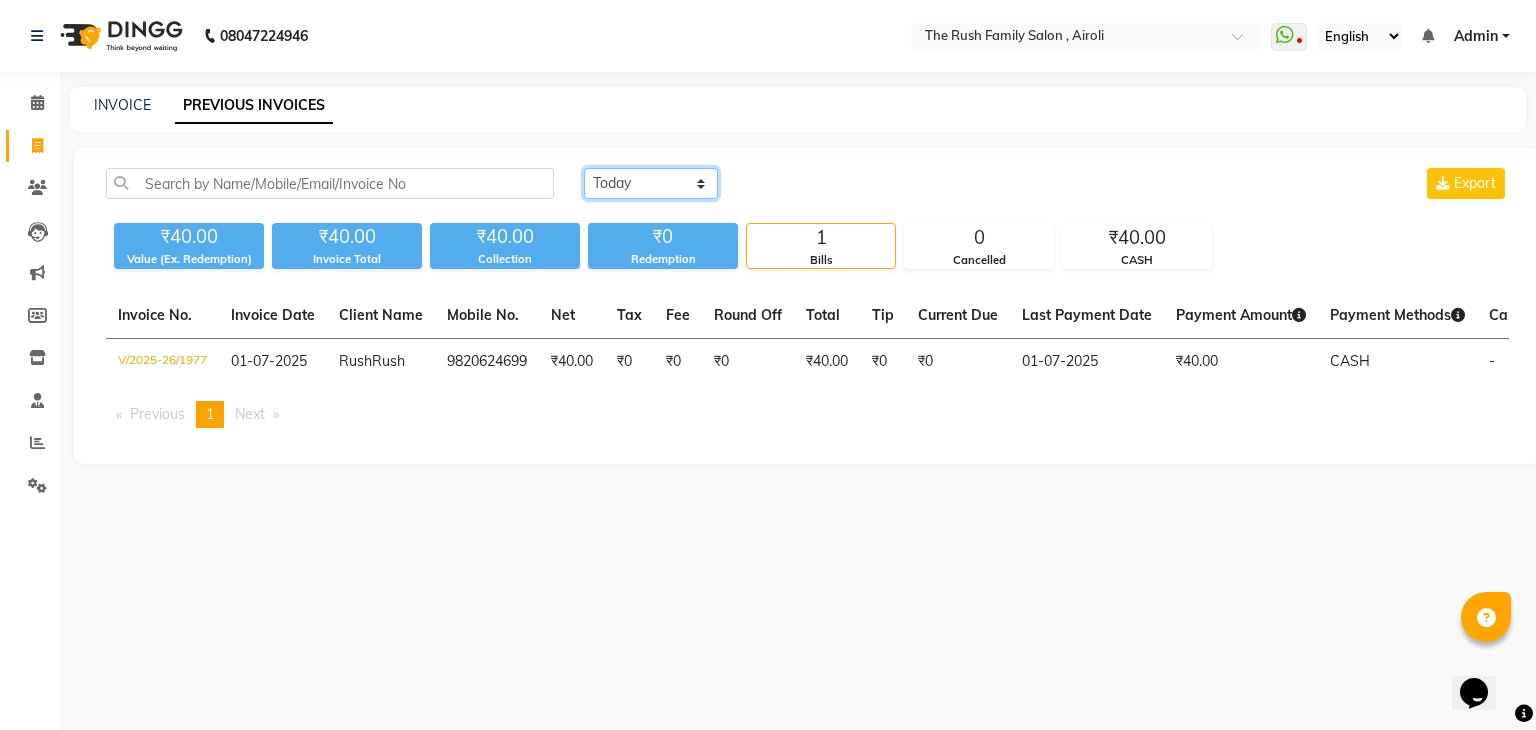click on "[DATE] [DATE] Custom Range" 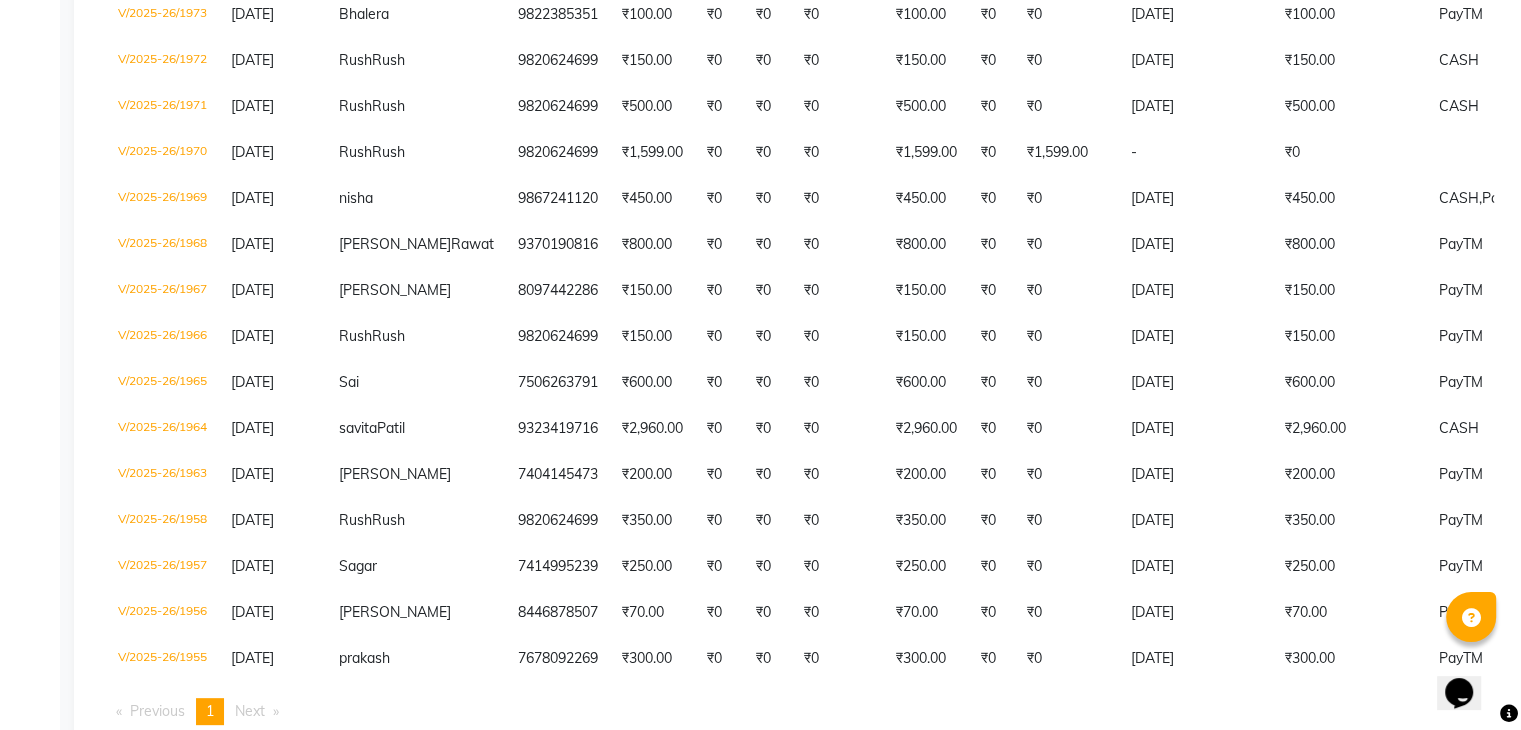 scroll, scrollTop: 631, scrollLeft: 0, axis: vertical 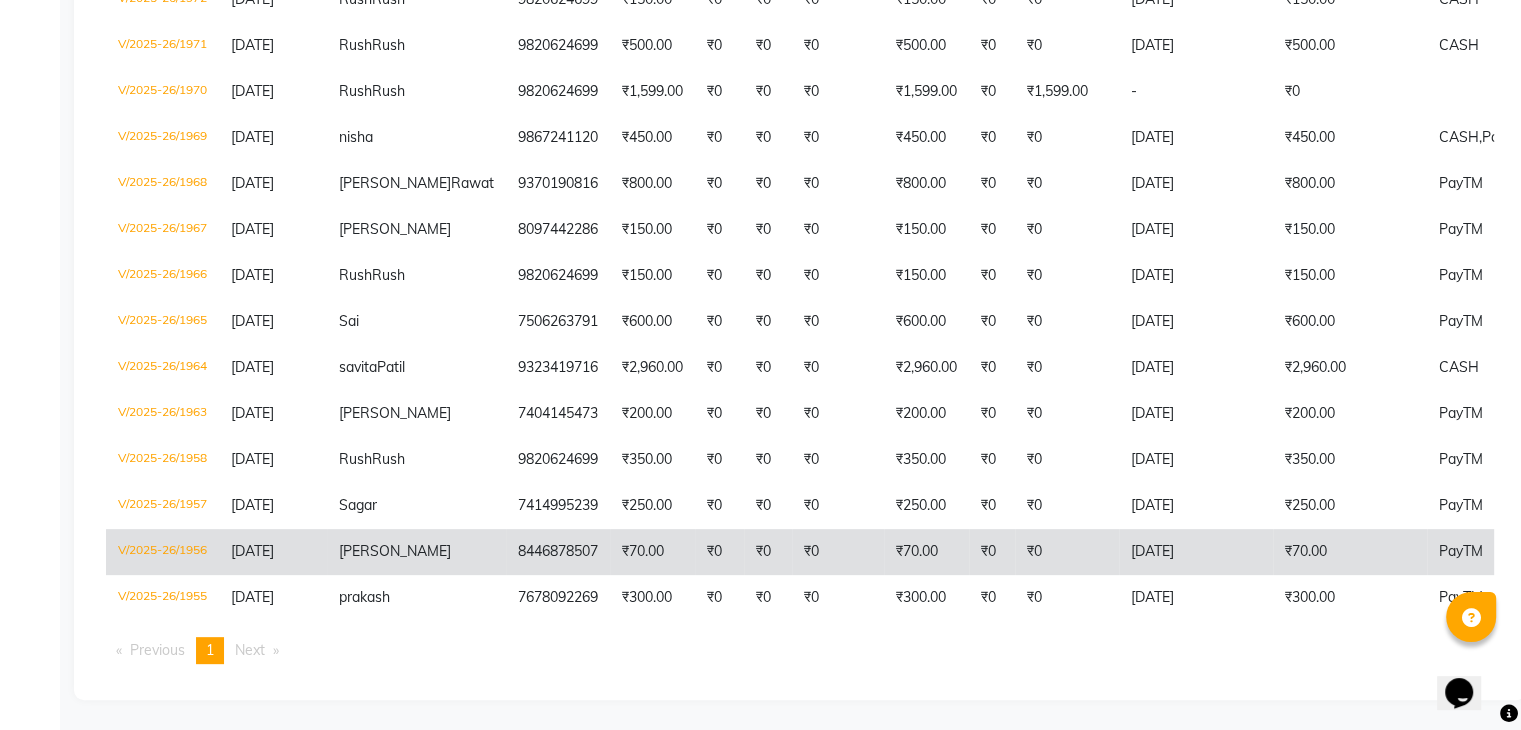 click on "₹0" 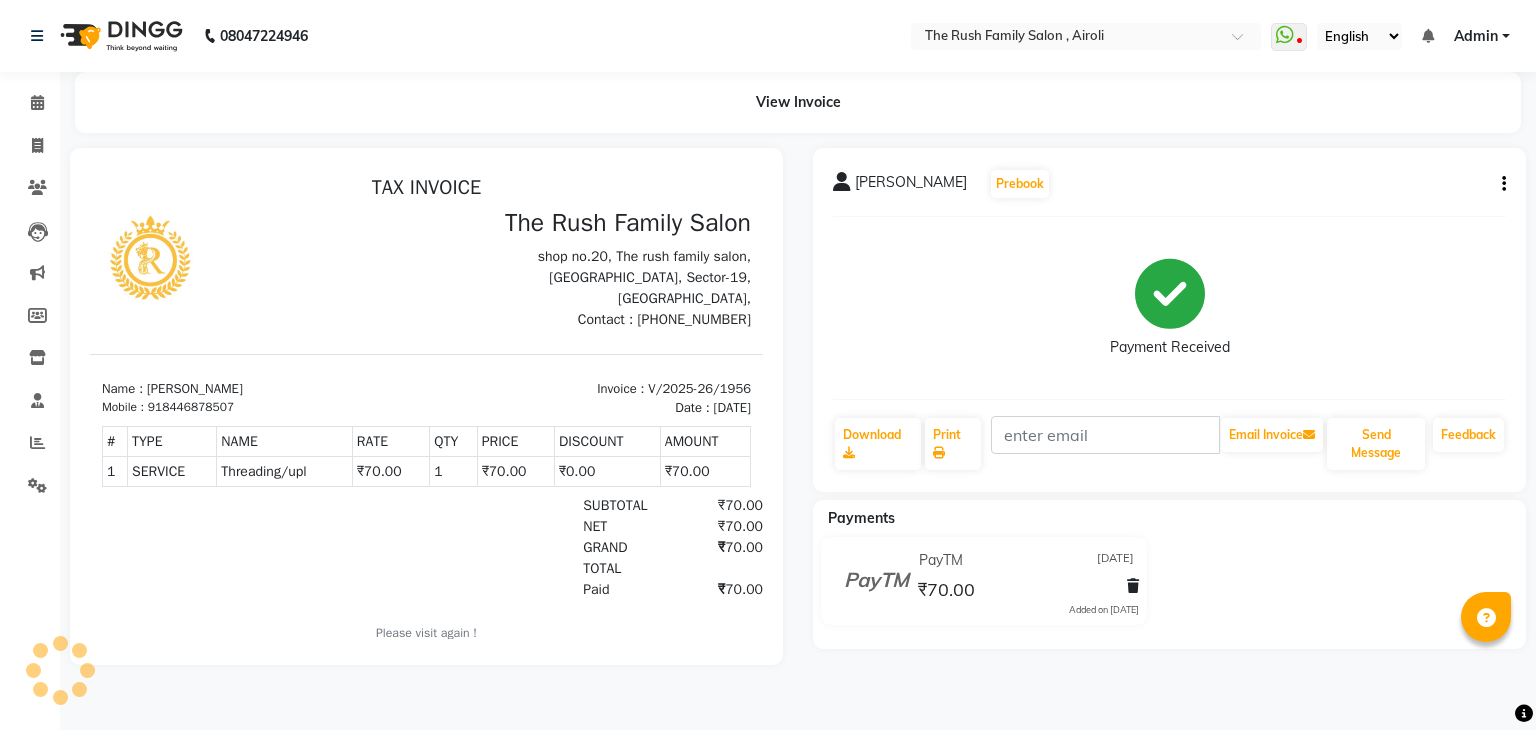 scroll, scrollTop: 0, scrollLeft: 0, axis: both 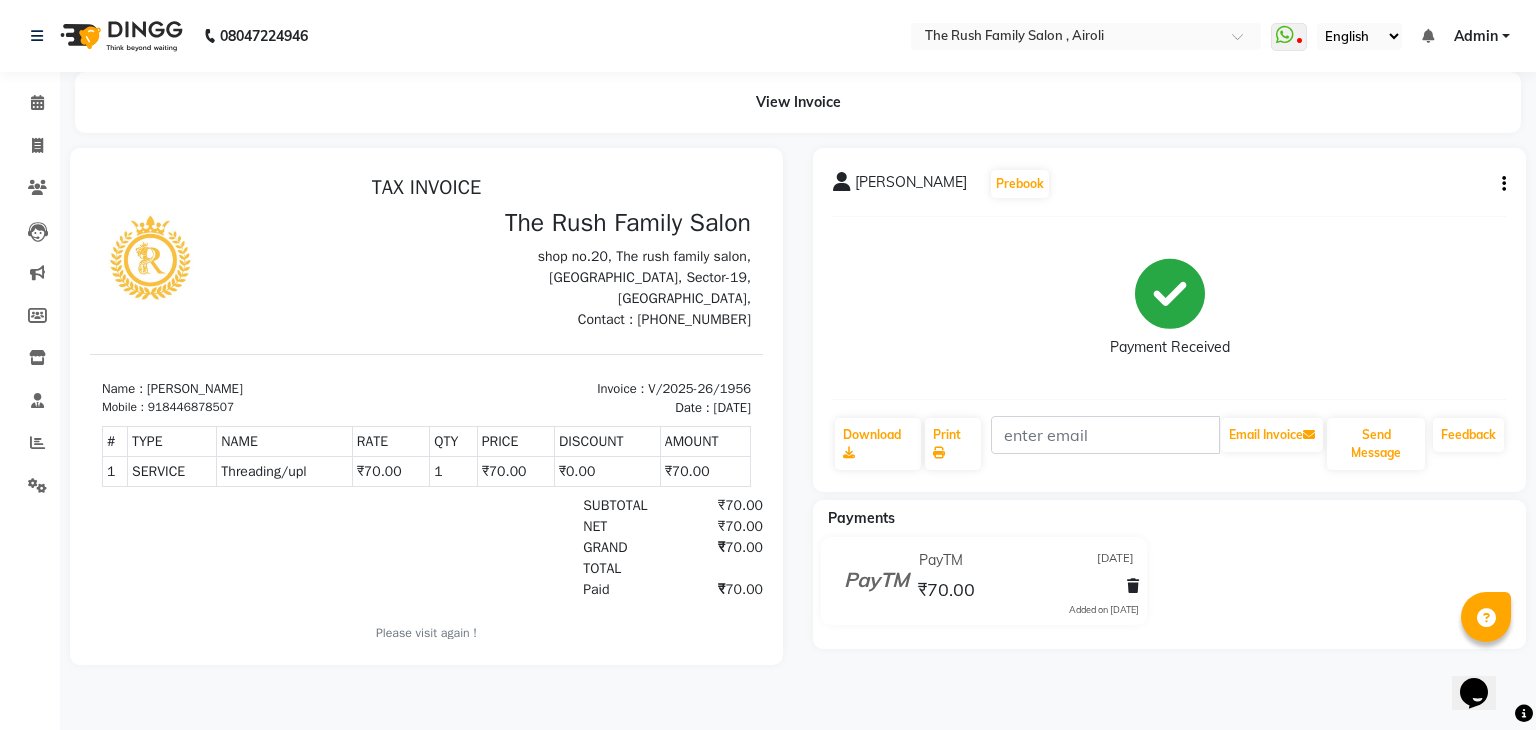 click 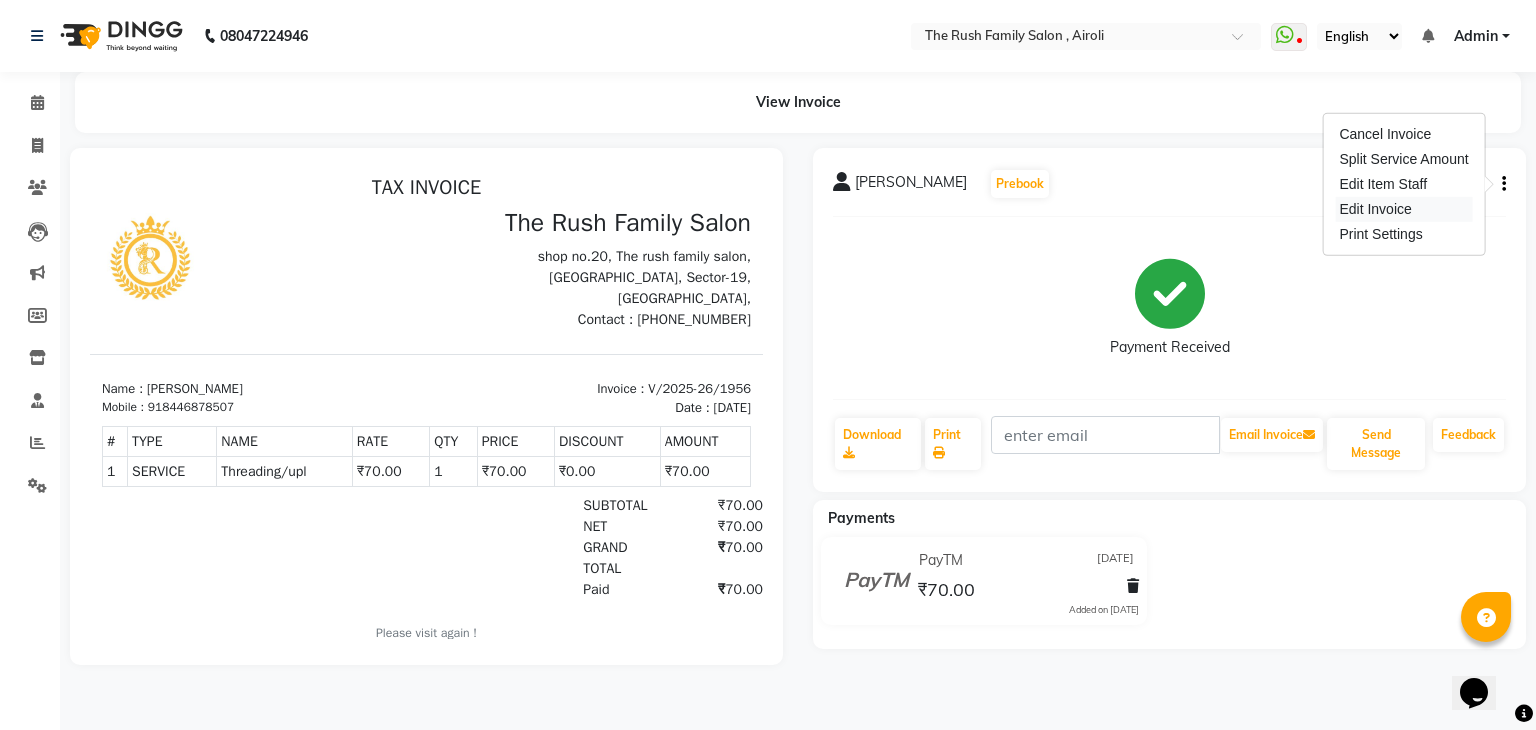 click on "Edit Invoice" at bounding box center [1403, 209] 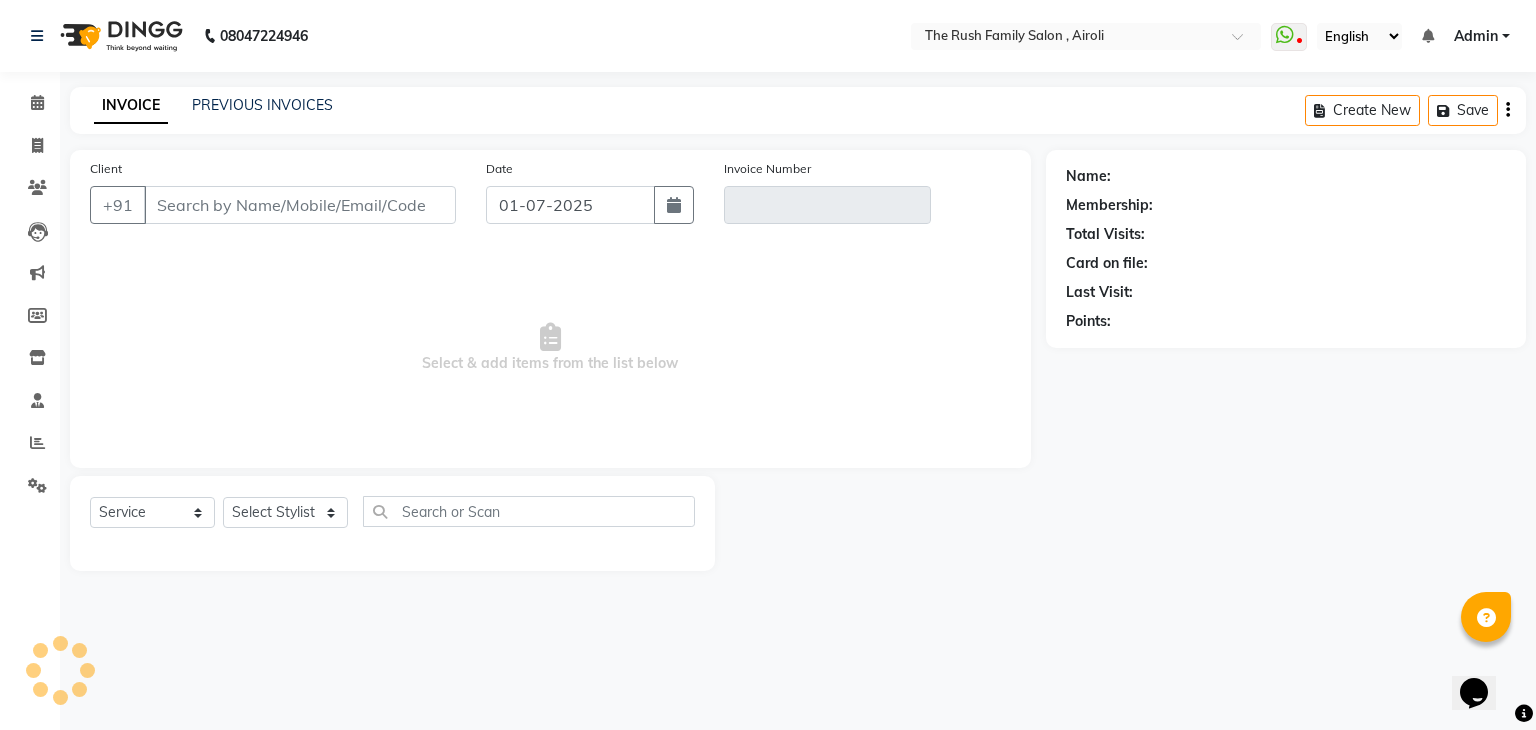 type on "8446878507" 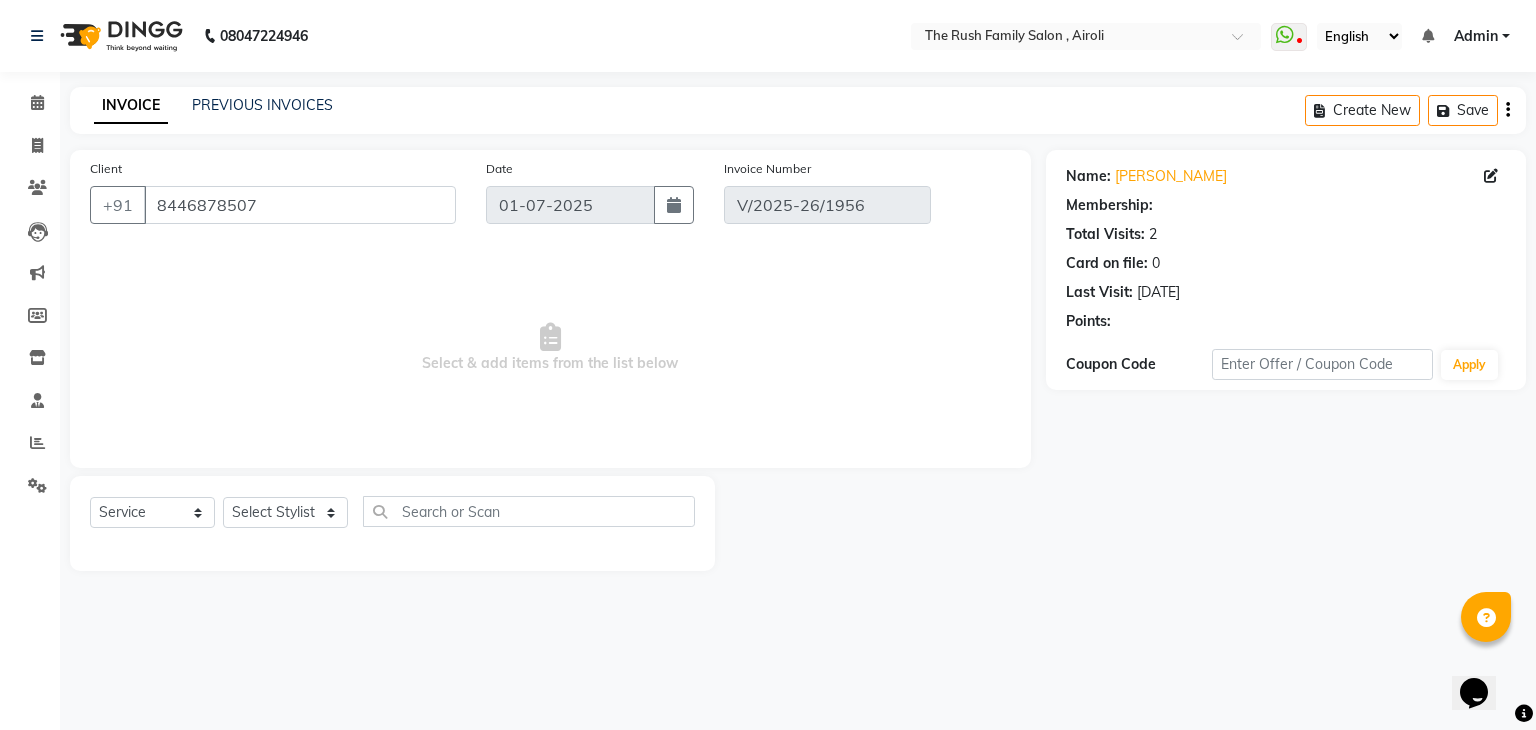 type on "[DATE]" 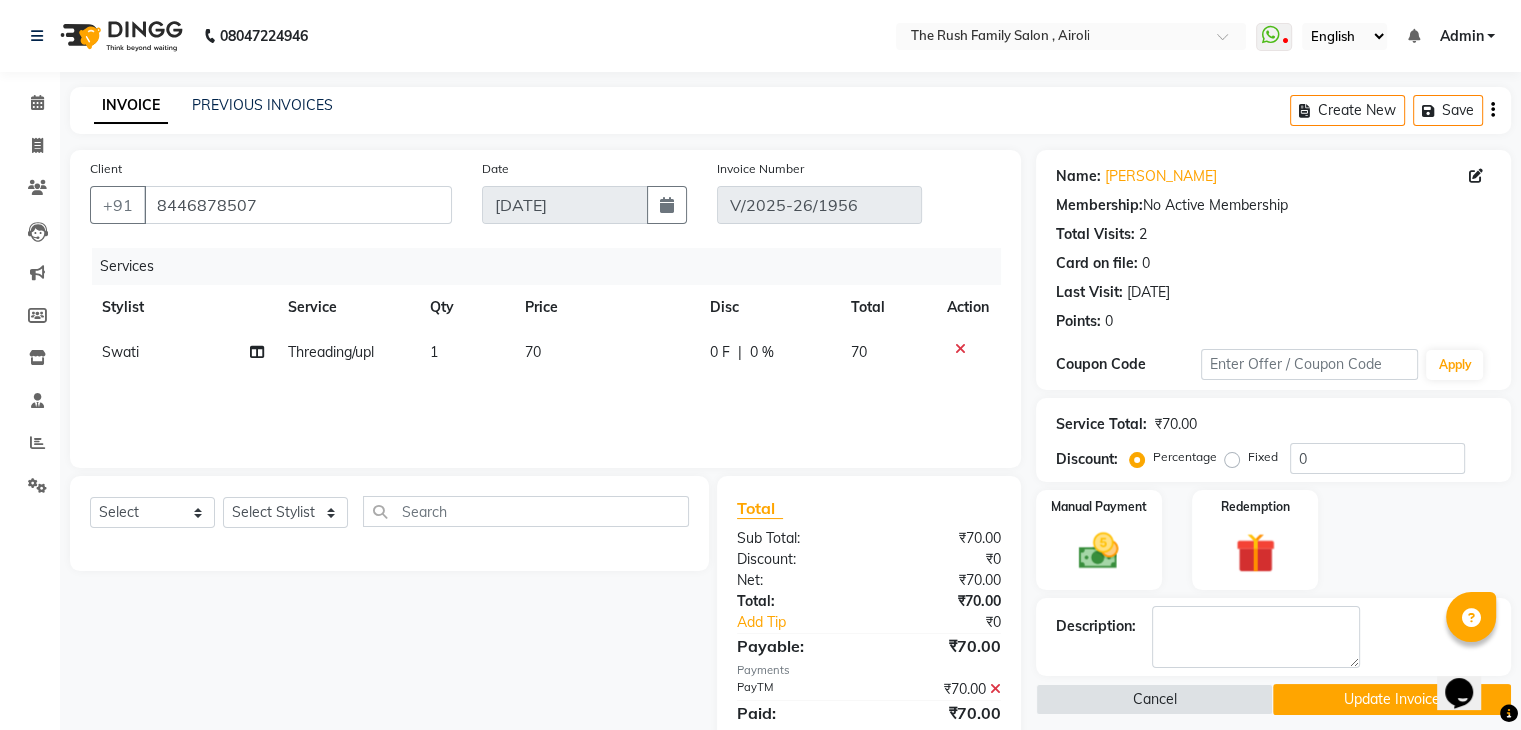 click on "70" 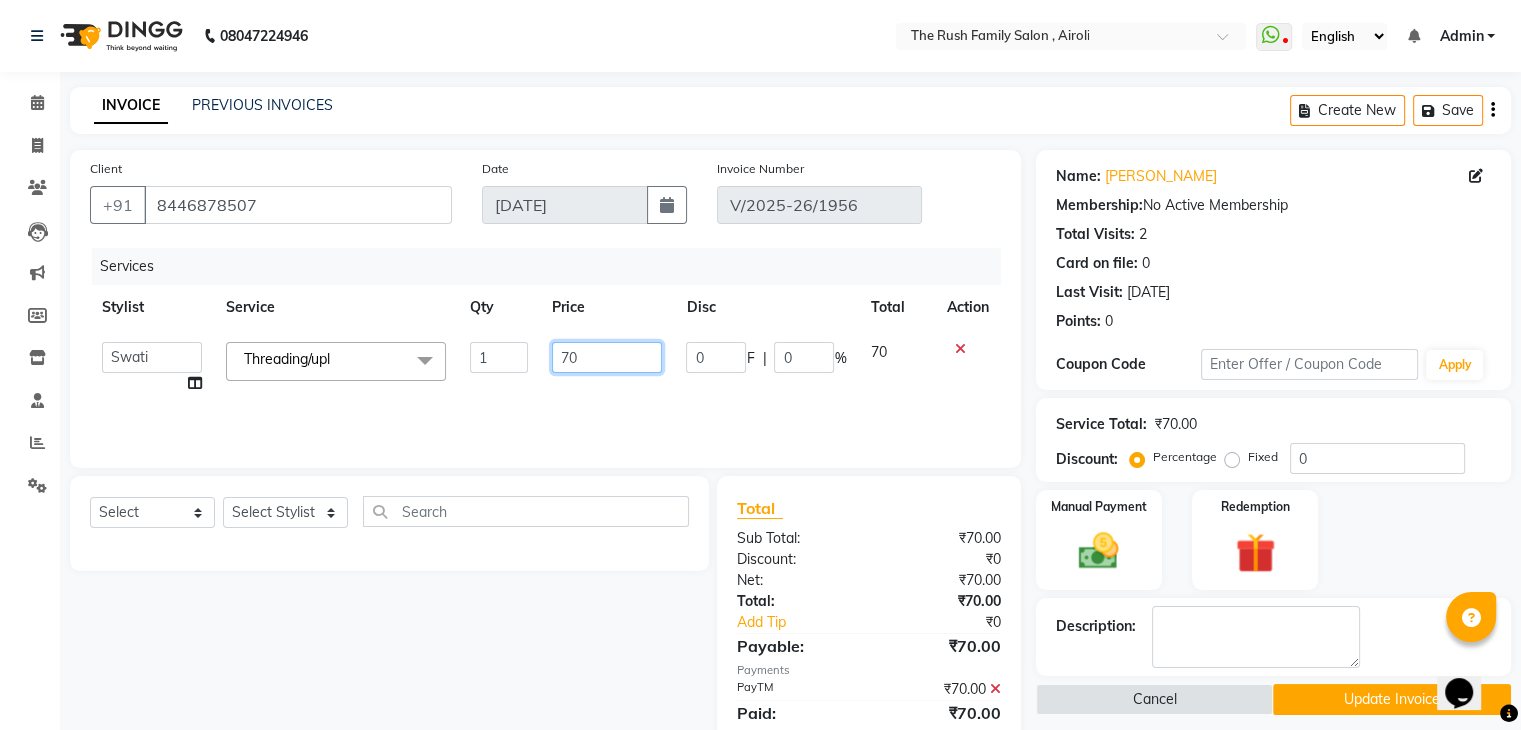 click on "70" 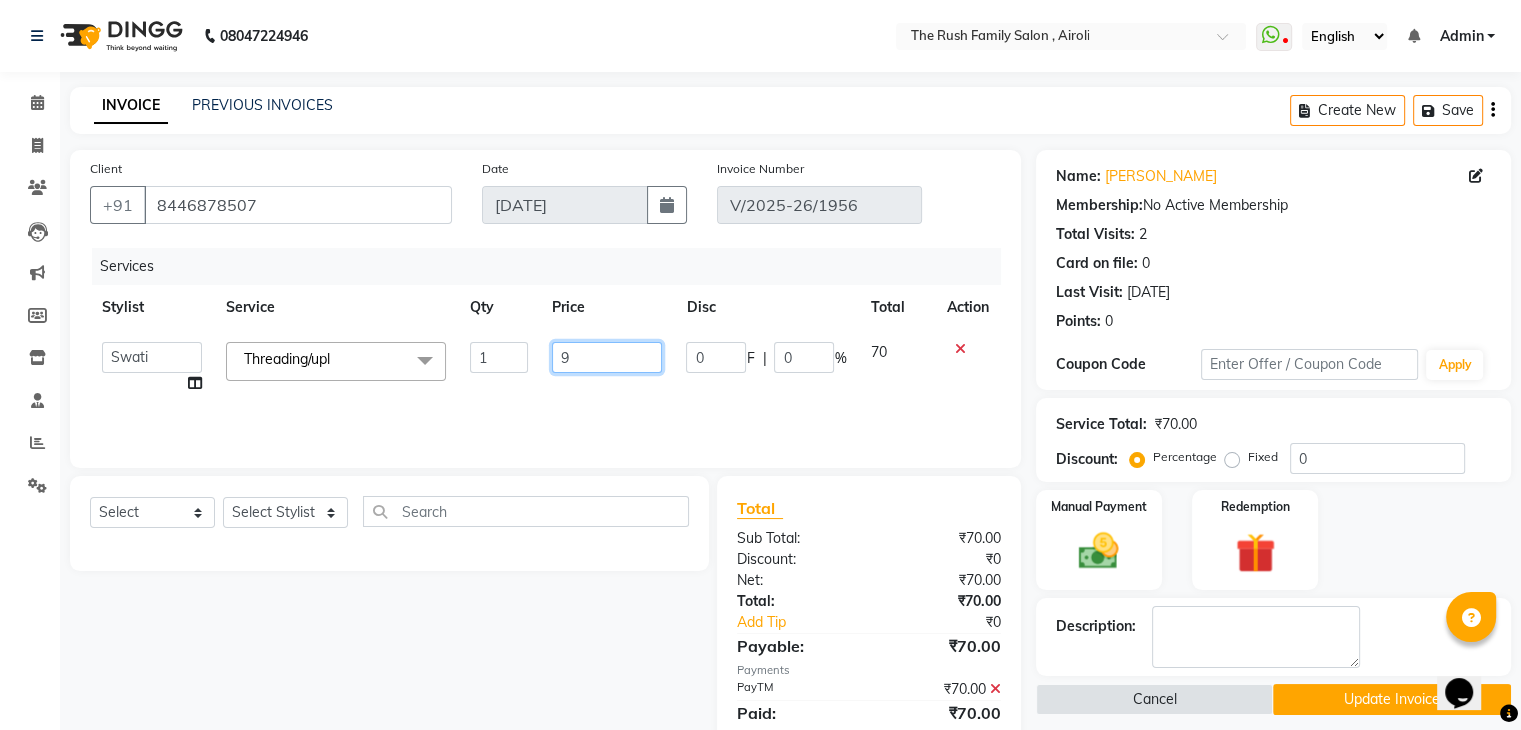 type on "90" 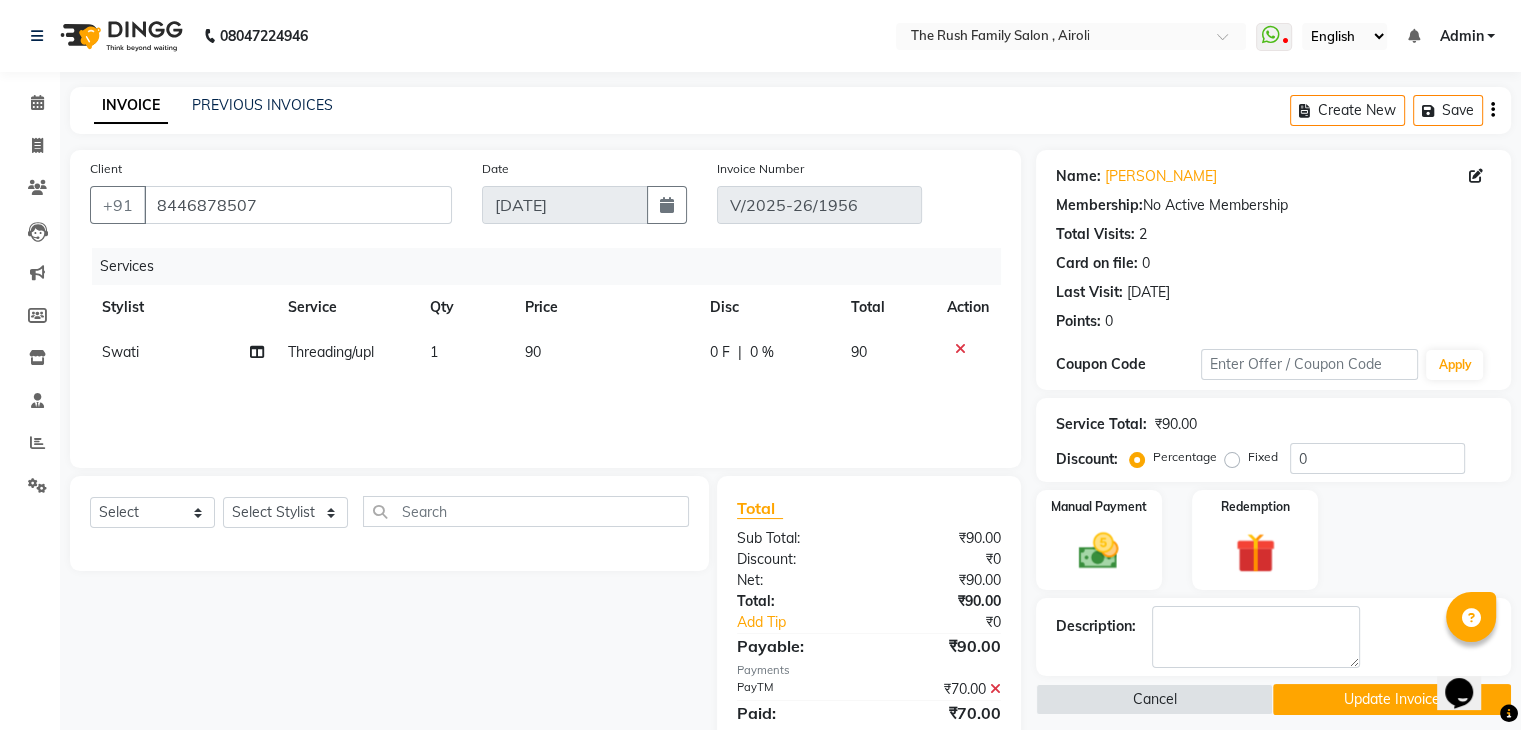 click on "Services Stylist Service Qty Price Disc Total Action Swati Threading/upl 1 90 0 F | 0 % 90" 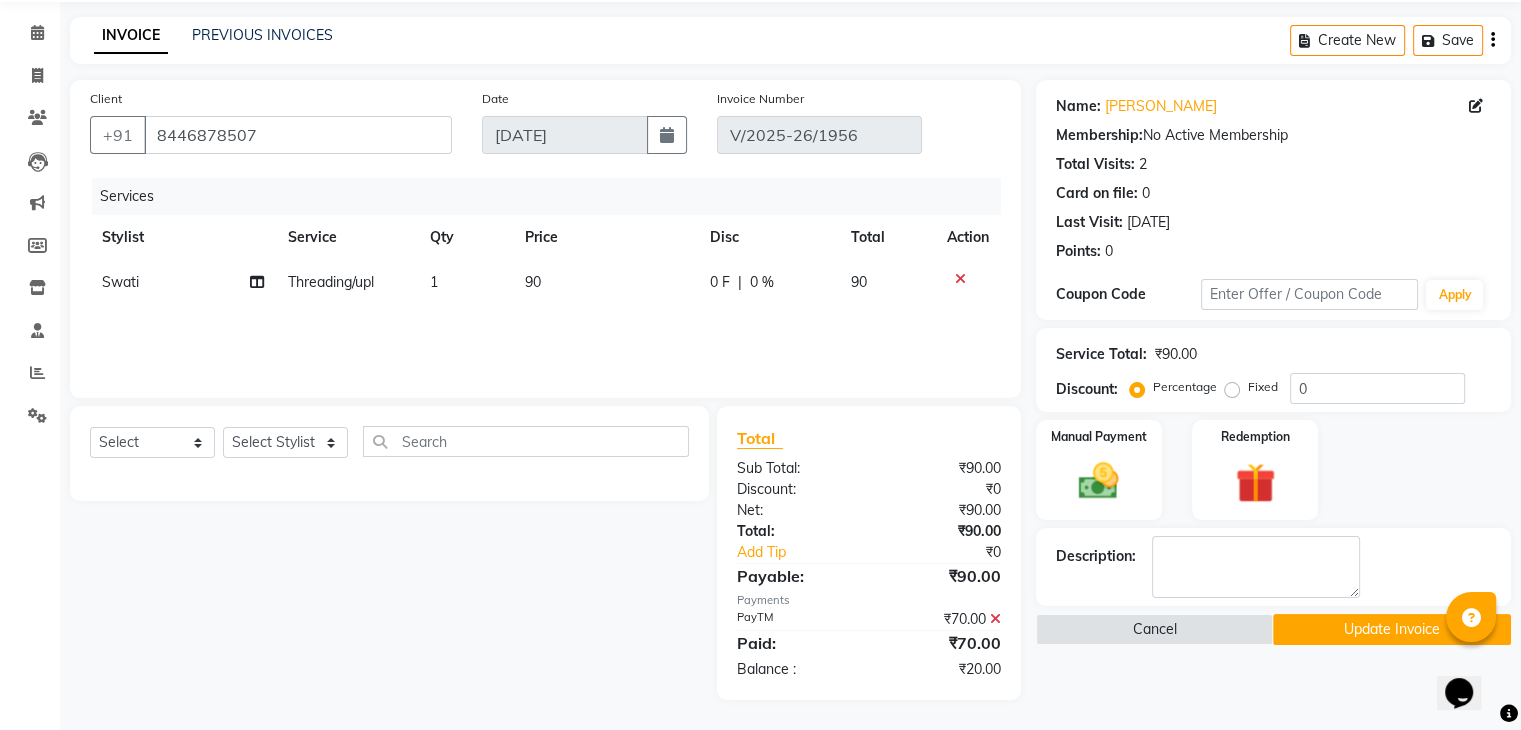 click 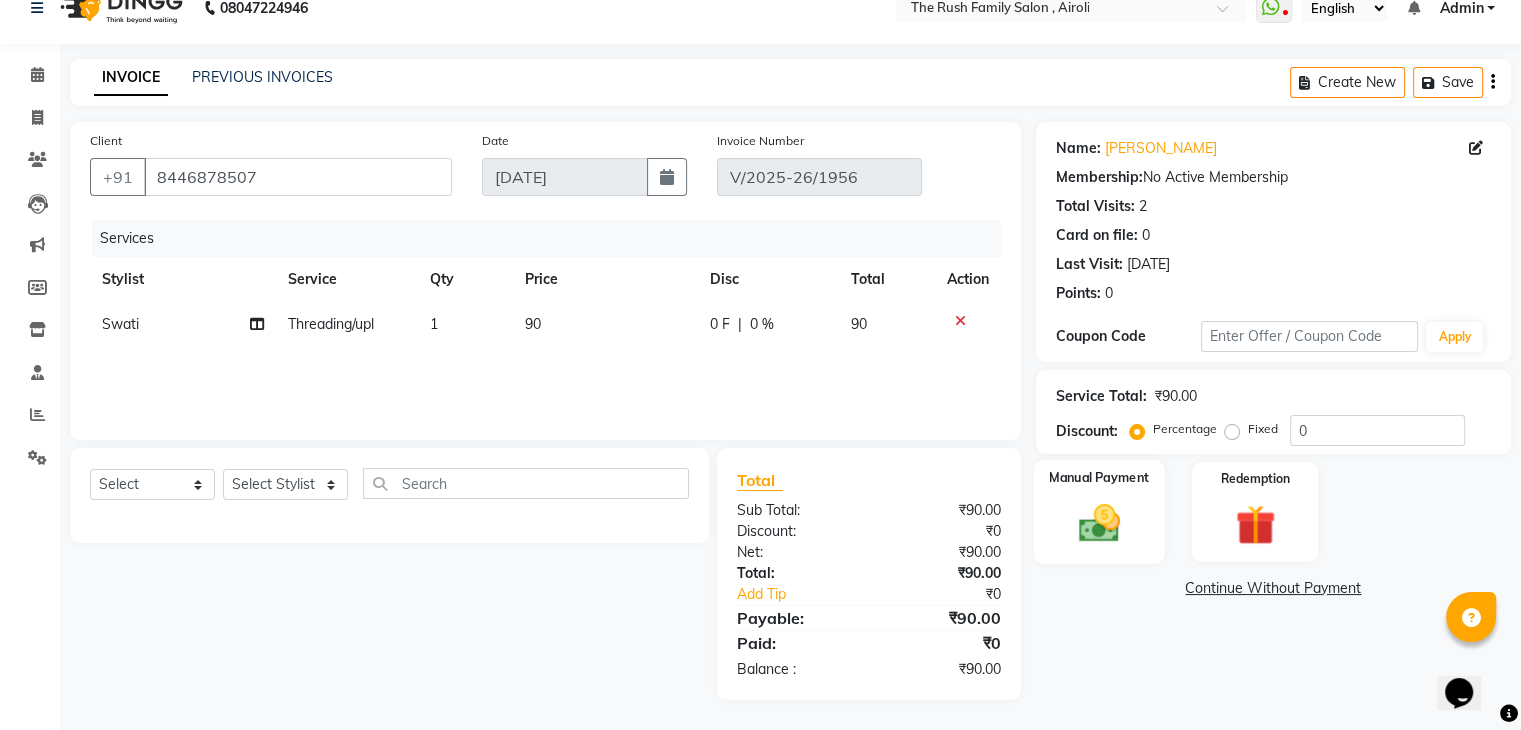 click 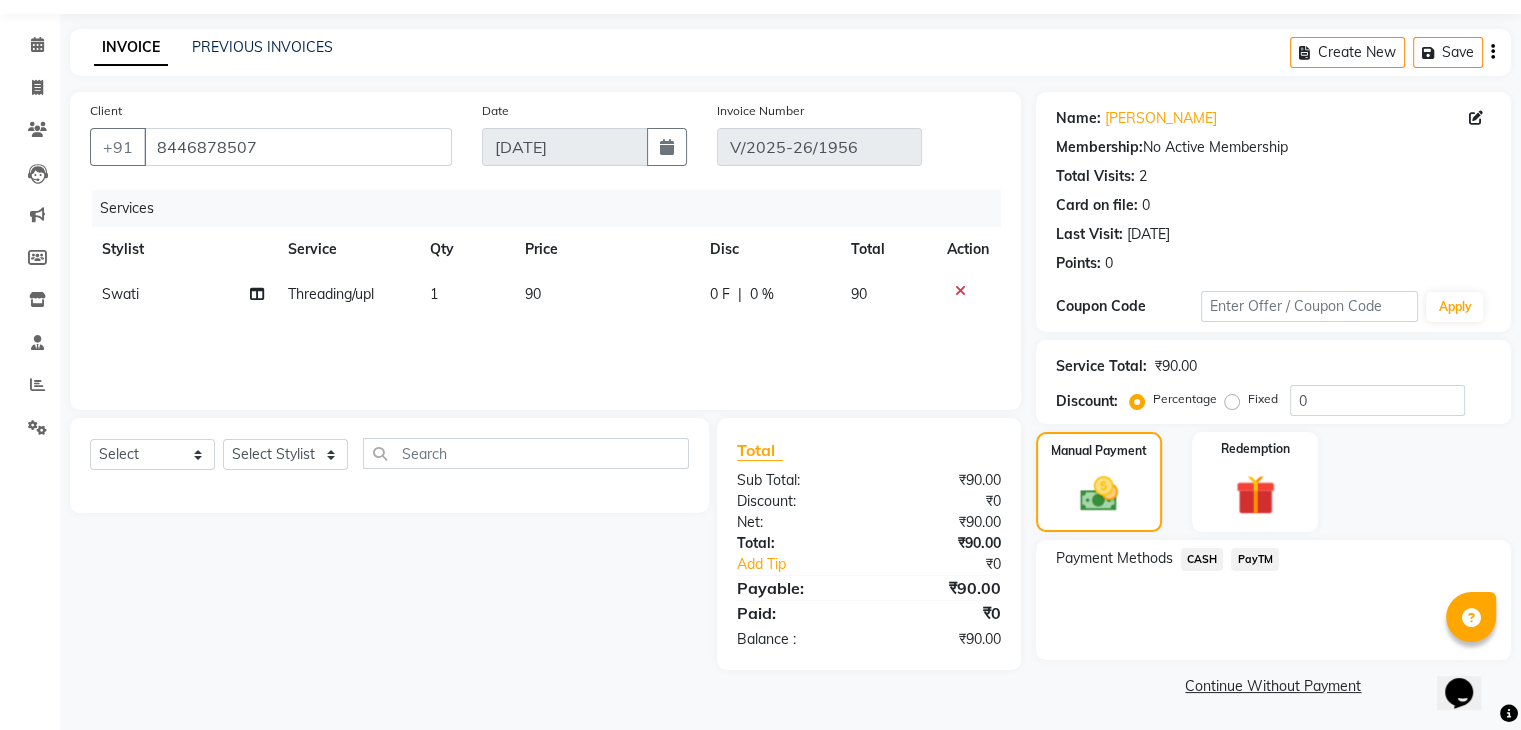 click on "CASH" 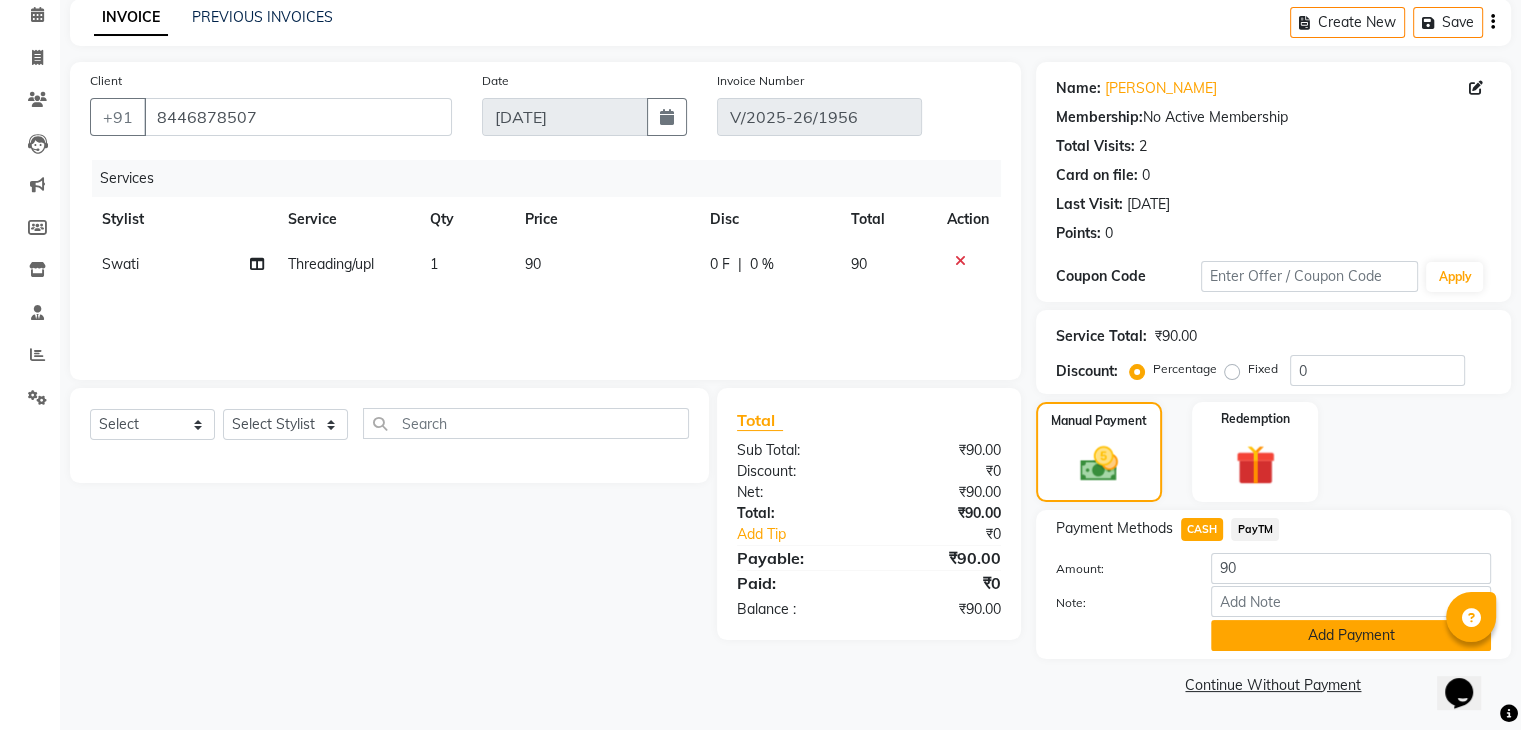 click on "Add Payment" 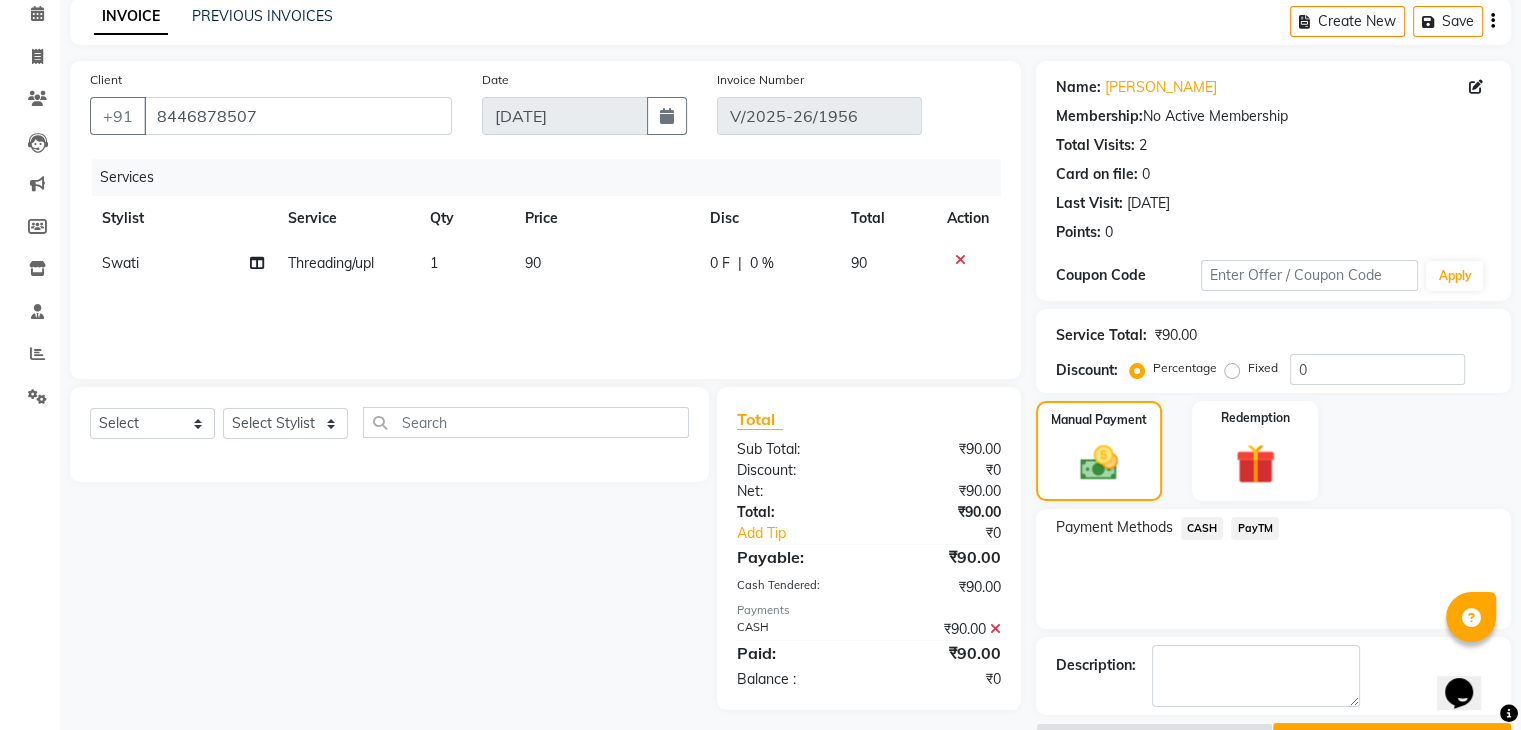 scroll, scrollTop: 141, scrollLeft: 0, axis: vertical 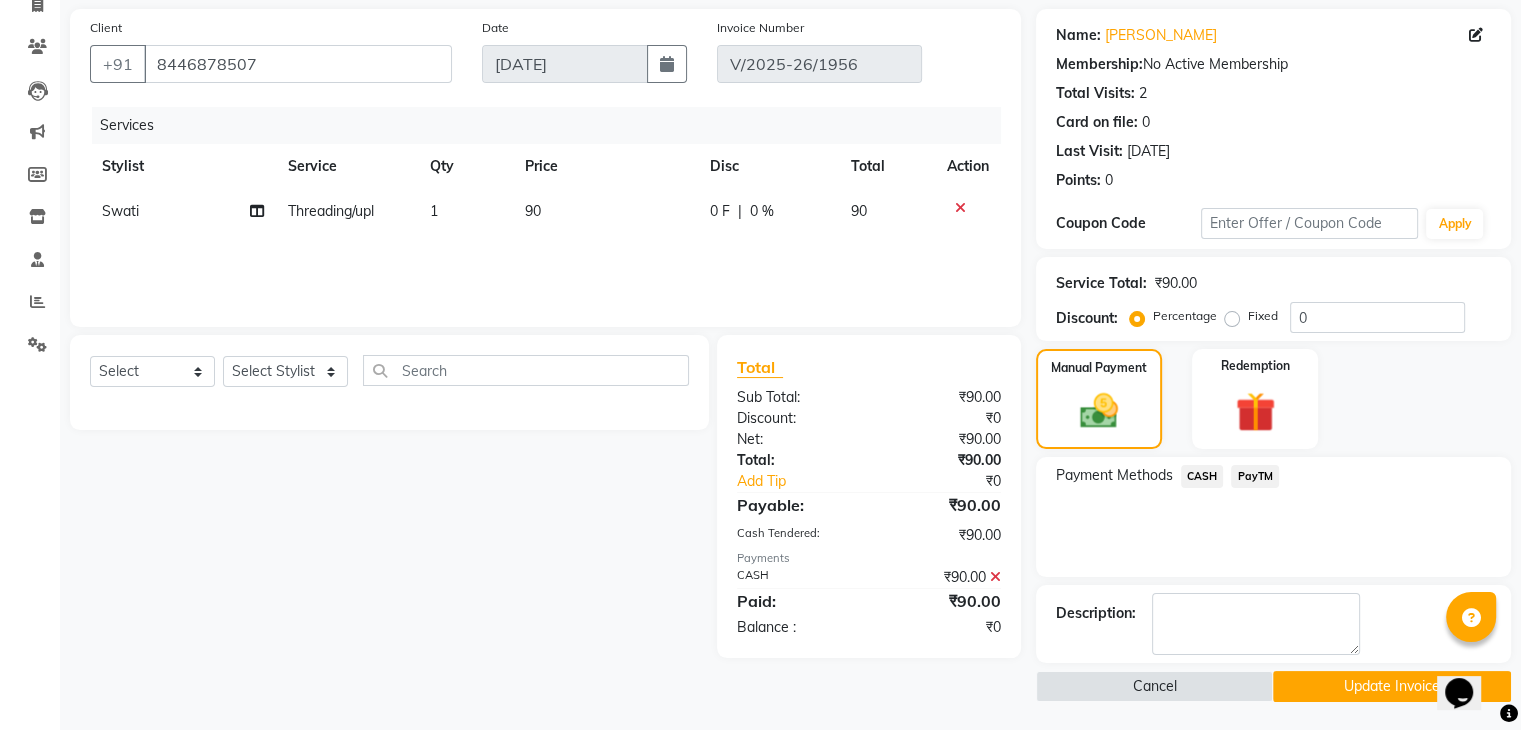 click on "Update Invoice" 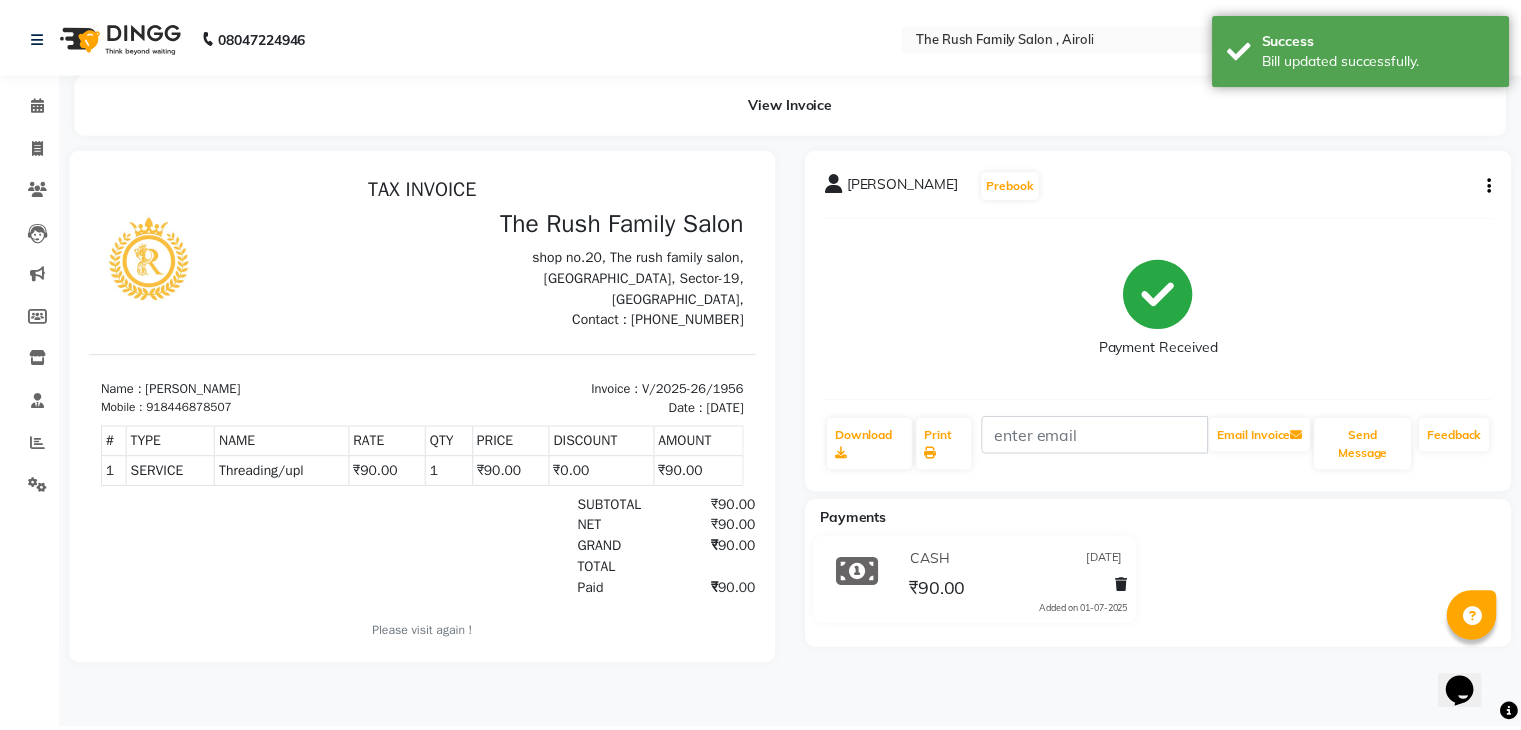 scroll, scrollTop: 0, scrollLeft: 0, axis: both 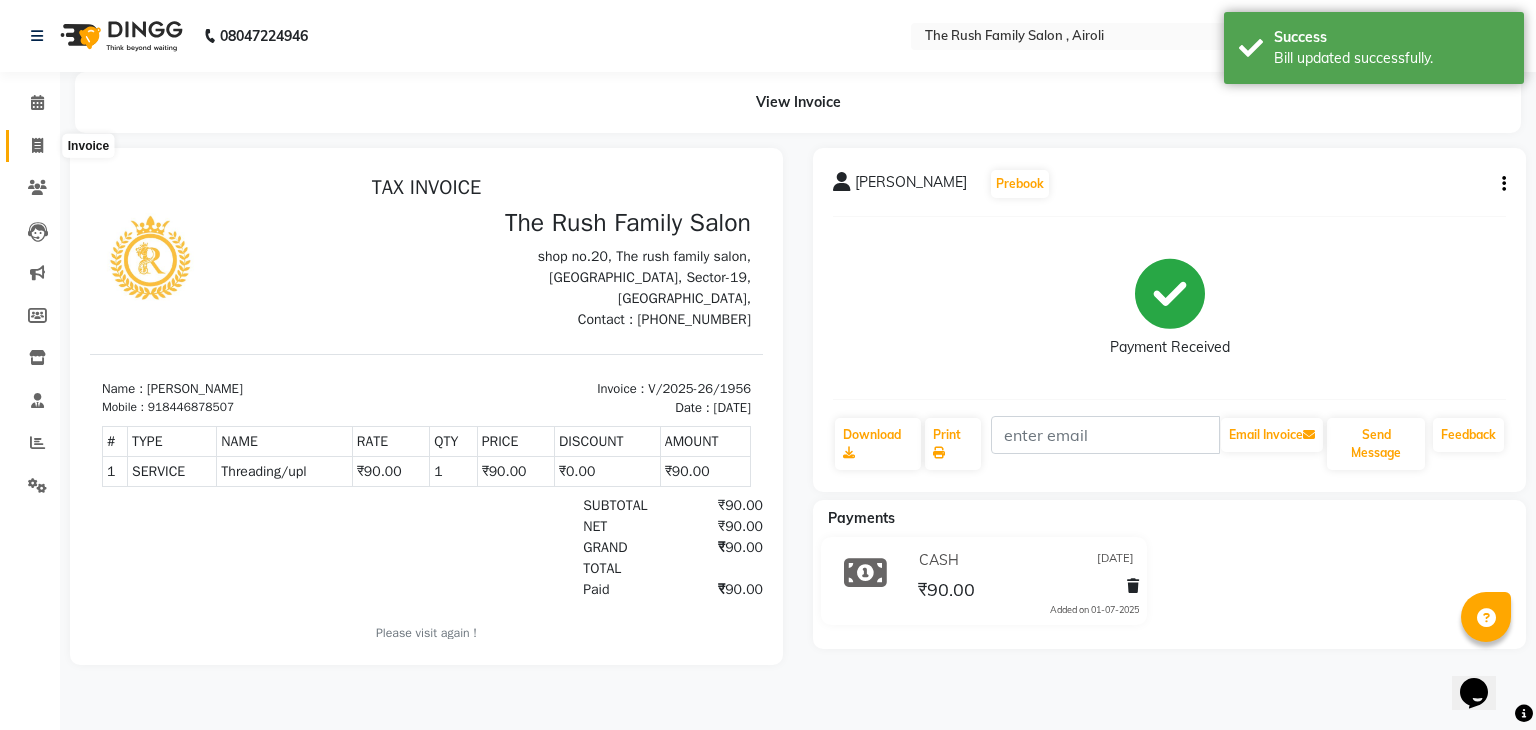 click 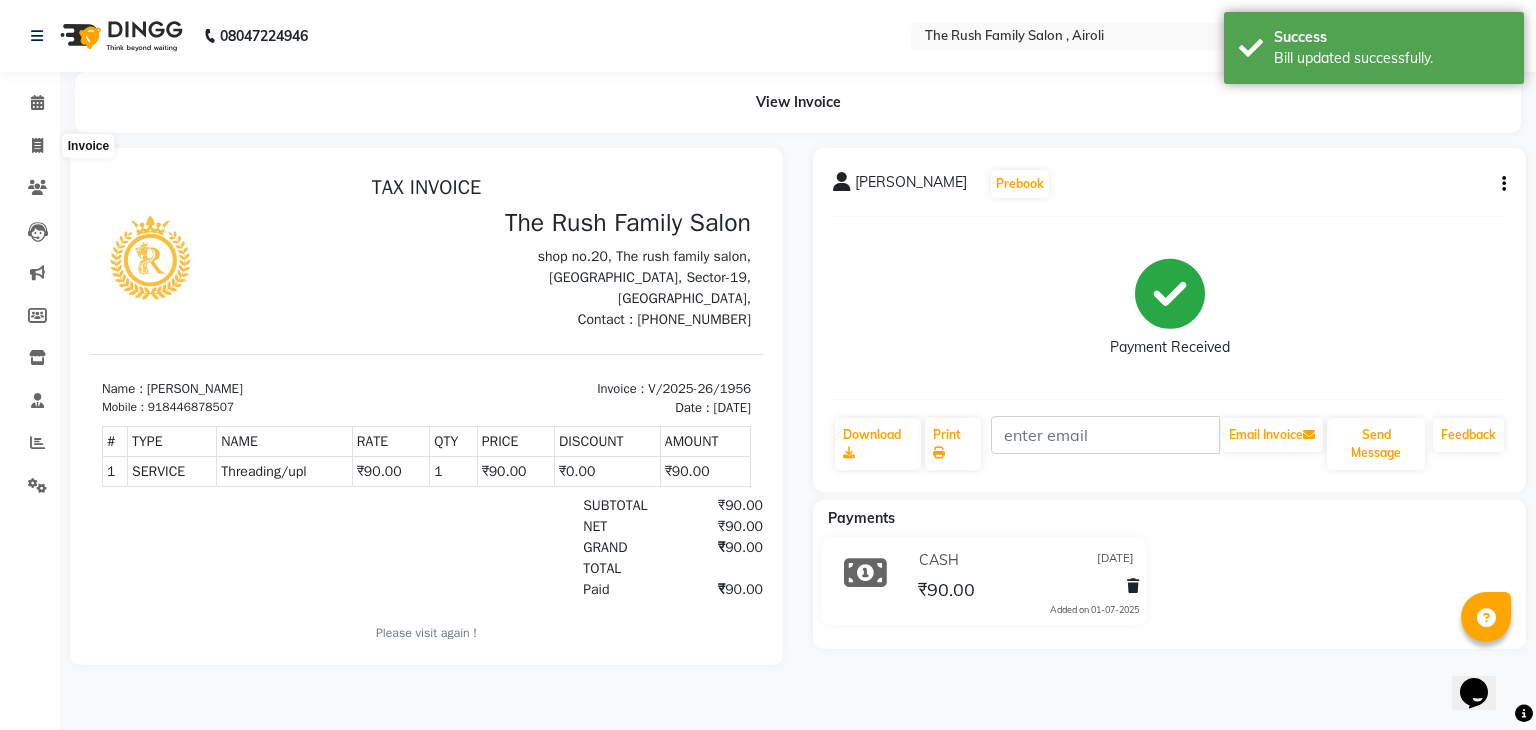 select on "service" 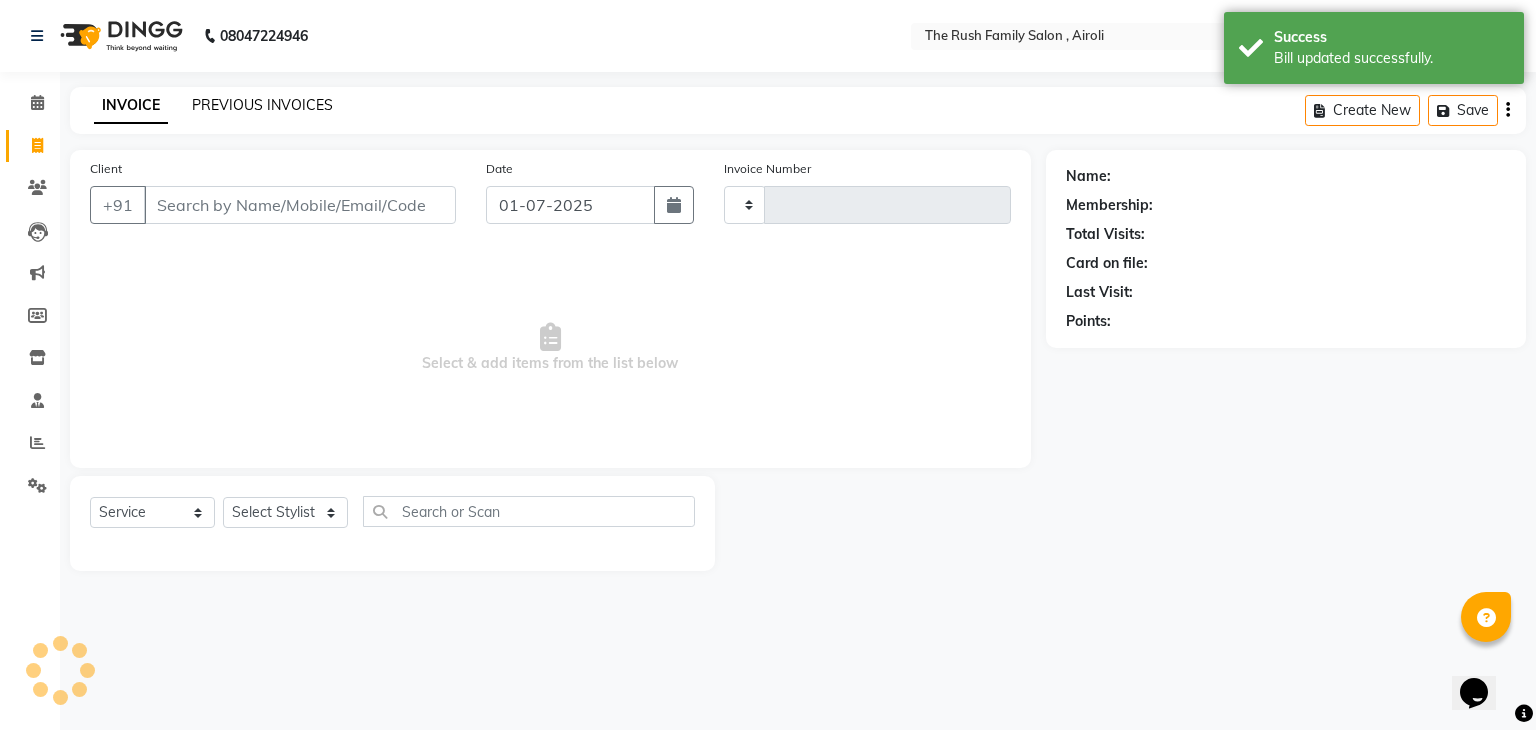 type on "1979" 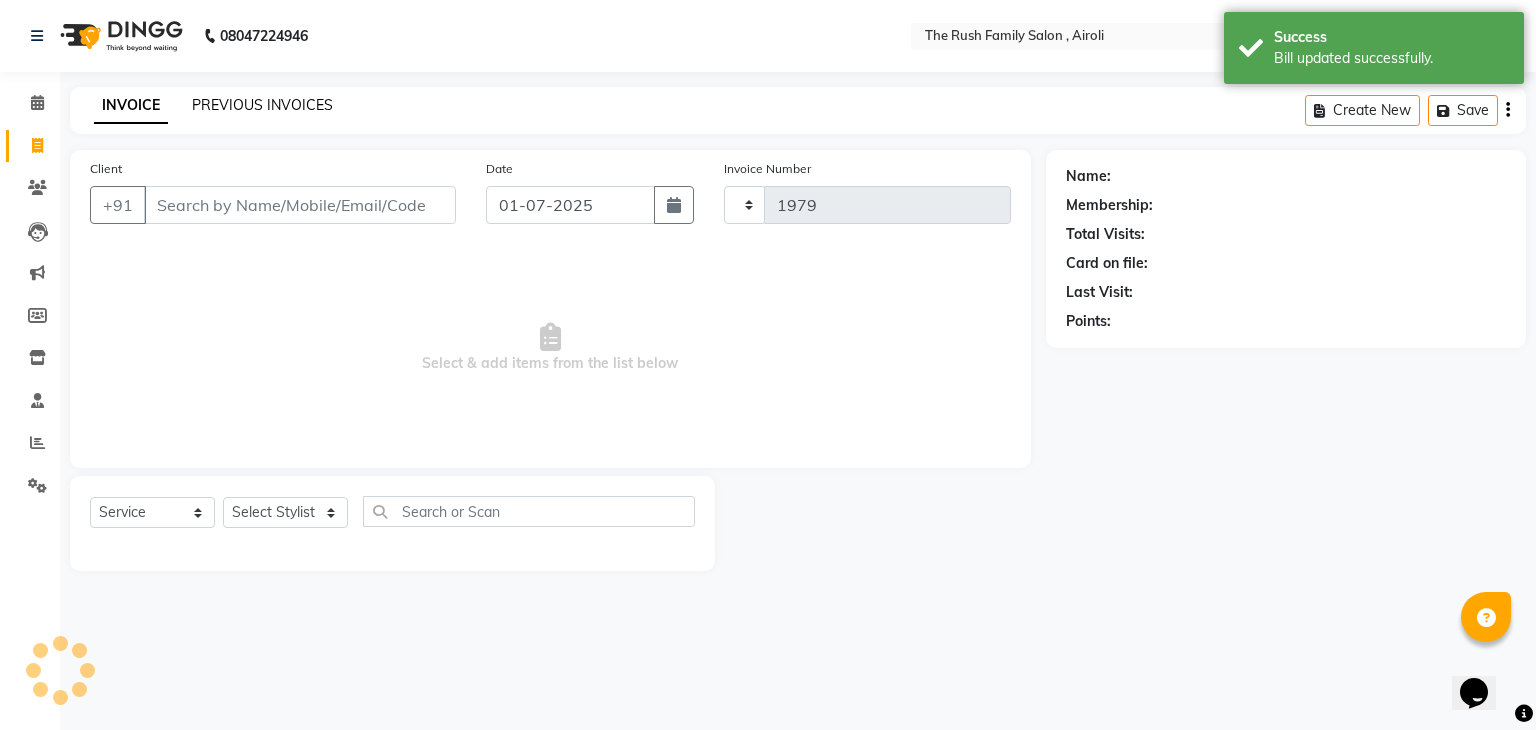 select on "5419" 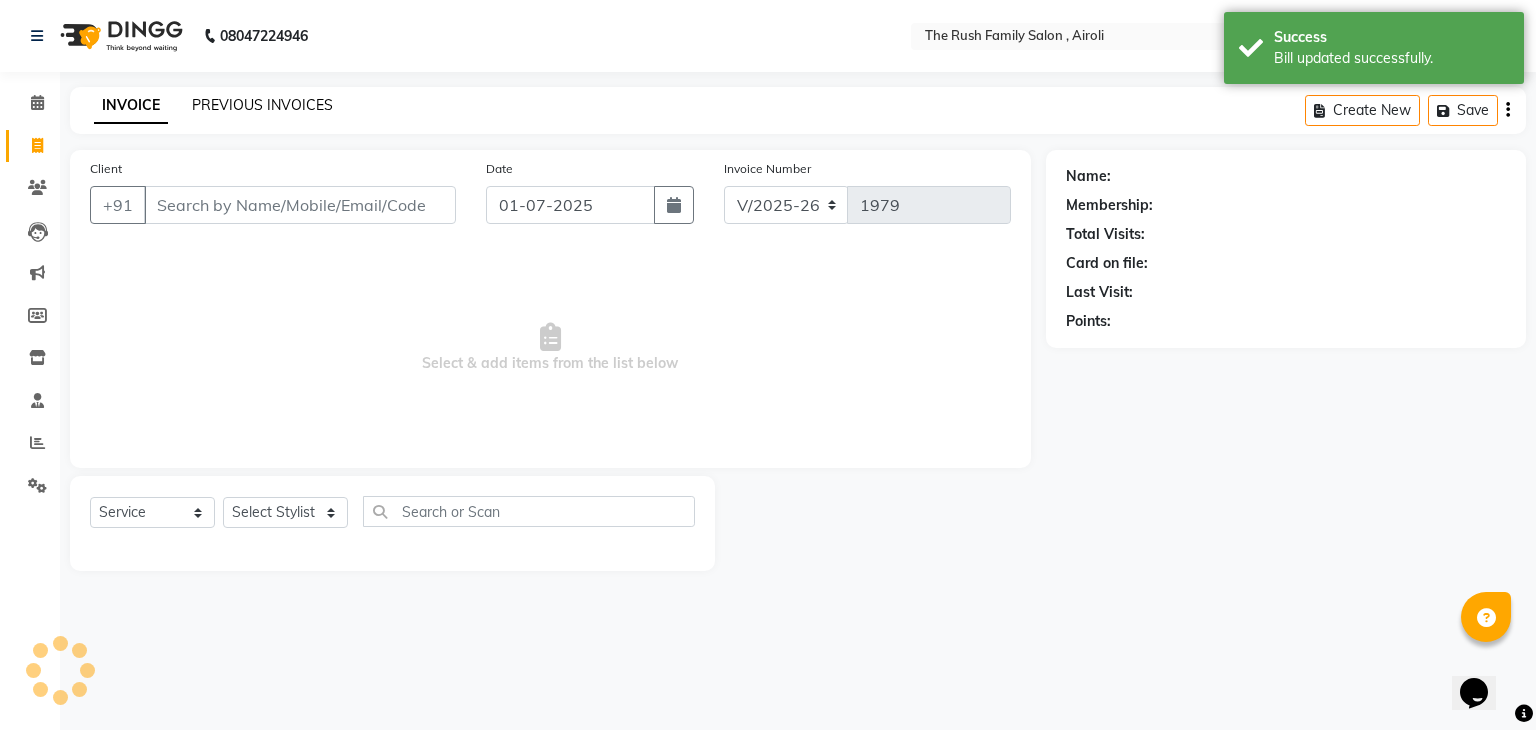 click on "PREVIOUS INVOICES" 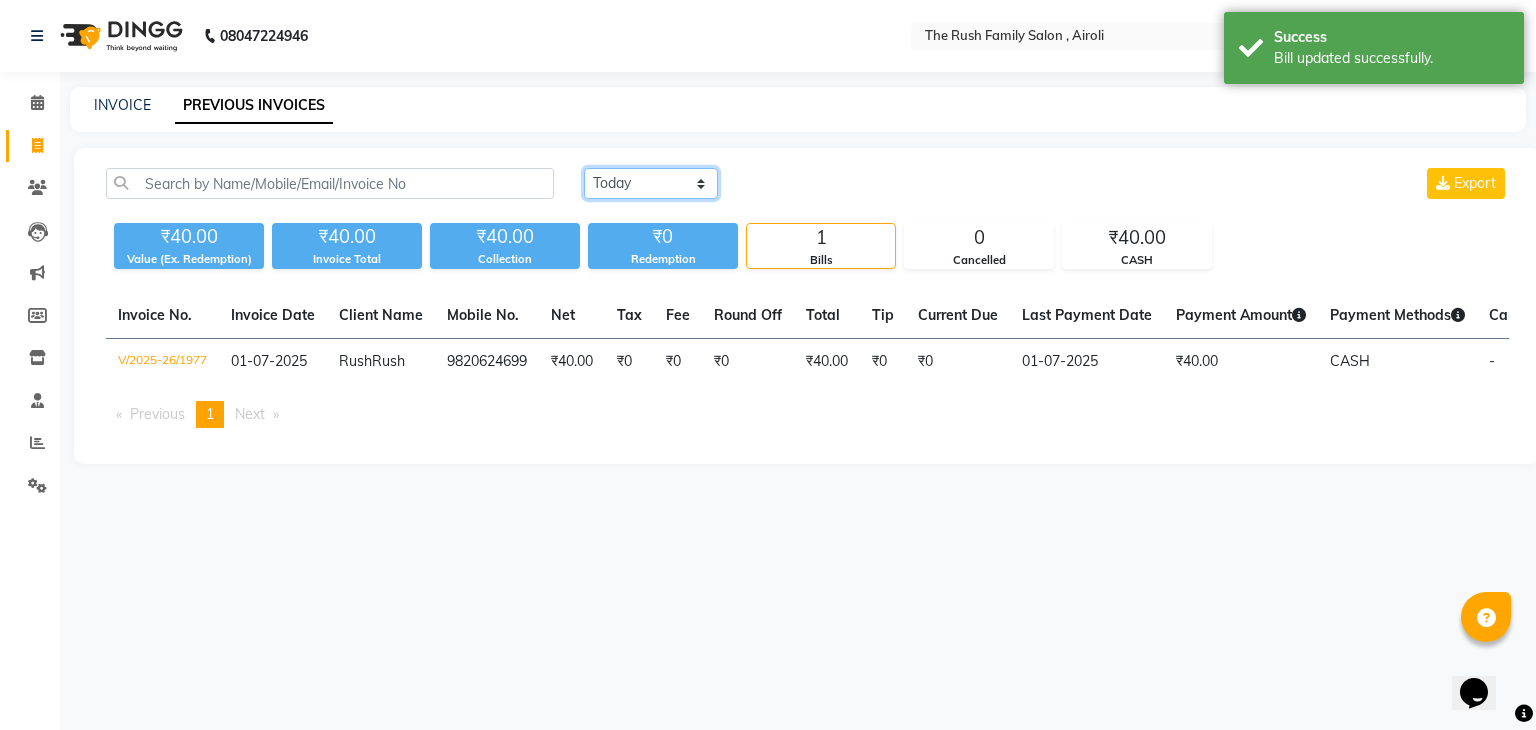 click on "[DATE] [DATE] Custom Range" 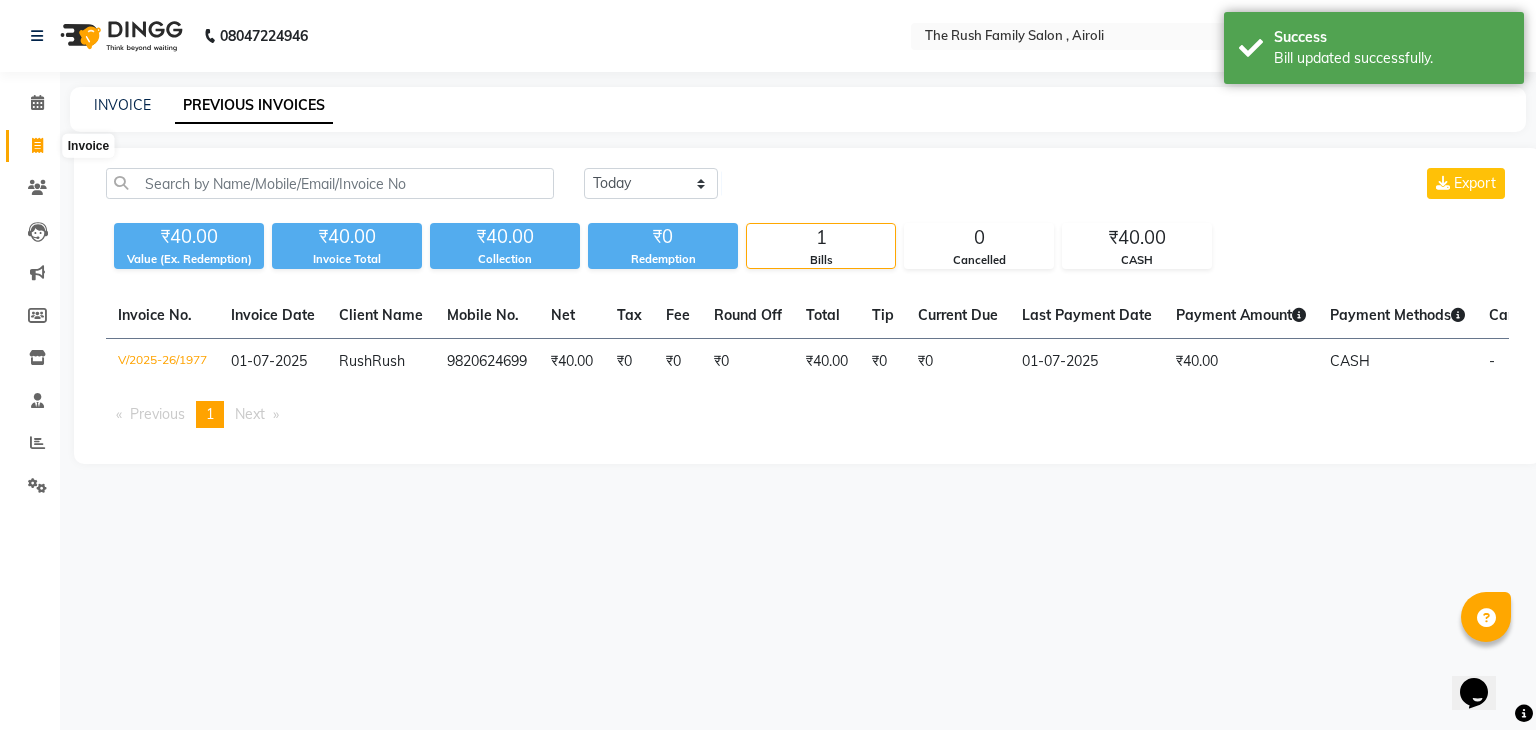 click 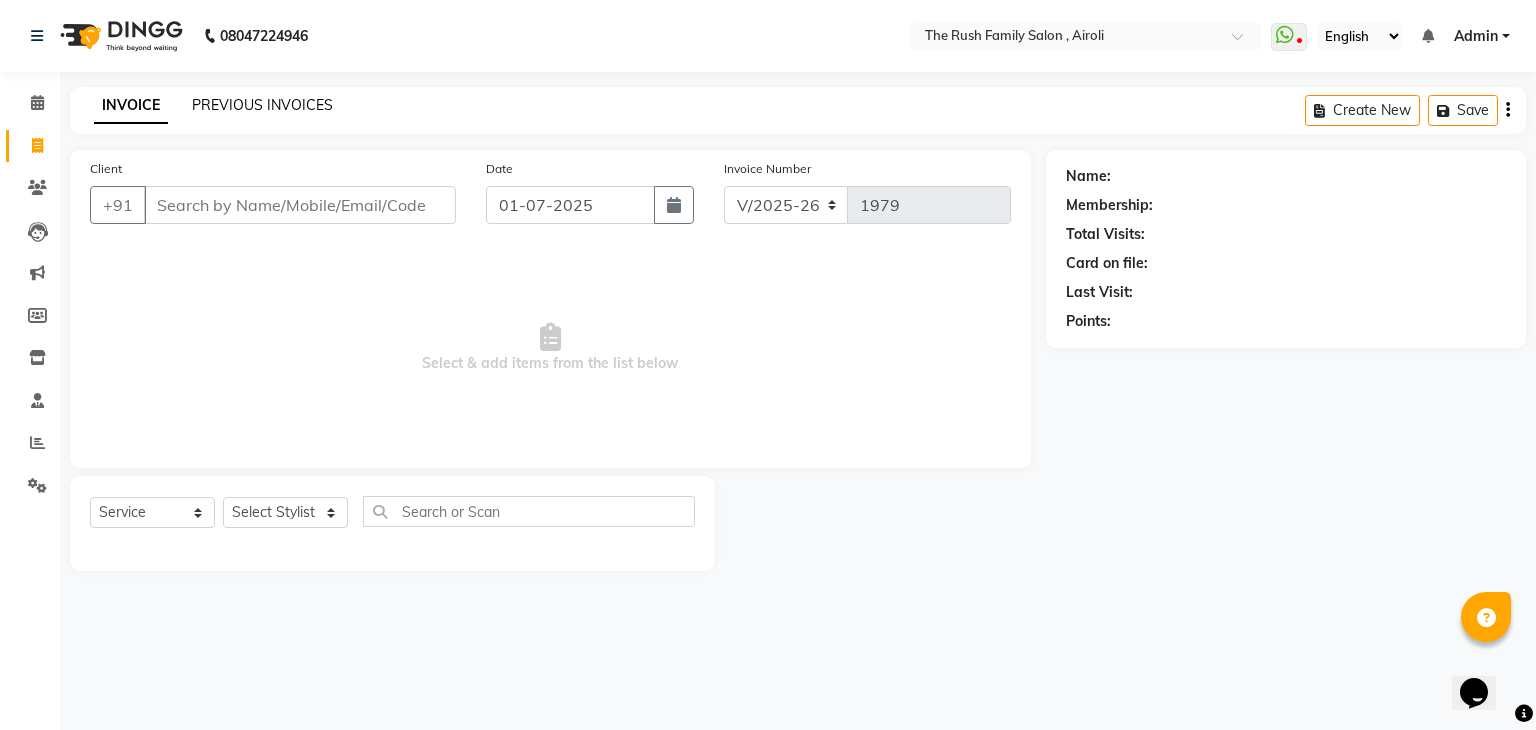 click on "PREVIOUS INVOICES" 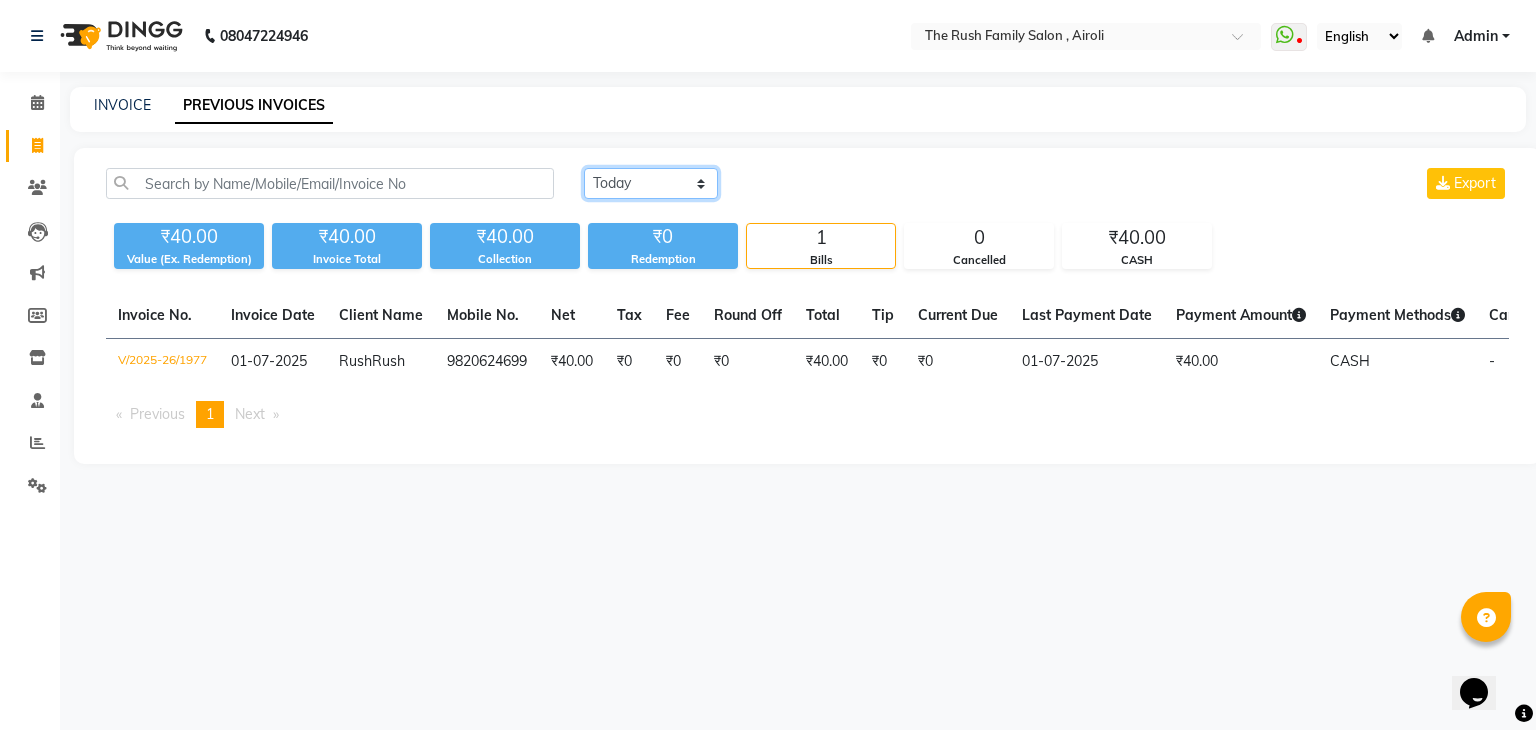 click on "[DATE] [DATE] Custom Range" 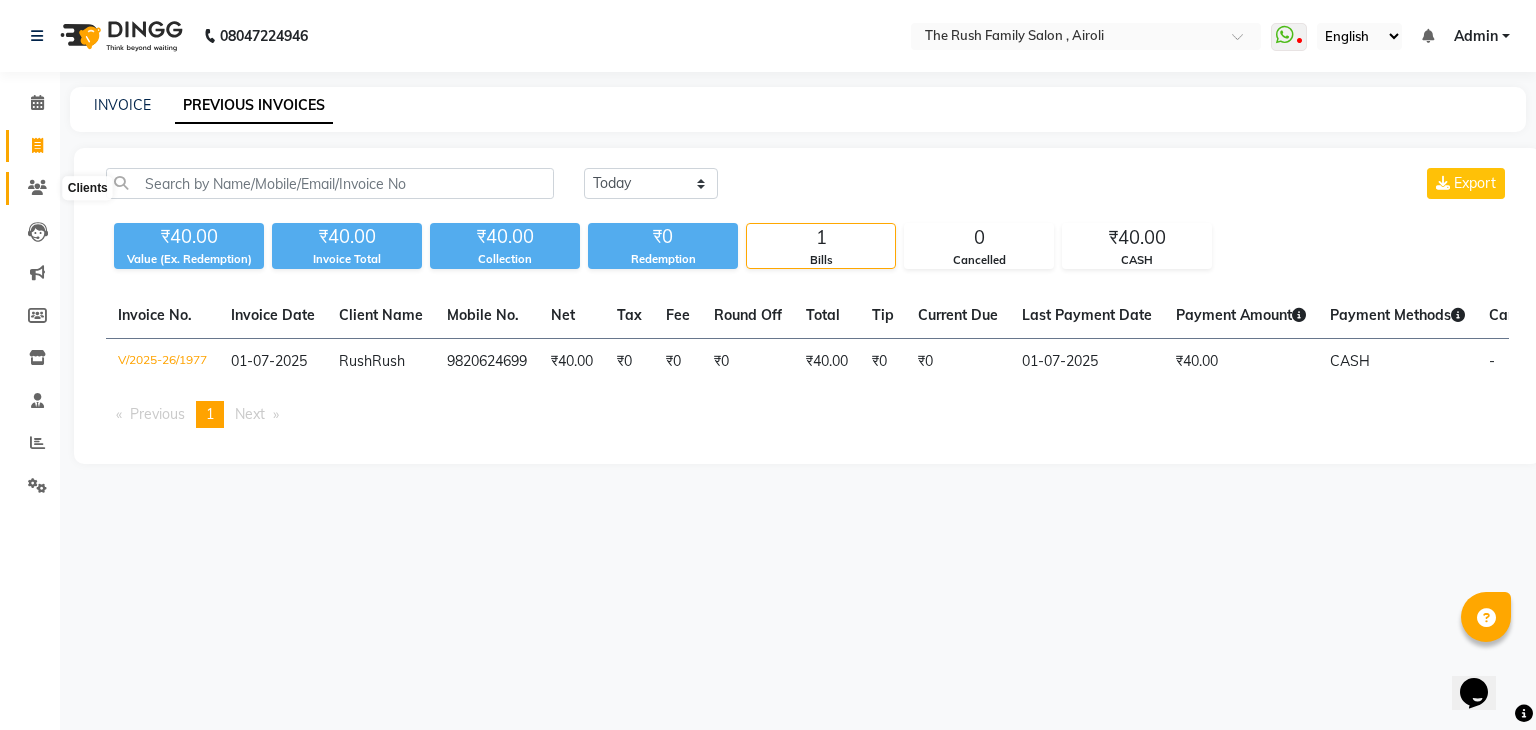 click 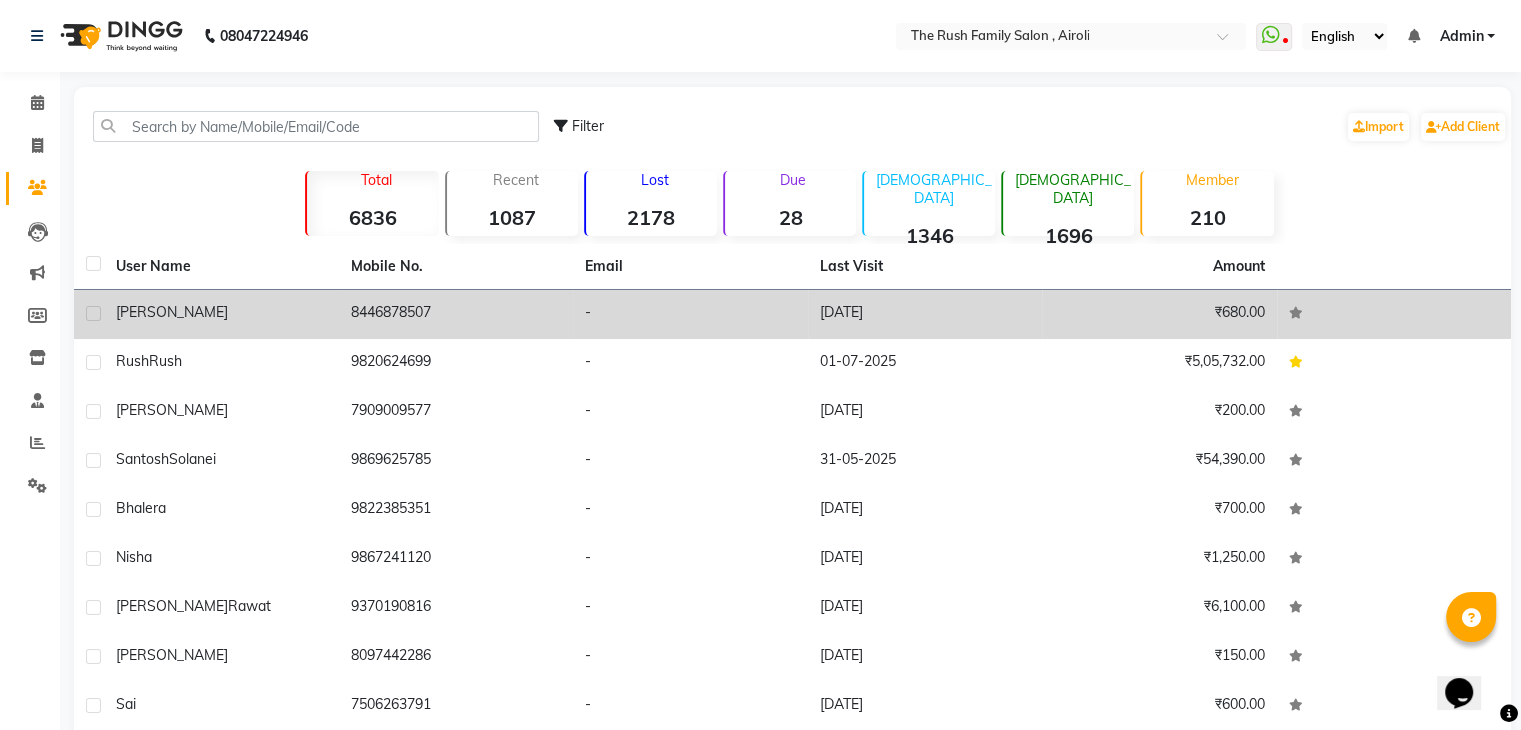 scroll, scrollTop: 136, scrollLeft: 0, axis: vertical 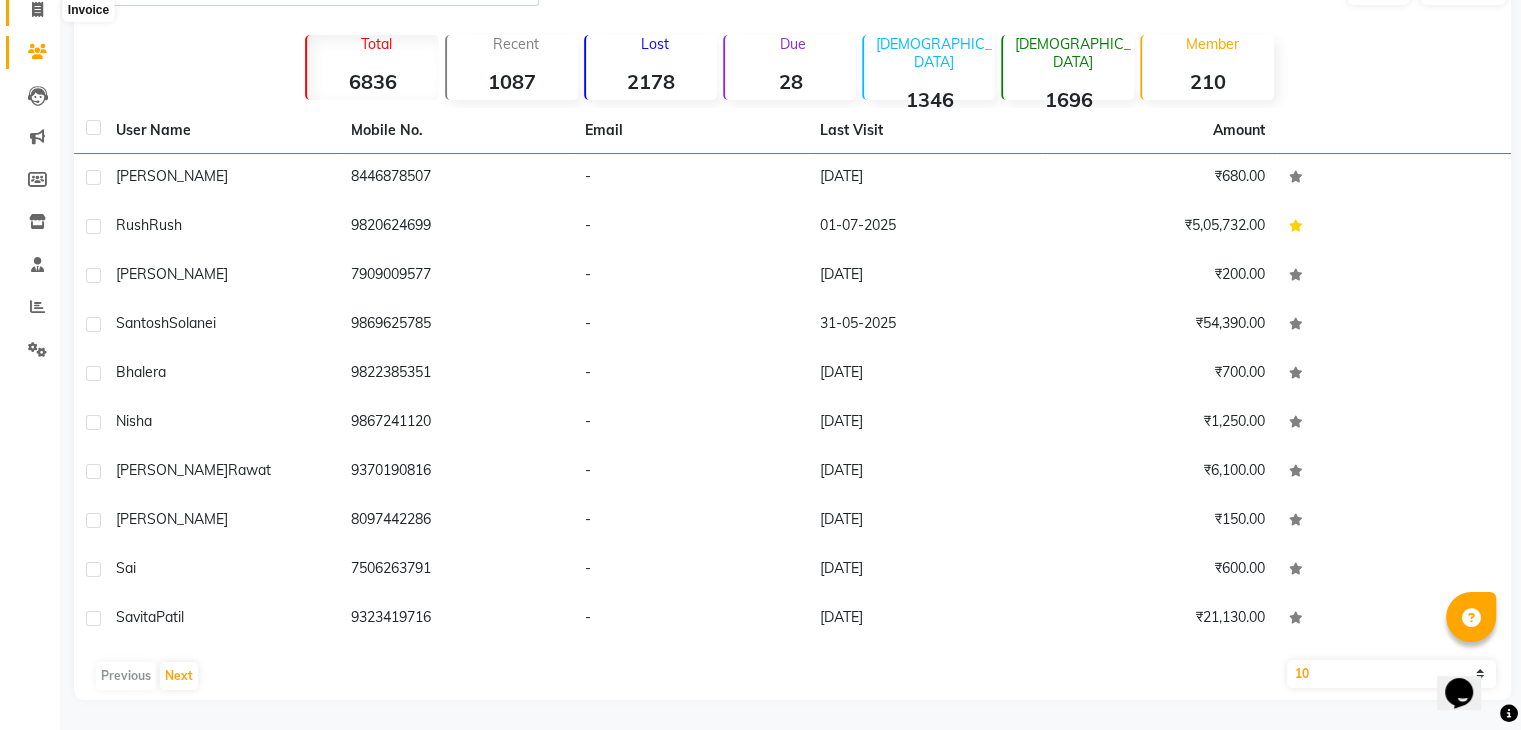 click 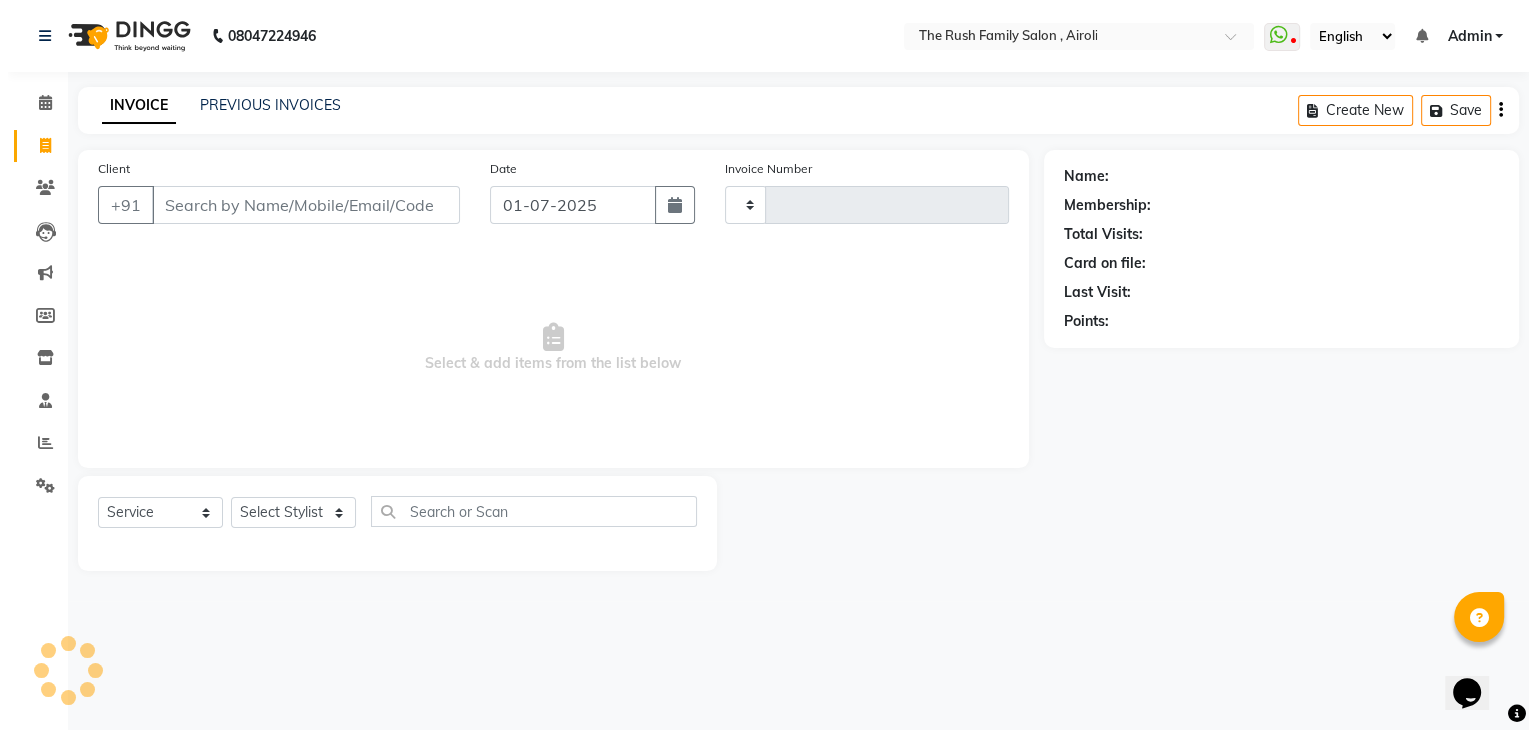 scroll, scrollTop: 0, scrollLeft: 0, axis: both 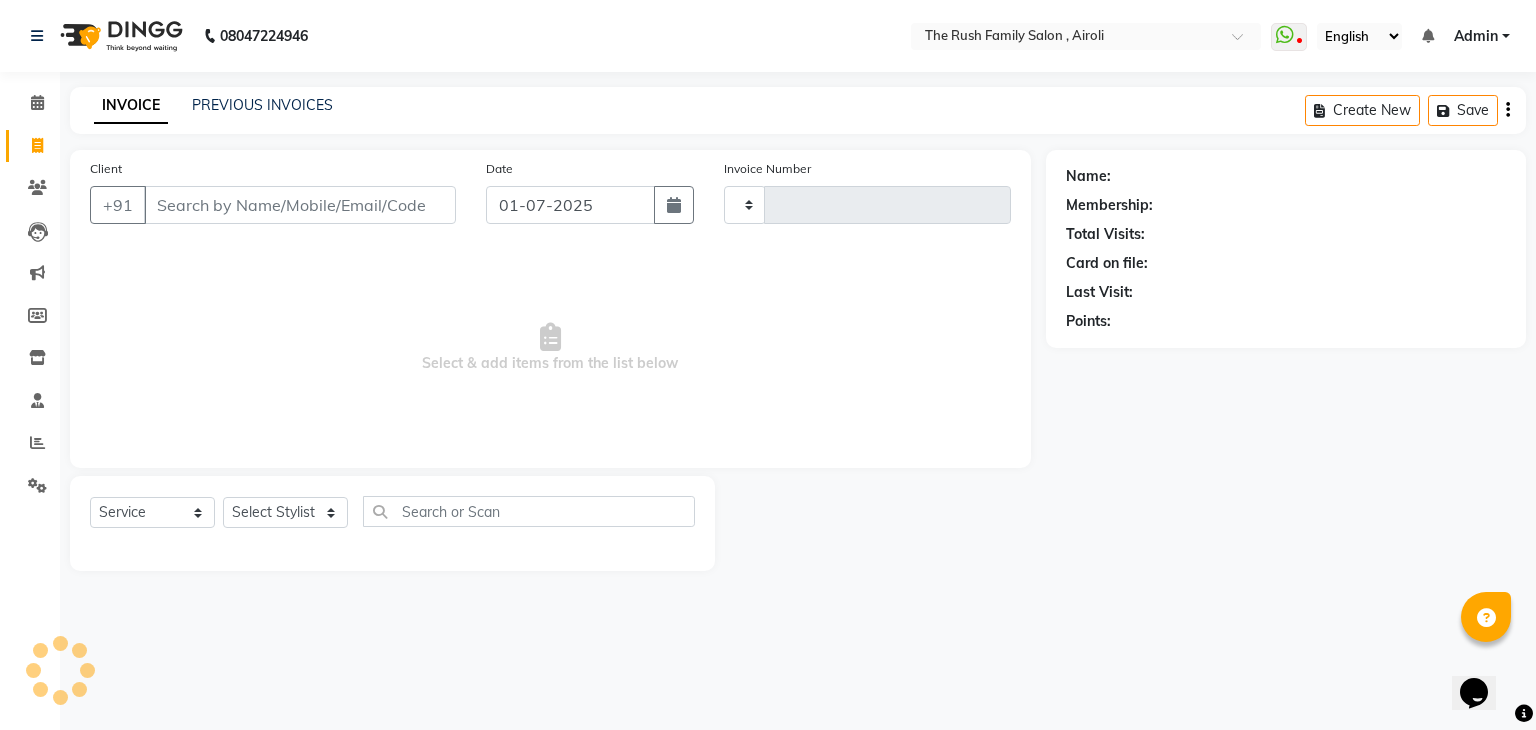 type on "1979" 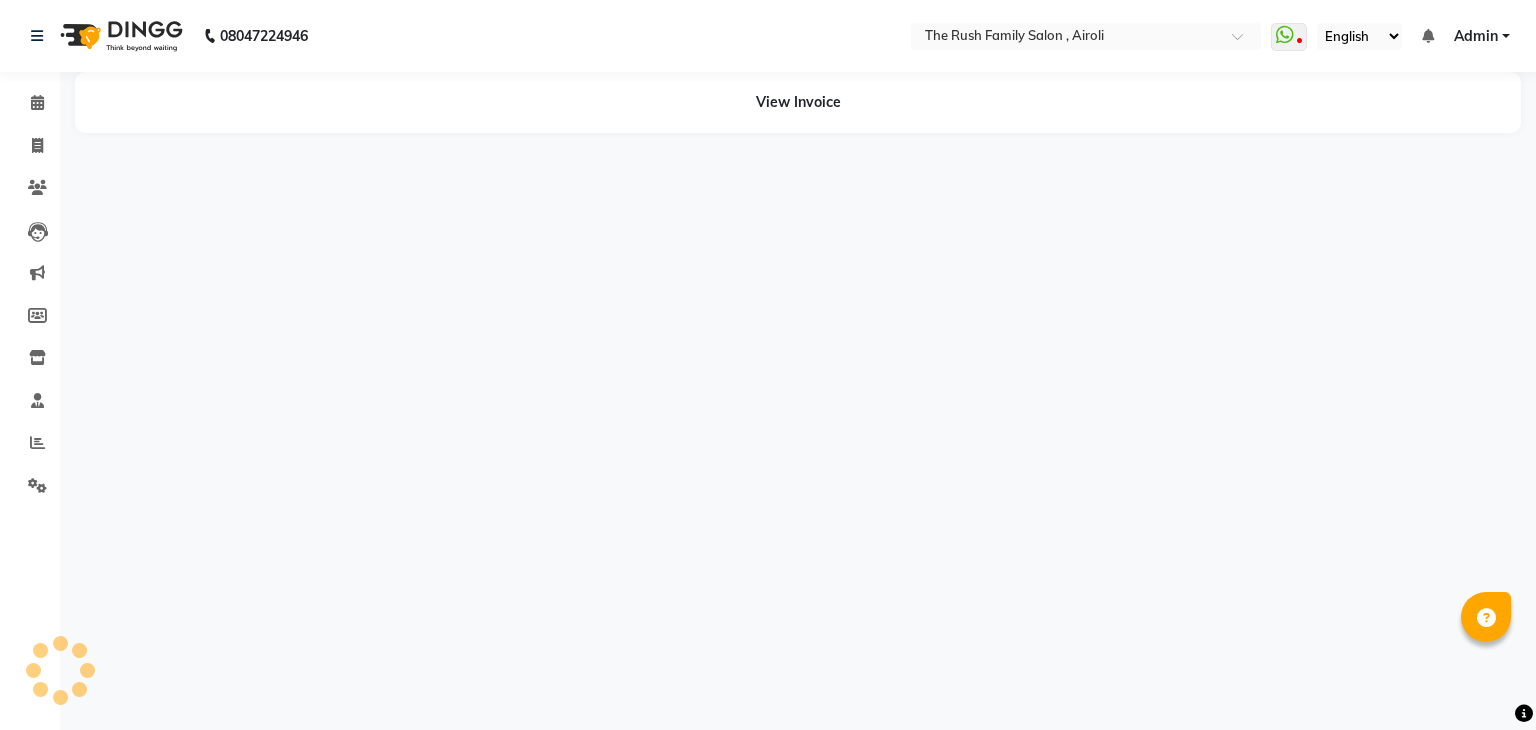 scroll, scrollTop: 0, scrollLeft: 0, axis: both 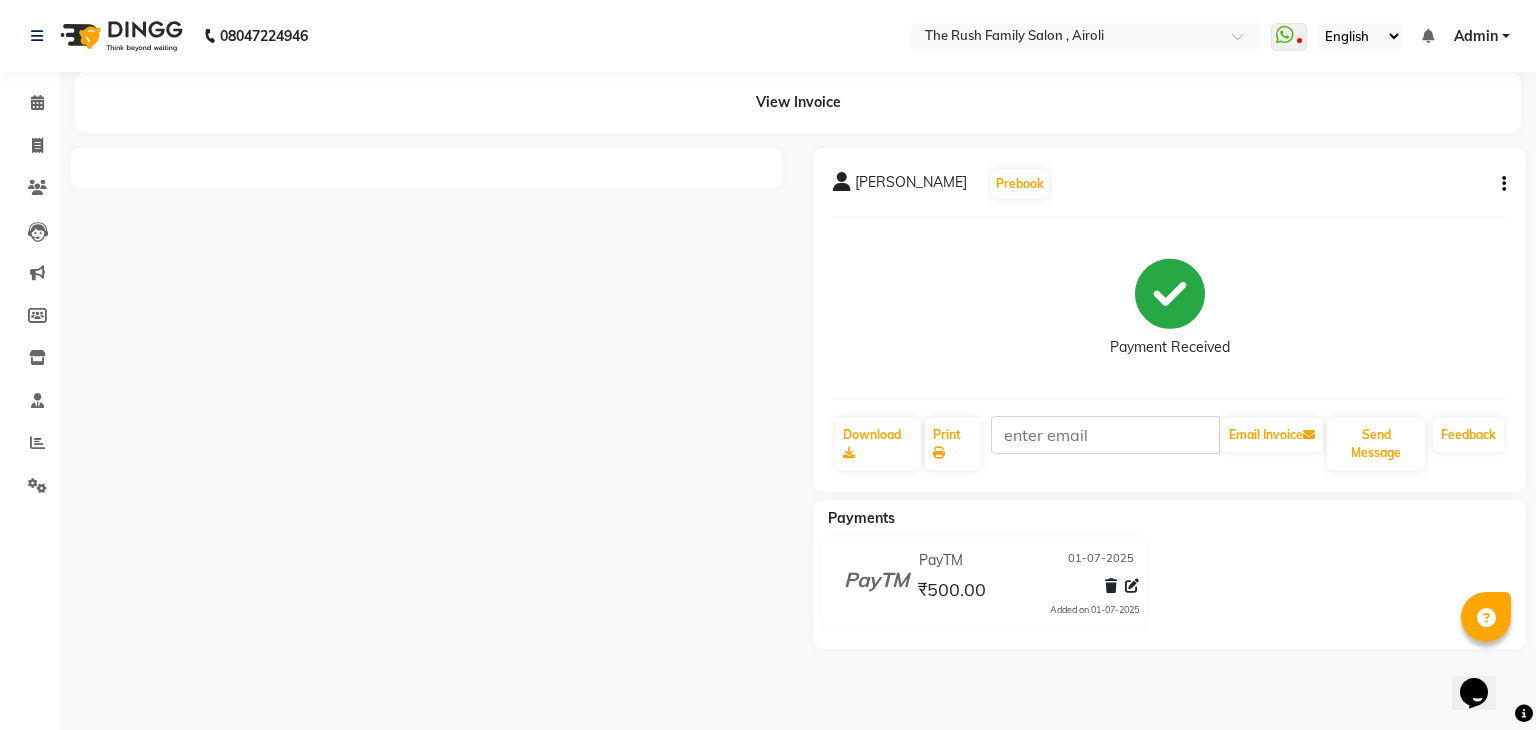 click on "PayTM [DATE] ₹500.00  Added on [DATE]" 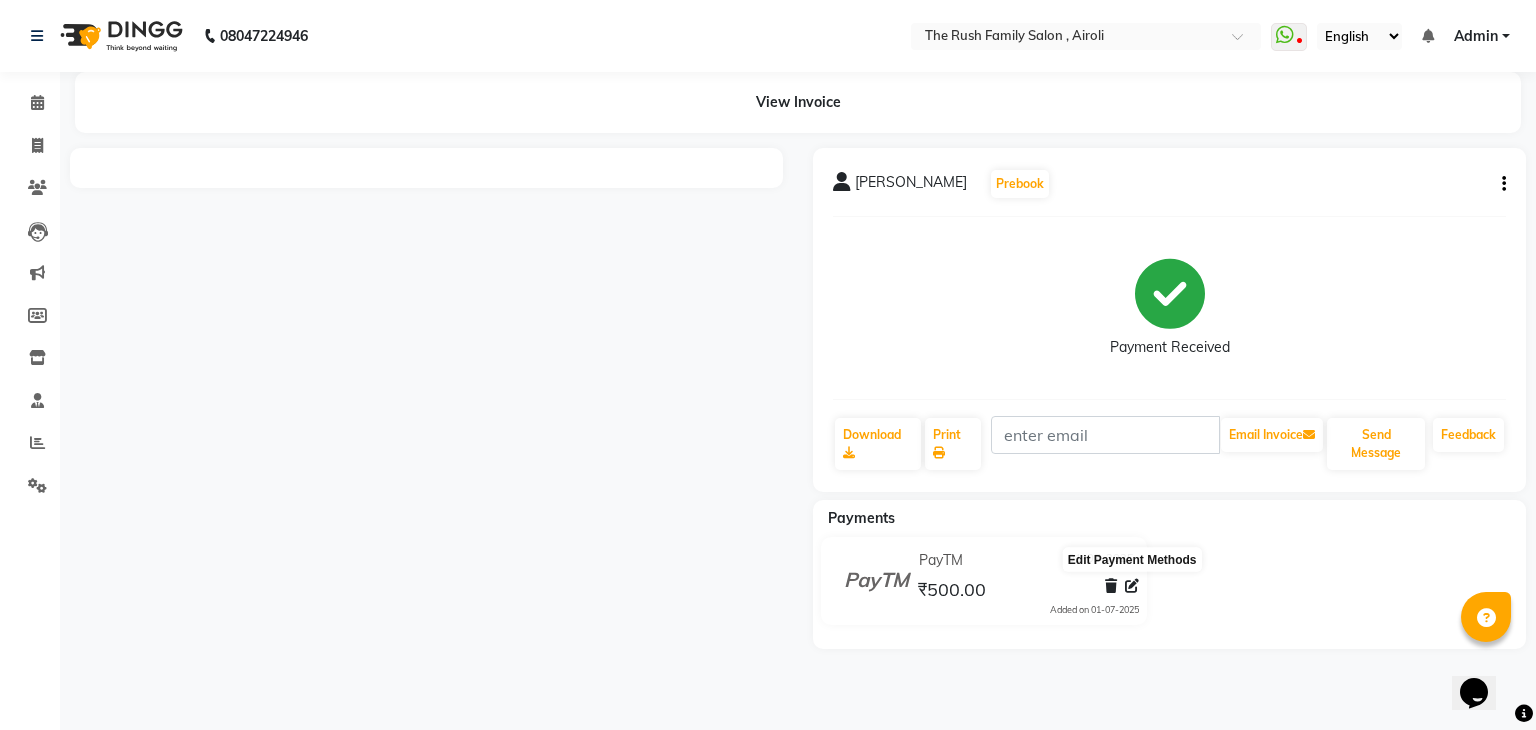 click 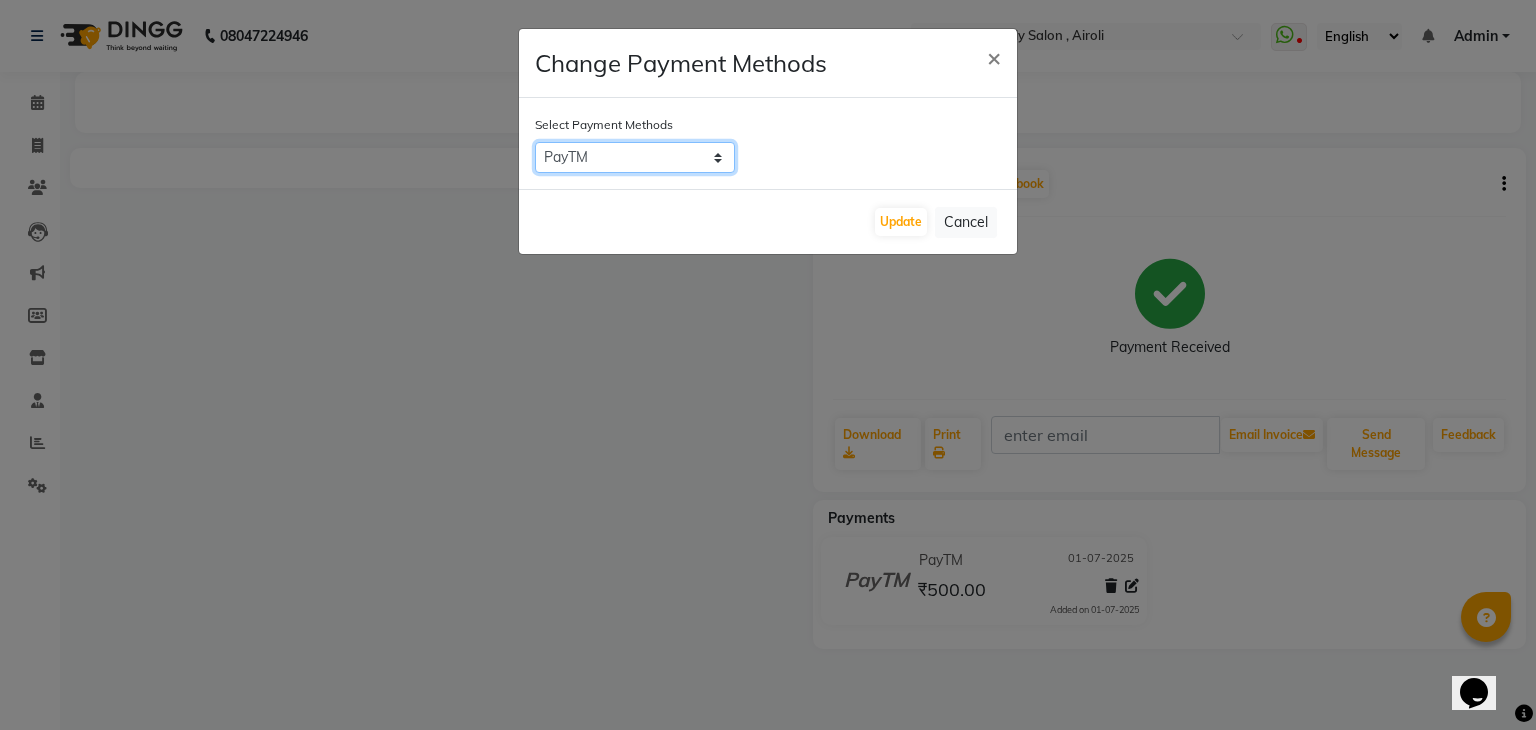 drag, startPoint x: 711, startPoint y: 160, endPoint x: 608, endPoint y: 195, distance: 108.78419 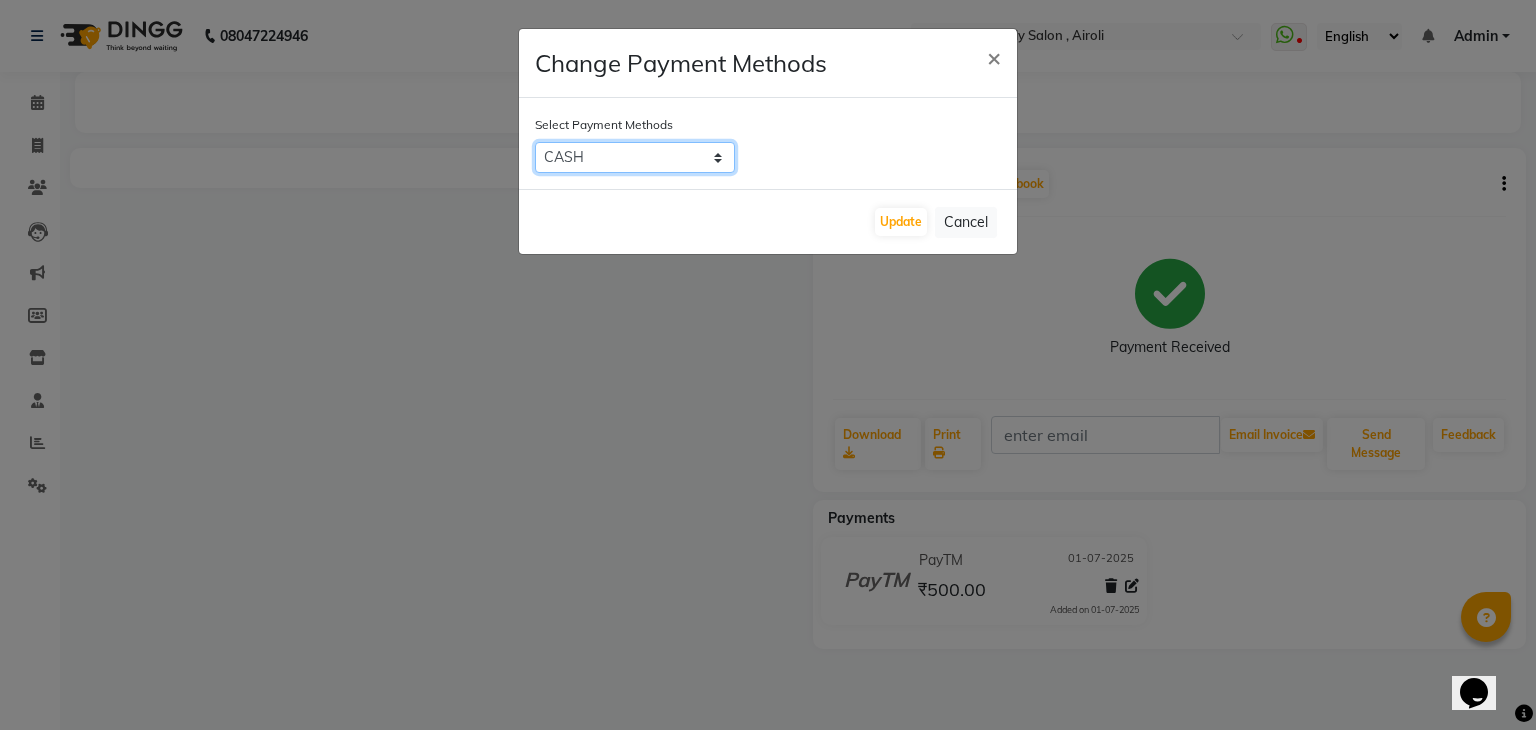 click on "CASH   PayTM" 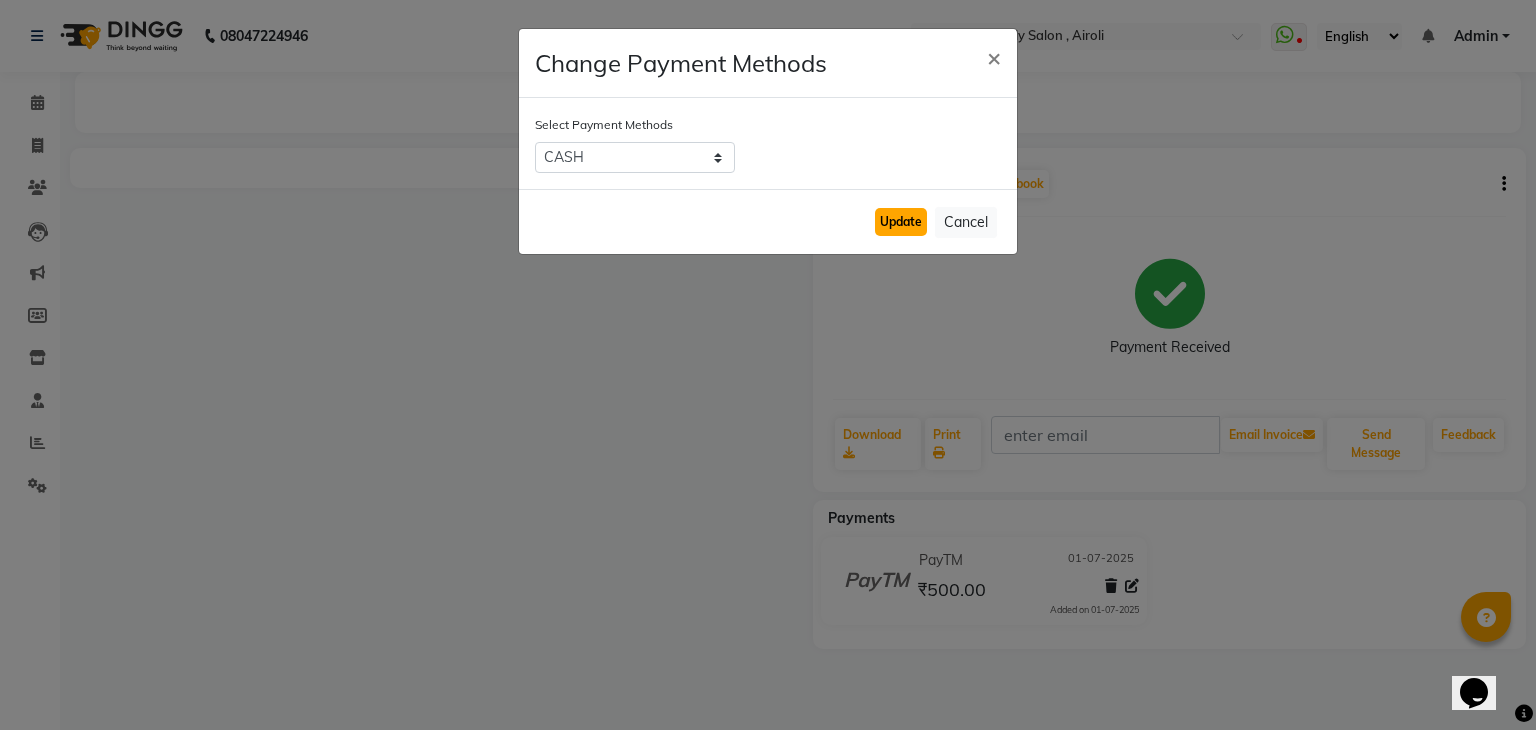click on "Update" 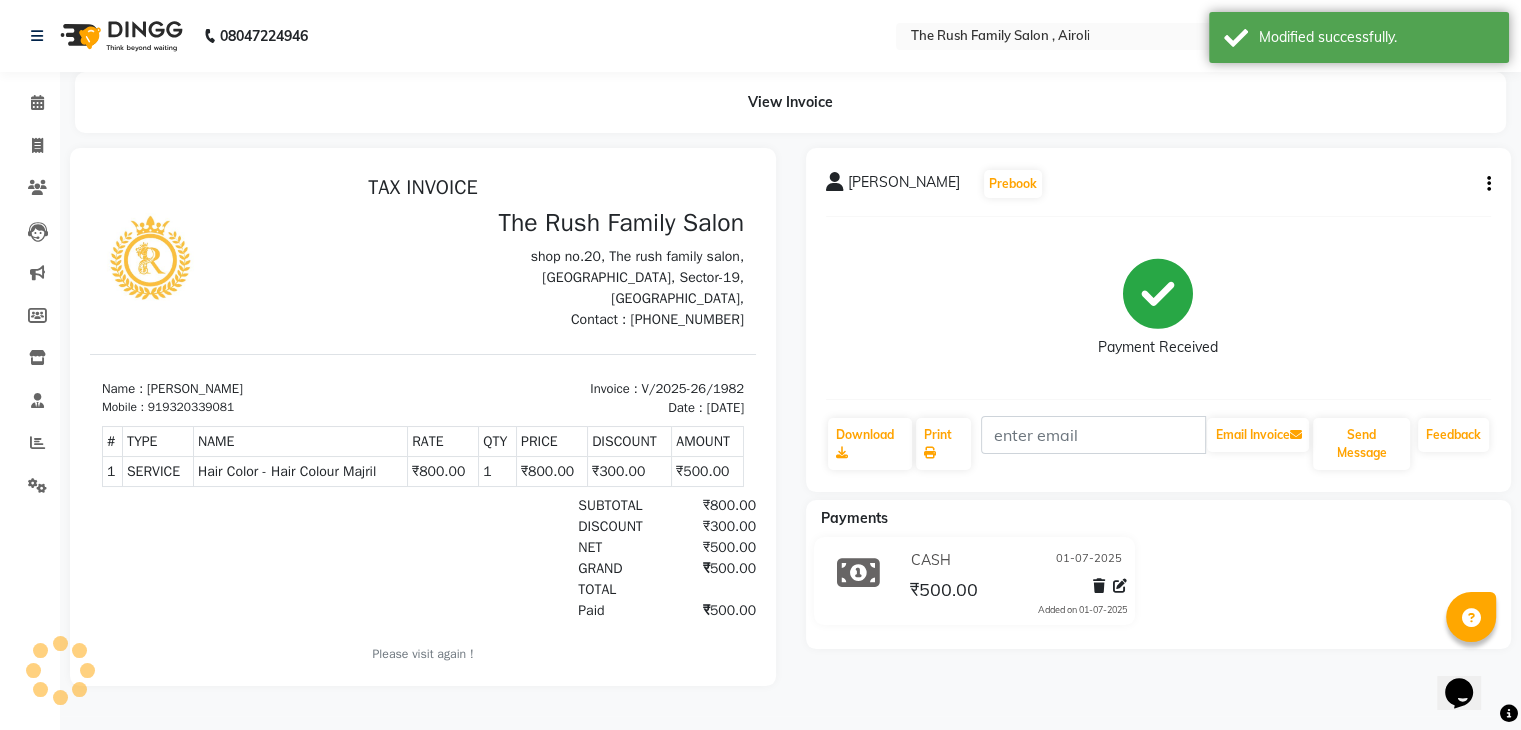 scroll, scrollTop: 0, scrollLeft: 0, axis: both 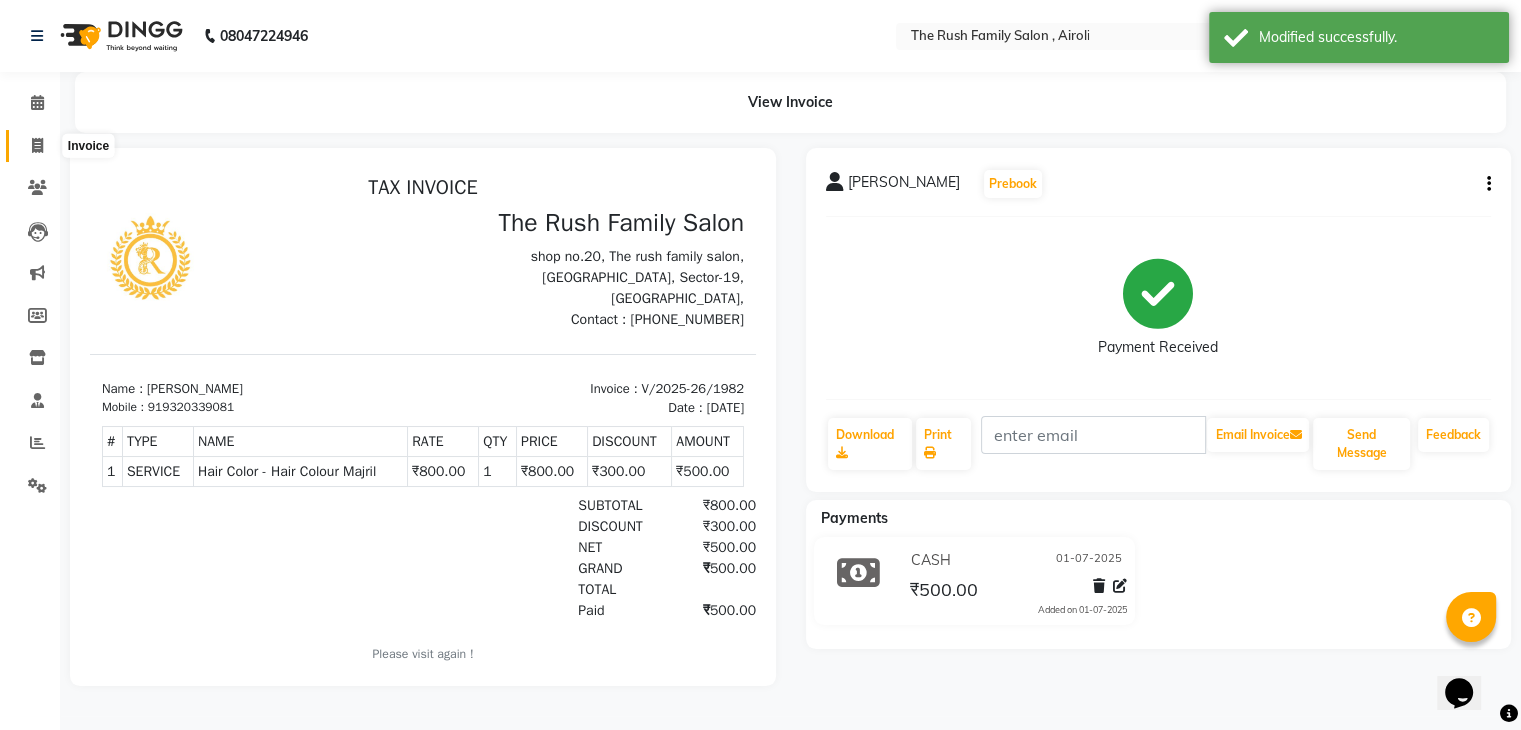 click 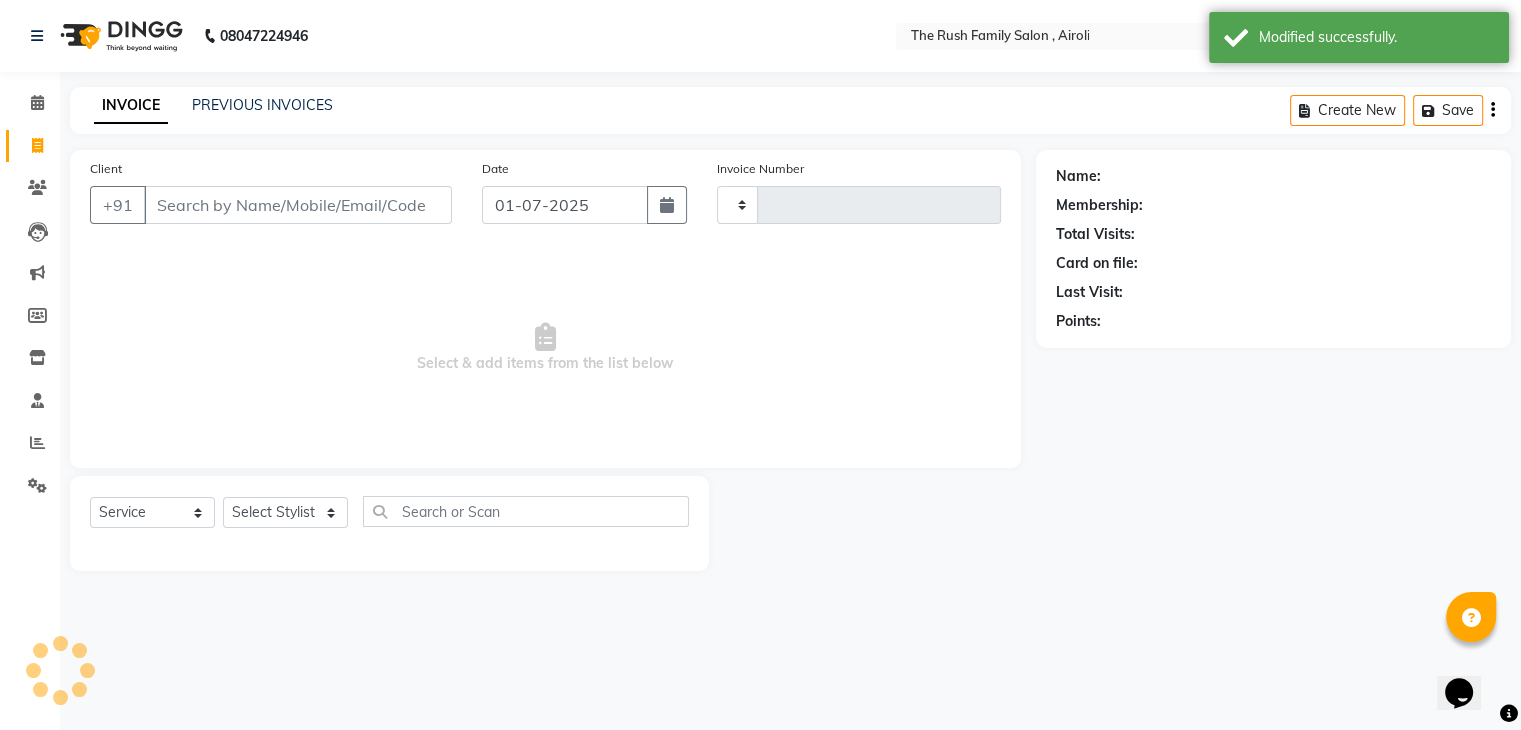 type on "1983" 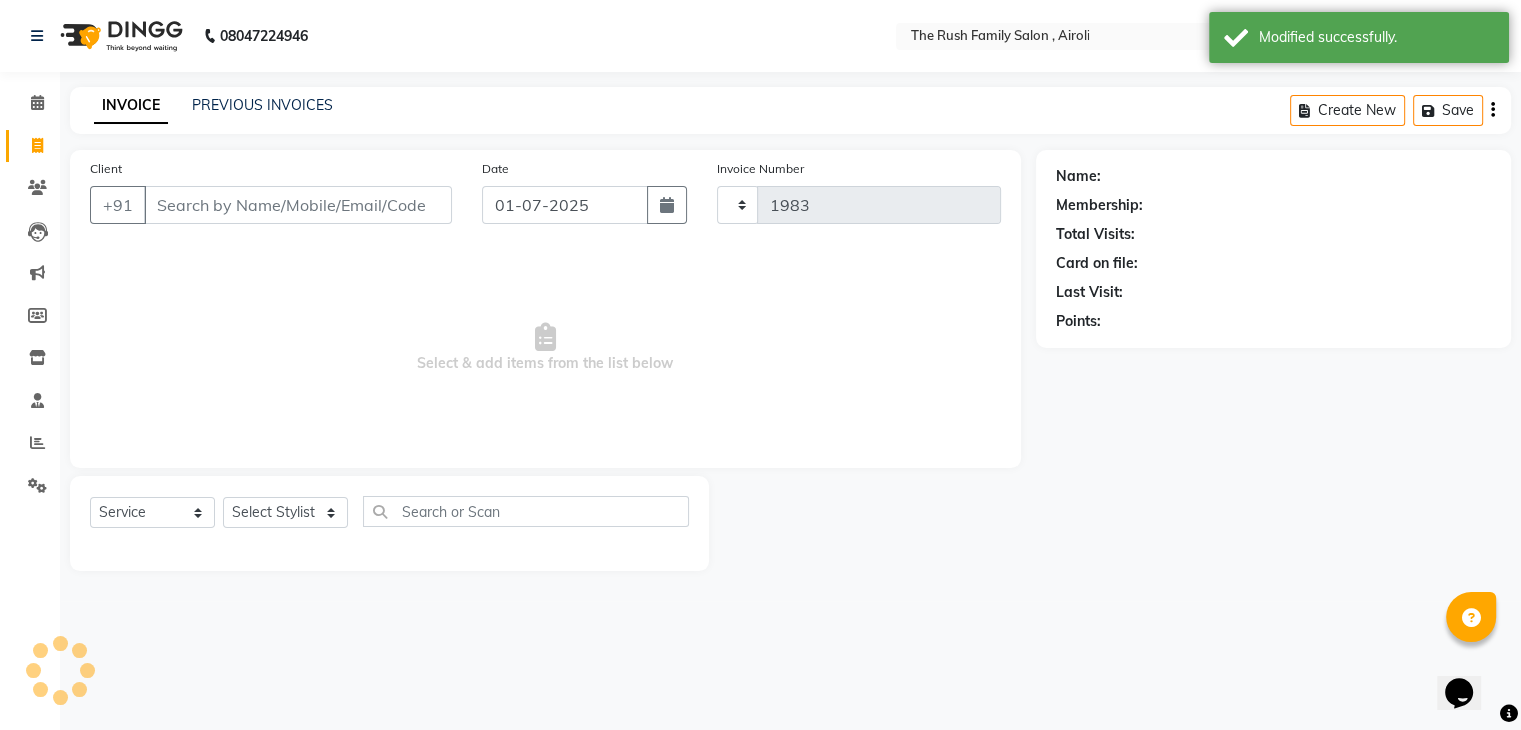 select on "5419" 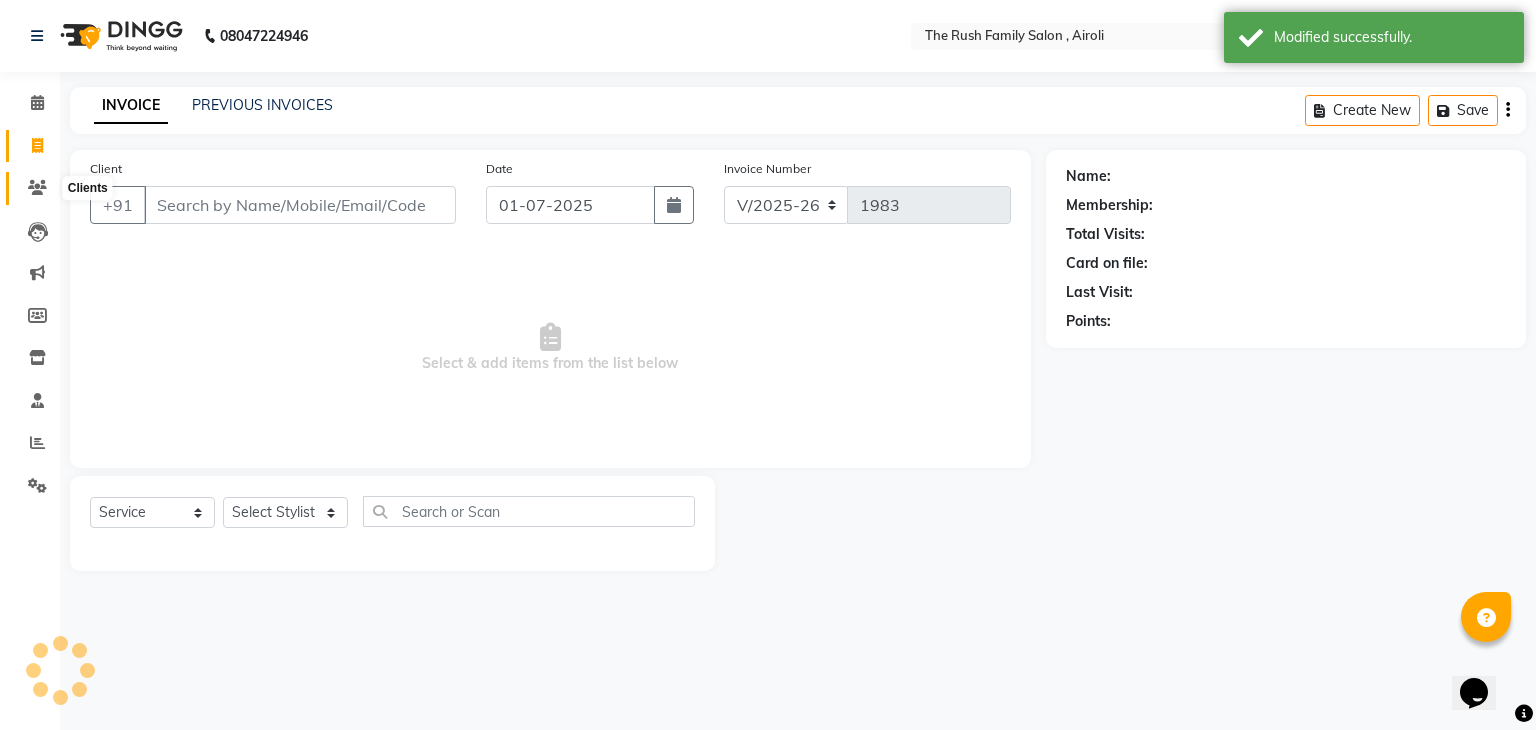 click 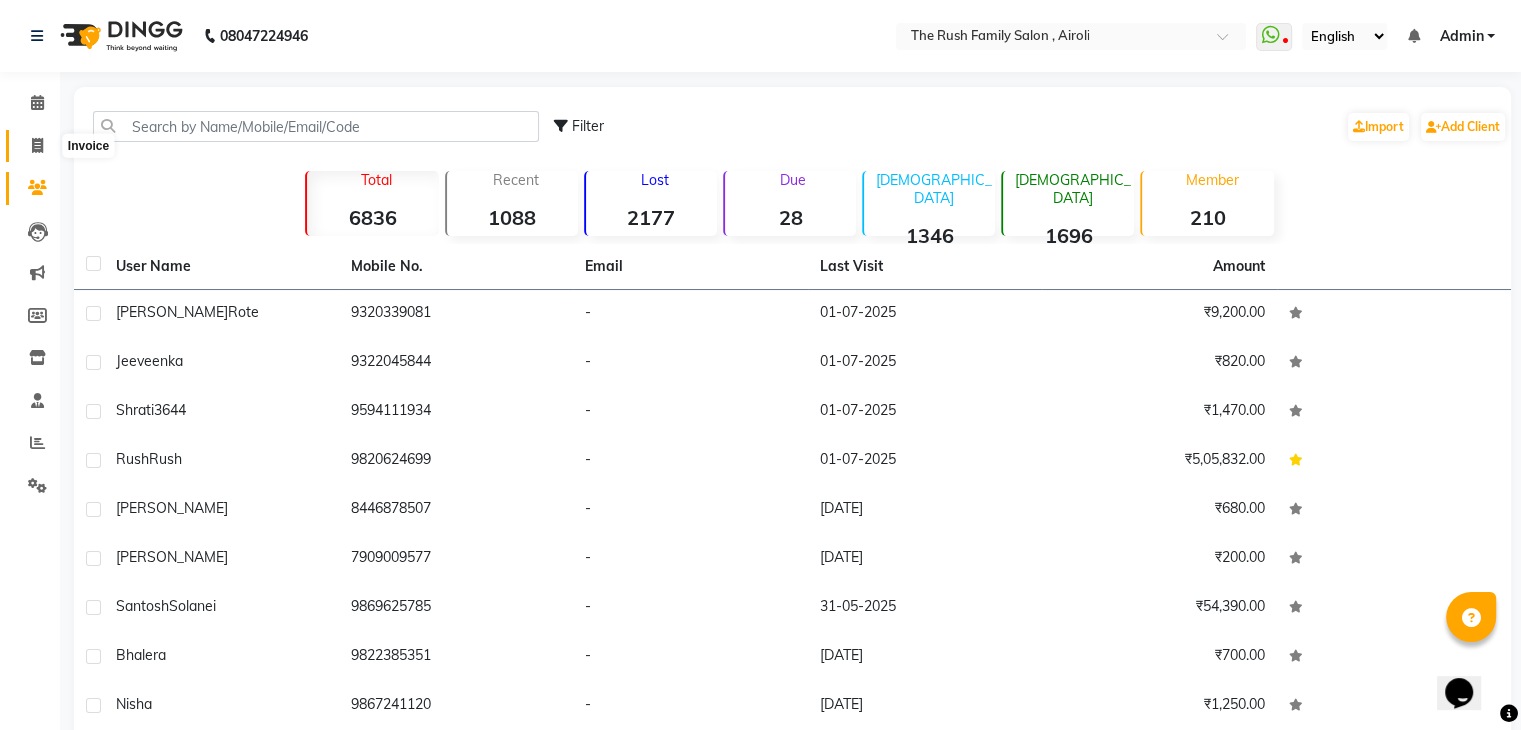 click 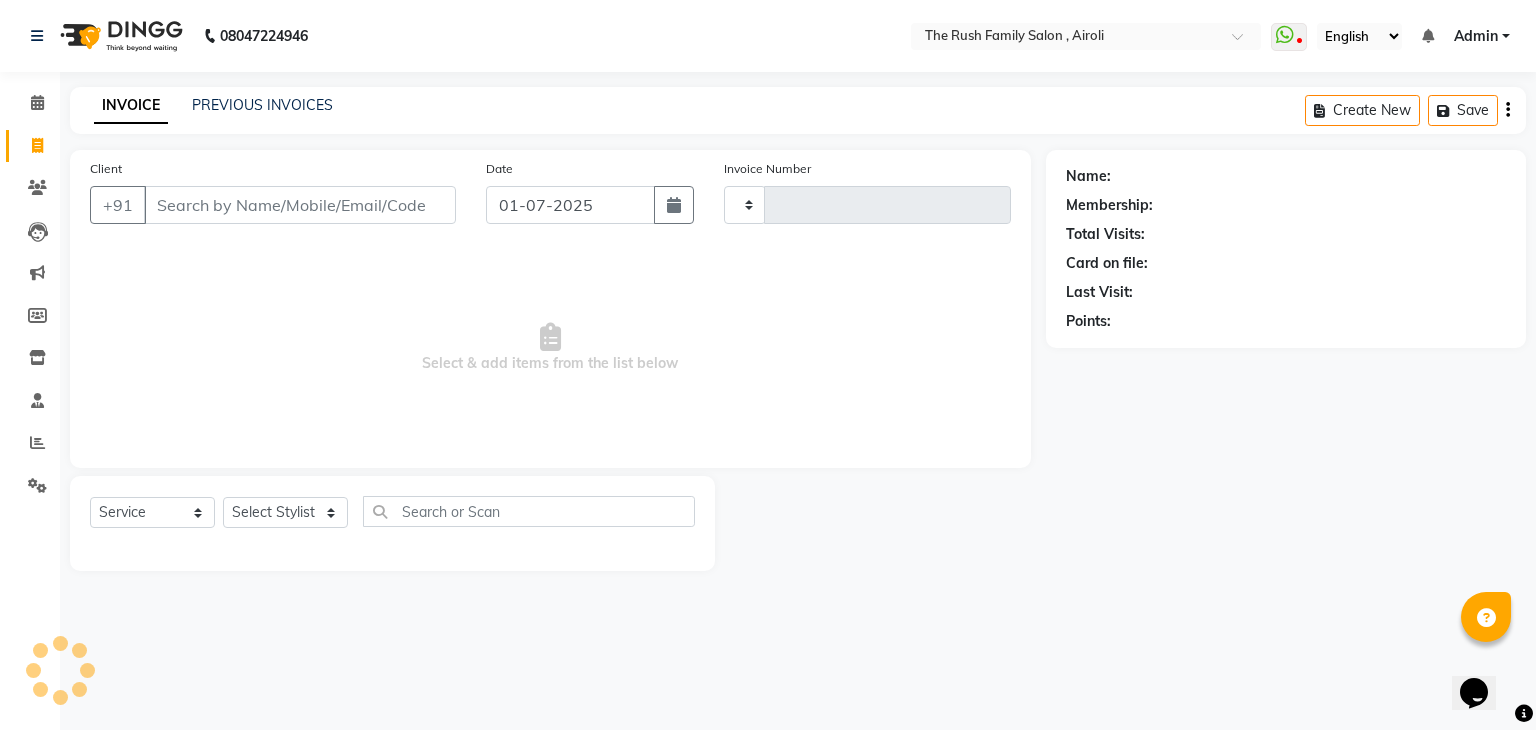 type on "1983" 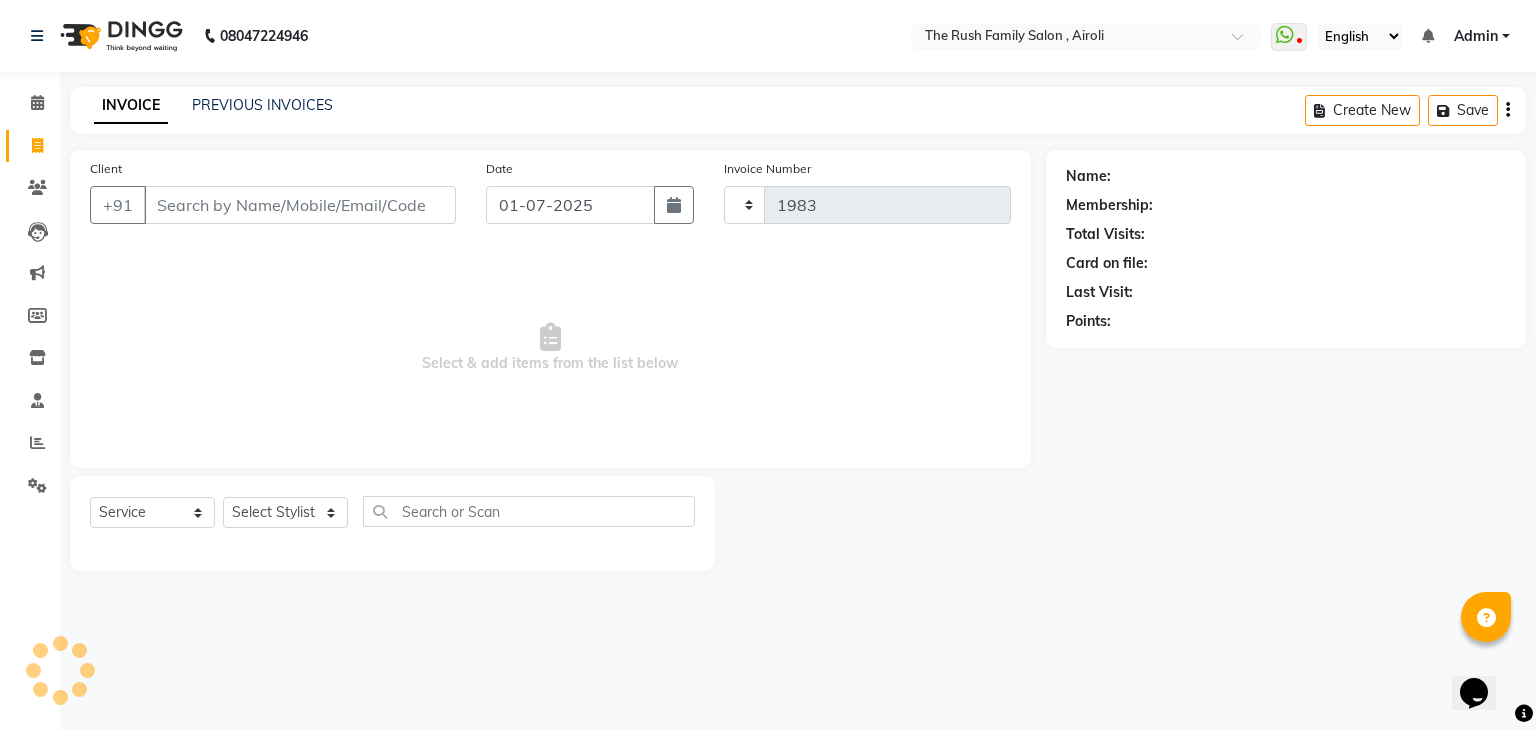 select on "5419" 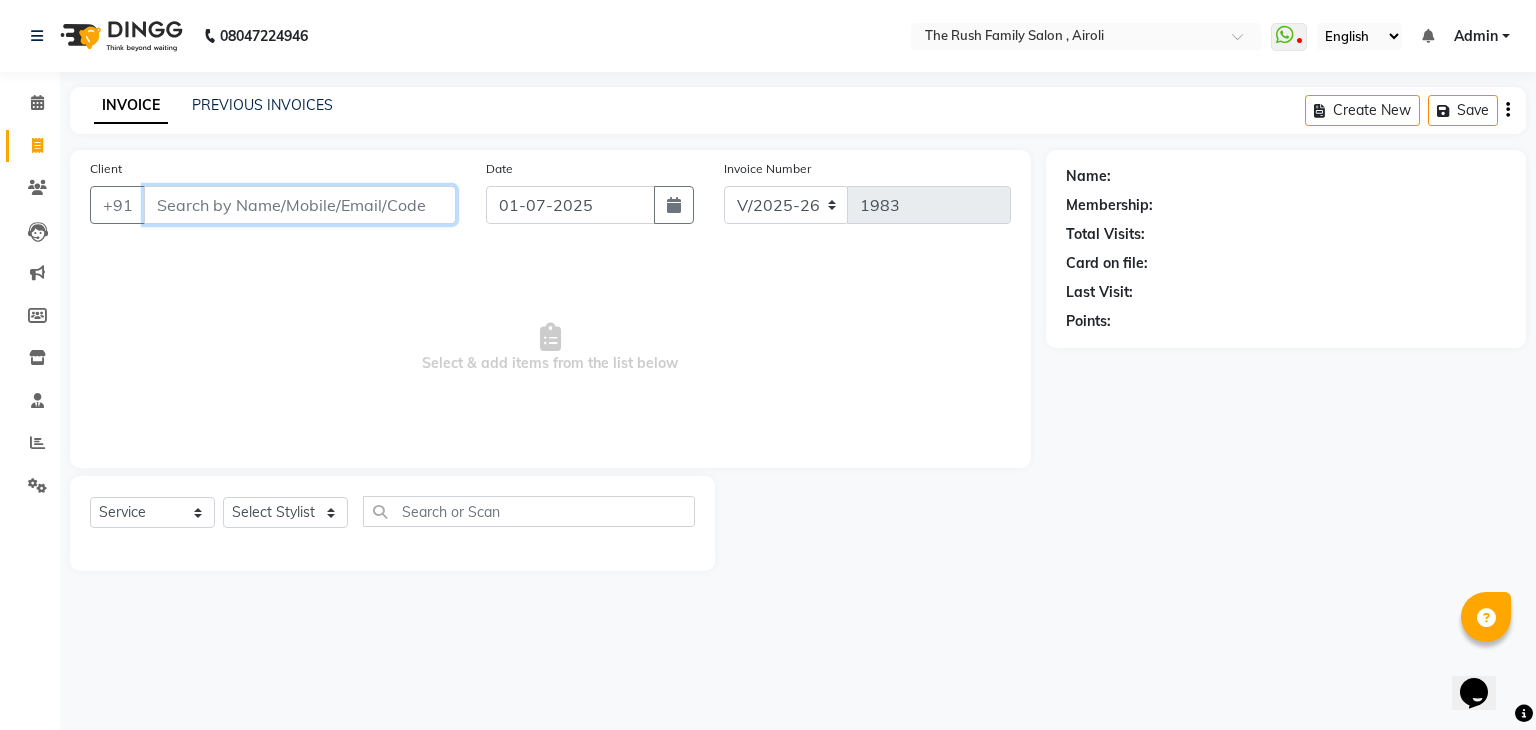 click on "Client" at bounding box center [300, 205] 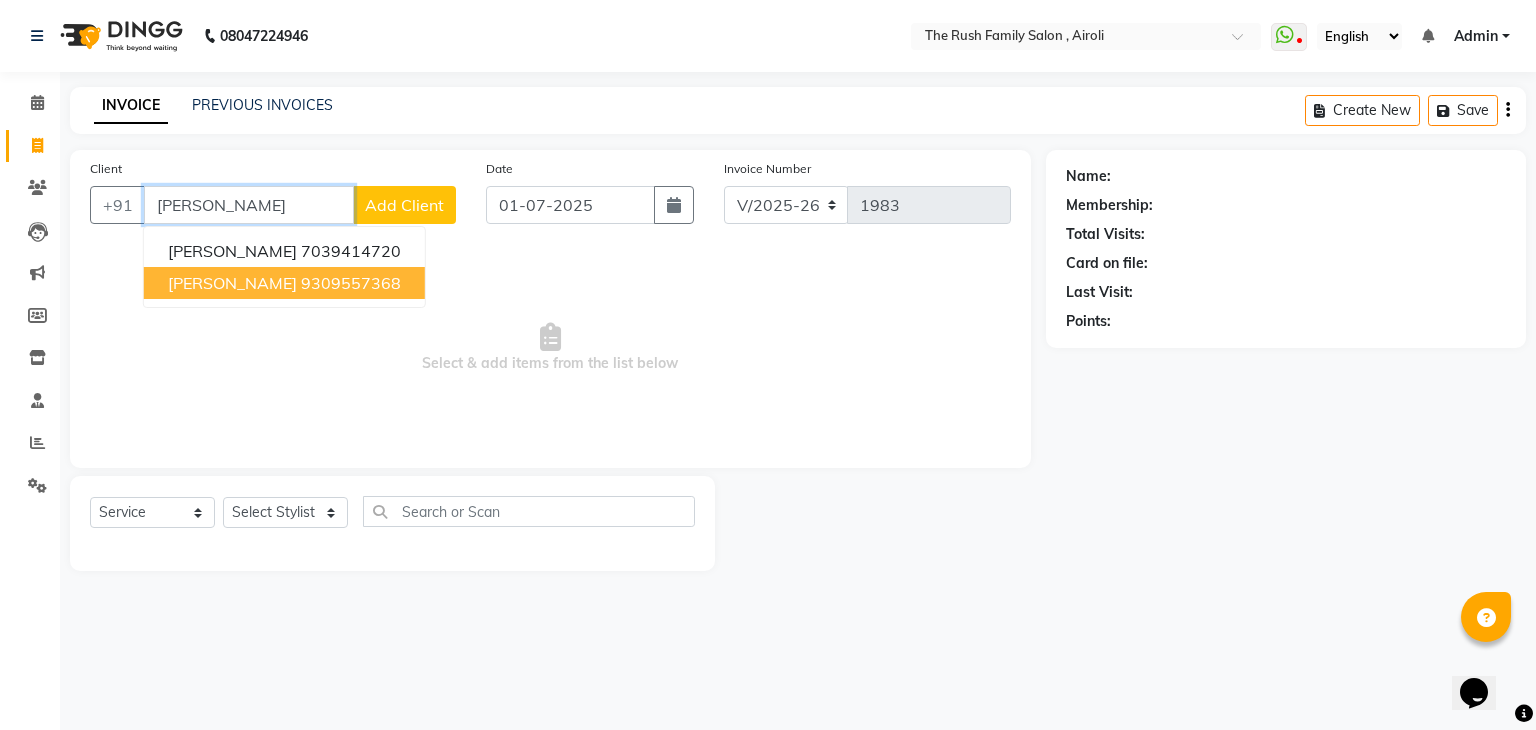 click on "[PERSON_NAME]  9309557368" at bounding box center [284, 283] 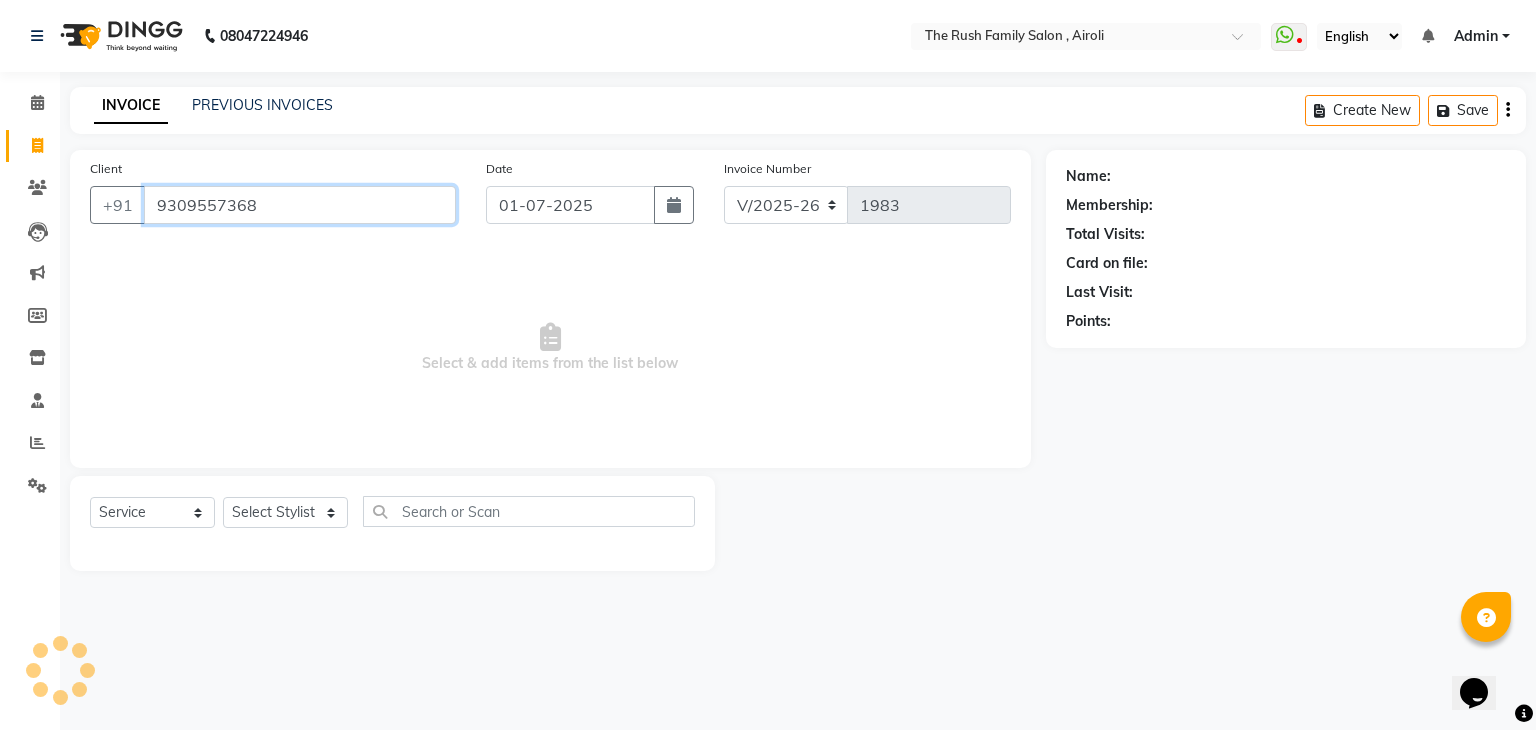 type on "9309557368" 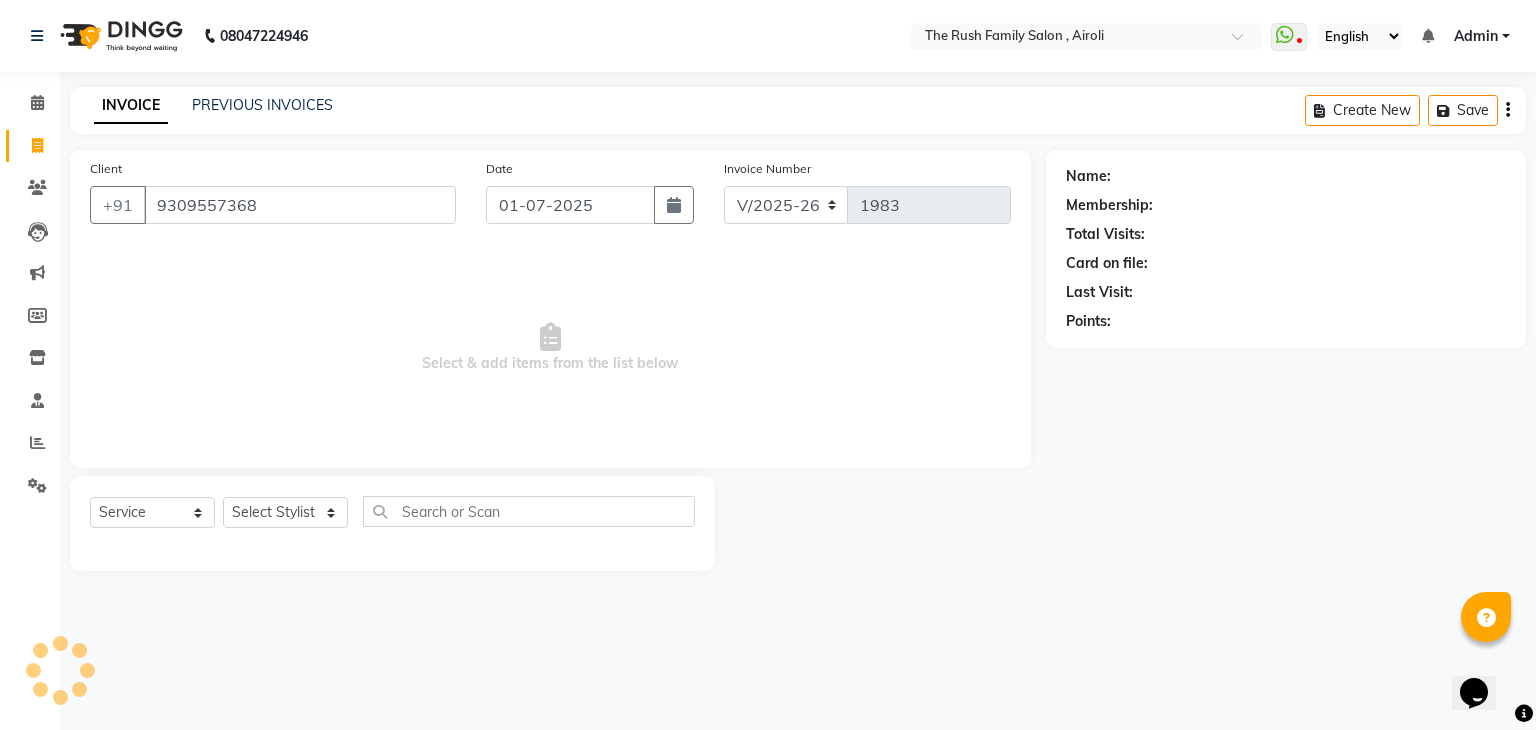 select on "1: Object" 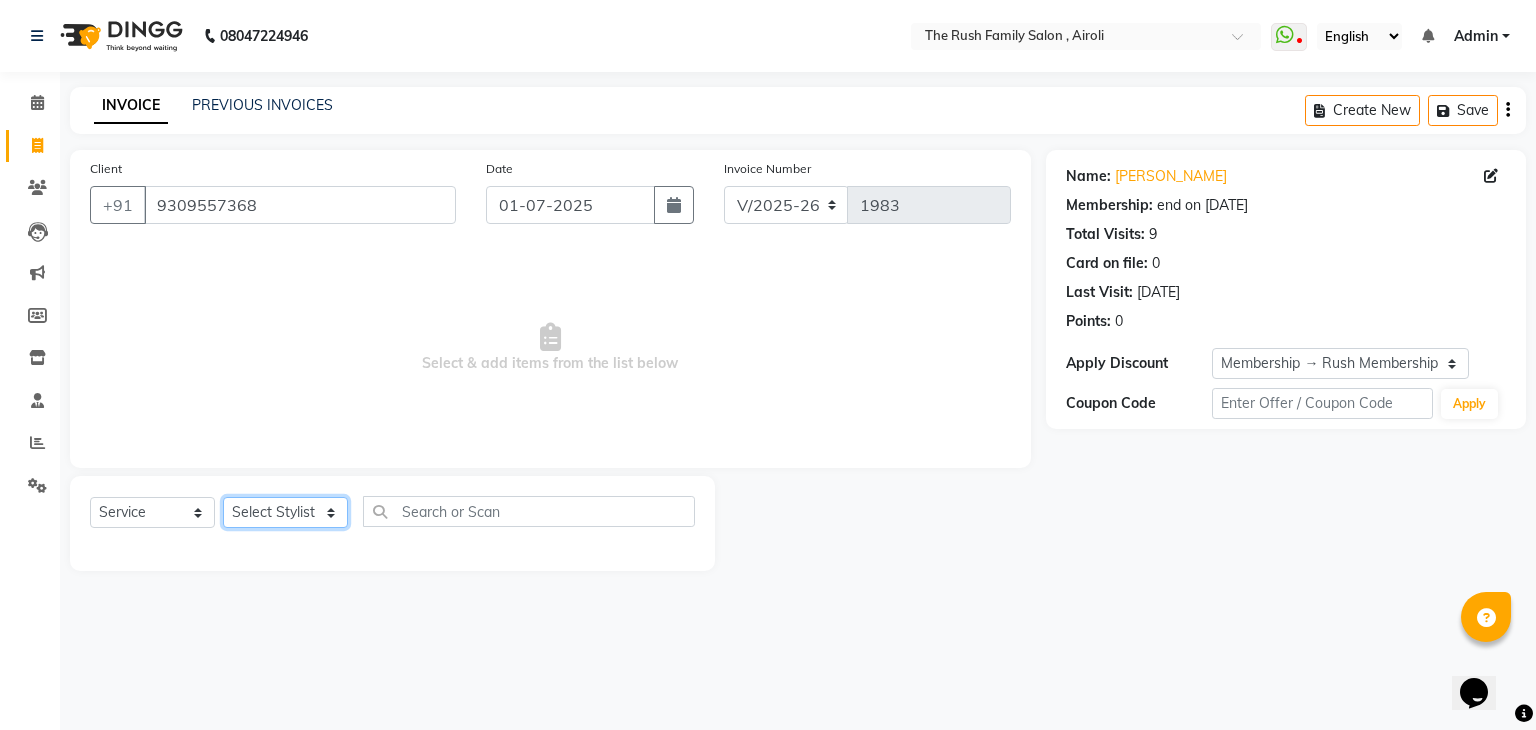 click on "Select Stylist [PERSON_NAME] Guddi [PERSON_NAME]   [PERSON_NAME] [PERSON_NAME]" 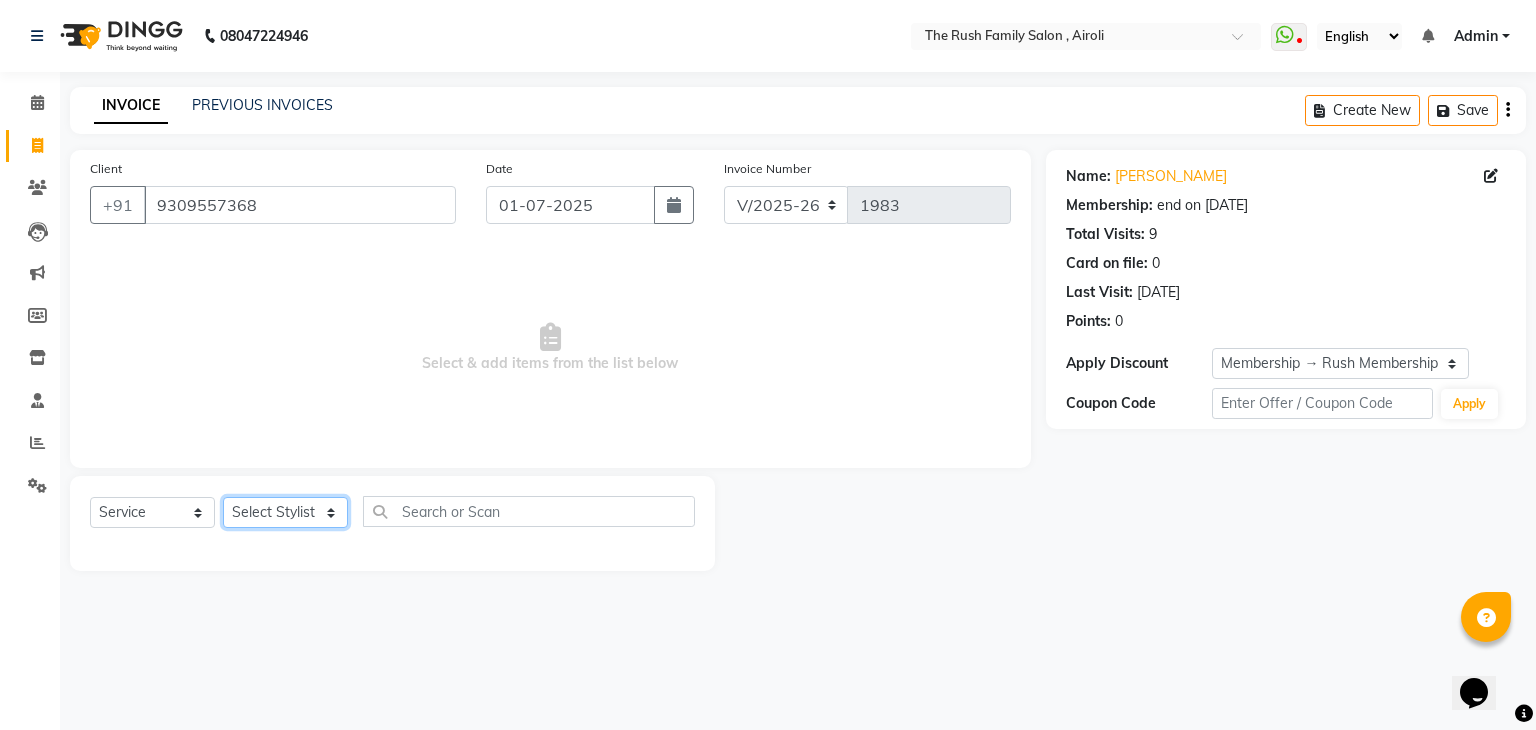 select on "37514" 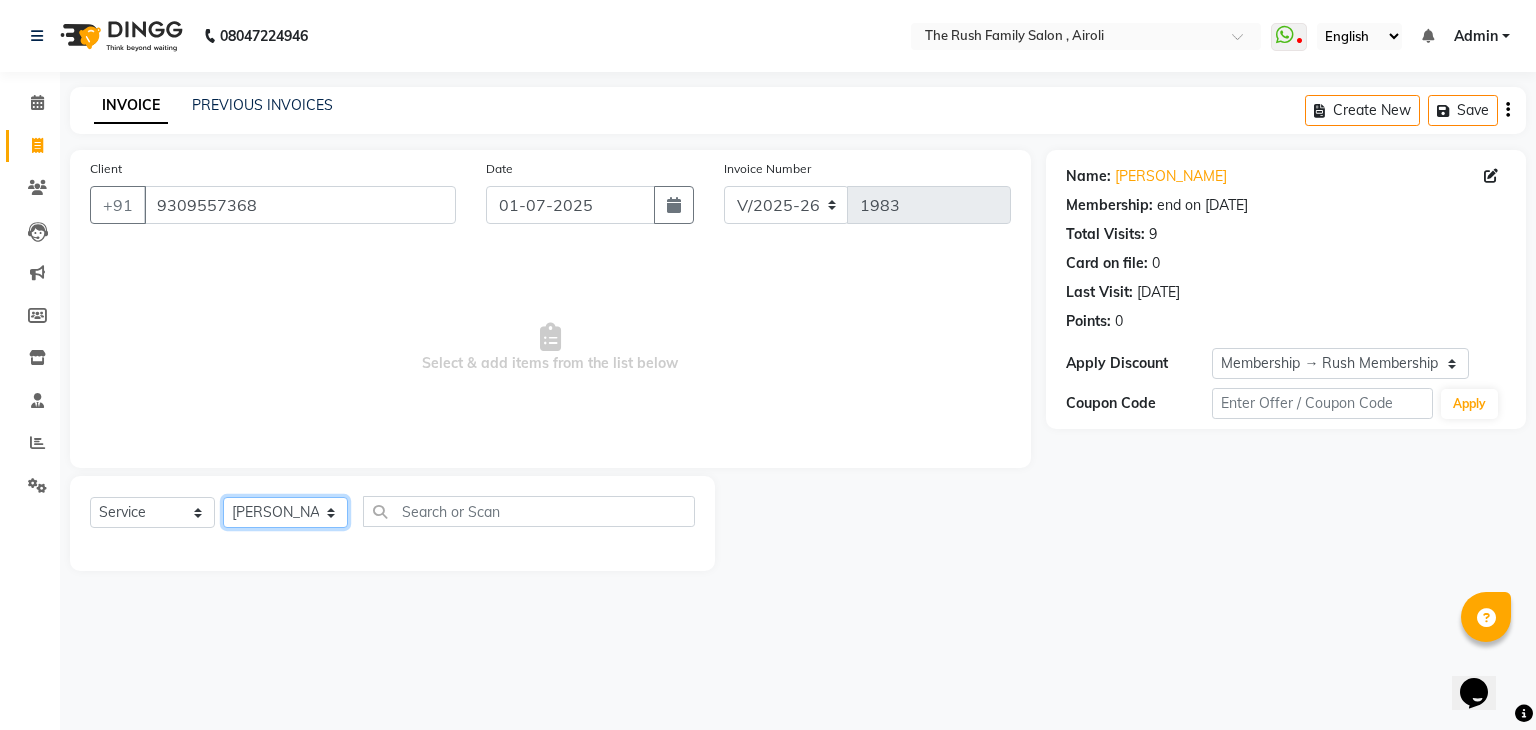 click on "Select Stylist [PERSON_NAME] Guddi [PERSON_NAME]   [PERSON_NAME] [PERSON_NAME]" 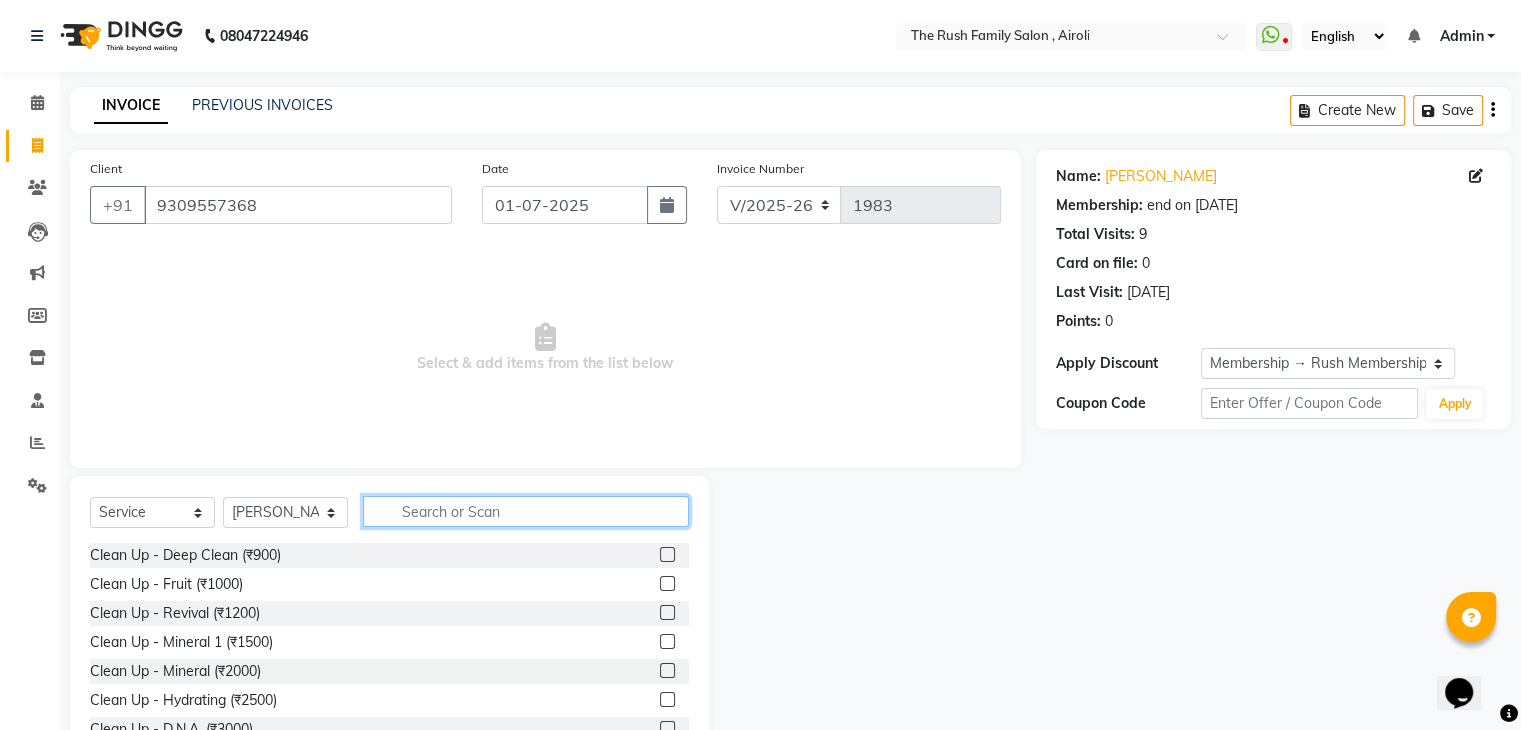 click 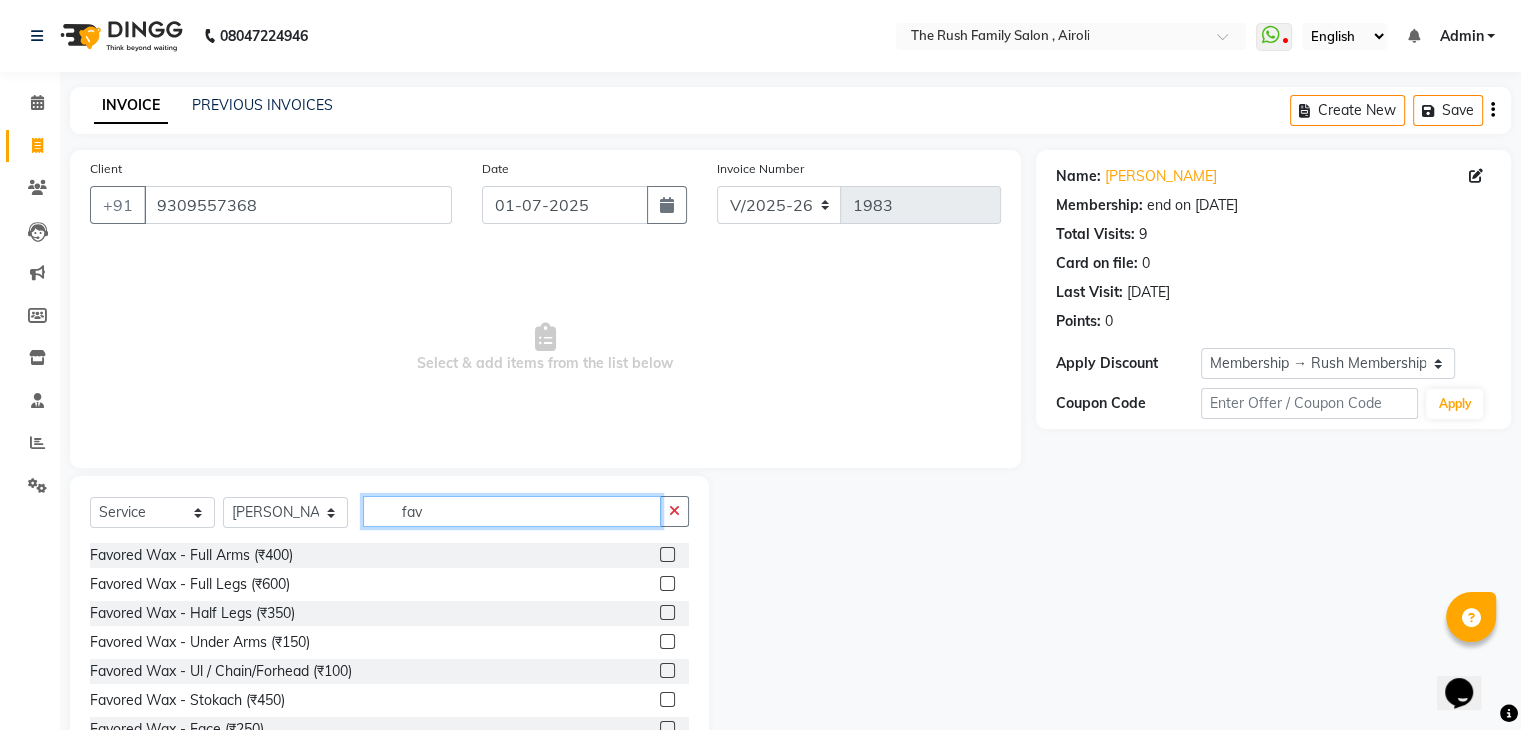 type on "fav" 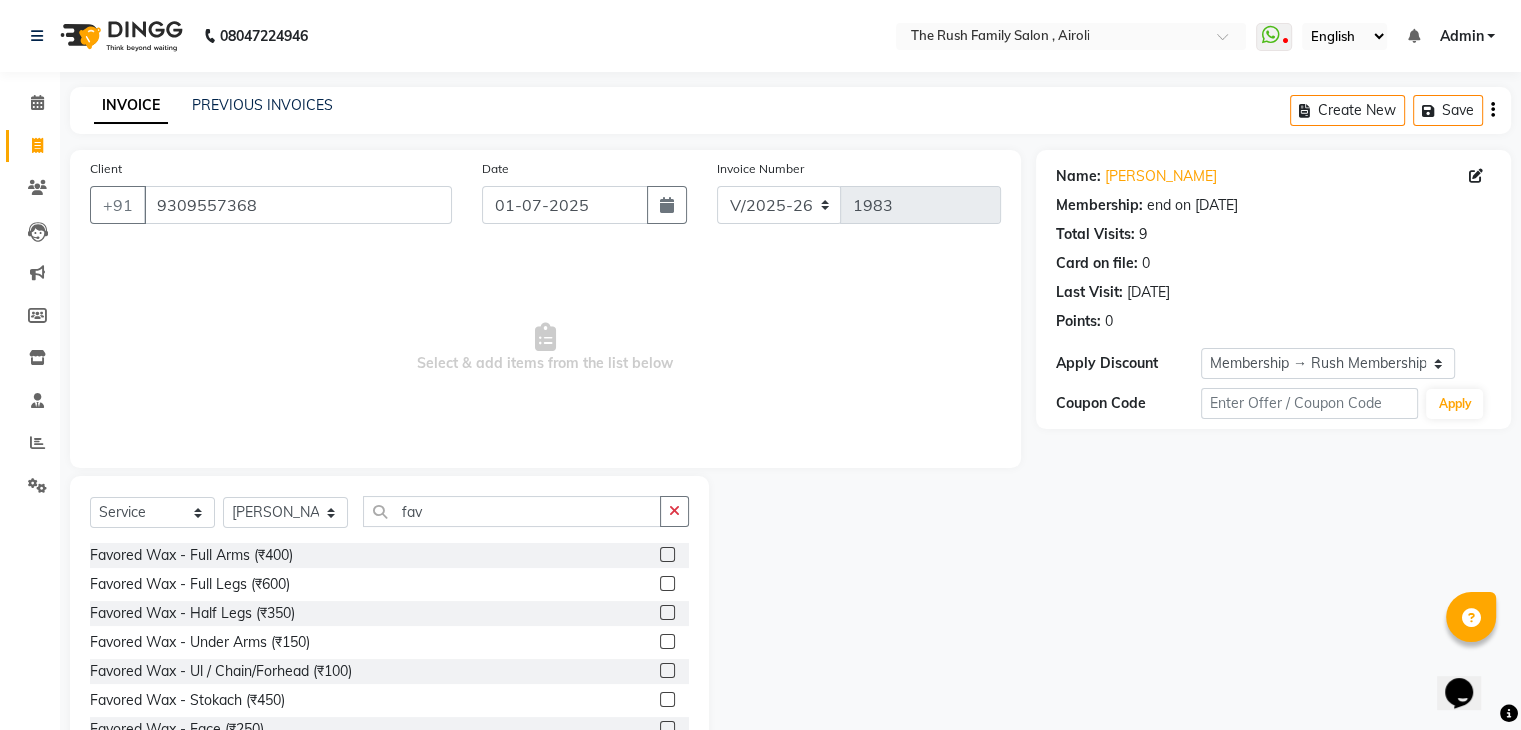 click 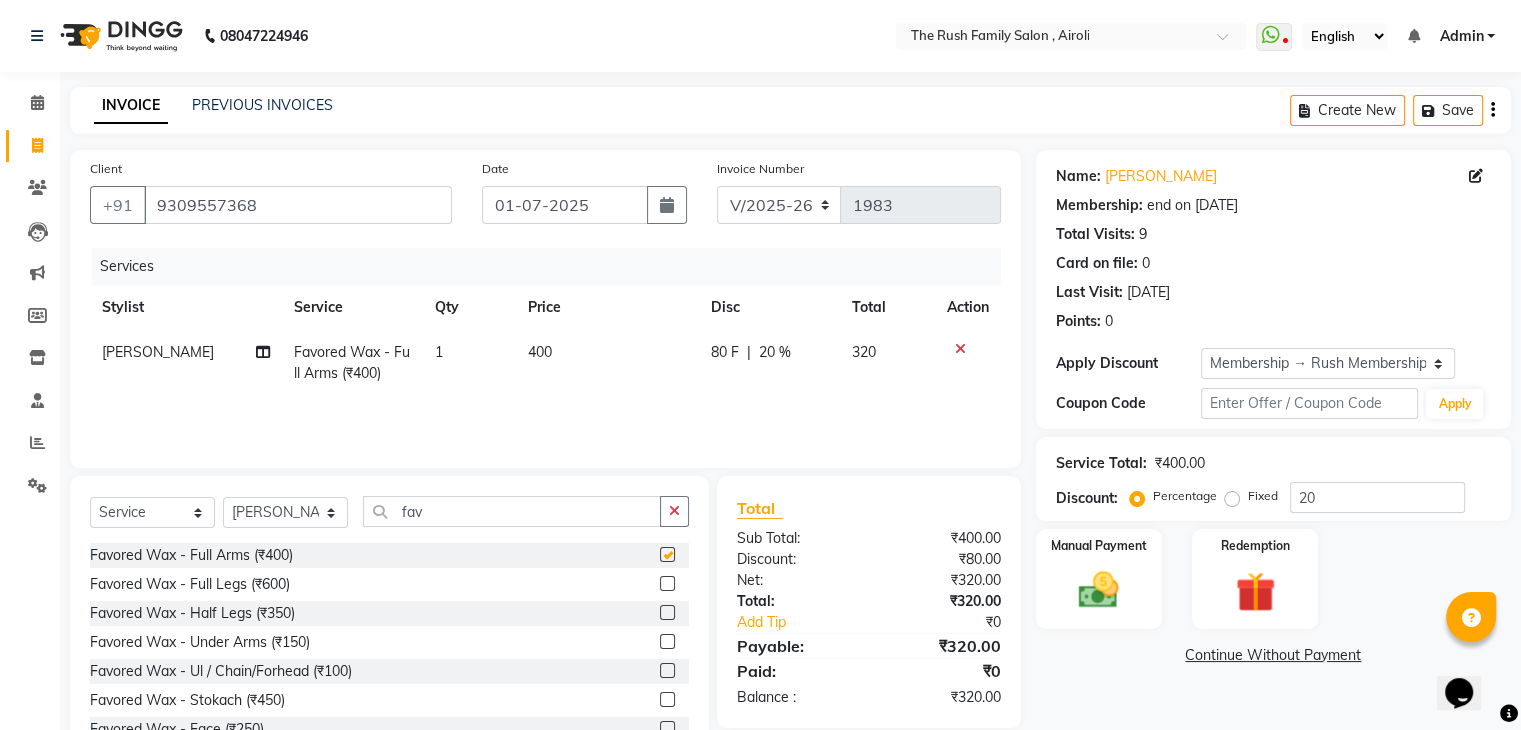 checkbox on "false" 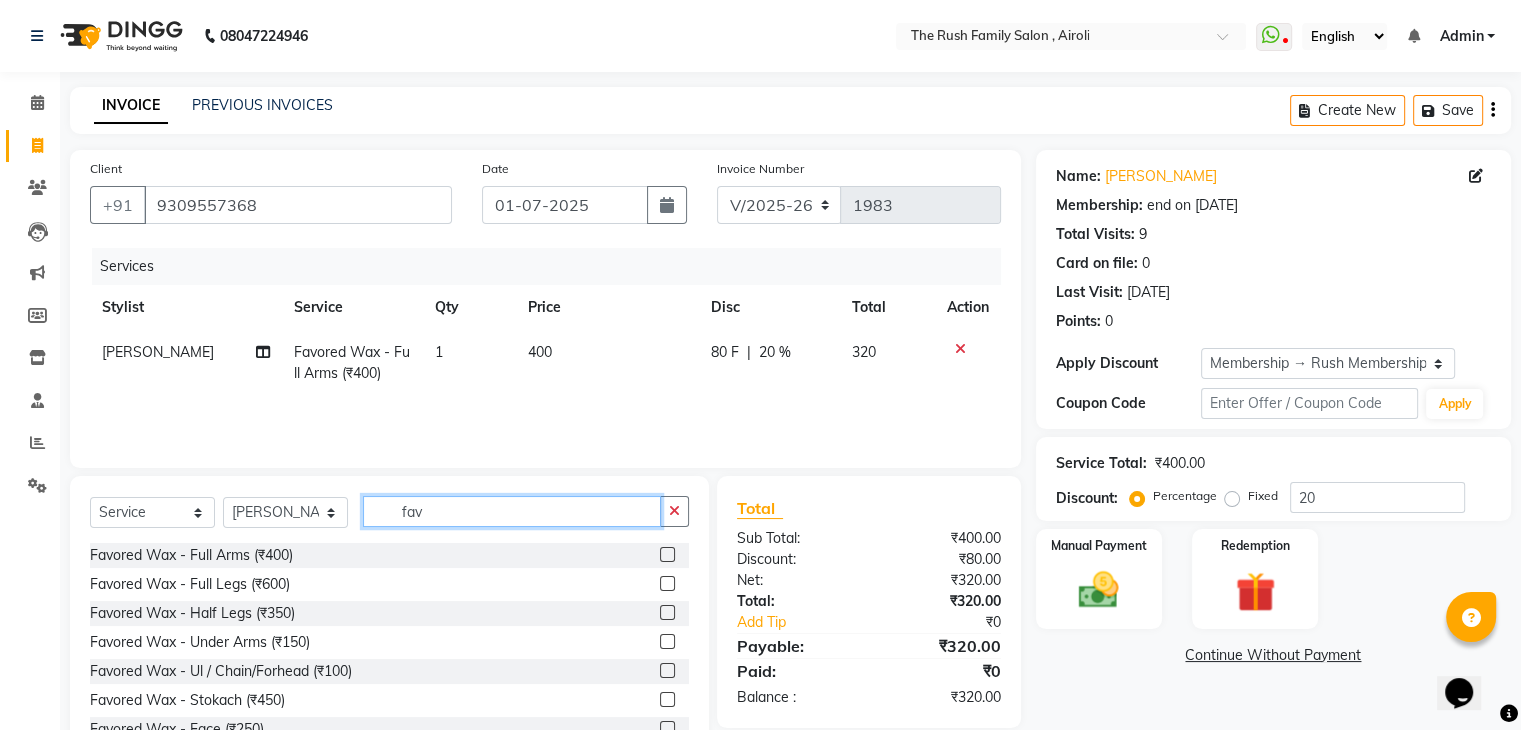 click on "fav" 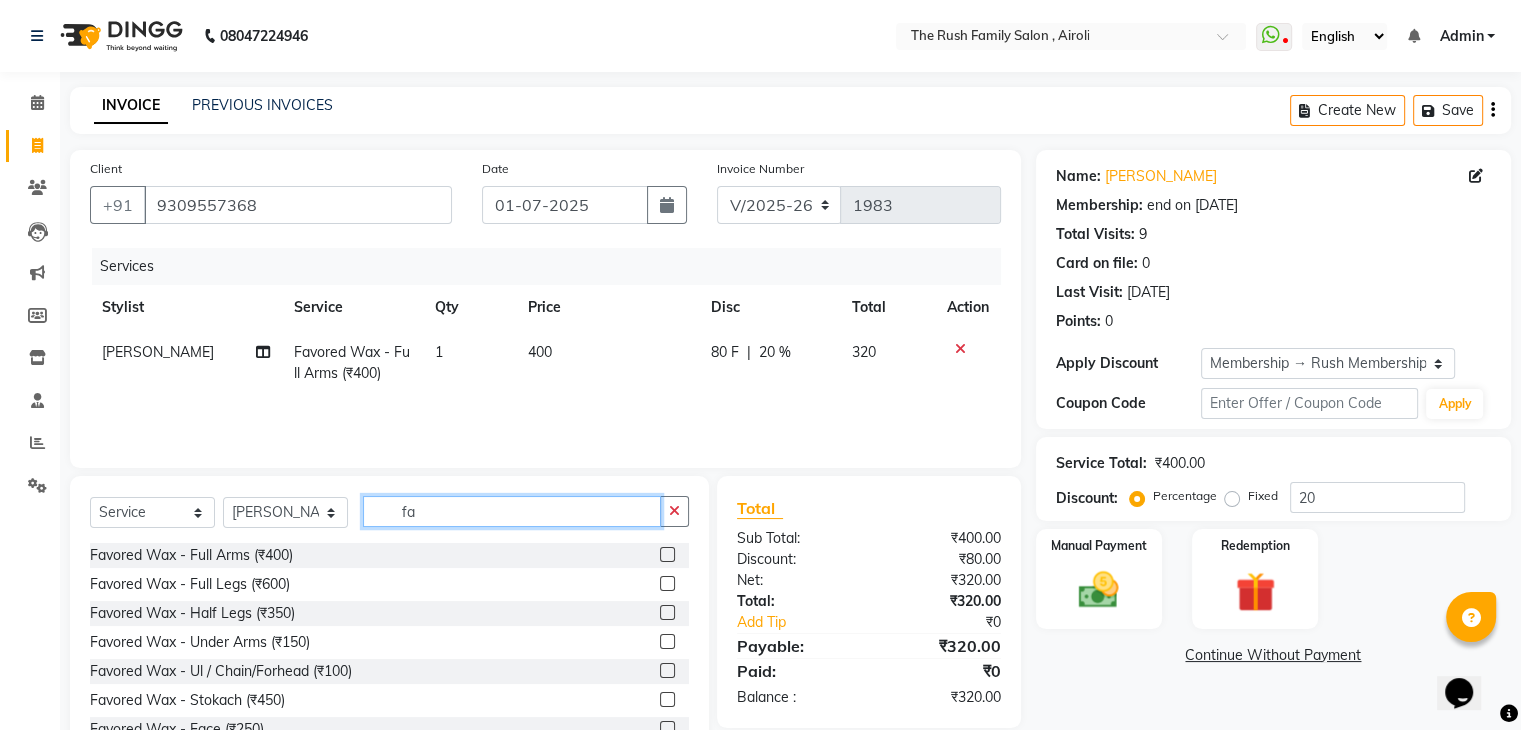 type on "f" 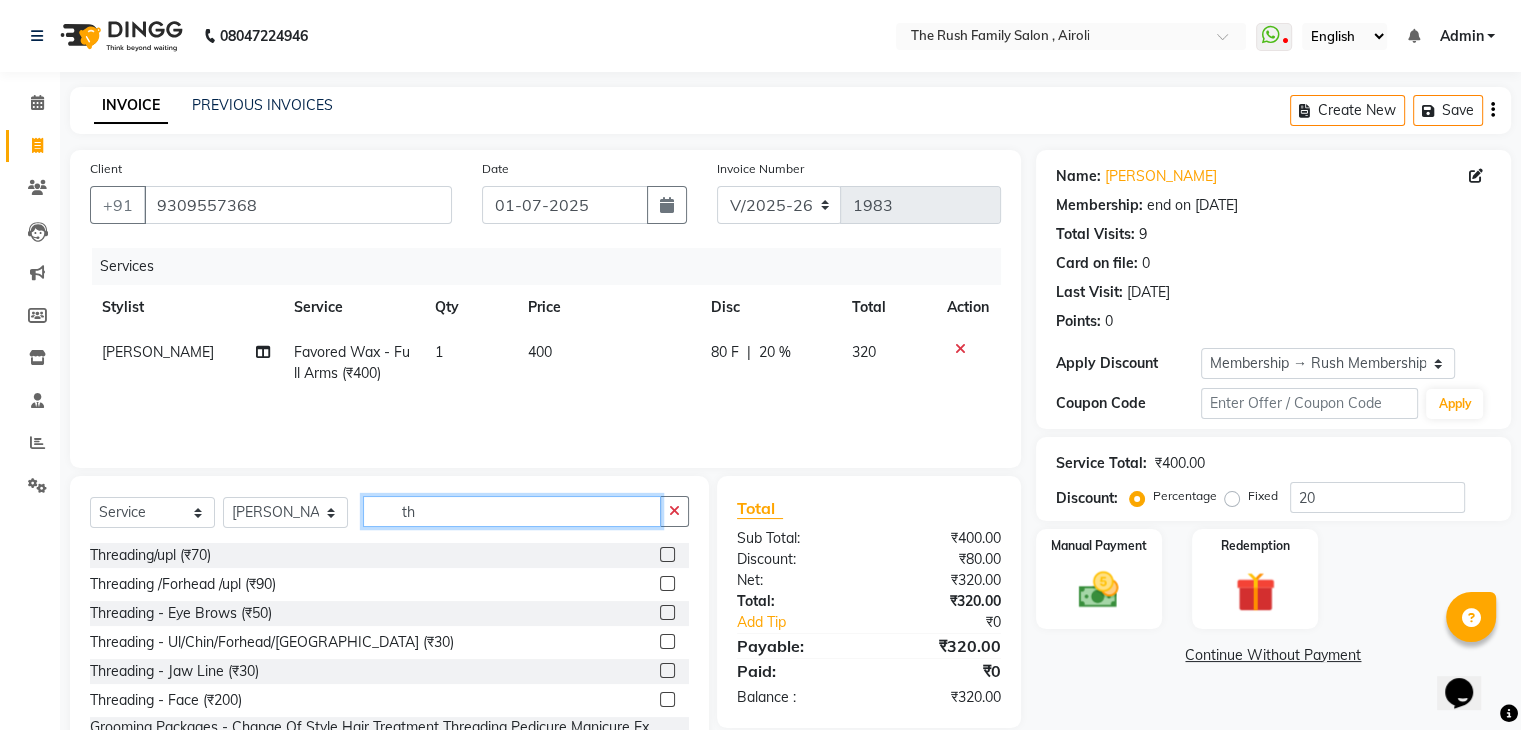 type on "t" 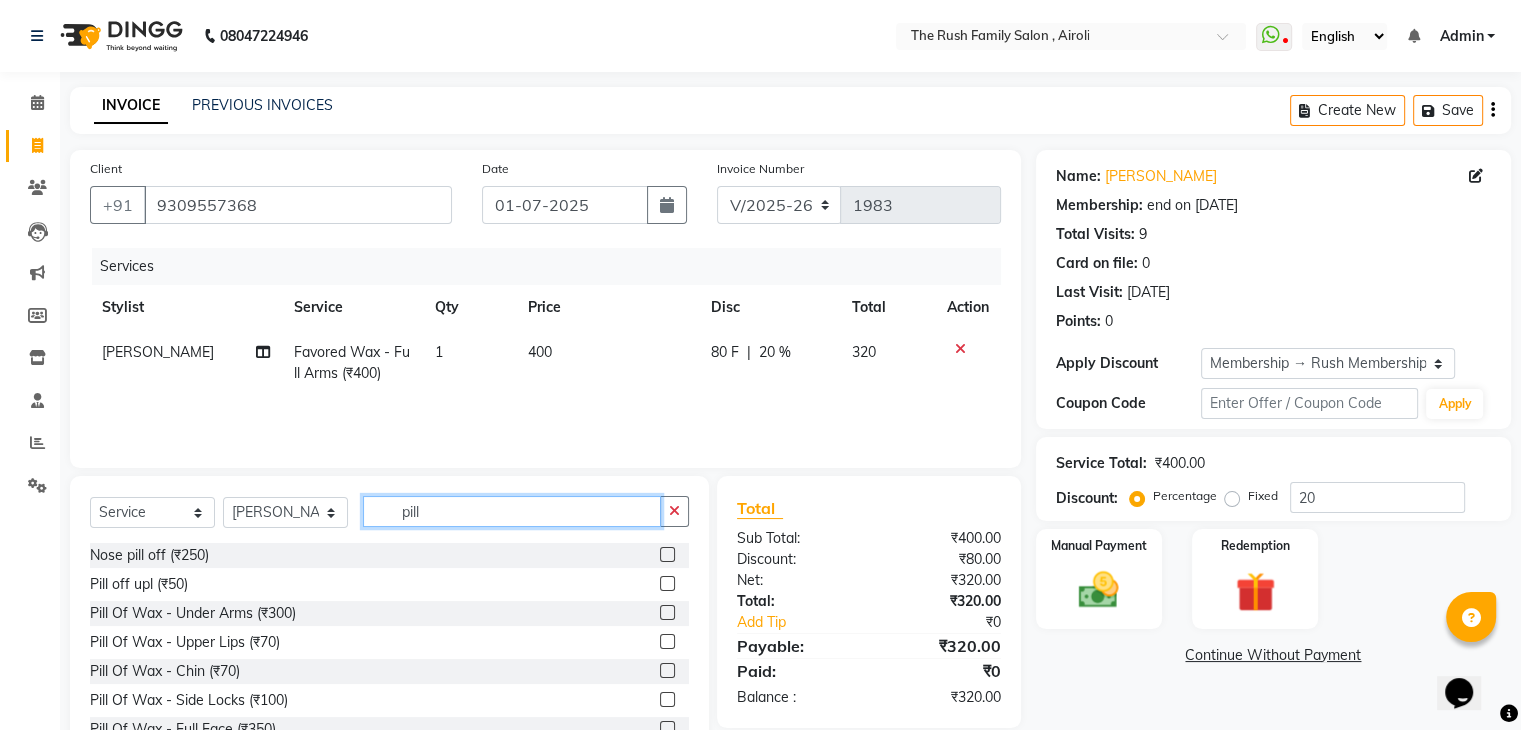 type on "pill" 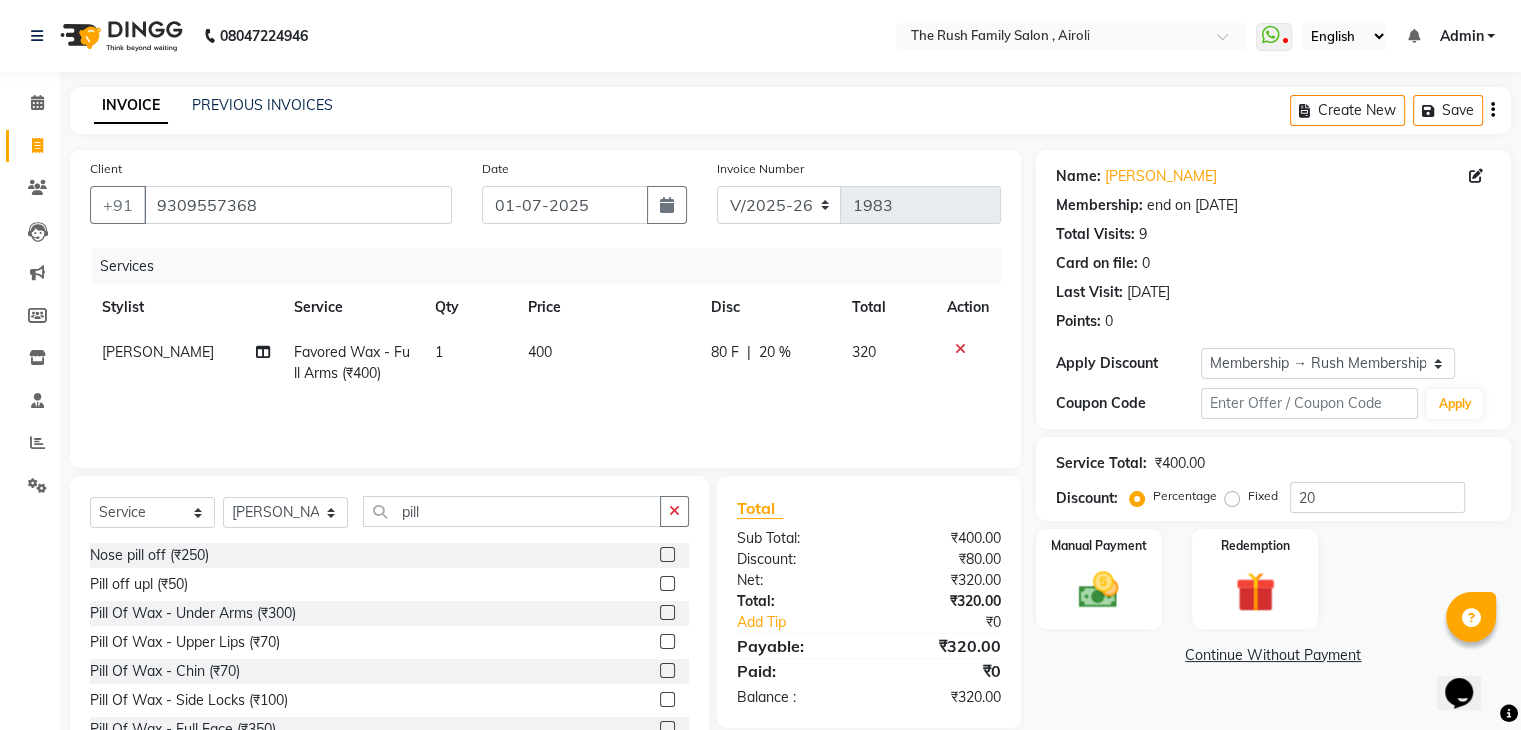 click 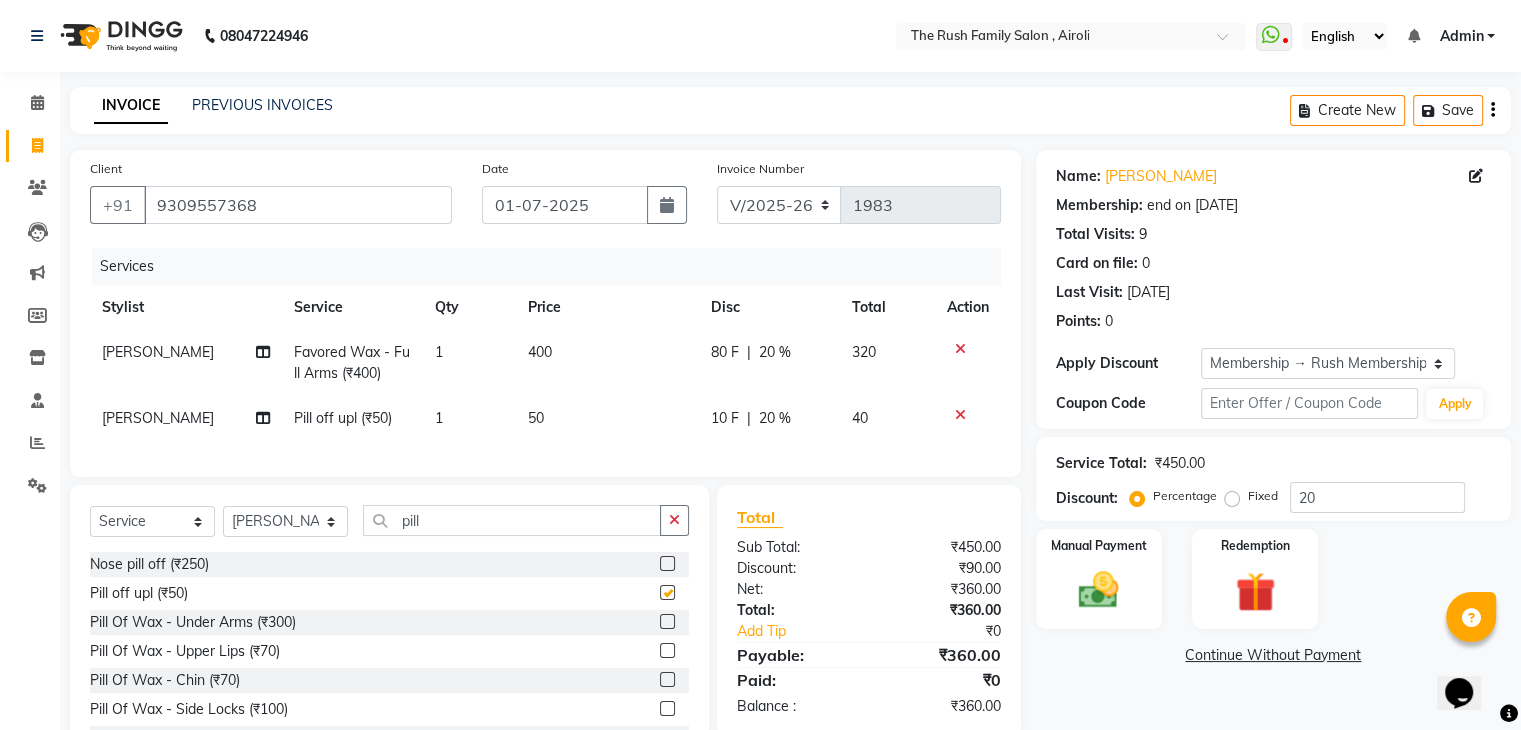 checkbox on "false" 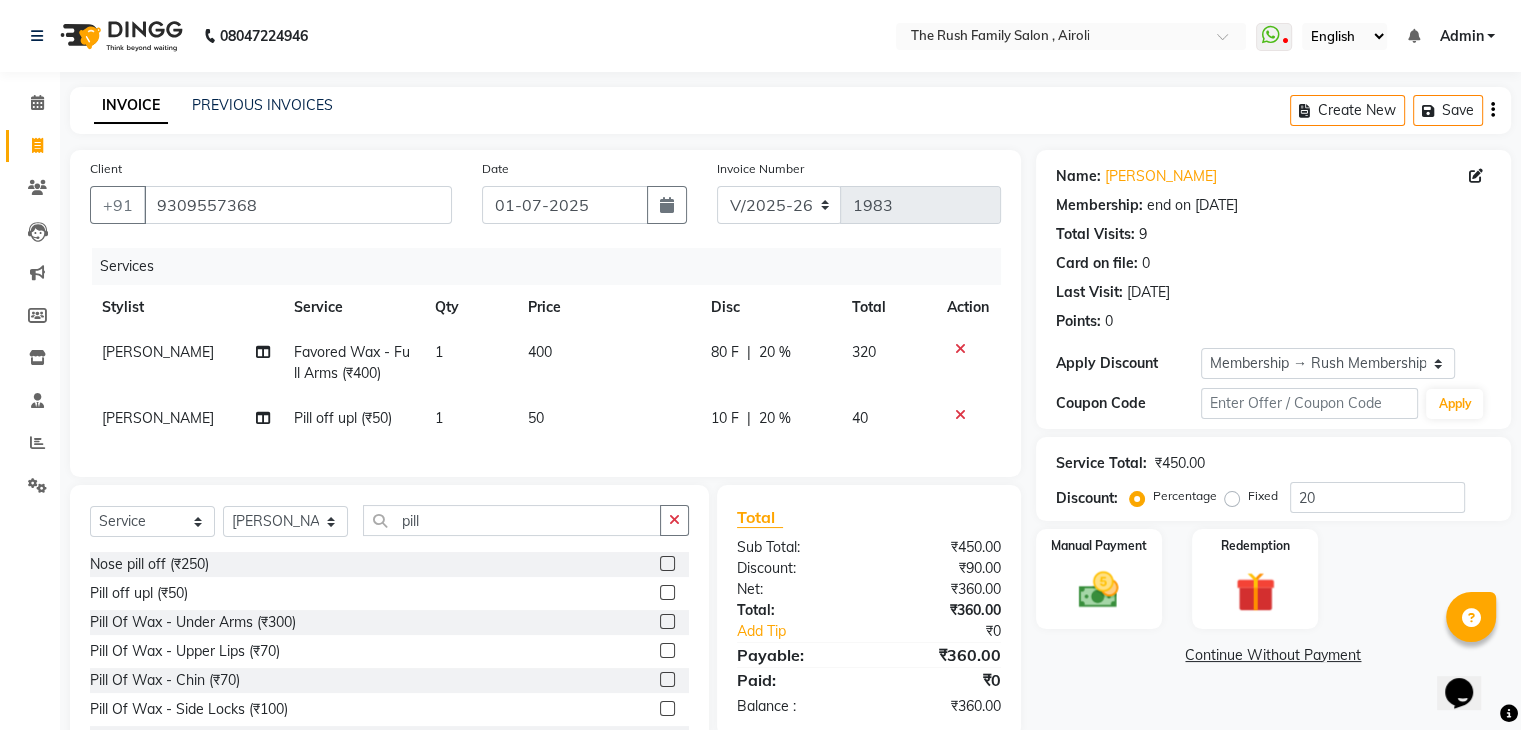 scroll, scrollTop: 96, scrollLeft: 0, axis: vertical 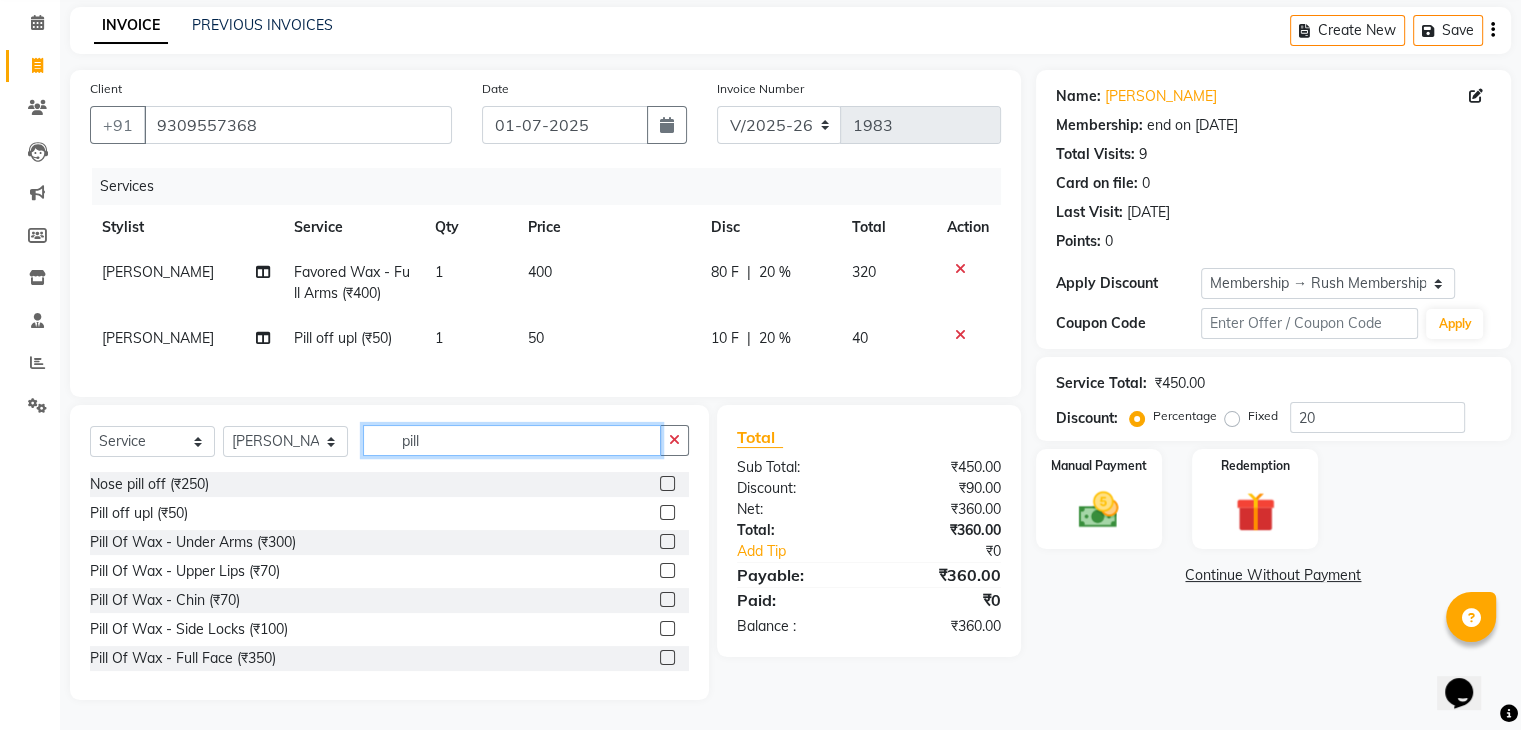 click on "pill" 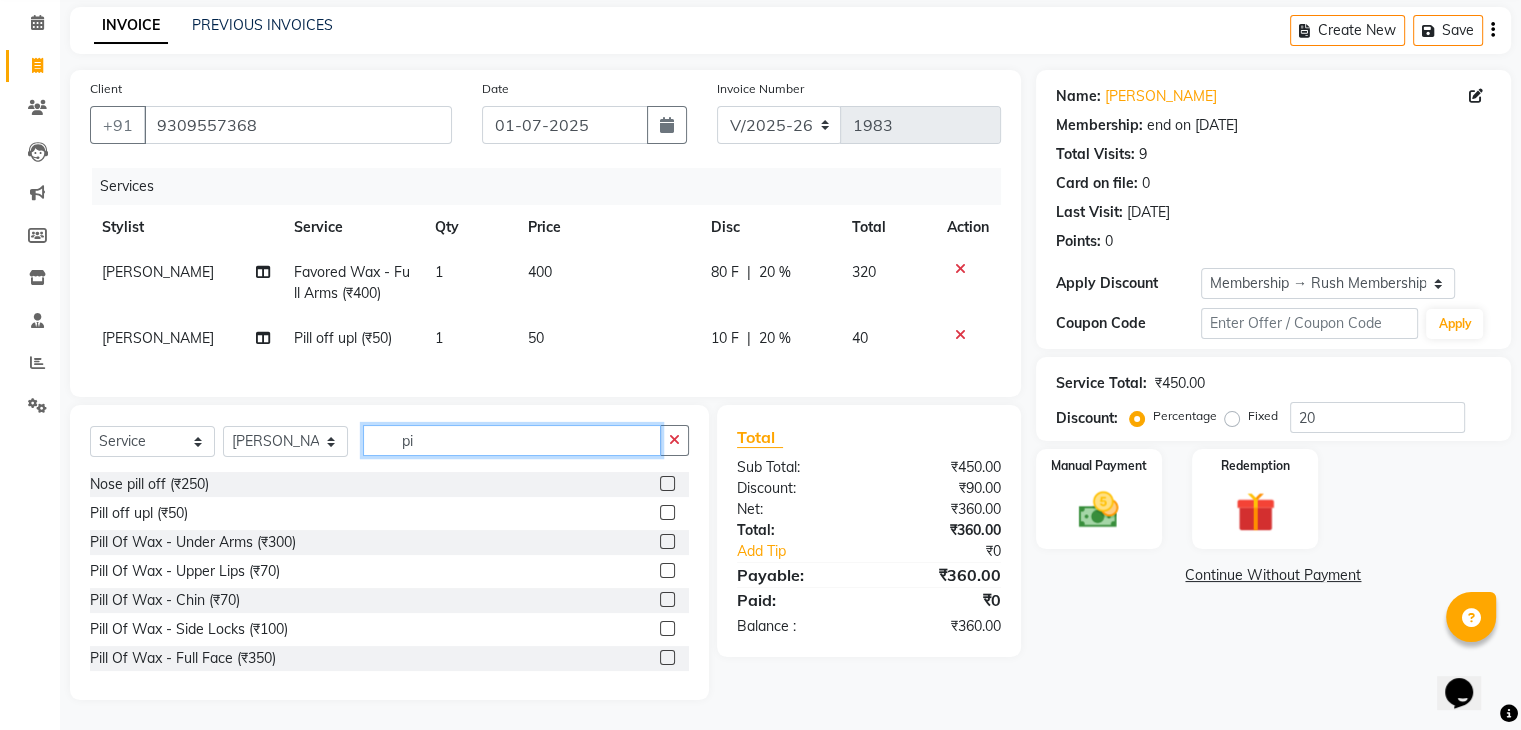 type on "p" 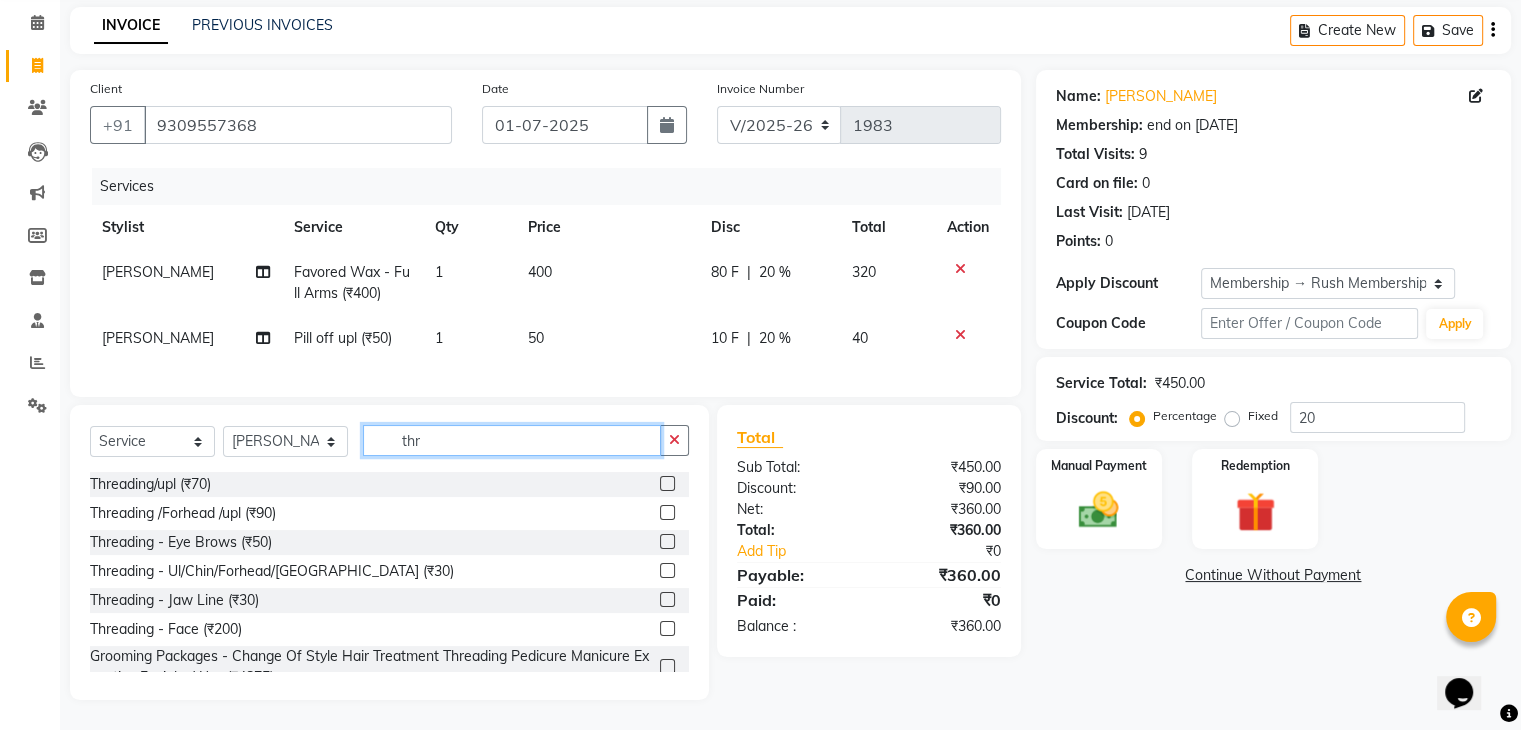 type on "thr" 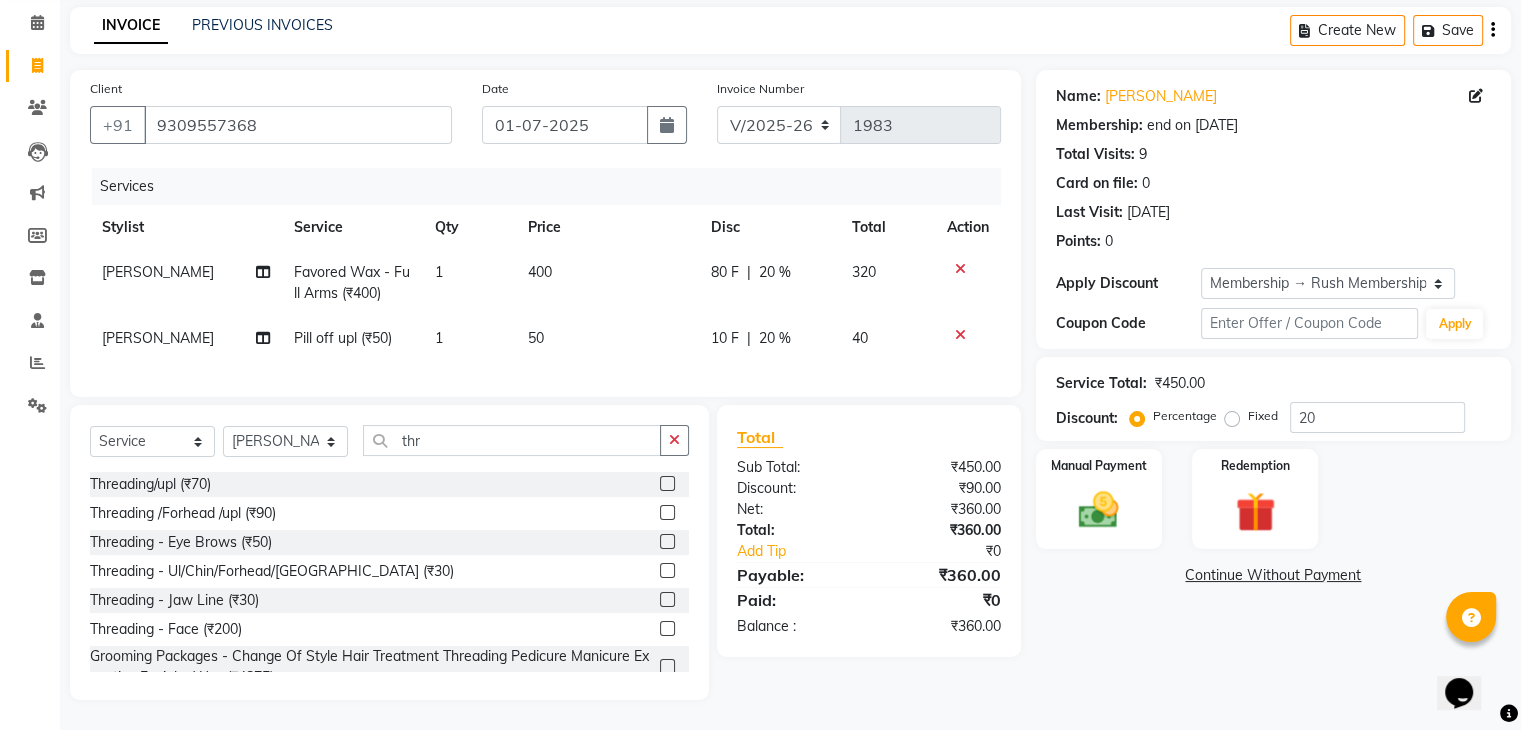 click 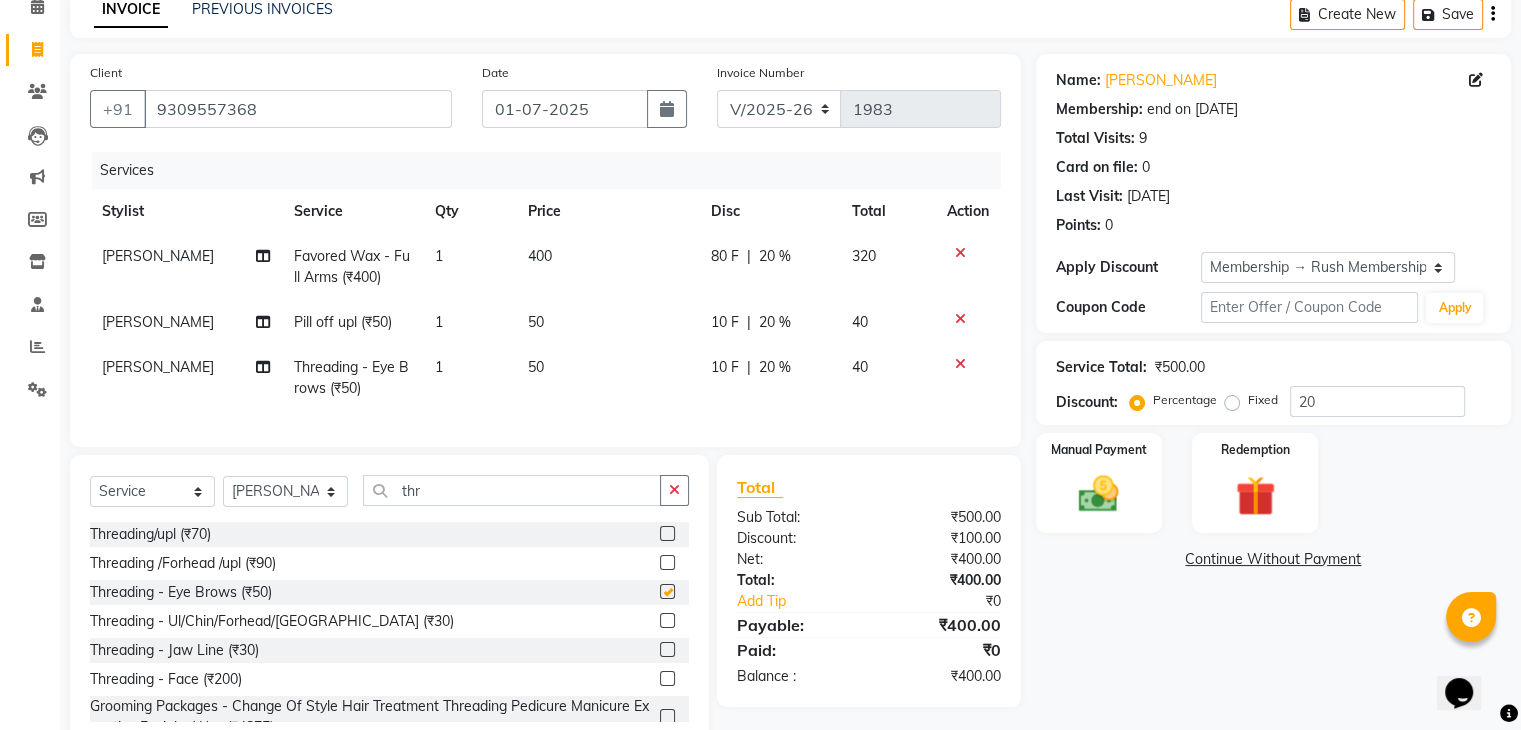 checkbox on "false" 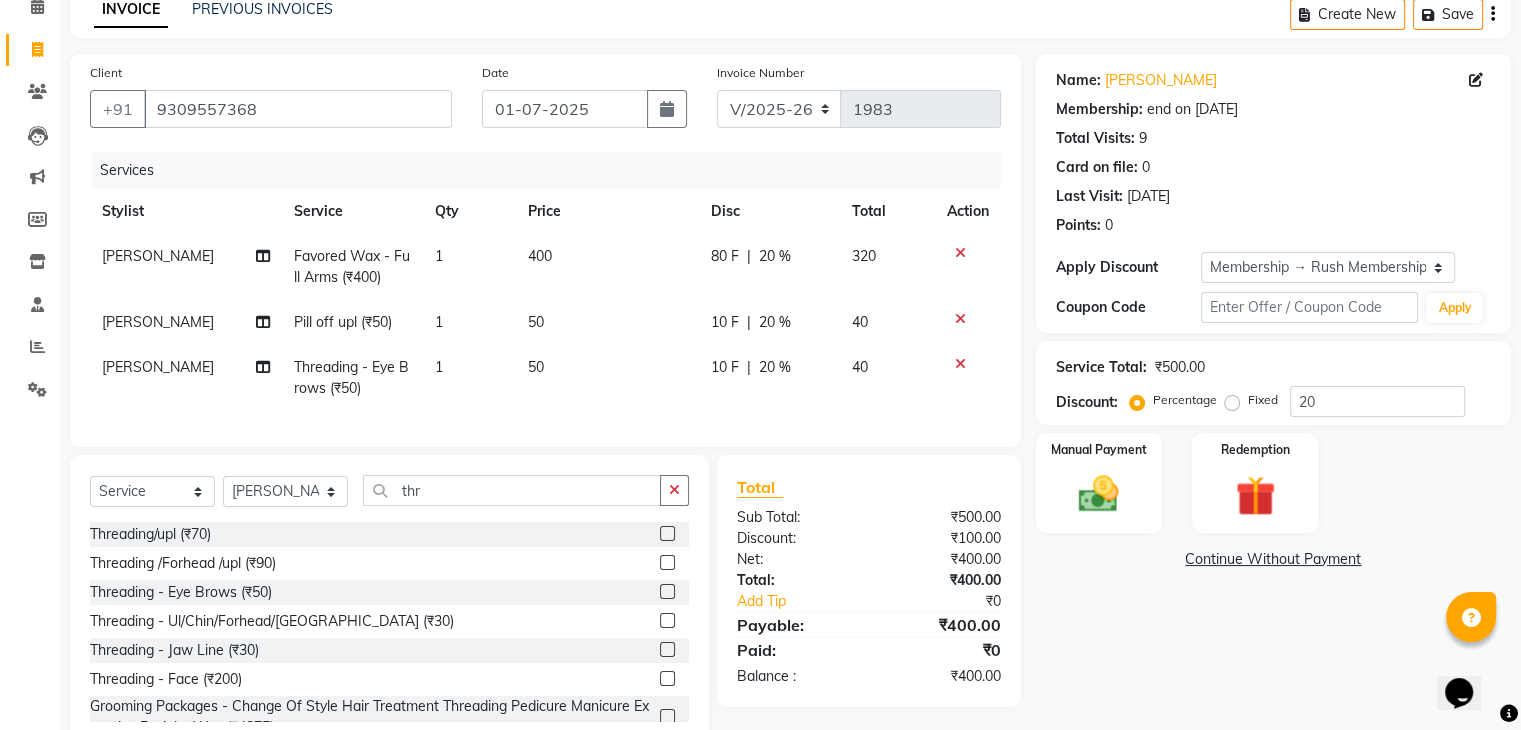click on "[PERSON_NAME]" 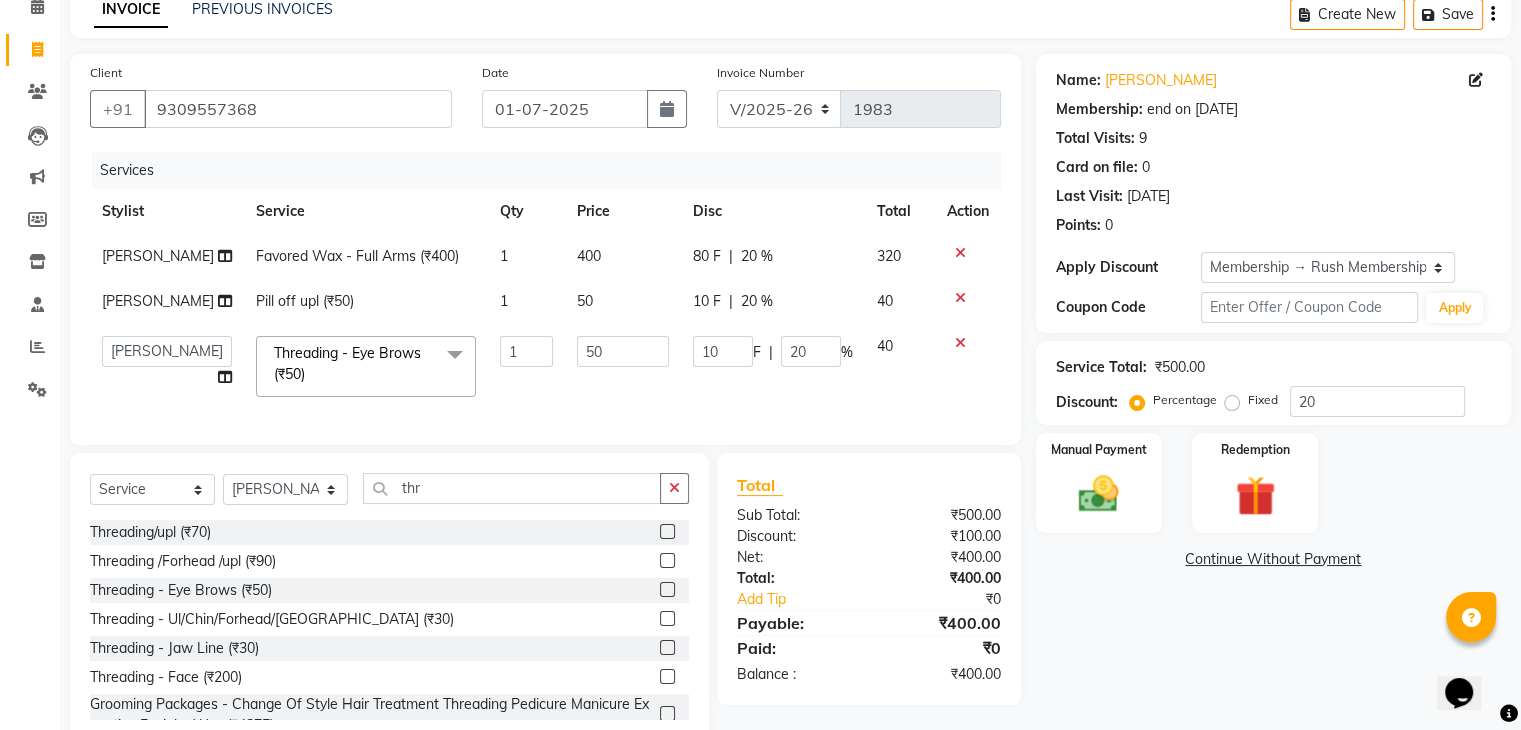click on "[PERSON_NAME]   Danish   Guddi   [PERSON_NAME]     [PERSON_NAME]   [PERSON_NAME]   Swati" 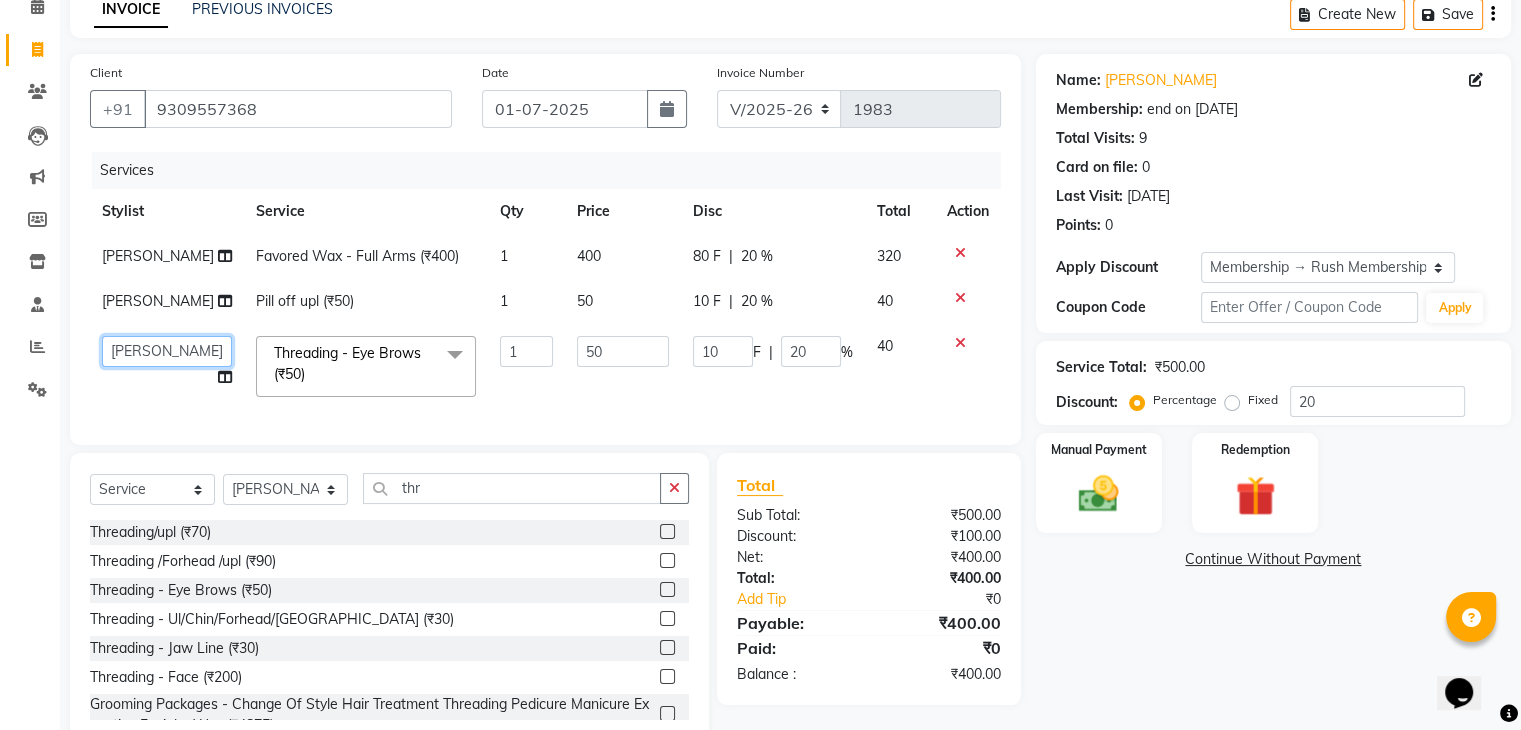 click on "[PERSON_NAME]   Danish   Guddi   [PERSON_NAME]     [PERSON_NAME]   [PERSON_NAME]   Swati" 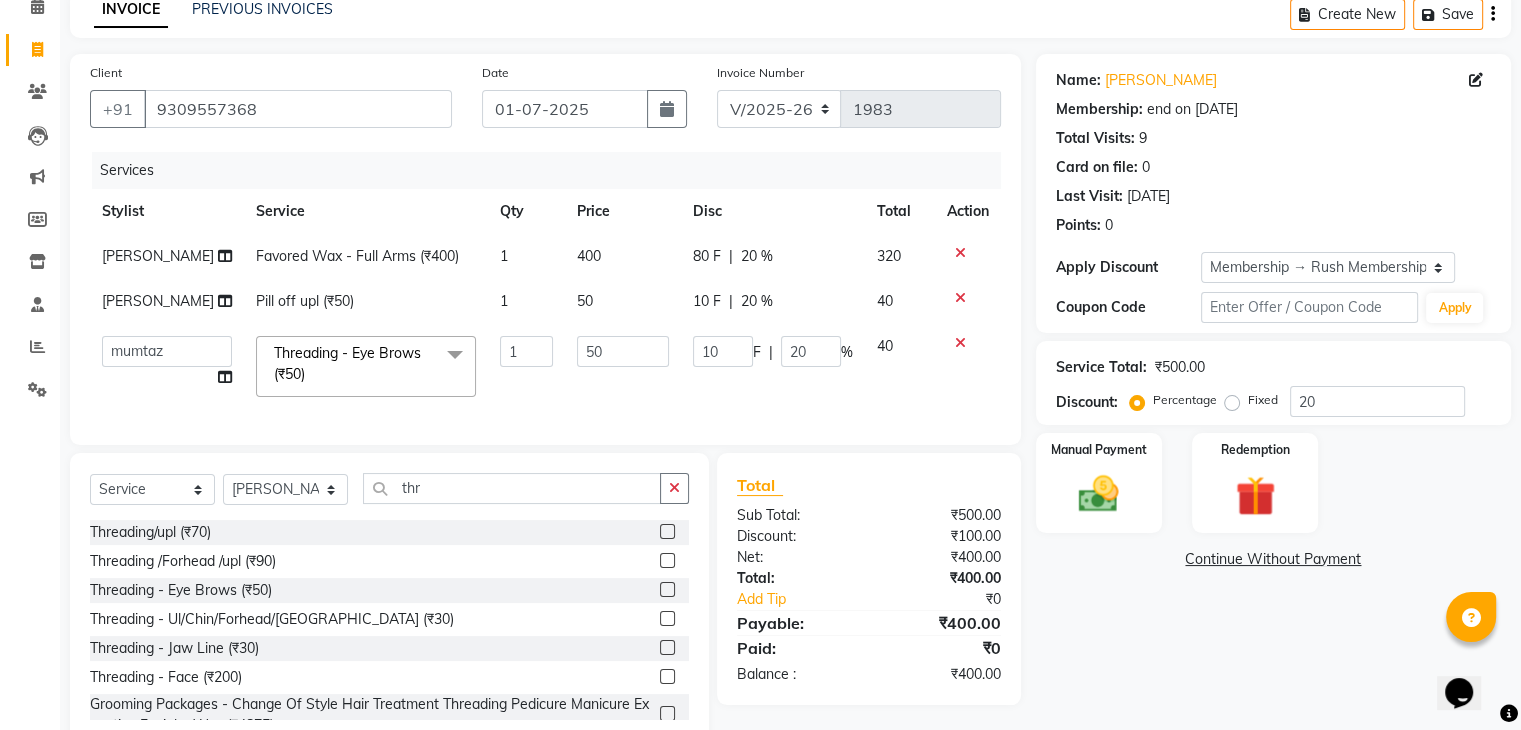 select on "42200" 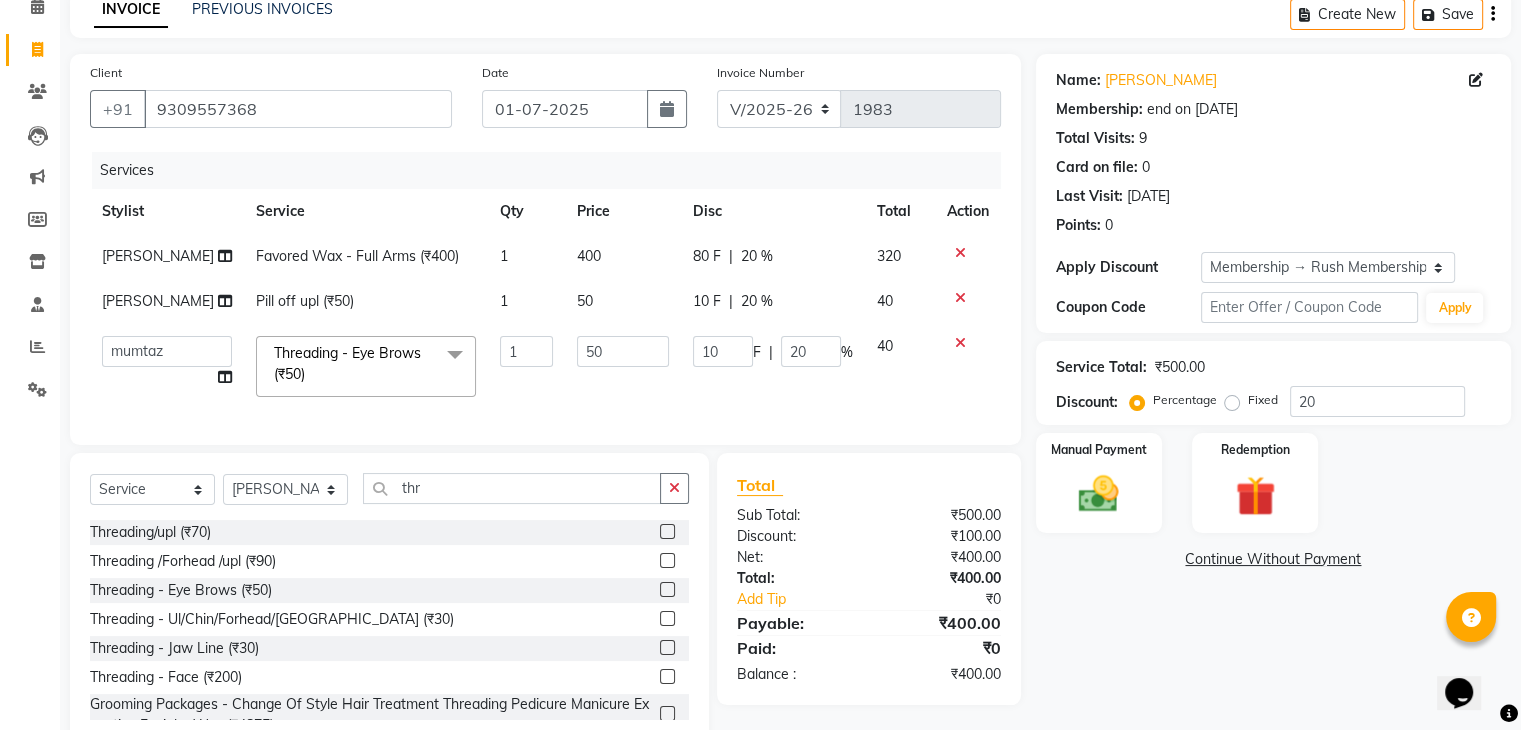 click on "[PERSON_NAME]" 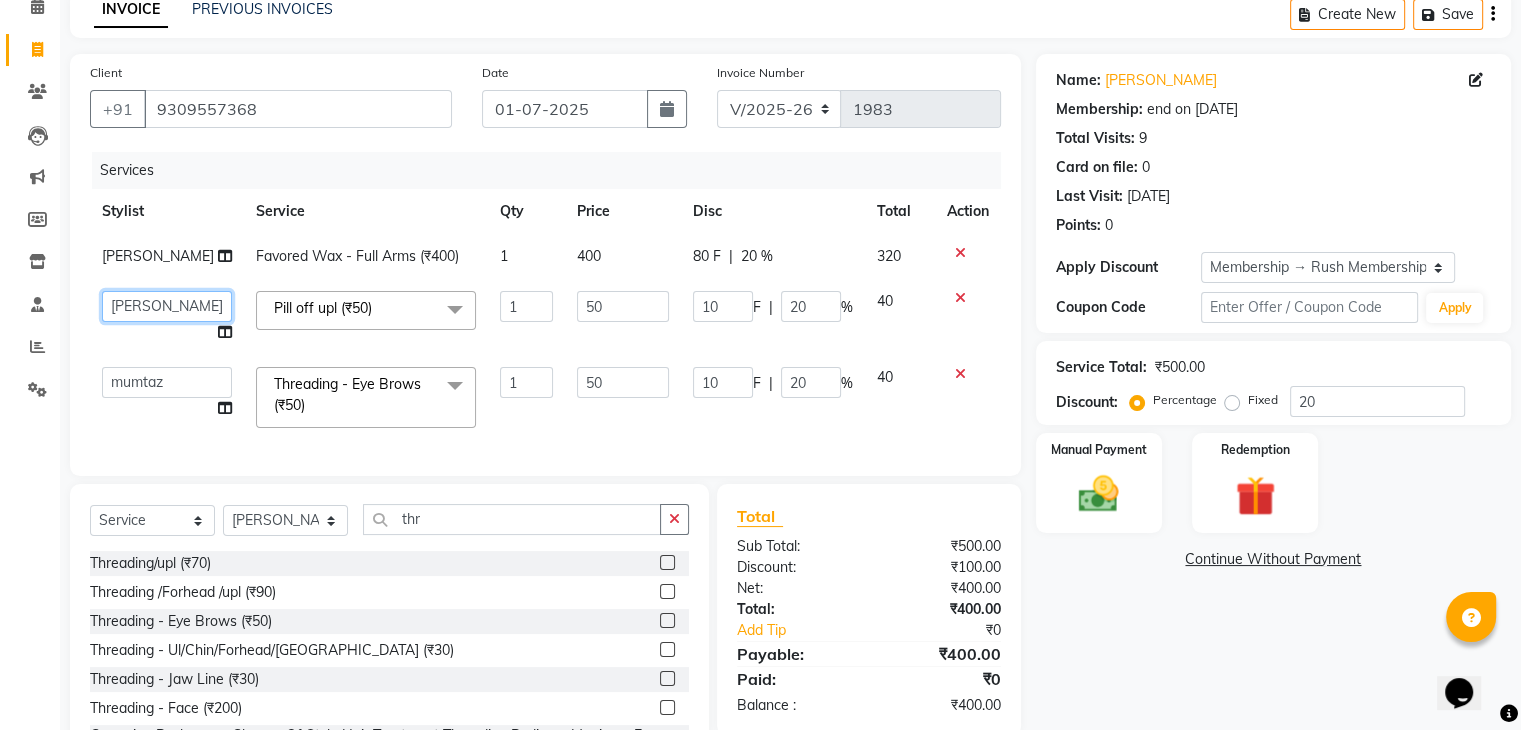 drag, startPoint x: 132, startPoint y: 309, endPoint x: 129, endPoint y: 546, distance: 237.01898 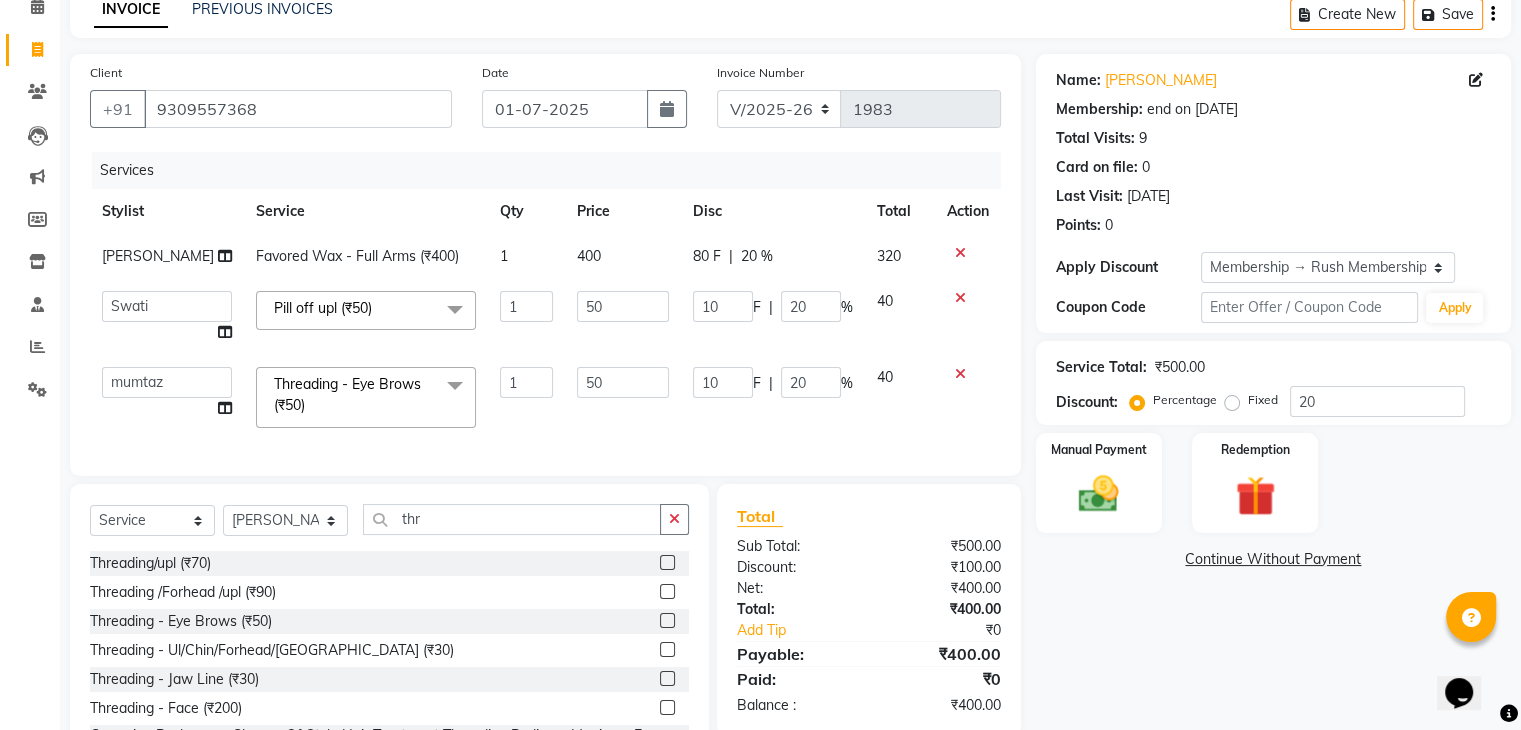 select on "77430" 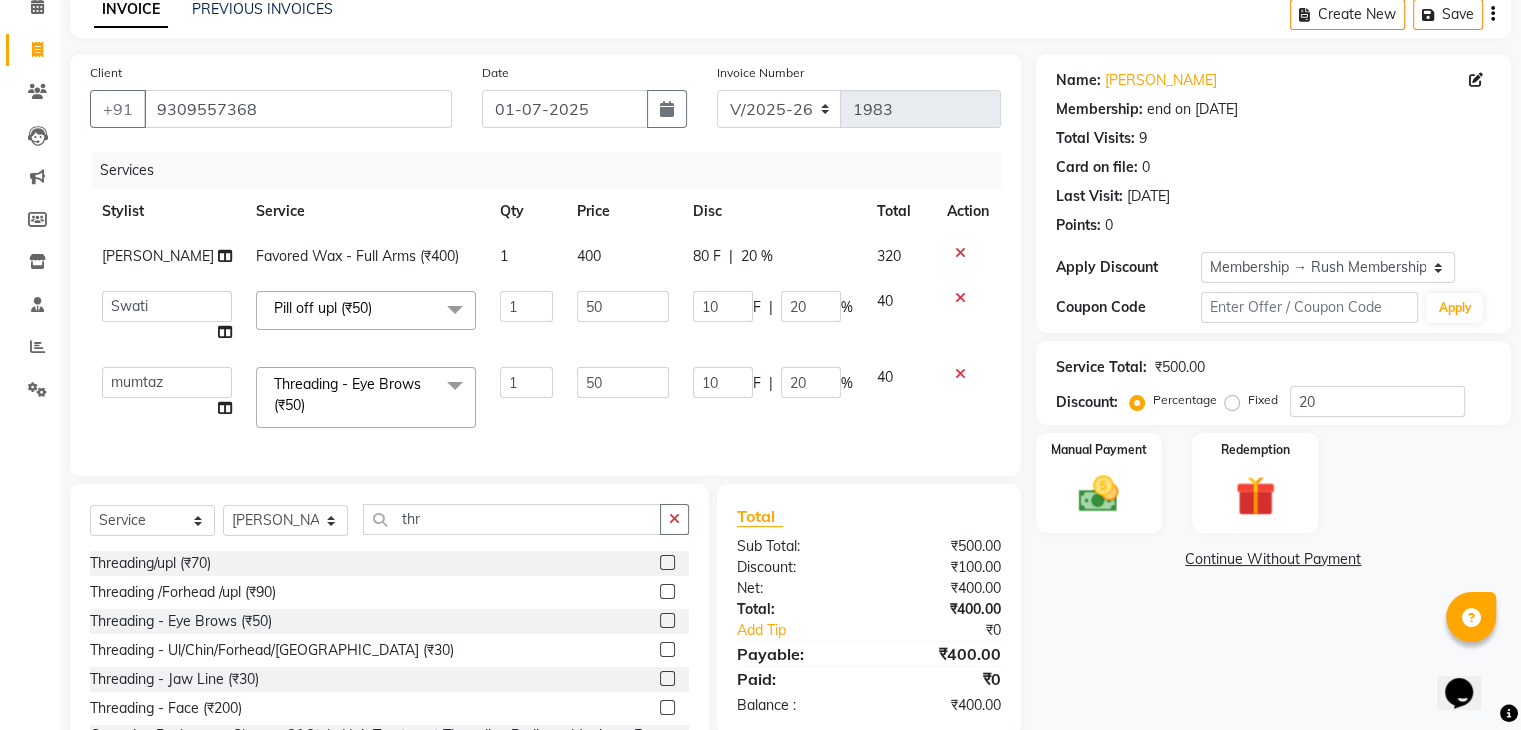 click on "[PERSON_NAME]" 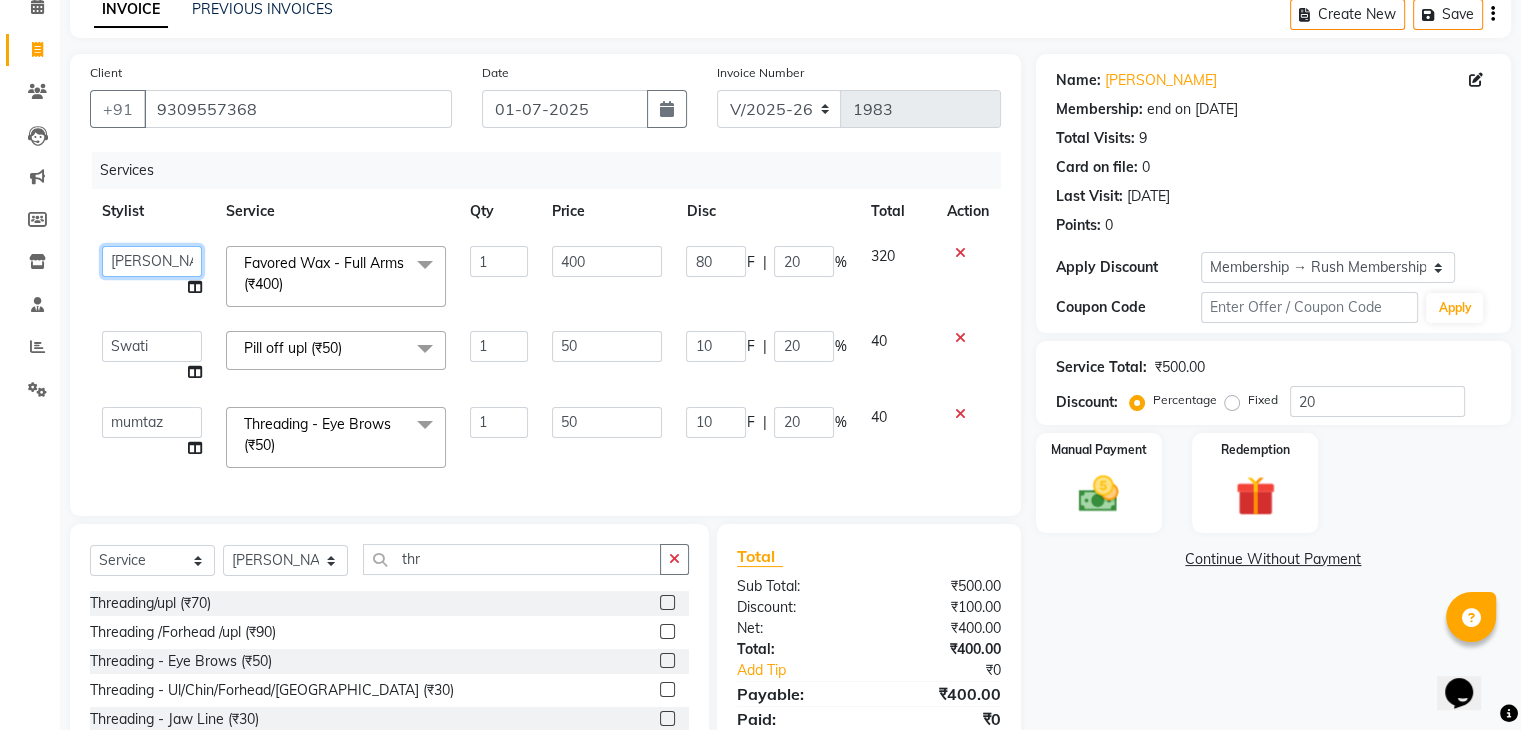 drag, startPoint x: 159, startPoint y: 255, endPoint x: 148, endPoint y: 505, distance: 250.24188 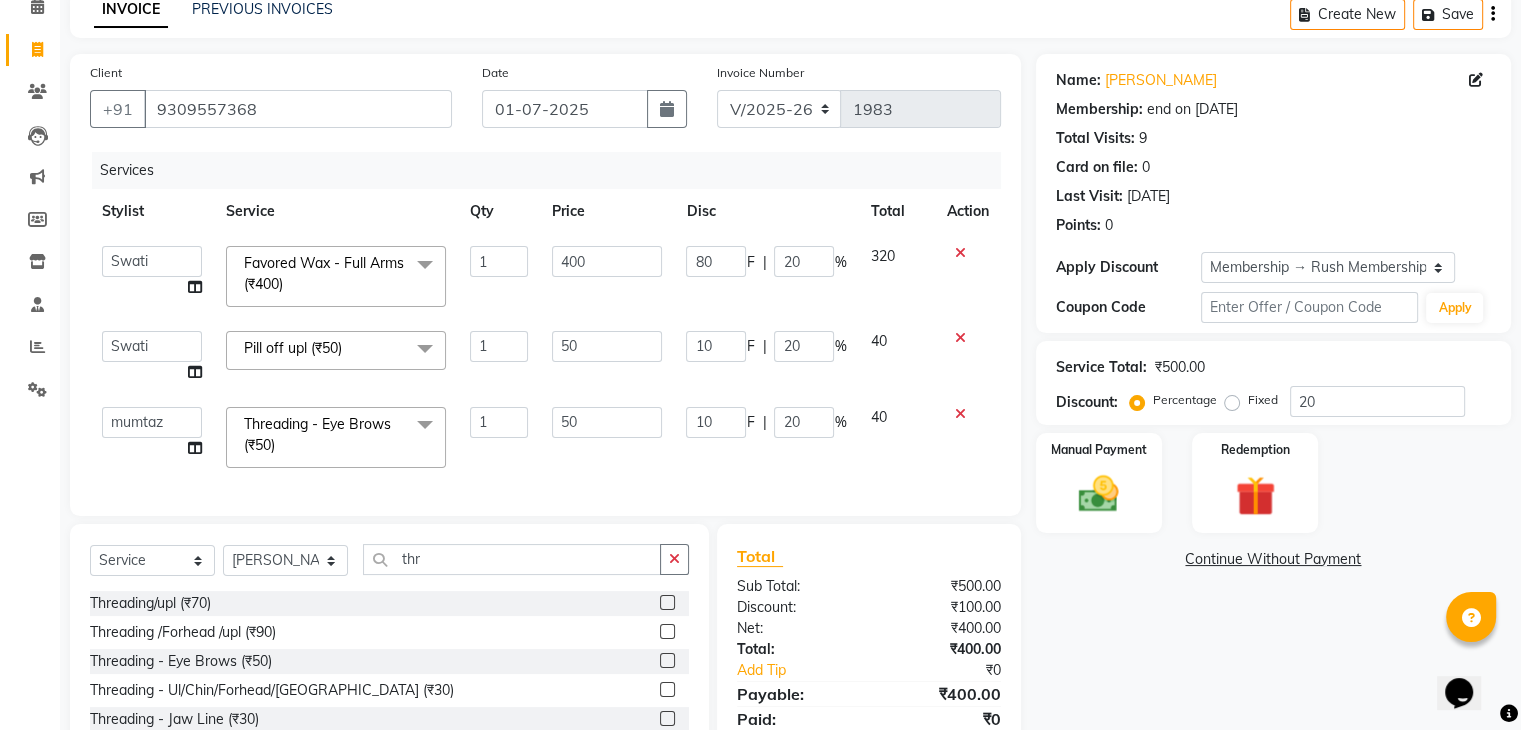 select on "77430" 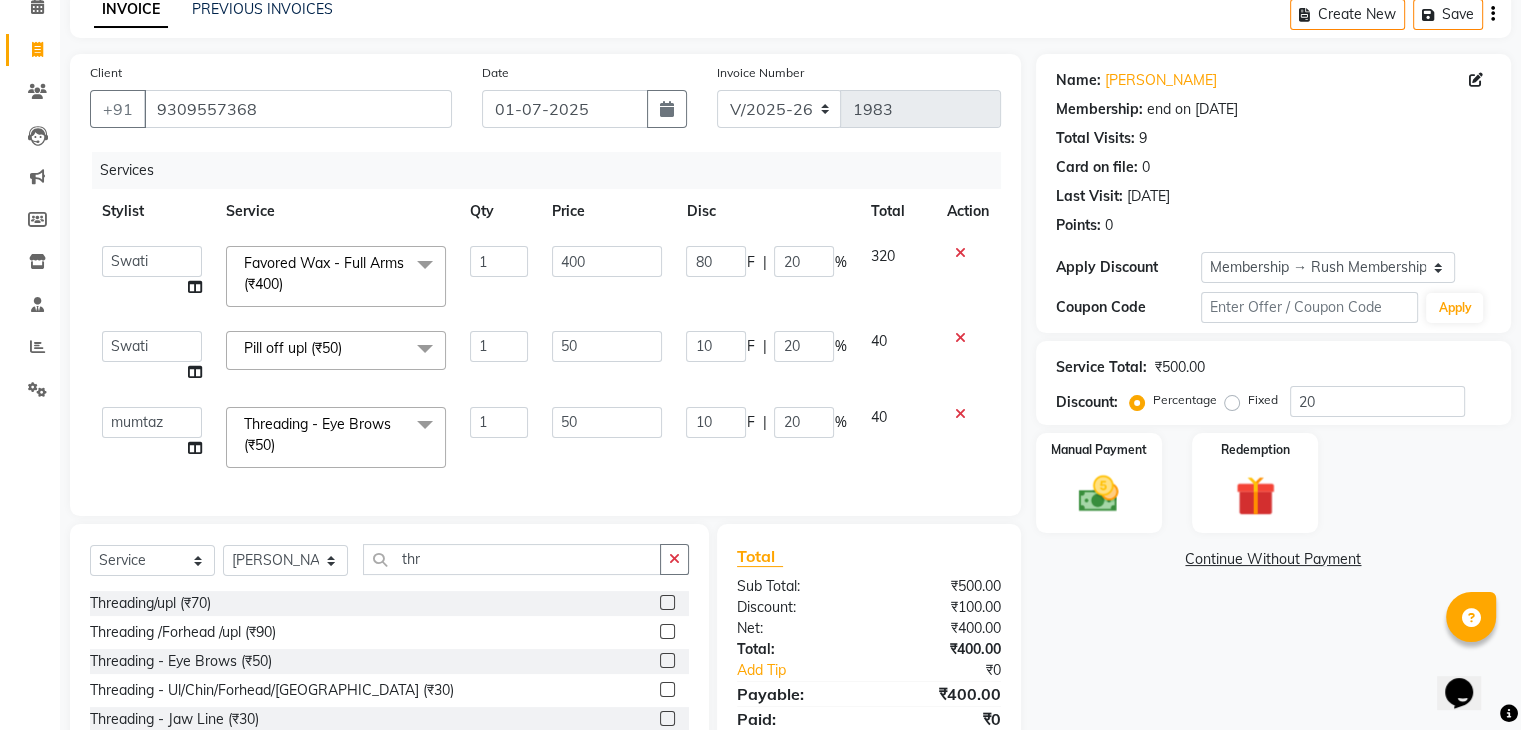 scroll, scrollTop: 230, scrollLeft: 0, axis: vertical 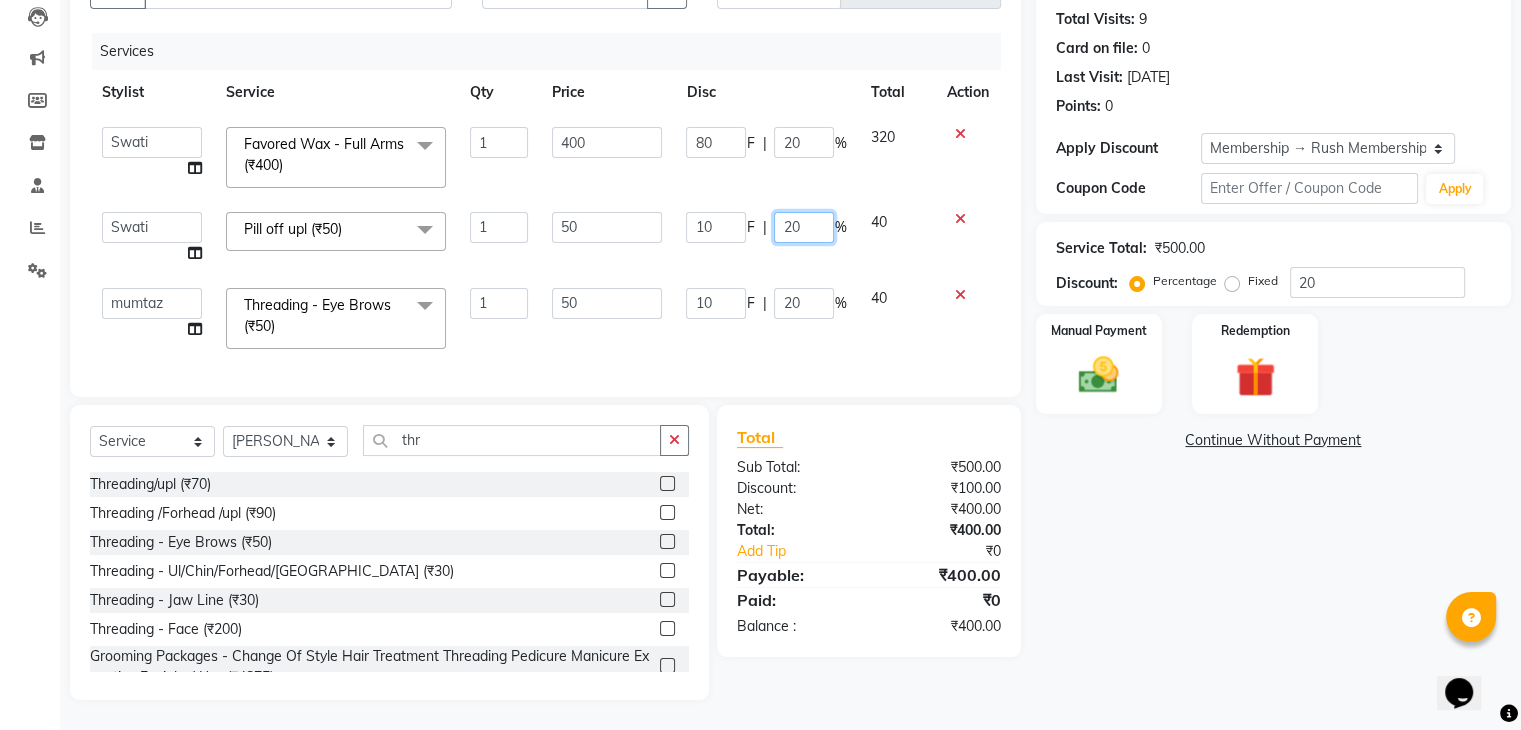 click on "20" 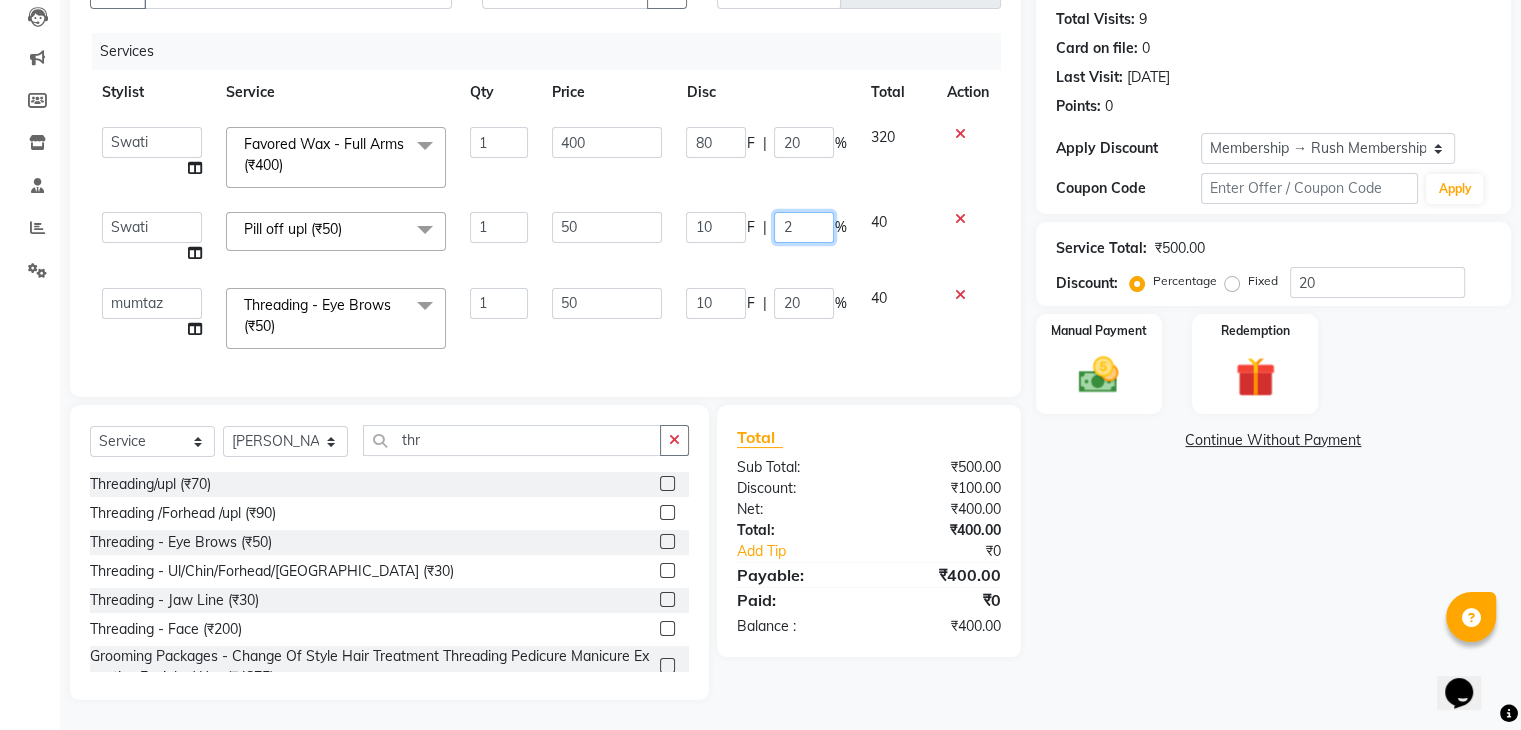 type 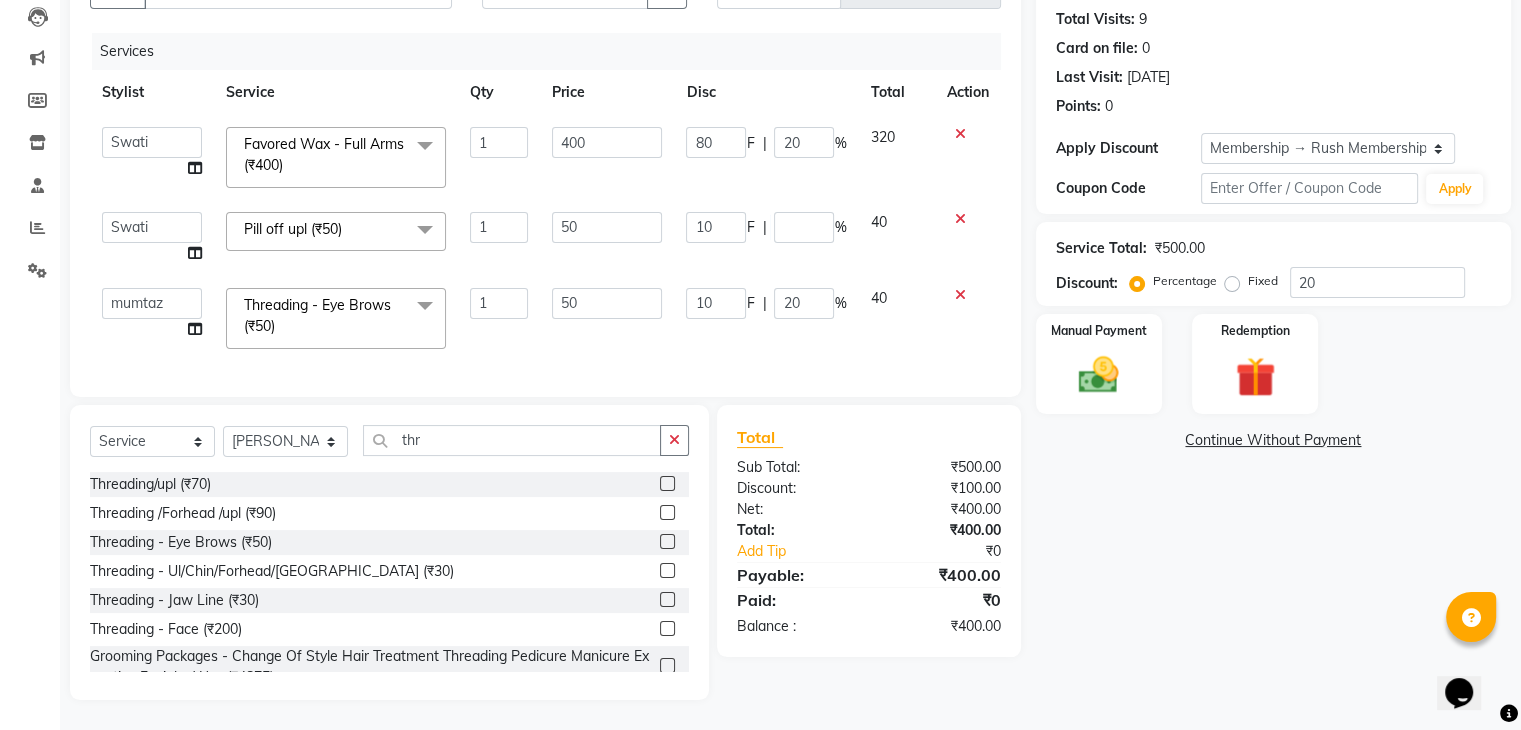 click on "40" 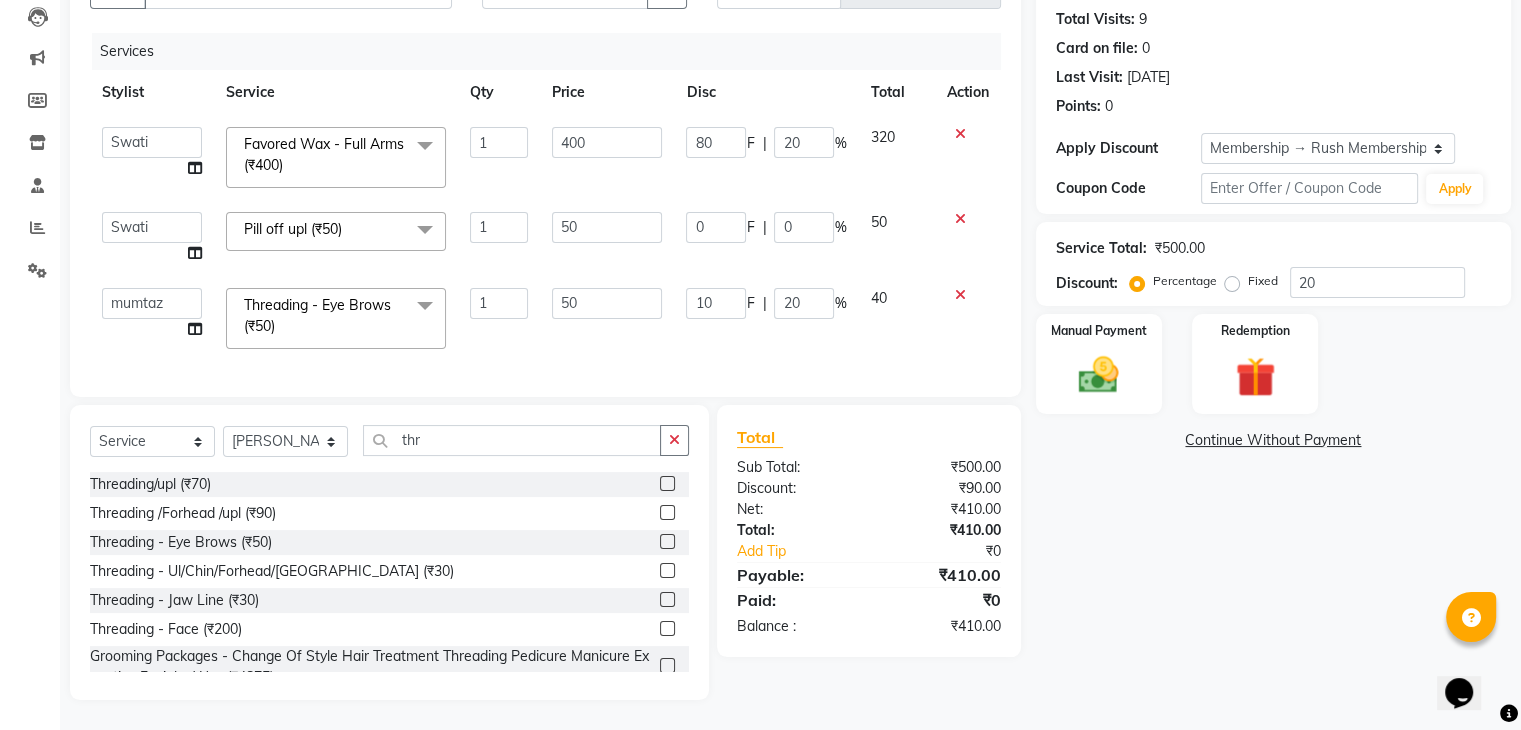 click on "50" 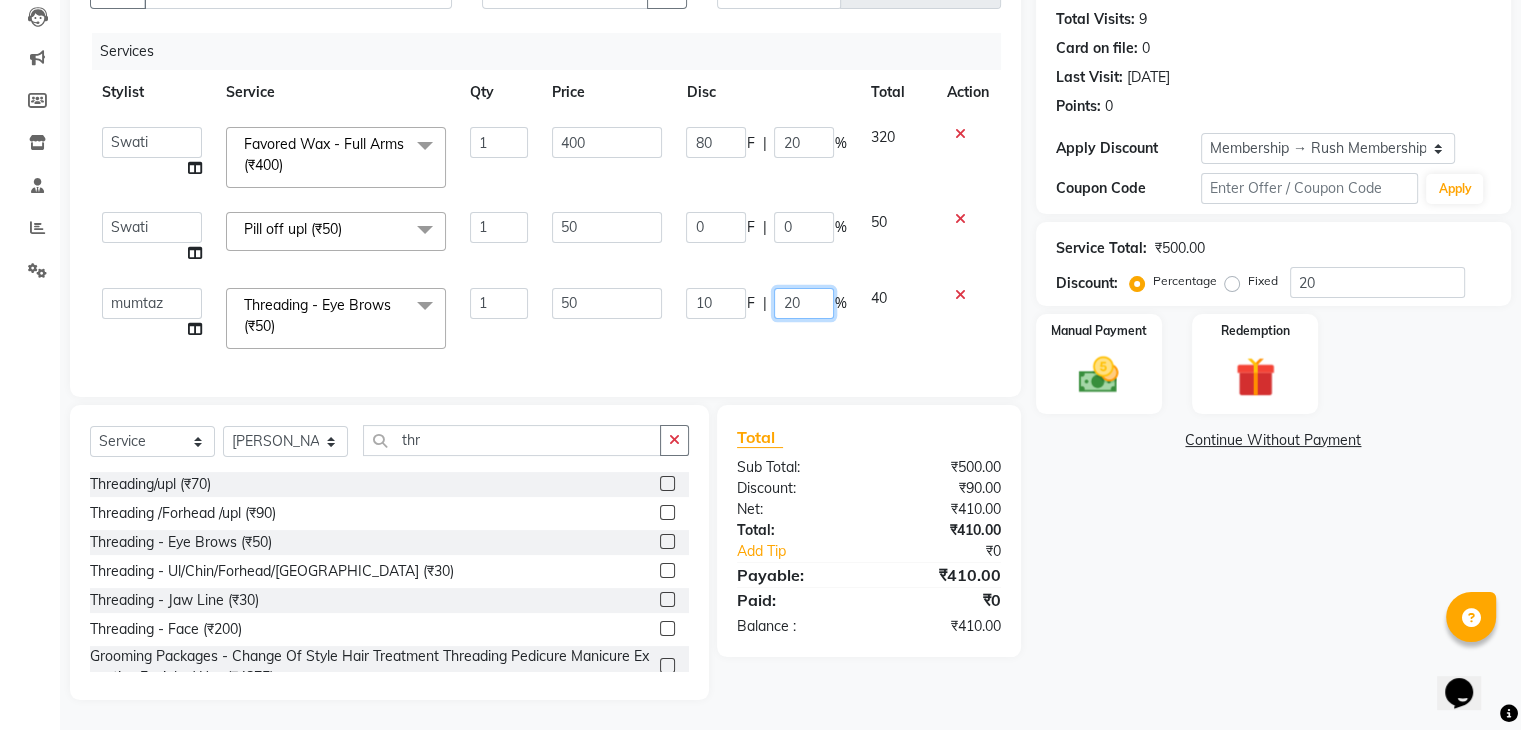 click on "20" 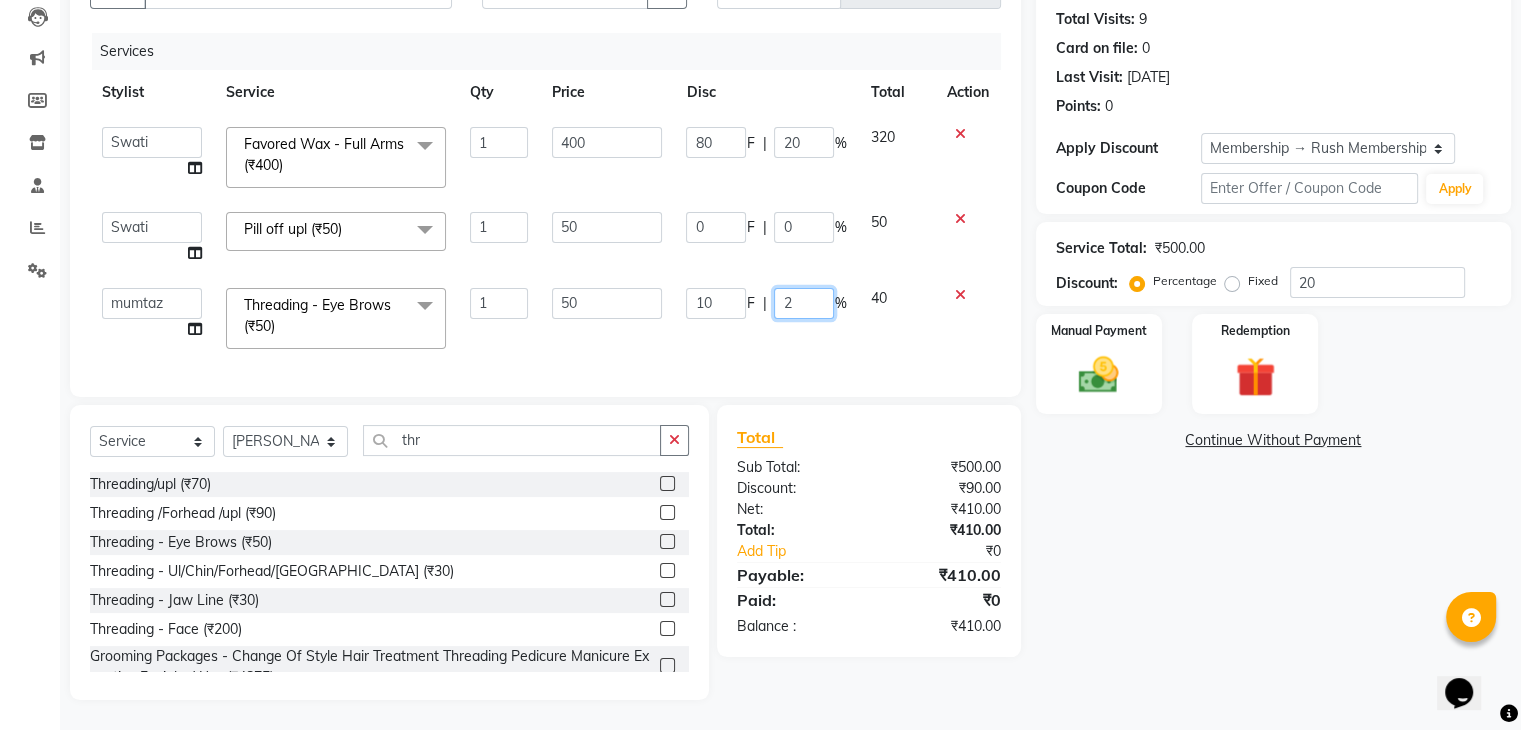 type 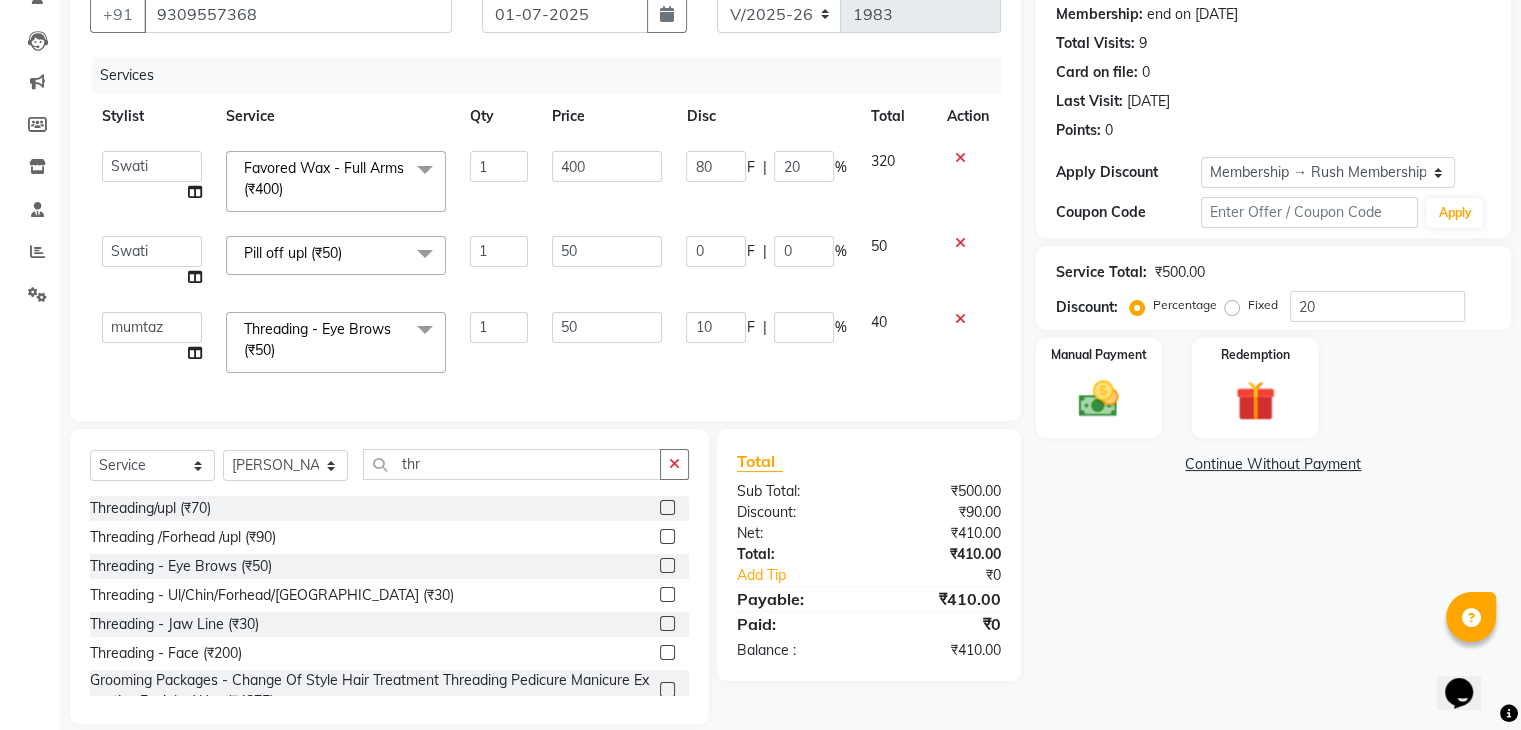 click on "40" 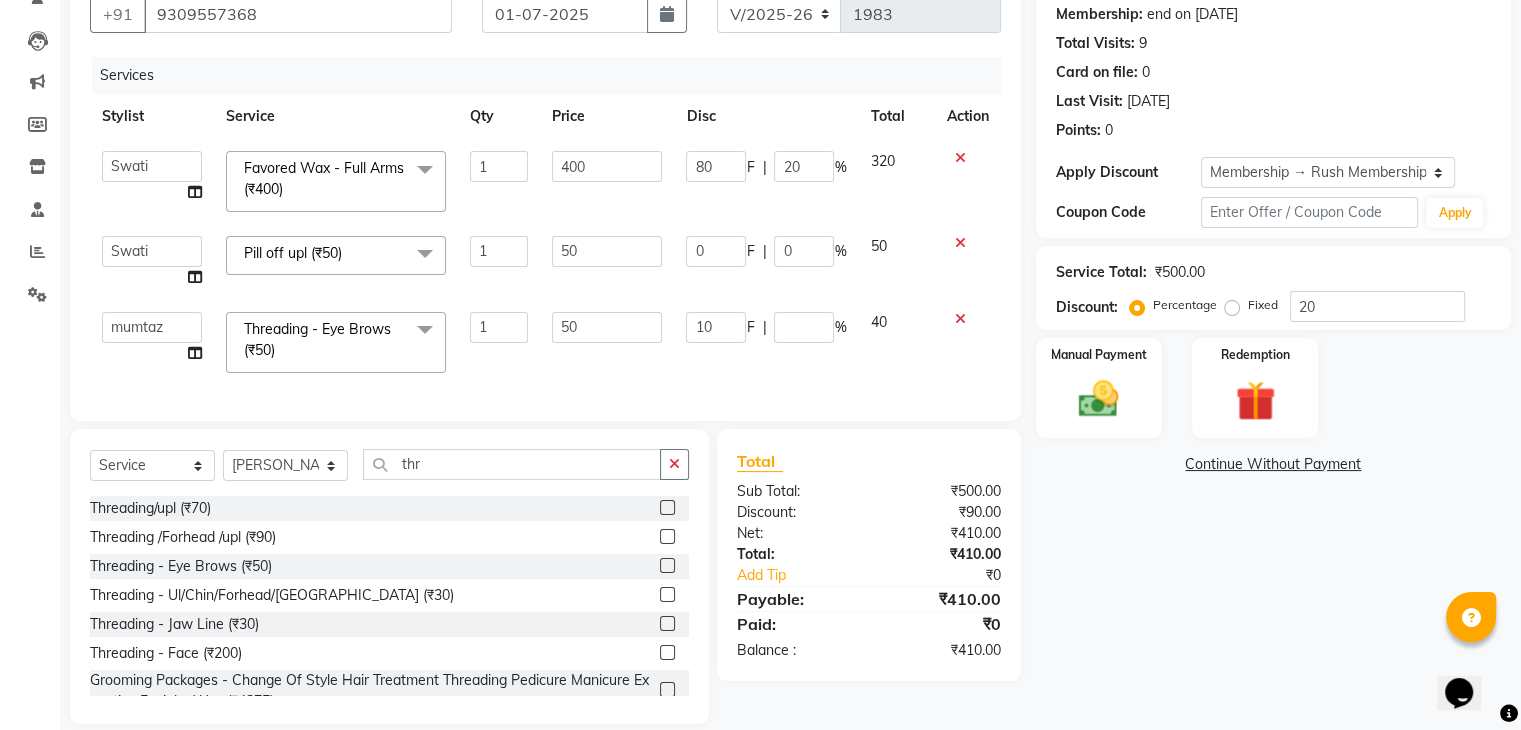 select on "42200" 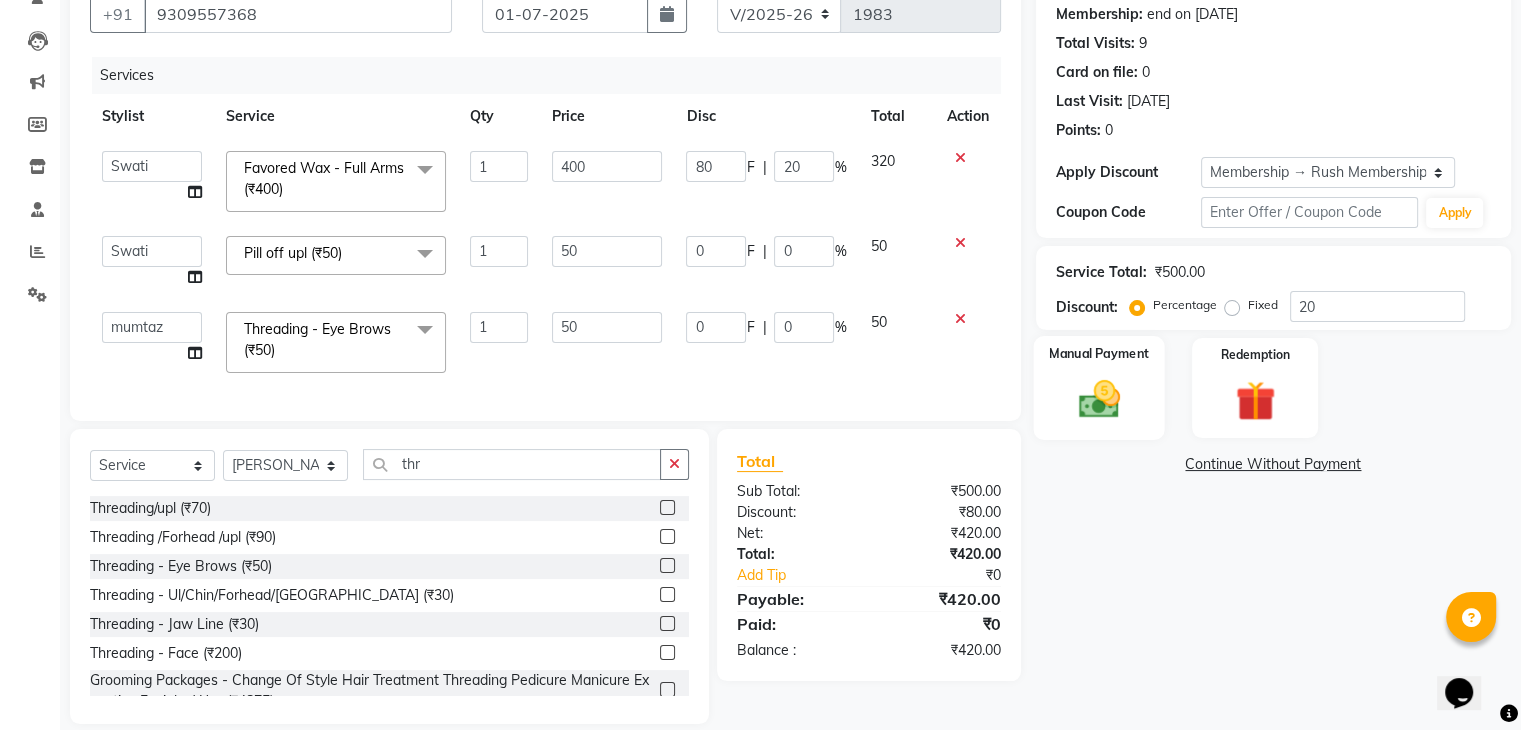 scroll, scrollTop: 230, scrollLeft: 0, axis: vertical 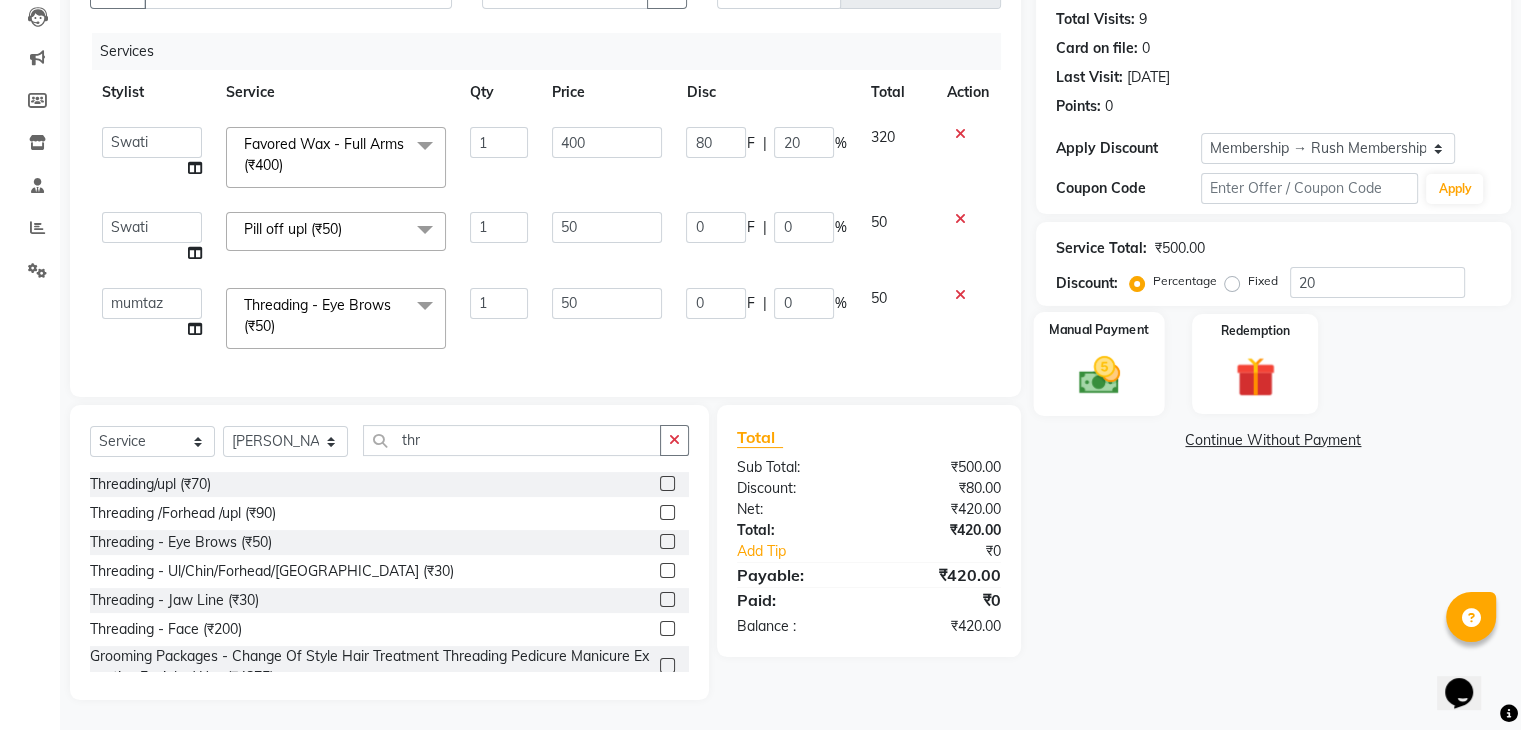 click 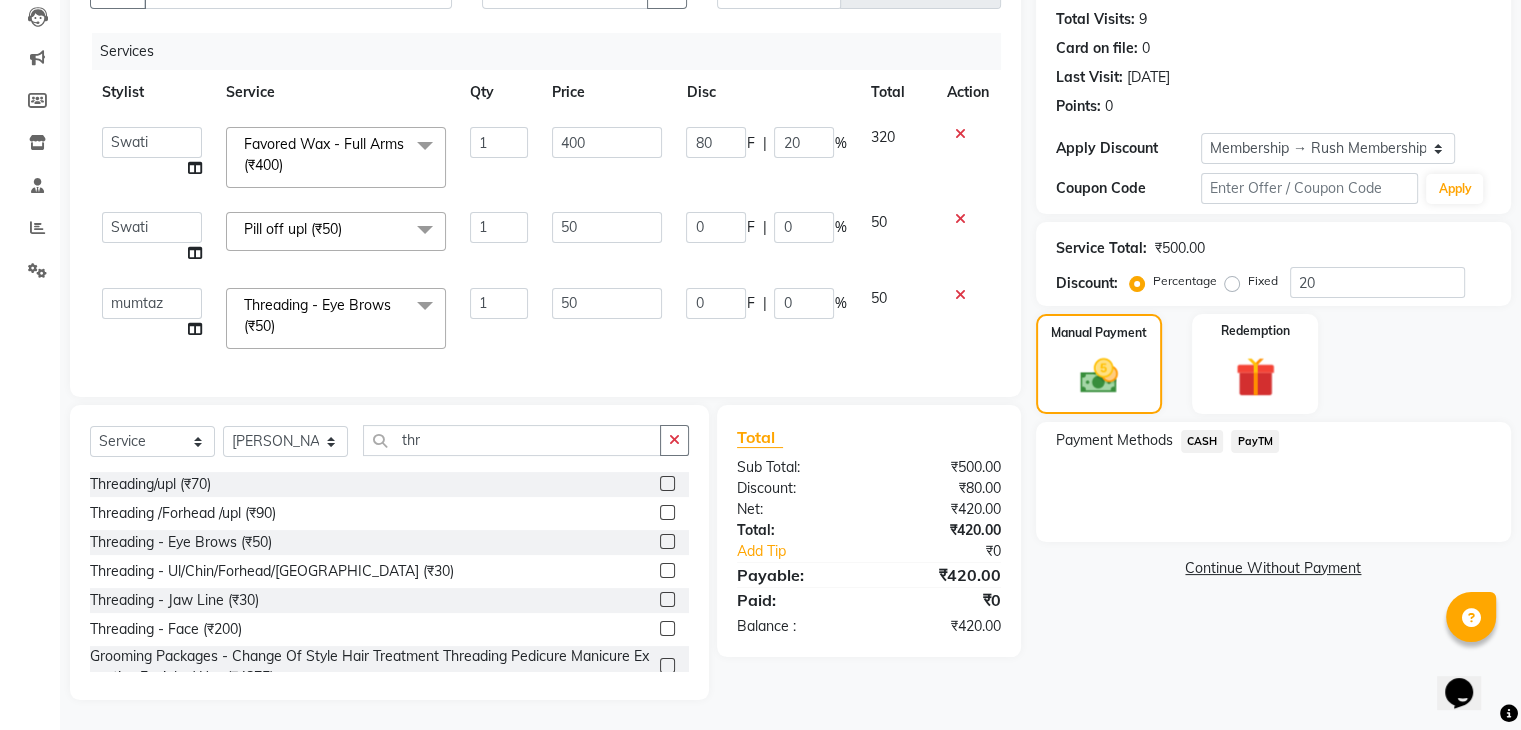 click on "PayTM" 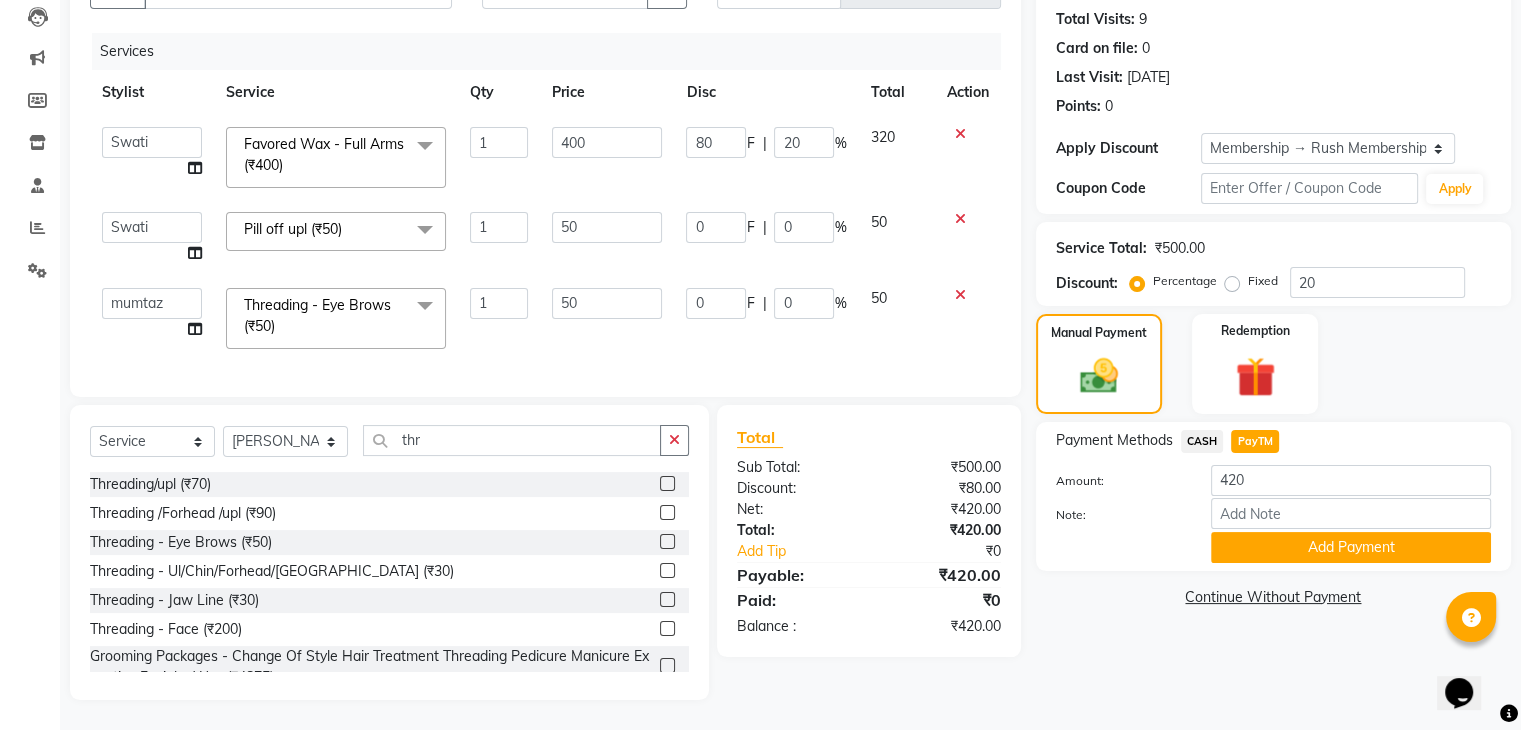 click on "CASH" 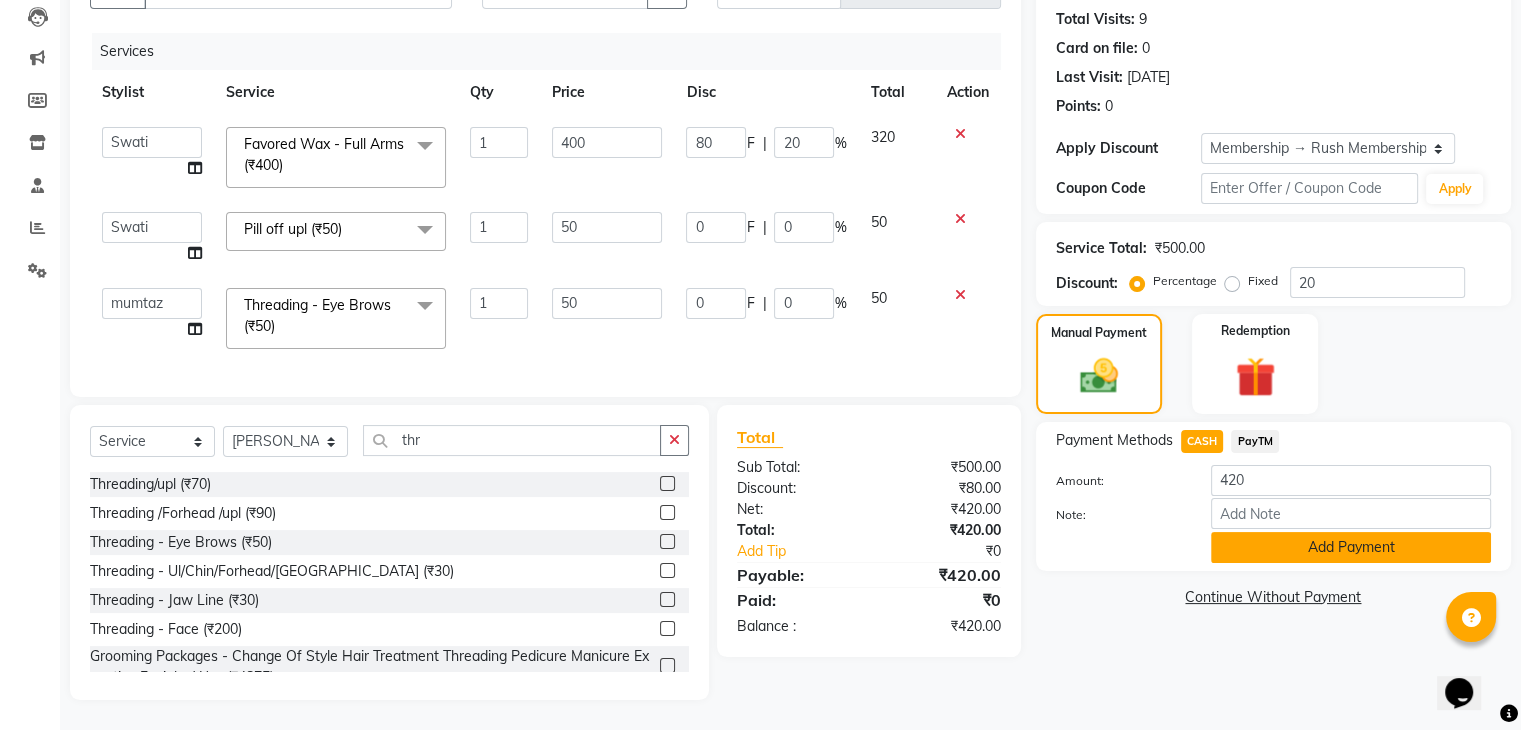 click on "Add Payment" 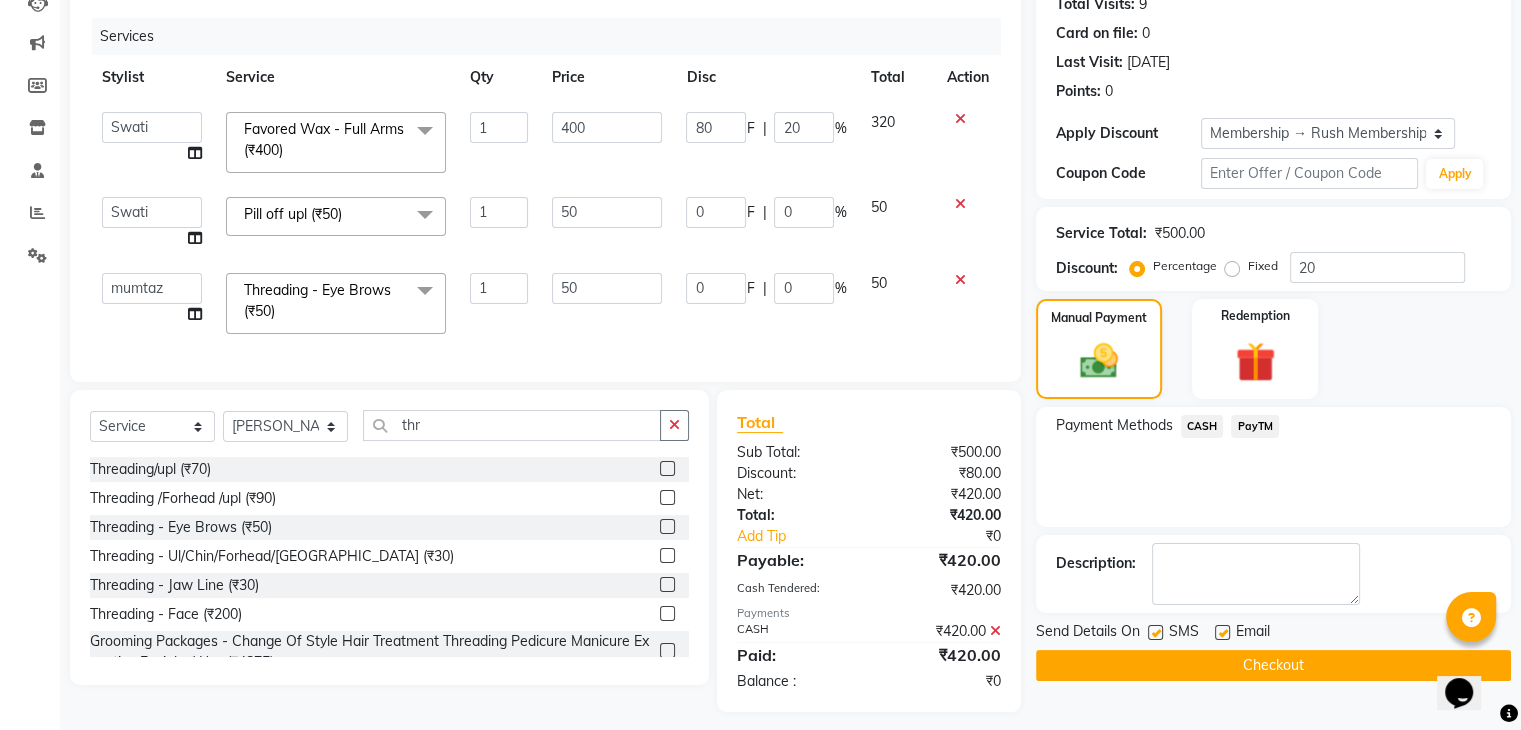scroll, scrollTop: 257, scrollLeft: 0, axis: vertical 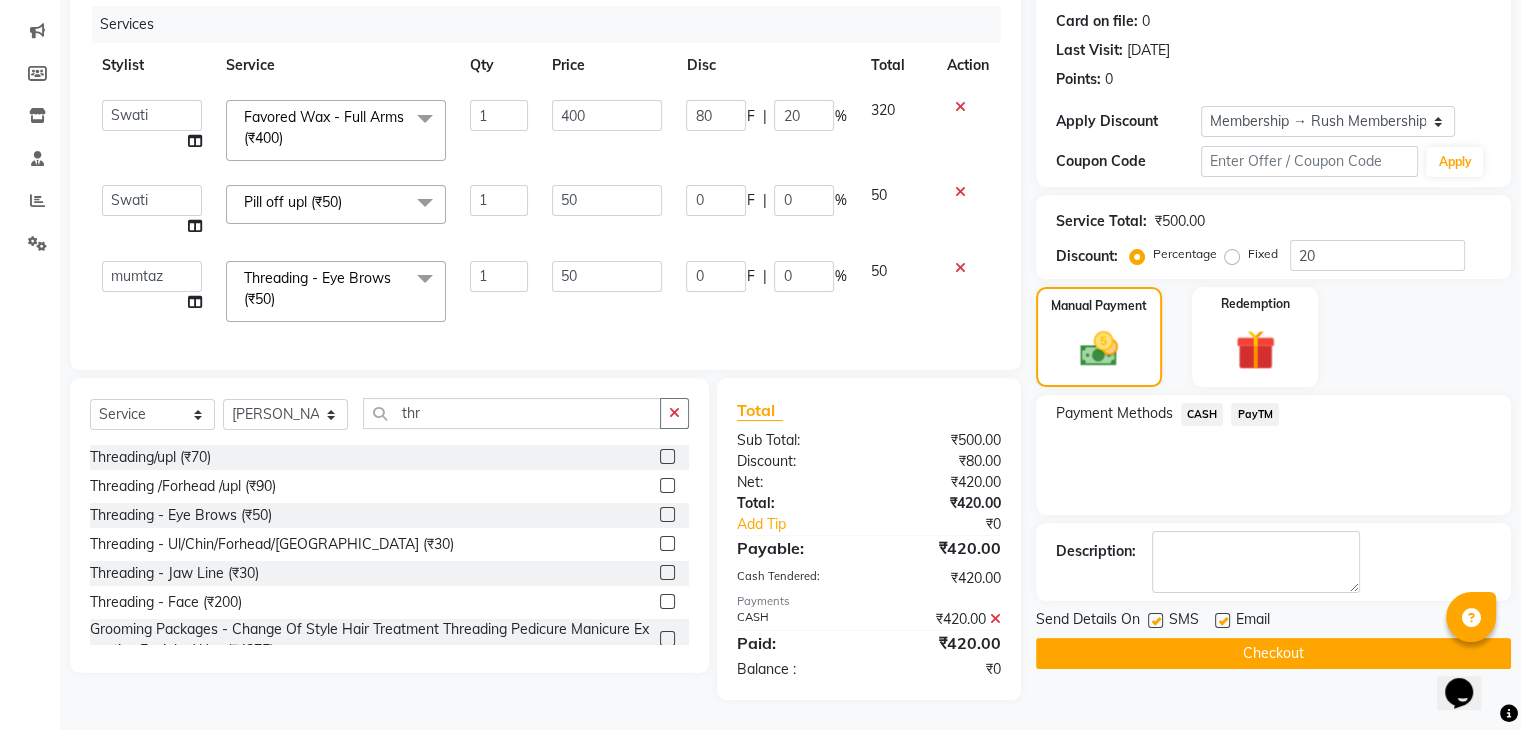click 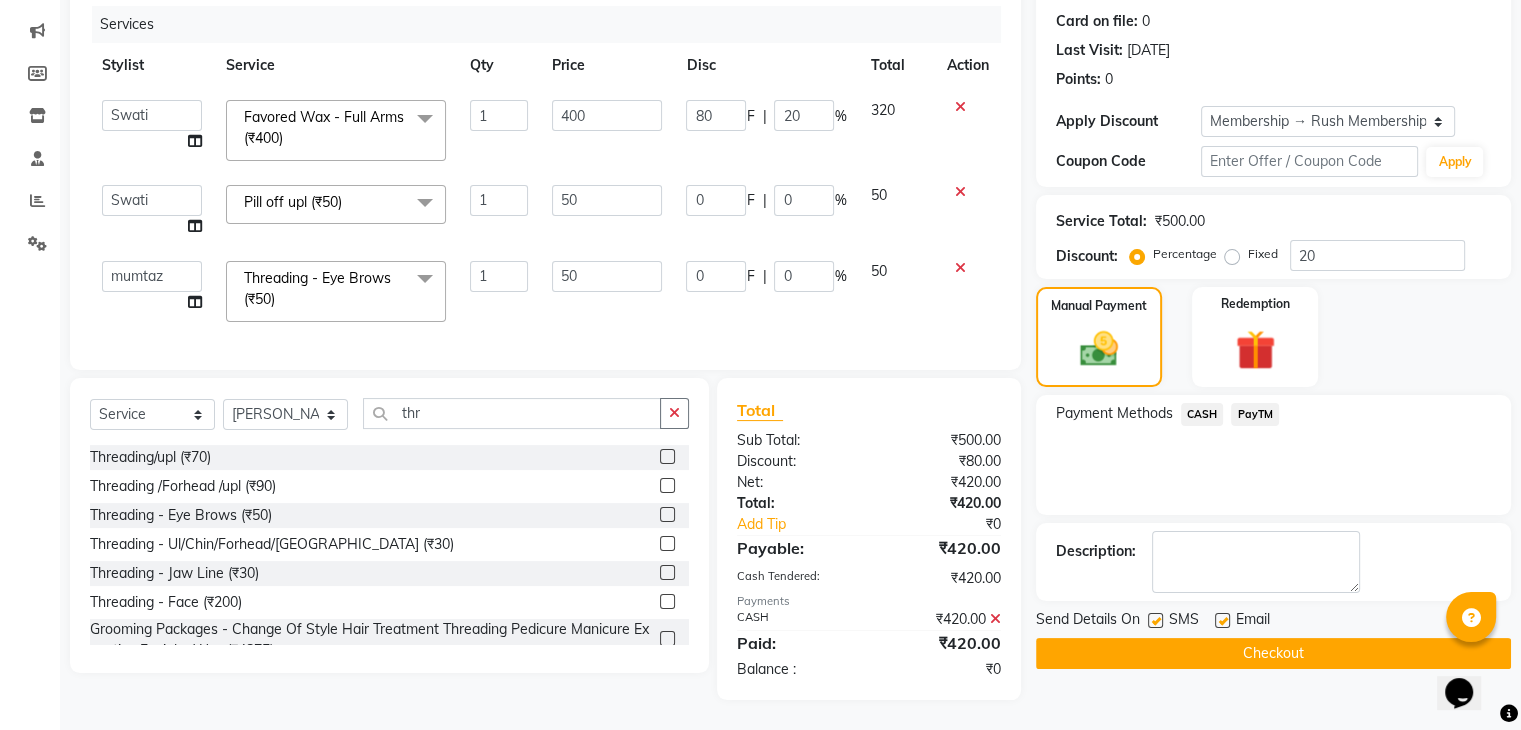click at bounding box center (1154, 621) 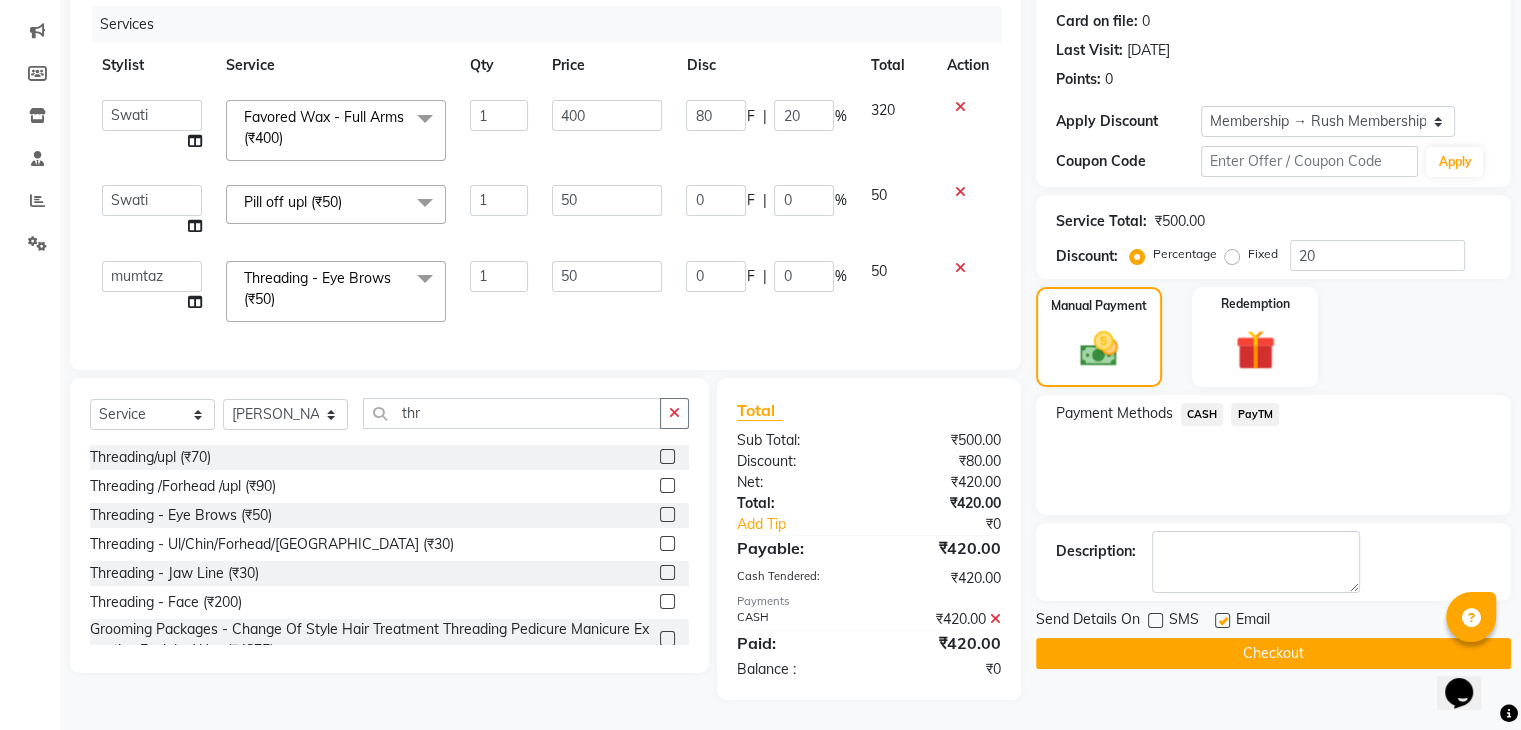 click 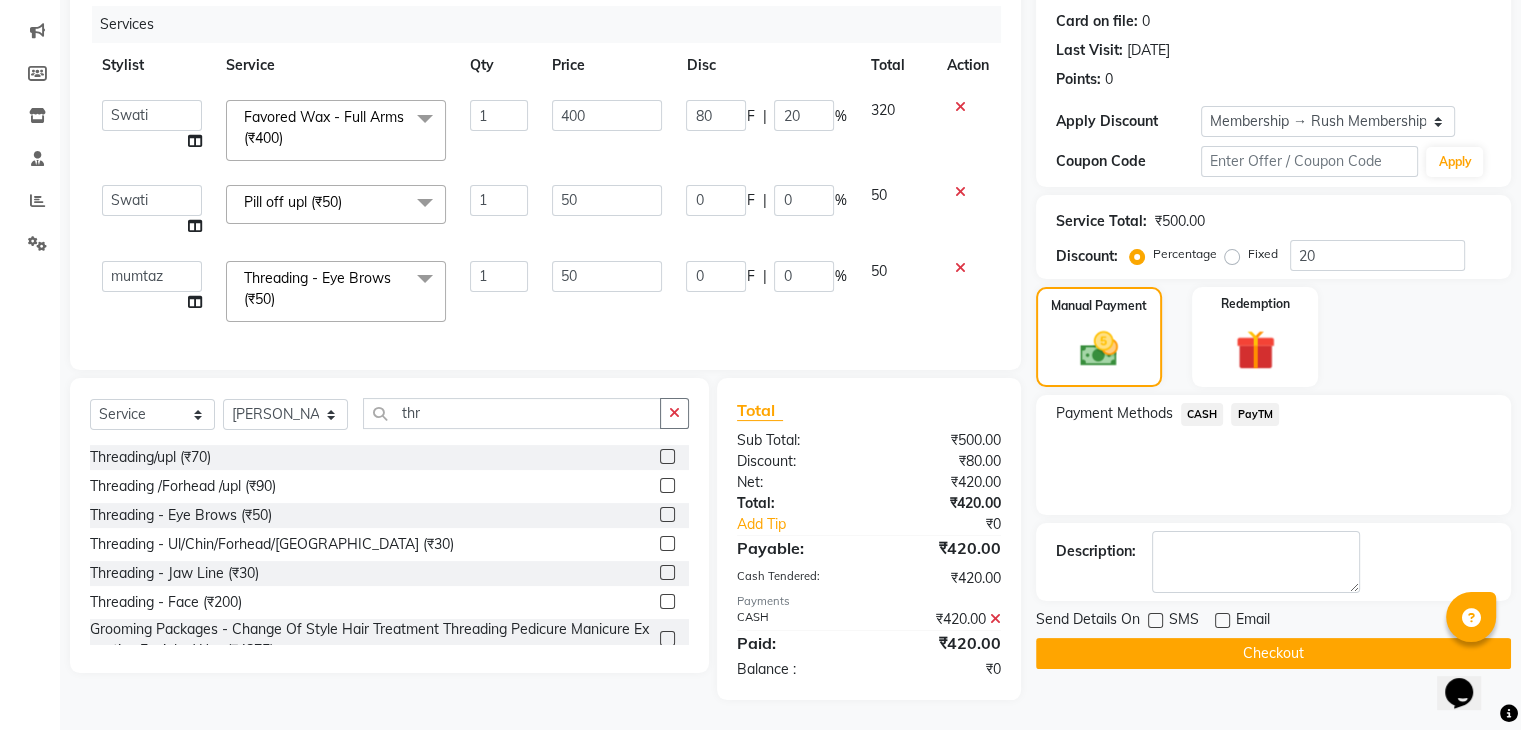 click on "Checkout" 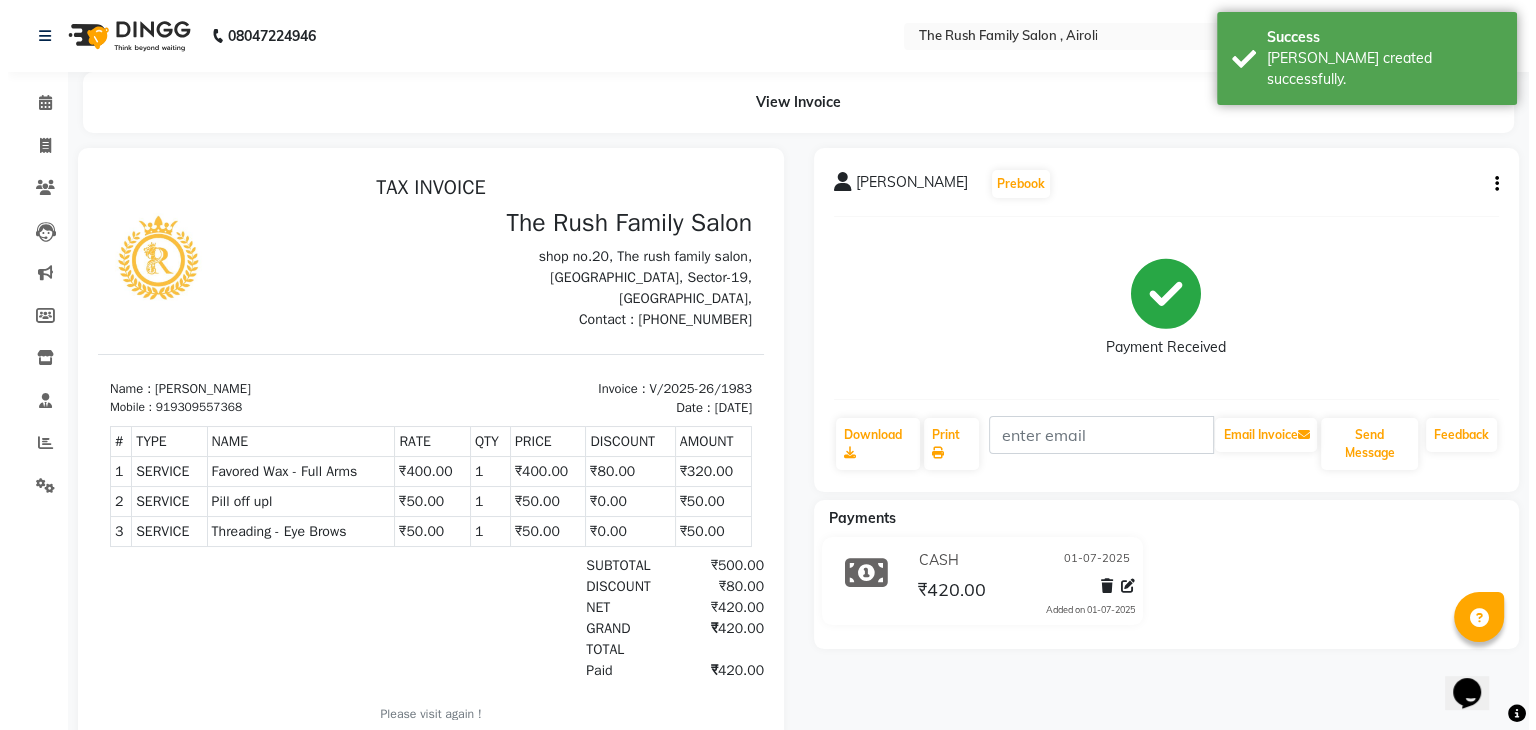 scroll, scrollTop: 0, scrollLeft: 0, axis: both 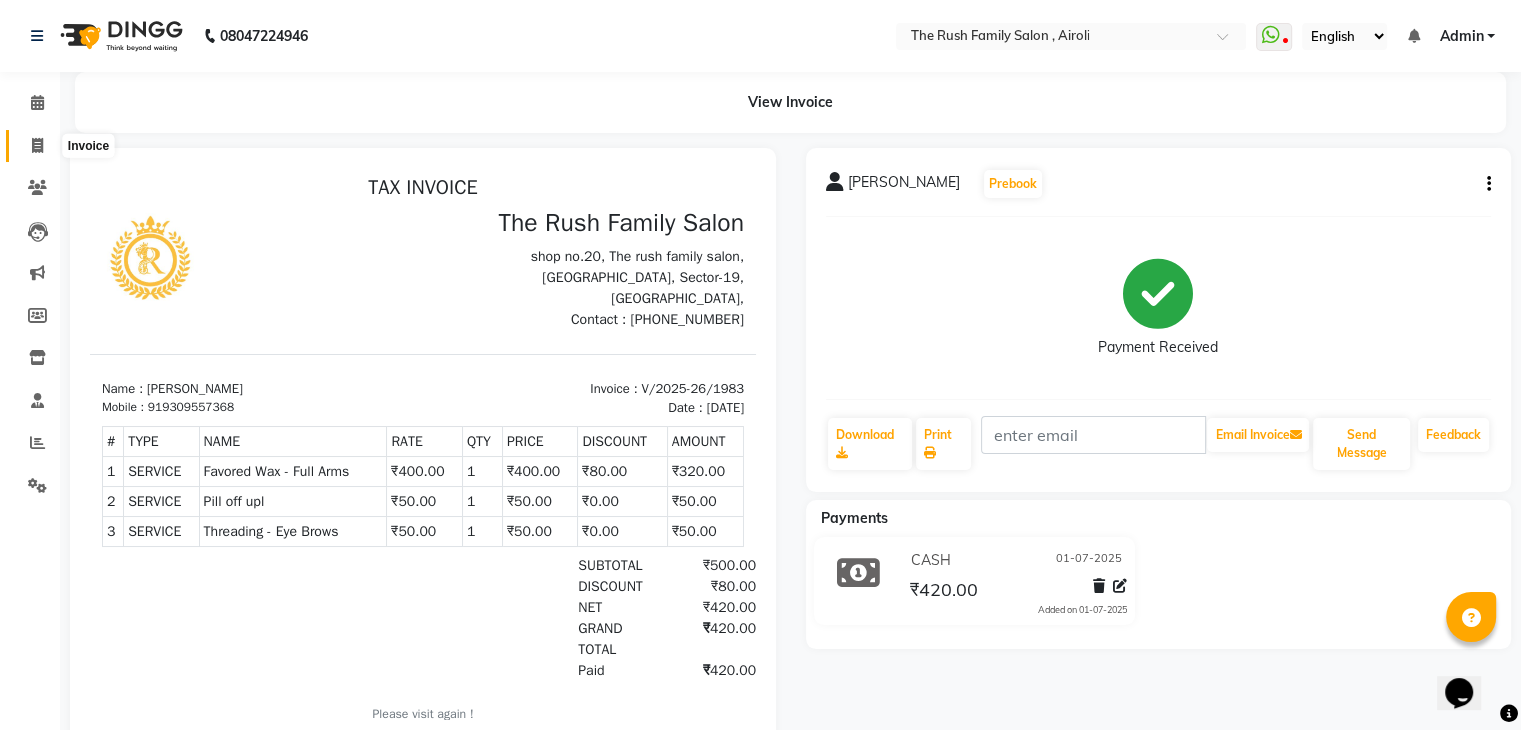 click 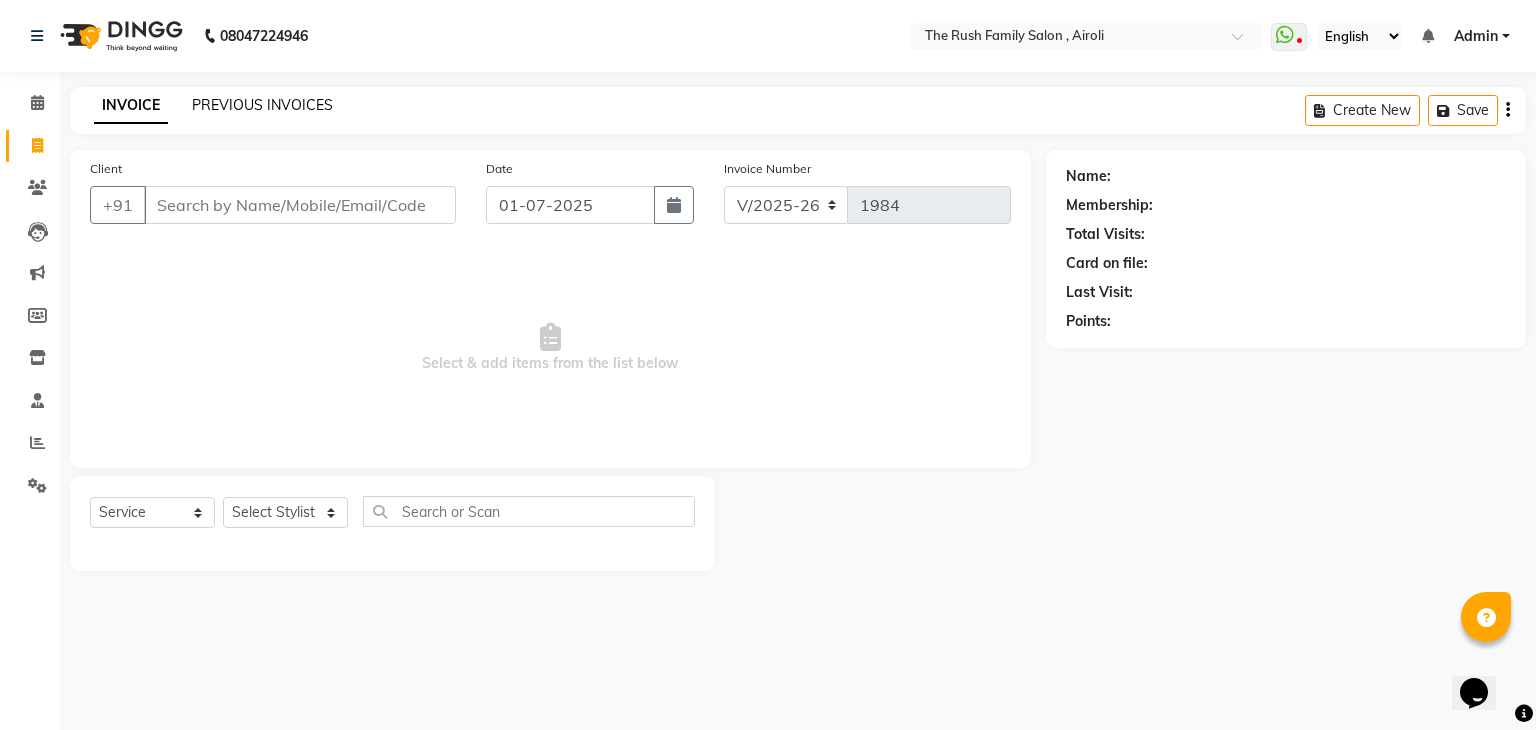 click on "PREVIOUS INVOICES" 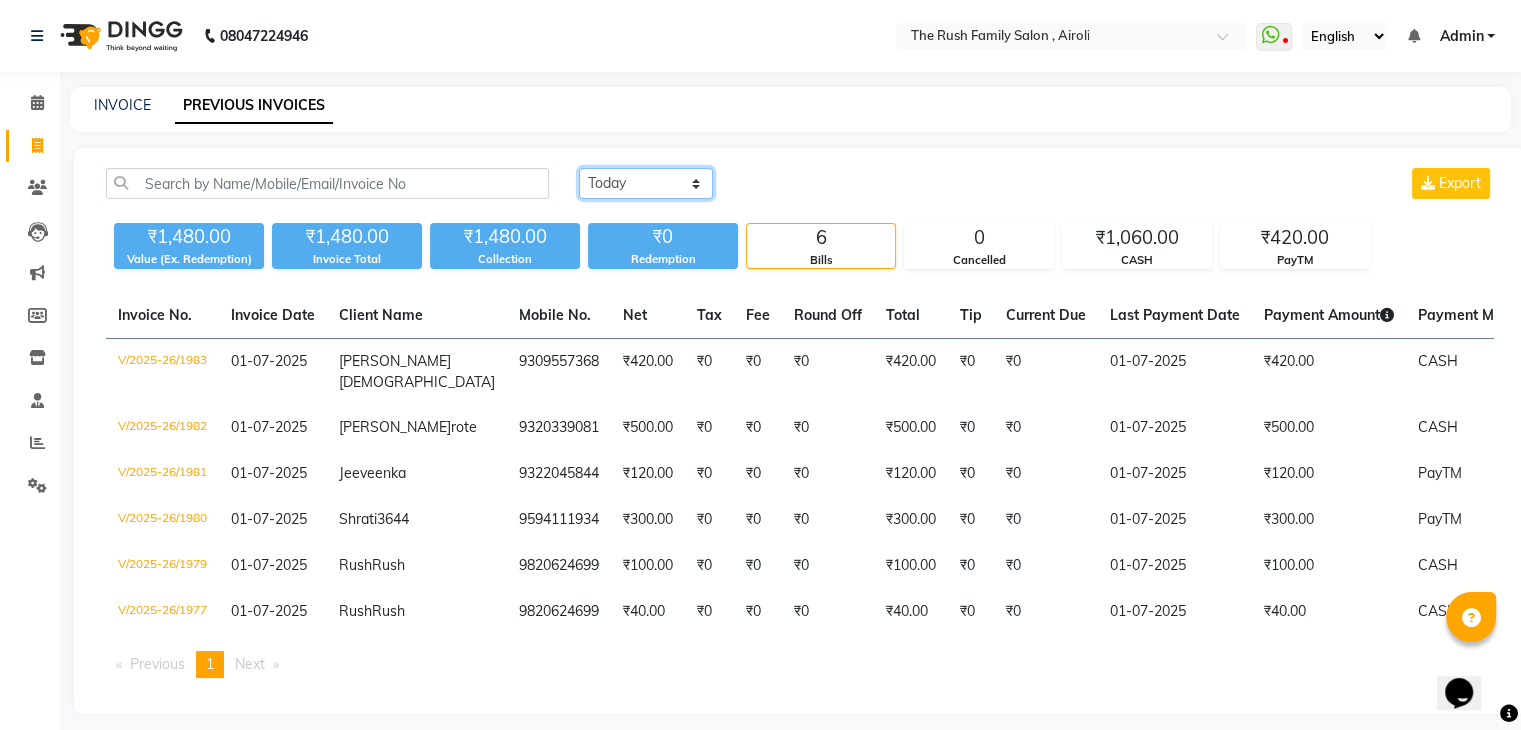 click on "Today Yesterday Custom Range" 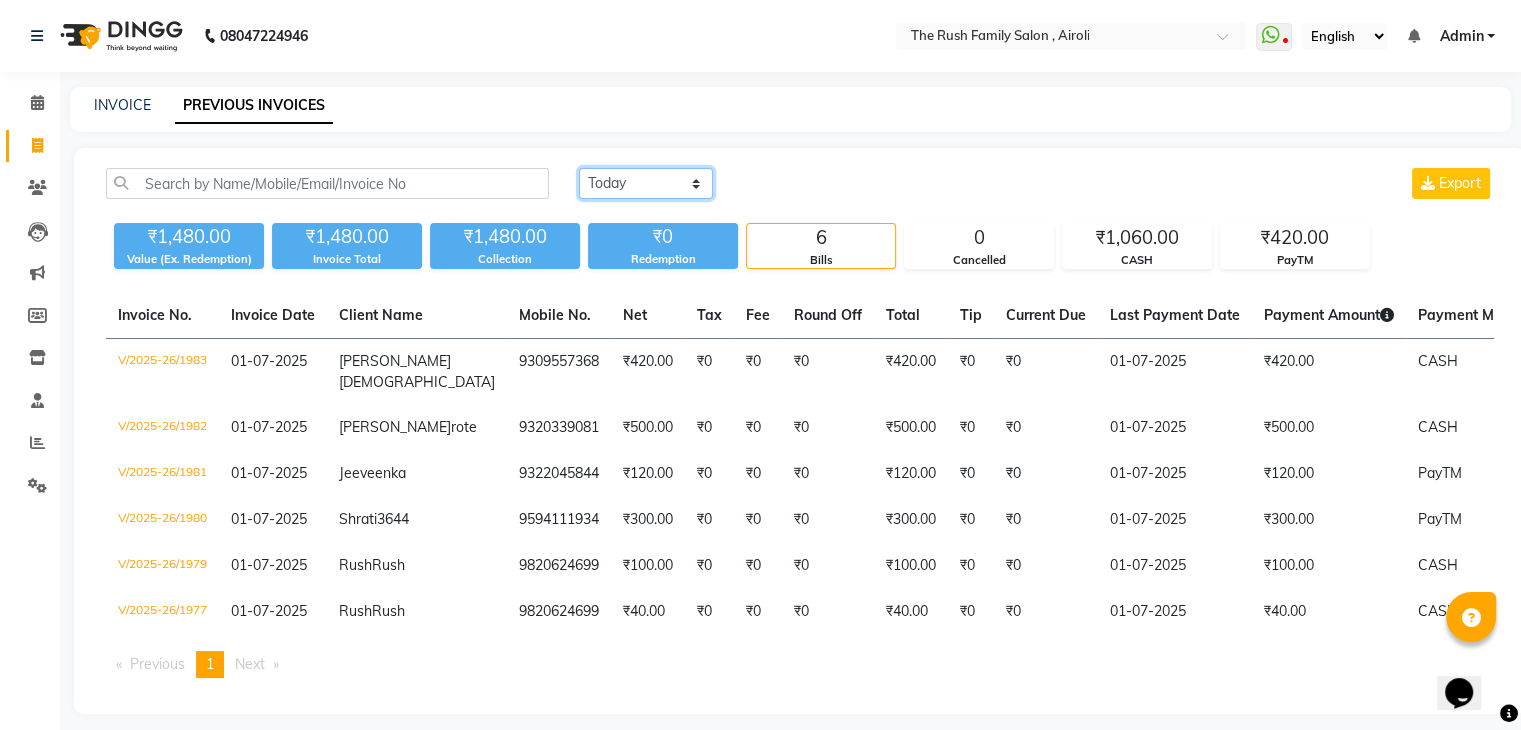 select on "yesterday" 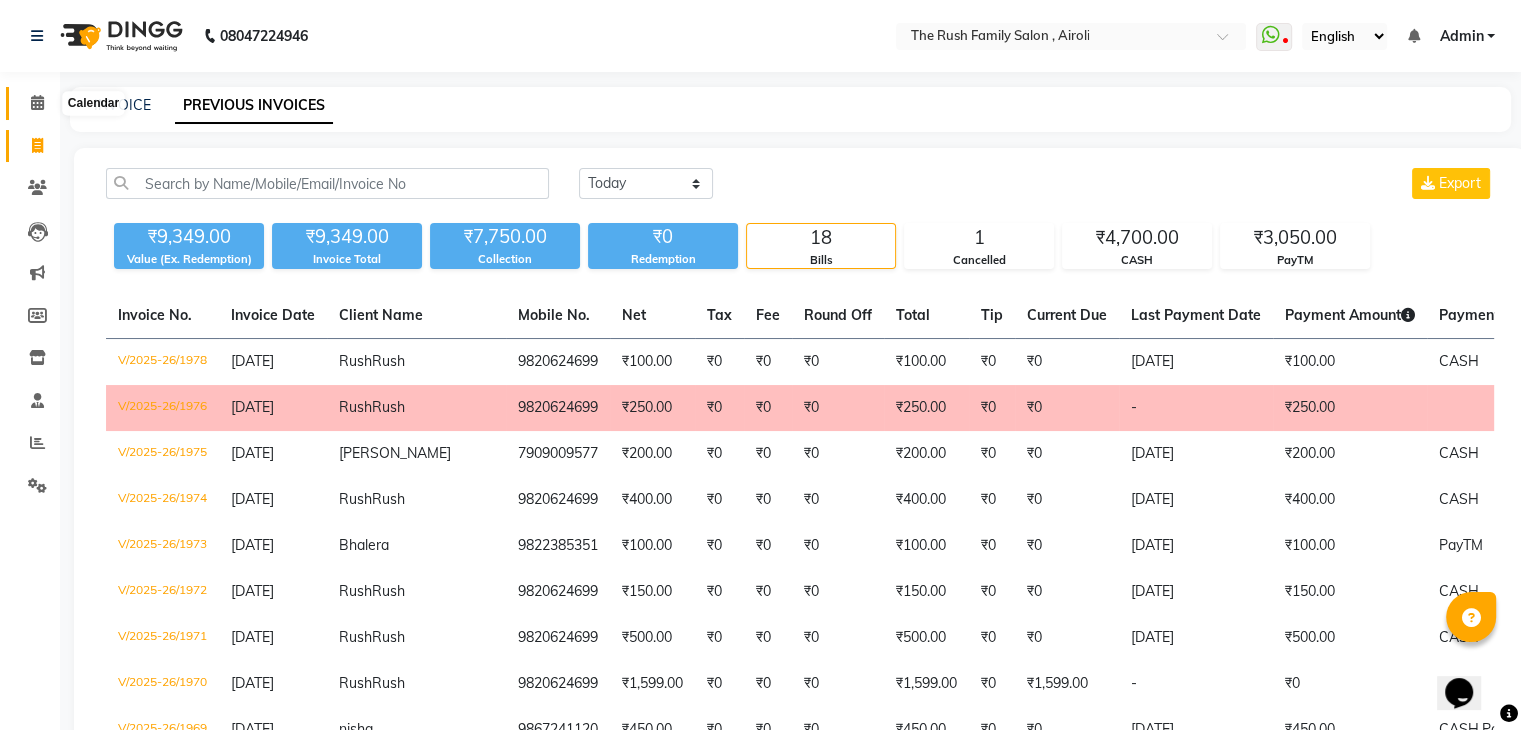 click 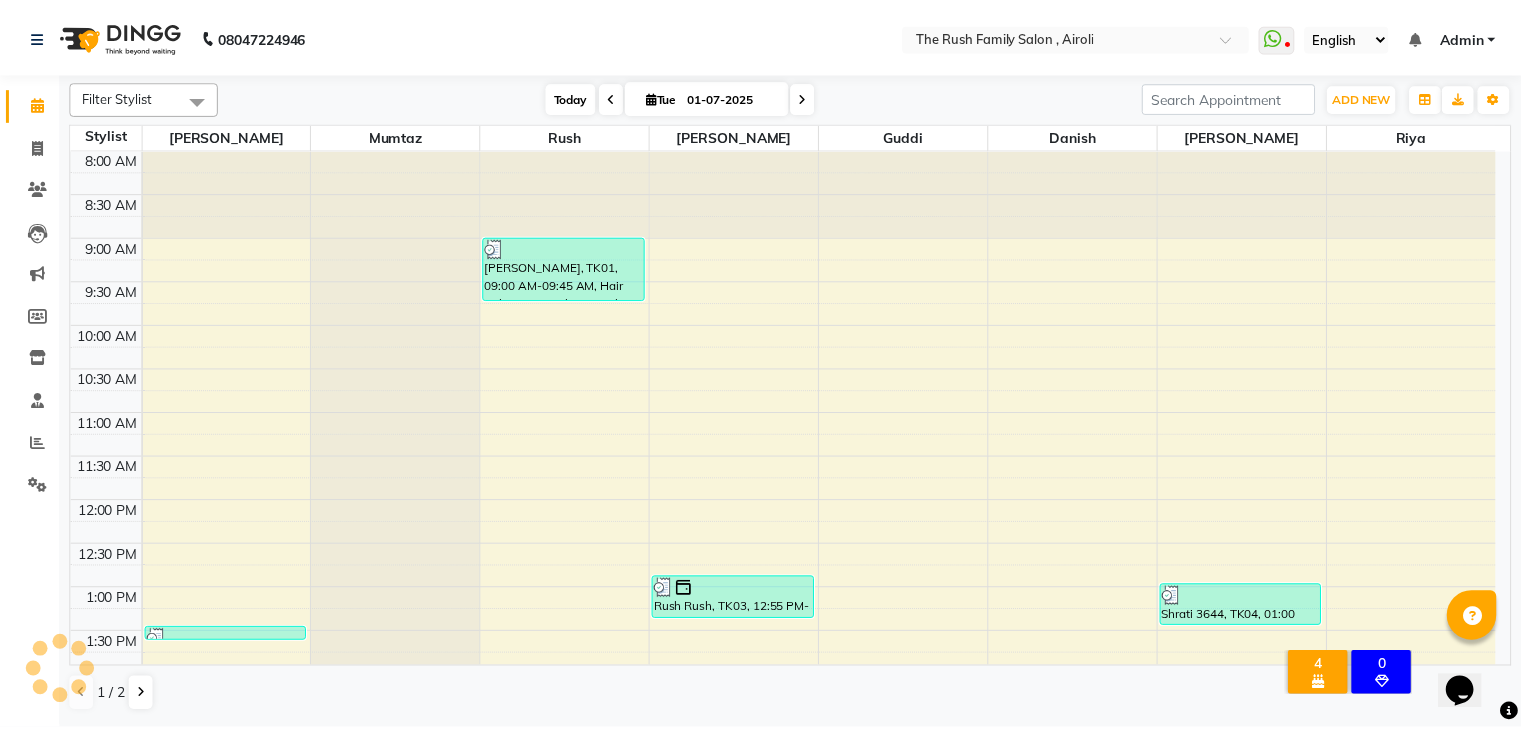 scroll, scrollTop: 0, scrollLeft: 0, axis: both 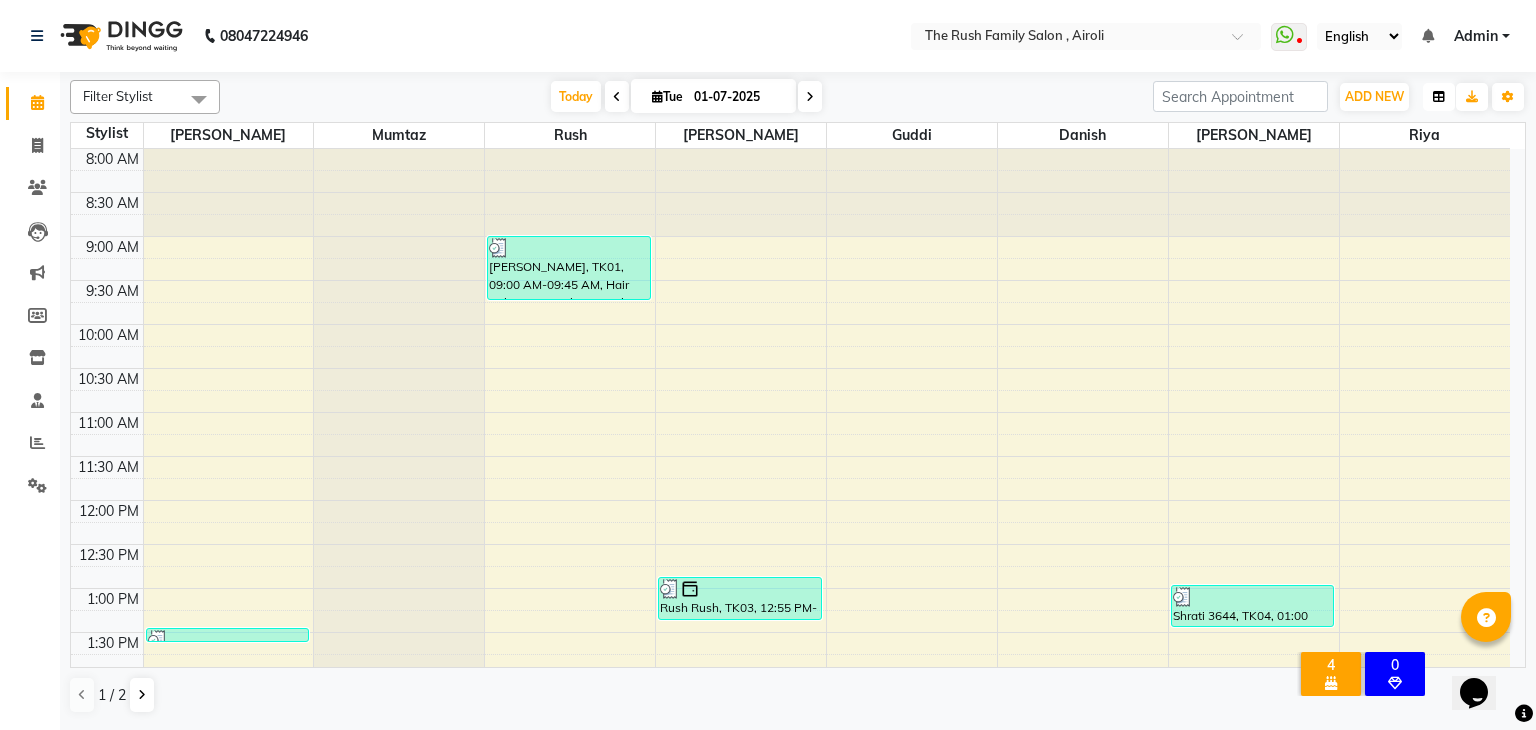 click at bounding box center [1439, 97] 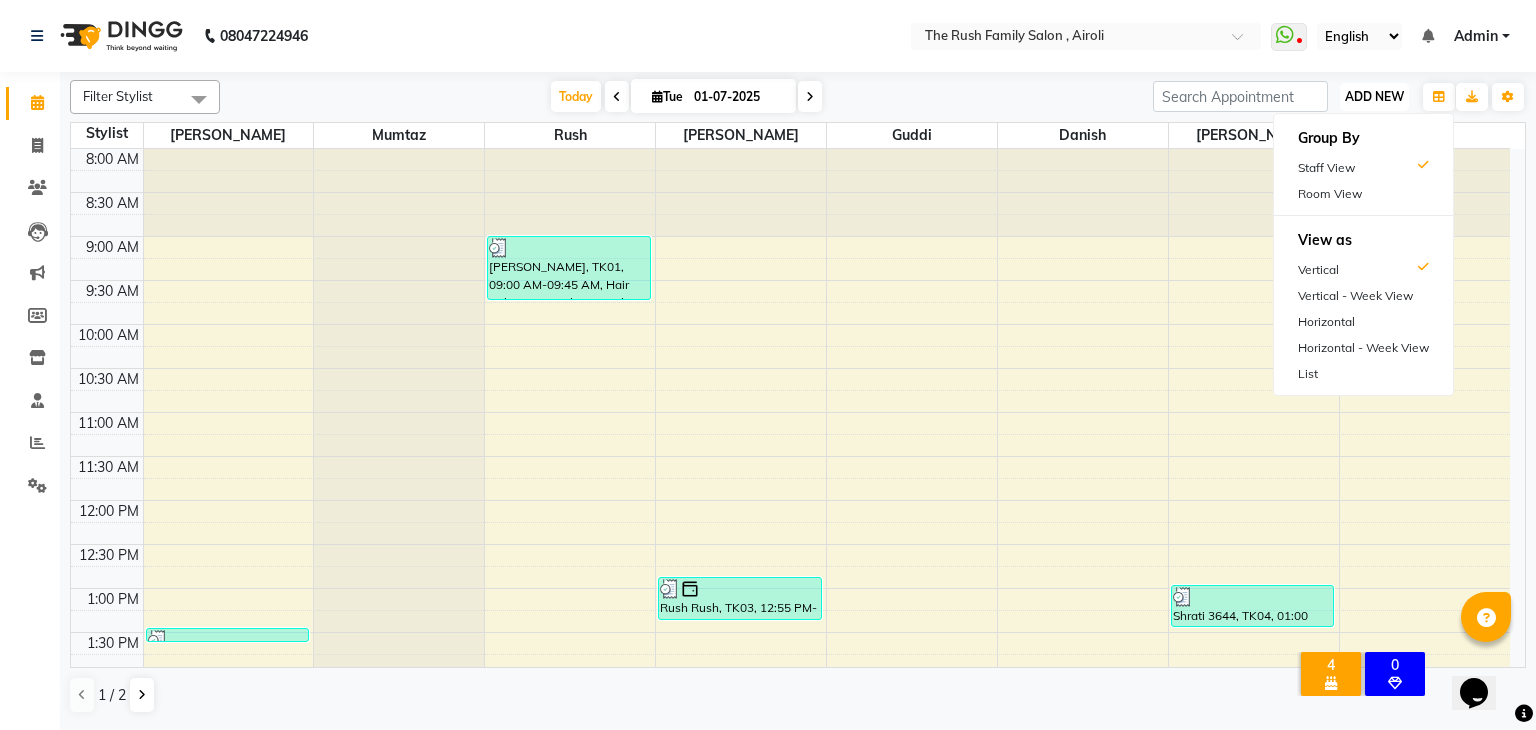 click on "ADD NEW Toggle Dropdown" at bounding box center (1374, 97) 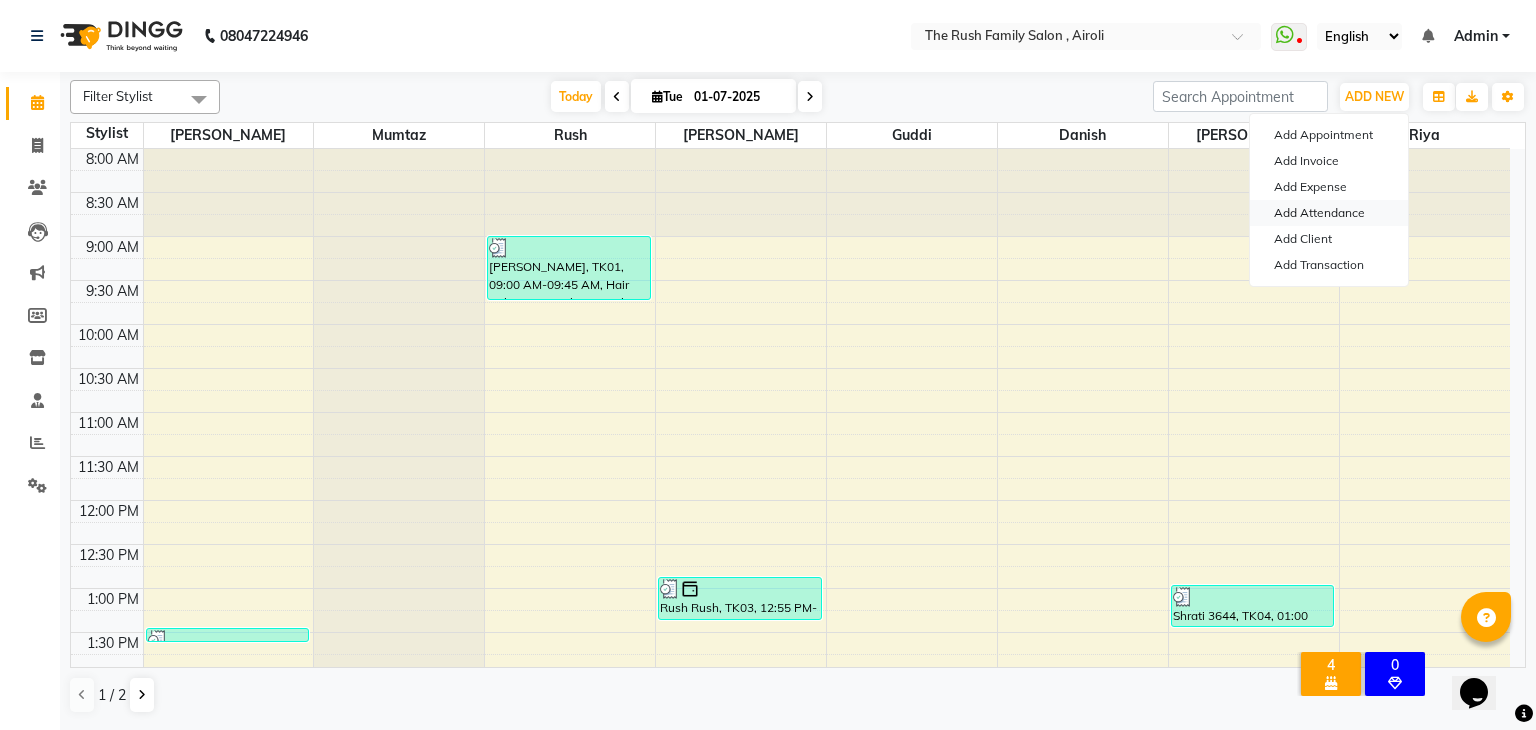 click on "Add Attendance" at bounding box center (1329, 213) 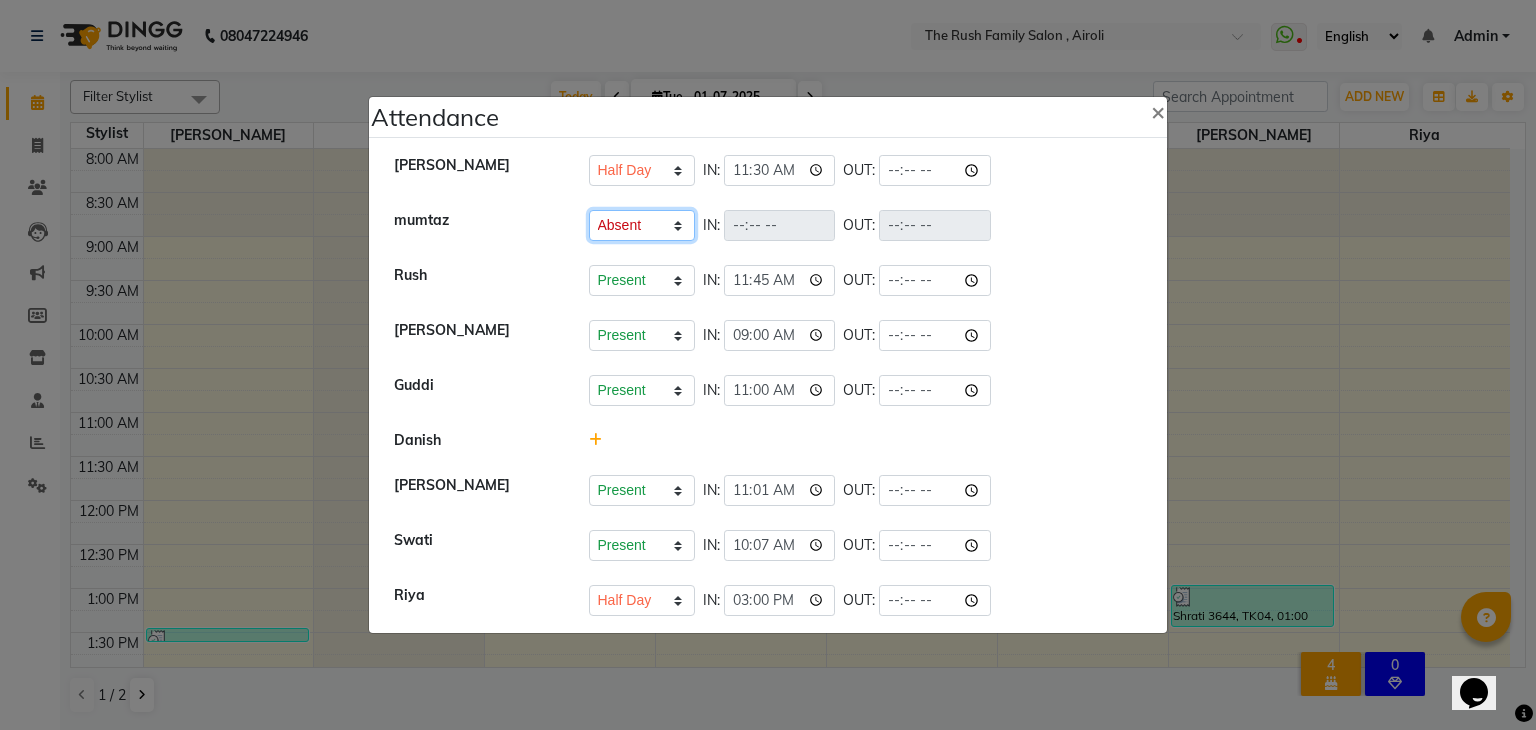 click on "Present   Absent   Late   Half Day   Weekly Off" 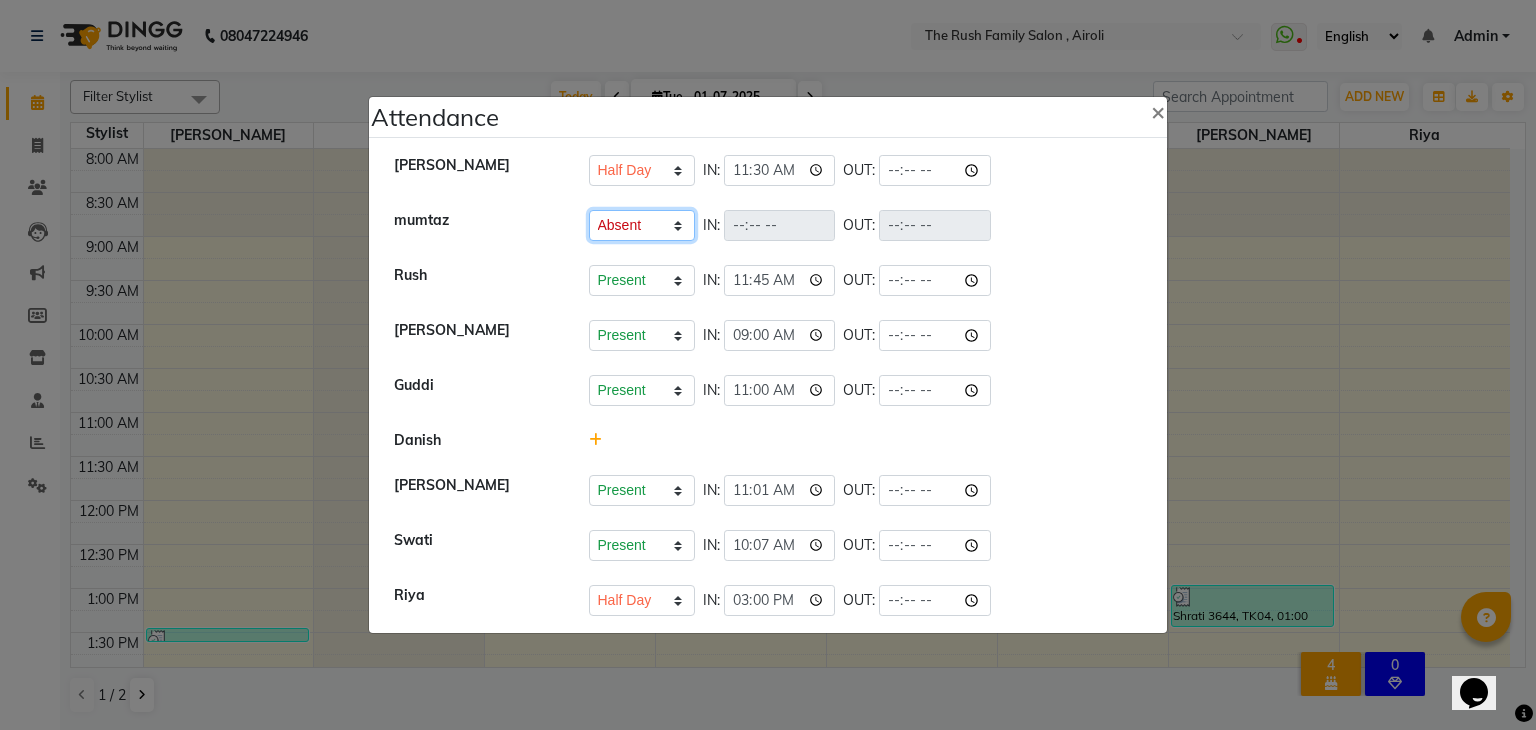 select on "L" 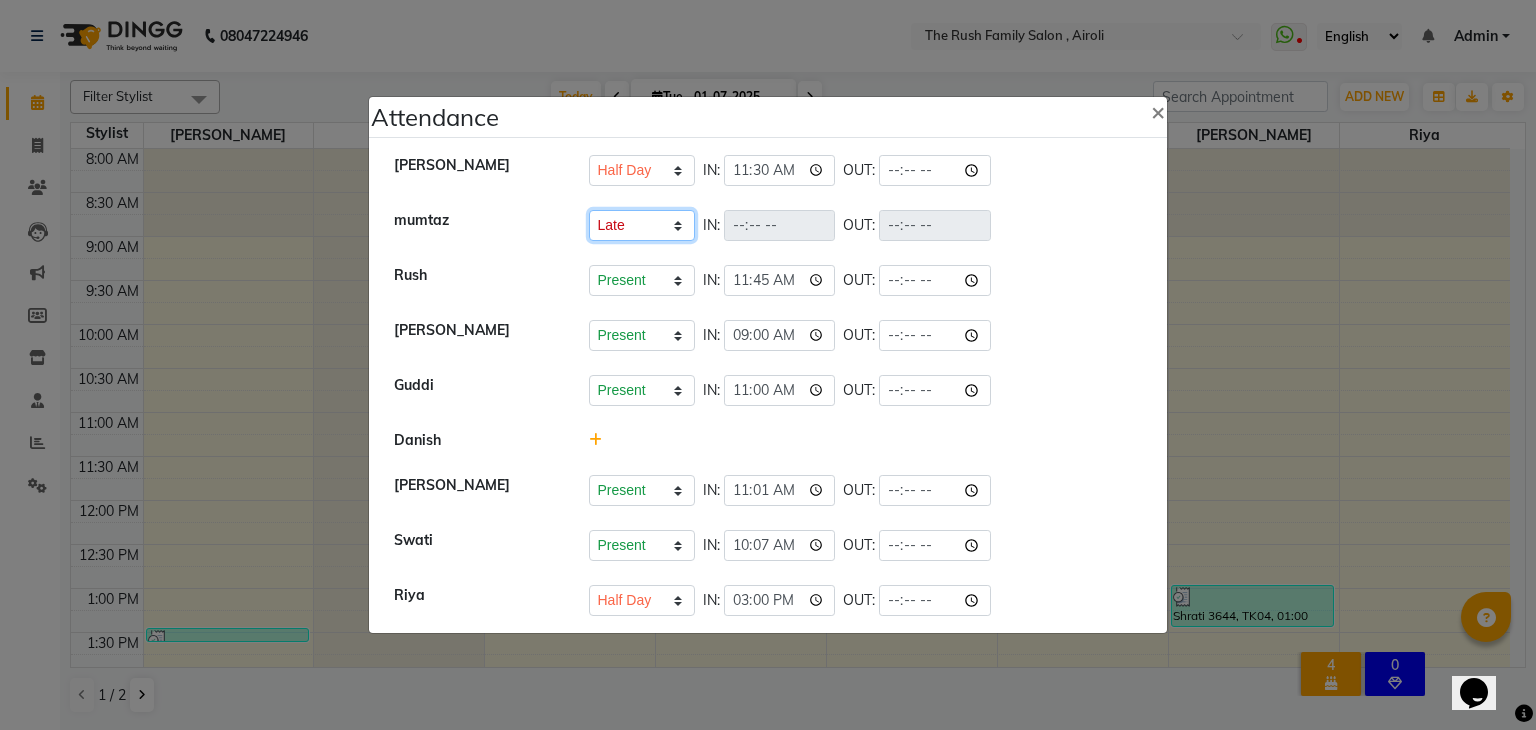 click on "Present   Absent   Late   Half Day   Weekly Off" 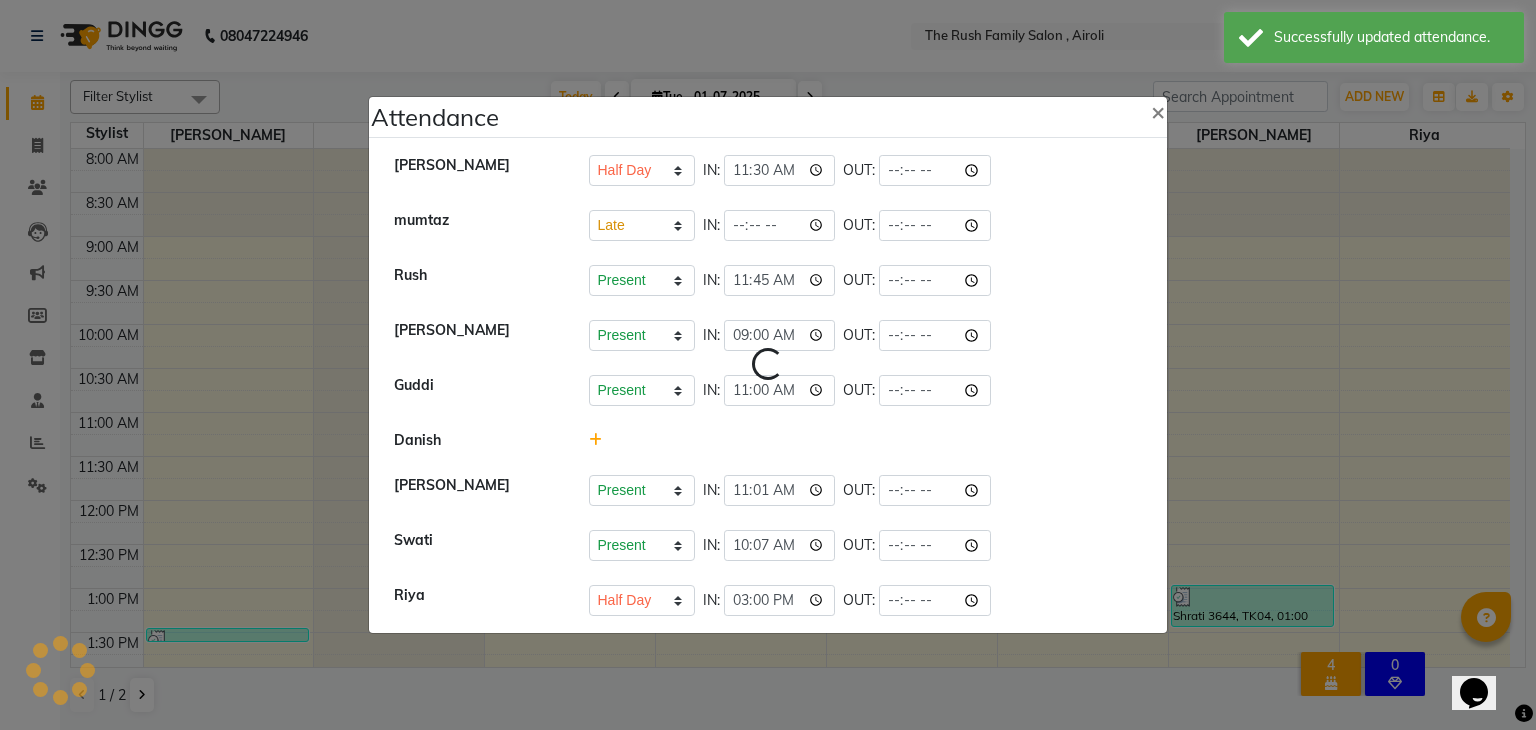 select on "H" 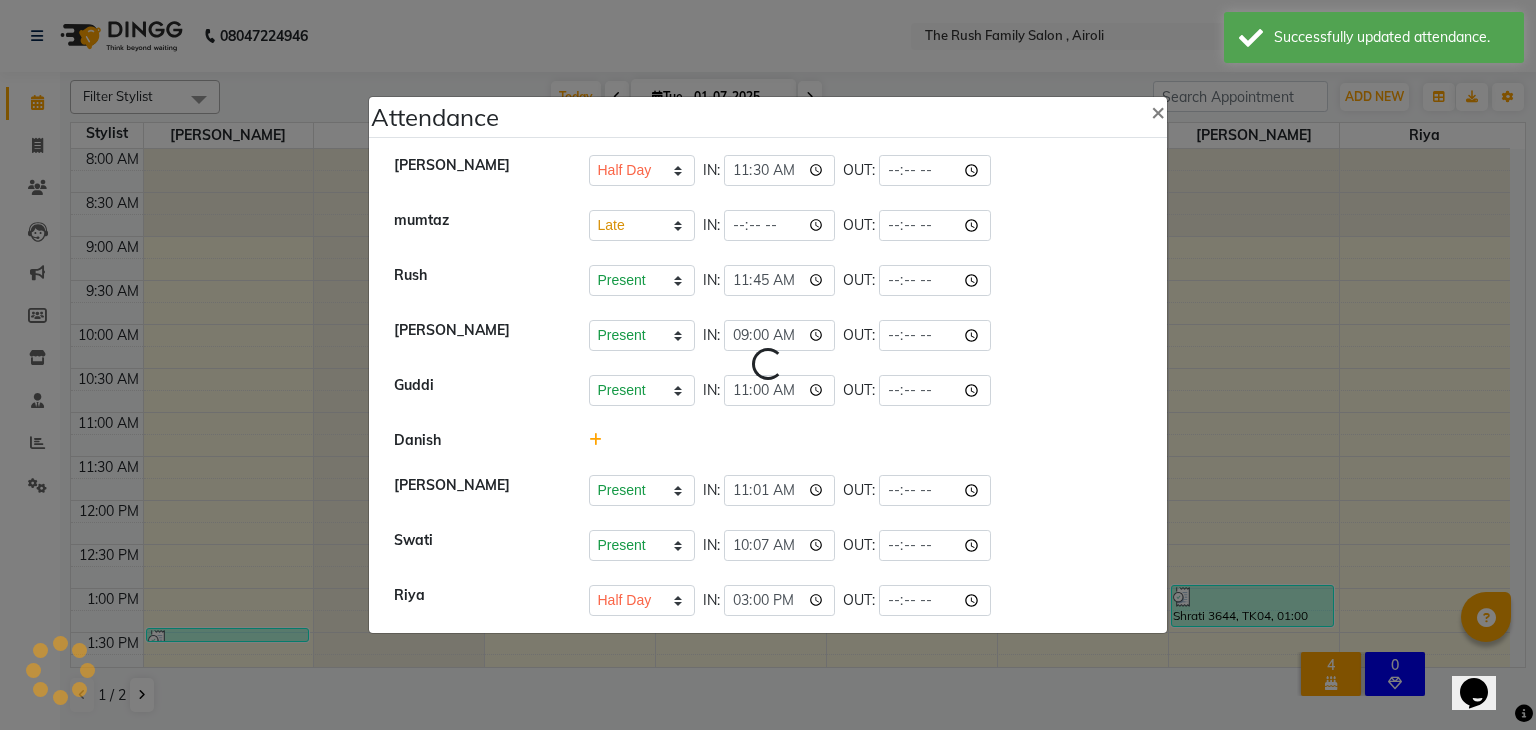 select on "L" 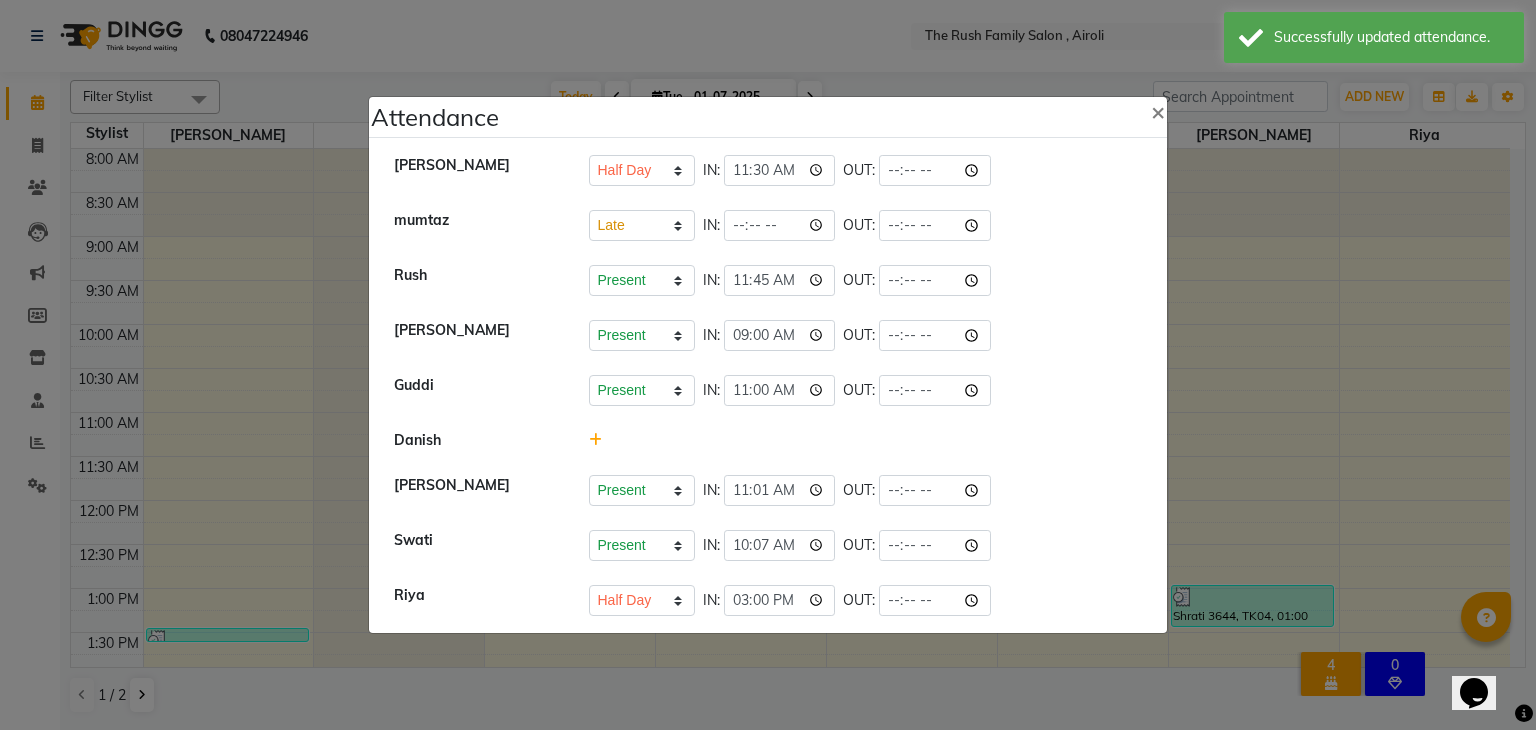 click 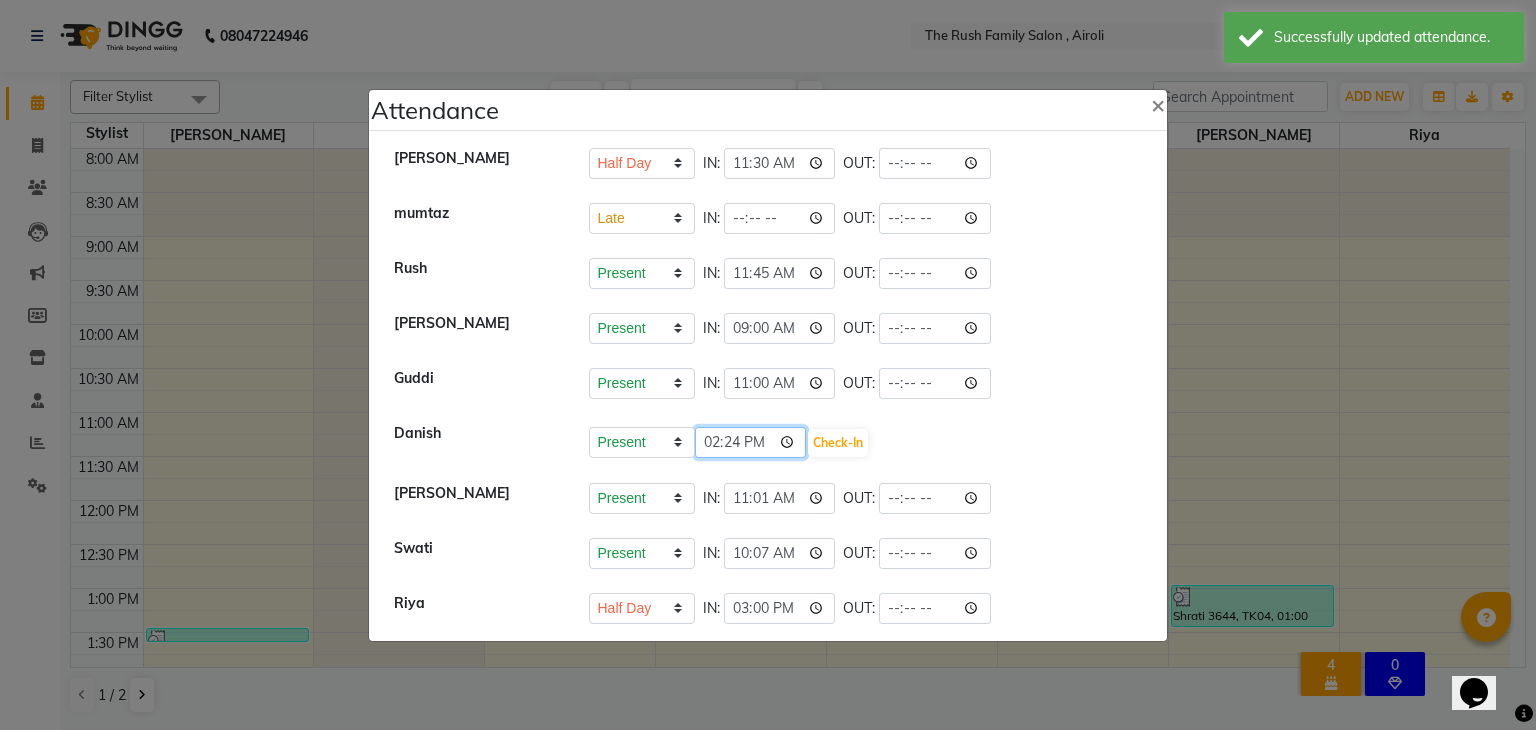 click on "14:24" 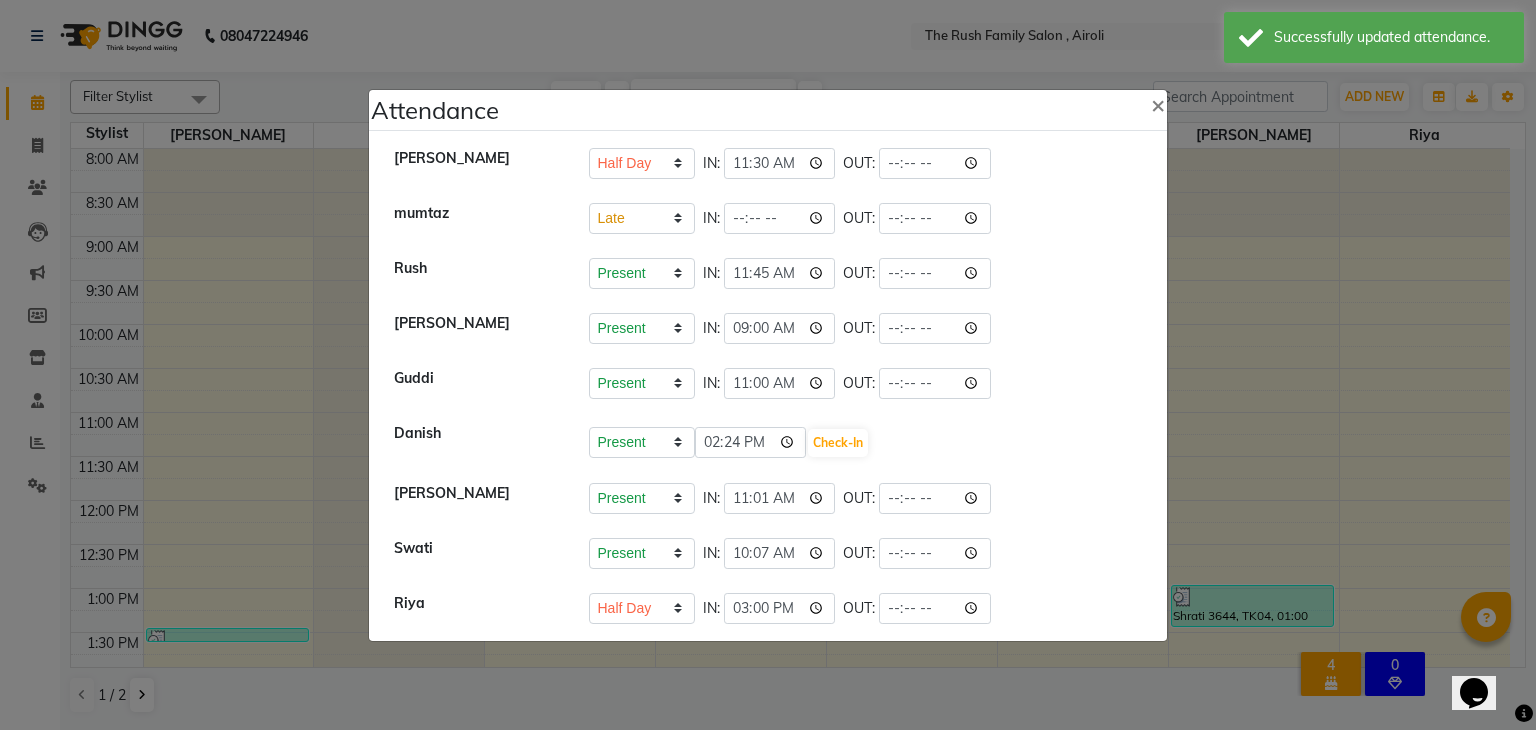 click on "Attendance ×    nishu   Present   Absent   Late   Half Day   Weekly Off  IN:  11:30 OUT:    mumtaz   Present   Absent   Late   Half Day   Weekly Off  IN:  OUT:     Rush   Present   Absent   Late   Half Day   Weekly Off  IN:  11:45 OUT:   Ajaz   Present   Absent   Late   Half Day   Weekly Off  IN:  09:00 OUT:   Guddi   Present   Absent   Late   Half Day   Weekly Off  IN:  11:00 OUT:   Danish  Present Absent Late Half Day Weekly Off 14:24 Check-In  Jayesh   Present   Absent   Late   Half Day   Weekly Off  IN:  11:01 OUT:   Swati   Present   Absent   Late   Half Day   Weekly Off  IN:  10:07 OUT:   Riya    Present   Absent   Late   Half Day   Weekly Off  IN:  15:00 OUT:" 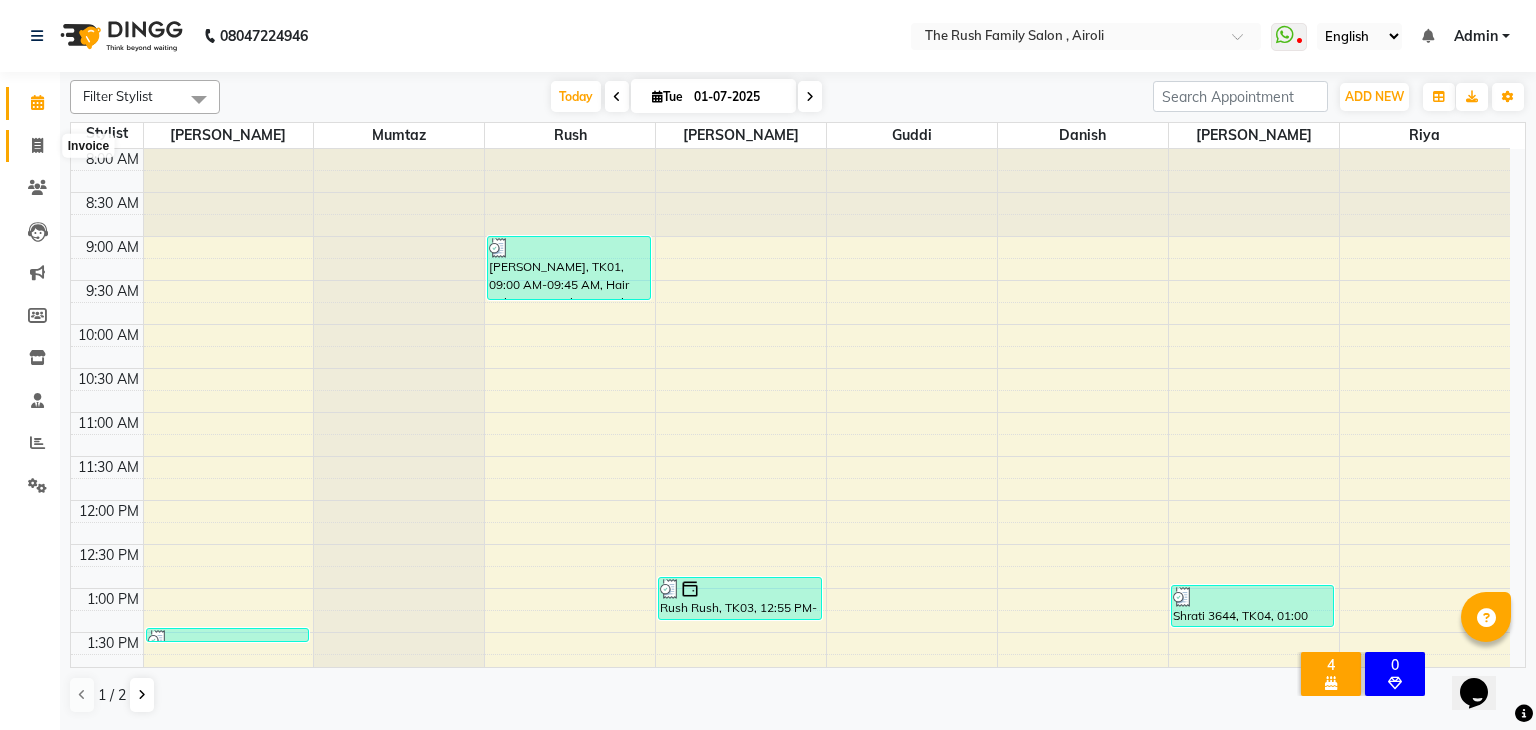 click 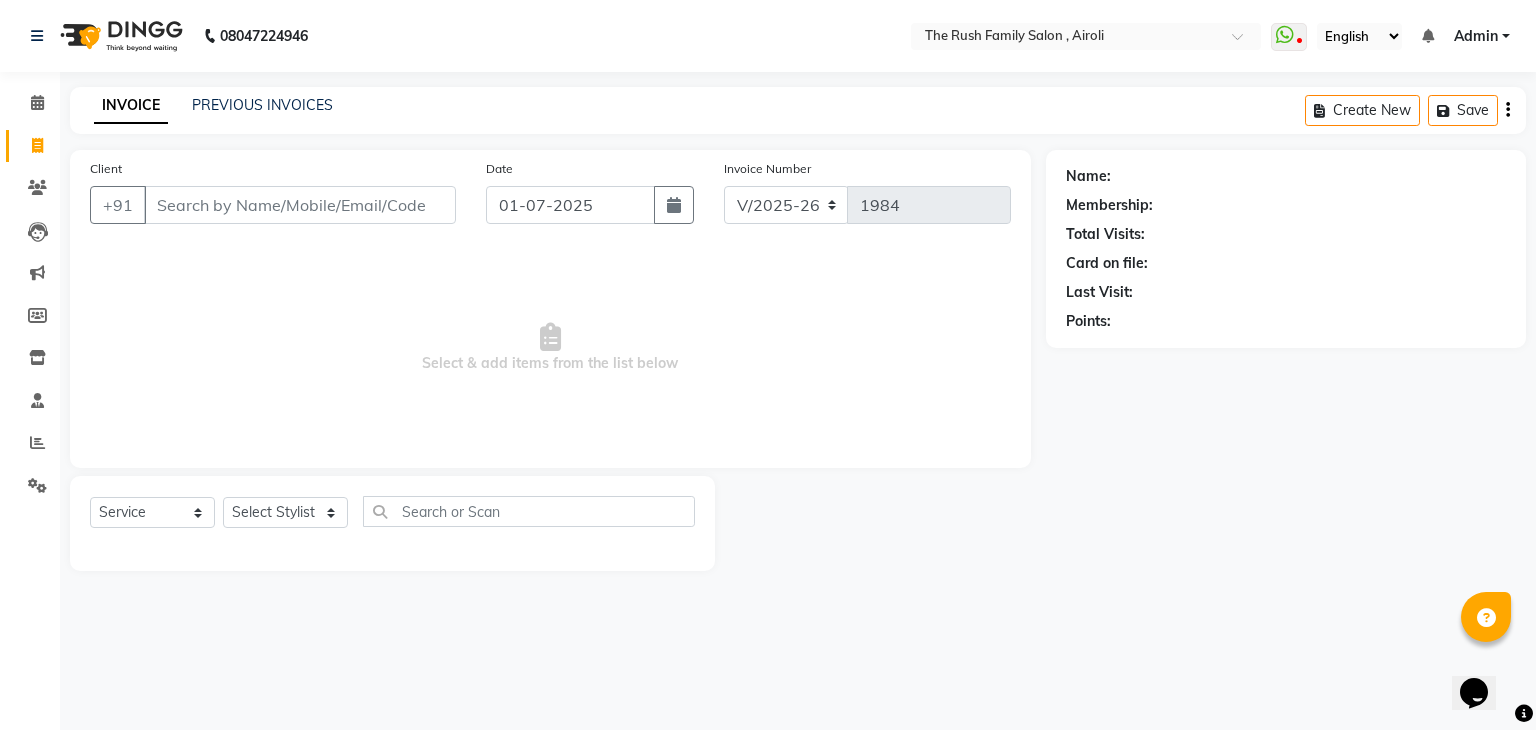click on "INVOICE PREVIOUS INVOICES Create New   Save" 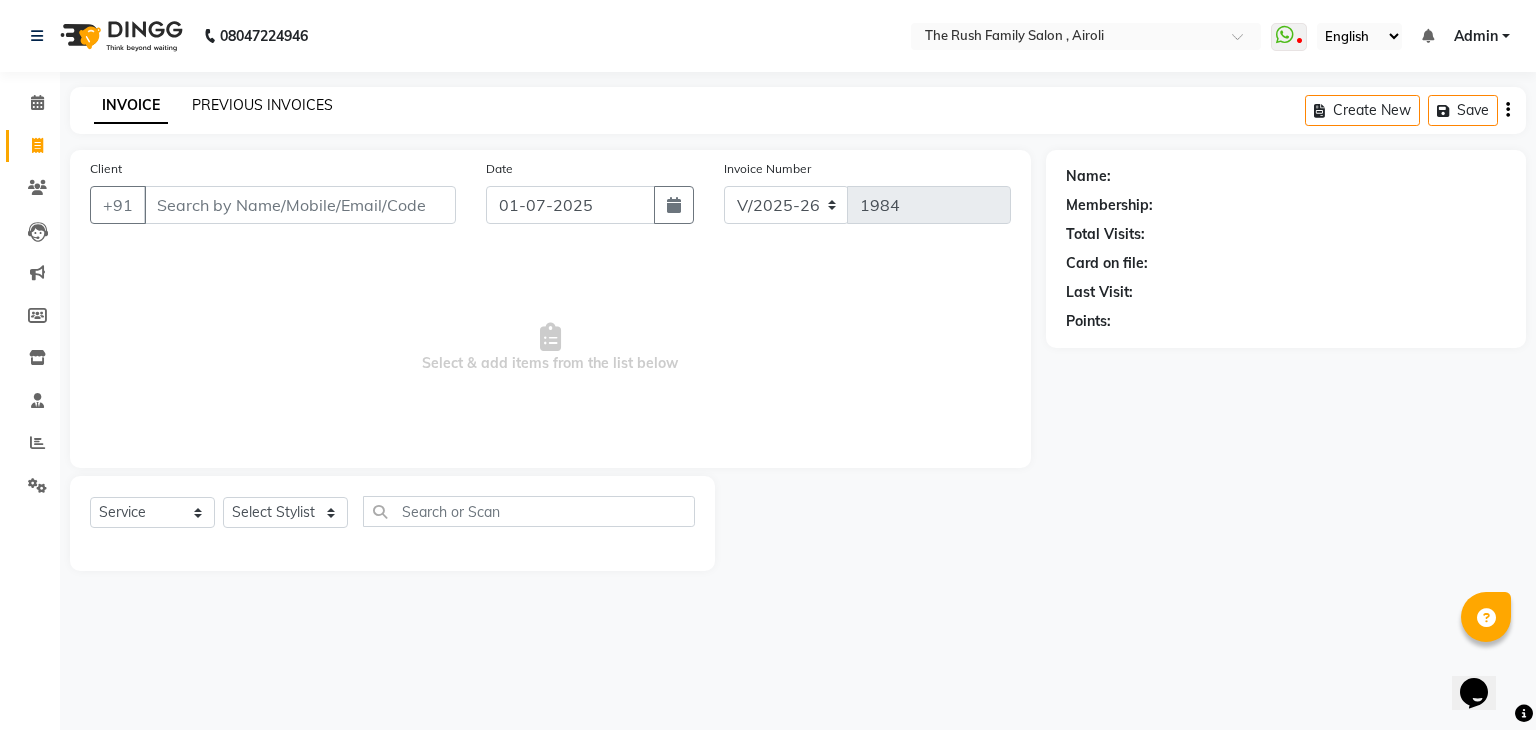 click on "PREVIOUS INVOICES" 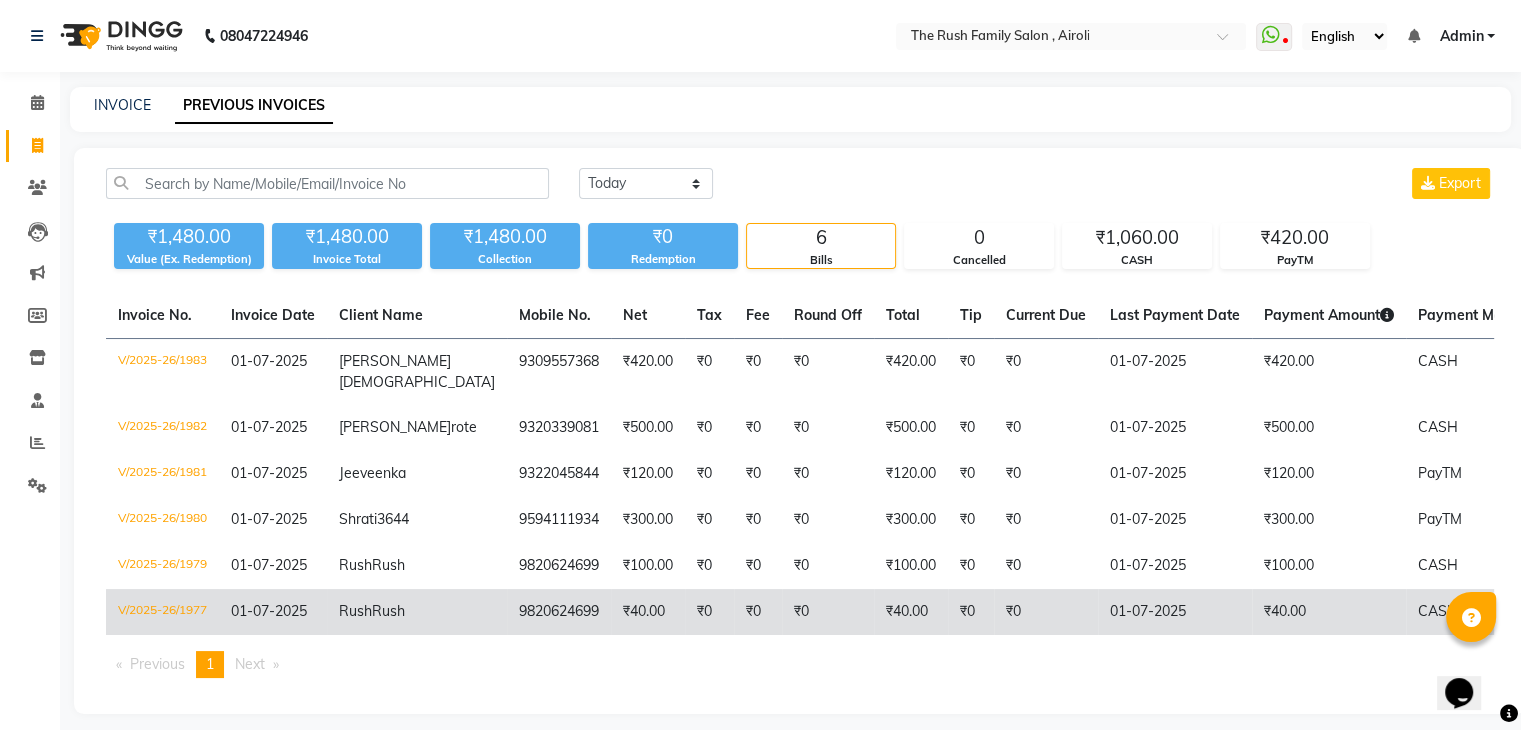 click on "₹0" 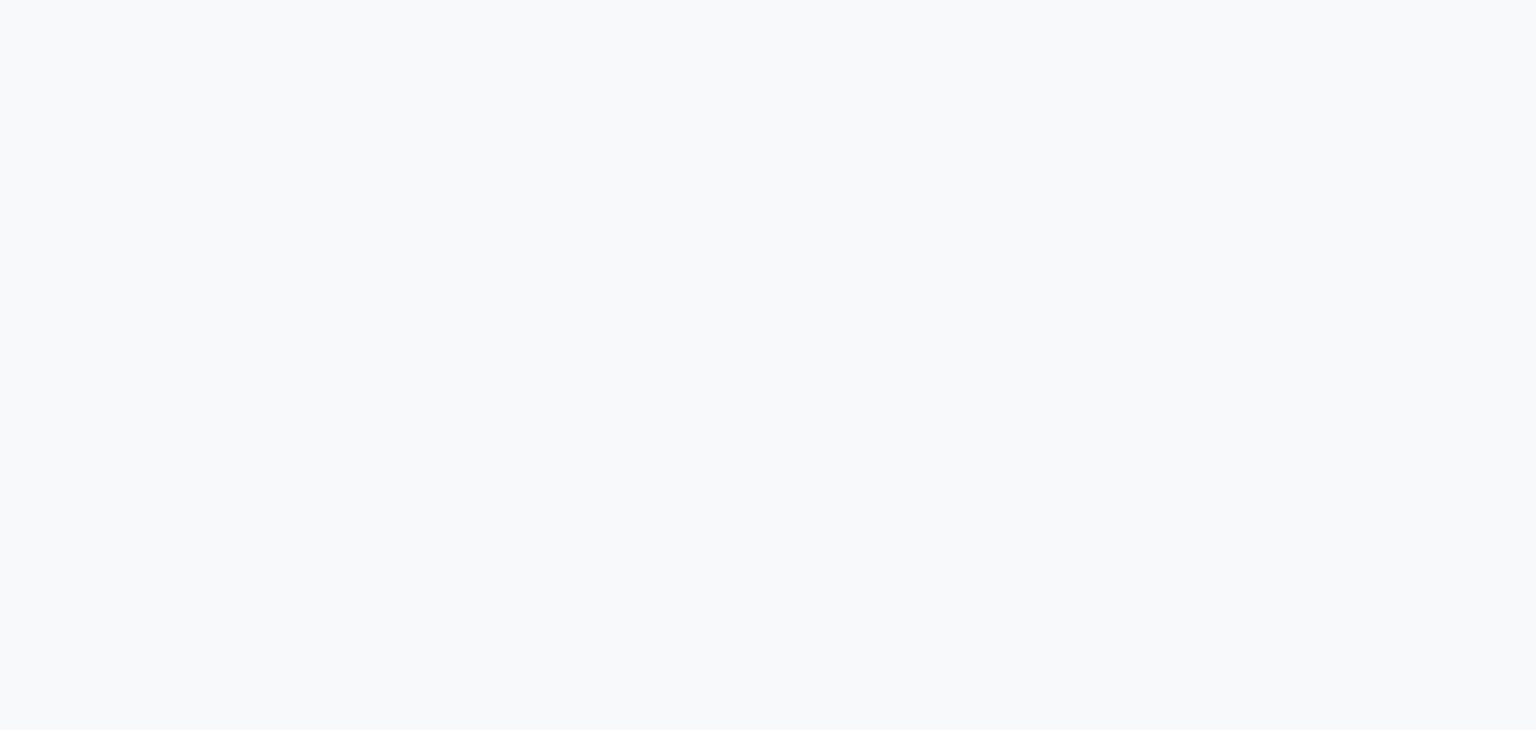 scroll, scrollTop: 0, scrollLeft: 0, axis: both 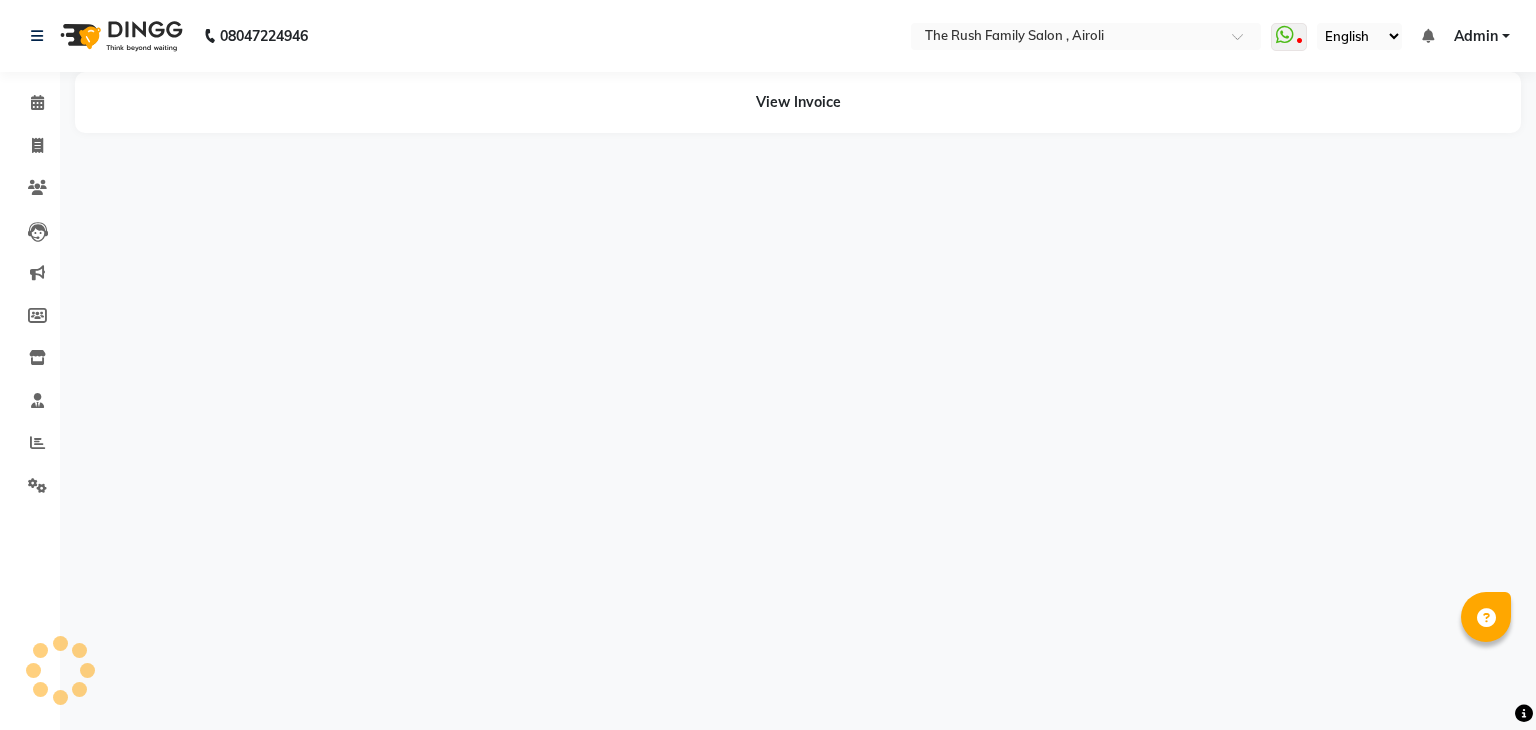 select on "en" 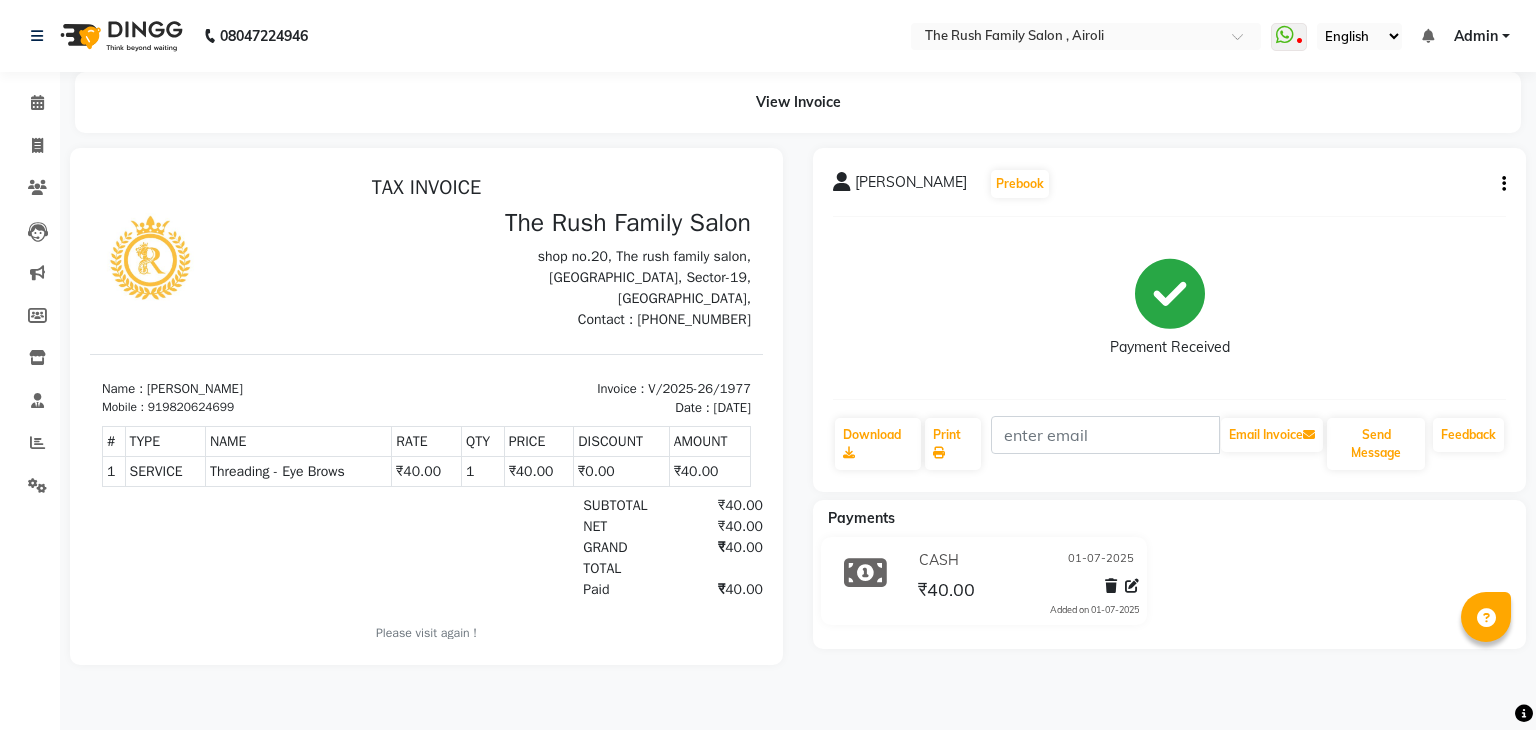scroll, scrollTop: 0, scrollLeft: 0, axis: both 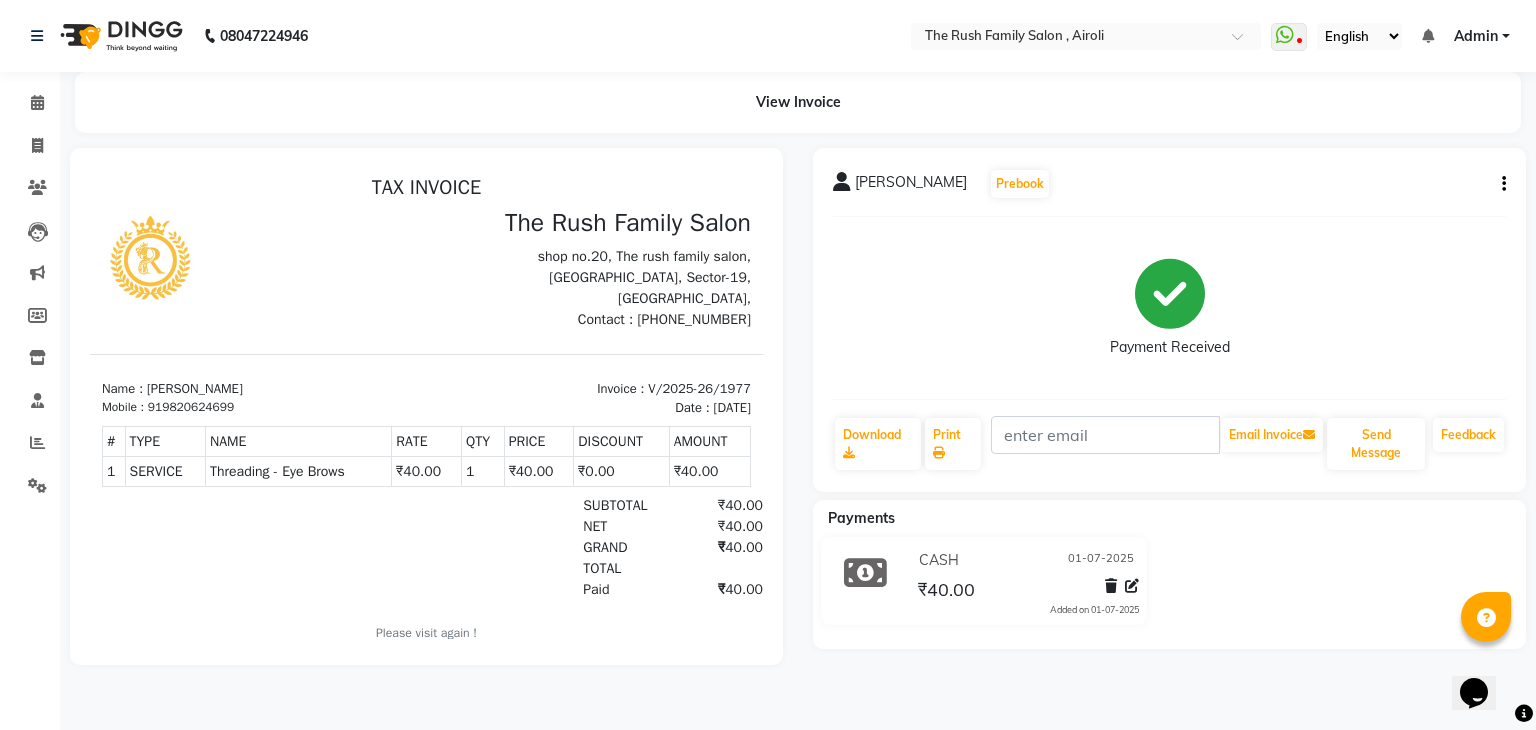 click 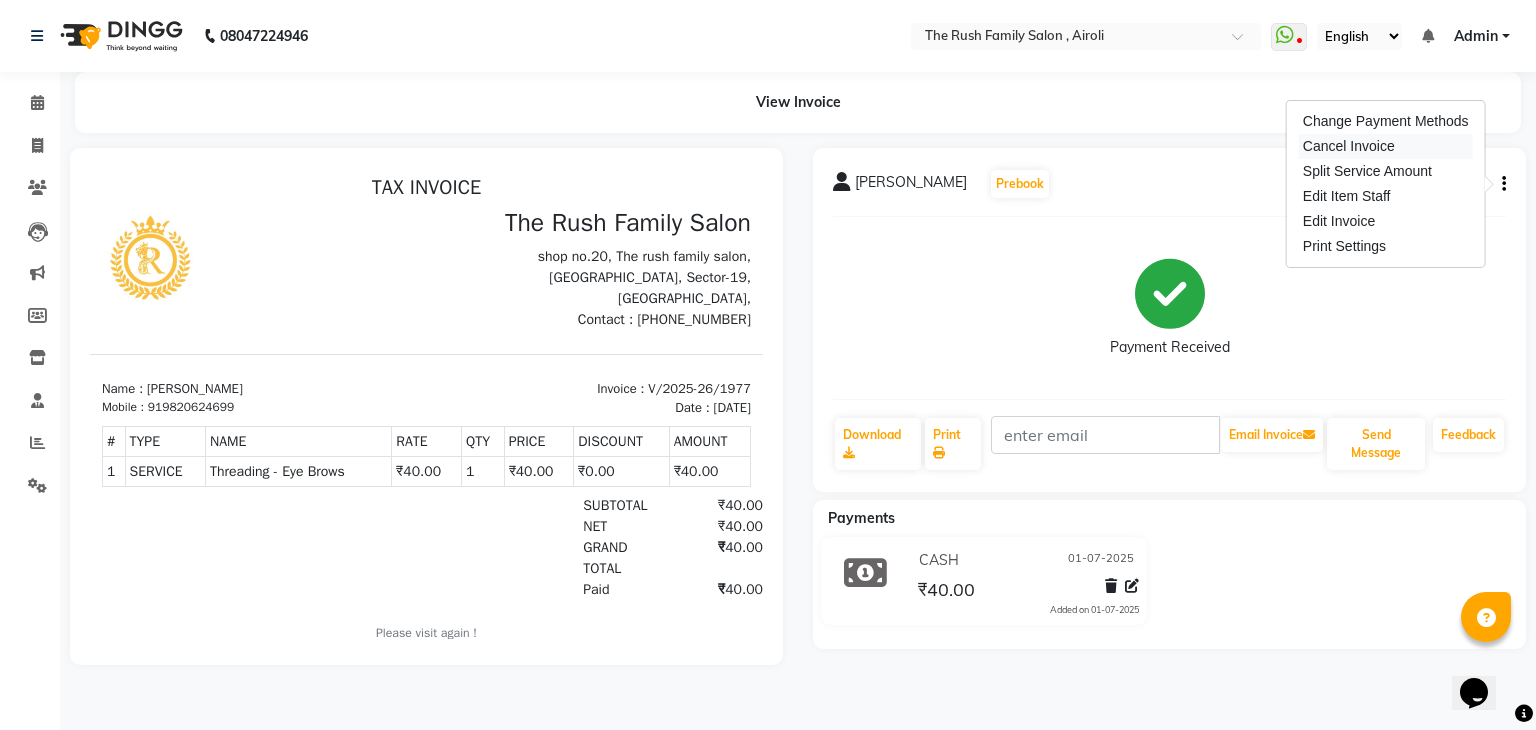 click on "Cancel Invoice" at bounding box center (1386, 146) 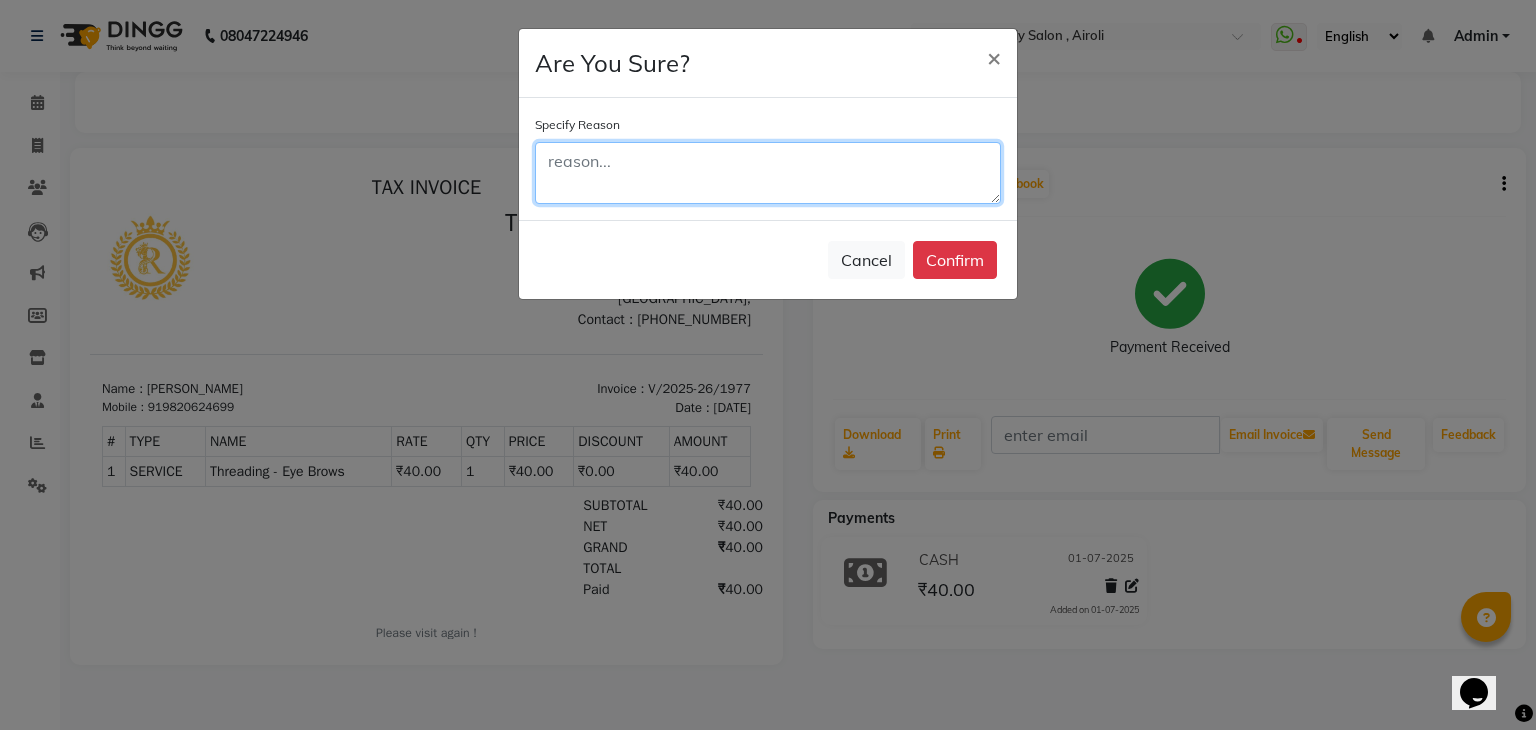 click 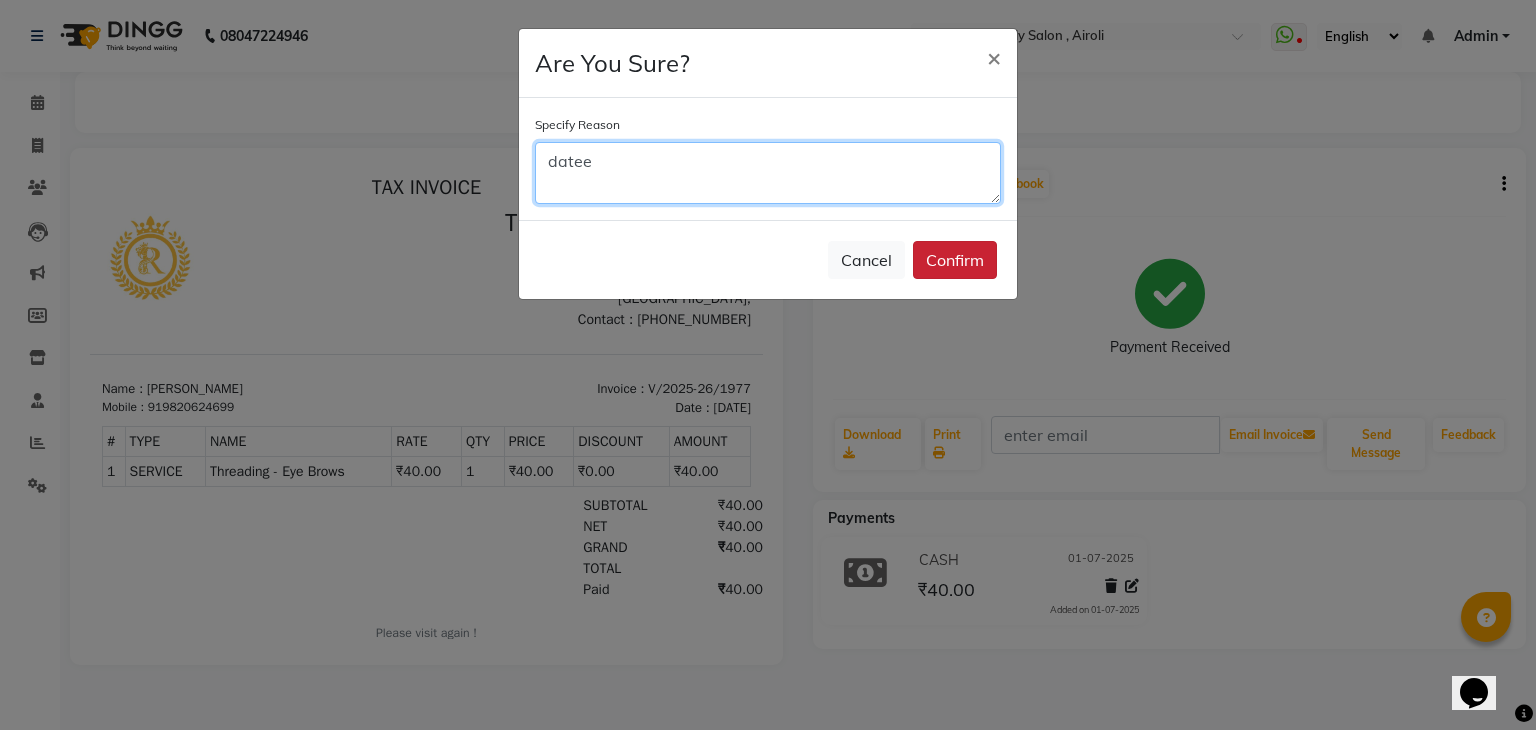 type on "datee" 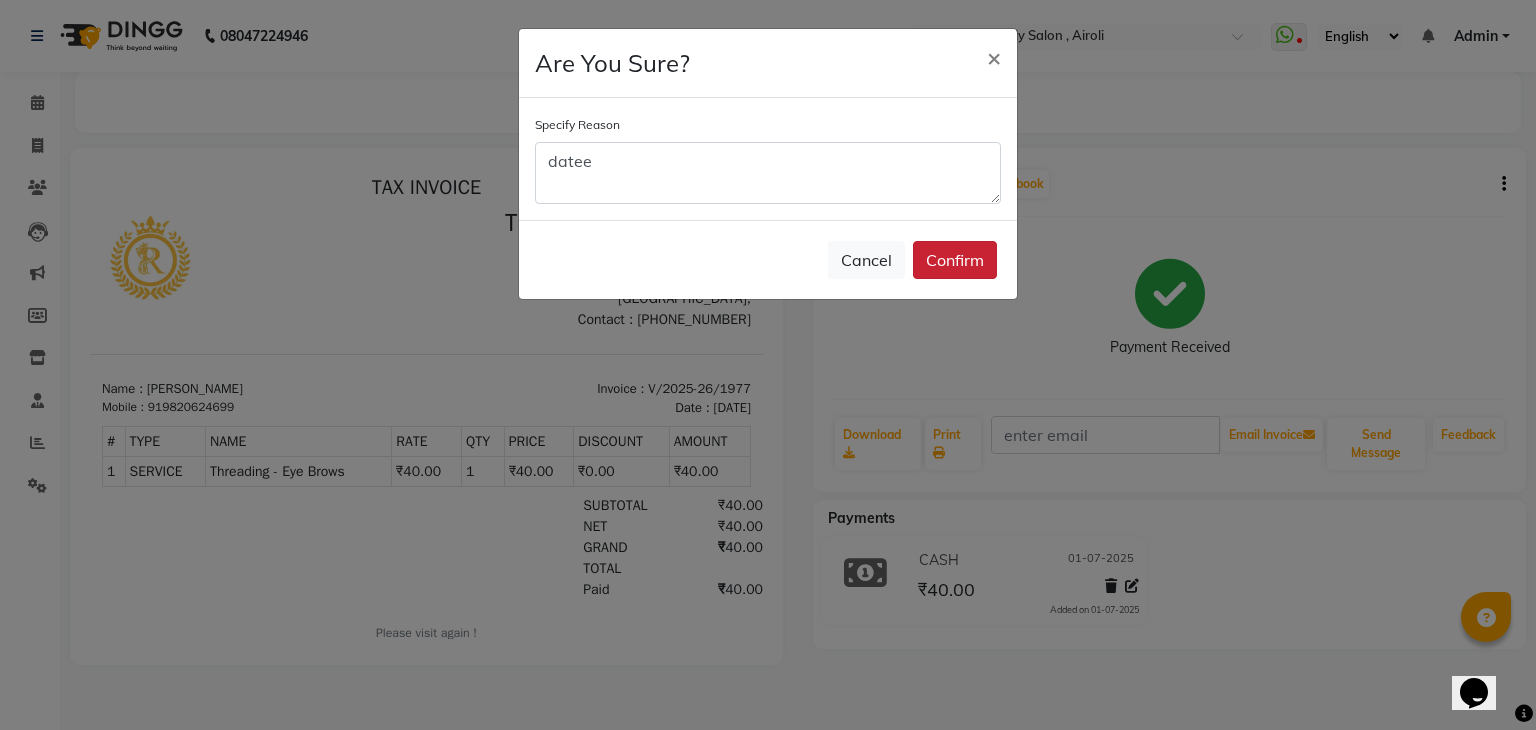 click on "Confirm" 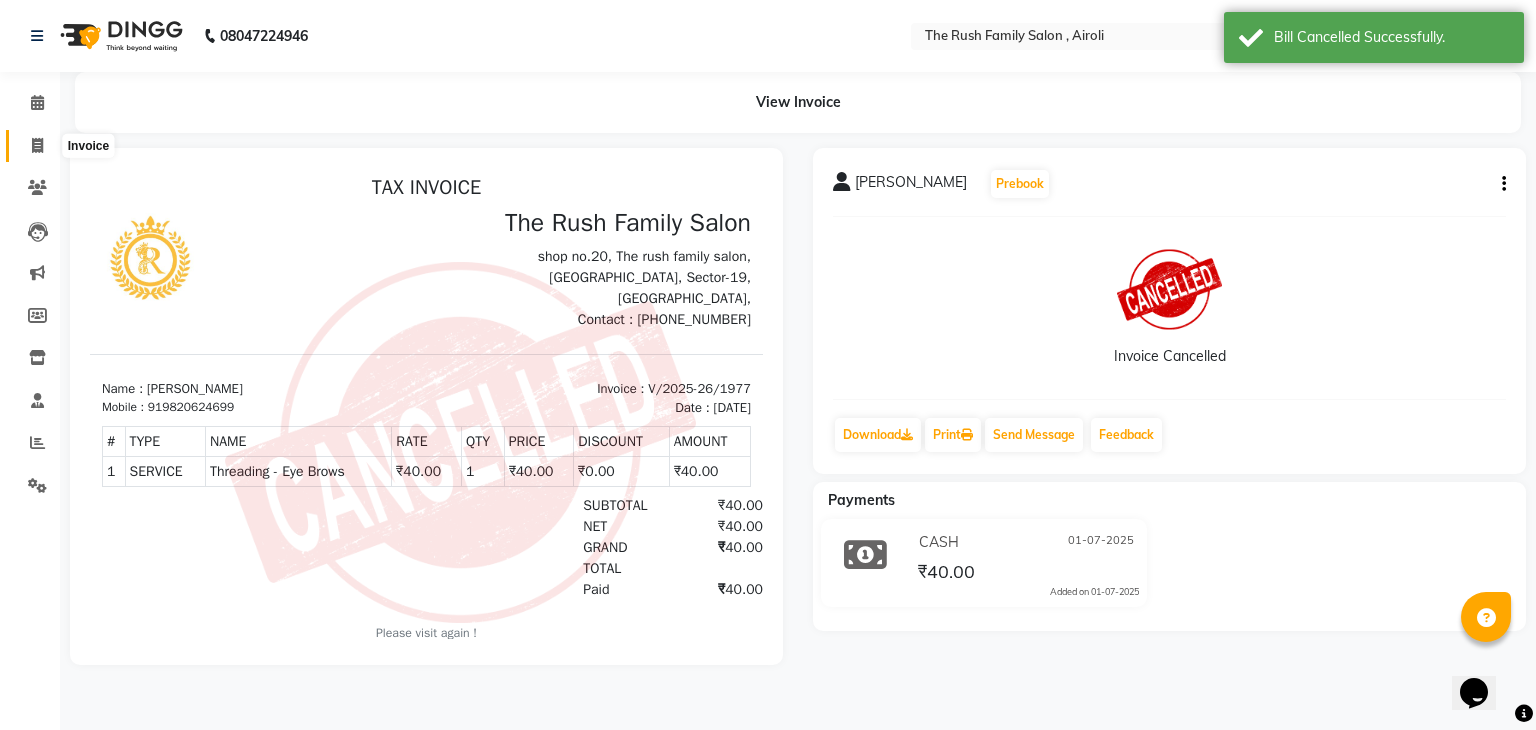 click 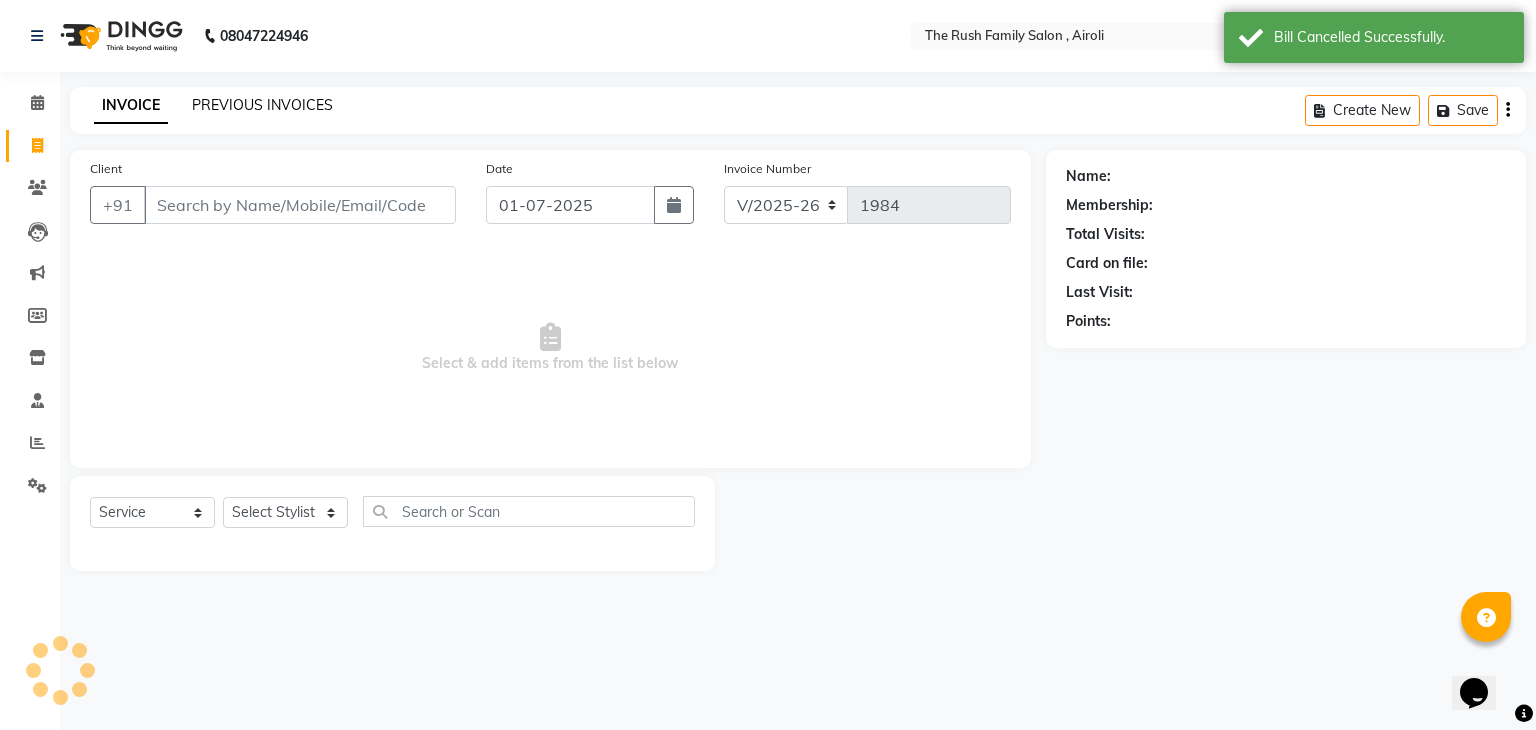 click on "PREVIOUS INVOICES" 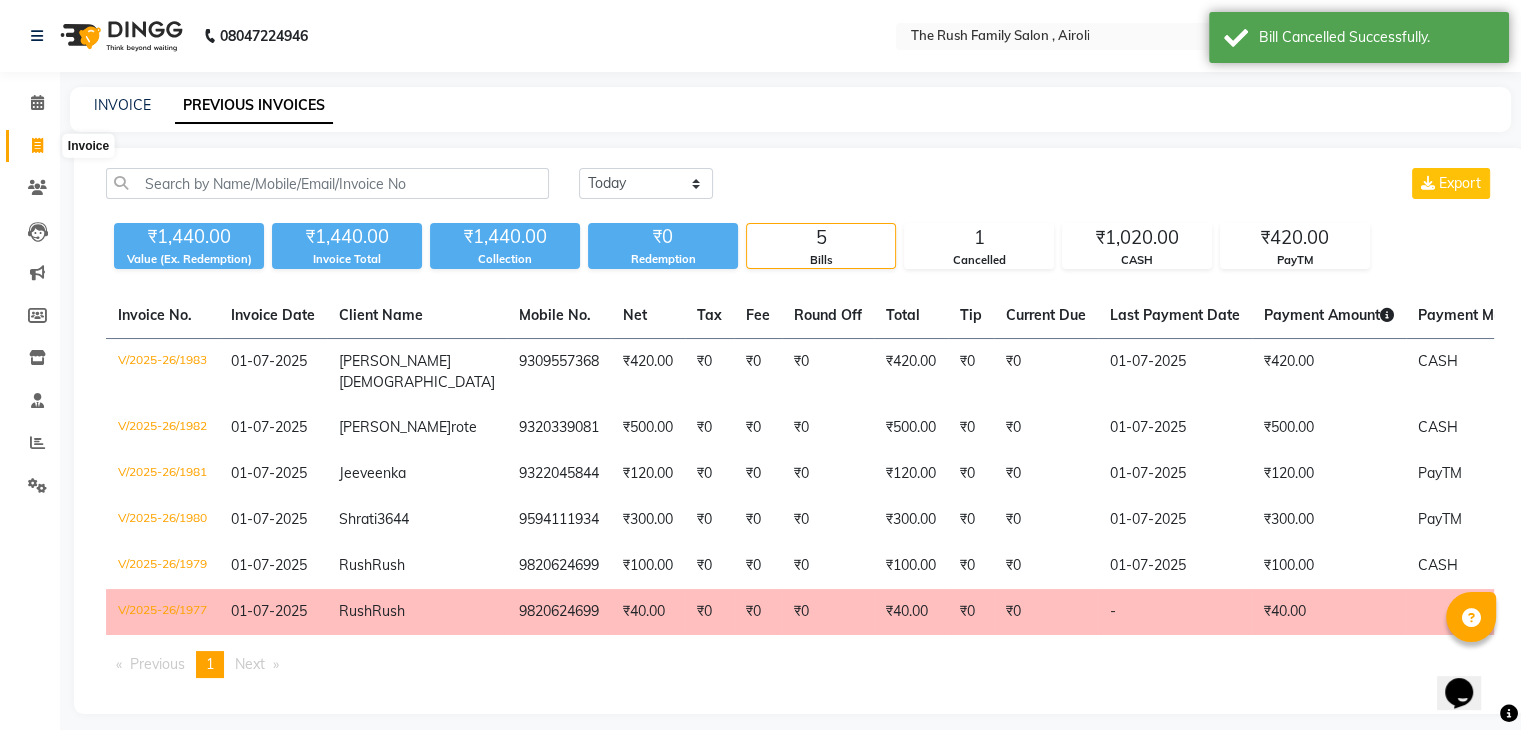 click 